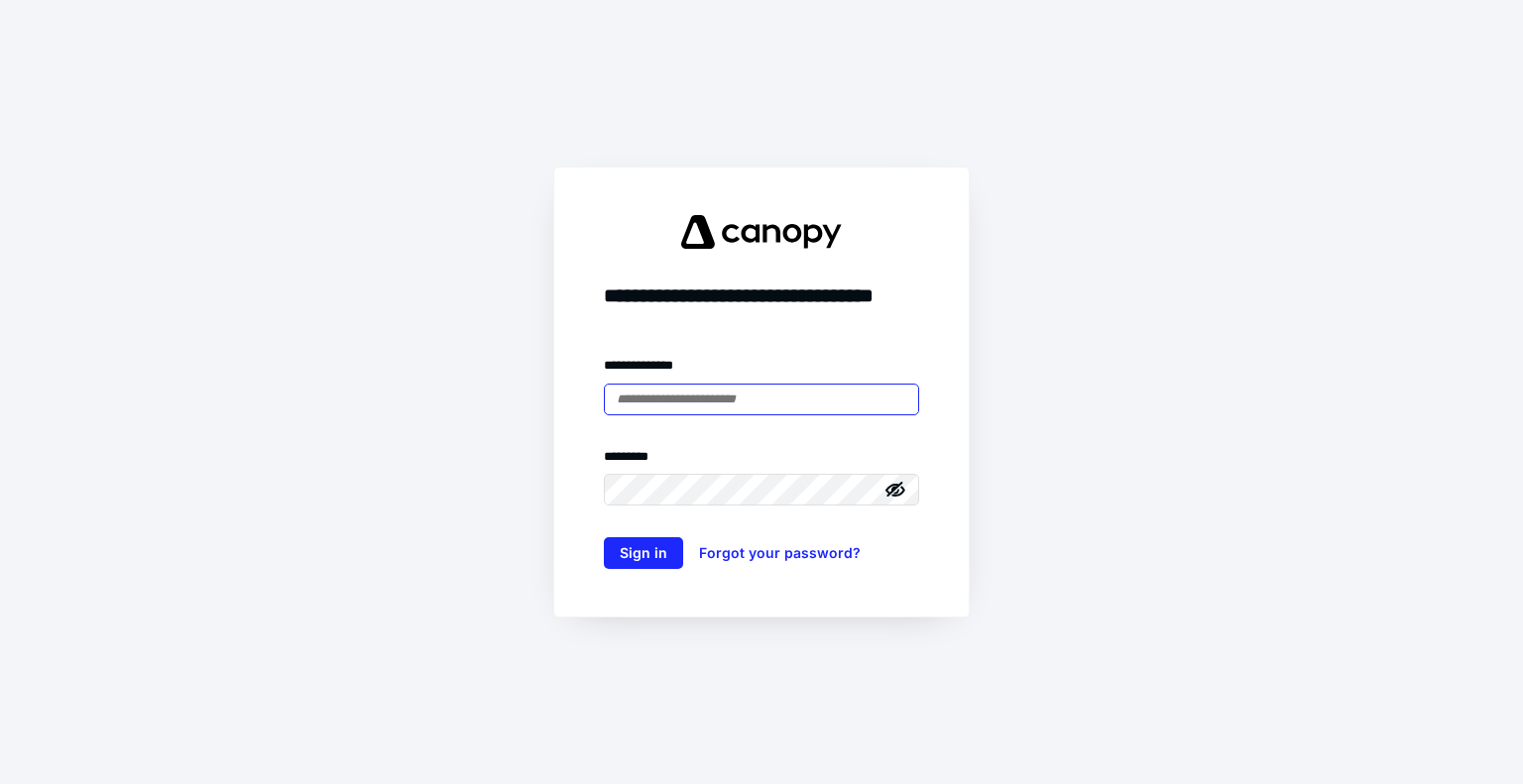 scroll, scrollTop: 0, scrollLeft: 0, axis: both 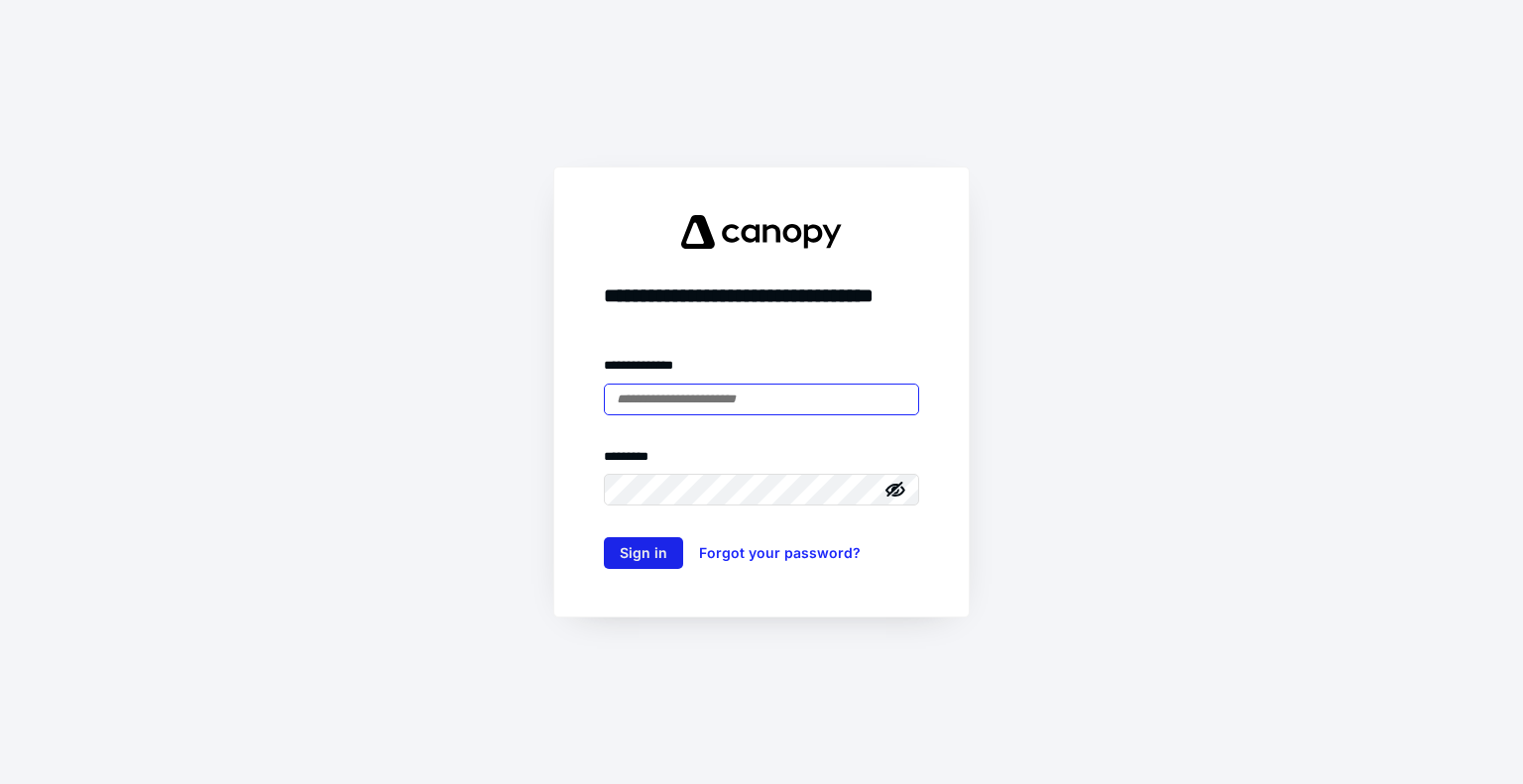 type on "**********" 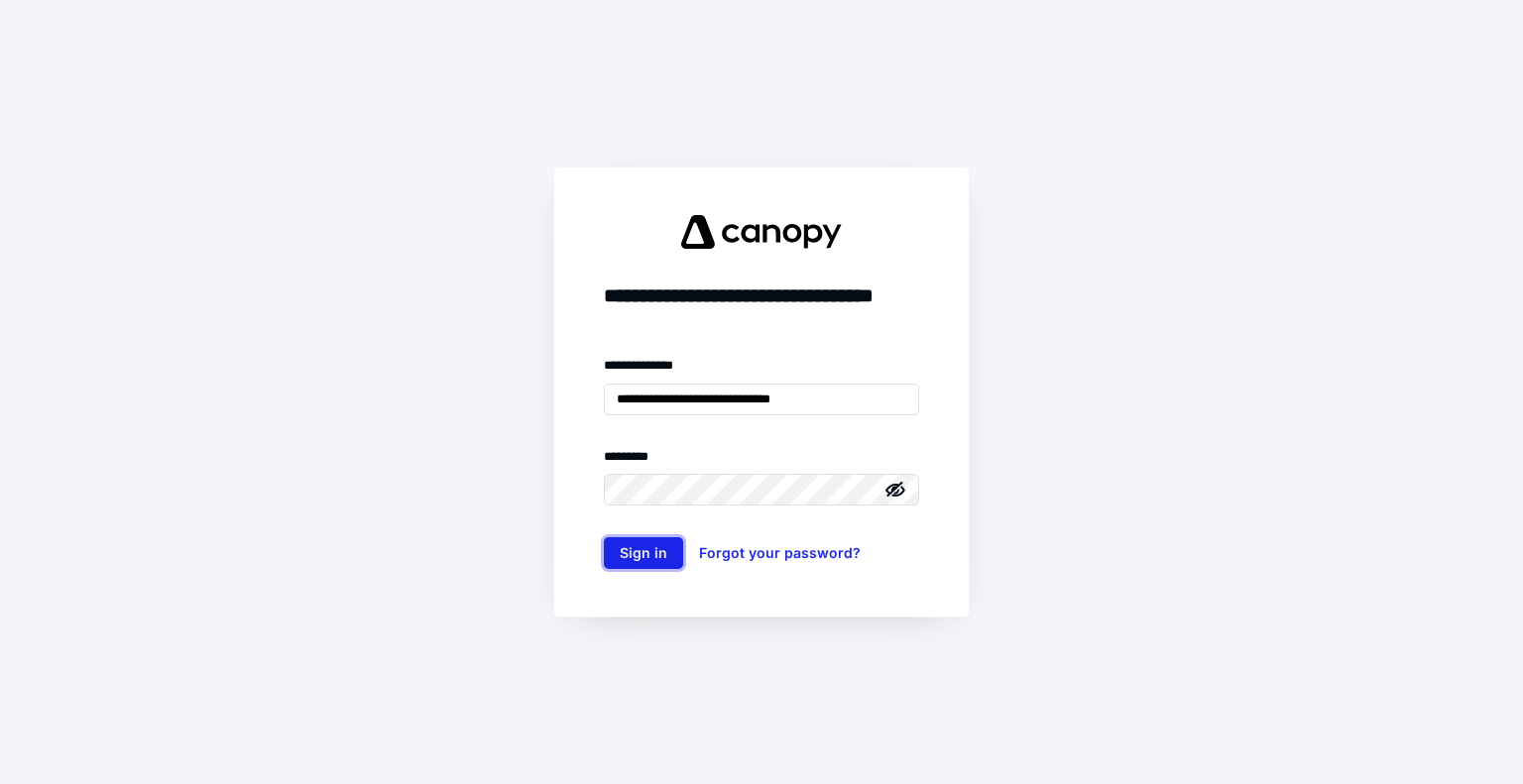 click on "Sign in" at bounding box center [644, 553] 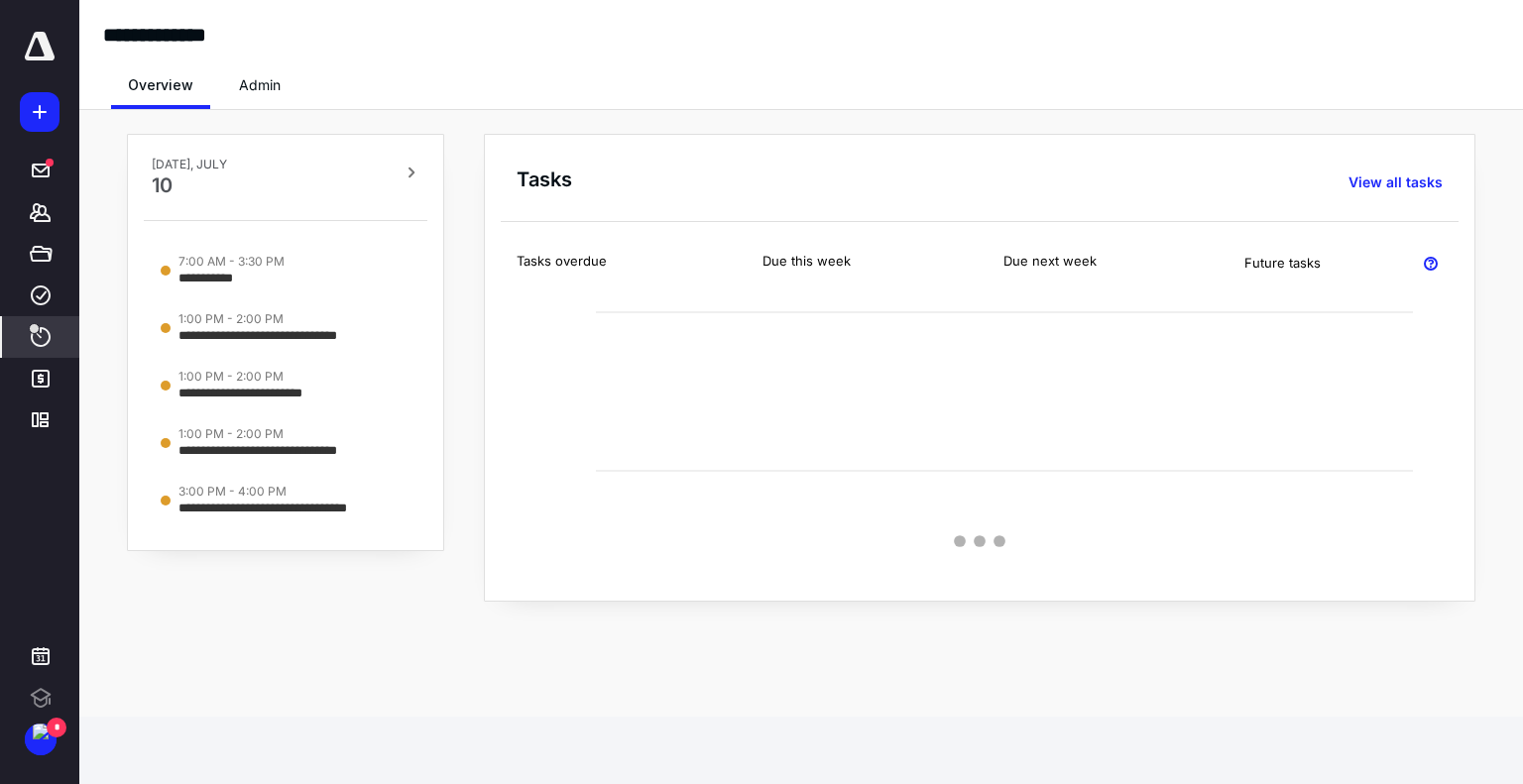 click on "****" at bounding box center [41, 337] 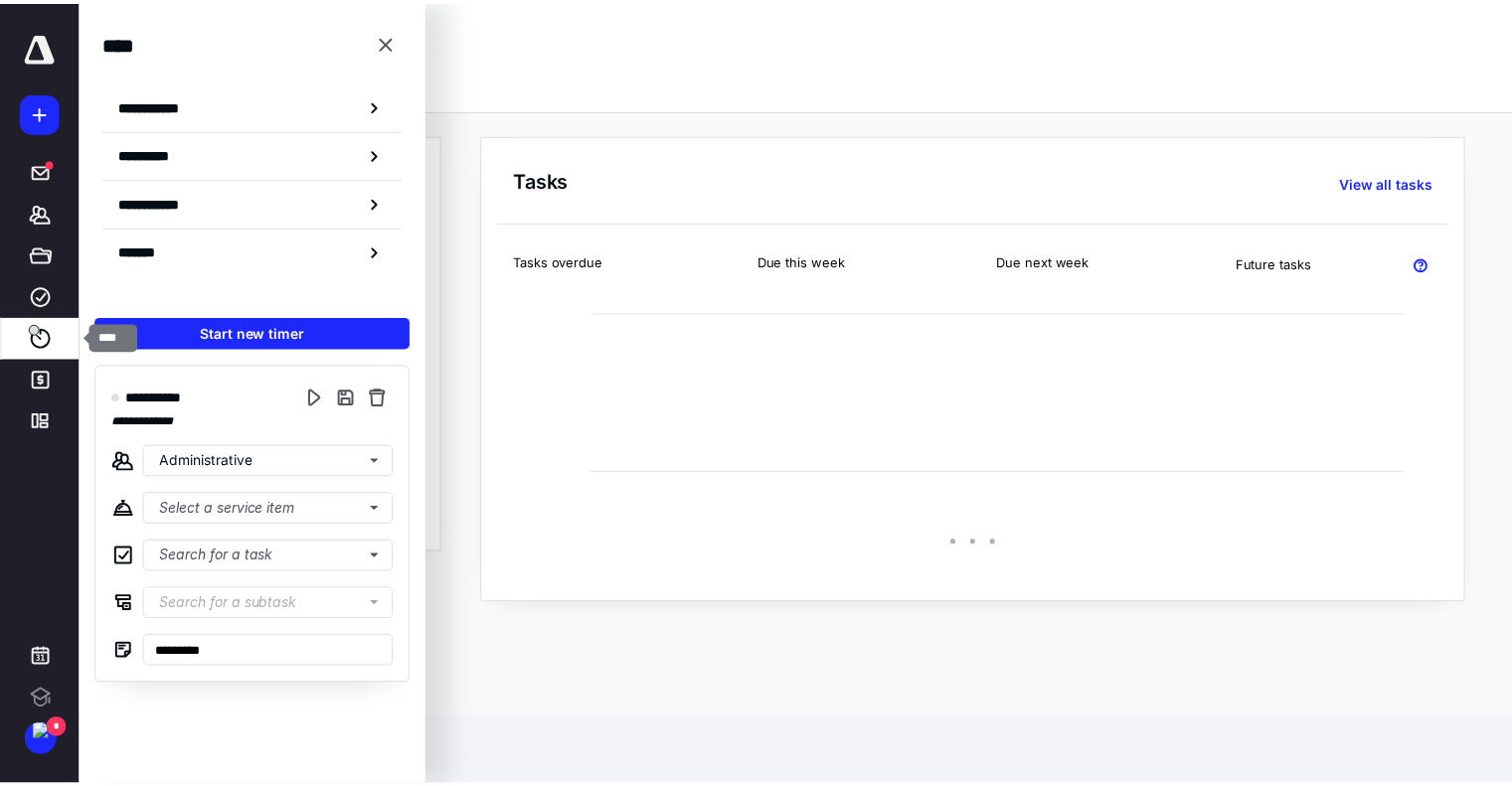 scroll, scrollTop: 0, scrollLeft: 0, axis: both 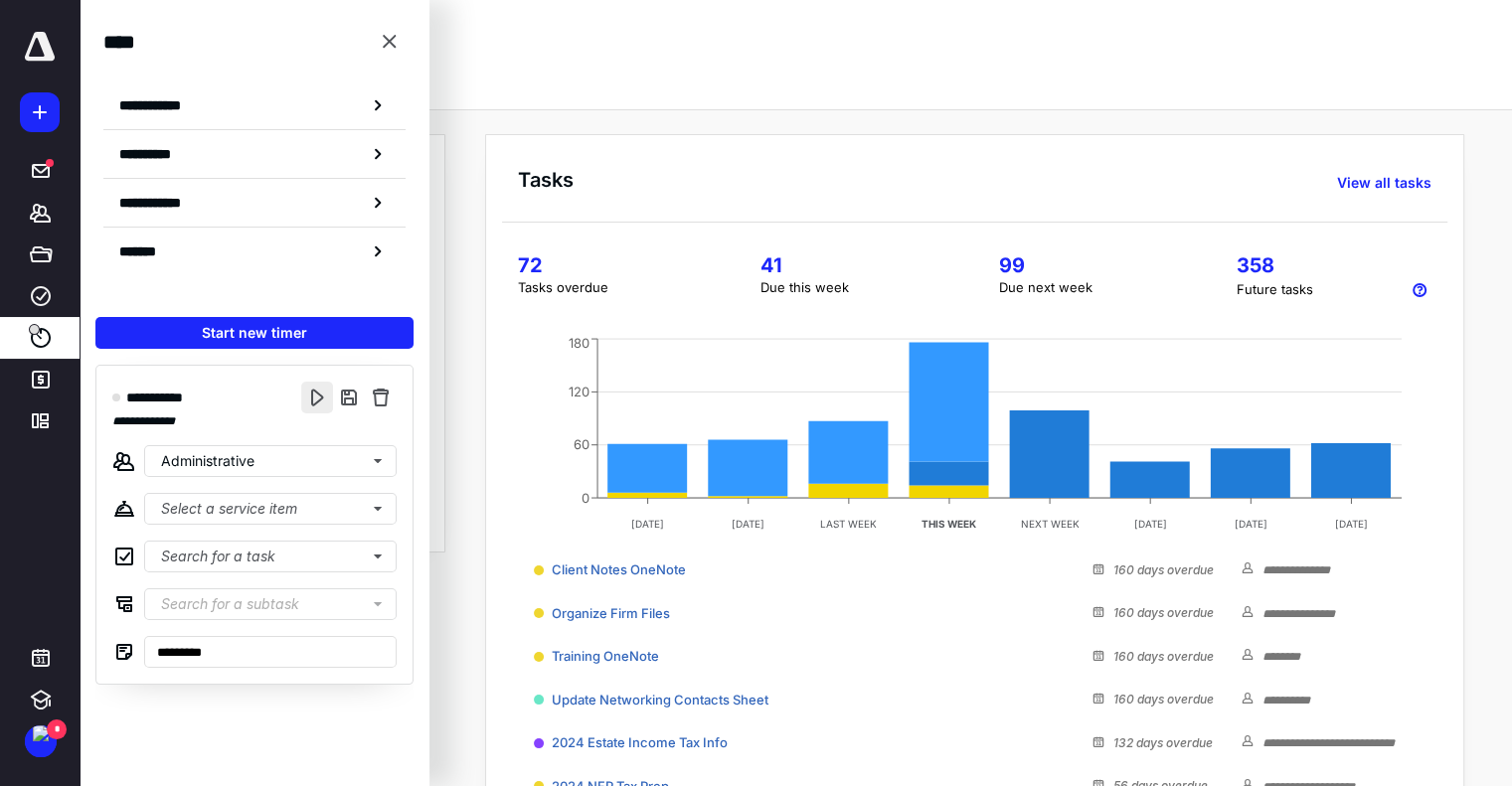 click at bounding box center [317, 397] 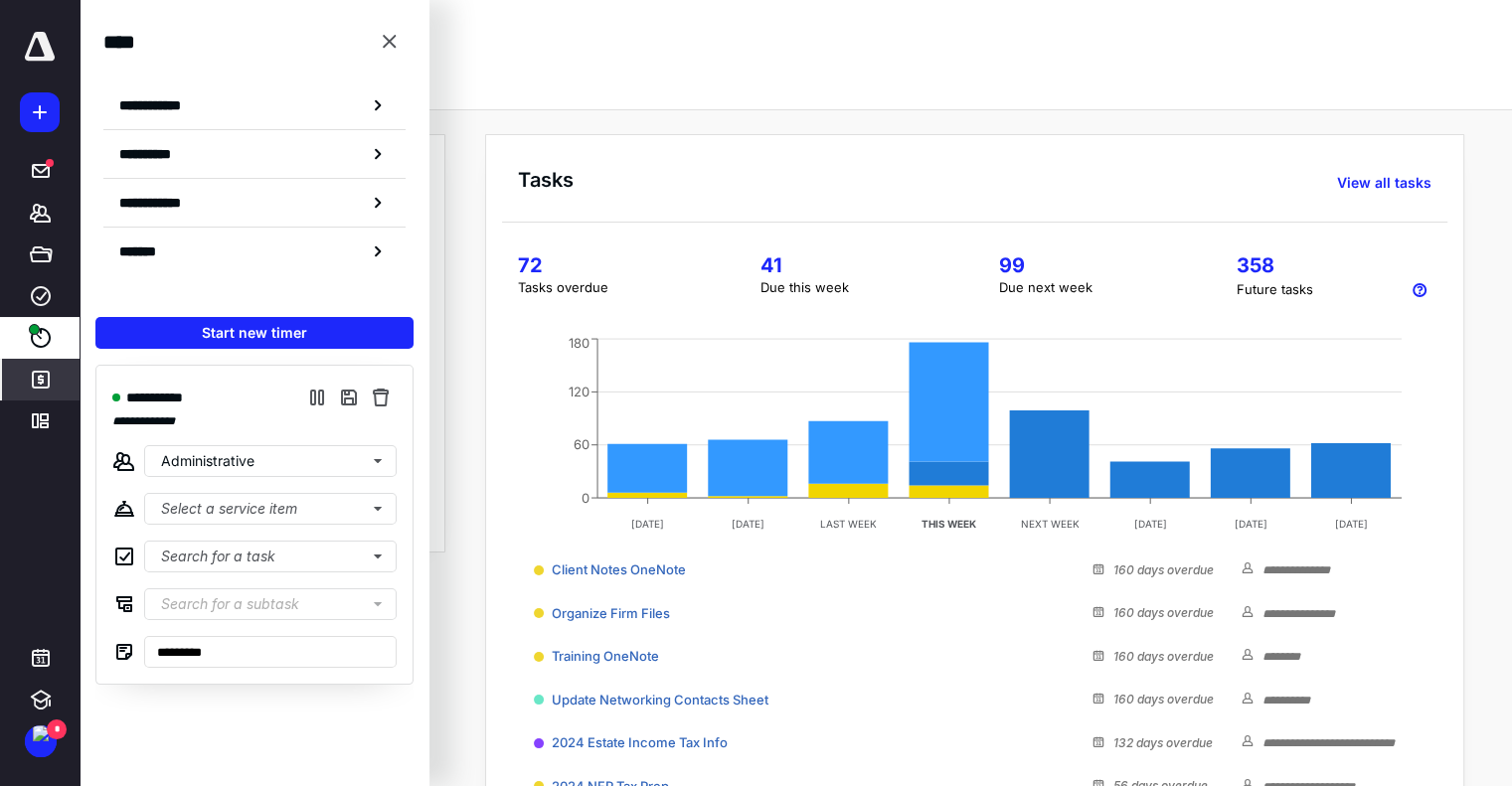 click on "*******" at bounding box center [41, 380] 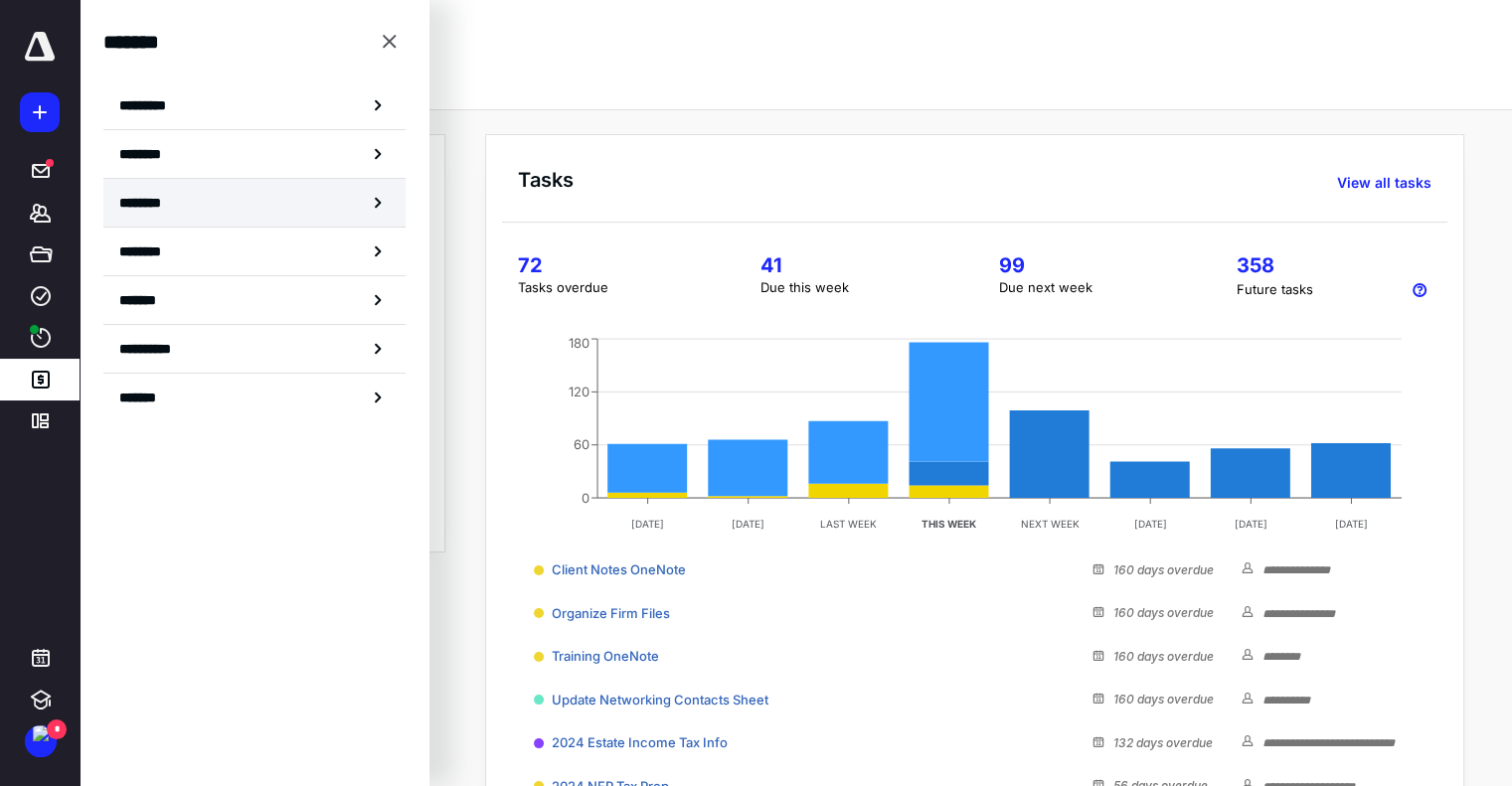 click on "********" at bounding box center [254, 203] 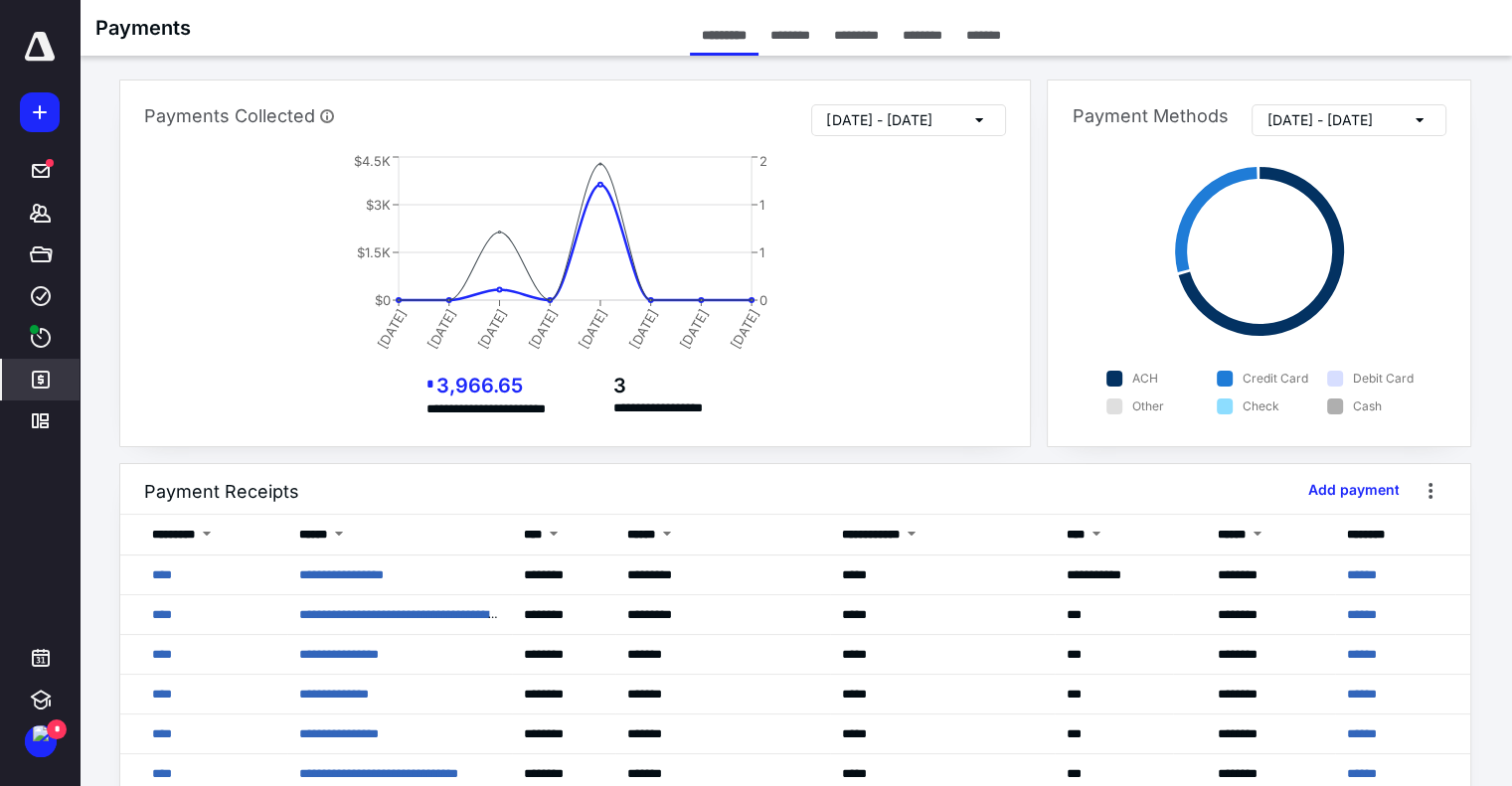 click on "********" at bounding box center [923, 35] 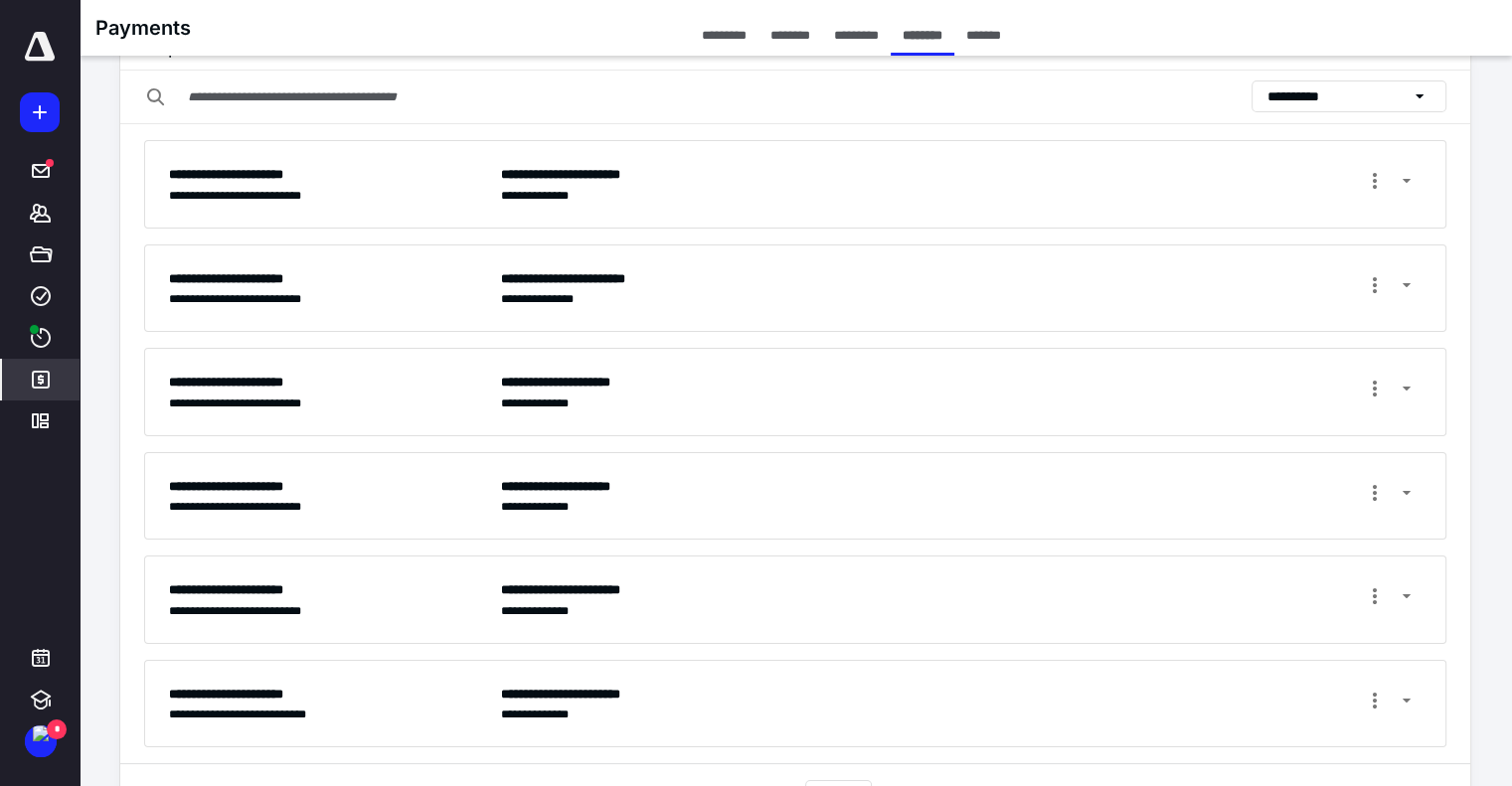 scroll, scrollTop: 123, scrollLeft: 0, axis: vertical 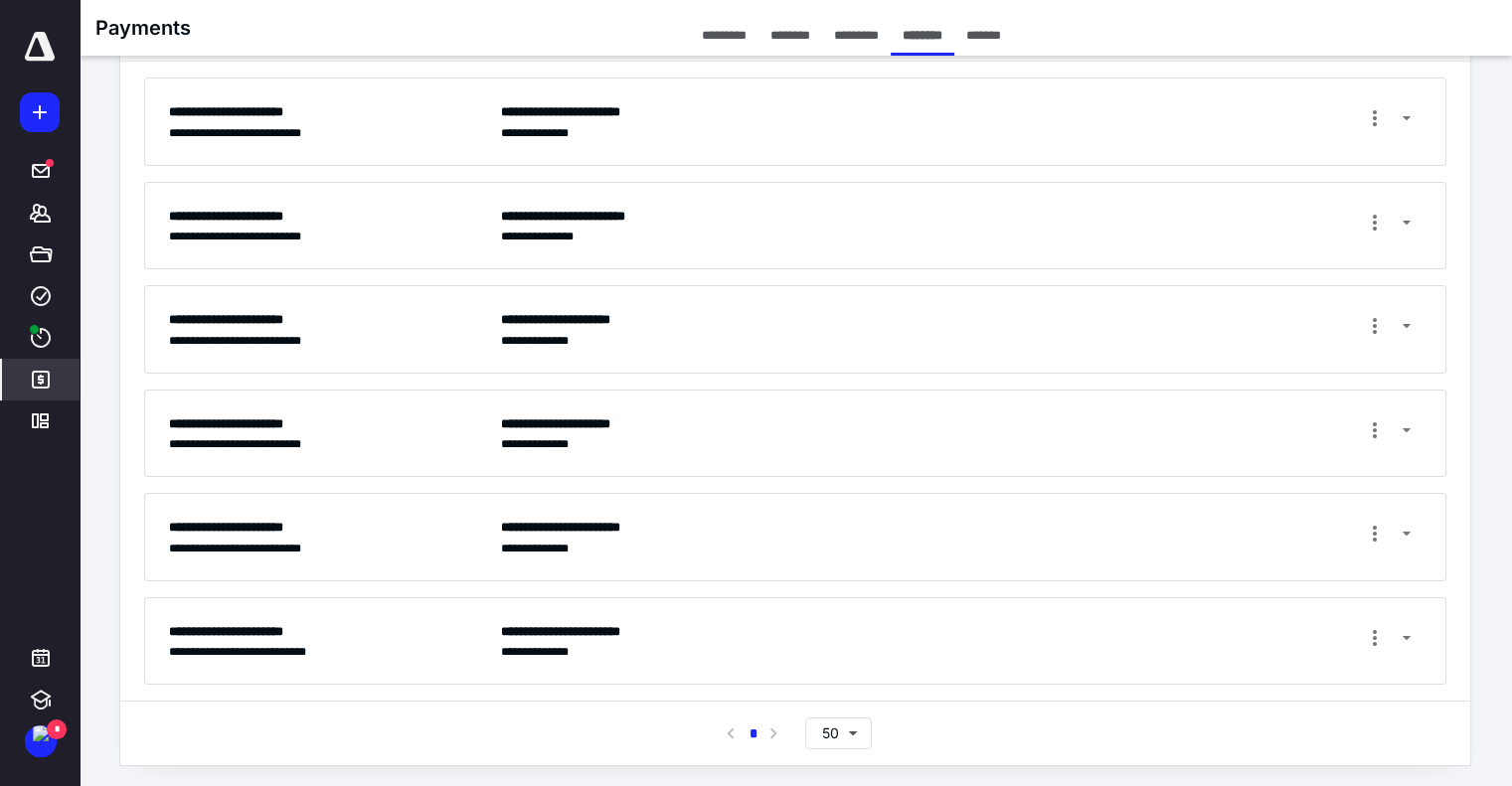 click on "**********" at bounding box center (961, 537) 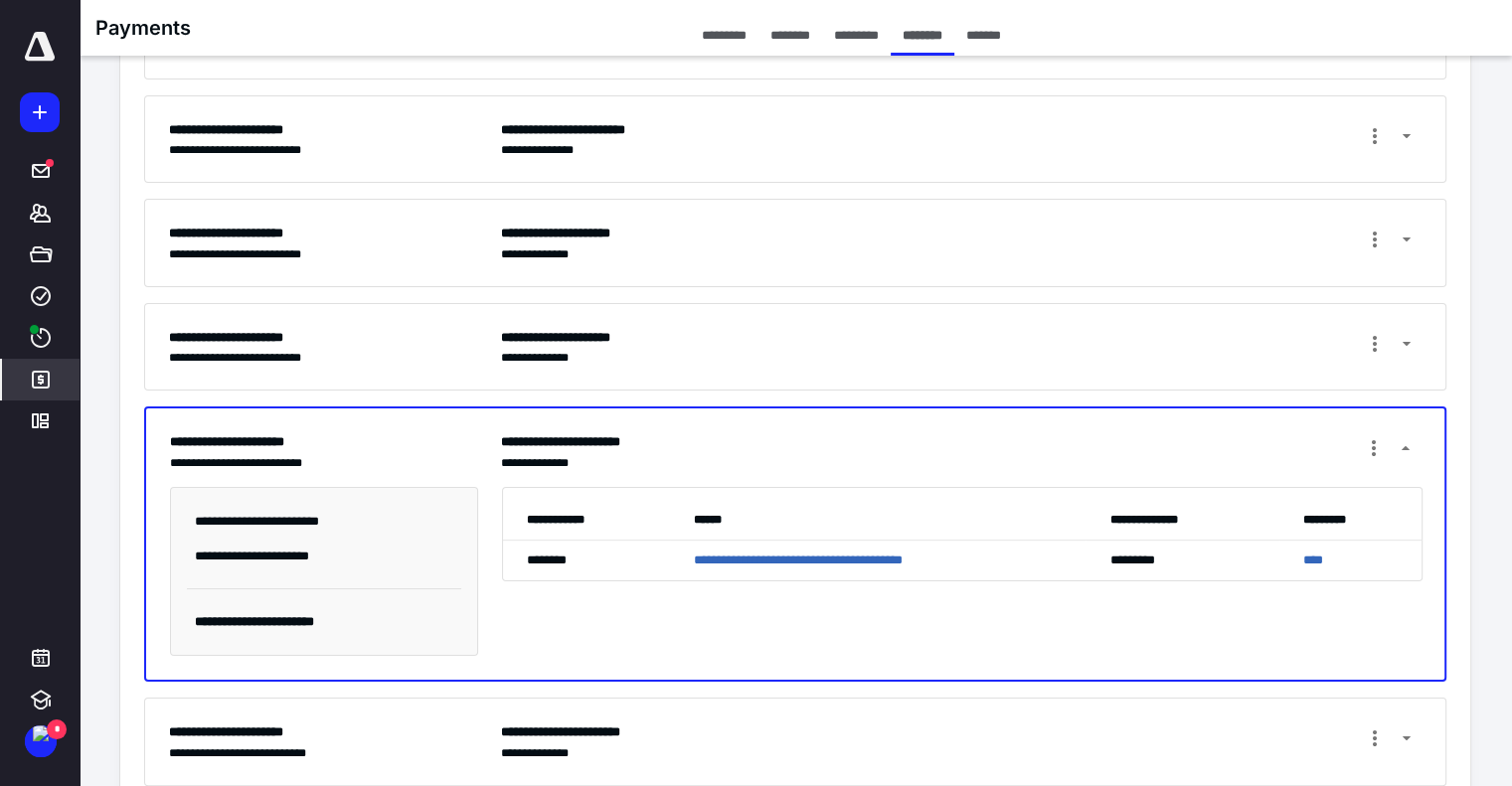 scroll, scrollTop: 310, scrollLeft: 0, axis: vertical 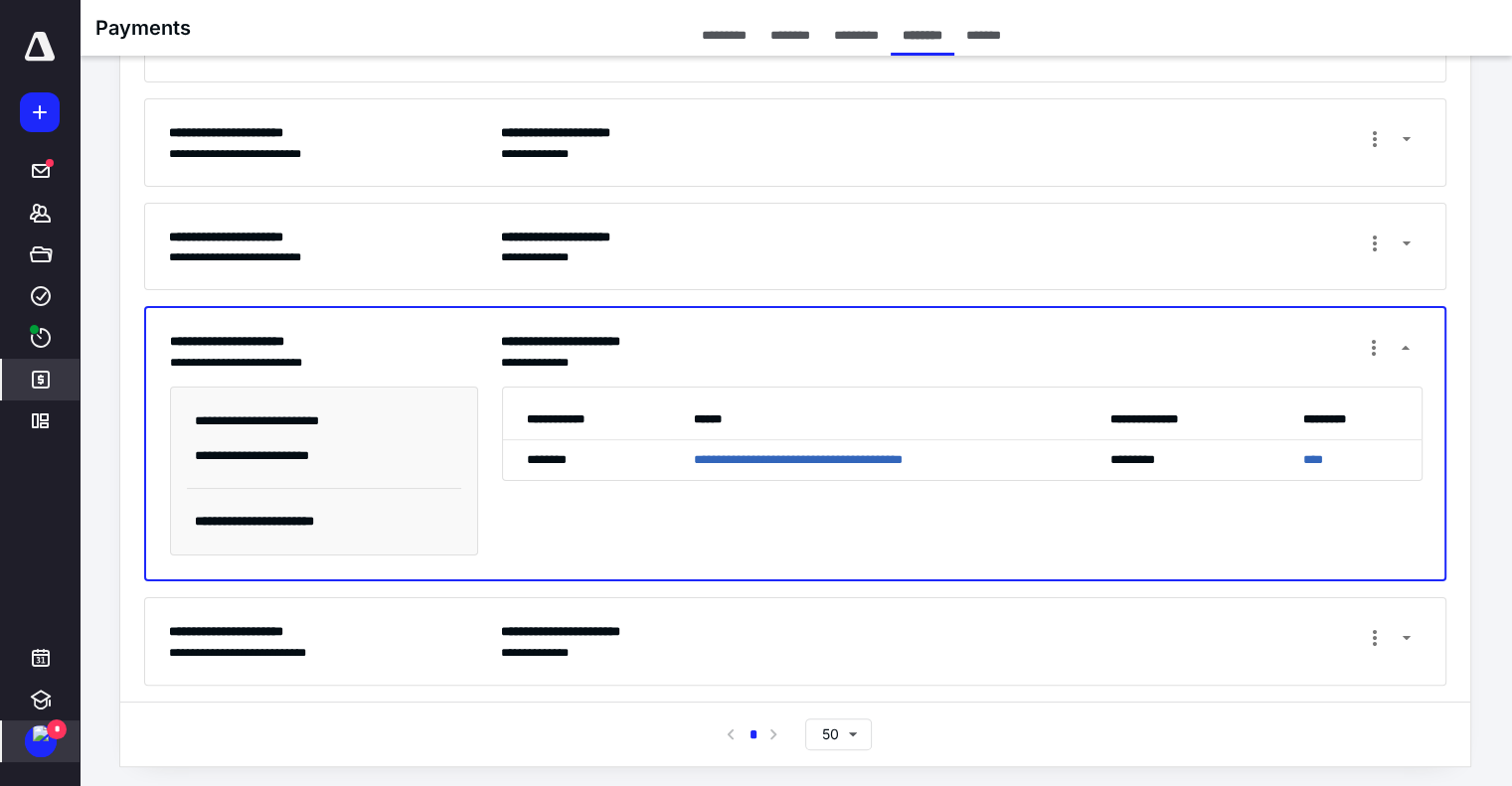 click at bounding box center [41, 733] 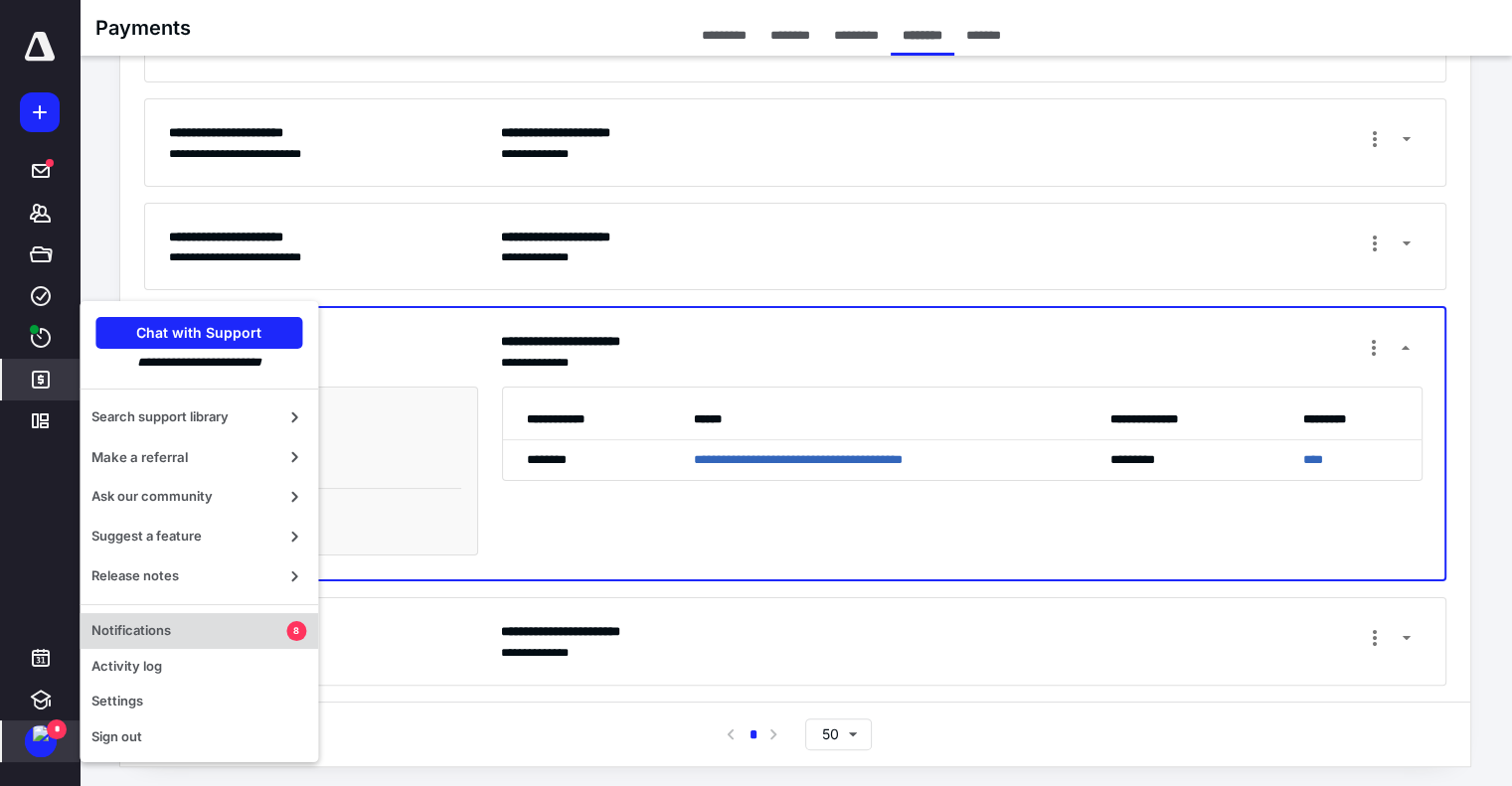 click on "Notifications" at bounding box center (189, 631) 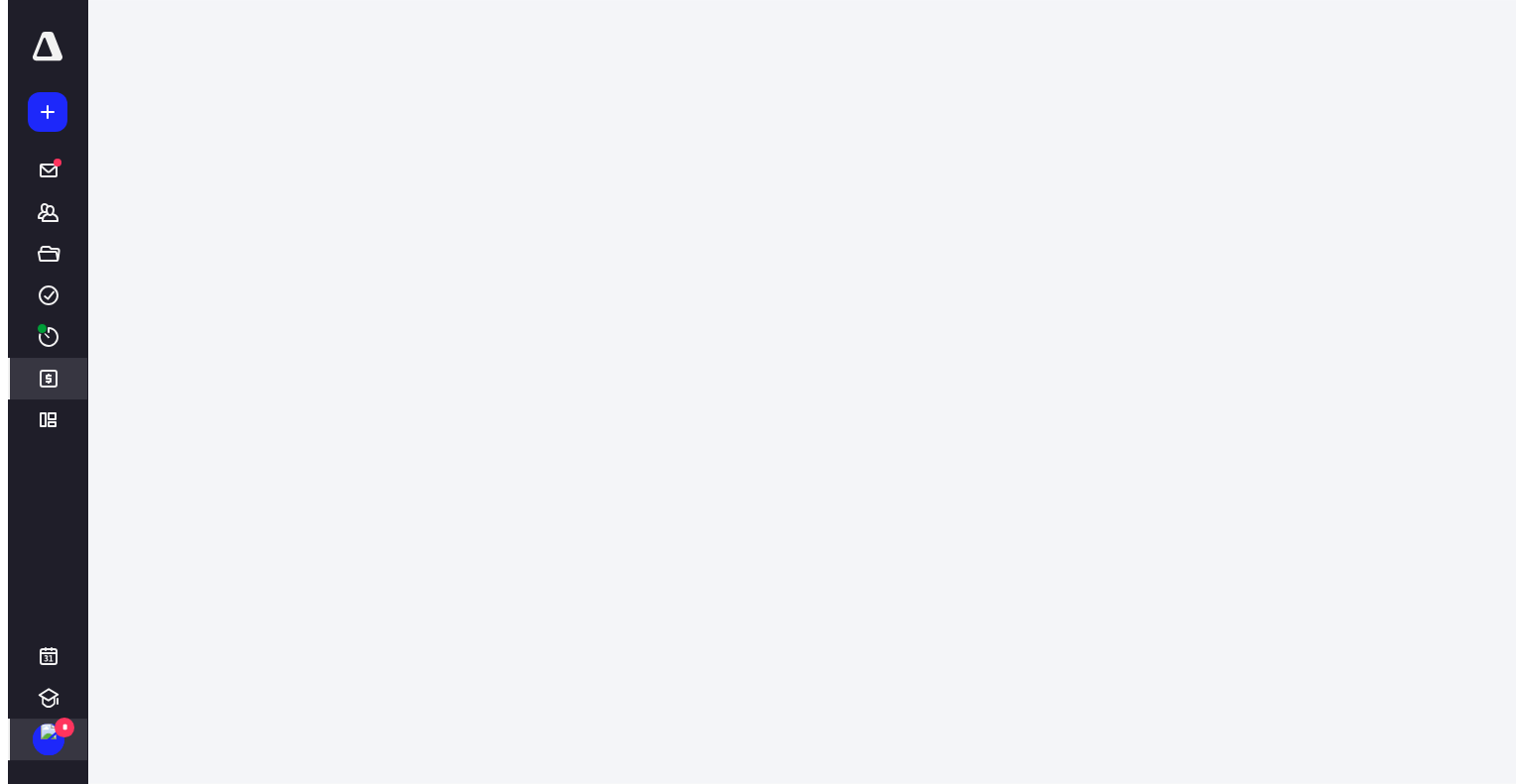 scroll, scrollTop: 0, scrollLeft: 0, axis: both 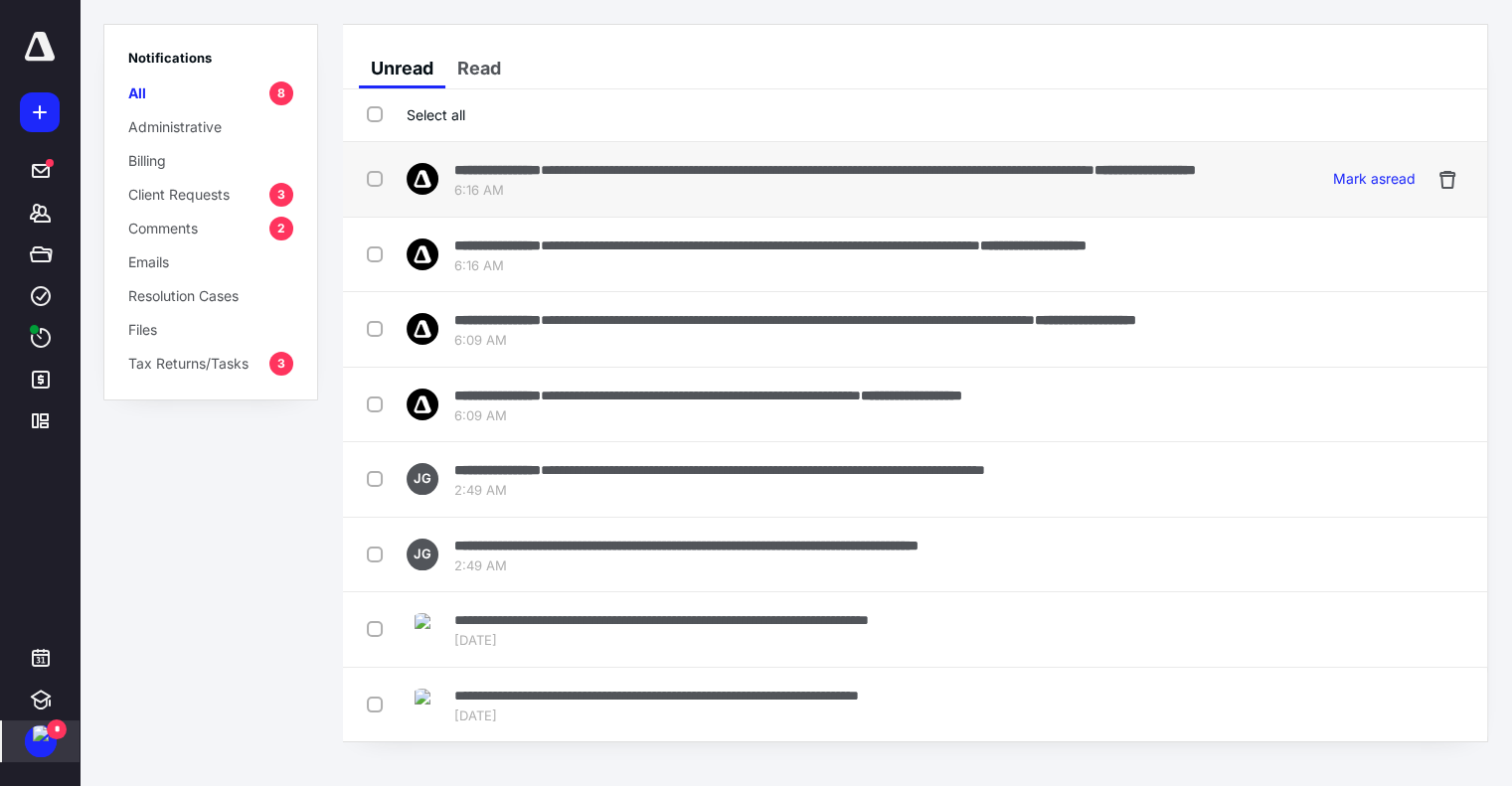 click on "6:16 AM" at bounding box center (825, 191) 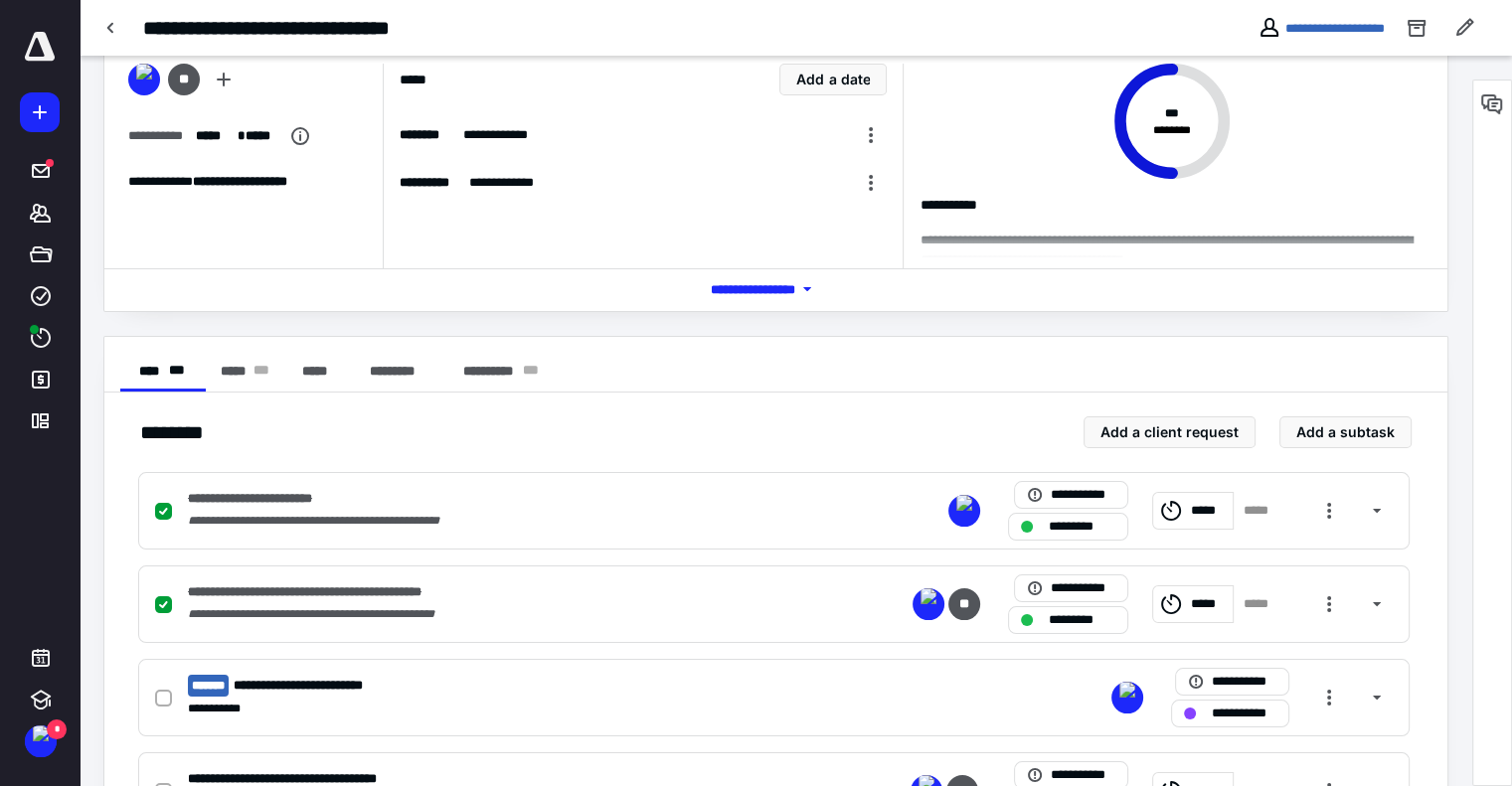 scroll, scrollTop: 194, scrollLeft: 0, axis: vertical 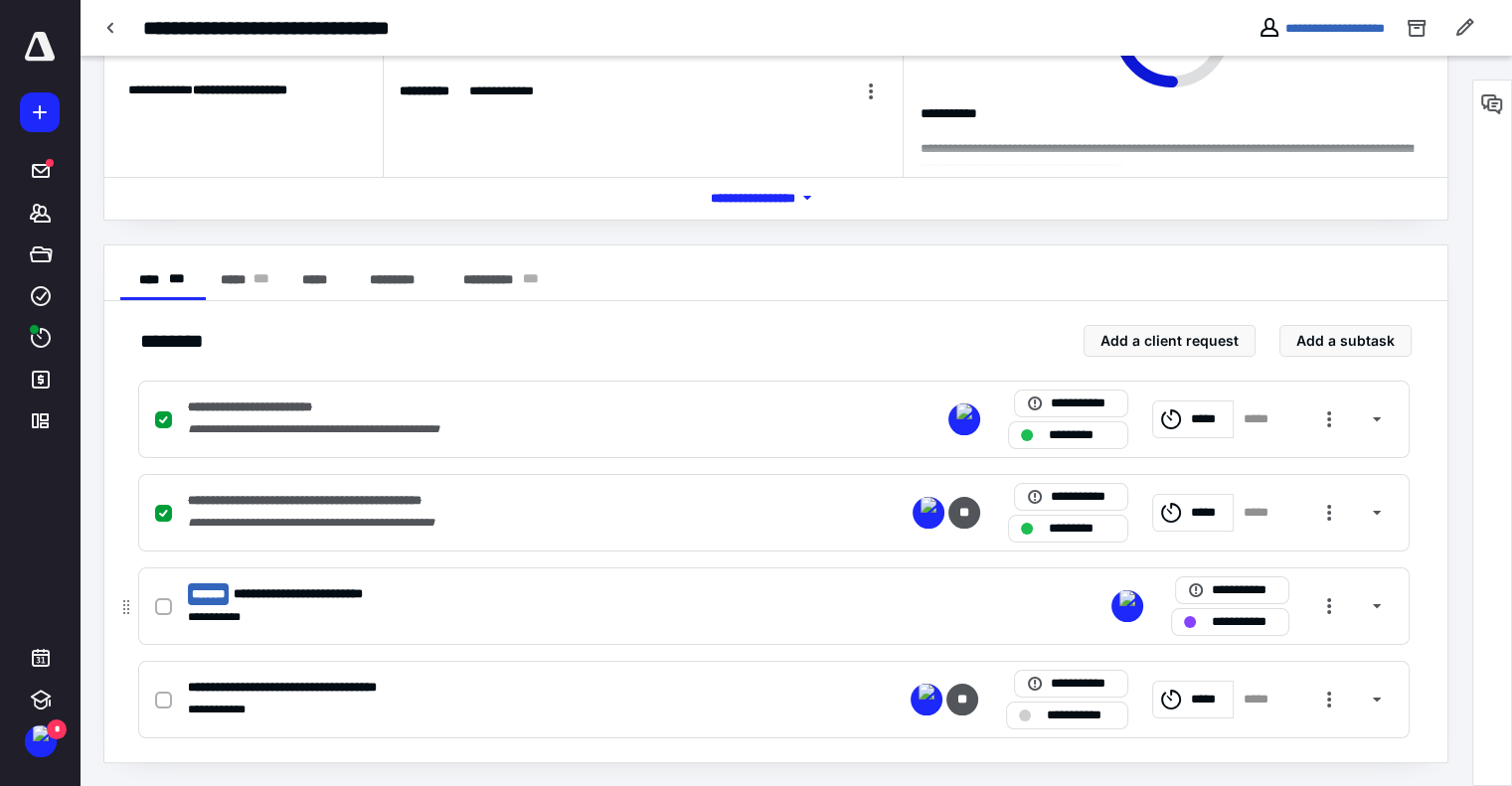 click on "**********" at bounding box center (513, 617) 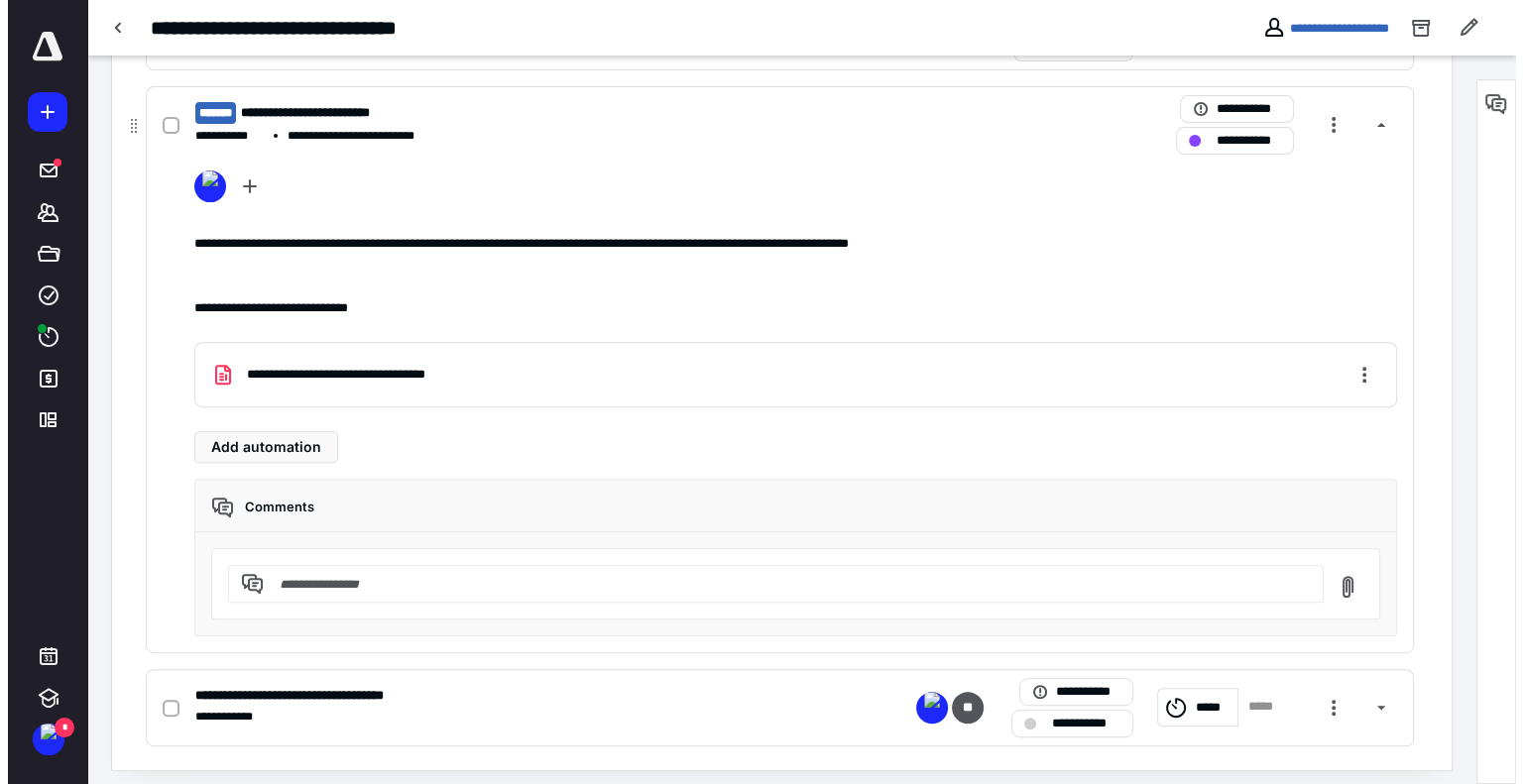 scroll, scrollTop: 680, scrollLeft: 0, axis: vertical 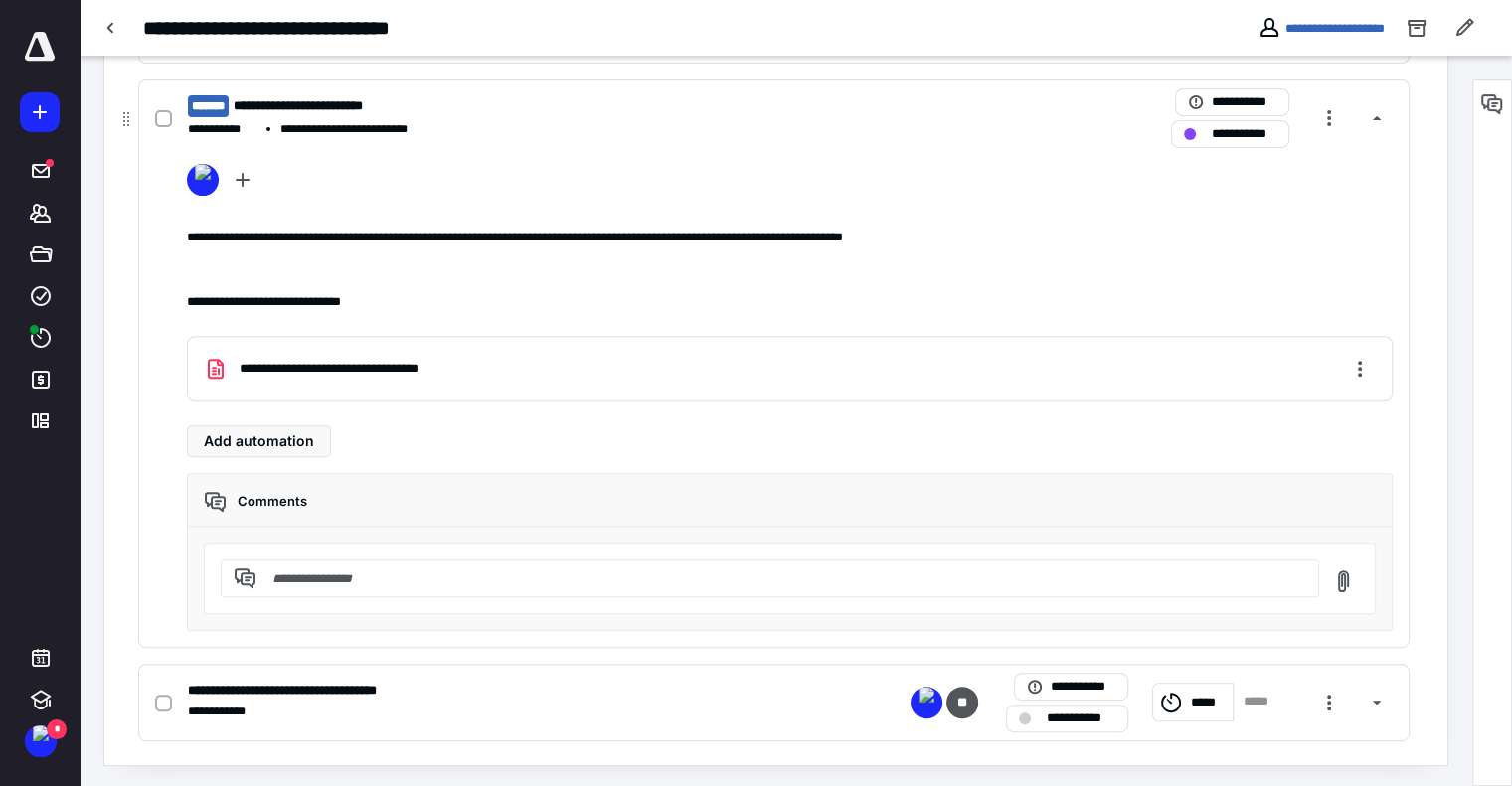 click on "**********" at bounding box center (343, 369) 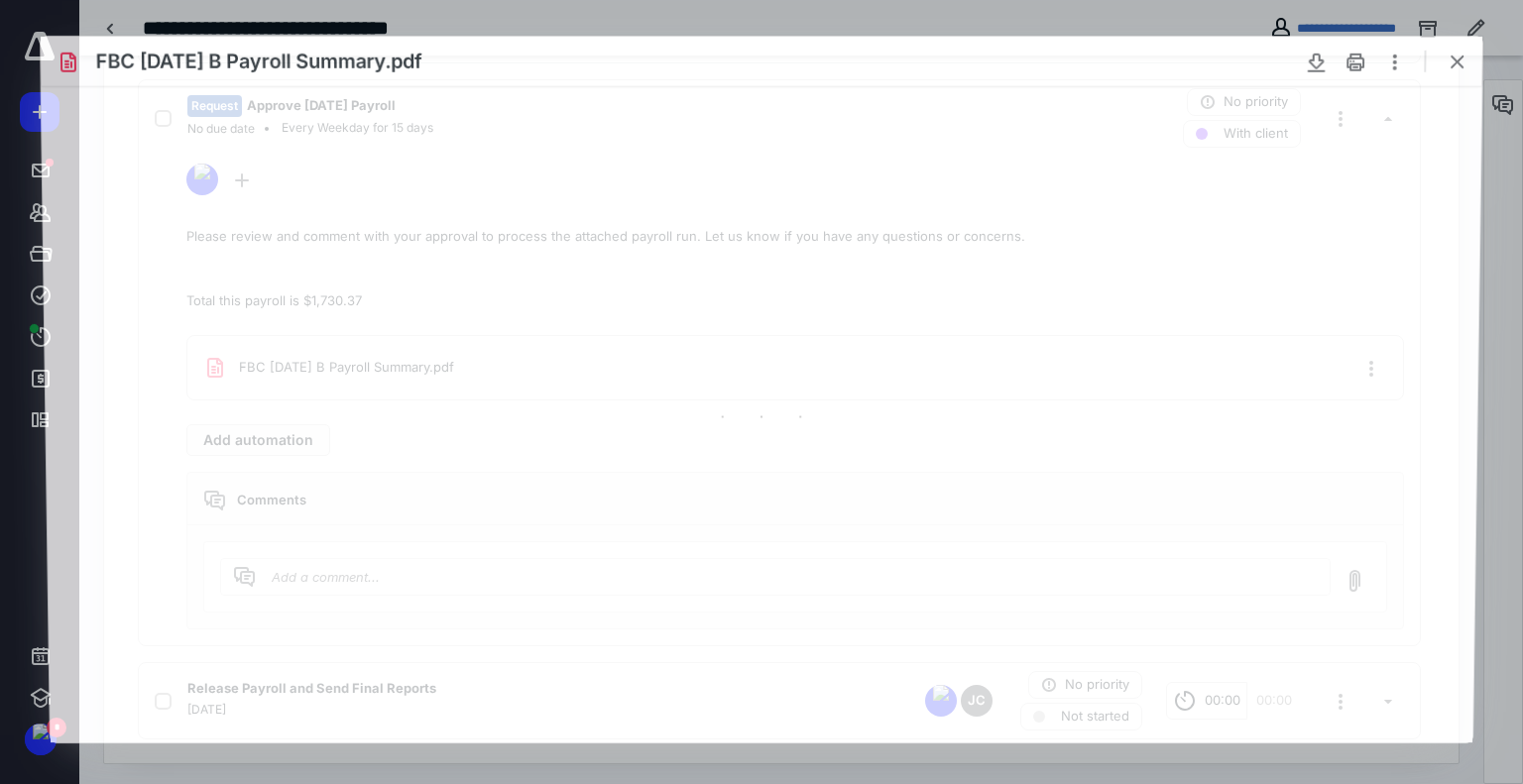 scroll, scrollTop: 0, scrollLeft: 0, axis: both 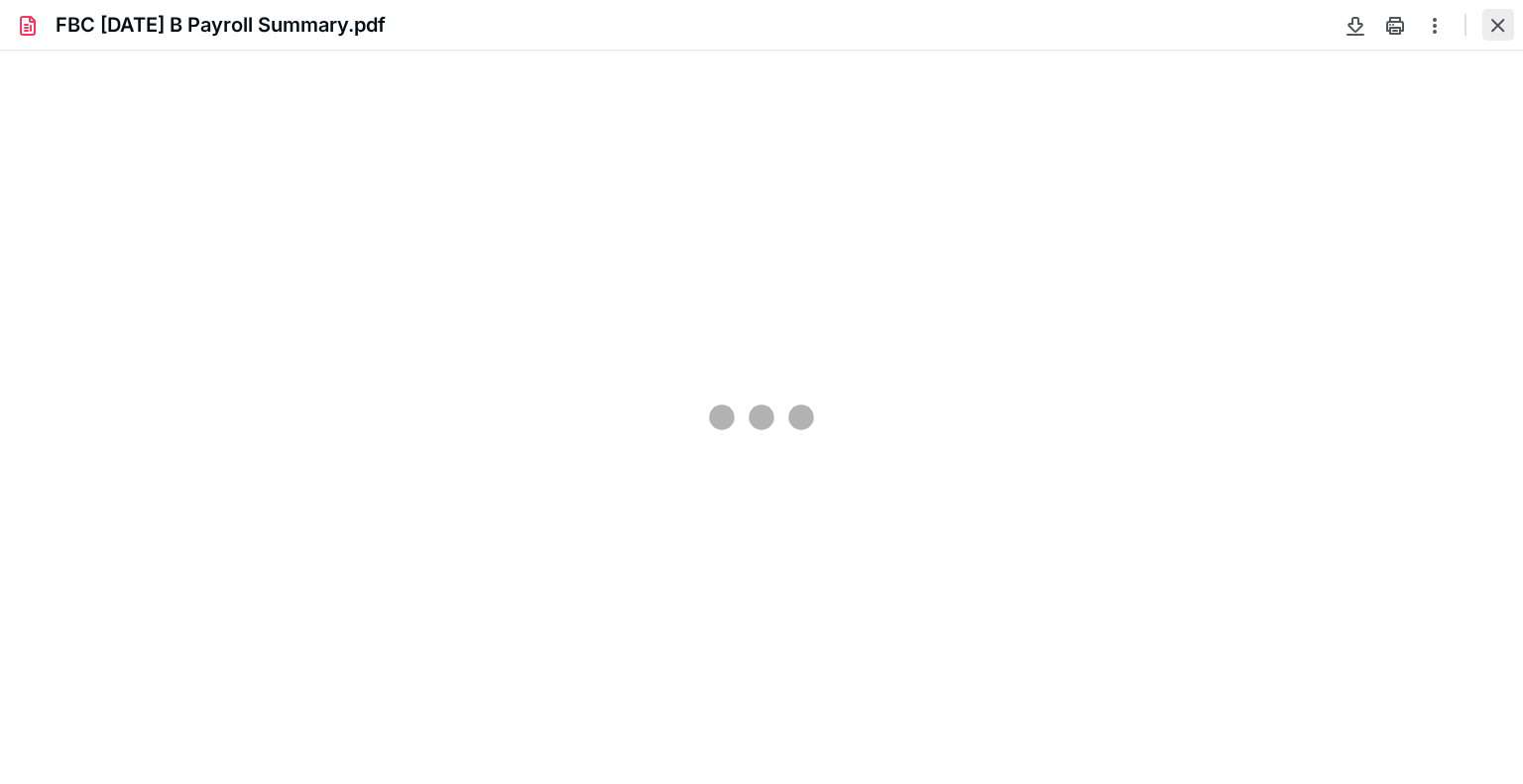 type on "108" 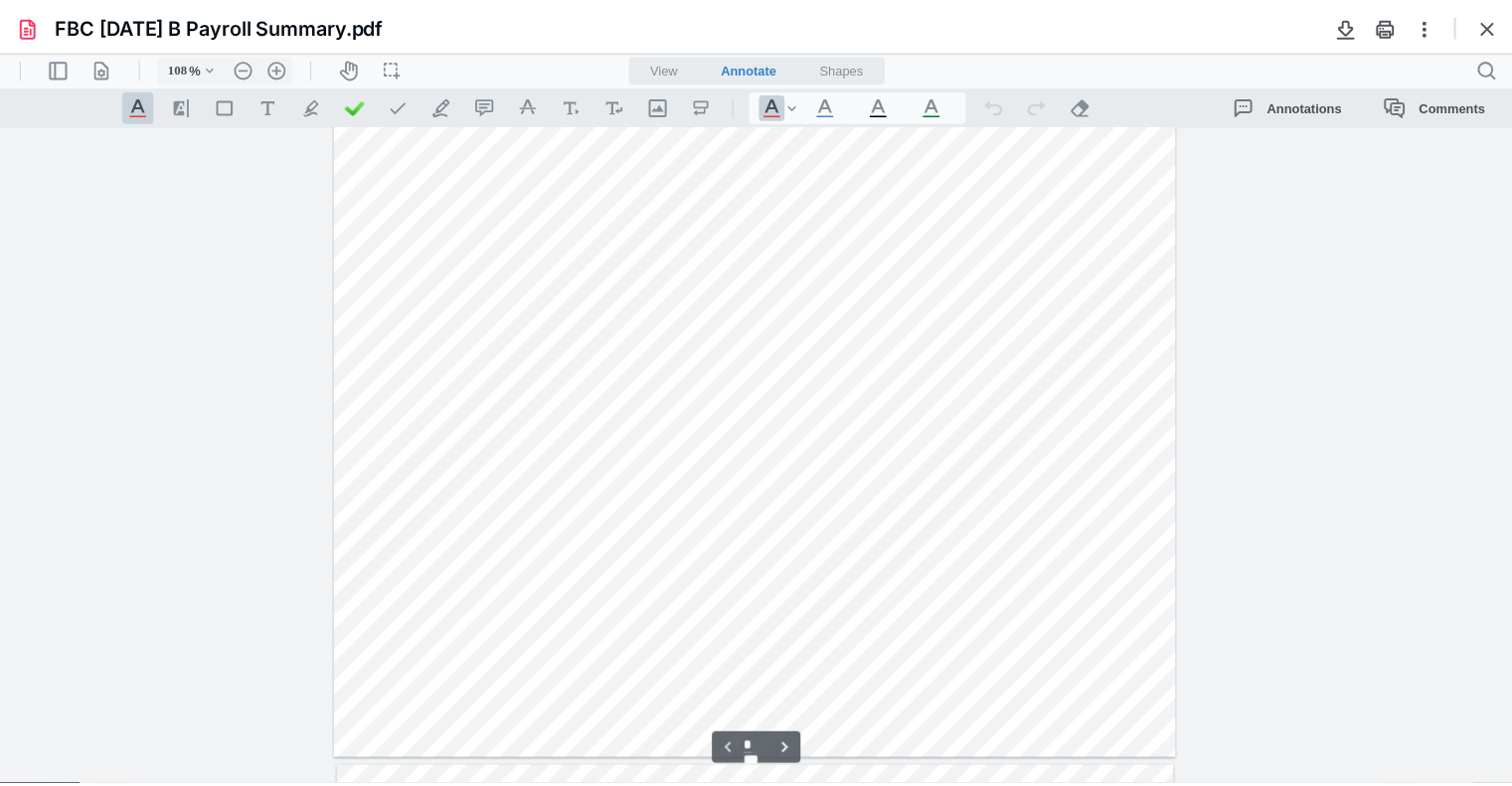 scroll, scrollTop: 0, scrollLeft: 0, axis: both 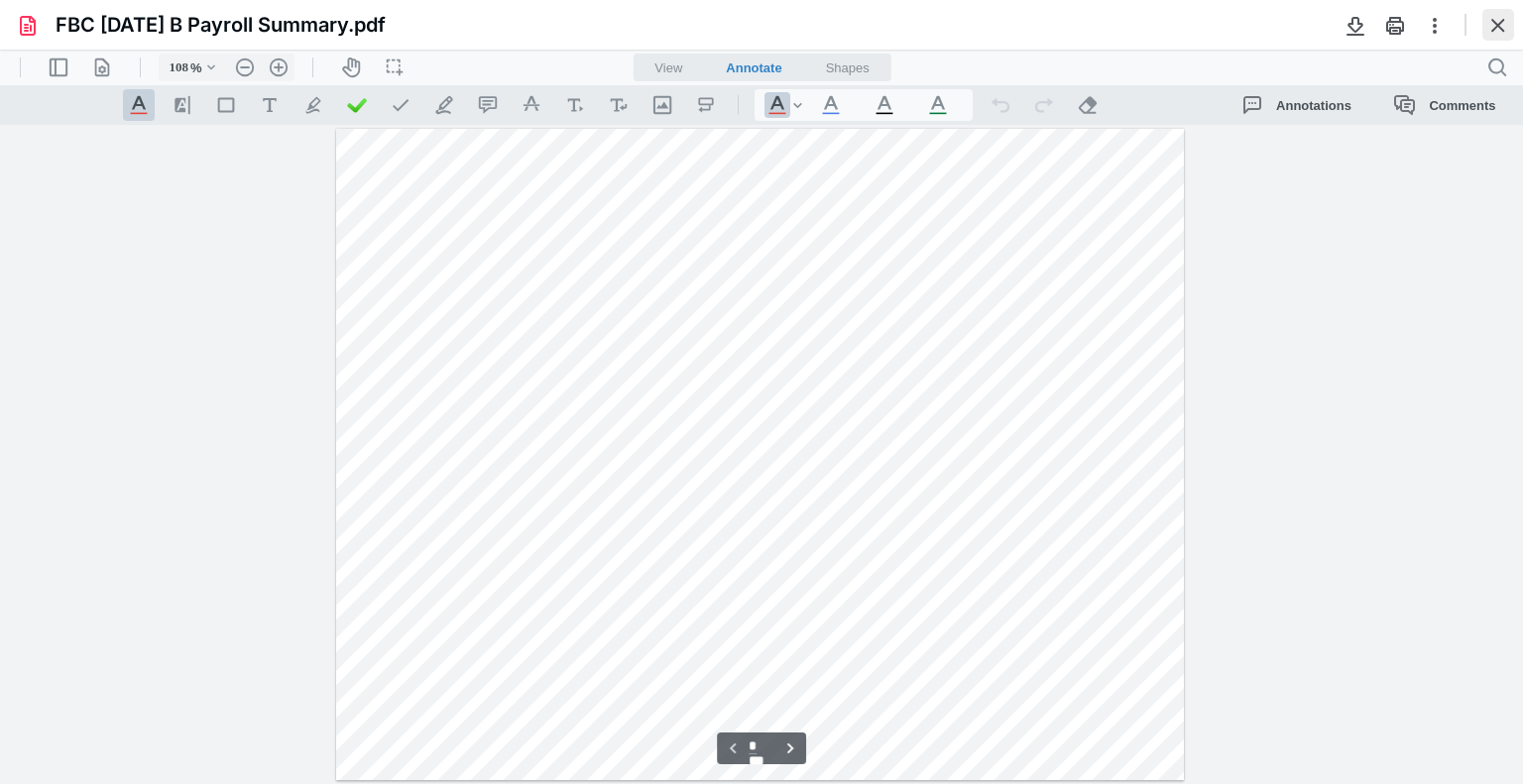 click at bounding box center (1498, 25) 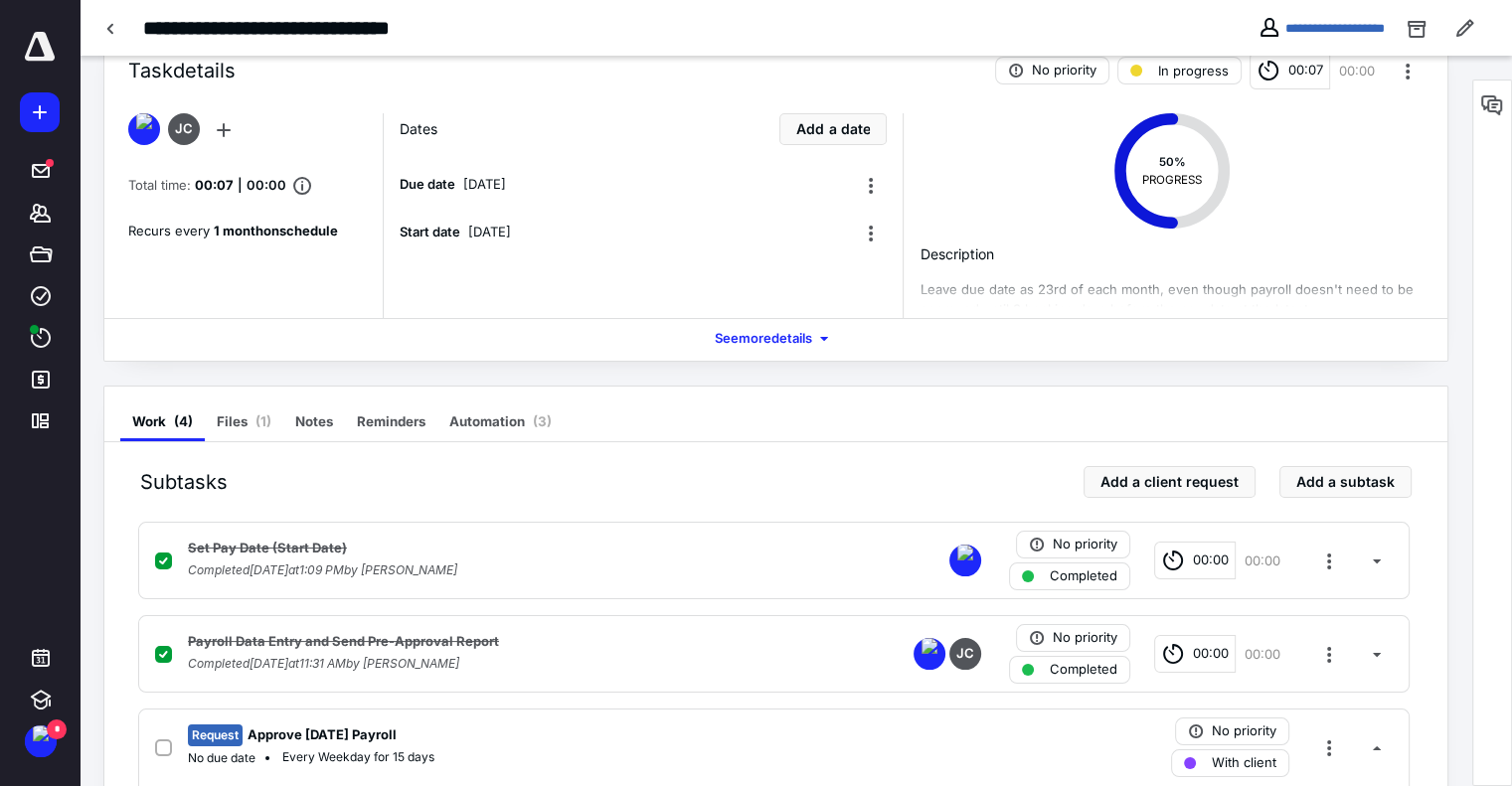 scroll, scrollTop: 0, scrollLeft: 0, axis: both 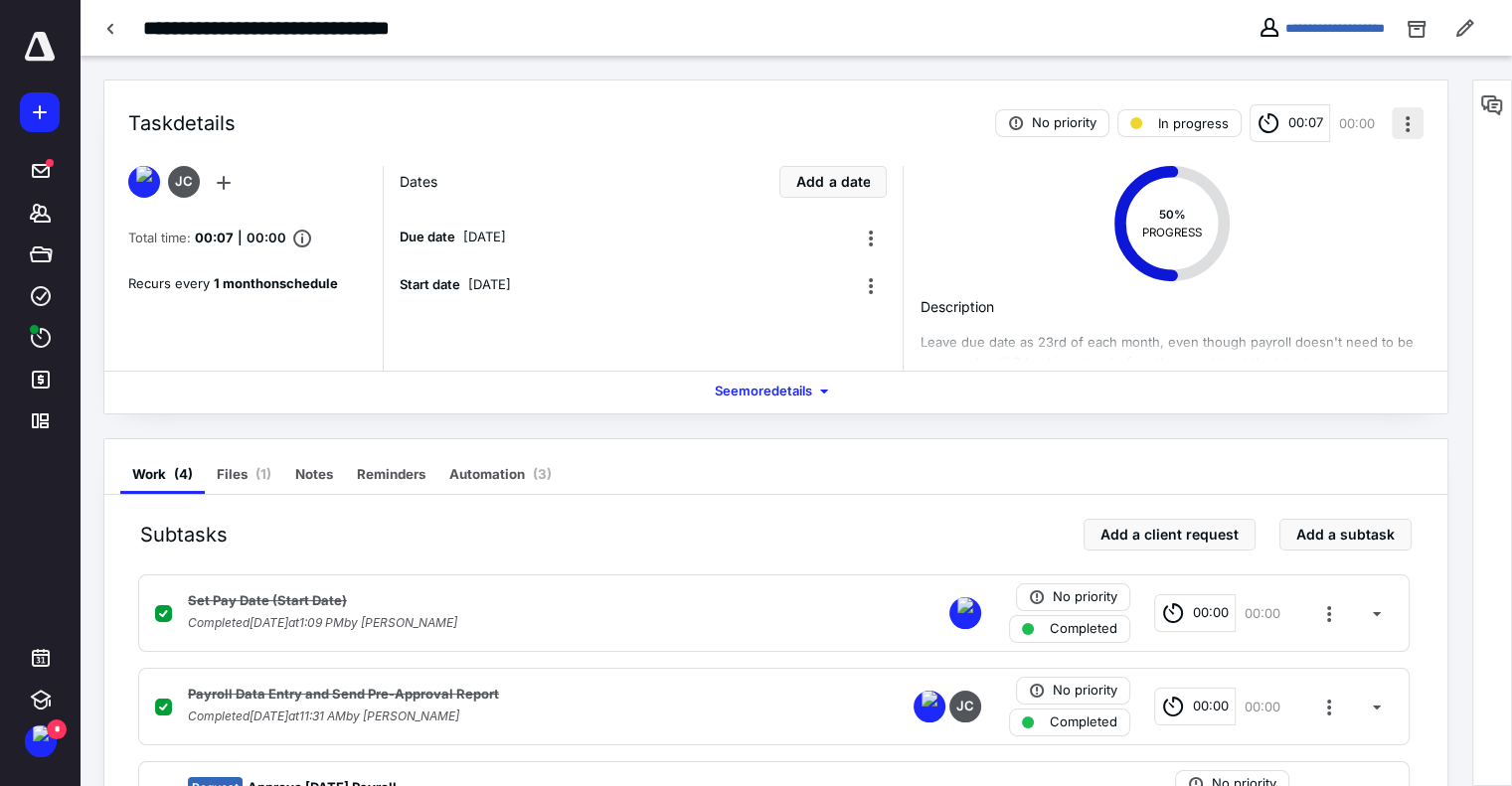 click at bounding box center (1408, 123) 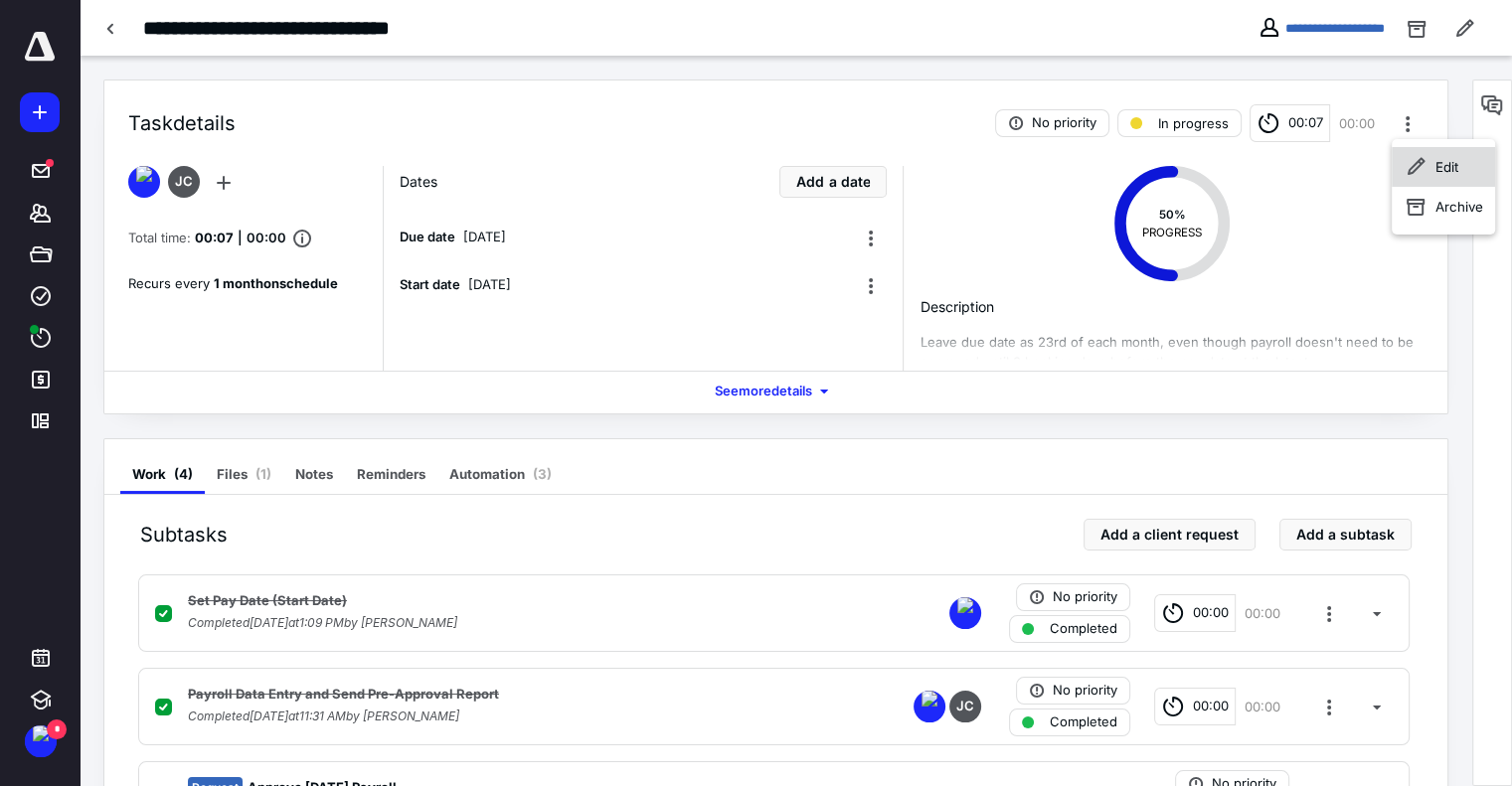 click 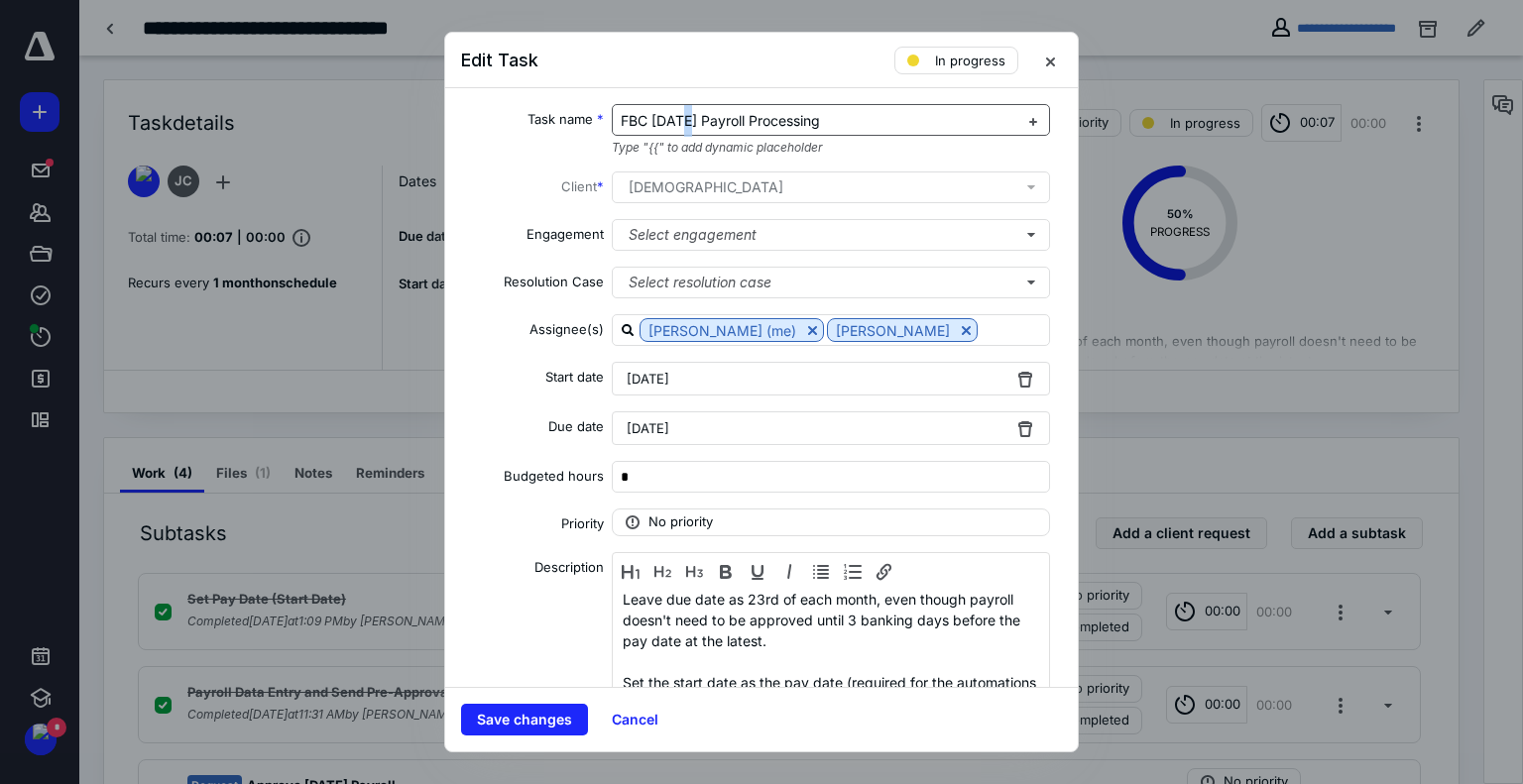 click on "FBC 07/13/25 Payroll Processing" at bounding box center [720, 120] 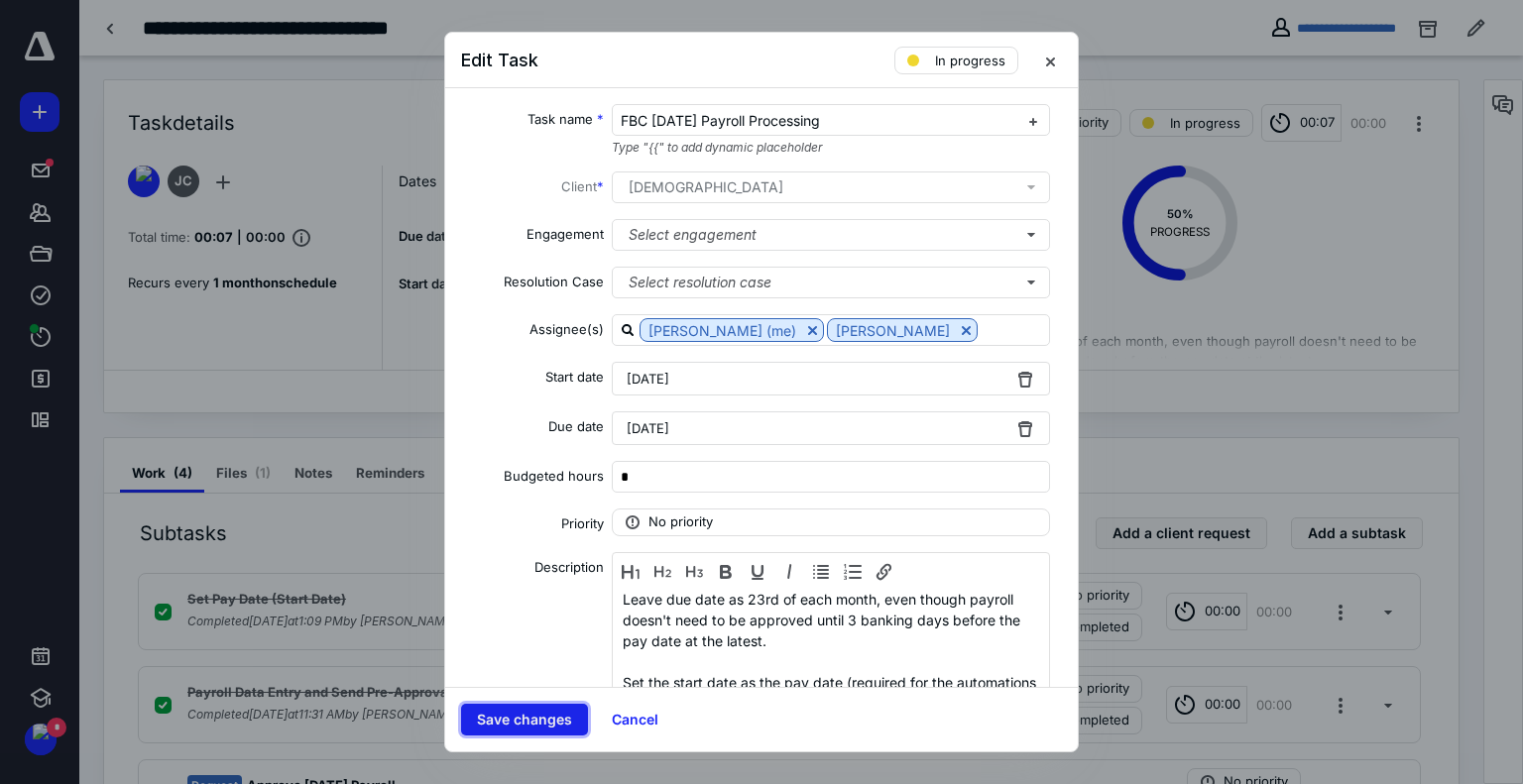 click on "Save changes" at bounding box center (525, 720) 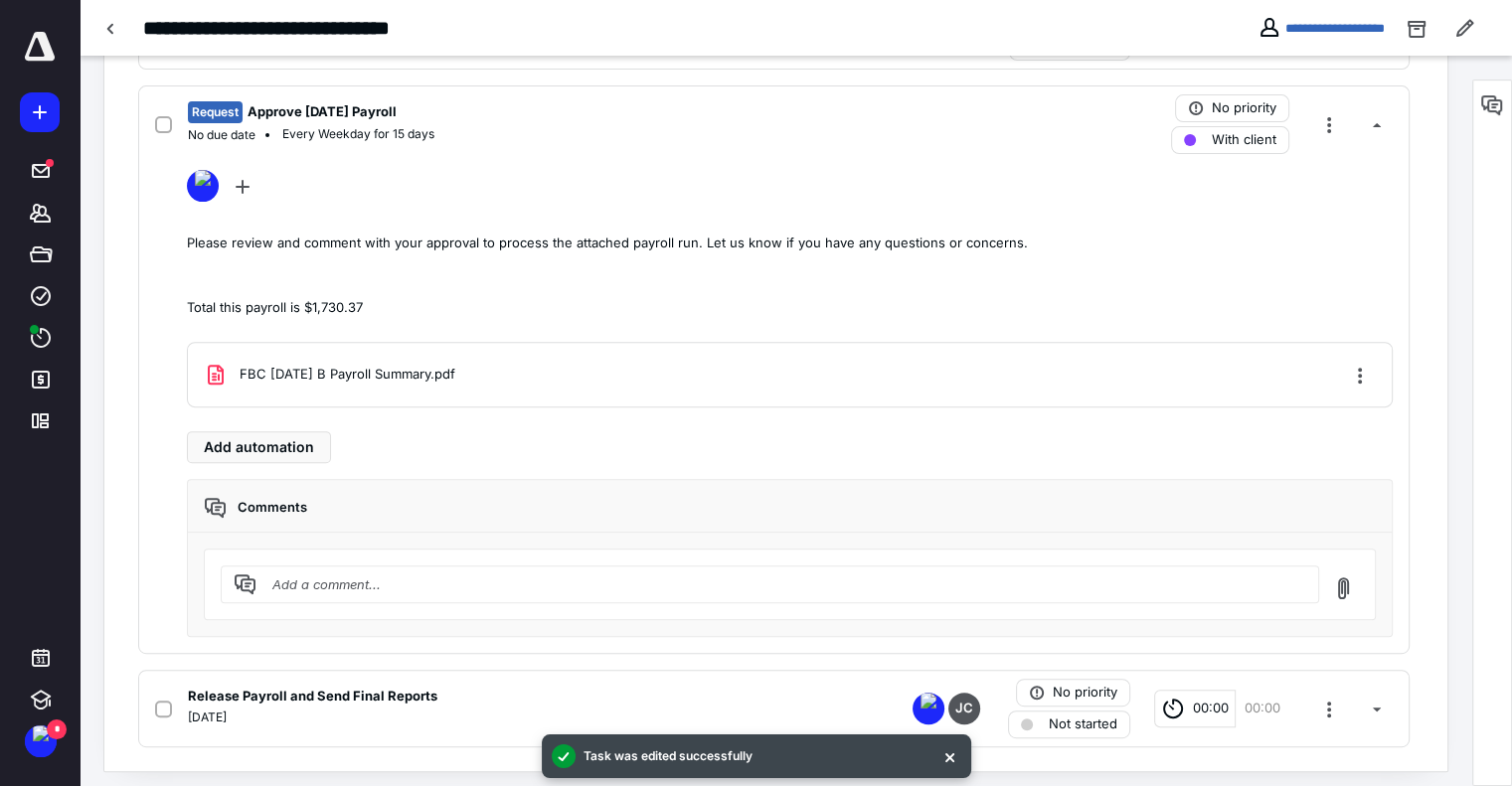 scroll, scrollTop: 682, scrollLeft: 0, axis: vertical 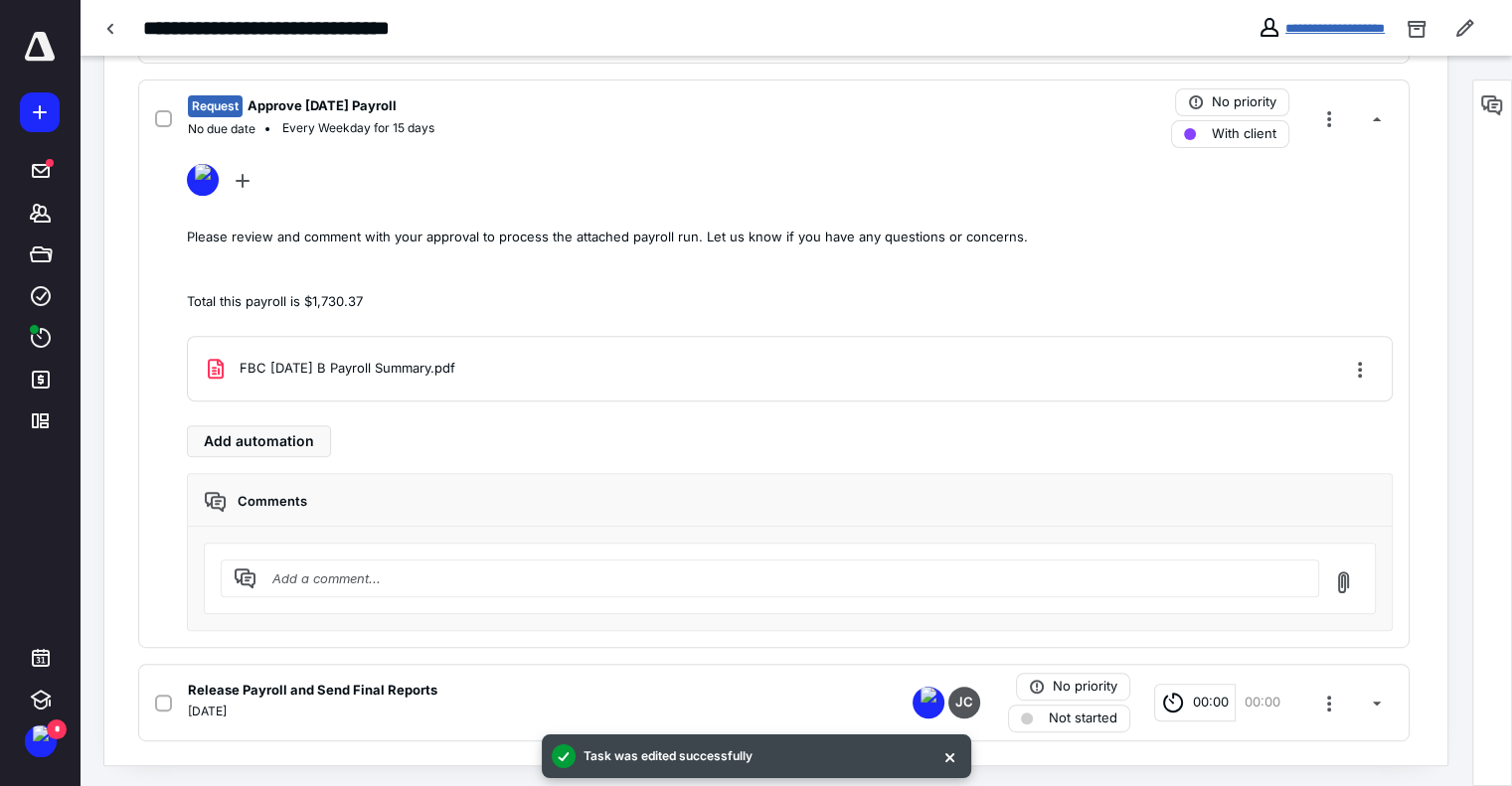 click on "**********" at bounding box center [1335, 28] 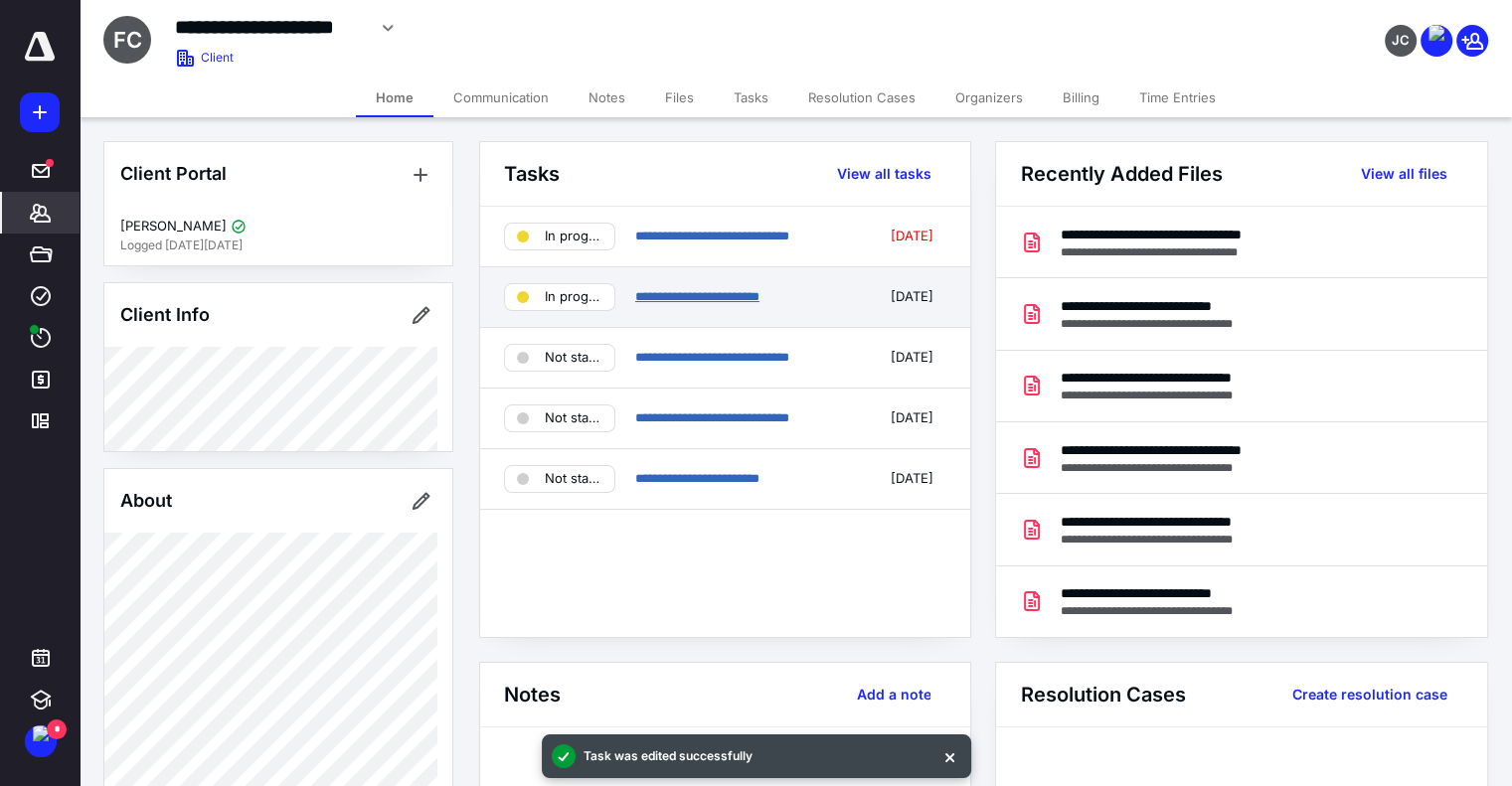 click on "**********" at bounding box center [697, 296] 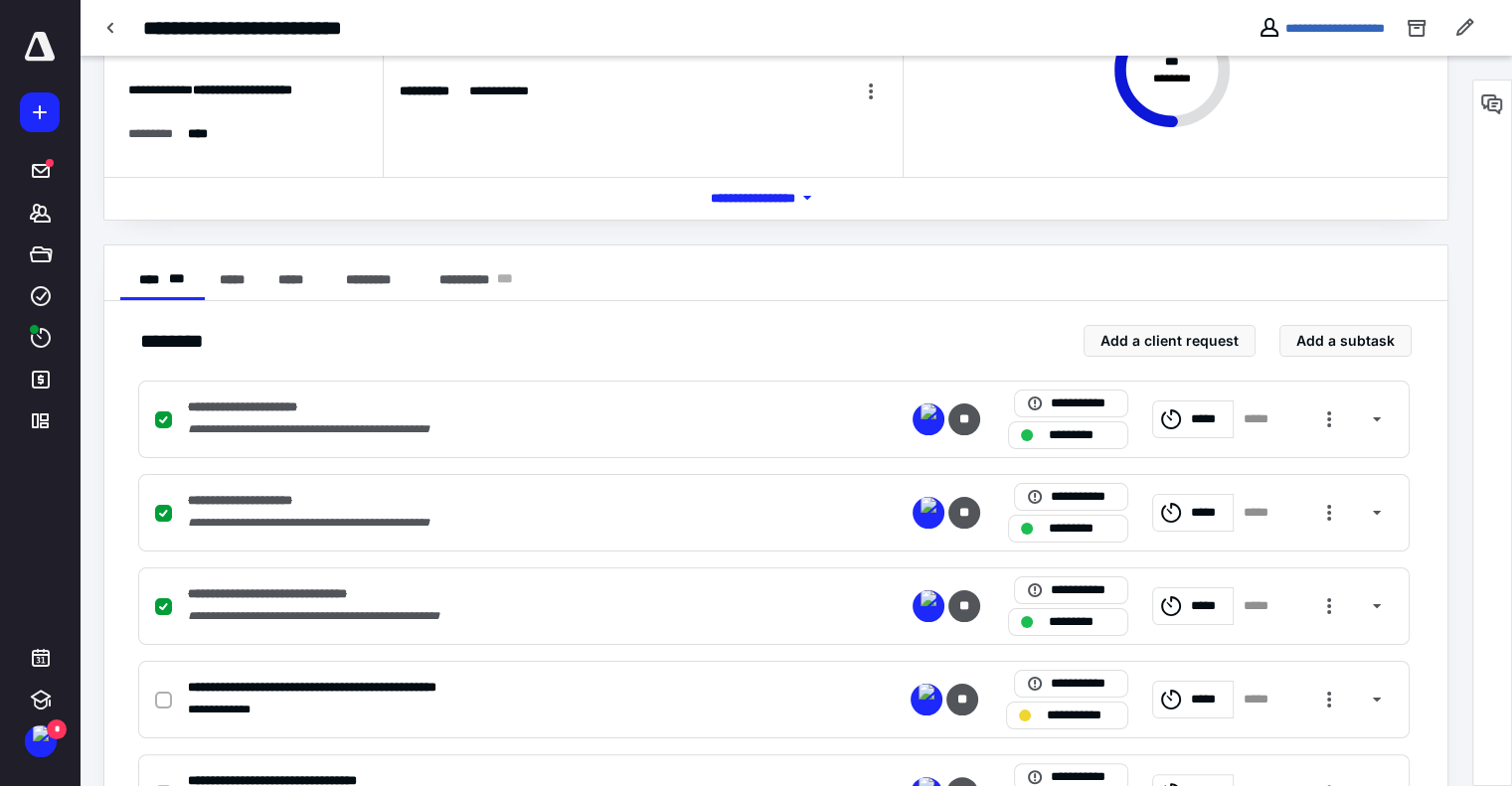 scroll, scrollTop: 381, scrollLeft: 0, axis: vertical 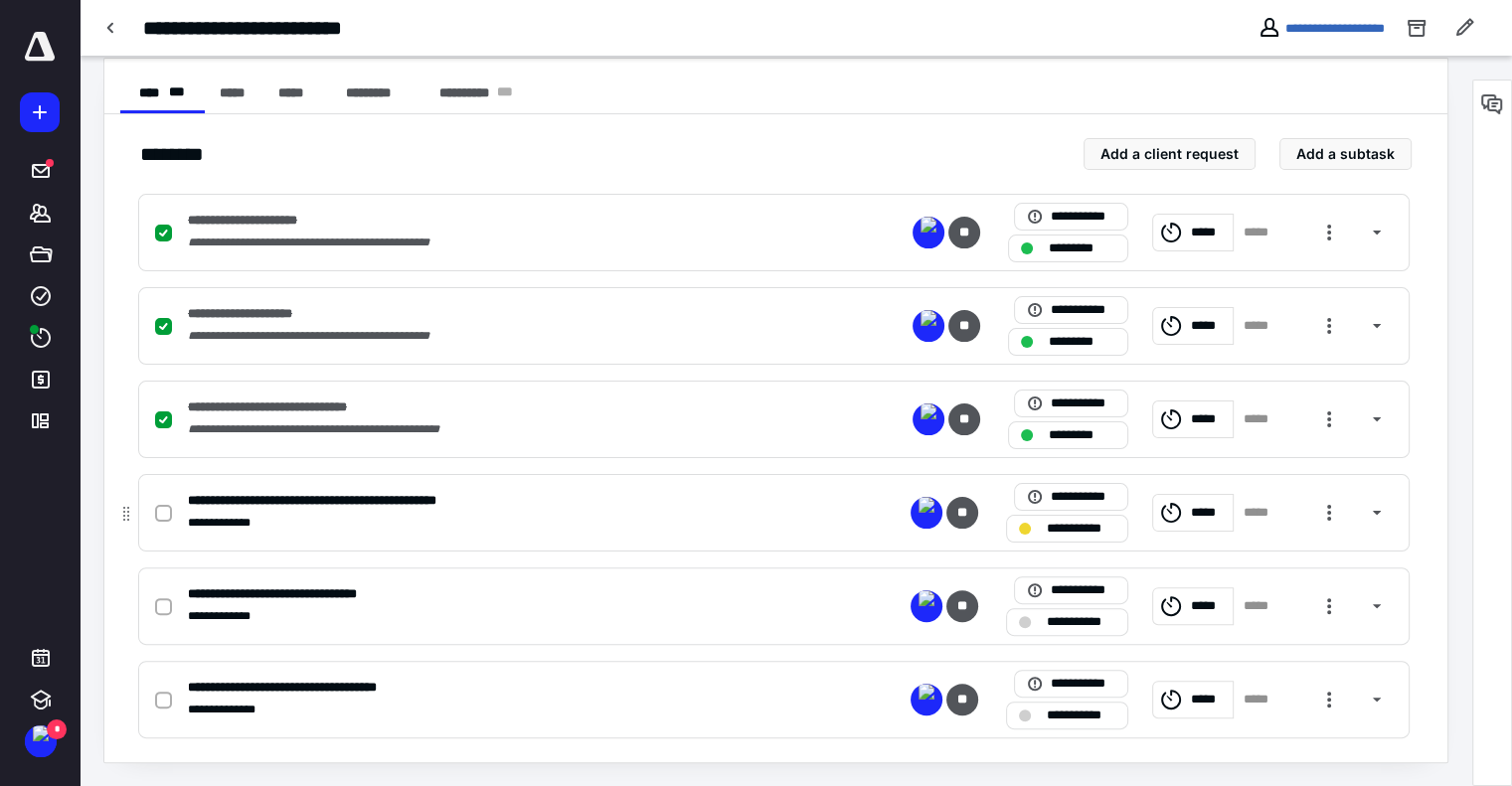 click on "**********" at bounding box center [1081, 529] 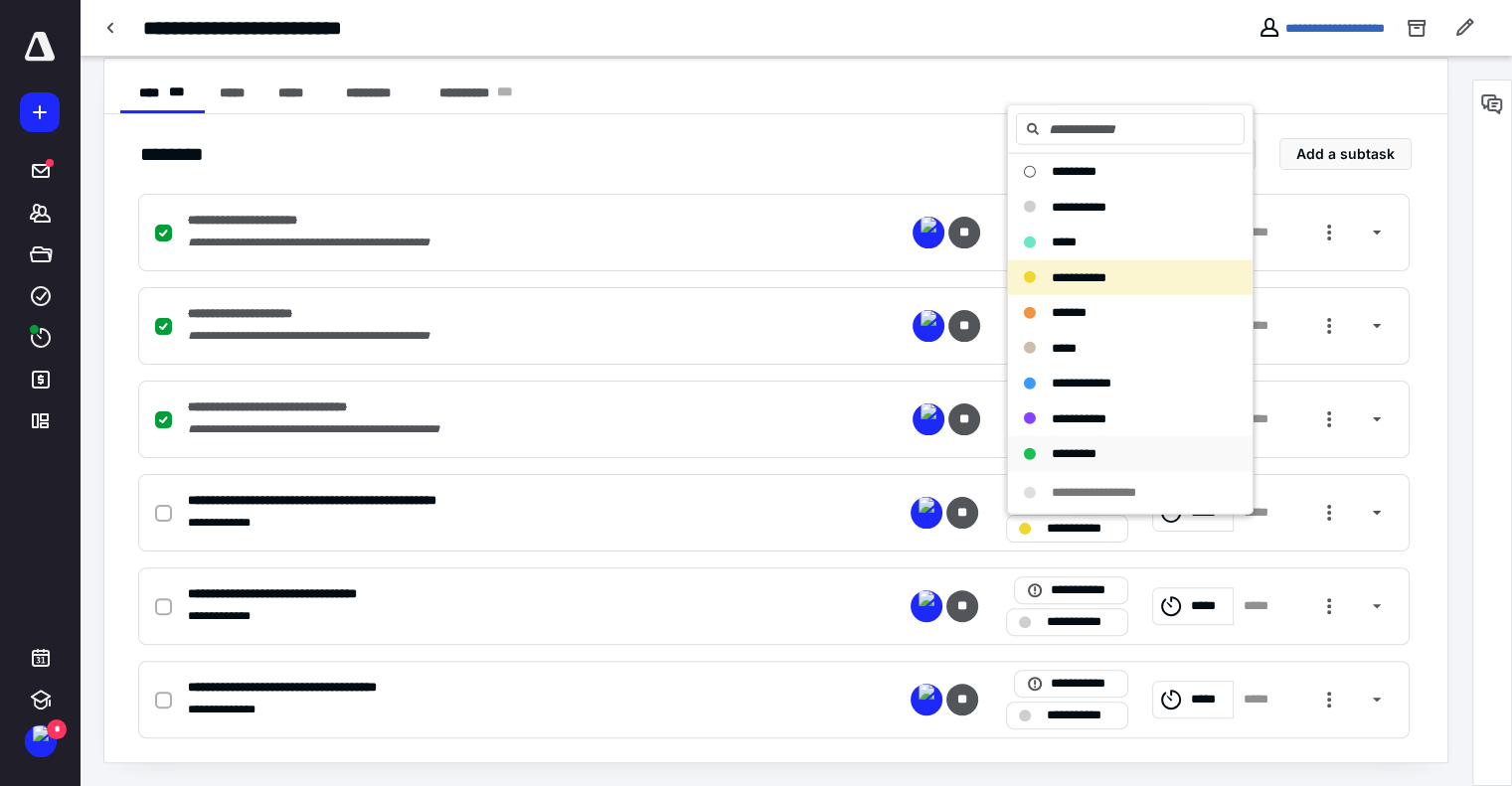 click on "*********" at bounding box center [1118, 454] 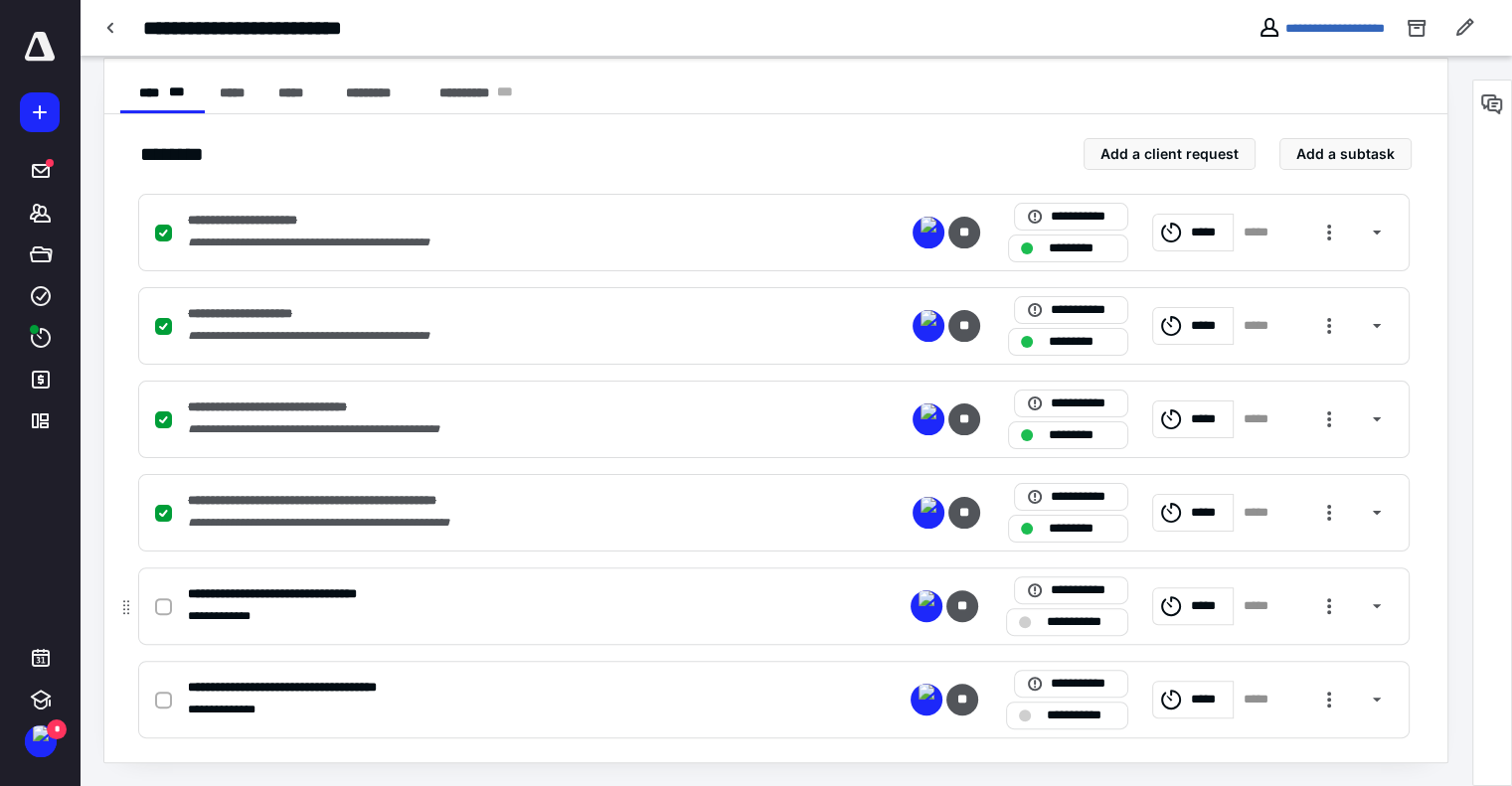 click on "**********" at bounding box center [513, 594] 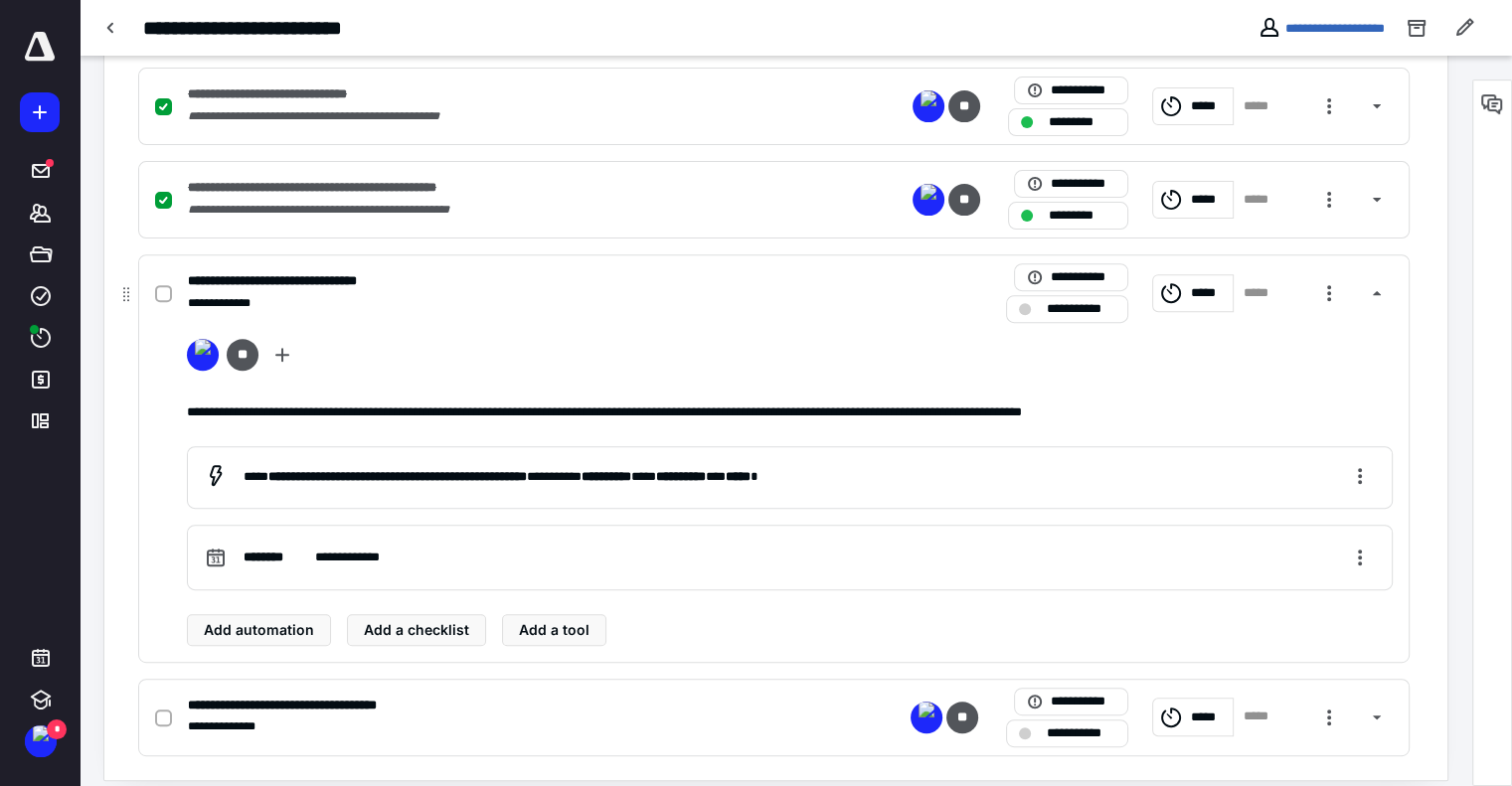 scroll, scrollTop: 709, scrollLeft: 0, axis: vertical 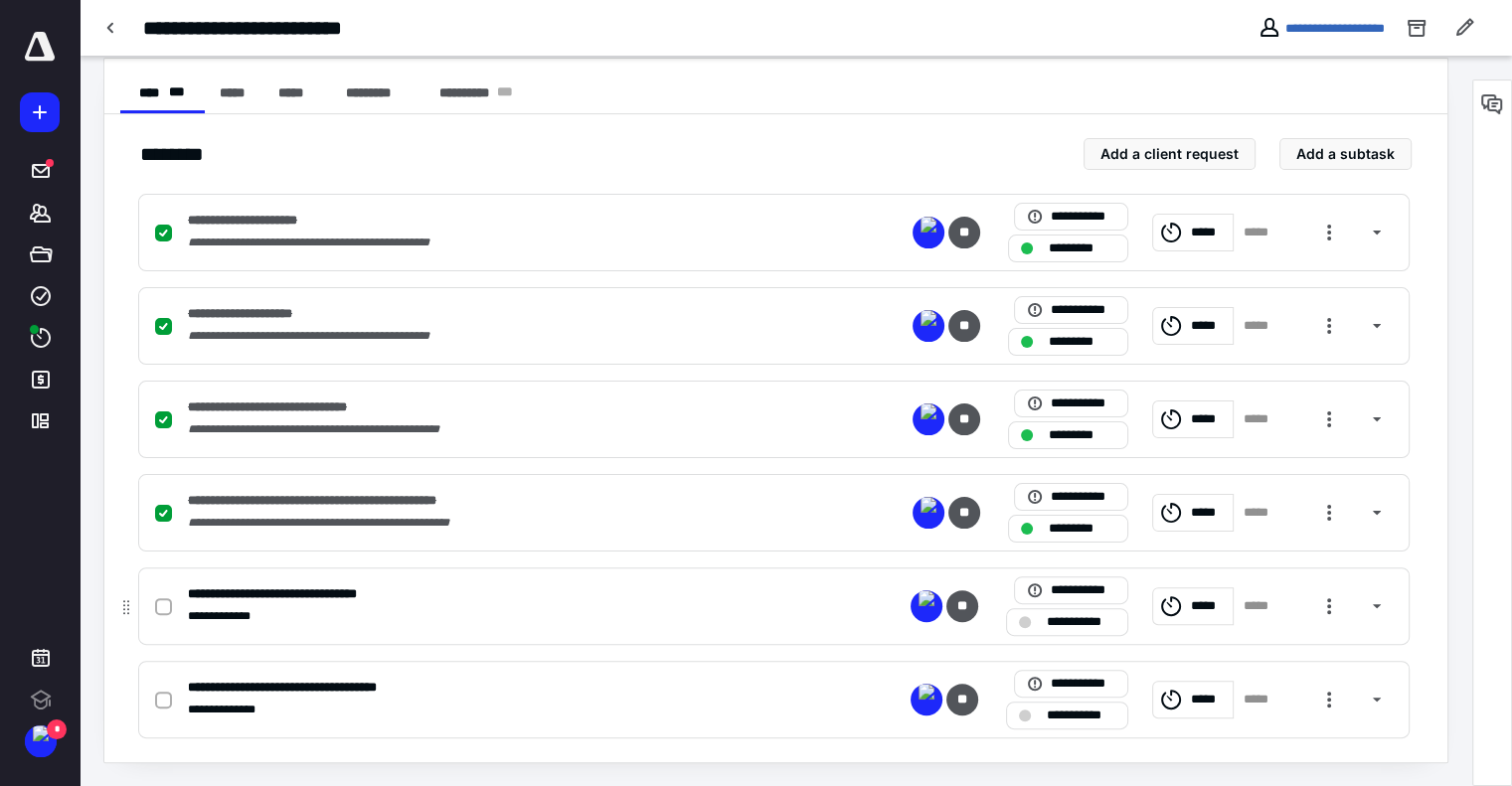 click on "**********" at bounding box center (773, 606) 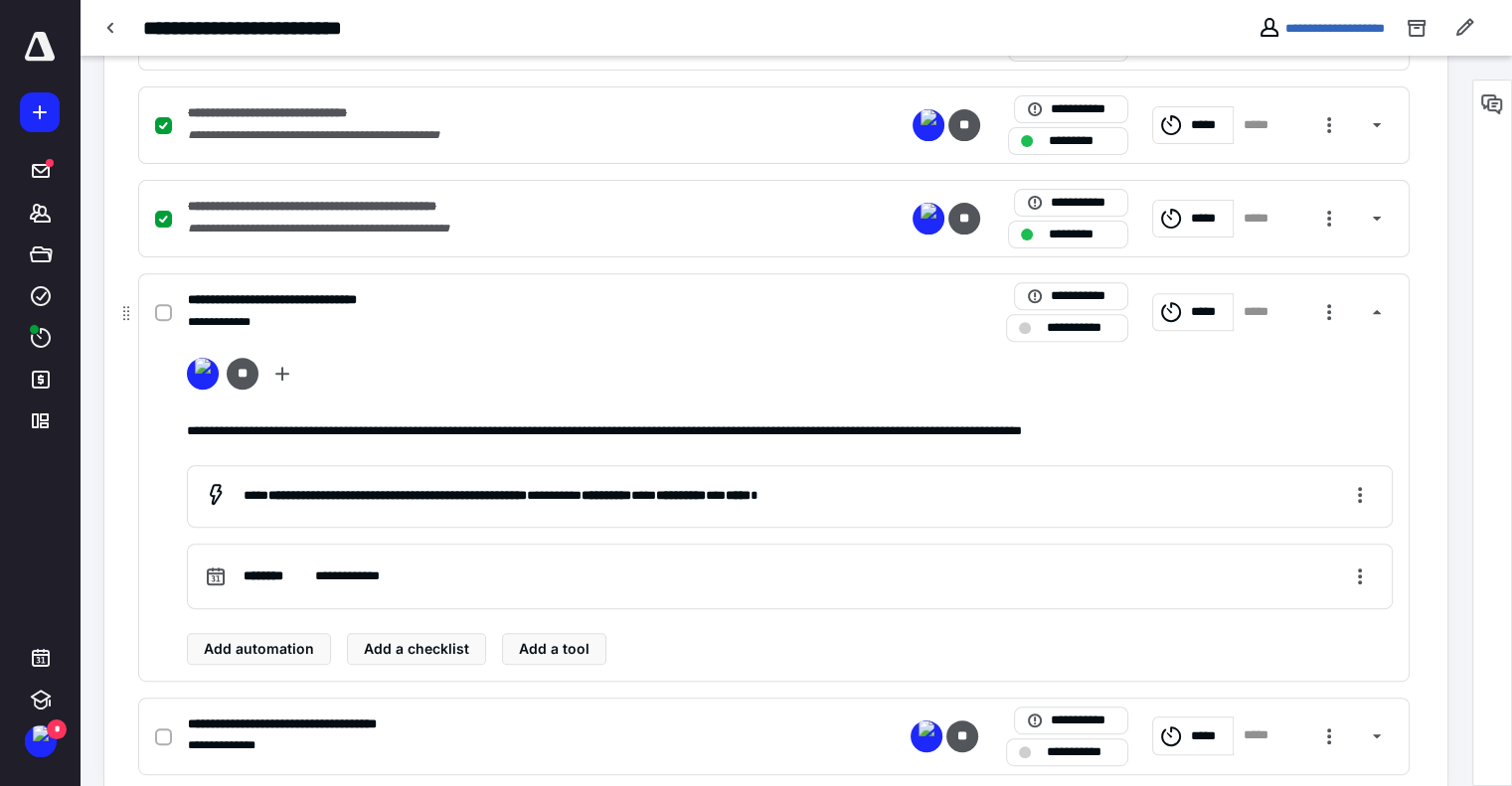 scroll, scrollTop: 679, scrollLeft: 0, axis: vertical 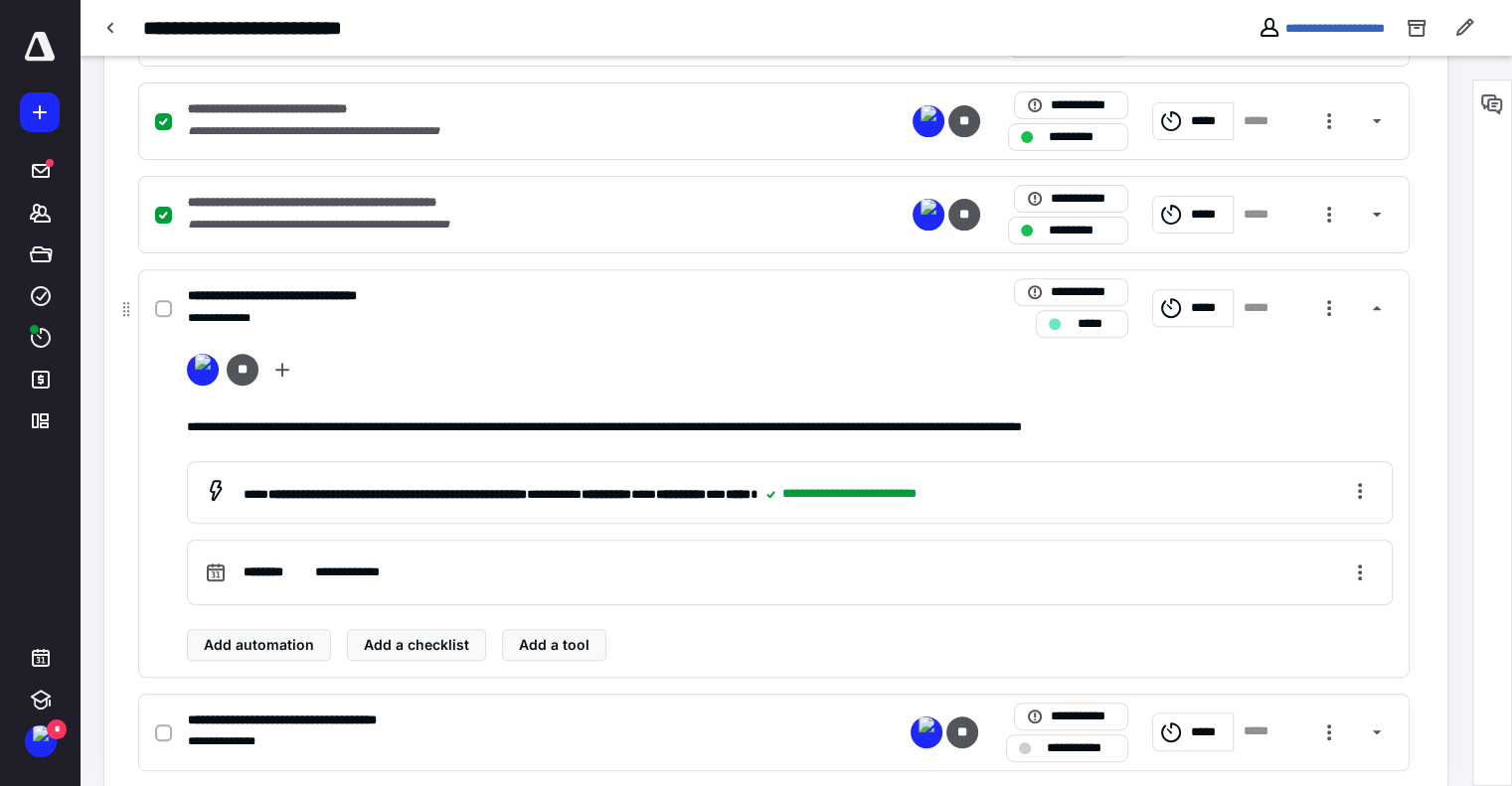 click on "*****" at bounding box center (1095, 324) 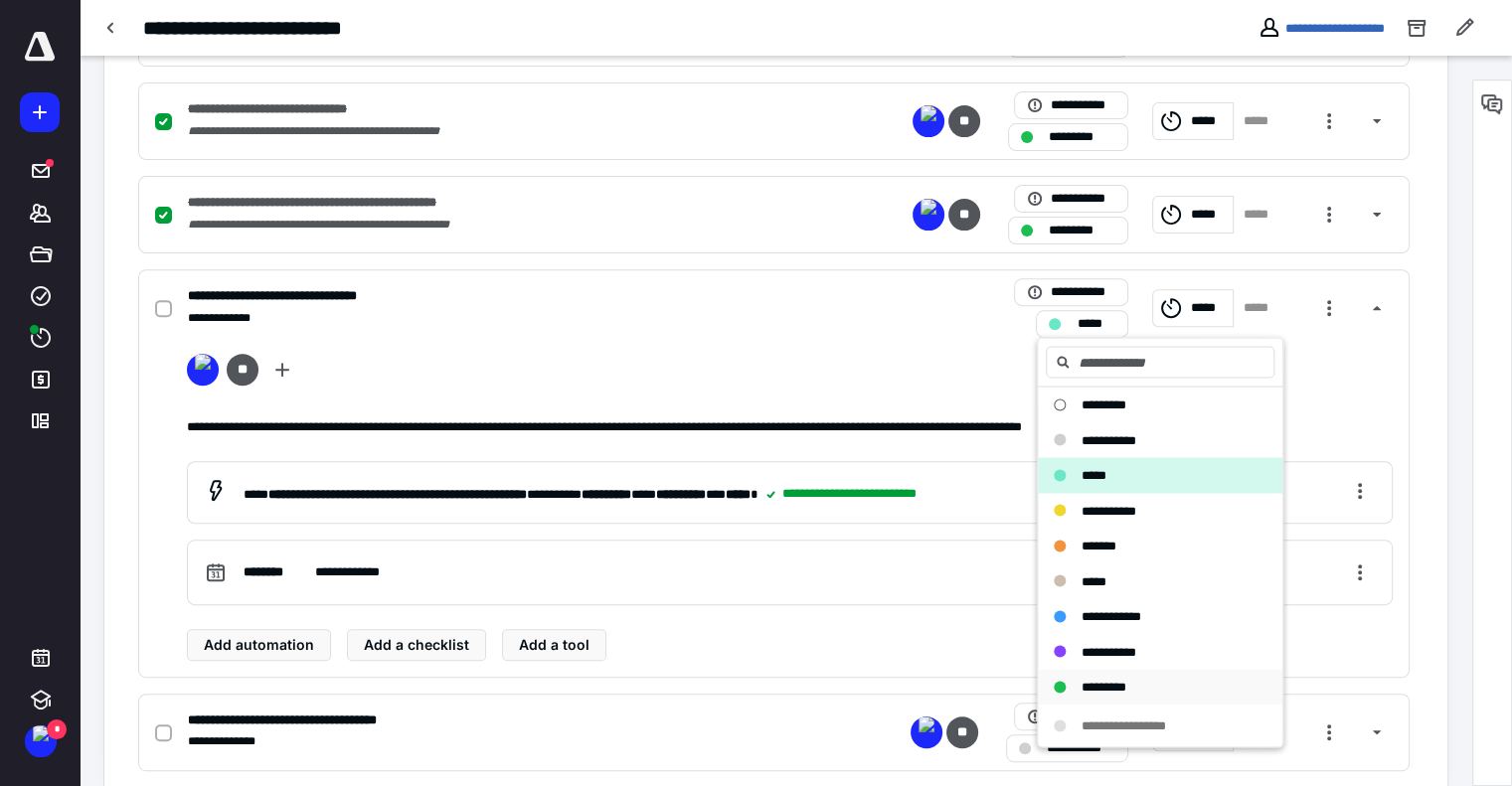 click on "*********" at bounding box center [1103, 686] 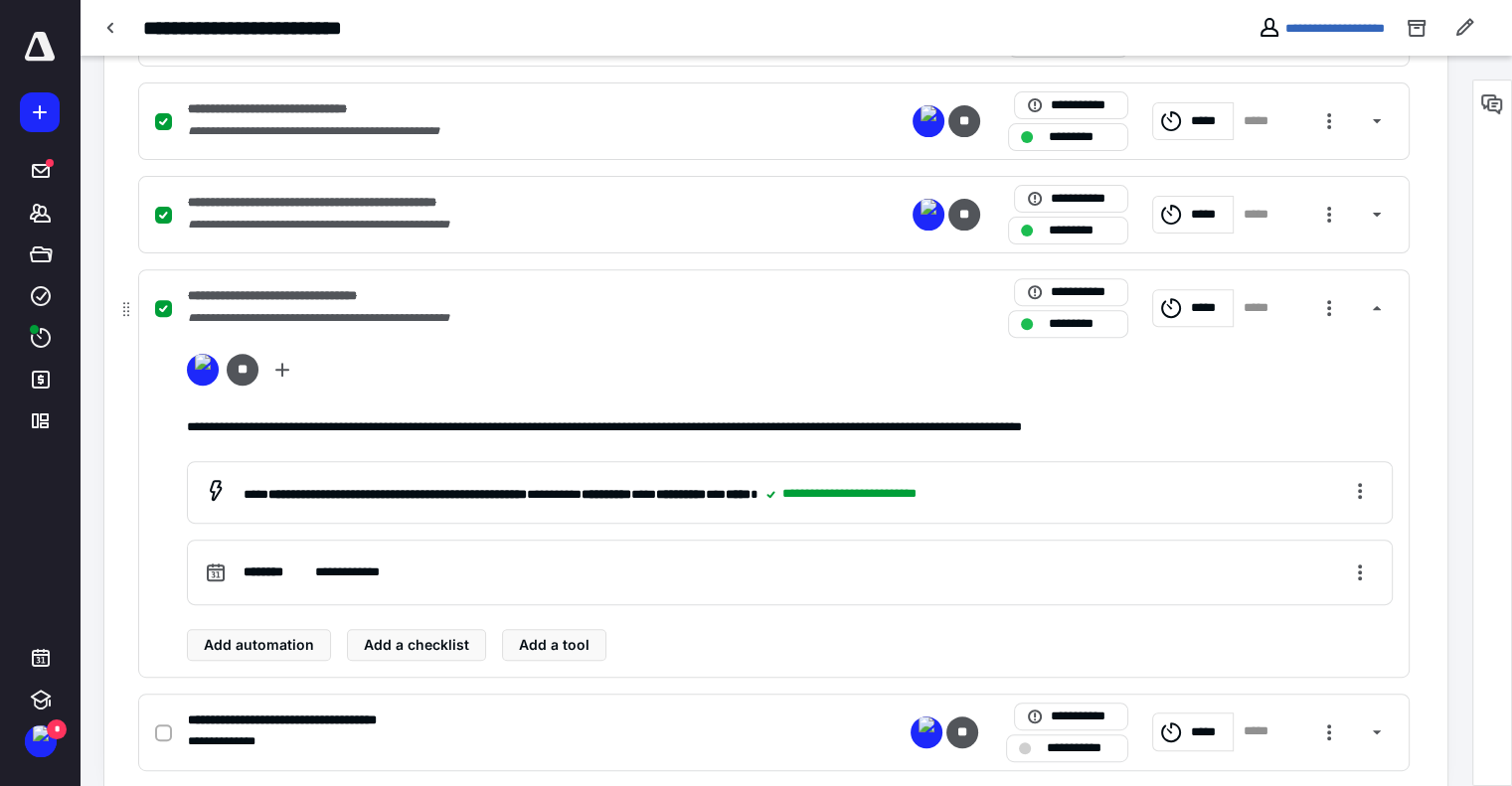 click on "**********" at bounding box center (513, 296) 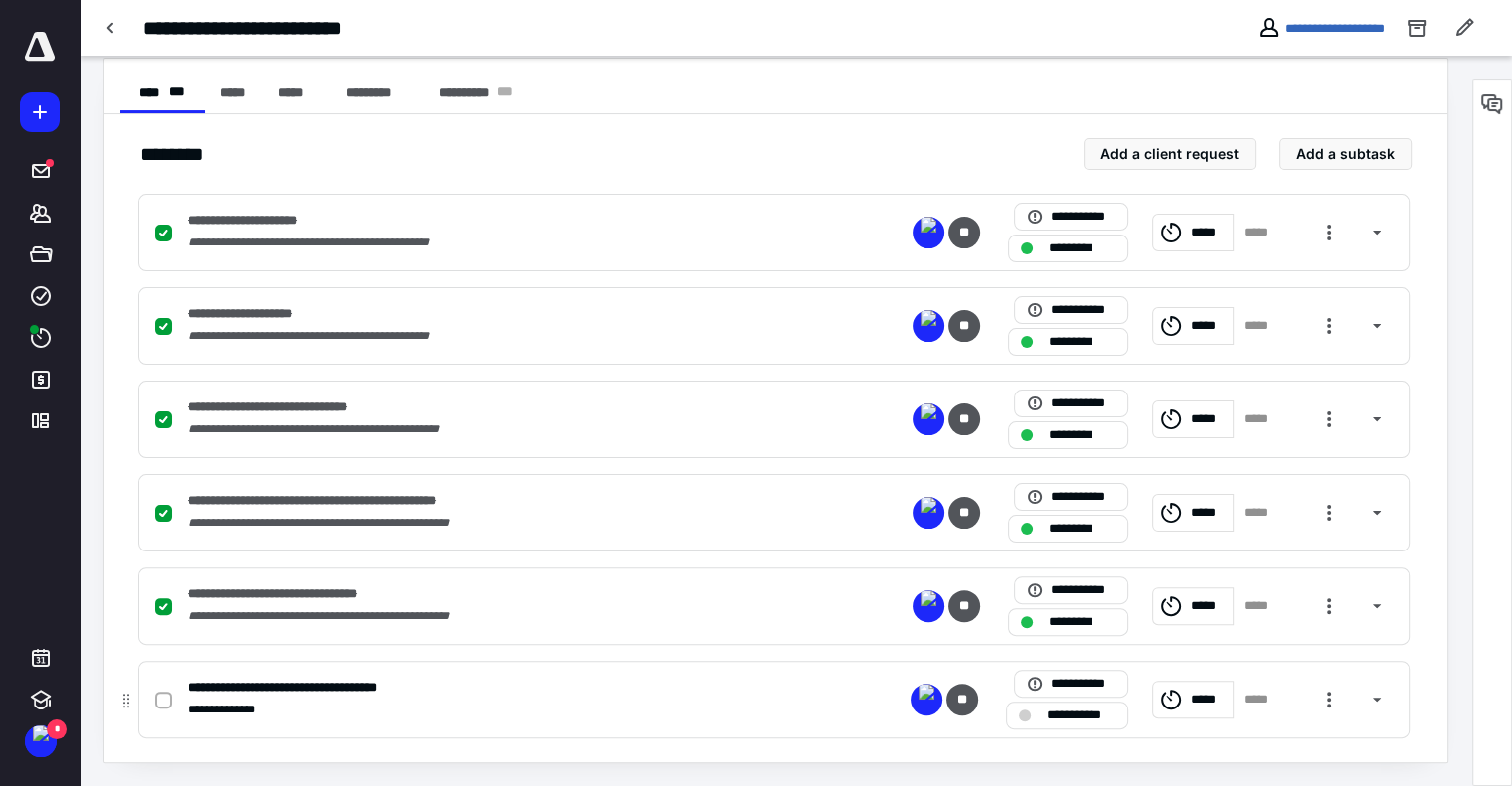 click on "**********" at bounding box center (513, 688) 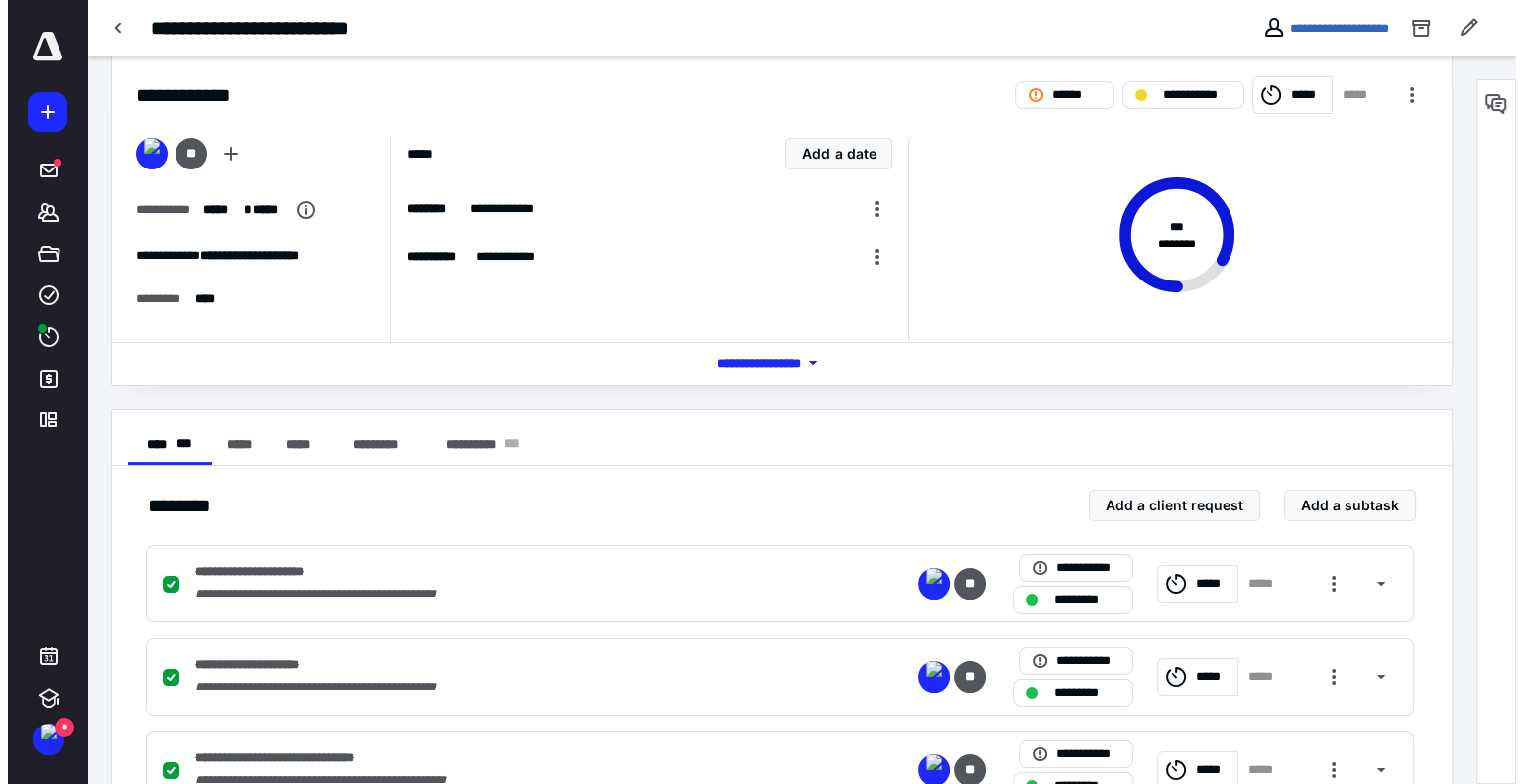 scroll, scrollTop: 0, scrollLeft: 0, axis: both 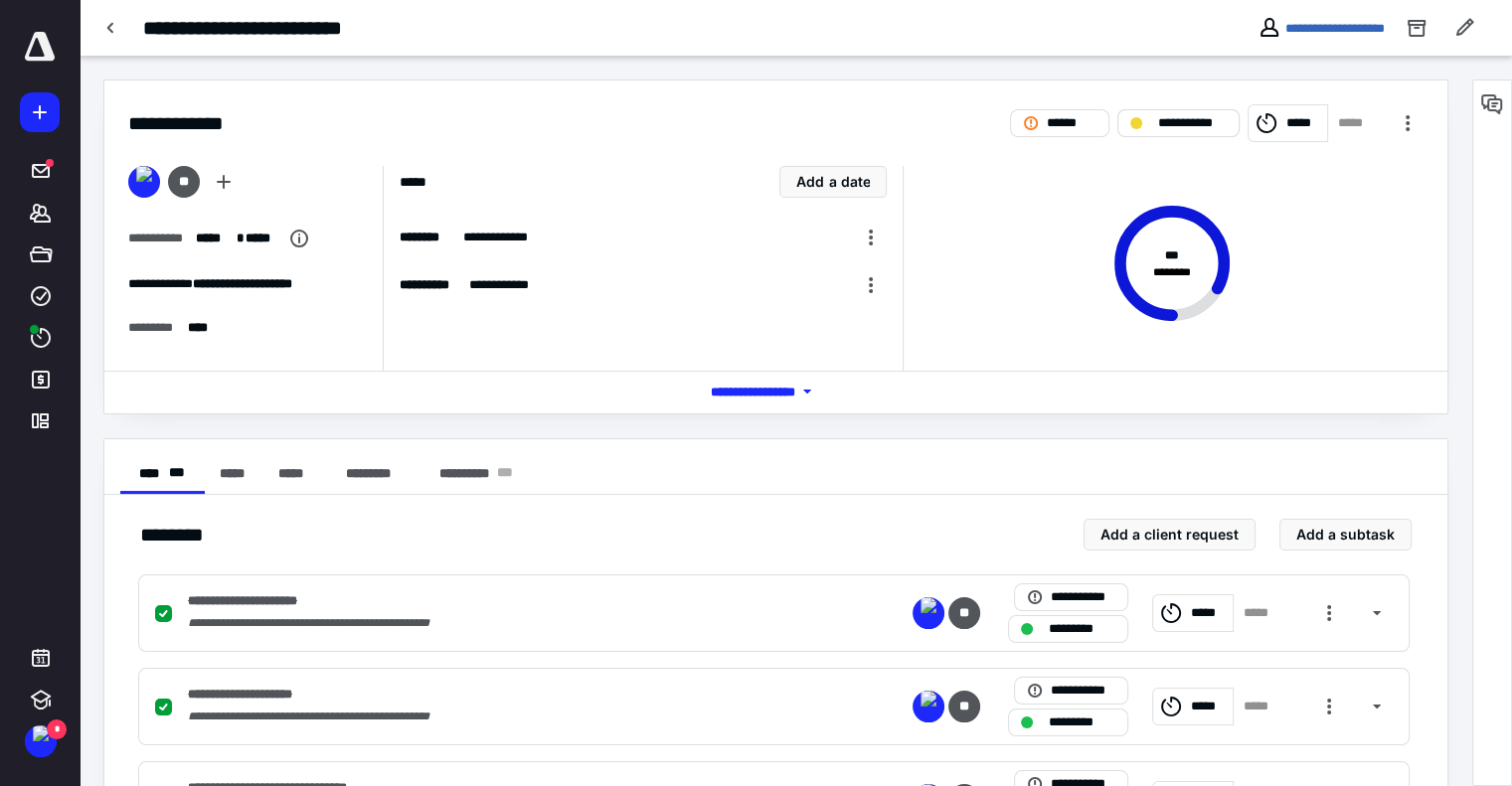 click on "**********" at bounding box center (1192, 123) 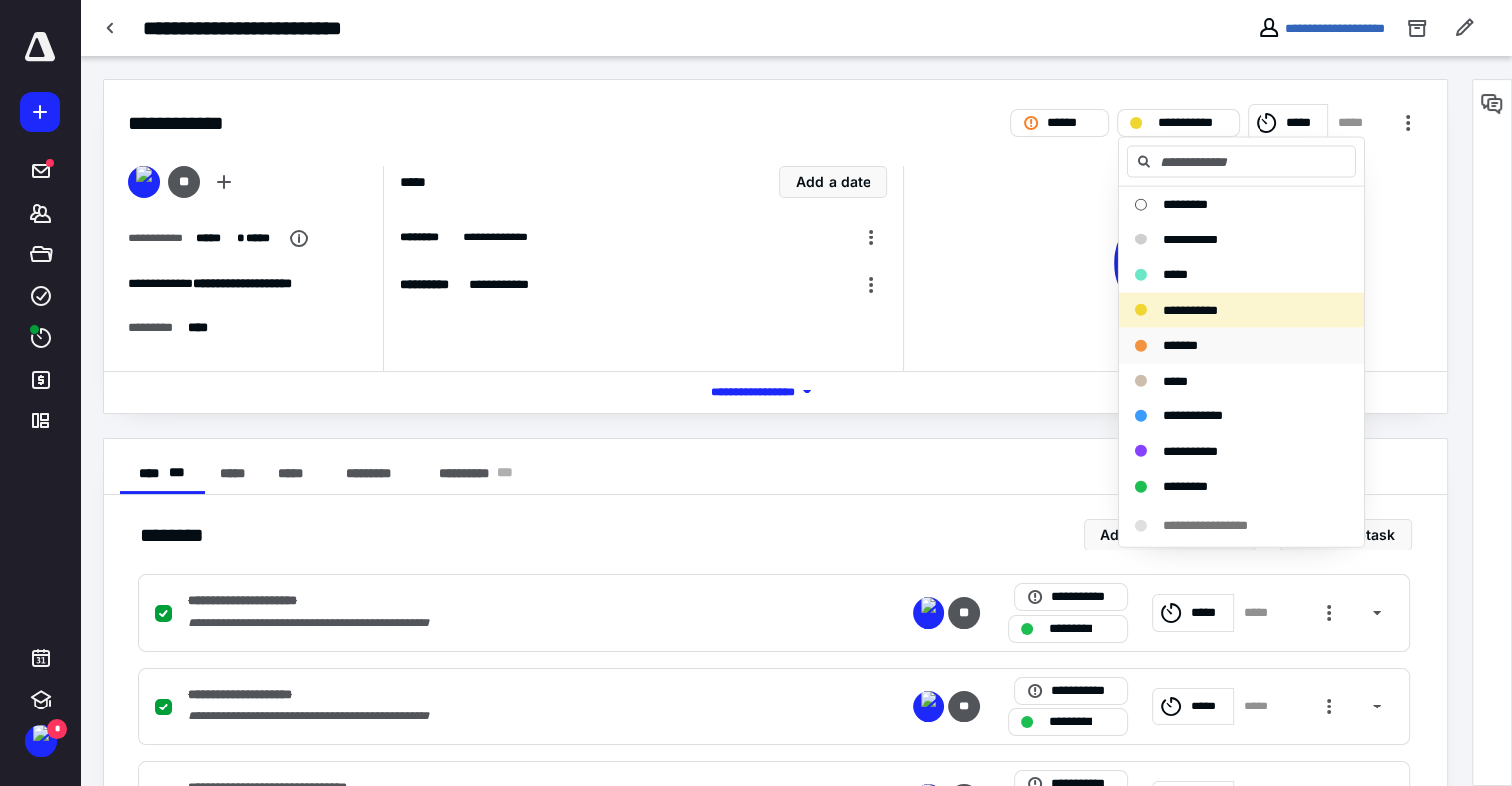 click on "*******" at bounding box center [1180, 345] 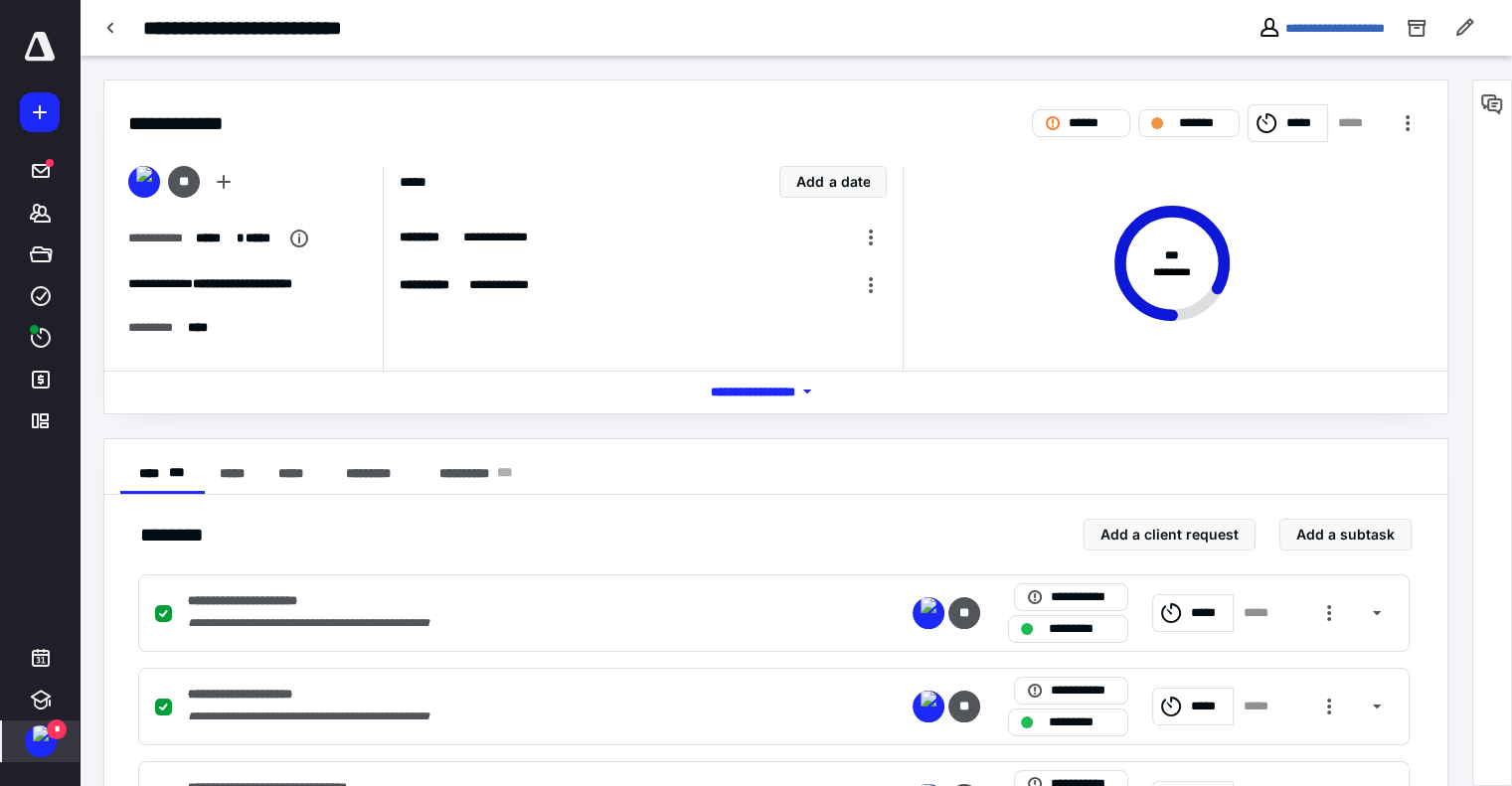 click at bounding box center (41, 733) 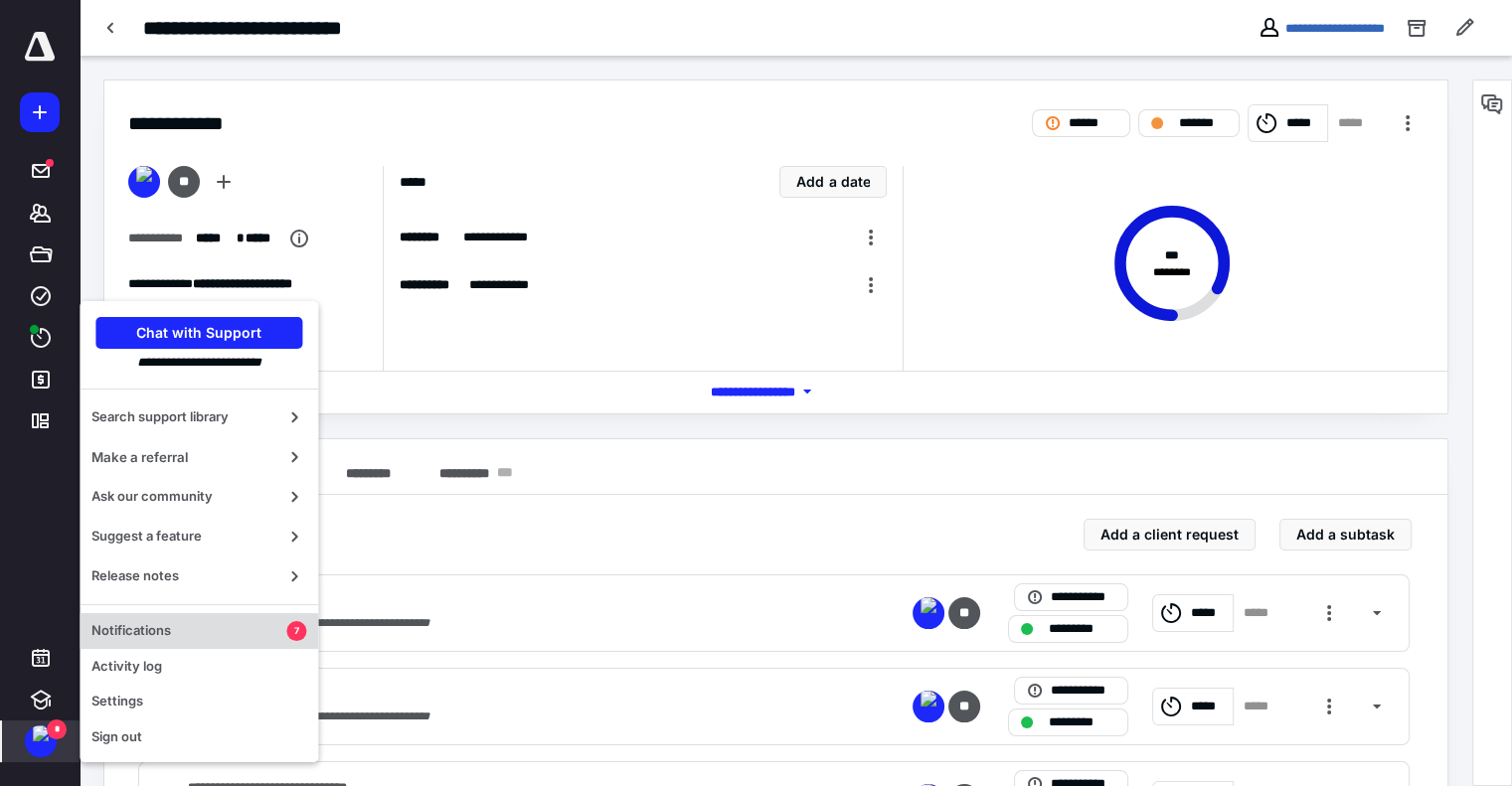 click on "Notifications" at bounding box center [189, 631] 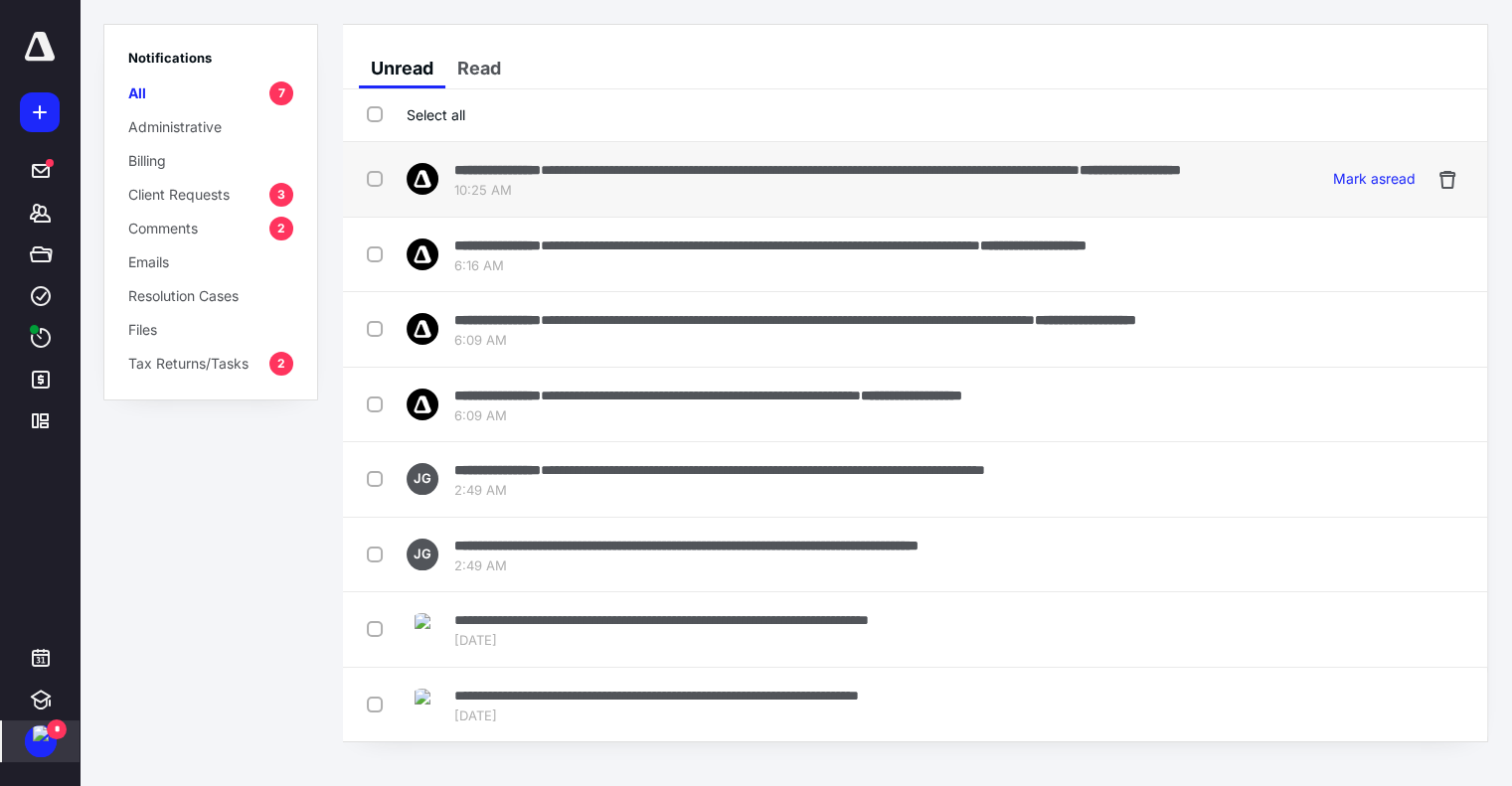 click at bounding box center (379, 178) 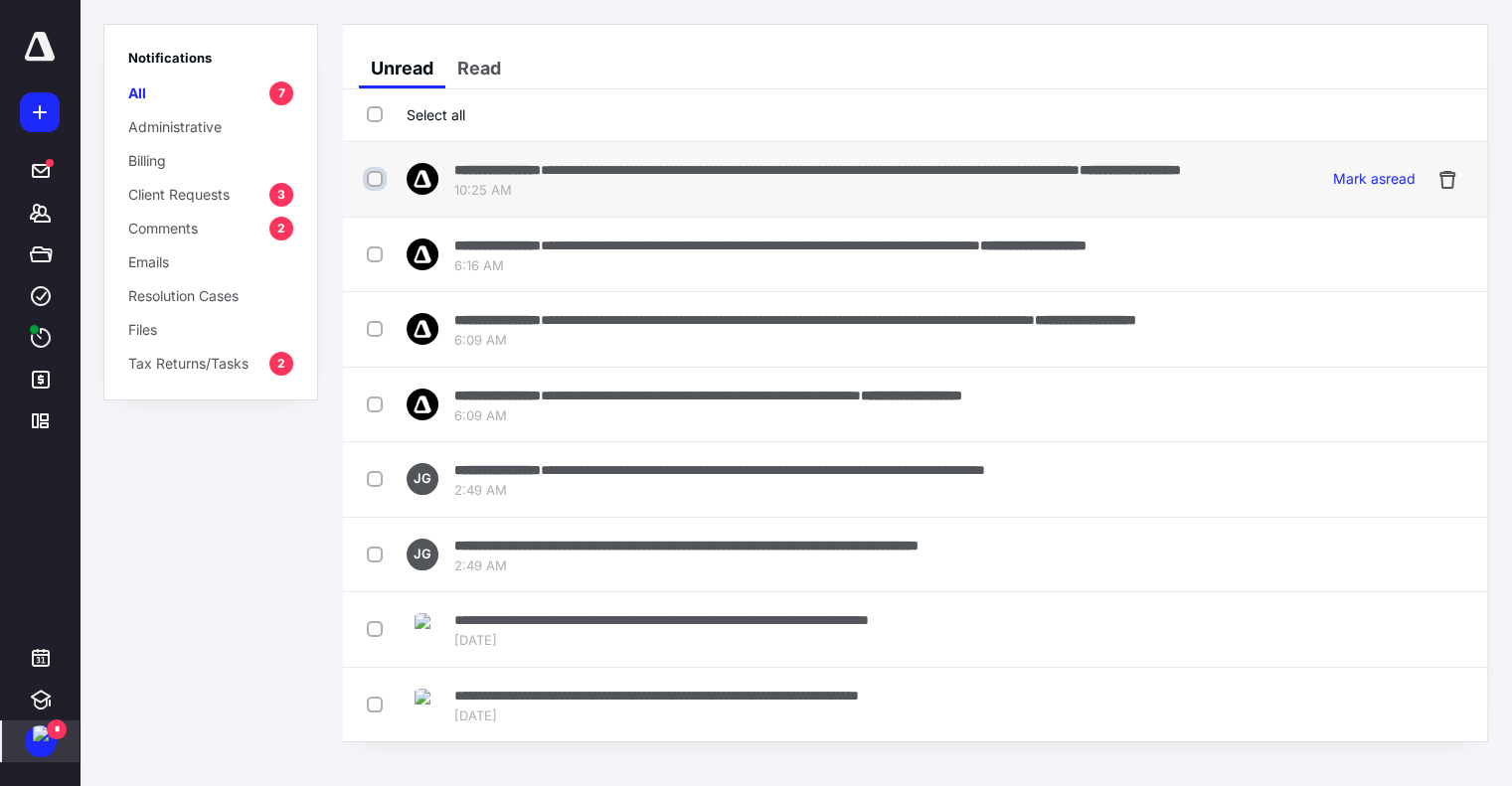 checkbox on "true" 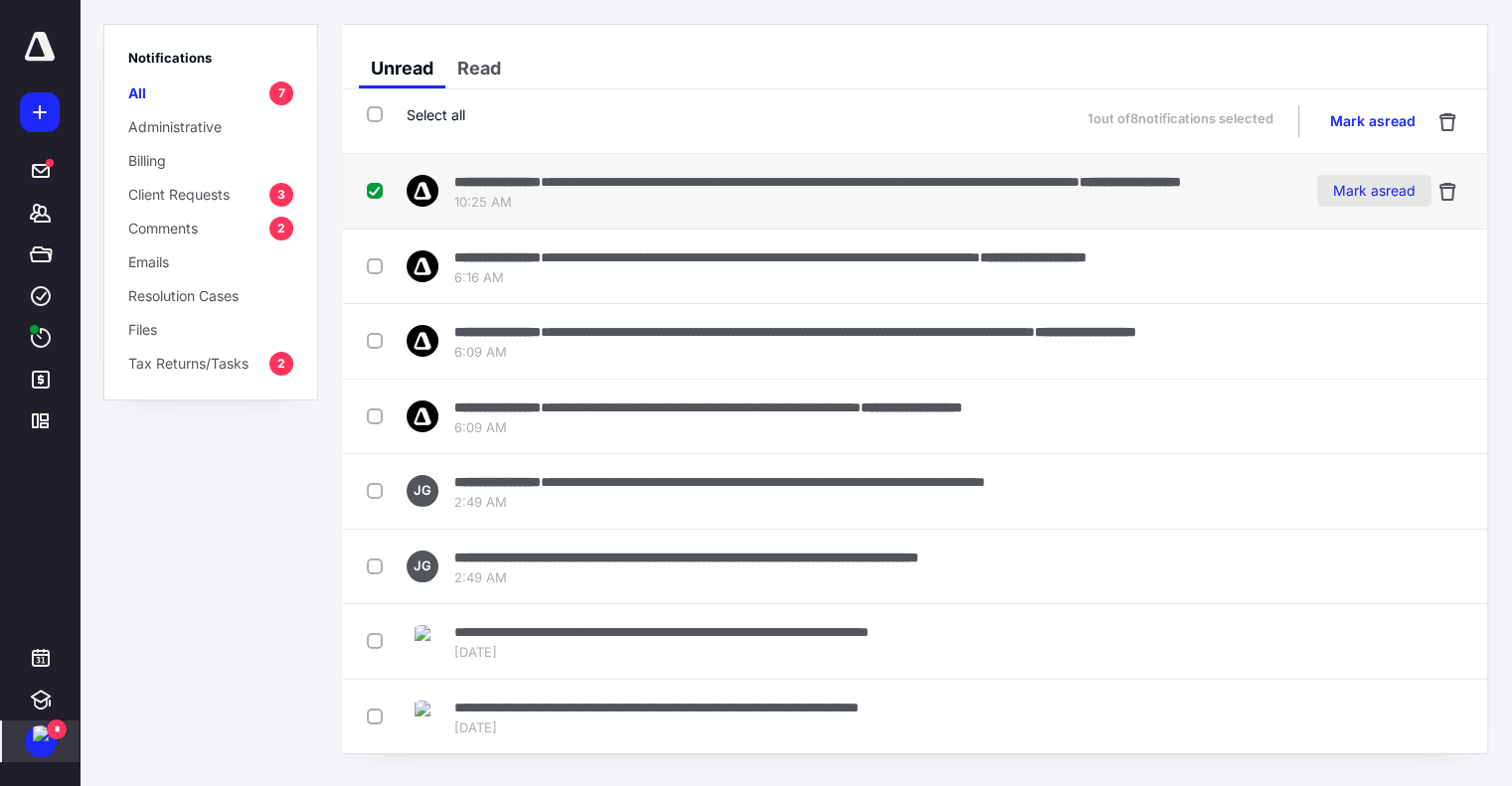 click on "Mark as  read" at bounding box center (1374, 191) 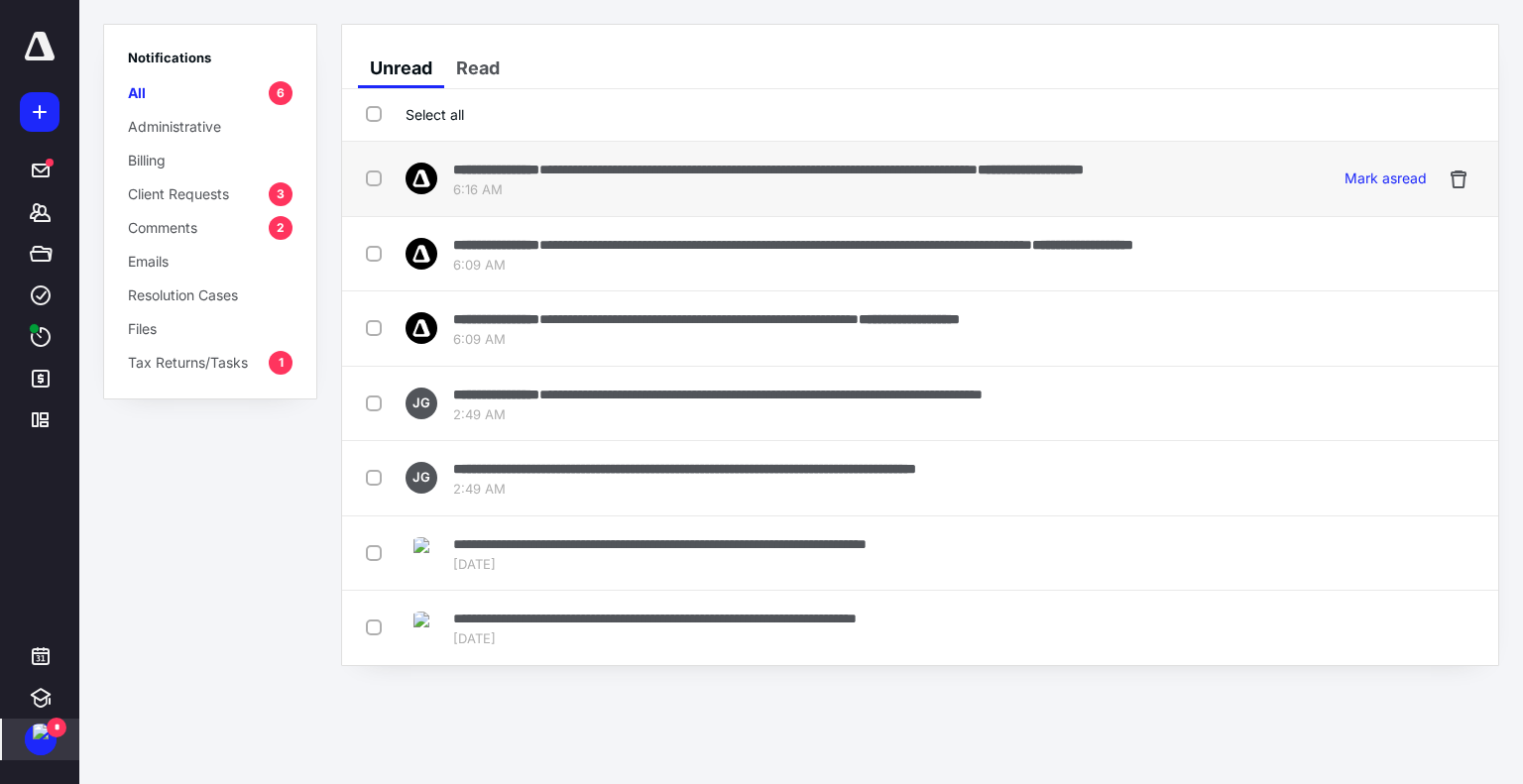 click on "**********" at bounding box center [768, 168] 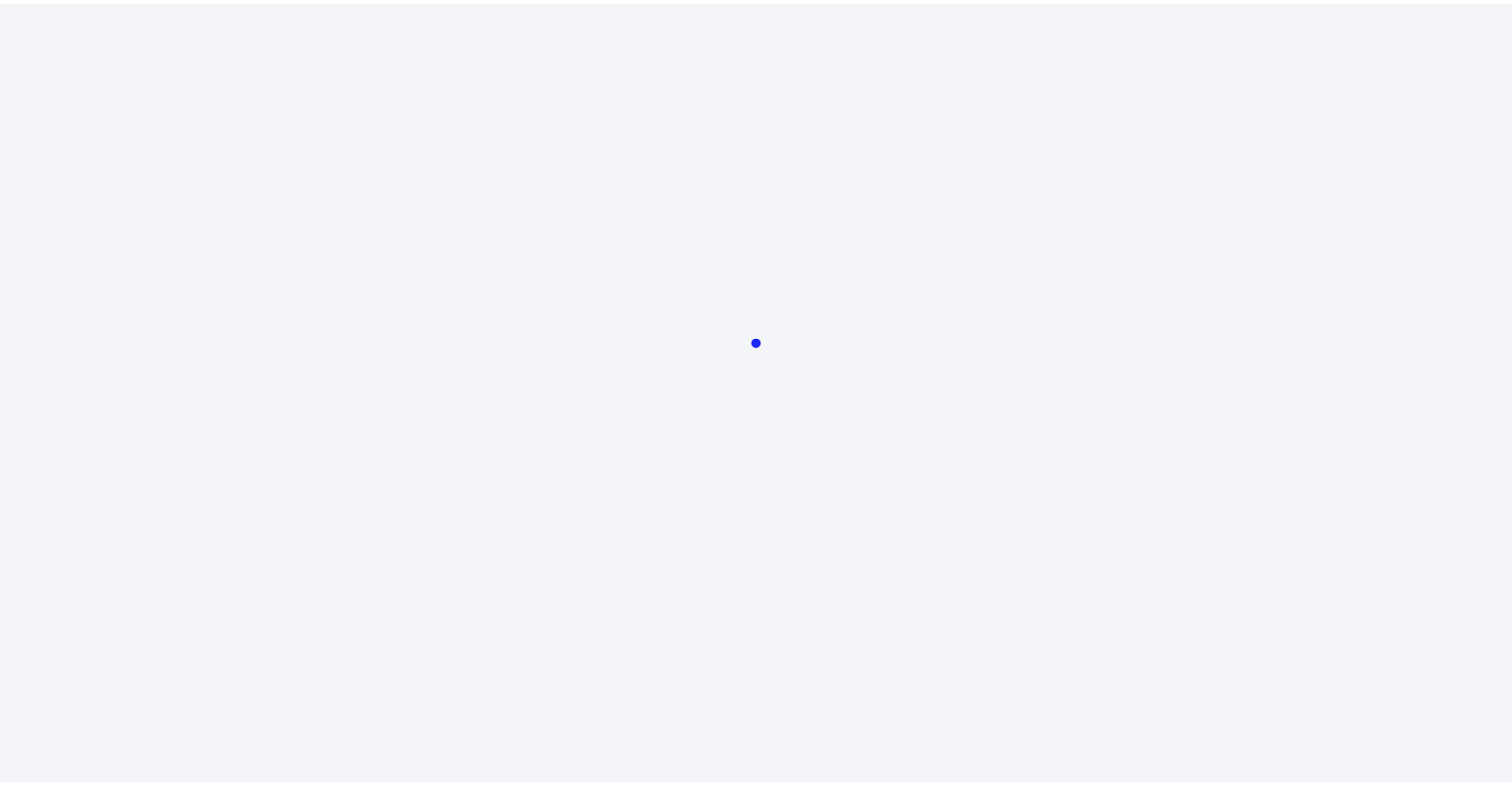 scroll, scrollTop: 0, scrollLeft: 0, axis: both 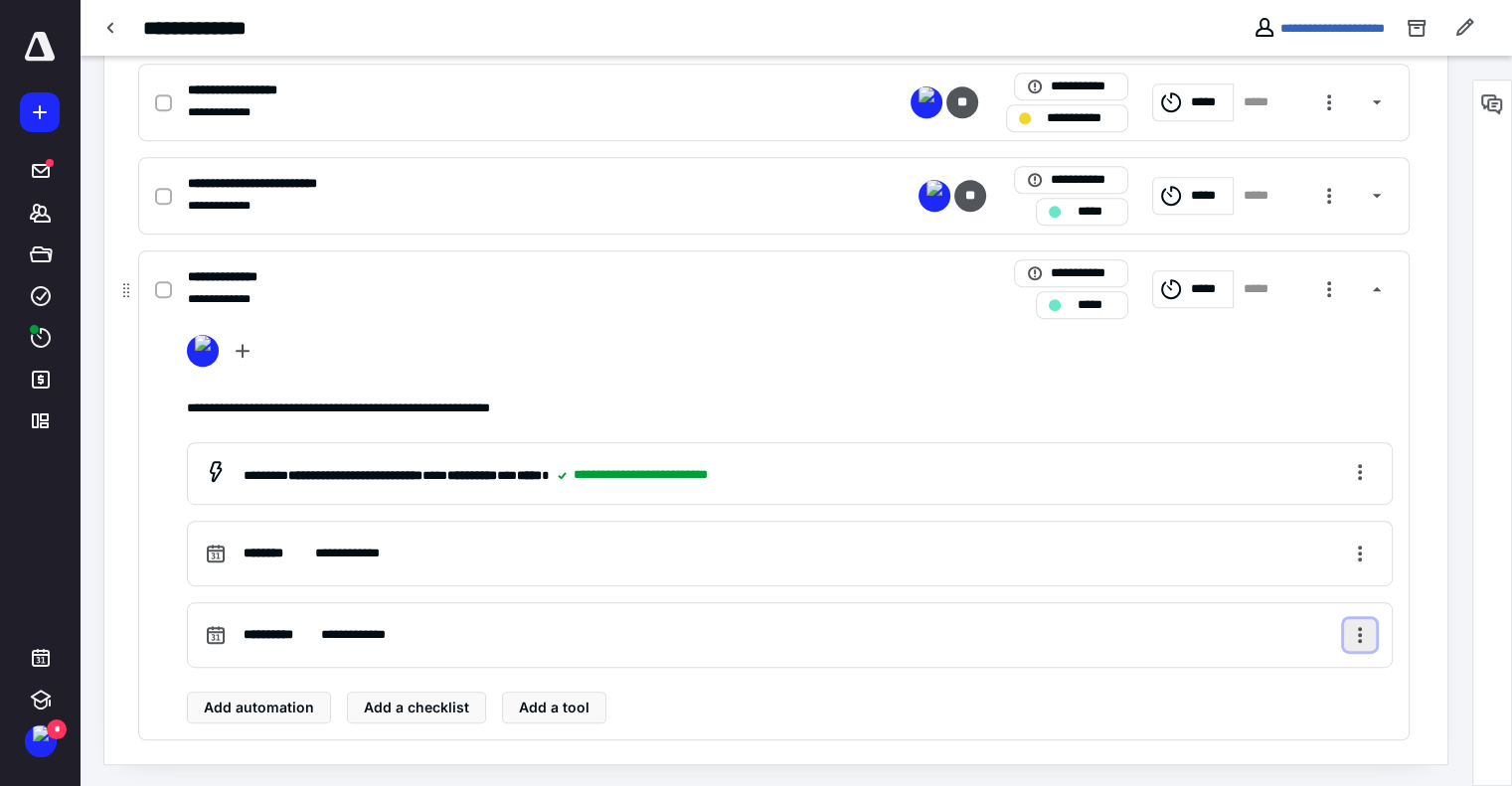click at bounding box center [1360, 635] 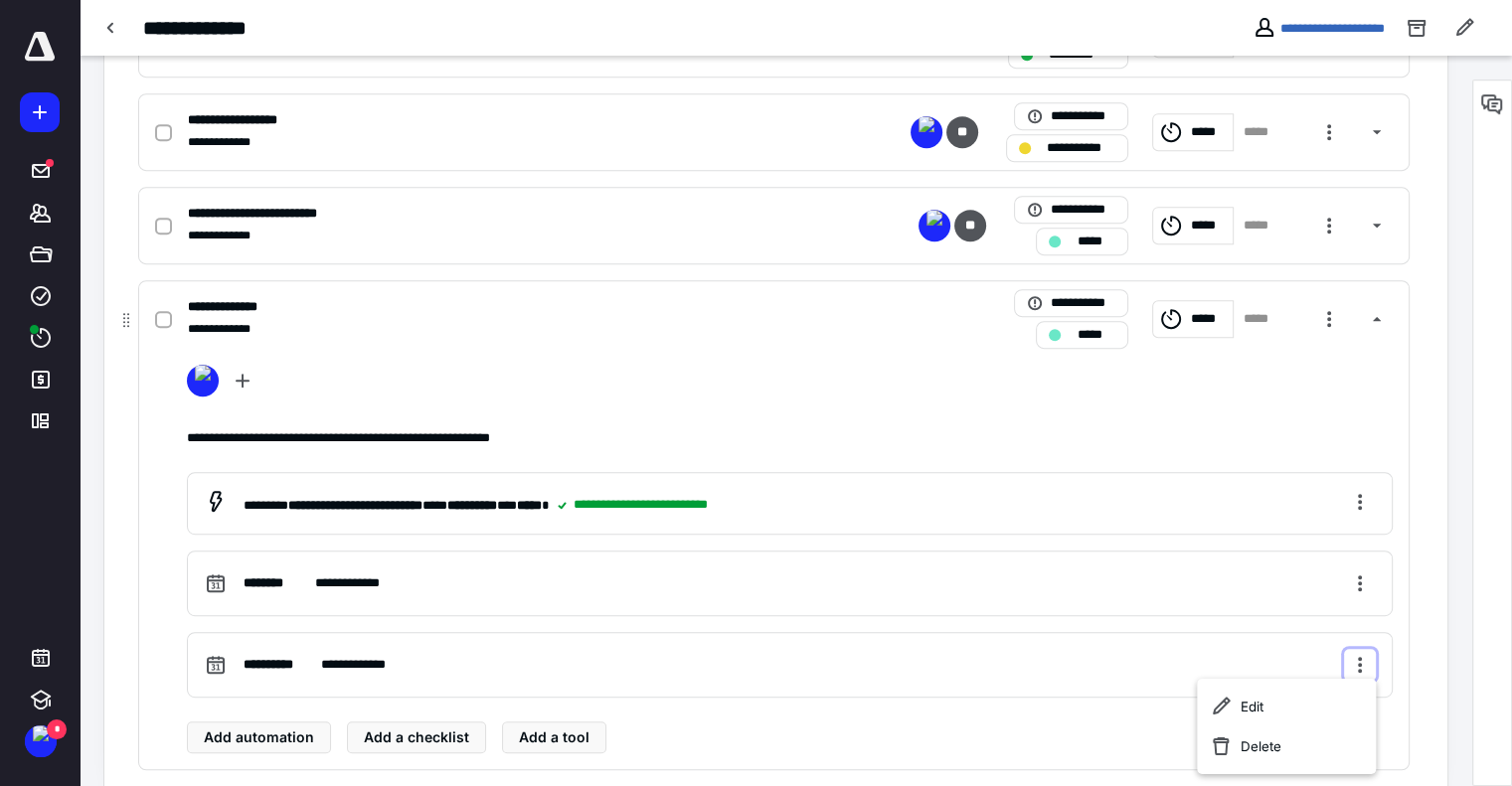 scroll, scrollTop: 978, scrollLeft: 0, axis: vertical 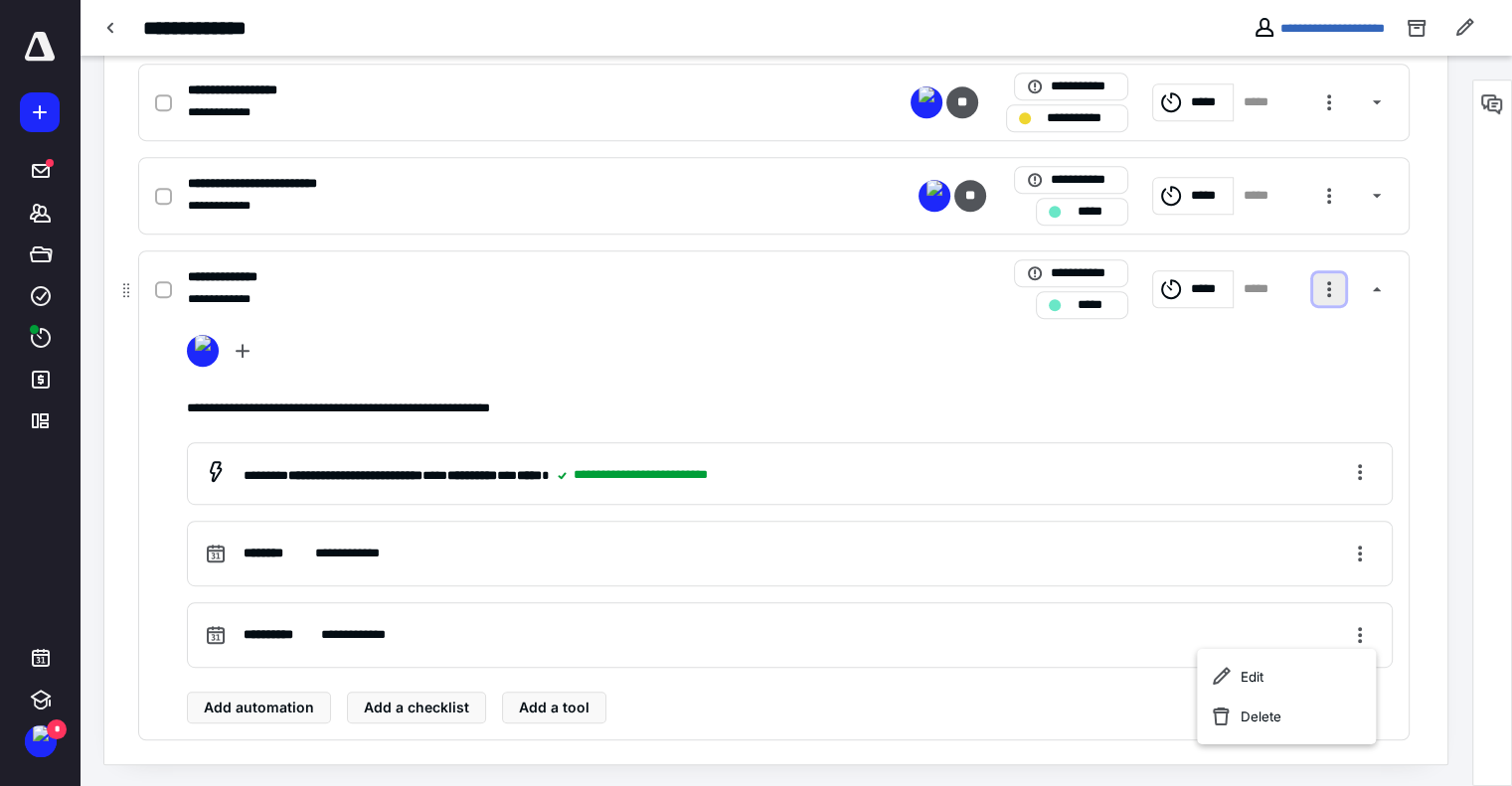 click at bounding box center (1329, 289) 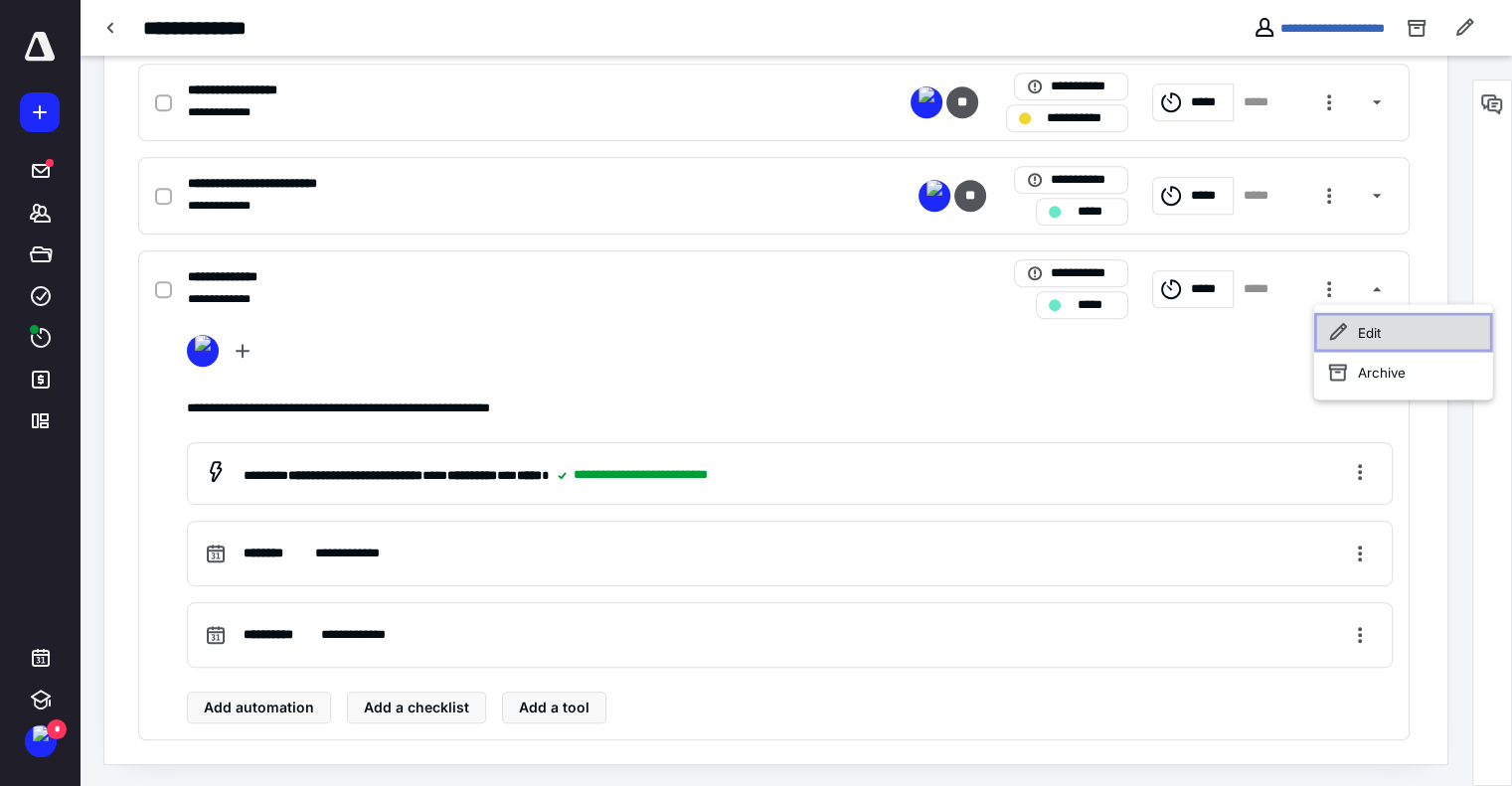 click 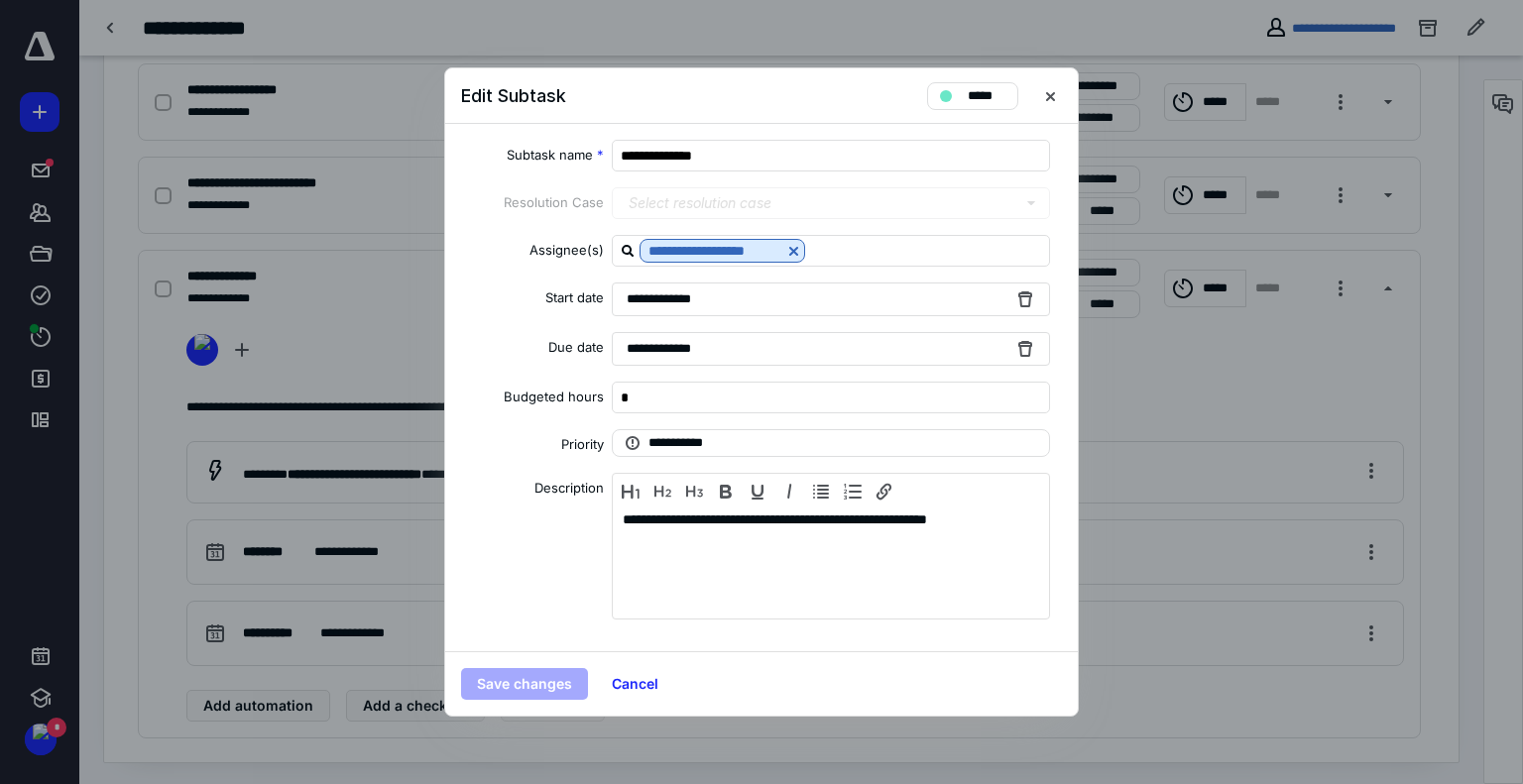click on "**********" at bounding box center (831, 299) 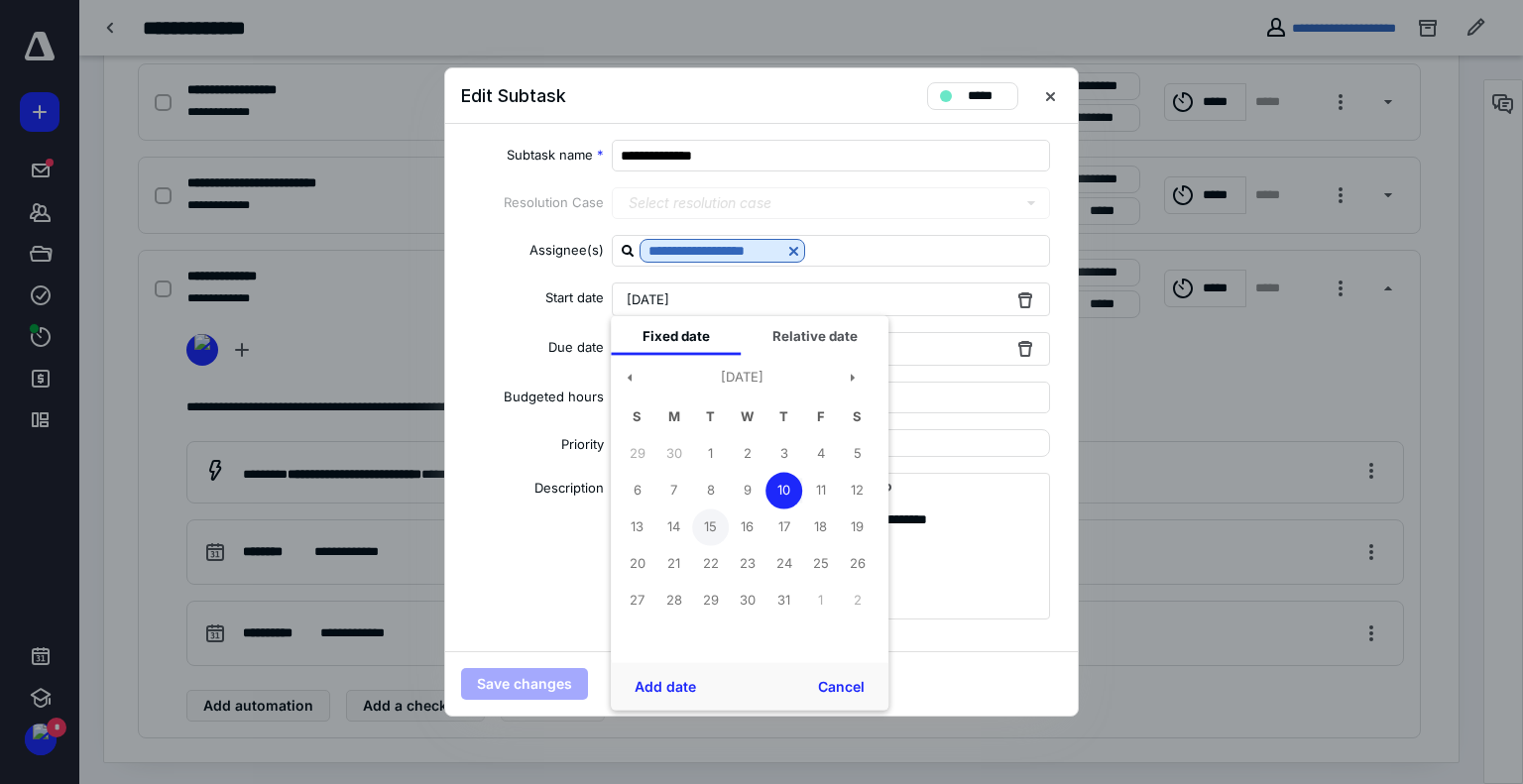 click on "15" at bounding box center (710, 526) 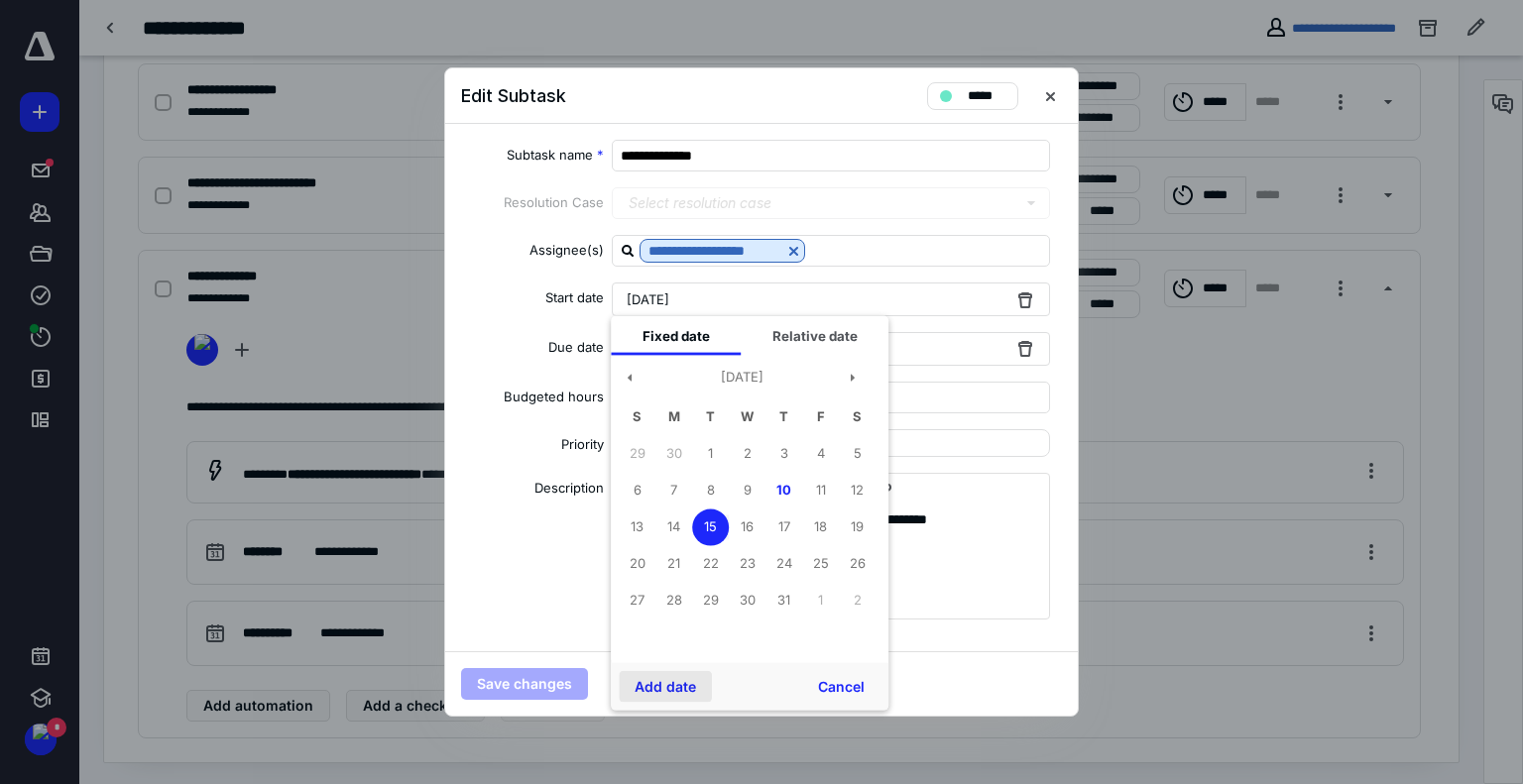 click on "Add date" at bounding box center (665, 687) 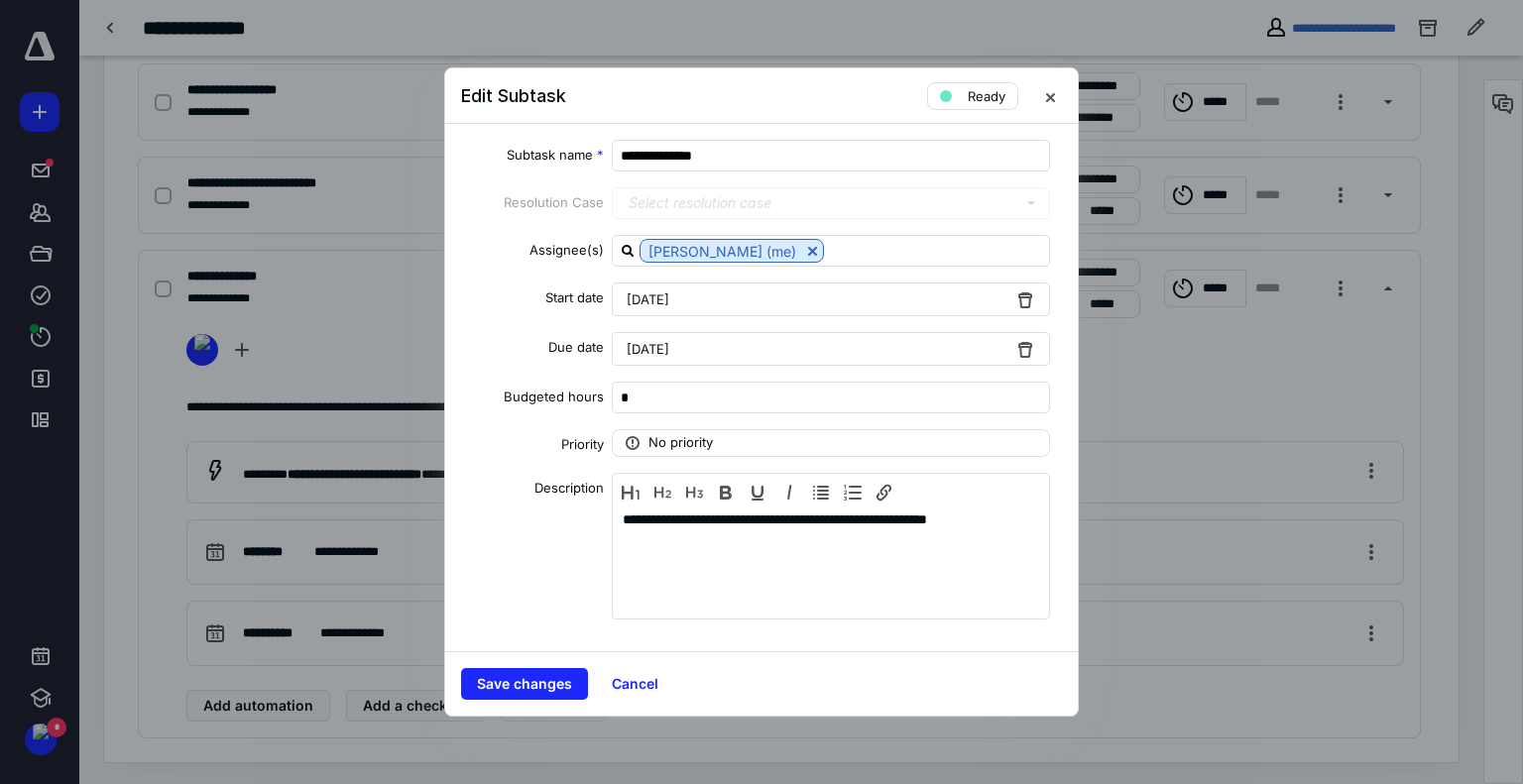 click on "July 30, 2025" at bounding box center (647, 349) 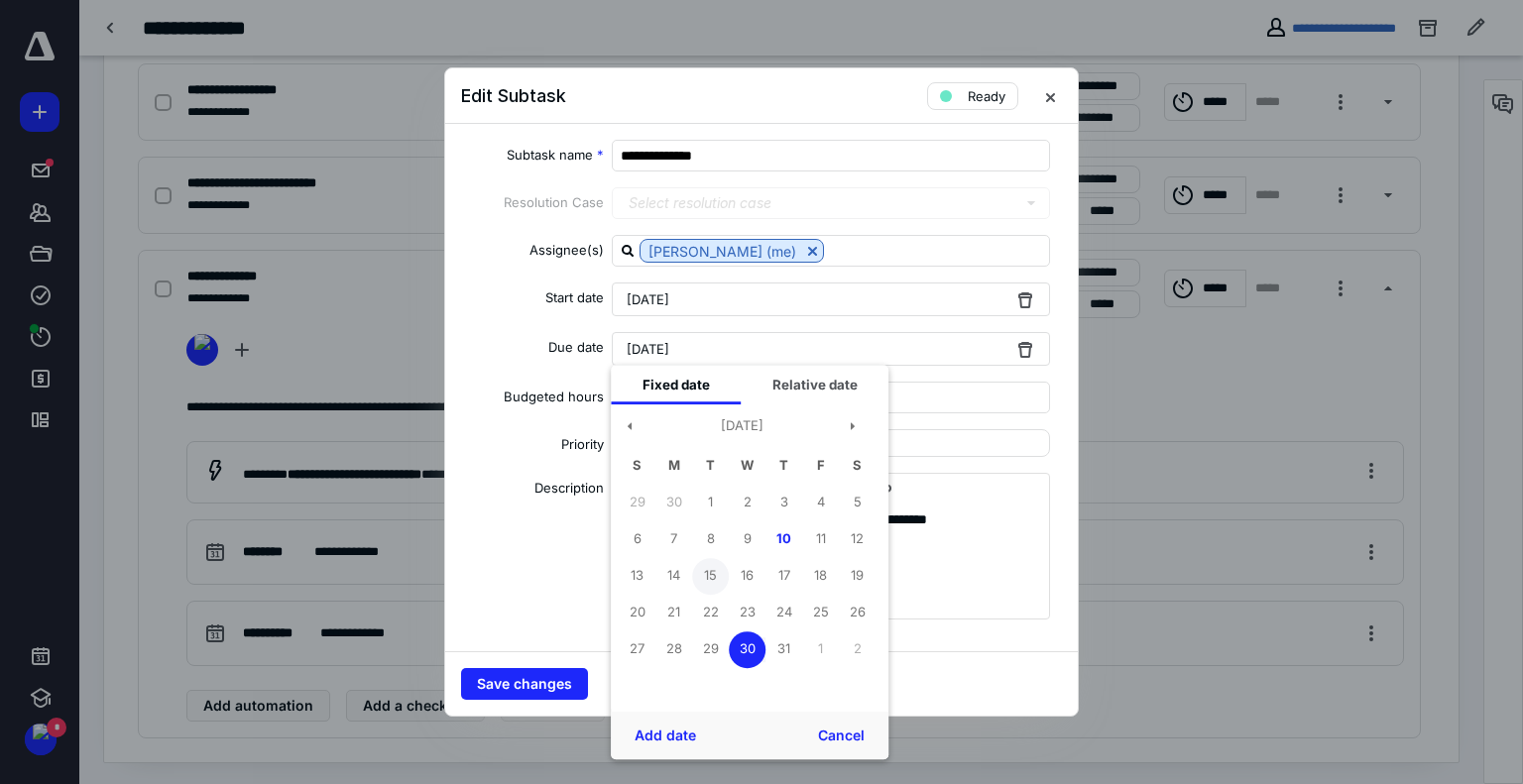 click on "15" at bounding box center (710, 576) 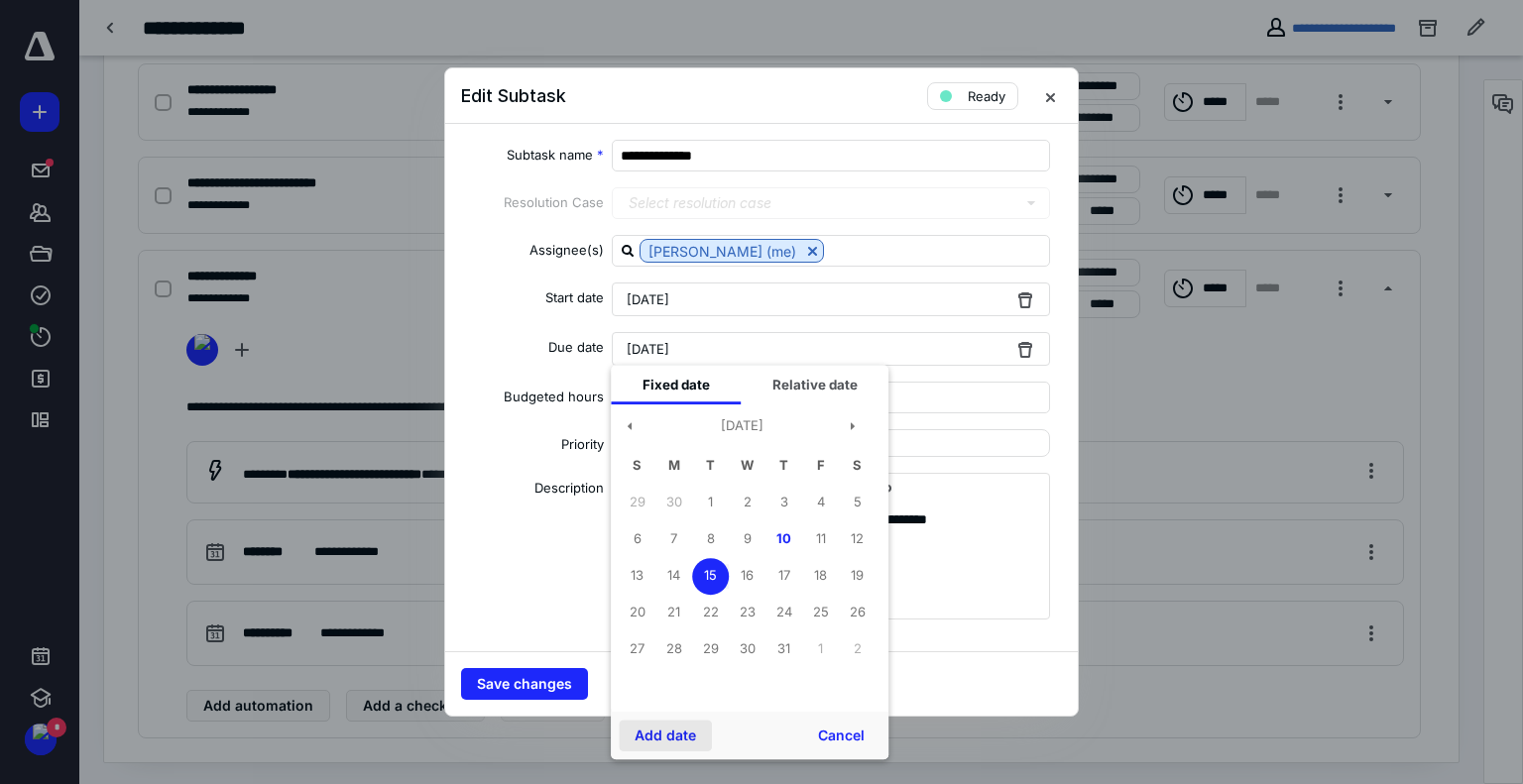 click on "Add date" at bounding box center [665, 735] 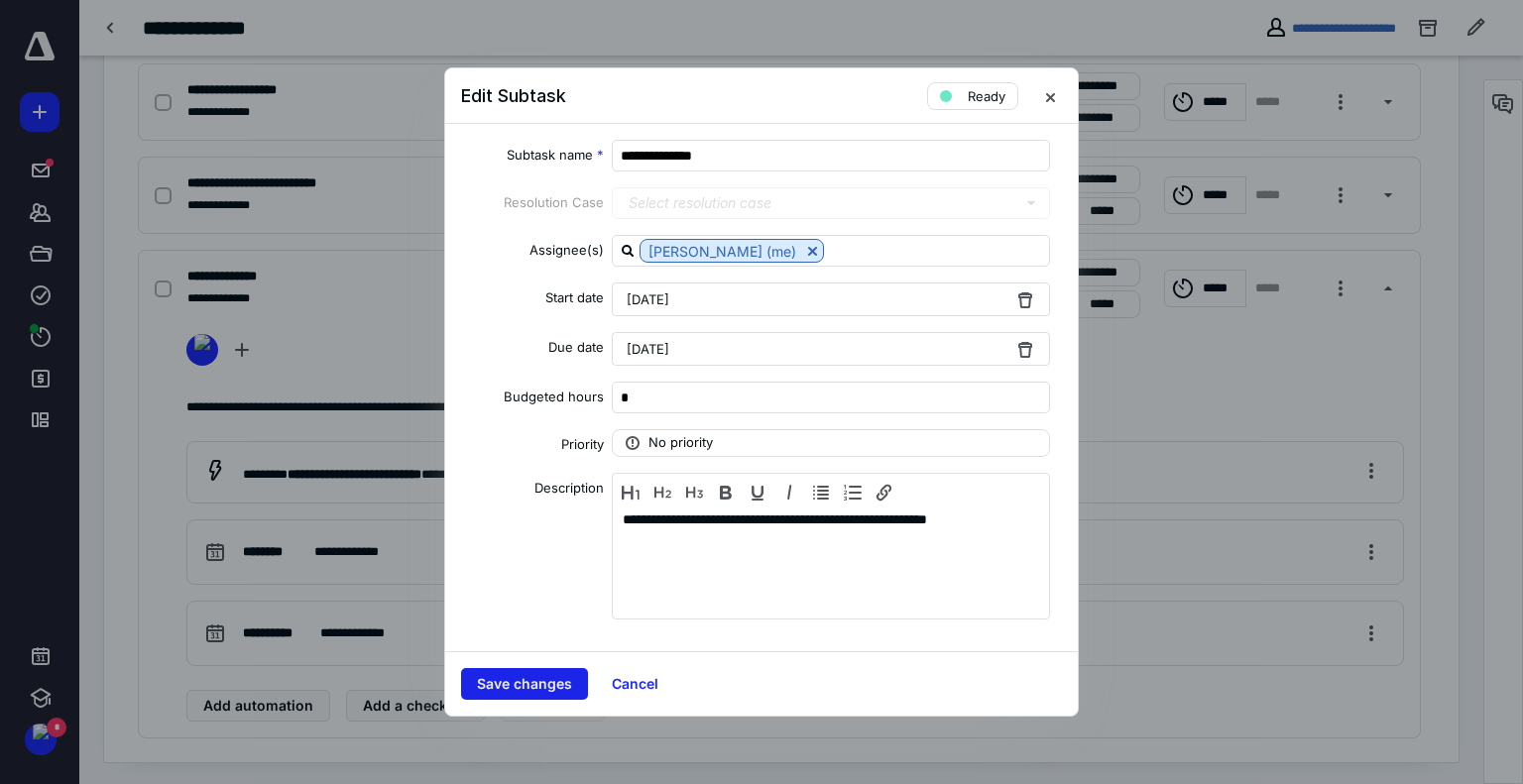 click on "Save changes" at bounding box center [525, 684] 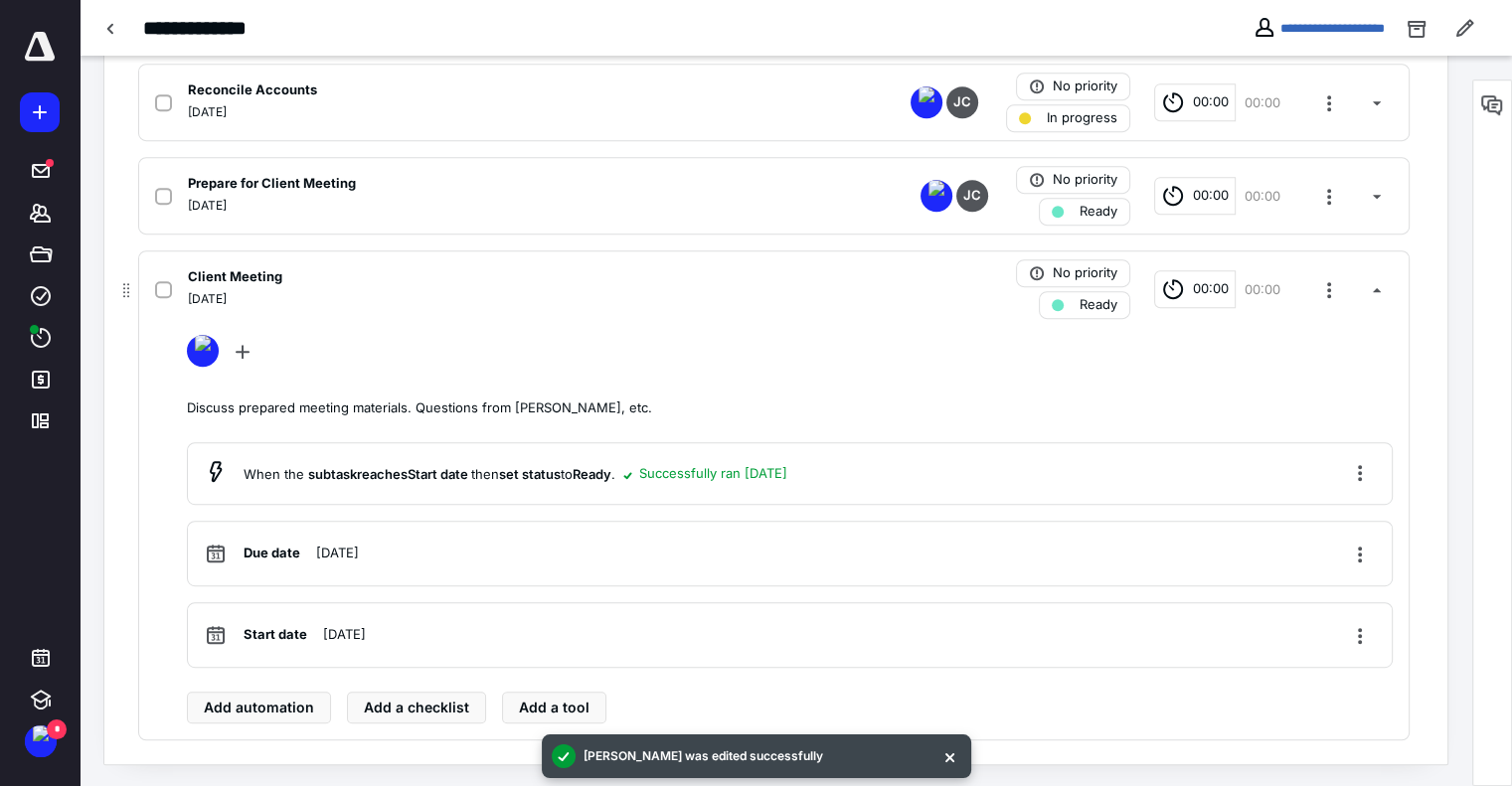 click on "Ready" at bounding box center (1098, 305) 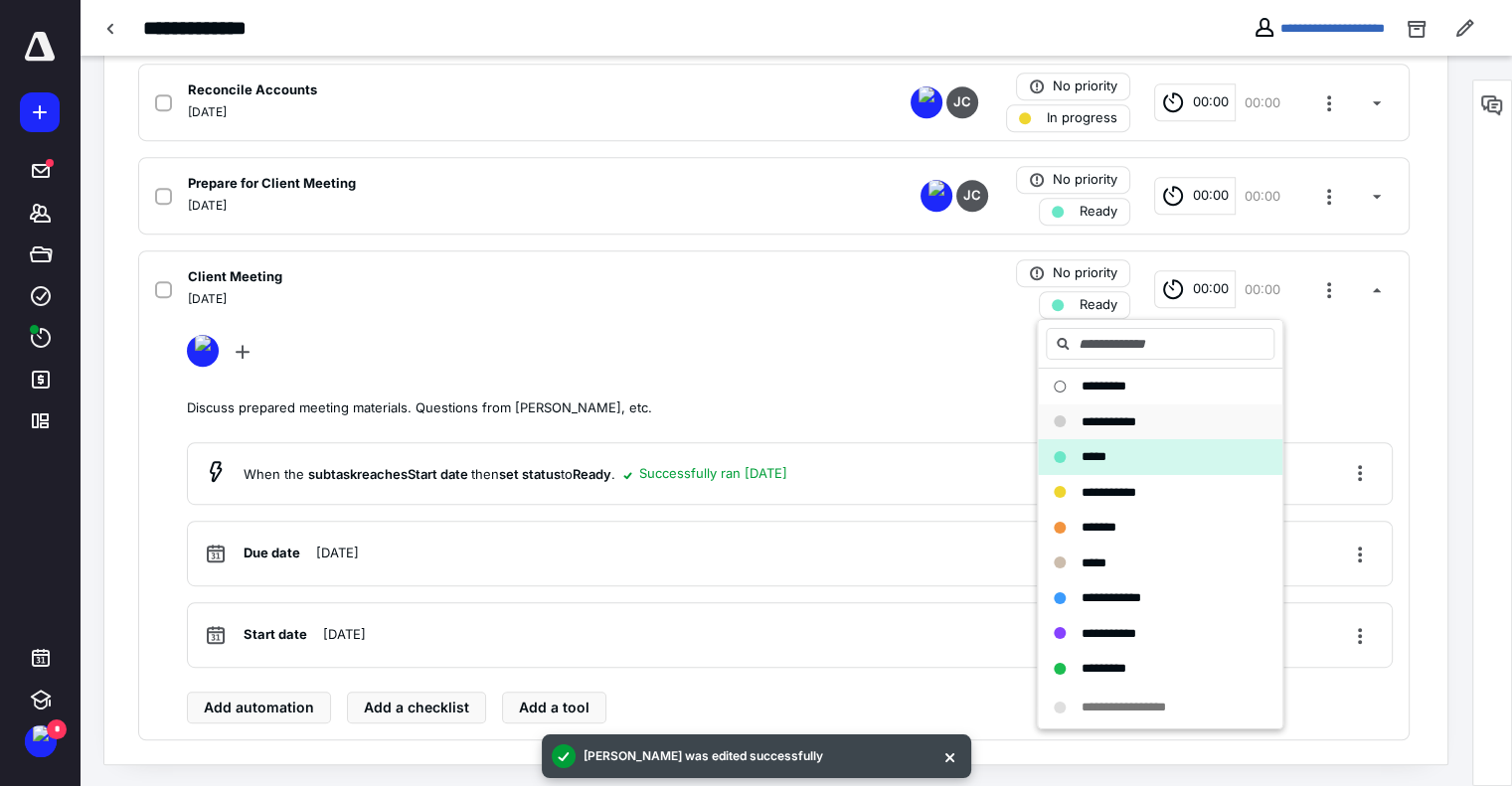click on "**********" at bounding box center [1108, 421] 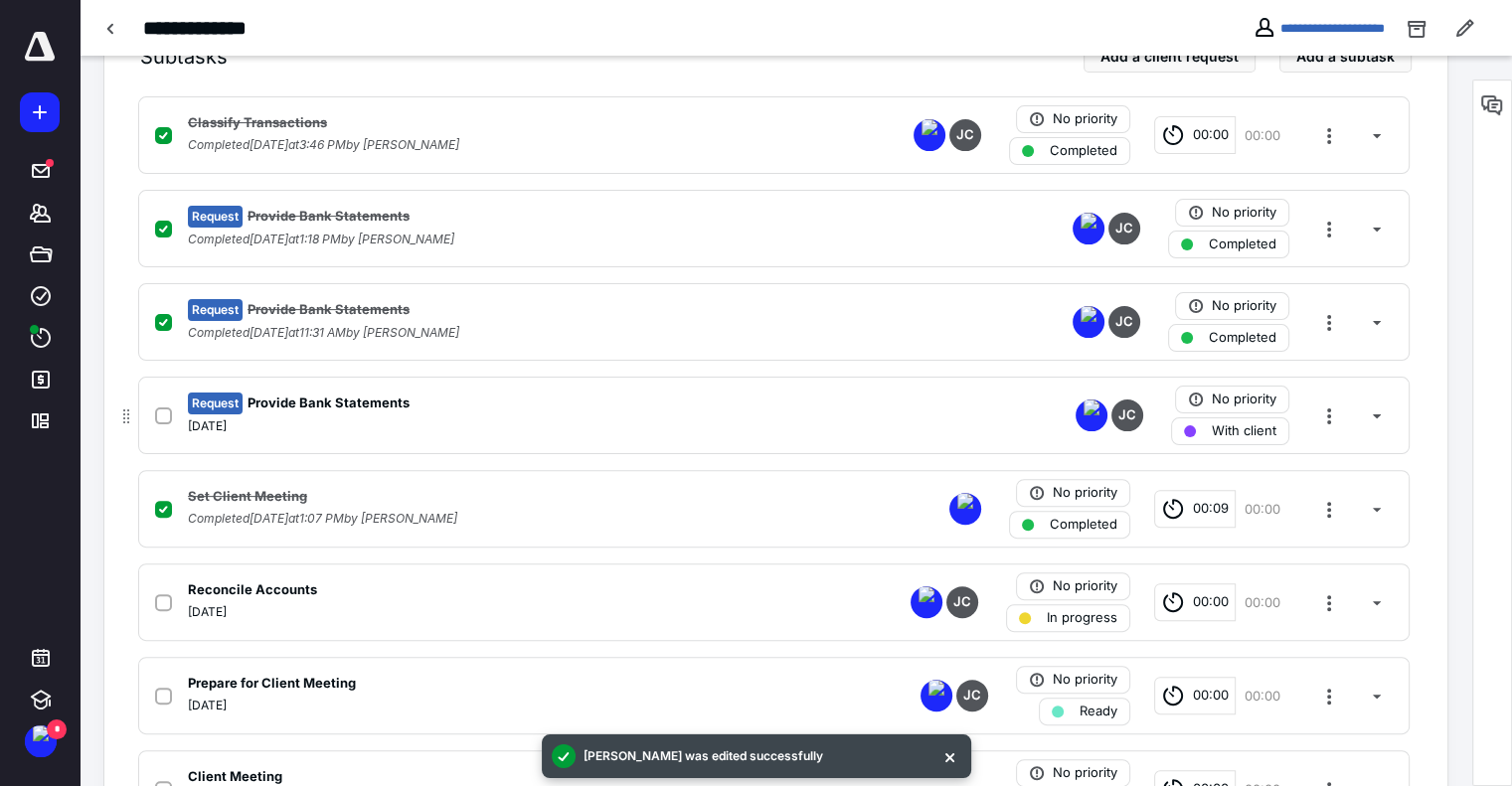 scroll, scrollTop: 481, scrollLeft: 0, axis: vertical 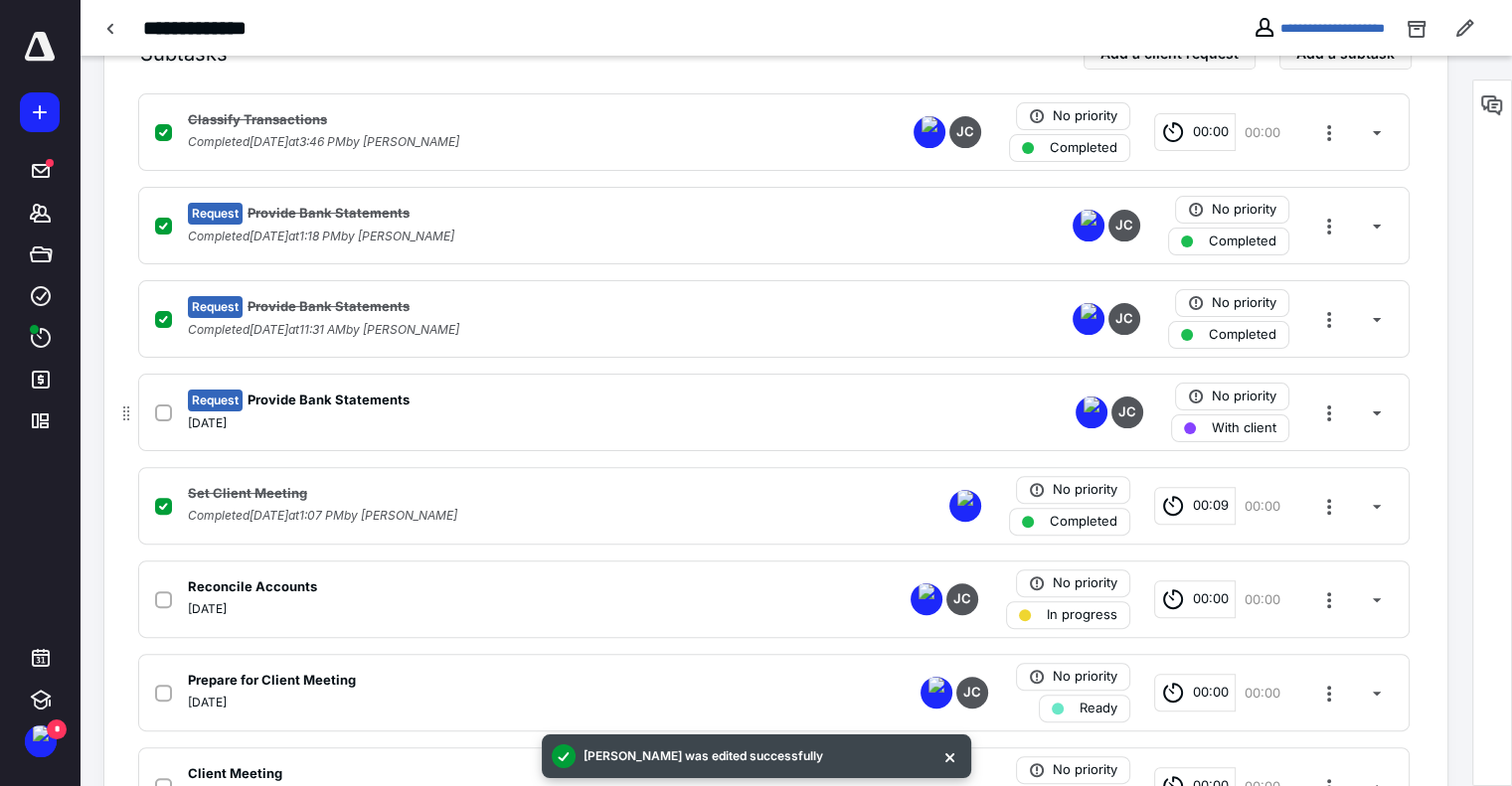 click on "July 7, 2025" at bounding box center [513, 423] 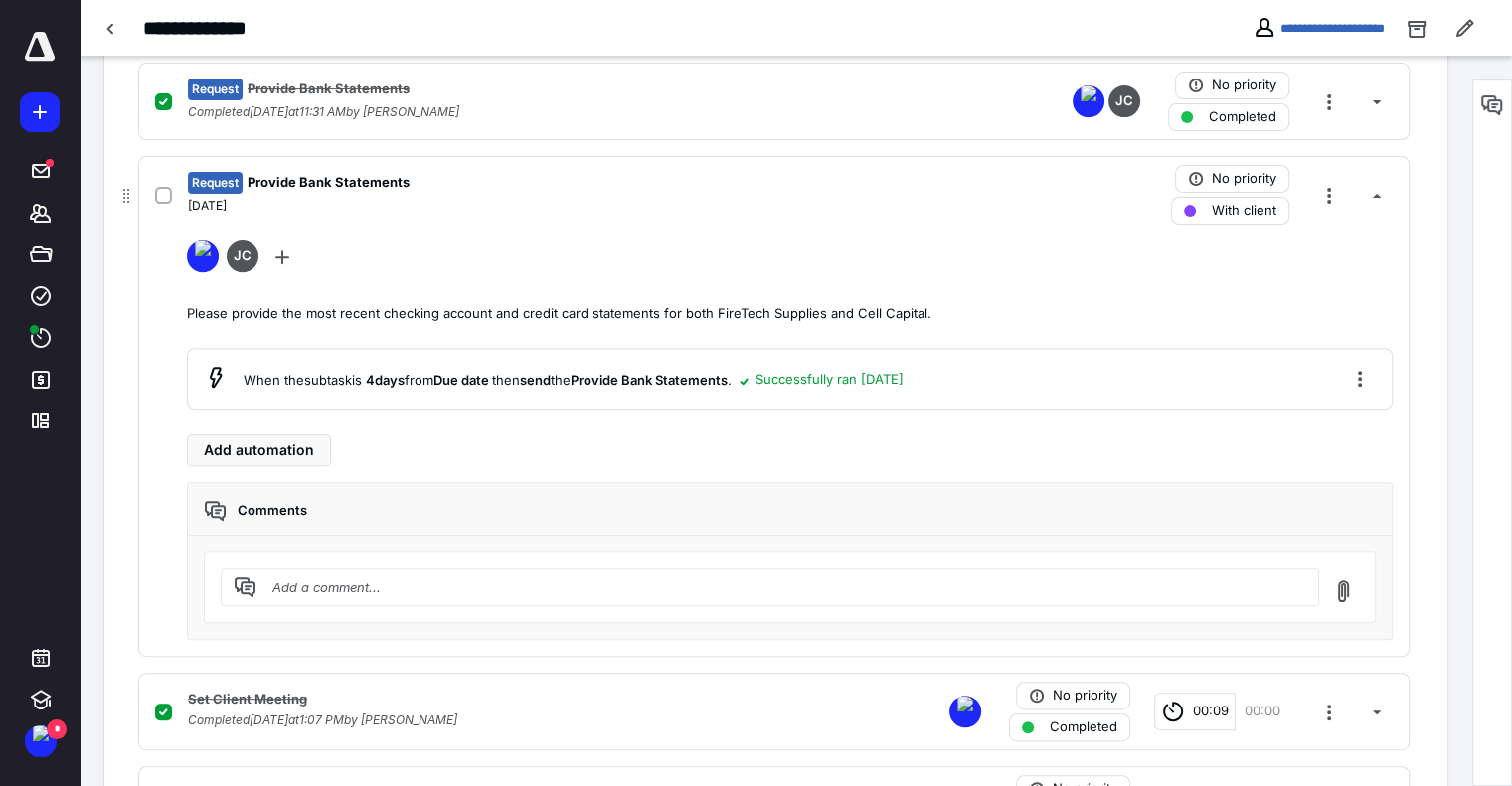 scroll, scrollTop: 988, scrollLeft: 0, axis: vertical 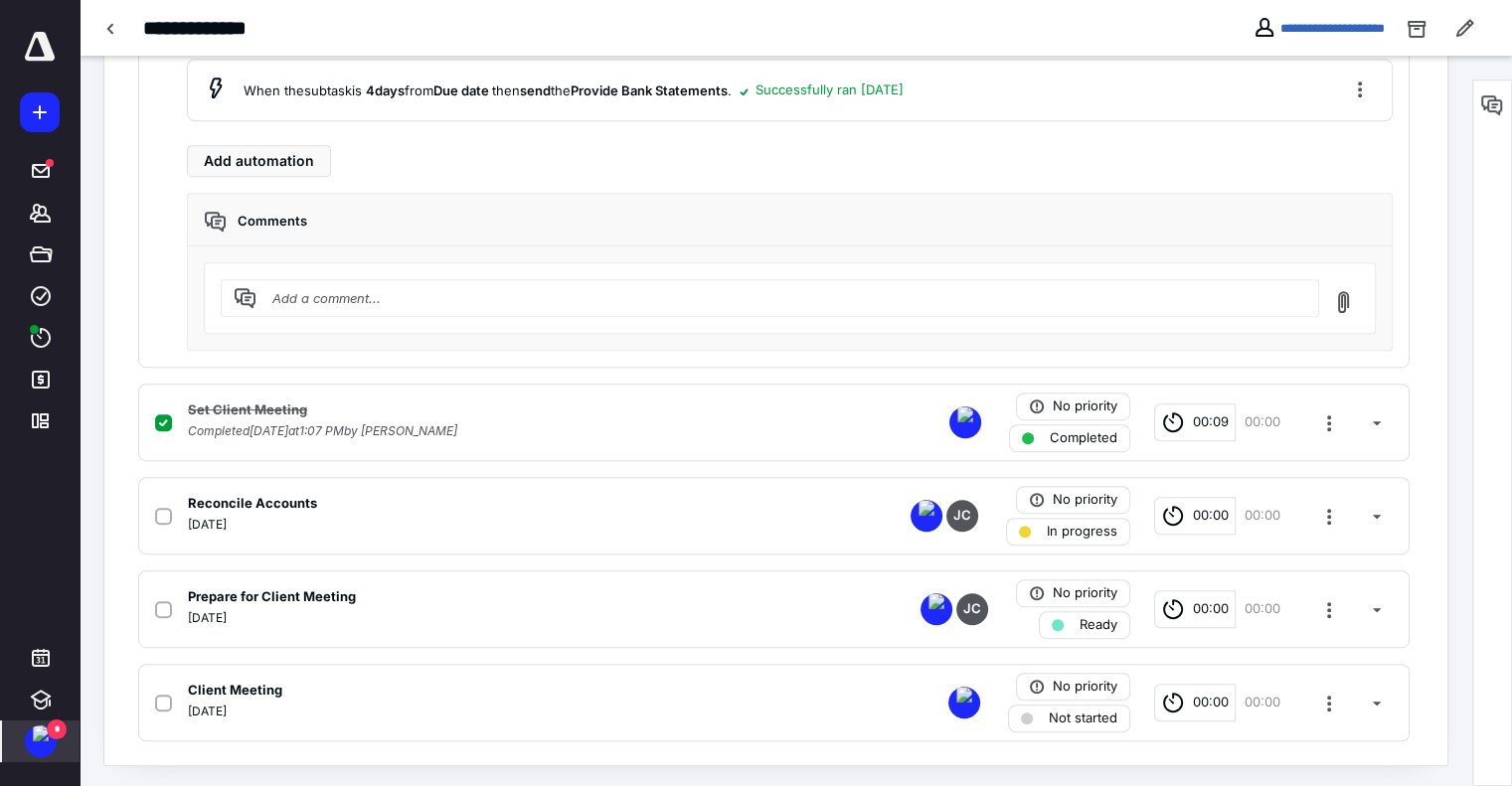click at bounding box center [41, 733] 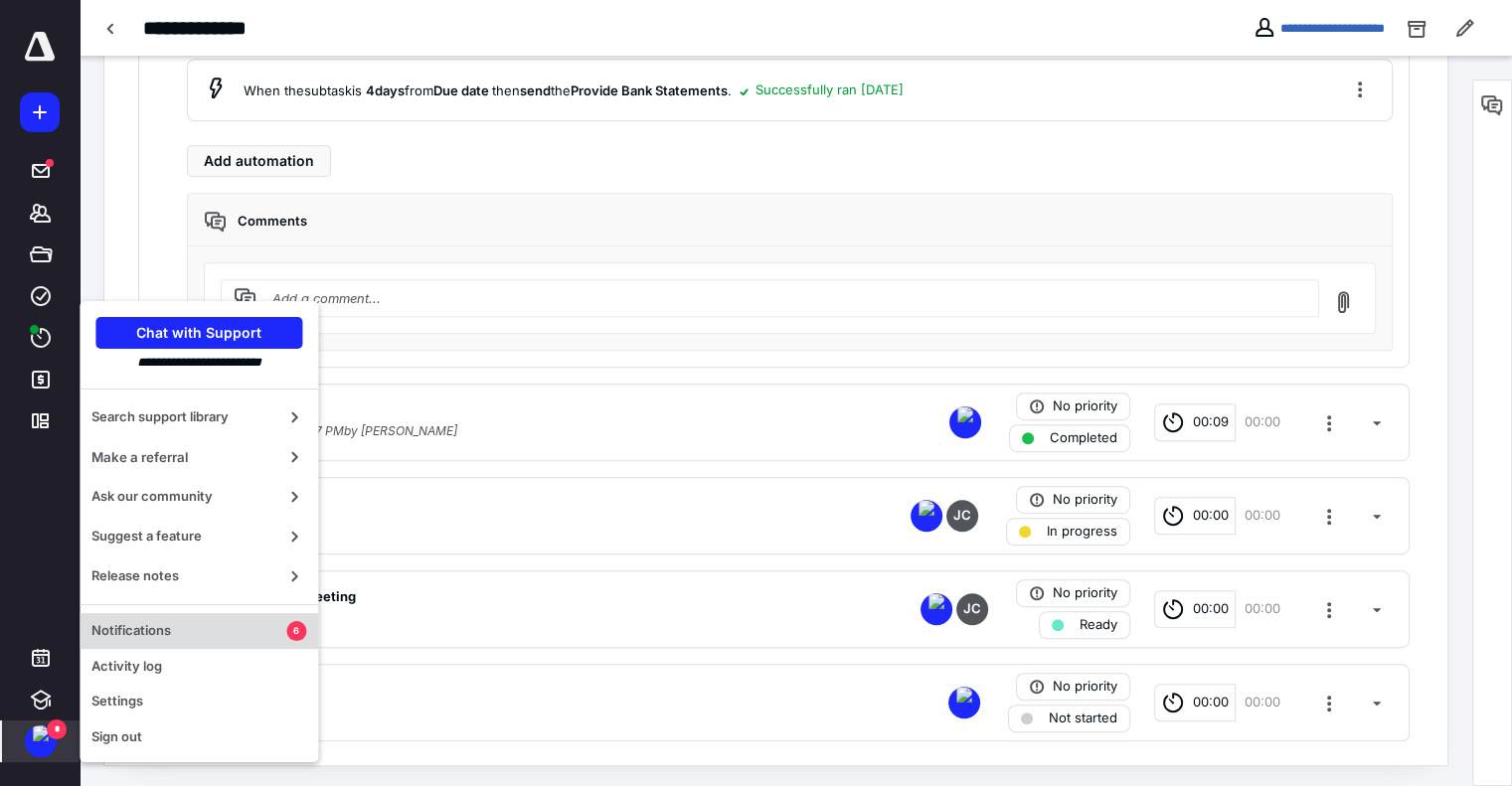 click on "Notifications" at bounding box center (189, 631) 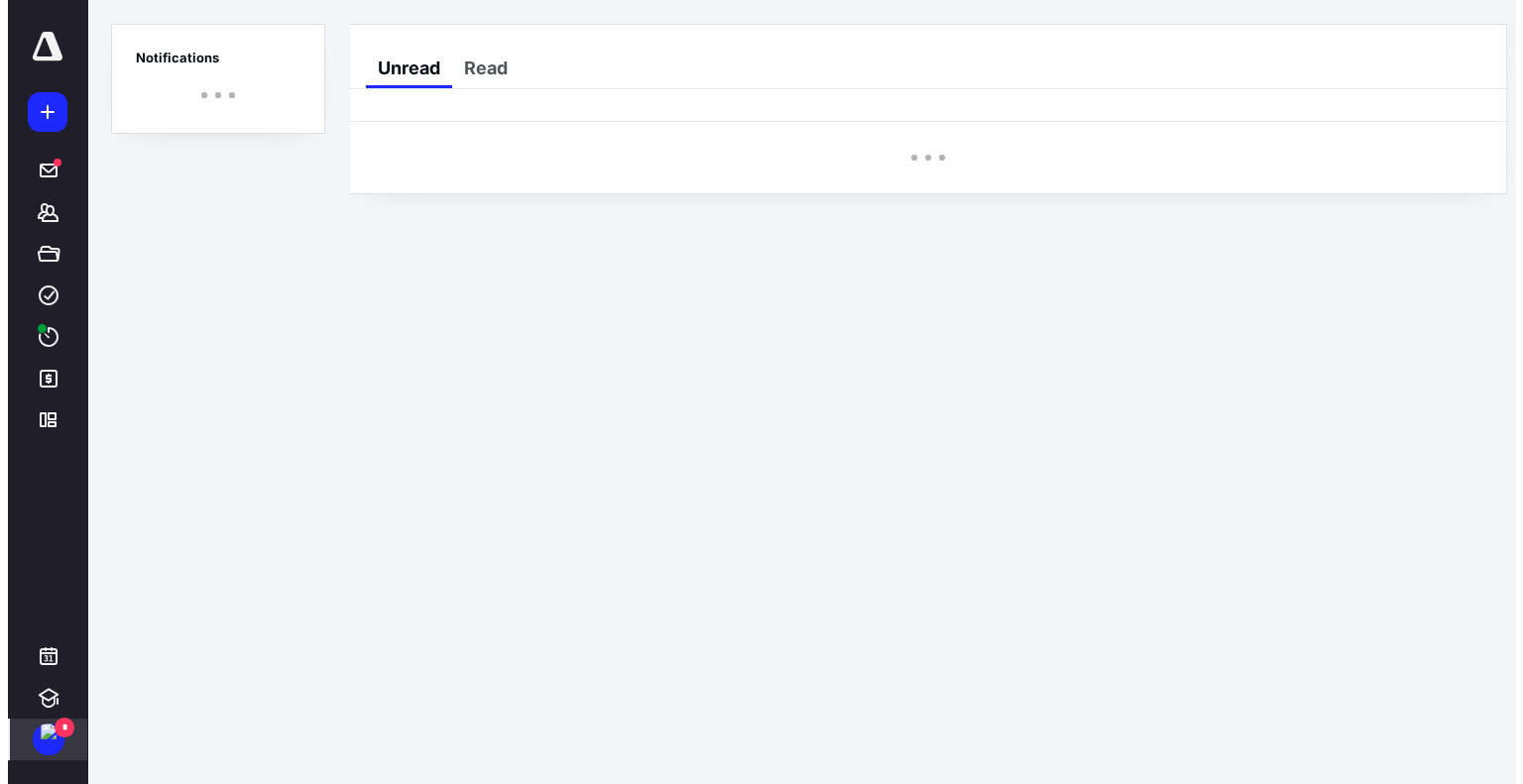 scroll, scrollTop: 0, scrollLeft: 0, axis: both 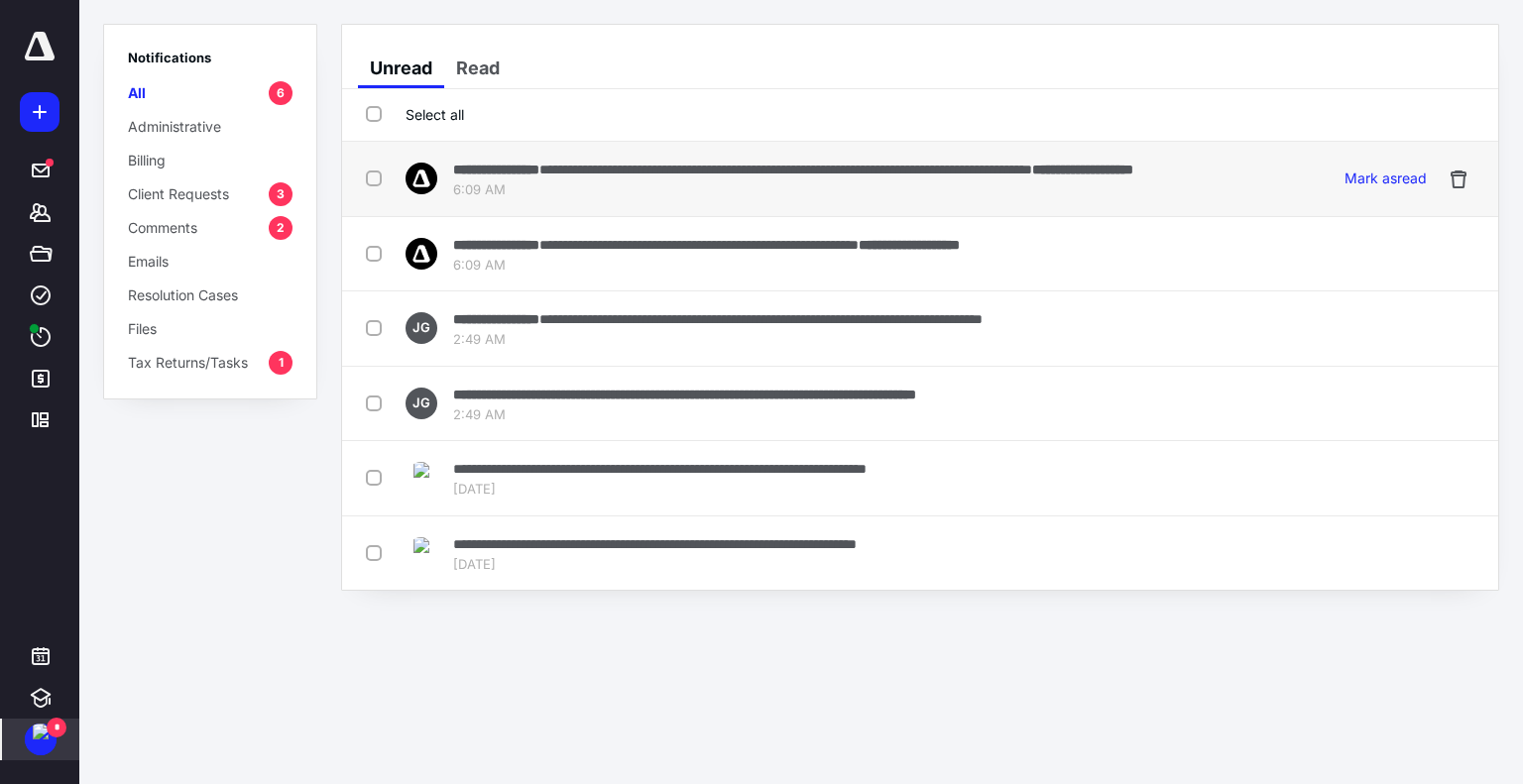 click on "6:09 AM" at bounding box center (793, 190) 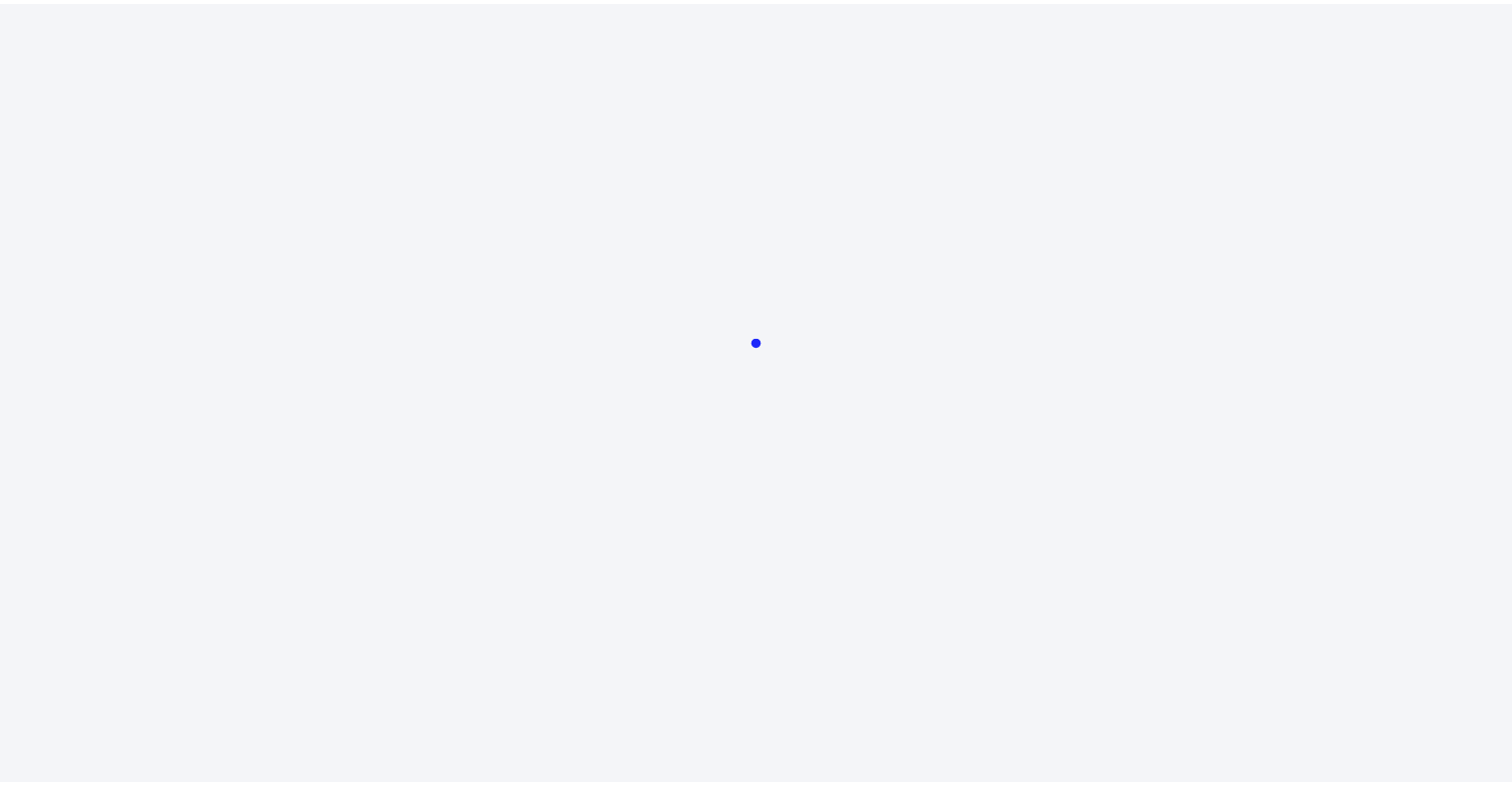 scroll, scrollTop: 0, scrollLeft: 0, axis: both 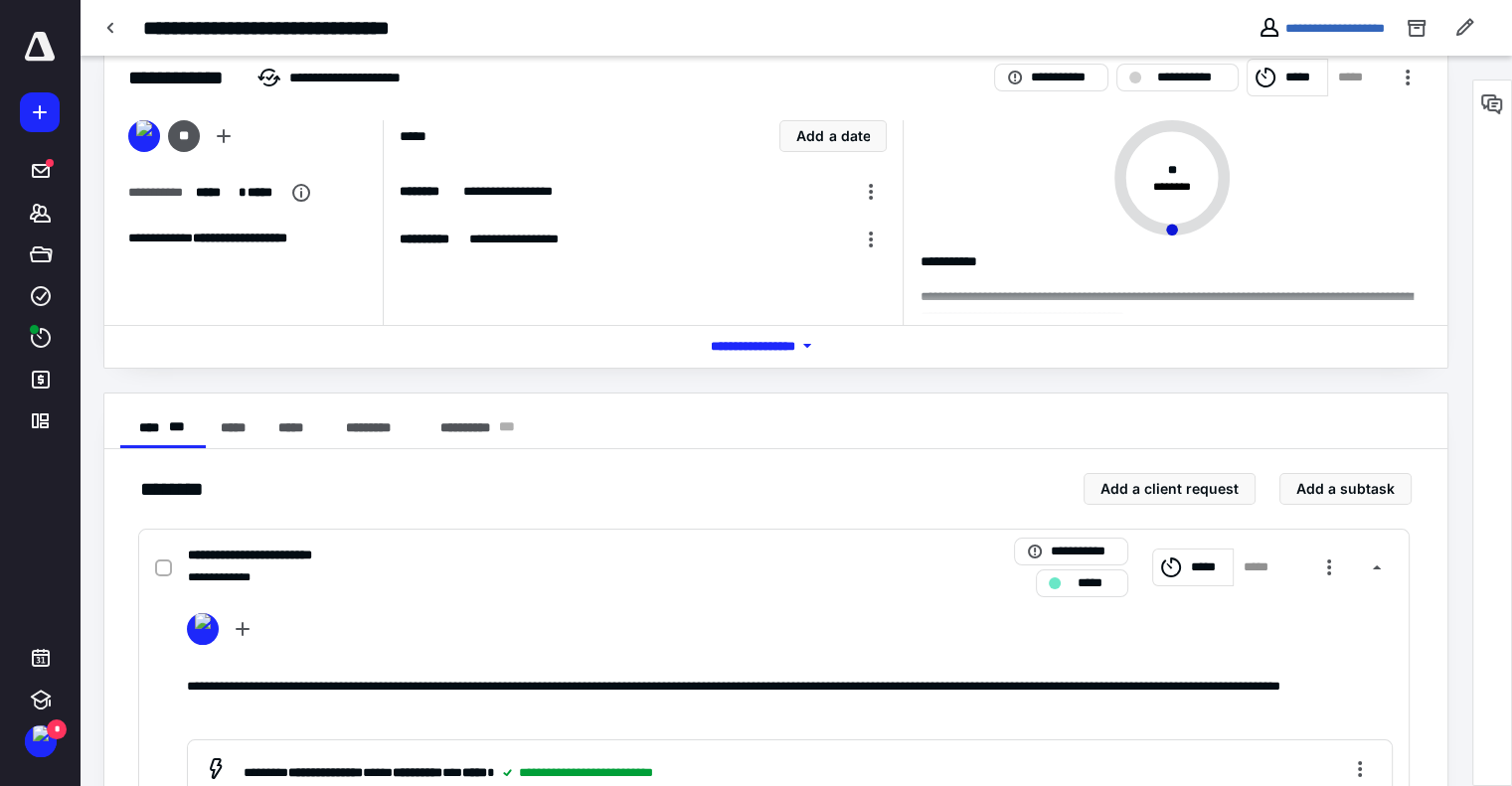 click on "**********" at bounding box center [775, 647] 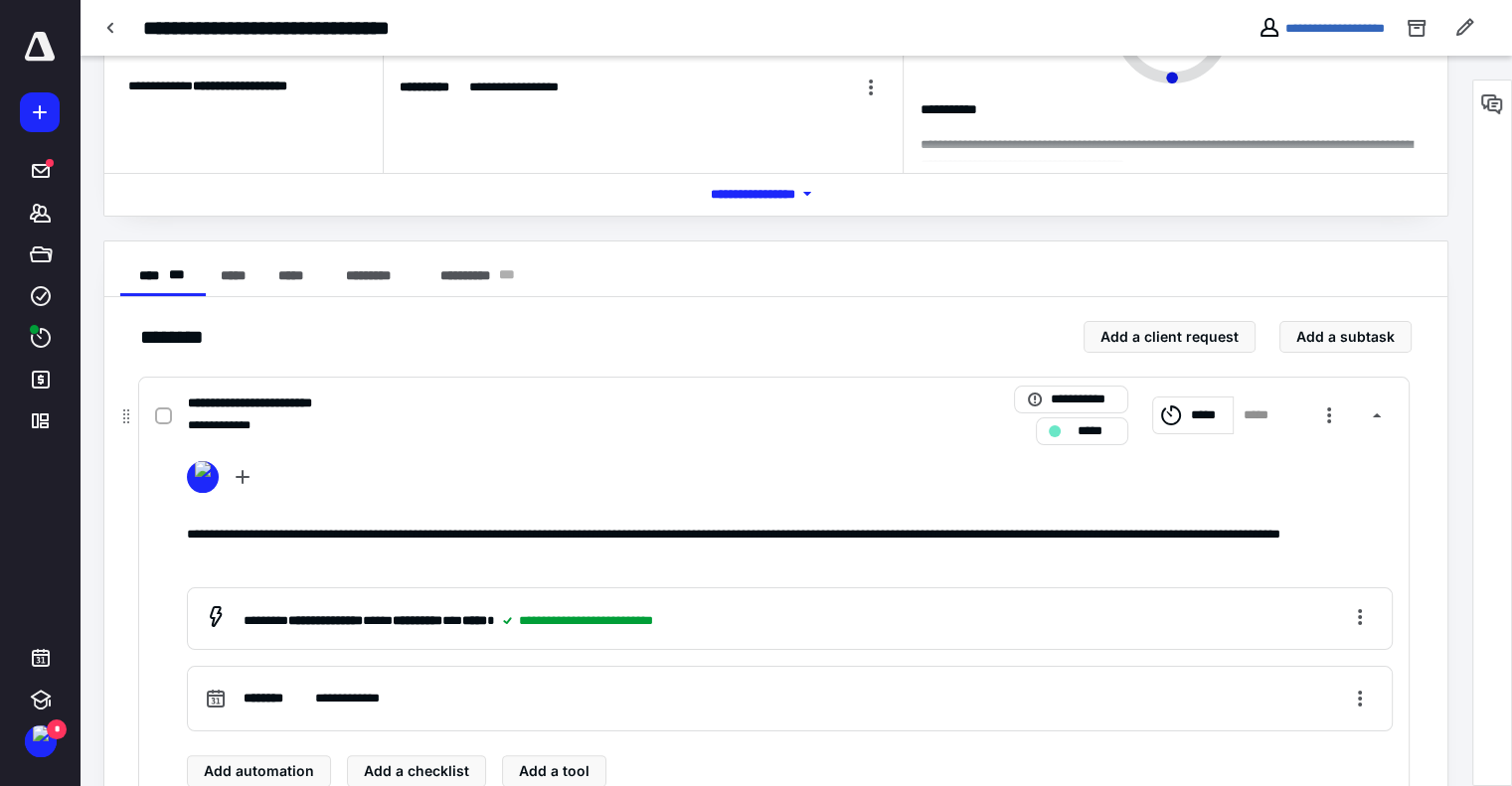 scroll, scrollTop: 244, scrollLeft: 0, axis: vertical 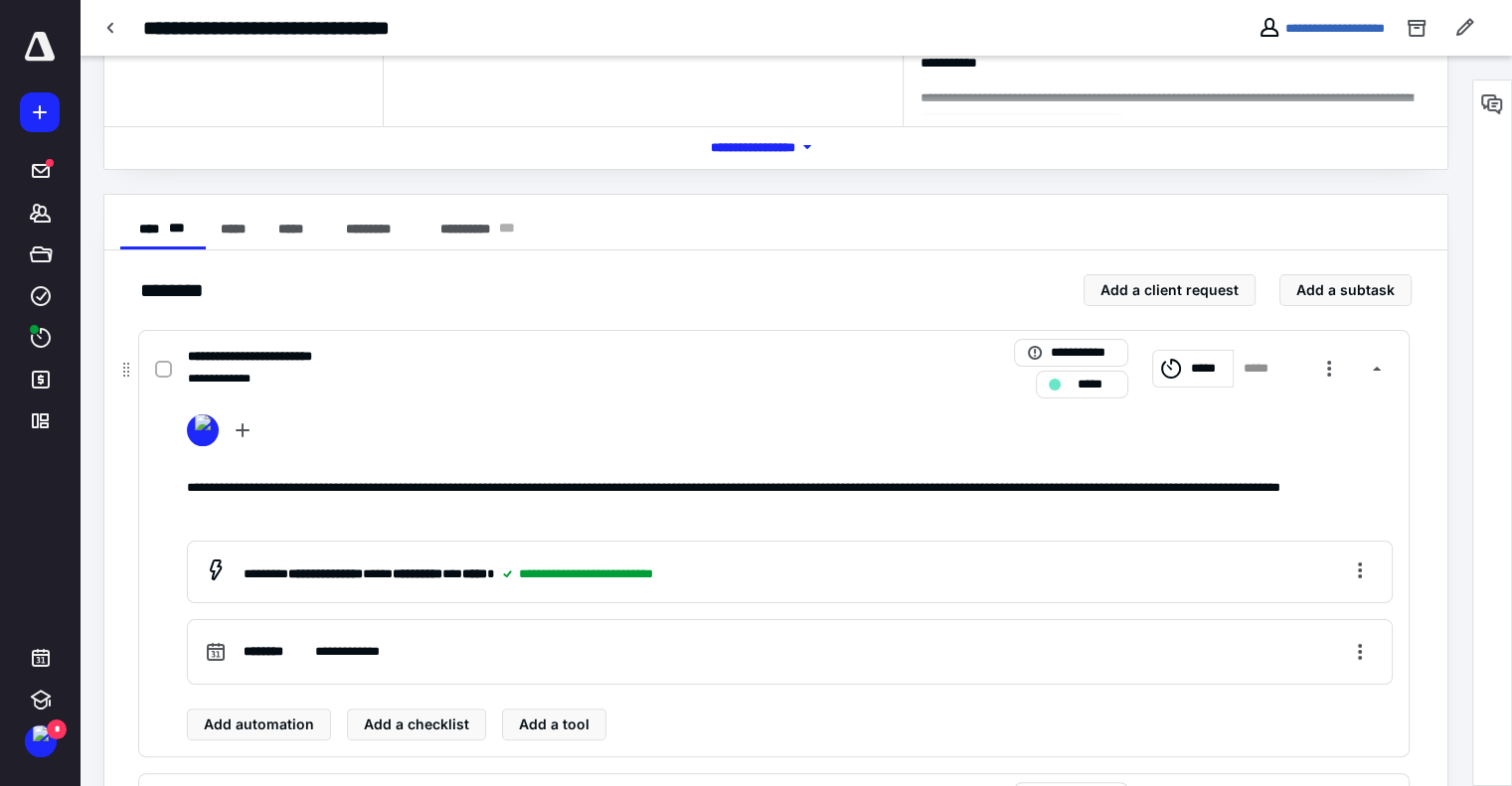 click on "*****" at bounding box center (1082, 385) 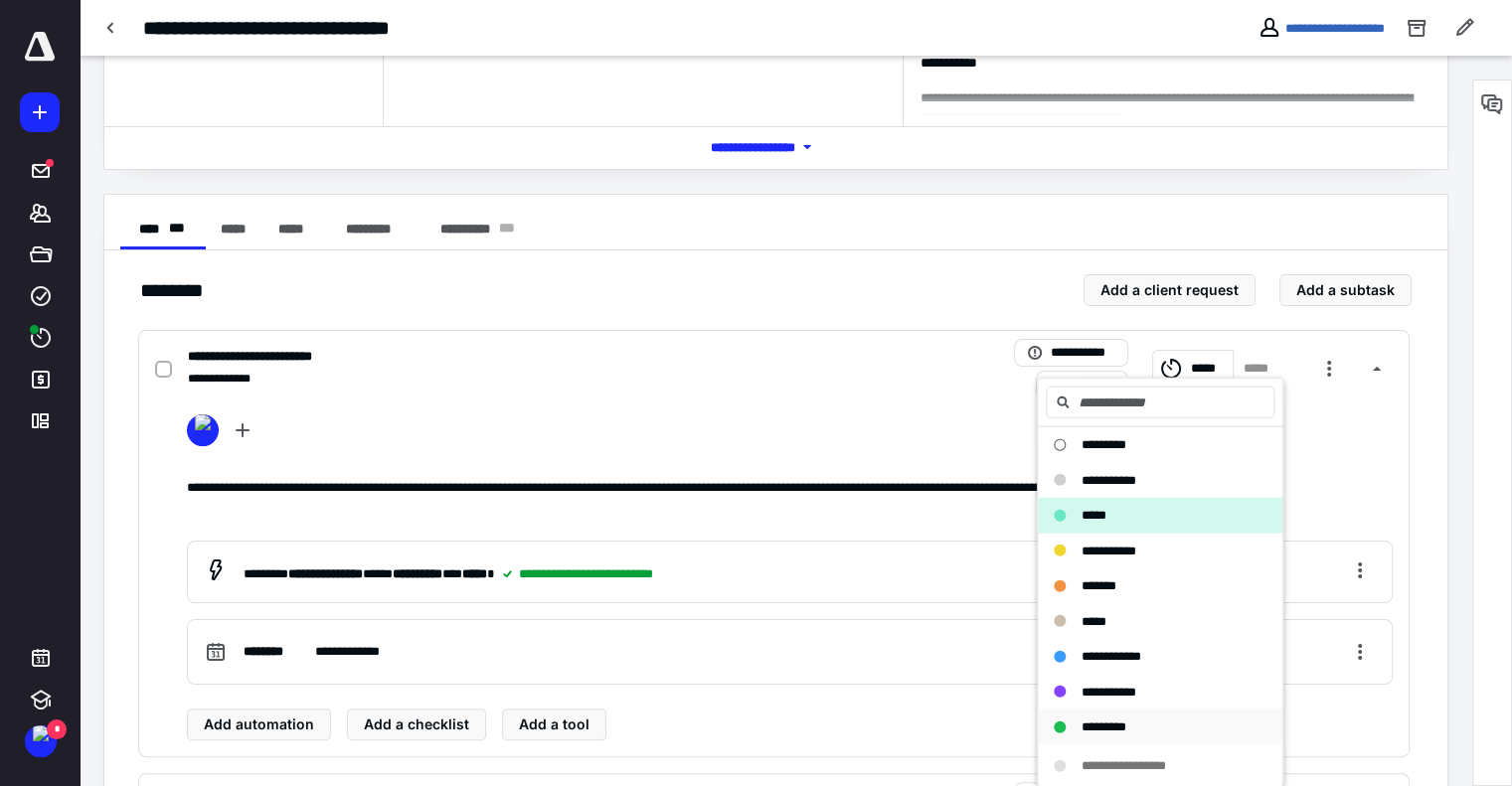 click on "*********" at bounding box center [1148, 727] 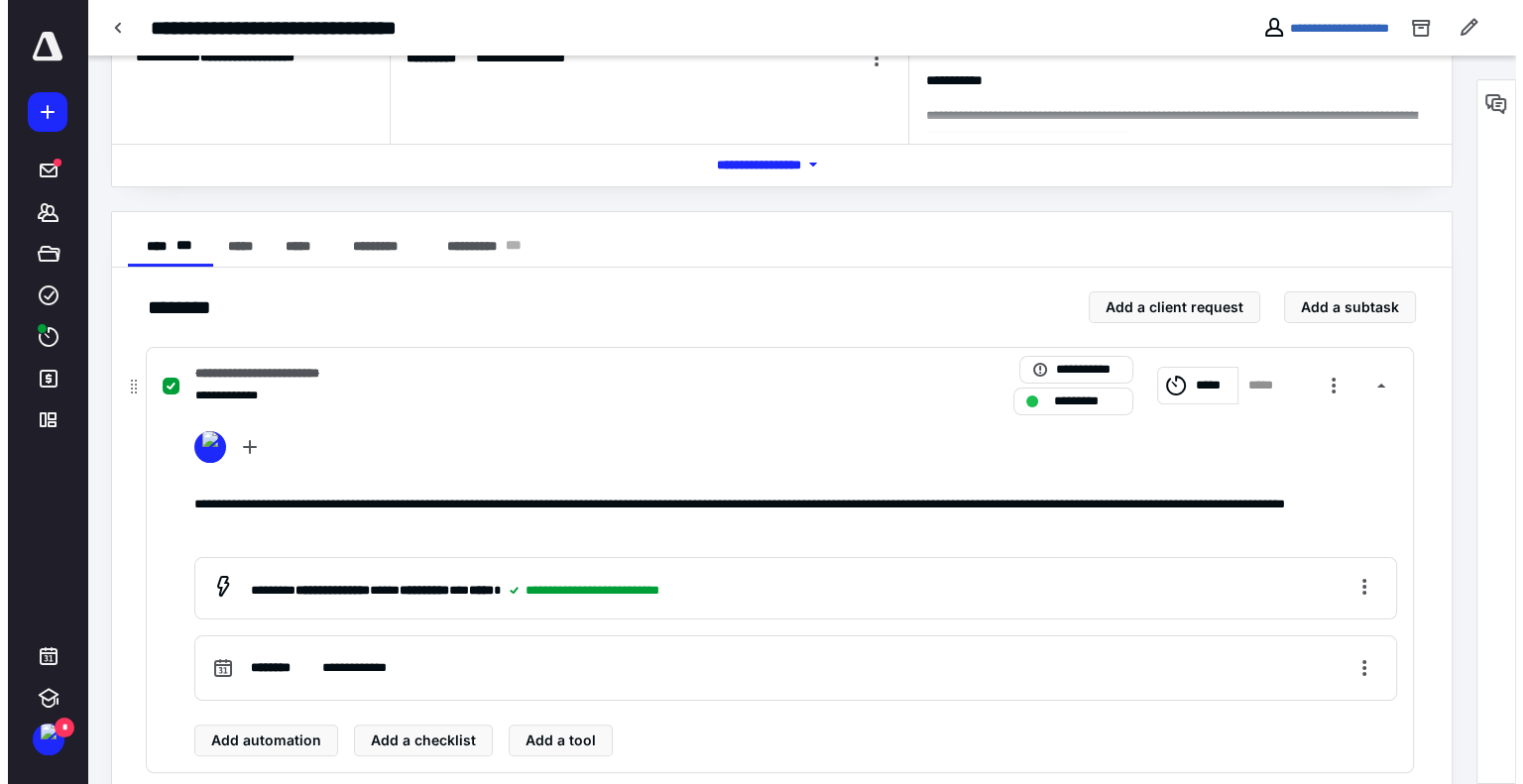 scroll, scrollTop: 0, scrollLeft: 0, axis: both 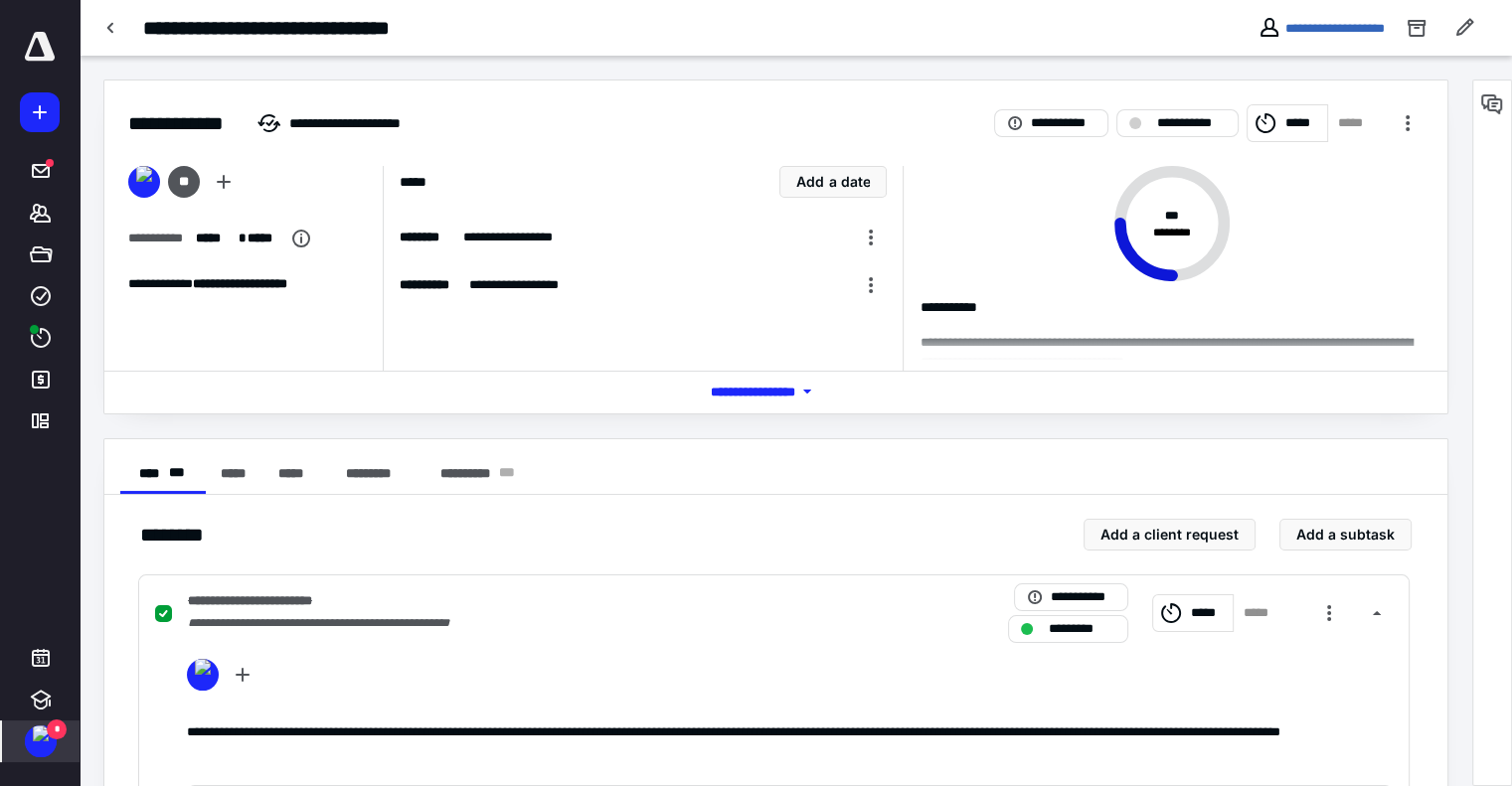click on "*" at bounding box center [41, 741] 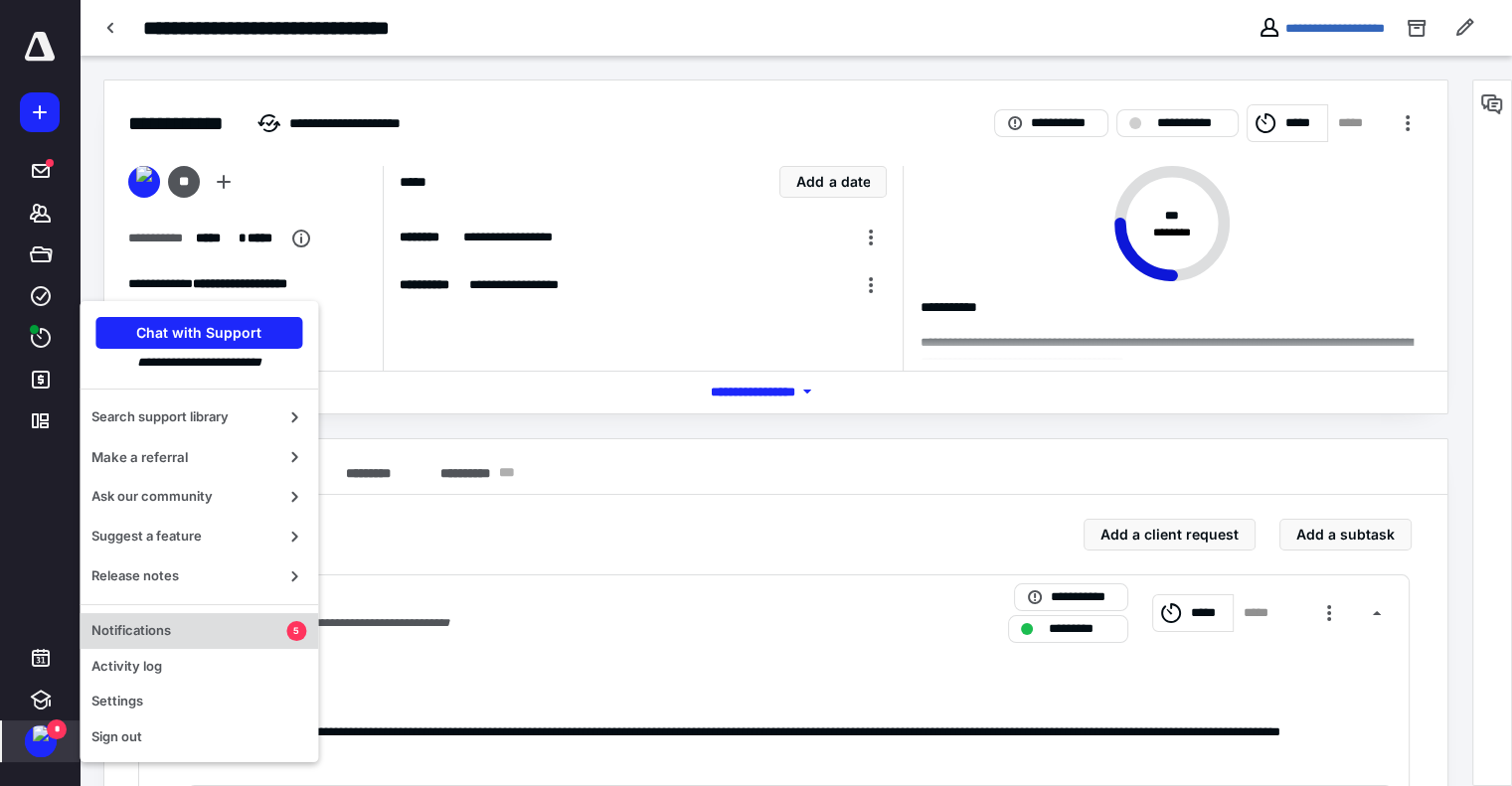click on "Notifications" at bounding box center (189, 631) 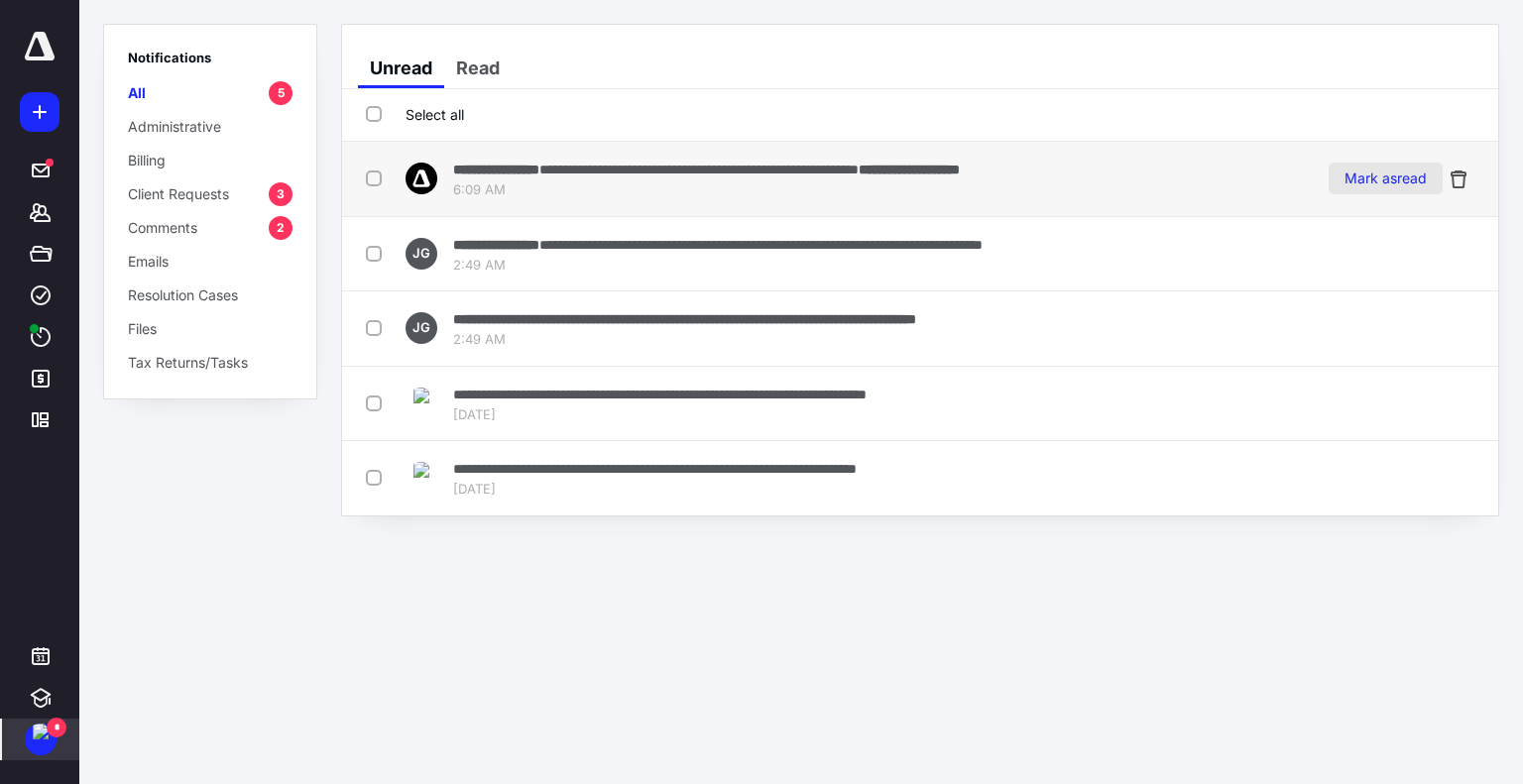 click on "Mark as  read" at bounding box center (1385, 178) 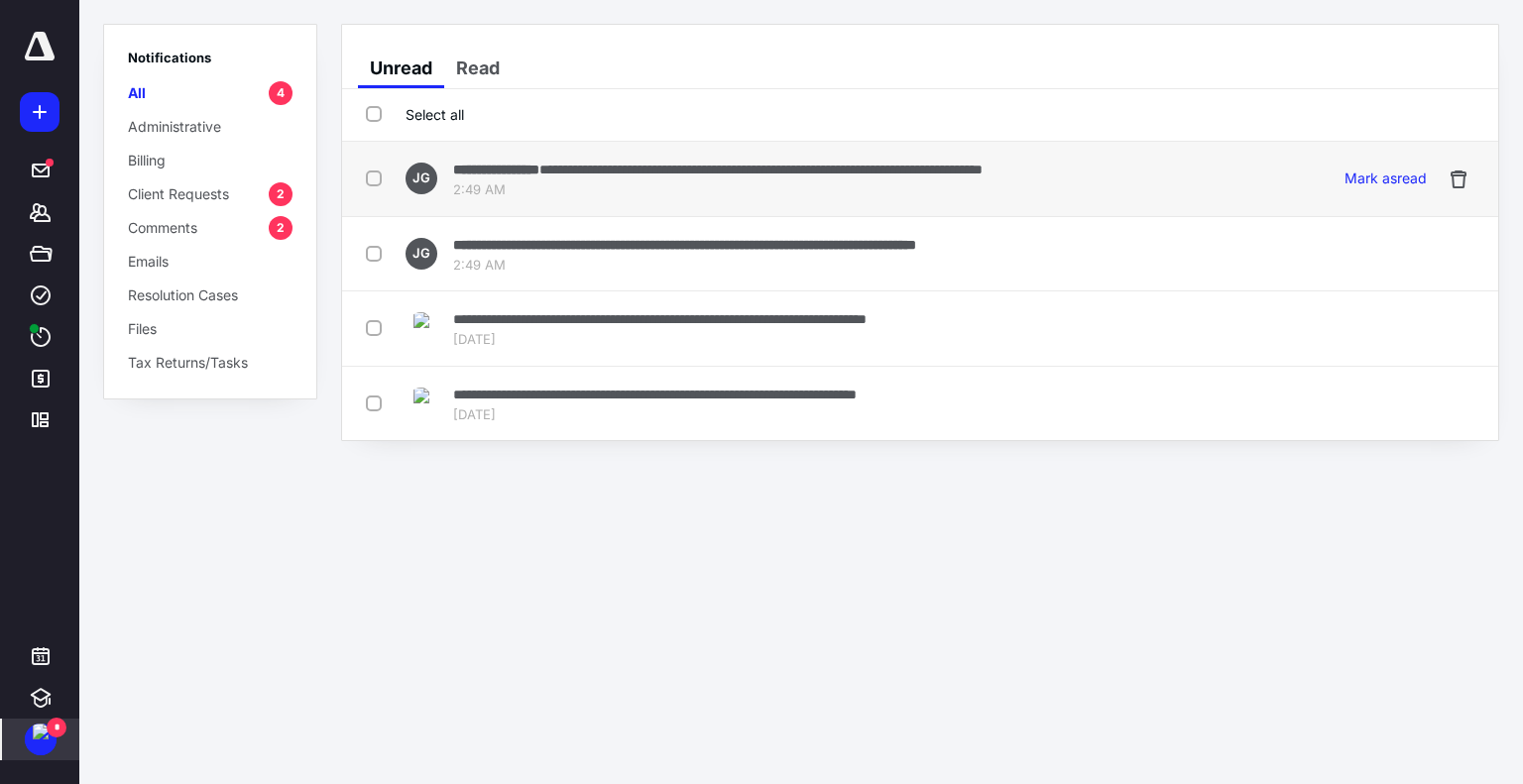click on "**********" at bounding box center [761, 169] 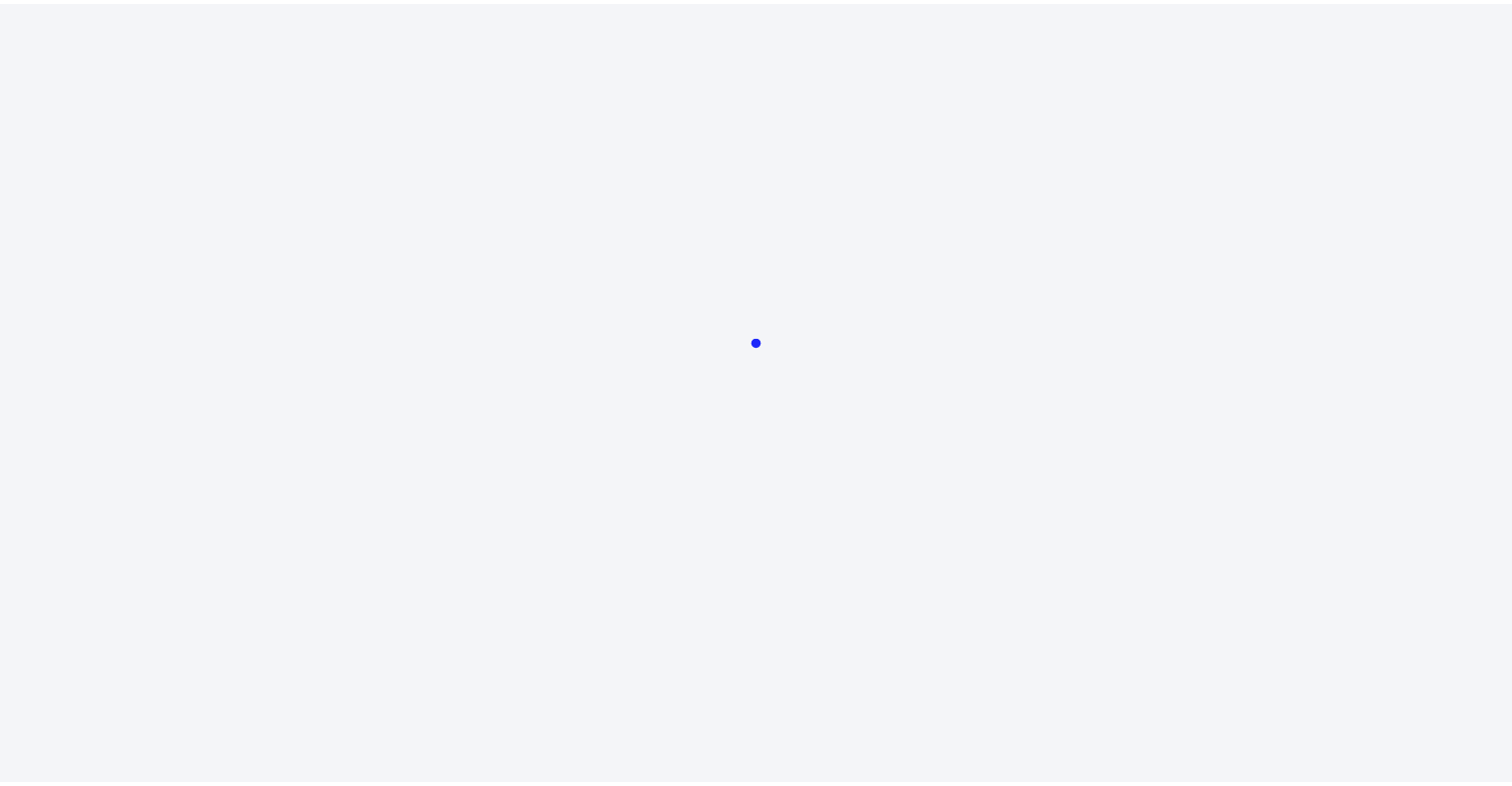 scroll, scrollTop: 0, scrollLeft: 0, axis: both 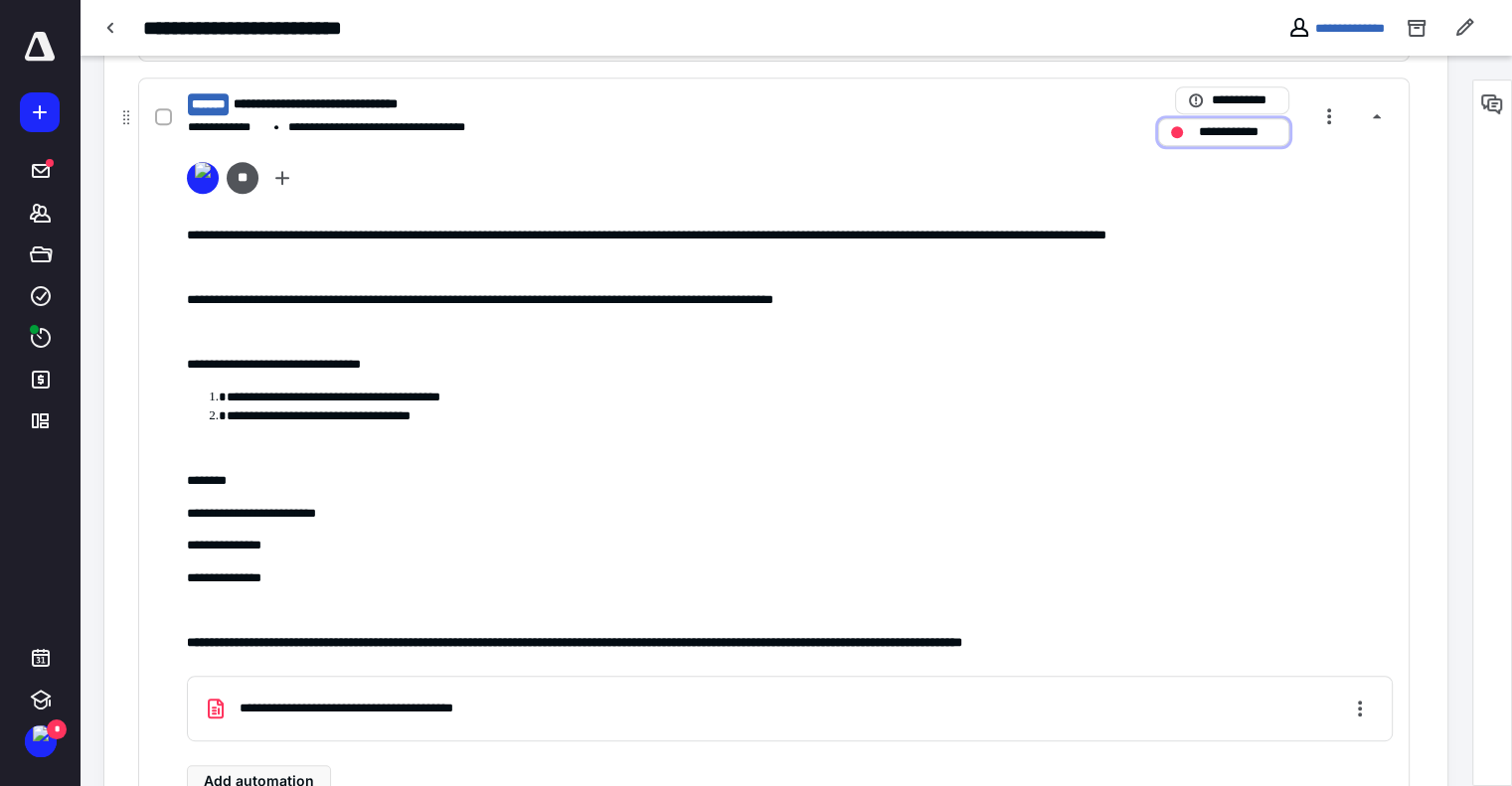 click on "**********" at bounding box center (1238, 132) 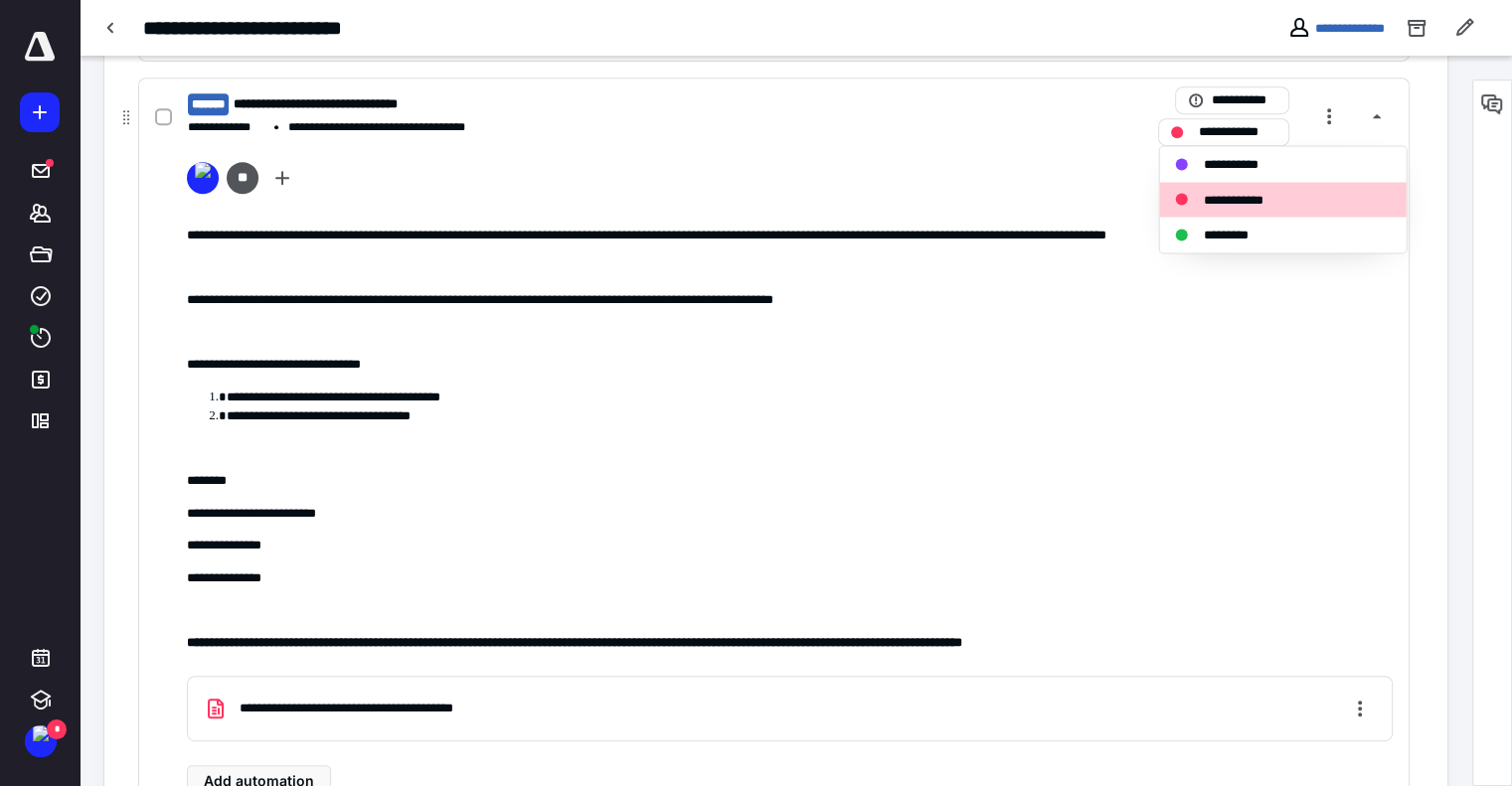 click on "**********" at bounding box center [790, 365] 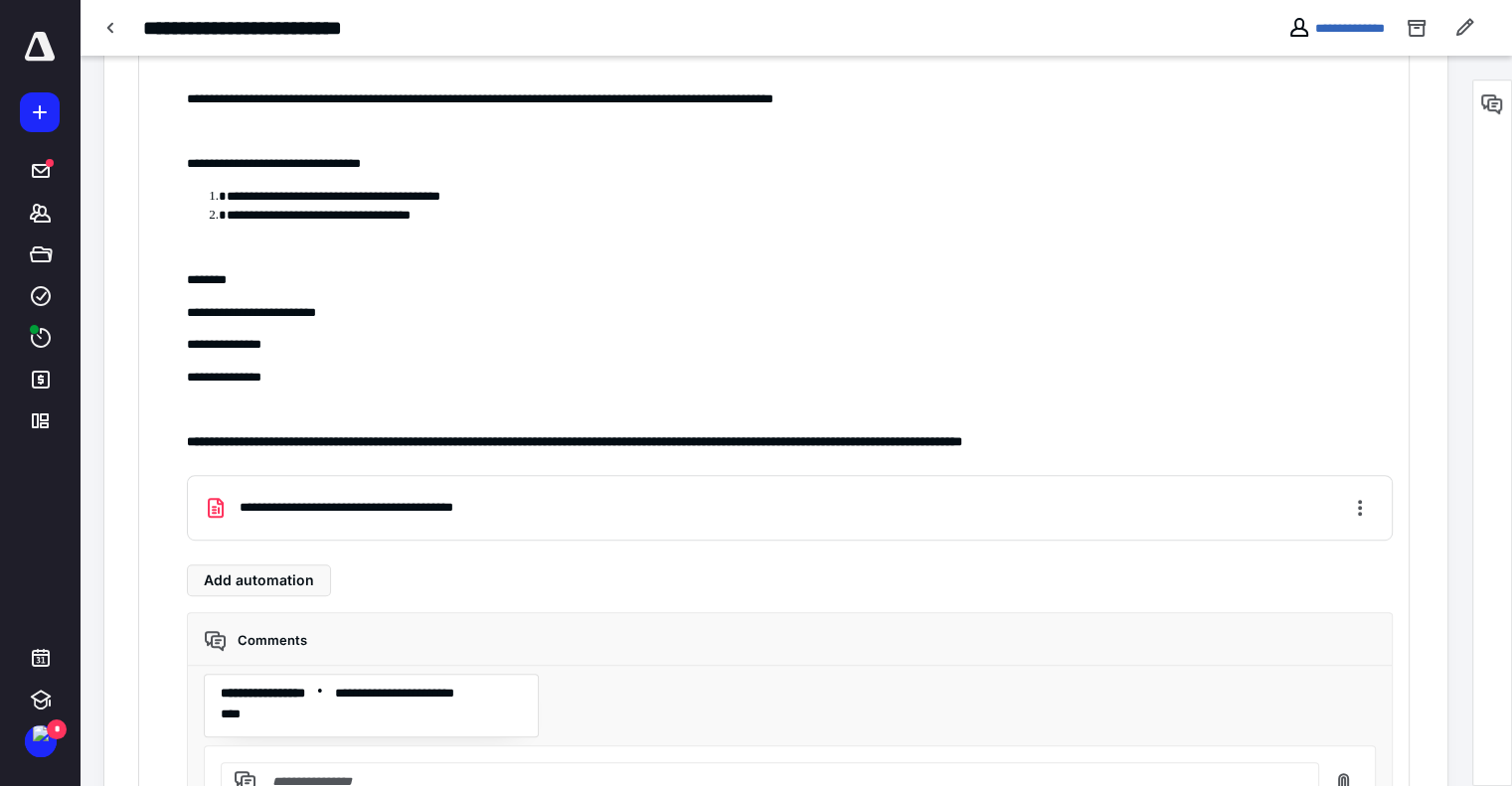 scroll, scrollTop: 1367, scrollLeft: 0, axis: vertical 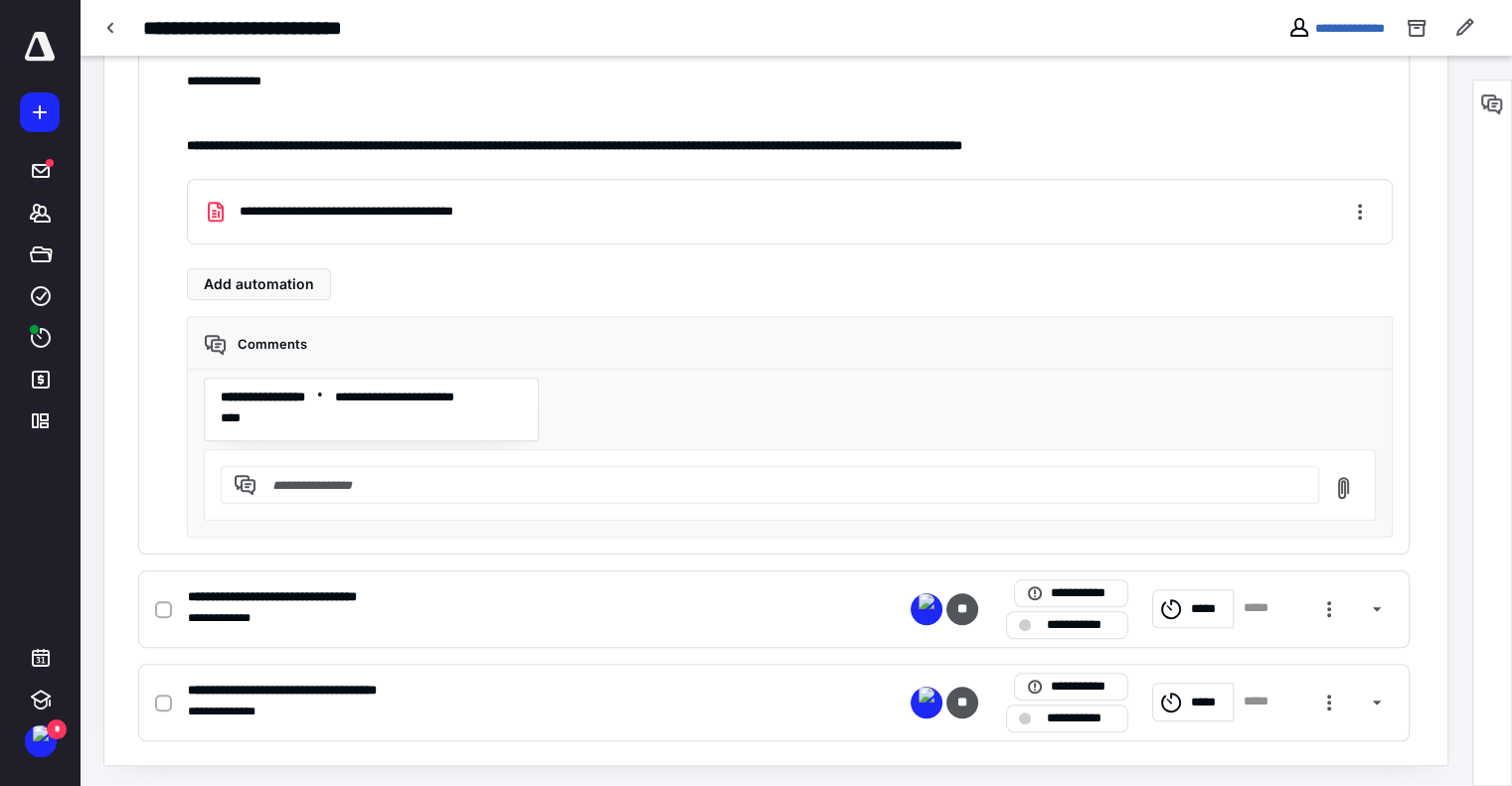 click at bounding box center [781, 485] 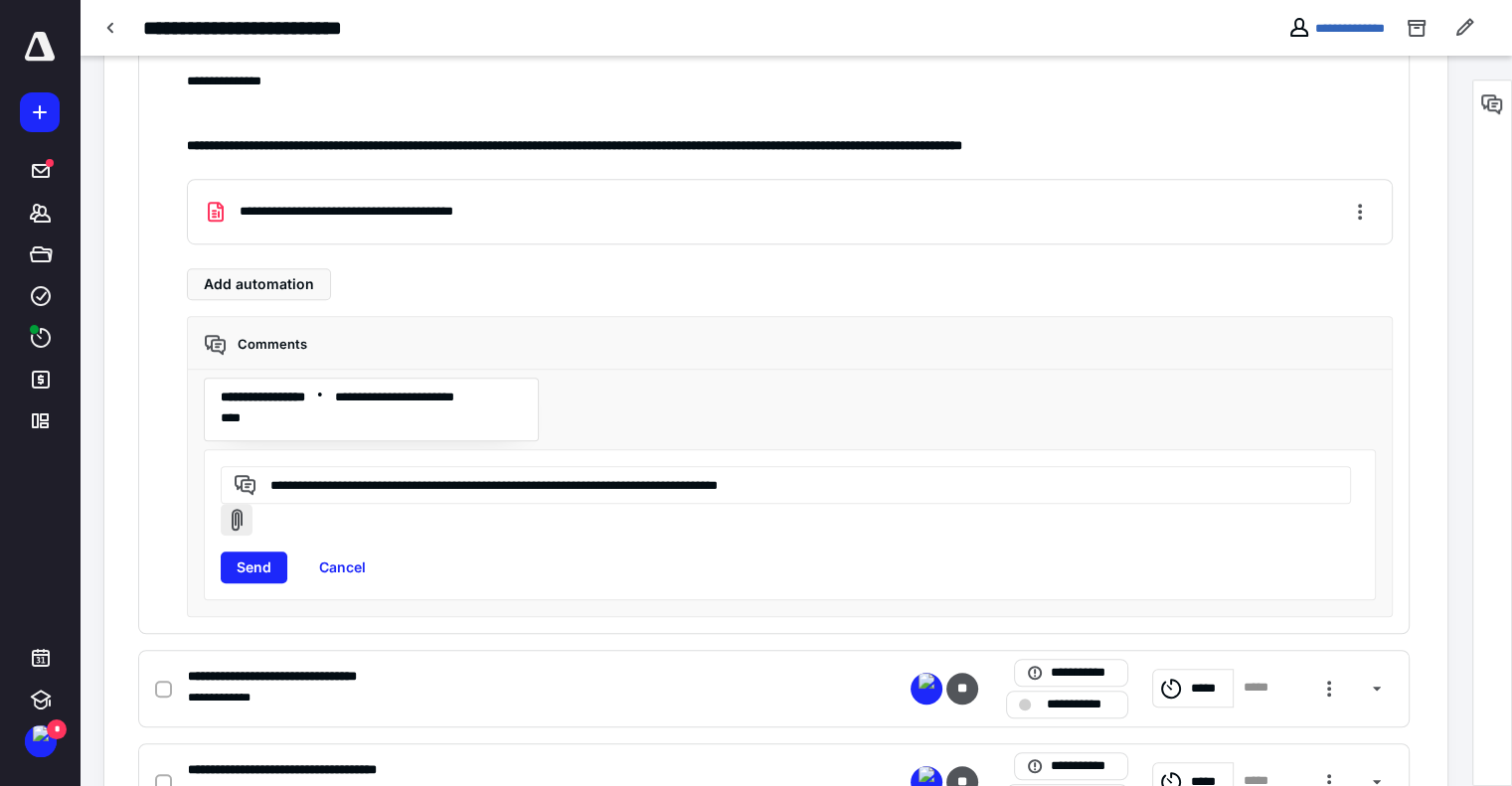 type on "**********" 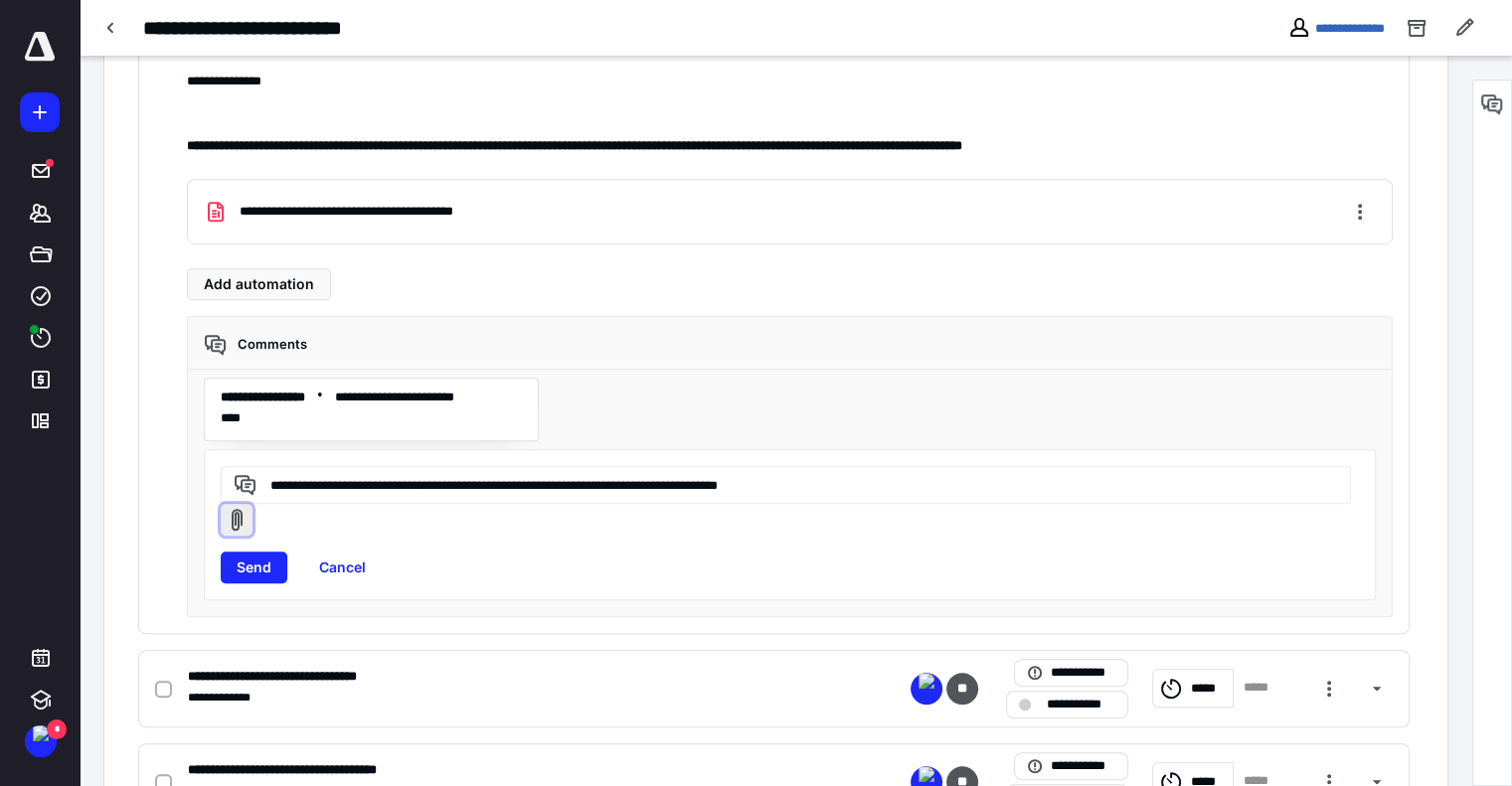 click at bounding box center (237, 520) 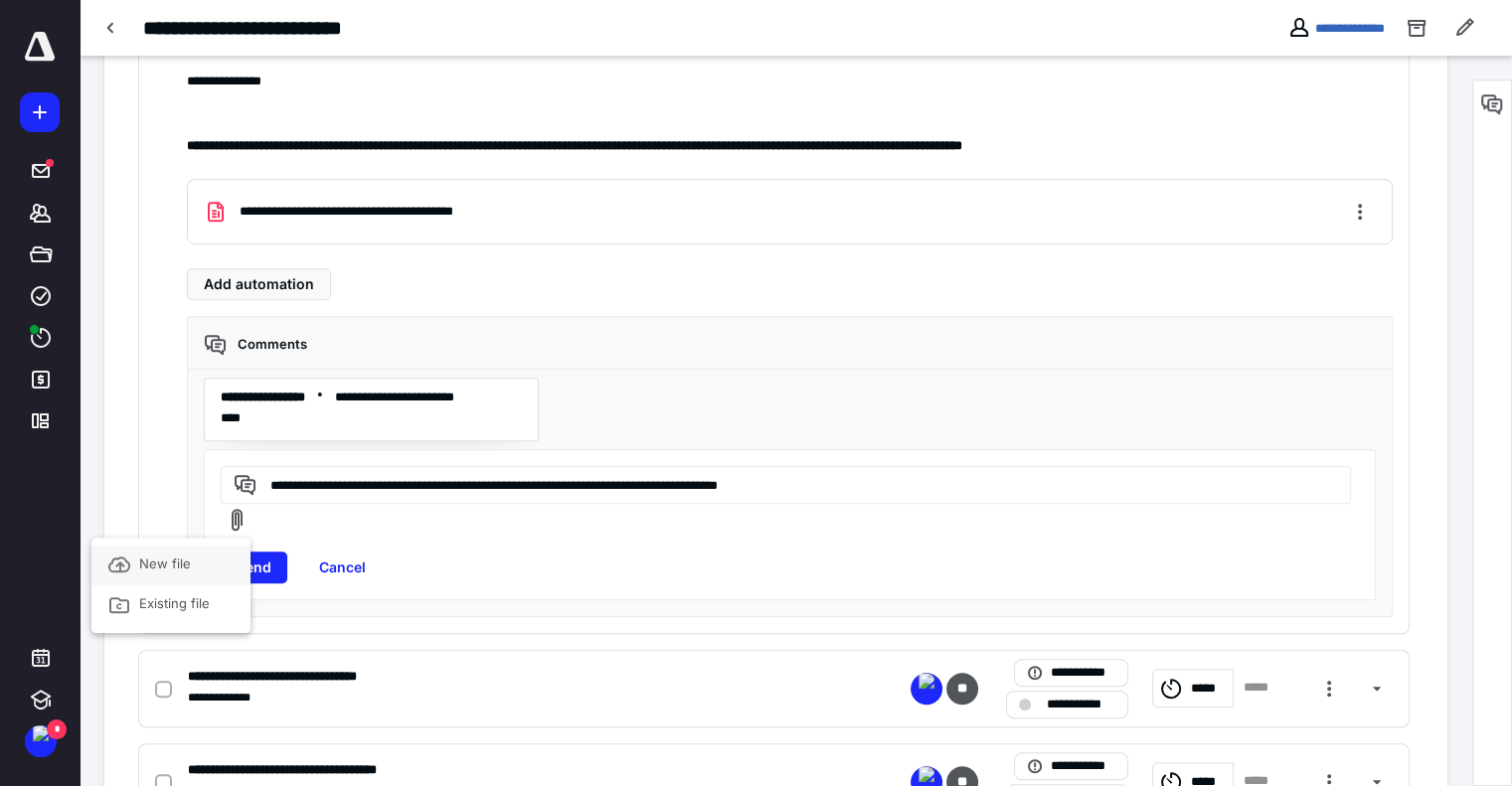 click on "New file" at bounding box center [171, 565] 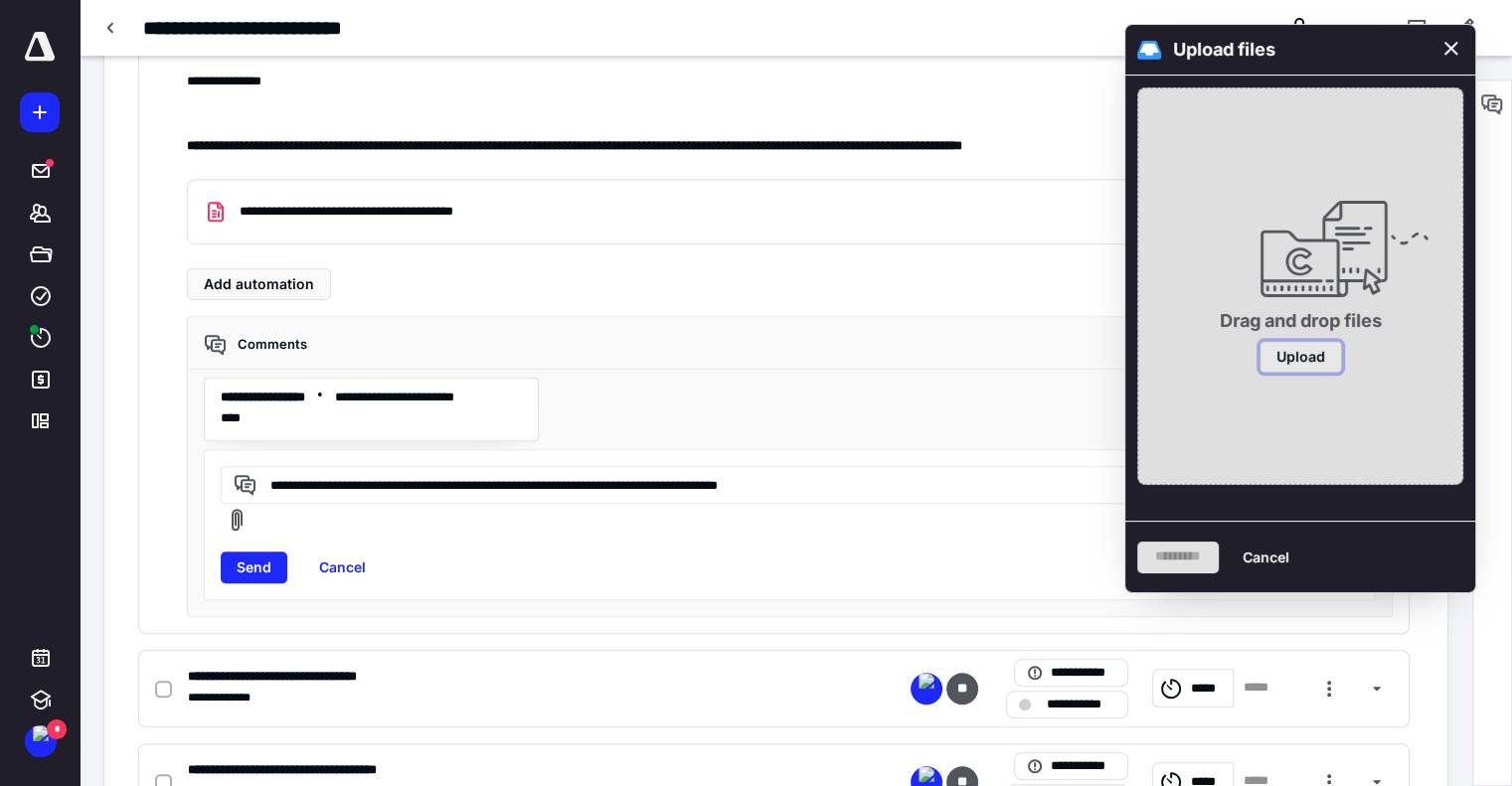 click on "Upload" at bounding box center [1300, 357] 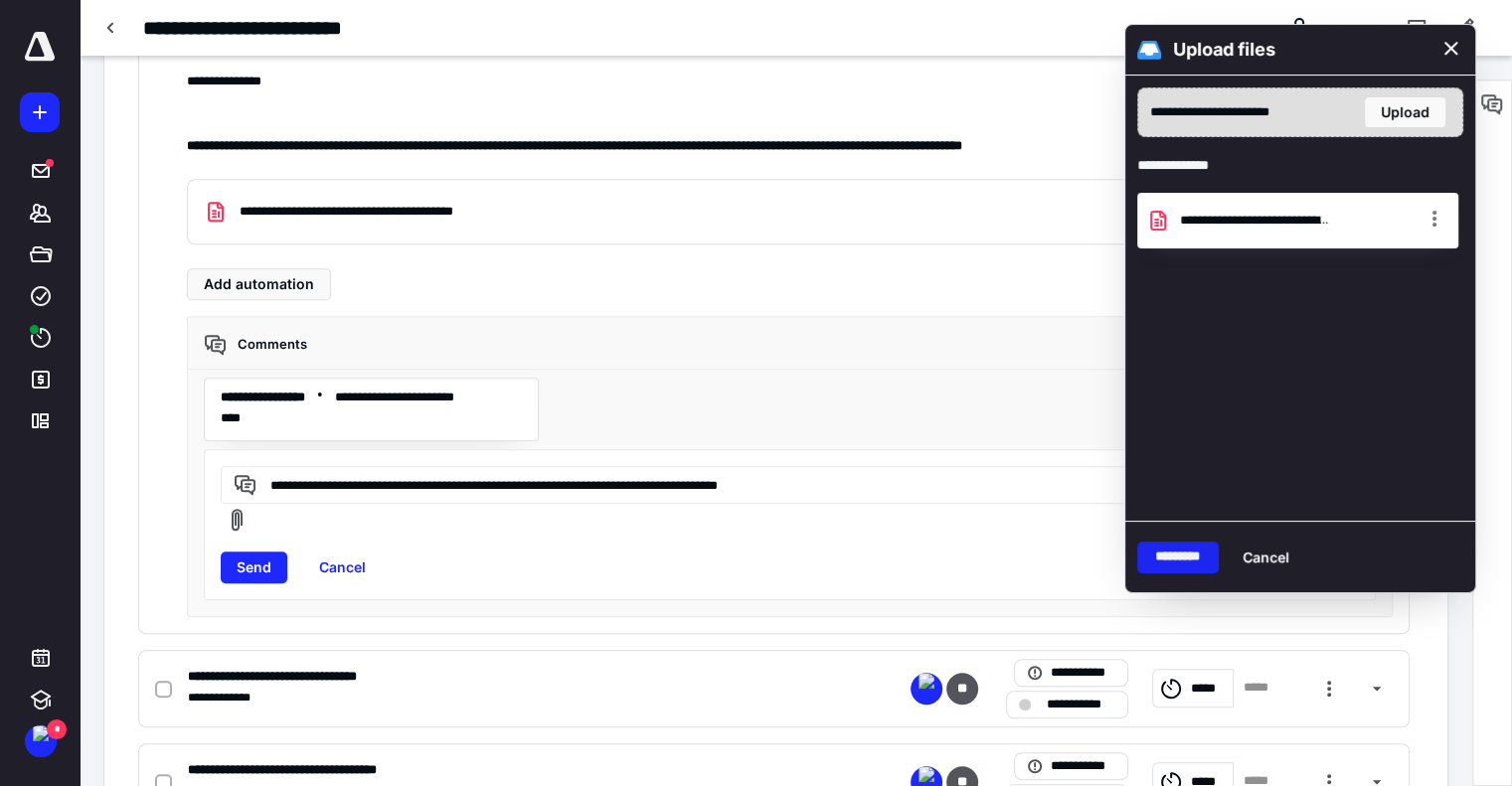 click on "*********" at bounding box center [1178, 557] 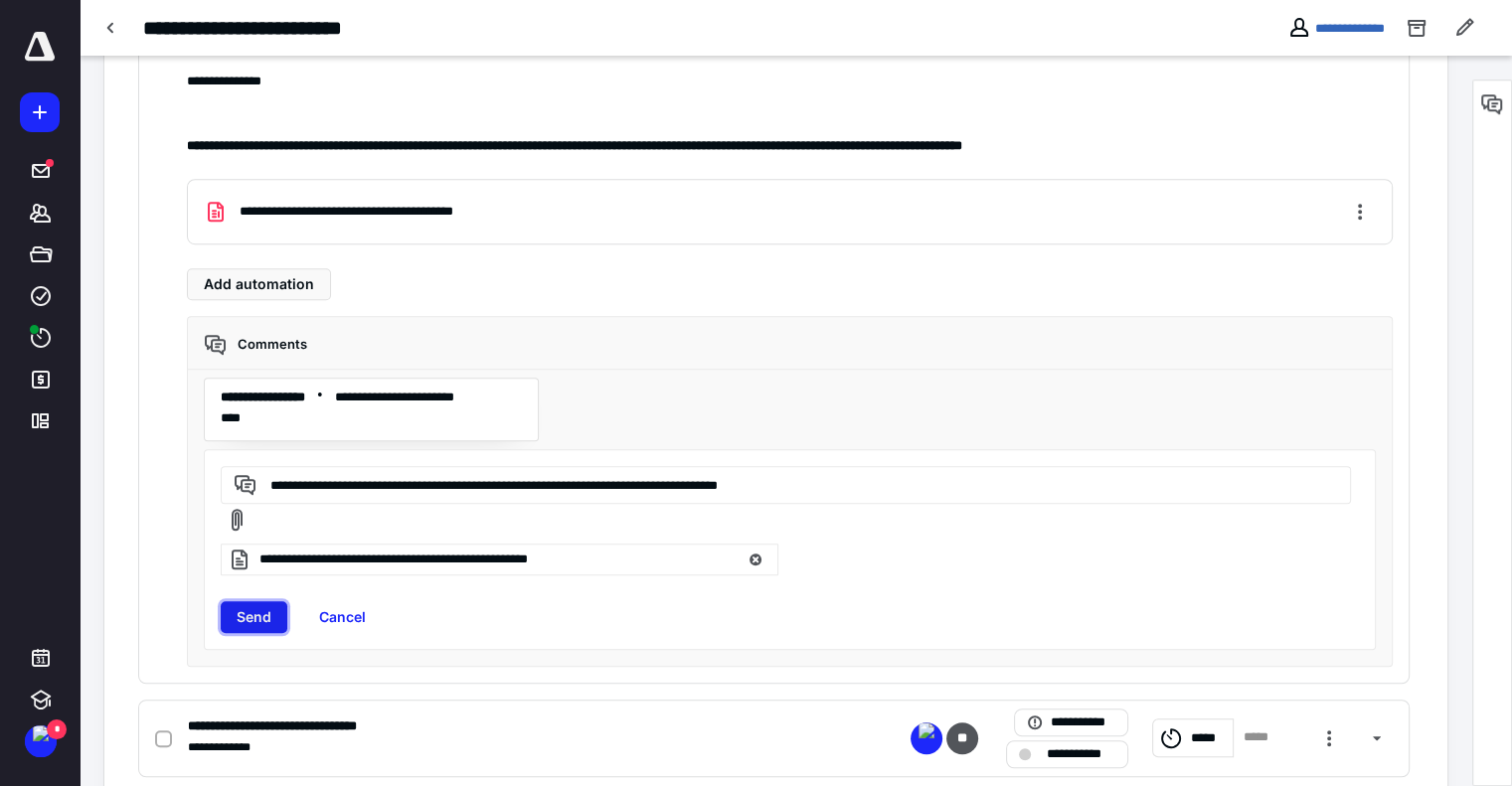 click on "Send" at bounding box center [253, 617] 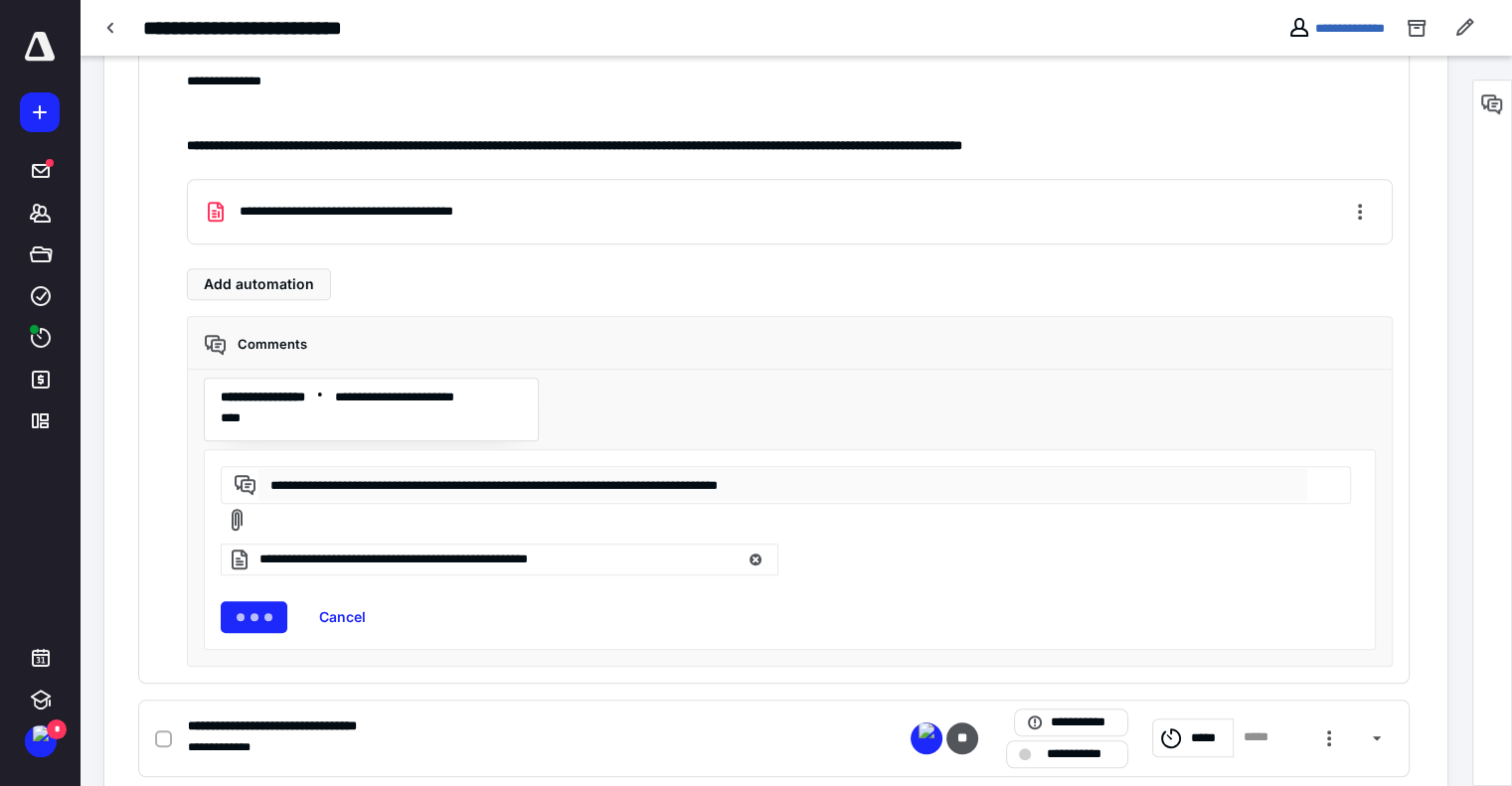type 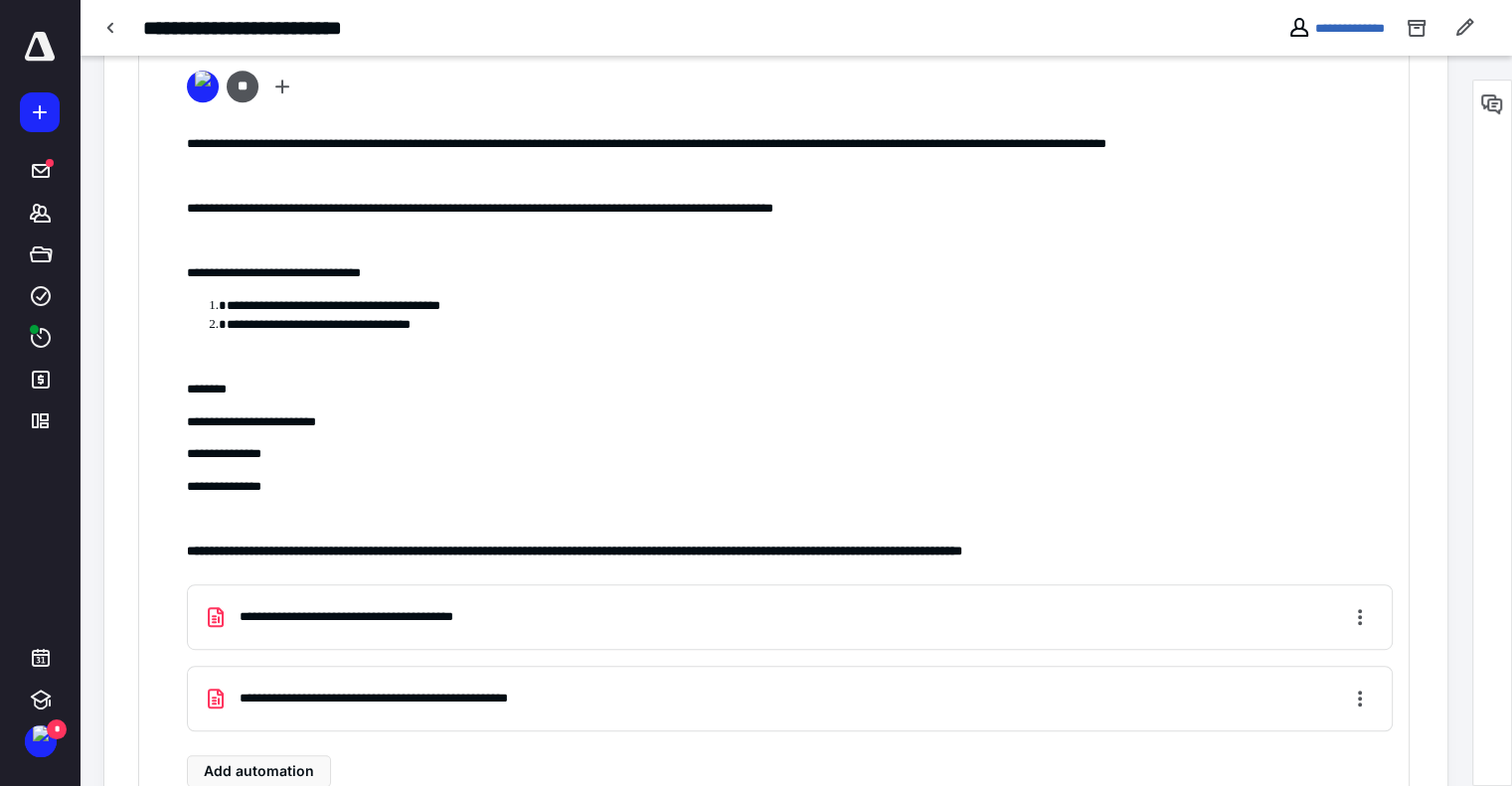 scroll, scrollTop: 771, scrollLeft: 0, axis: vertical 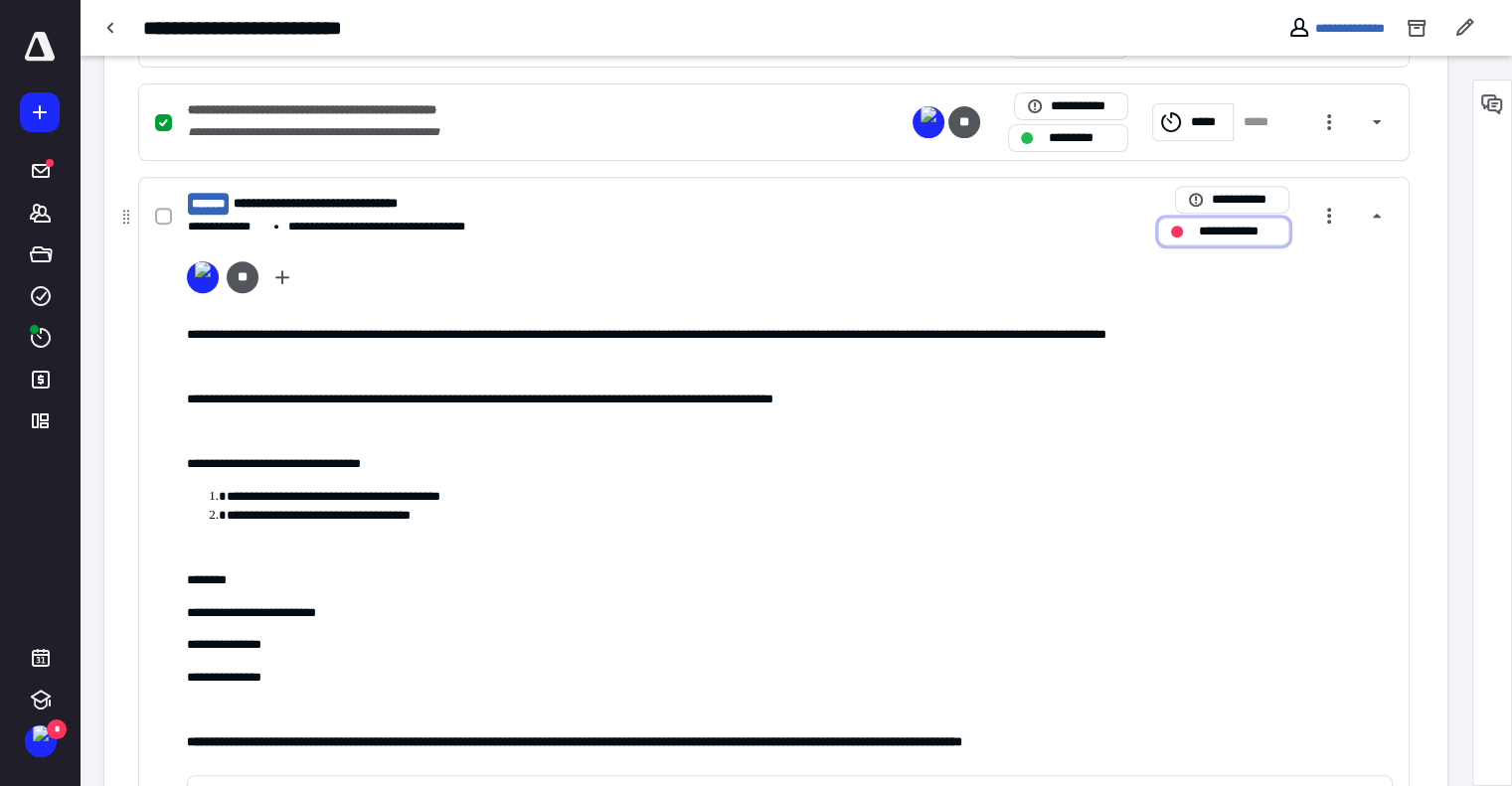 click on "**********" at bounding box center (1238, 232) 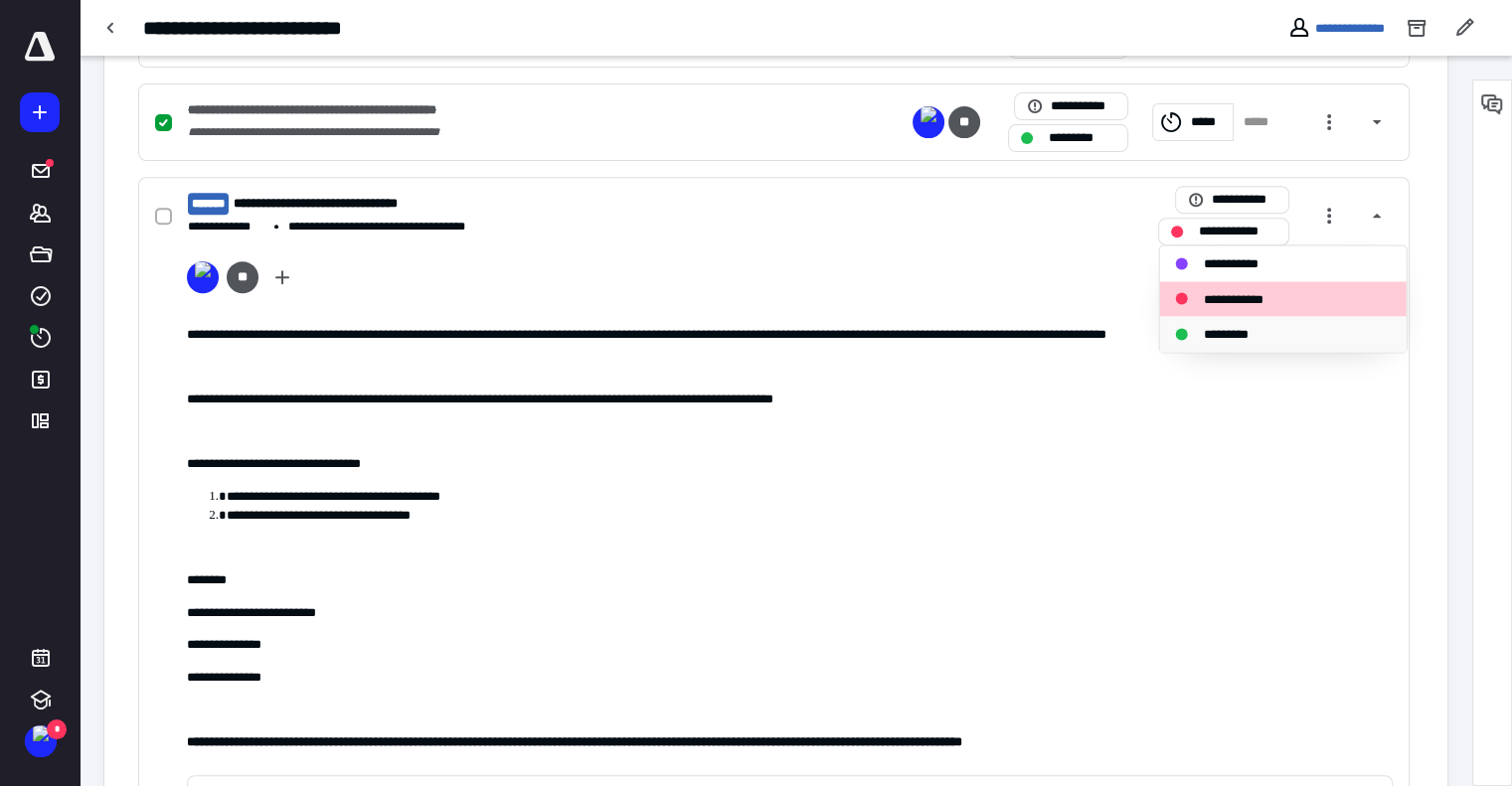 click on "*********" at bounding box center [1237, 334] 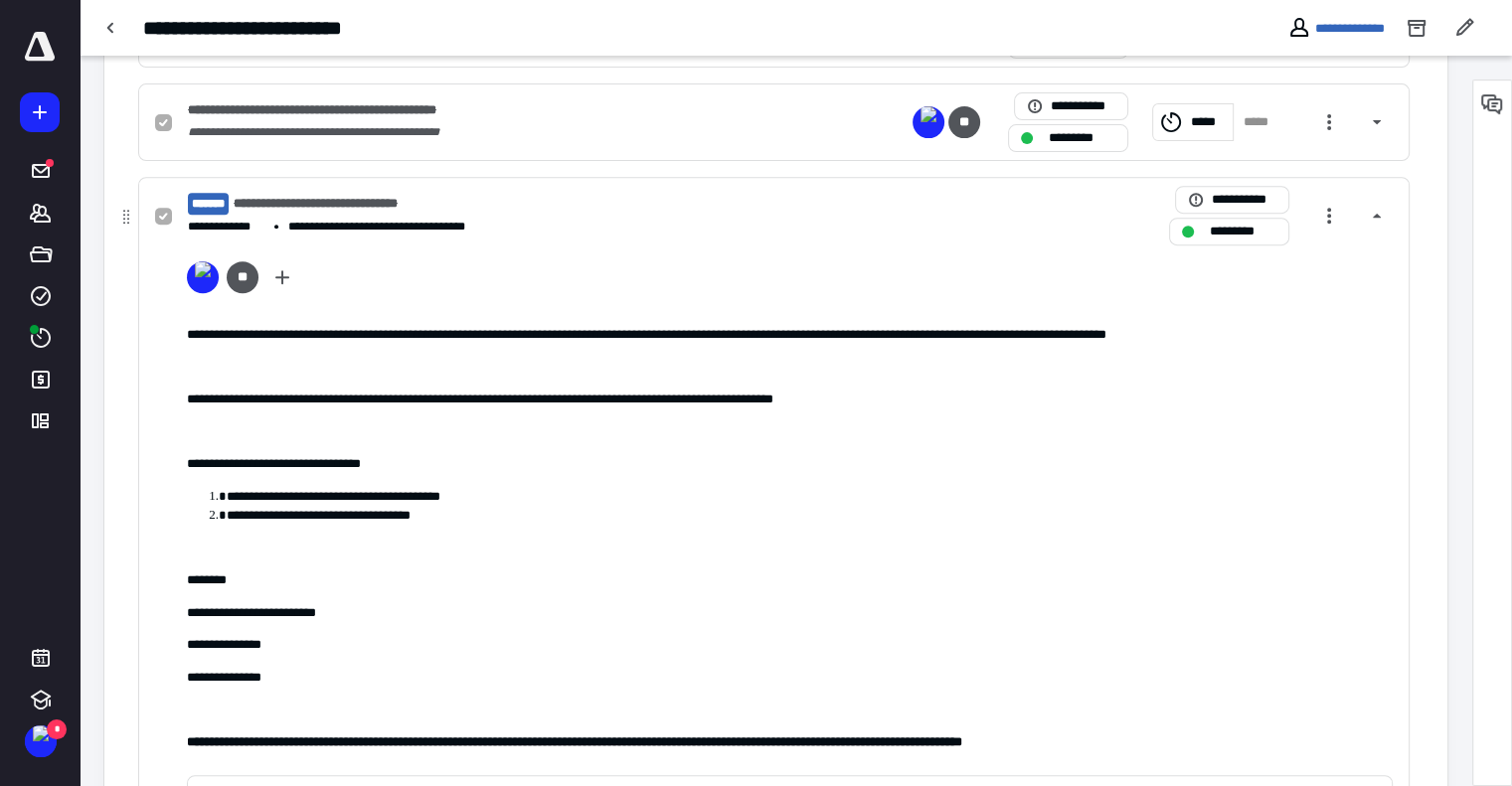 click on "**********" at bounding box center (773, 216) 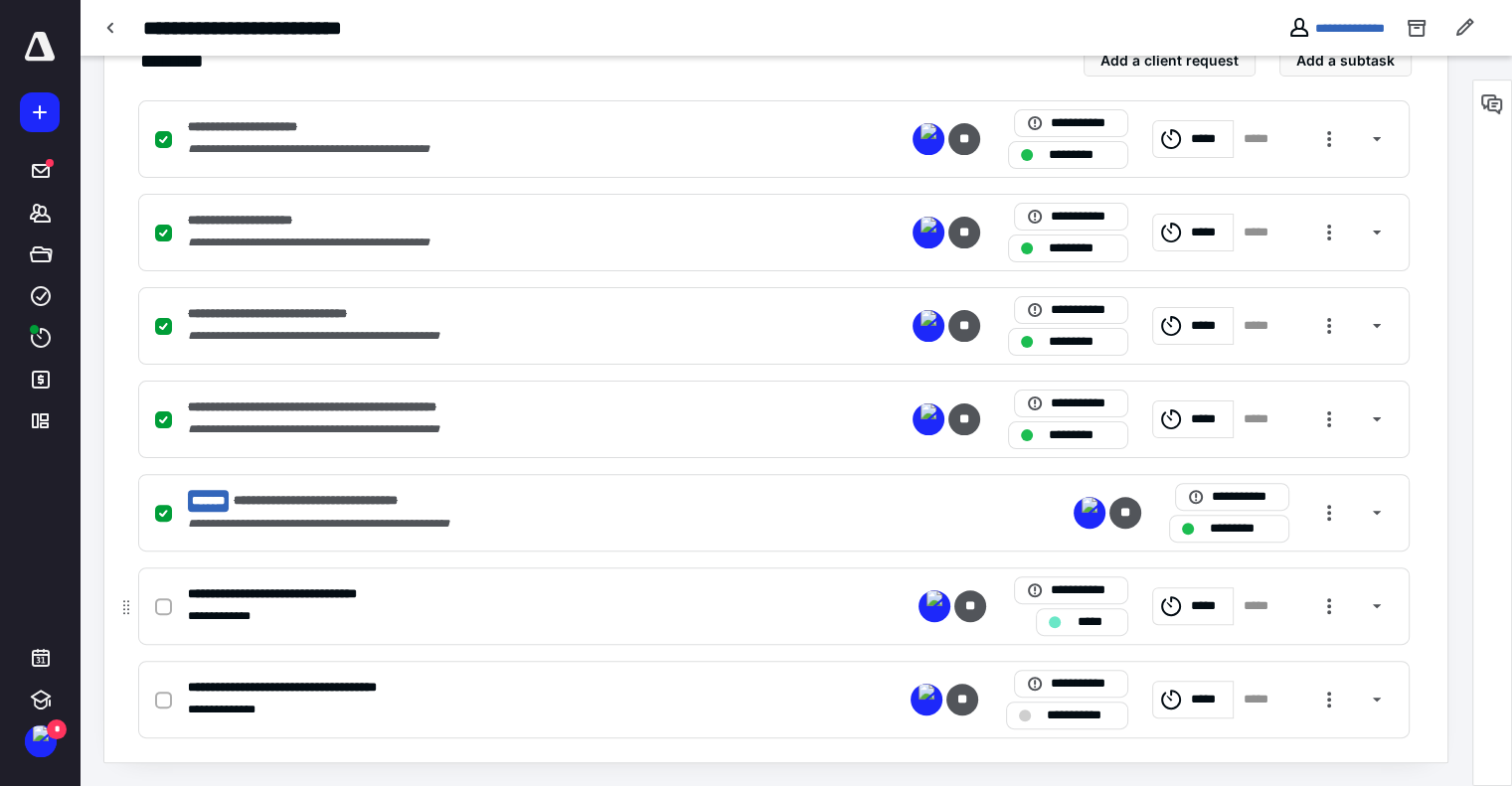 click on "*****" at bounding box center [1082, 622] 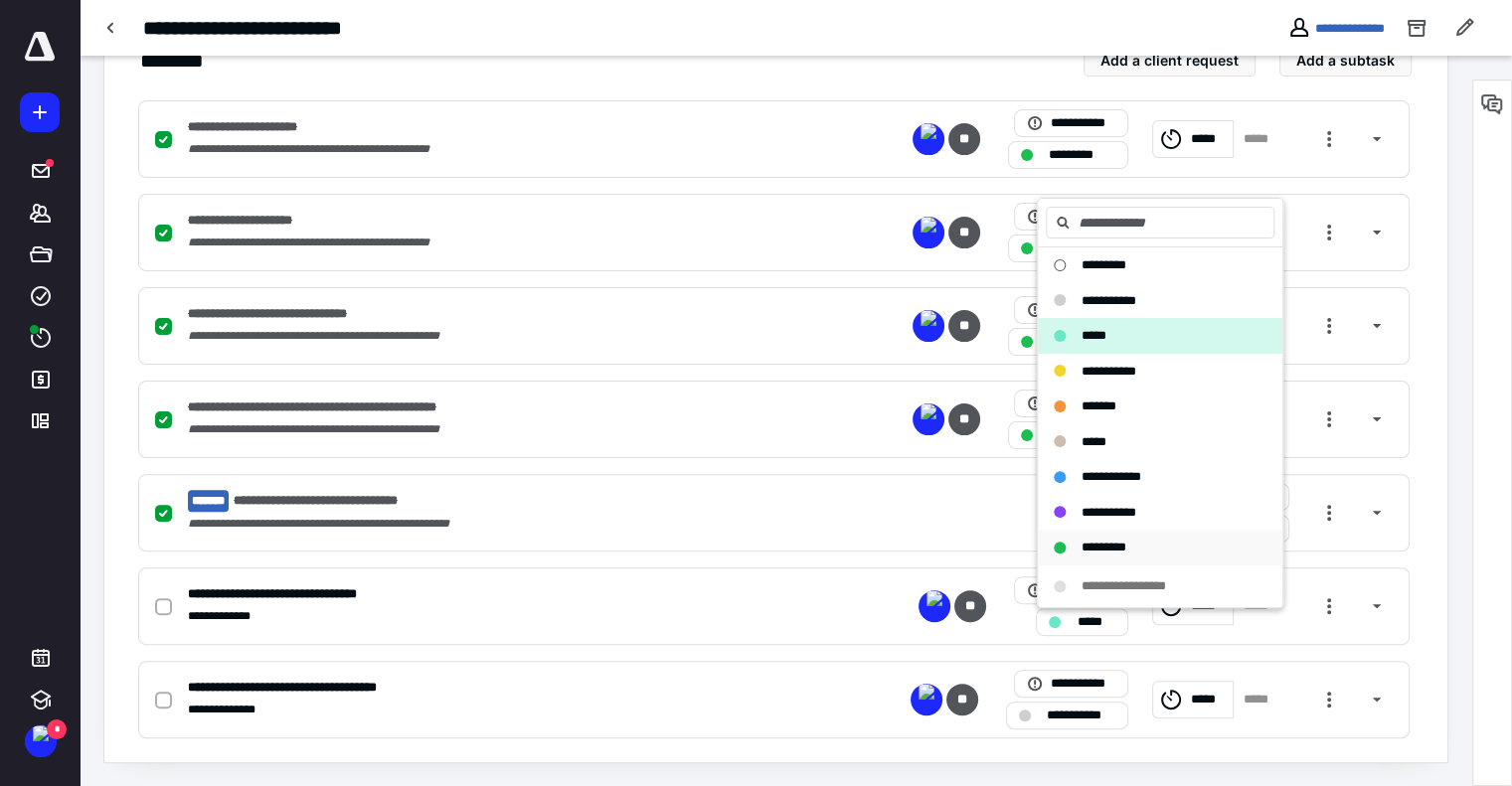 click on "*********" at bounding box center (1103, 547) 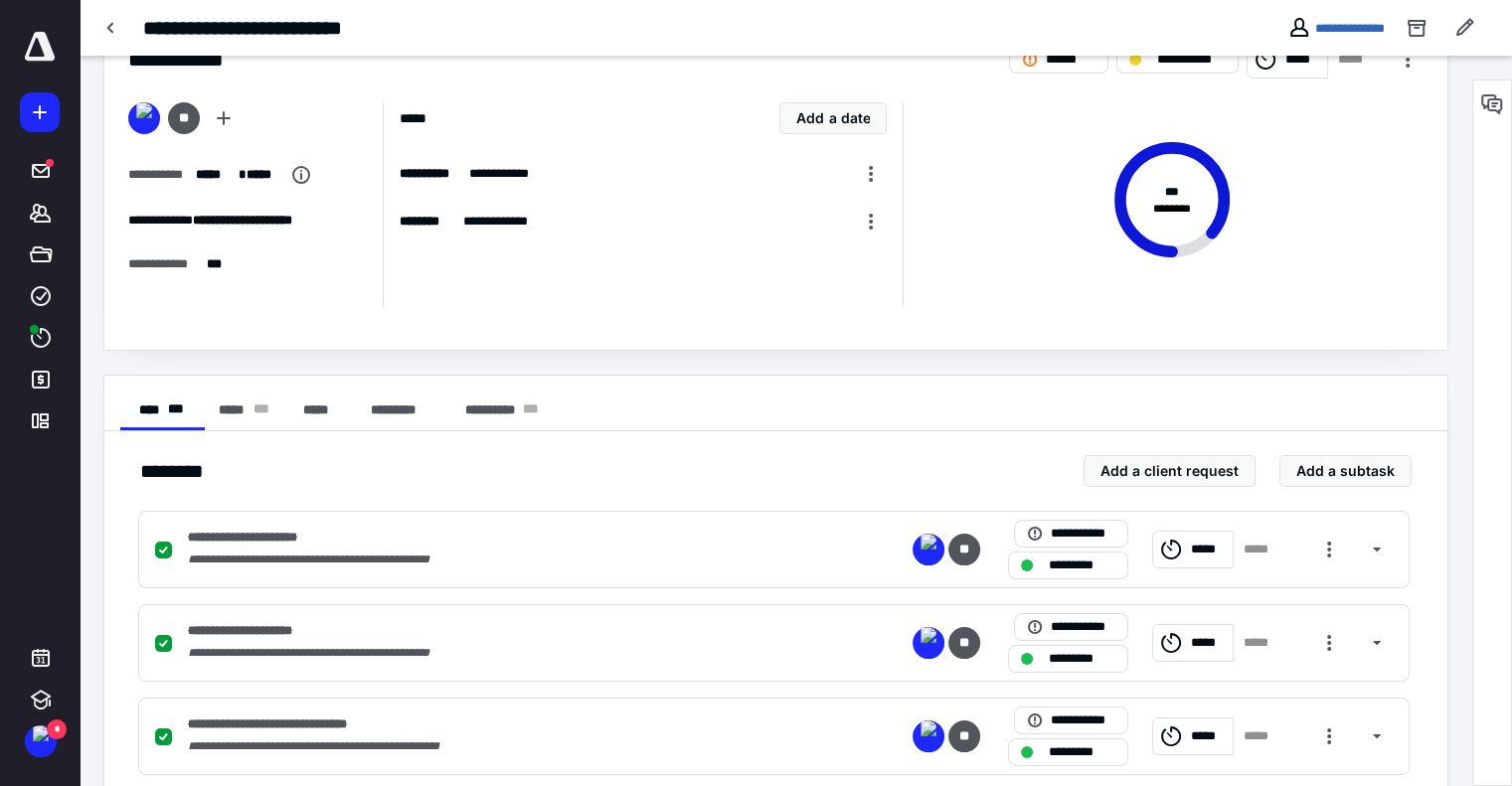 scroll, scrollTop: 0, scrollLeft: 0, axis: both 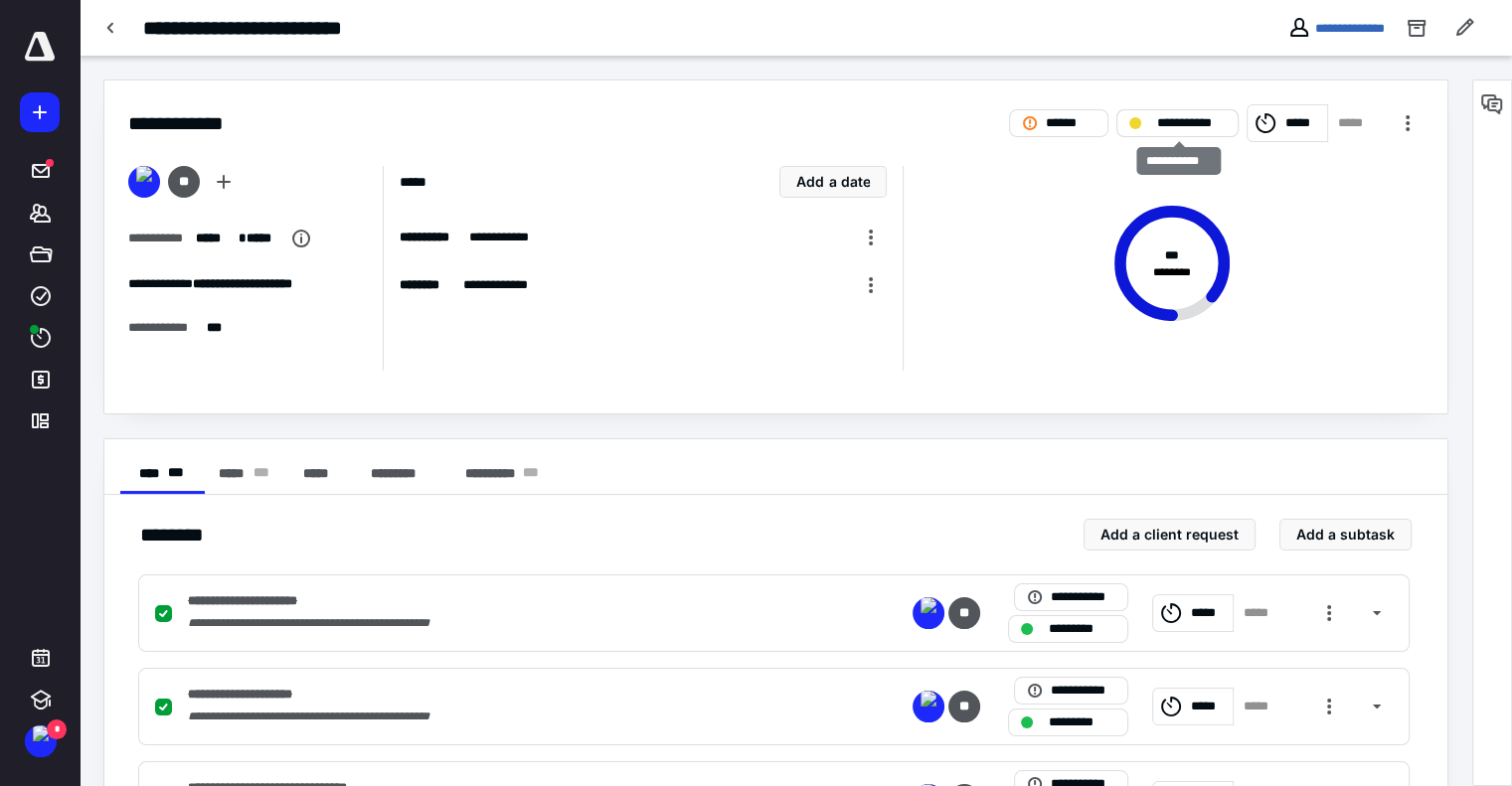 click on "**********" at bounding box center (1191, 123) 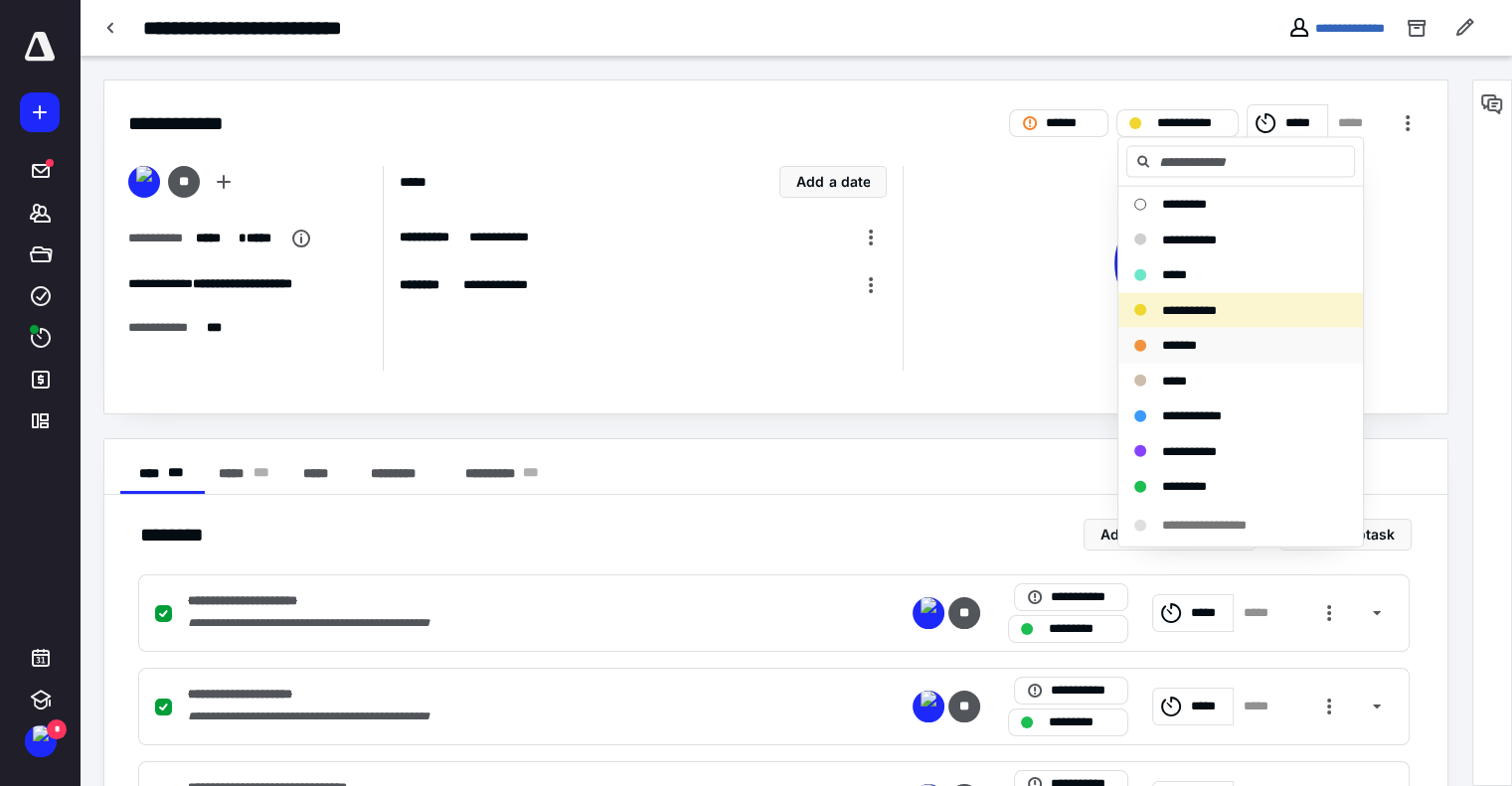 click on "*******" at bounding box center (1179, 345) 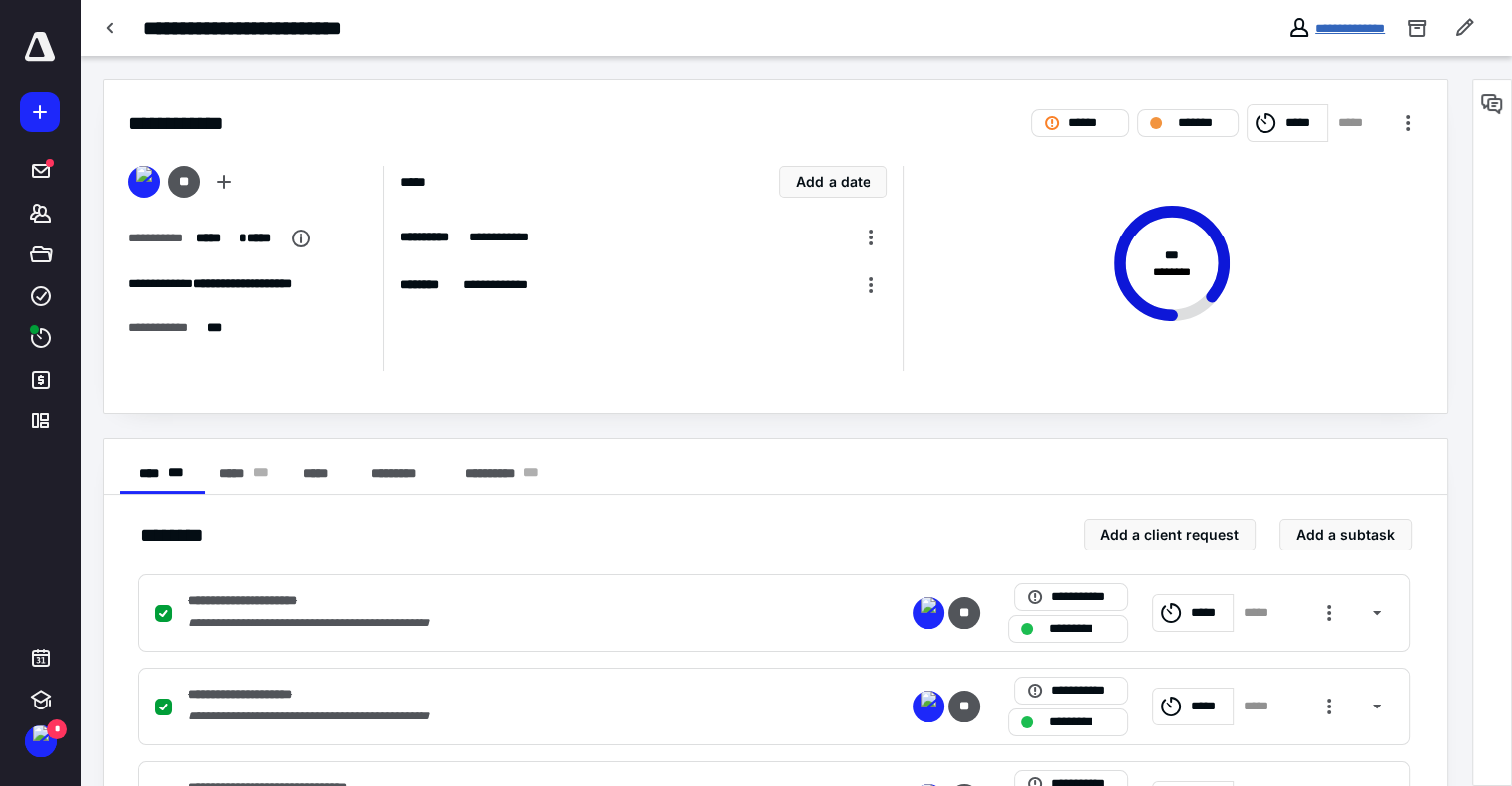 click on "**********" at bounding box center [1350, 28] 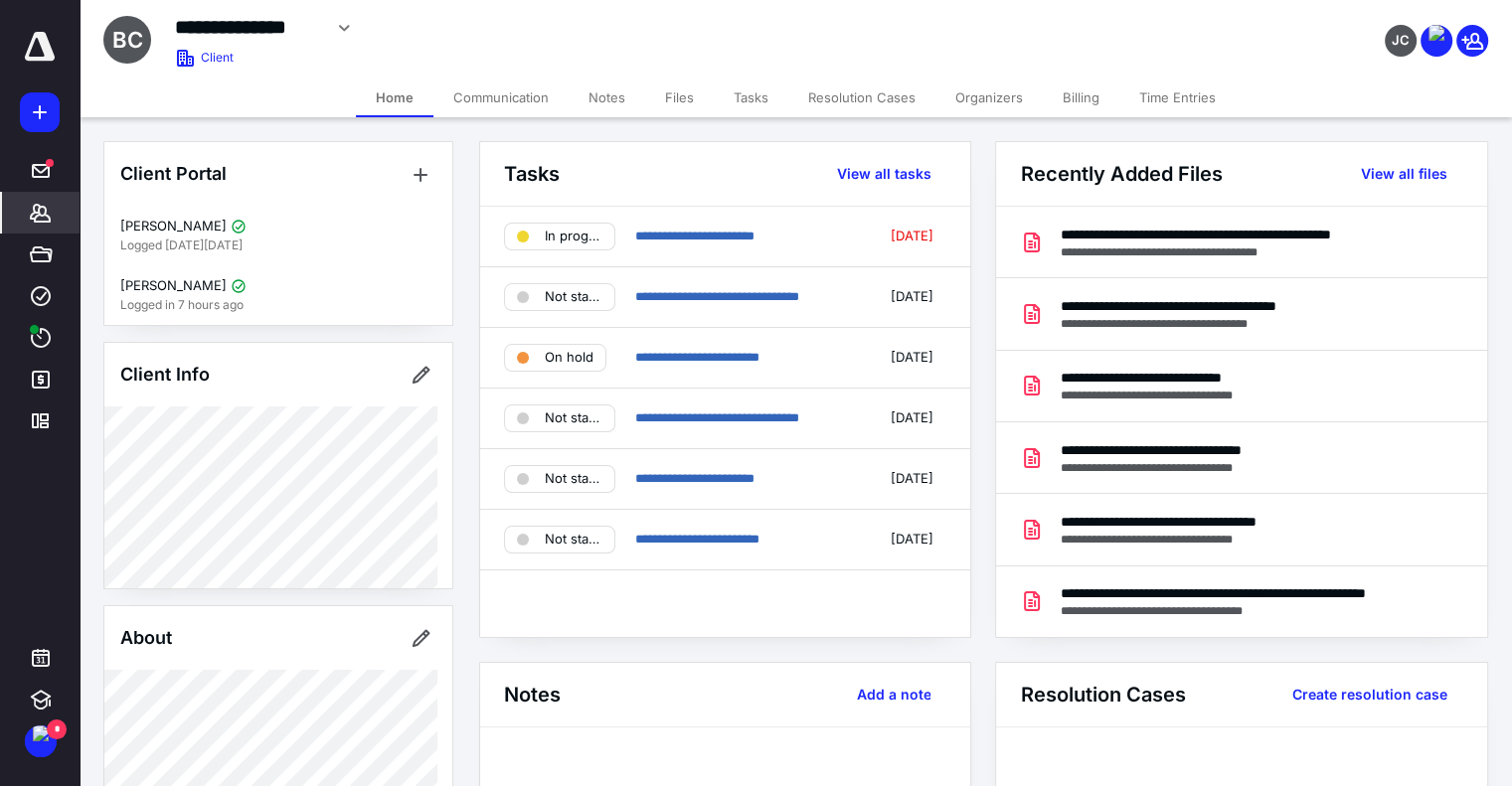 click on "Files" at bounding box center (679, 97) 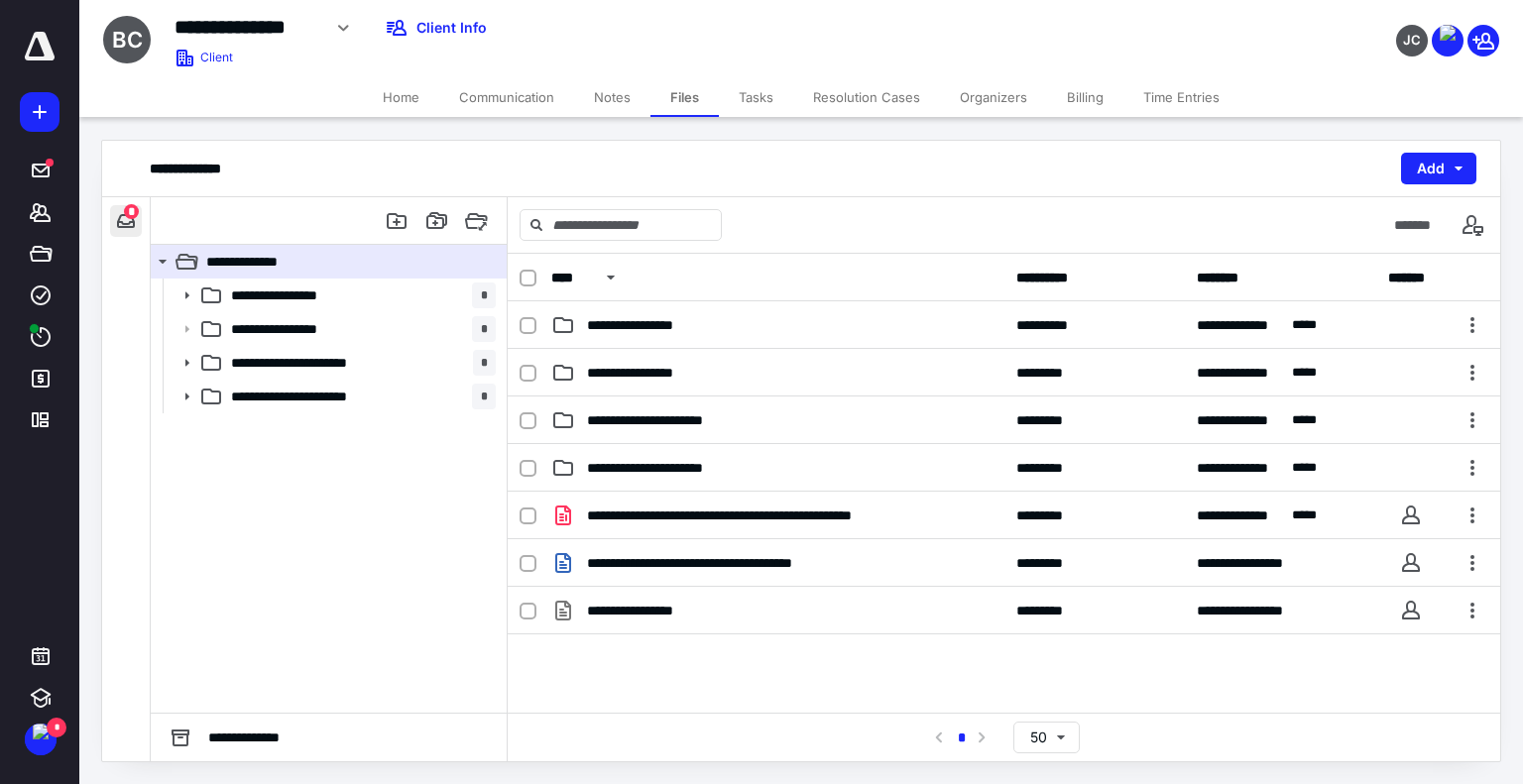 click at bounding box center (126, 221) 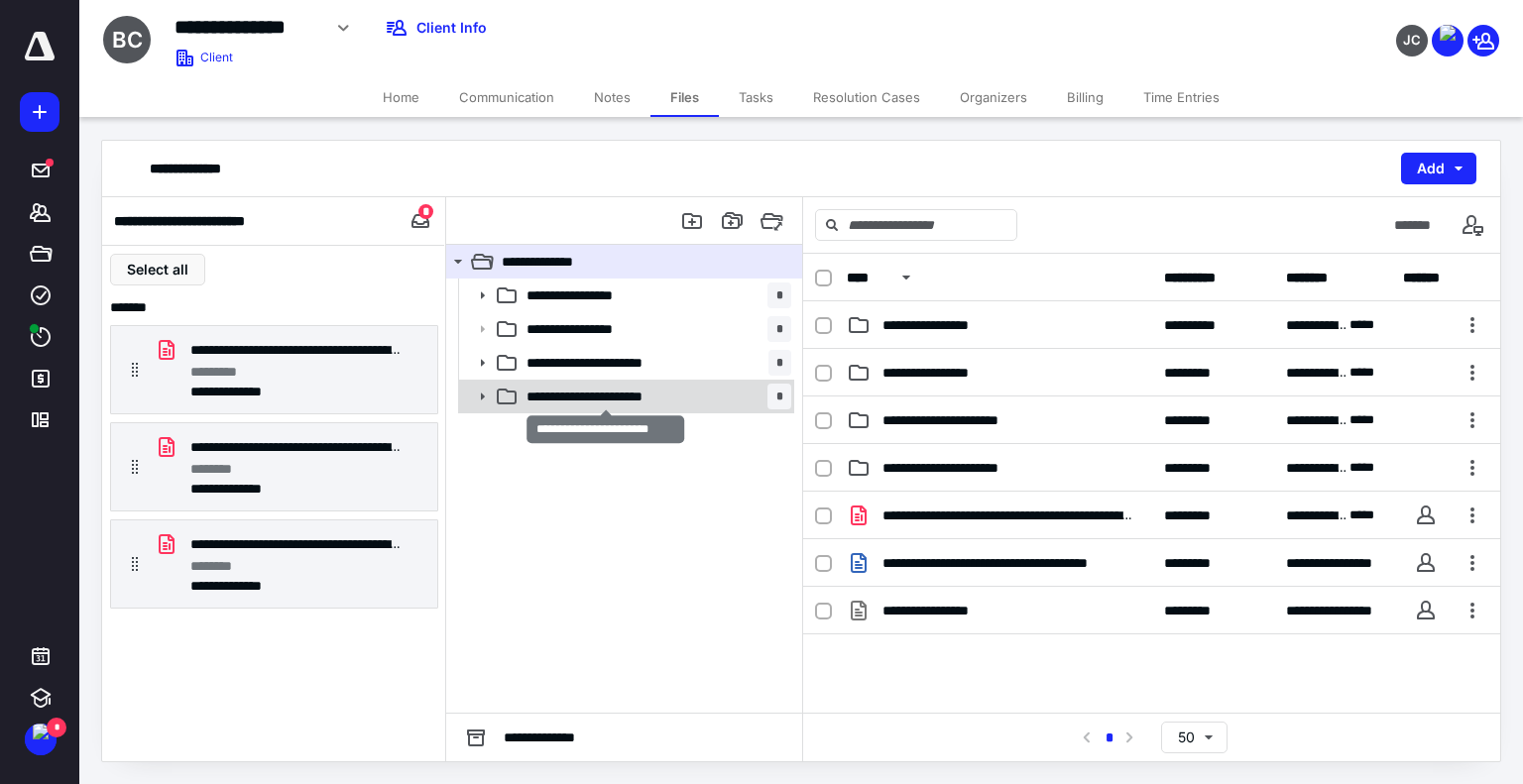 click on "**********" at bounding box center [606, 396] 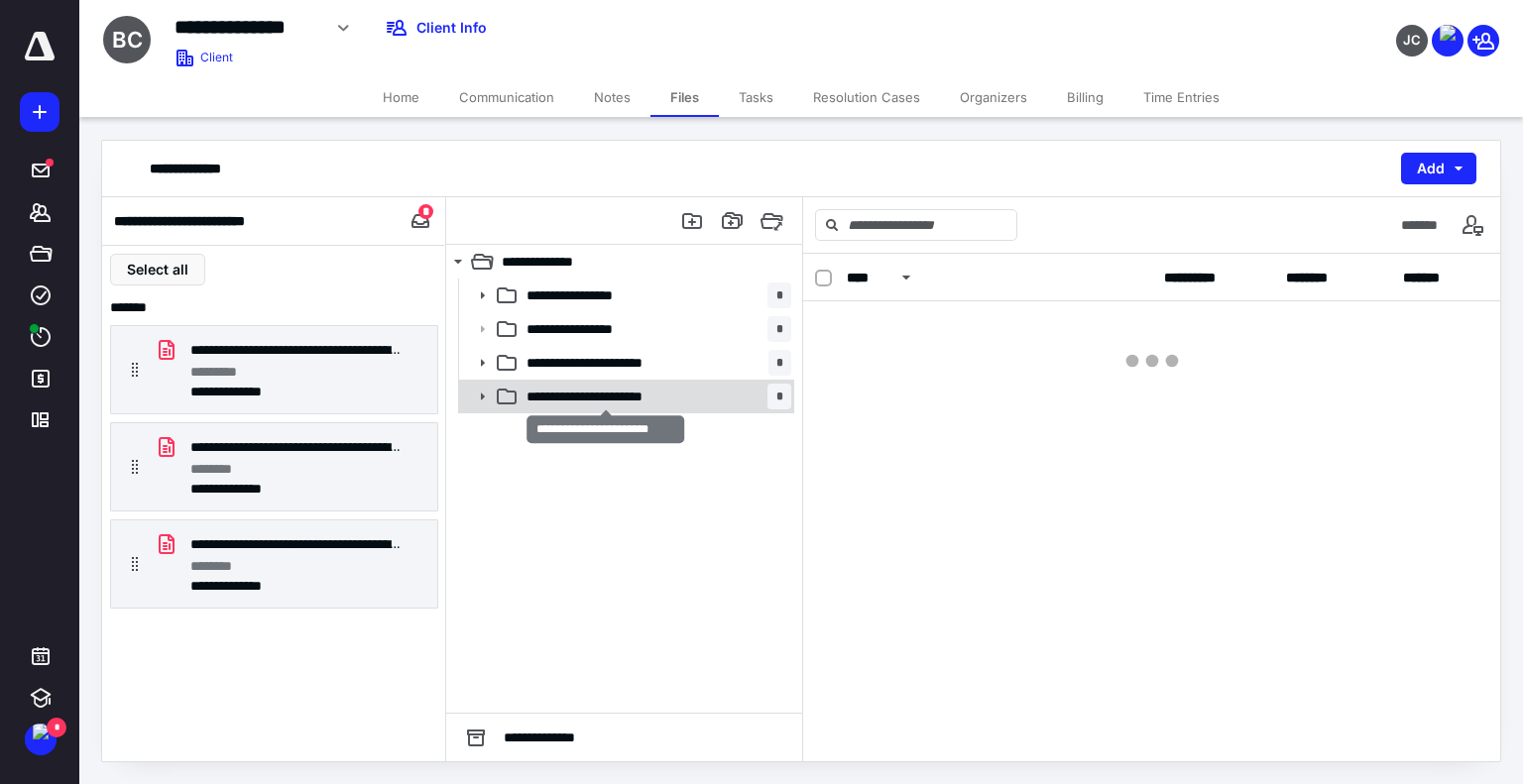 click on "**********" at bounding box center [606, 396] 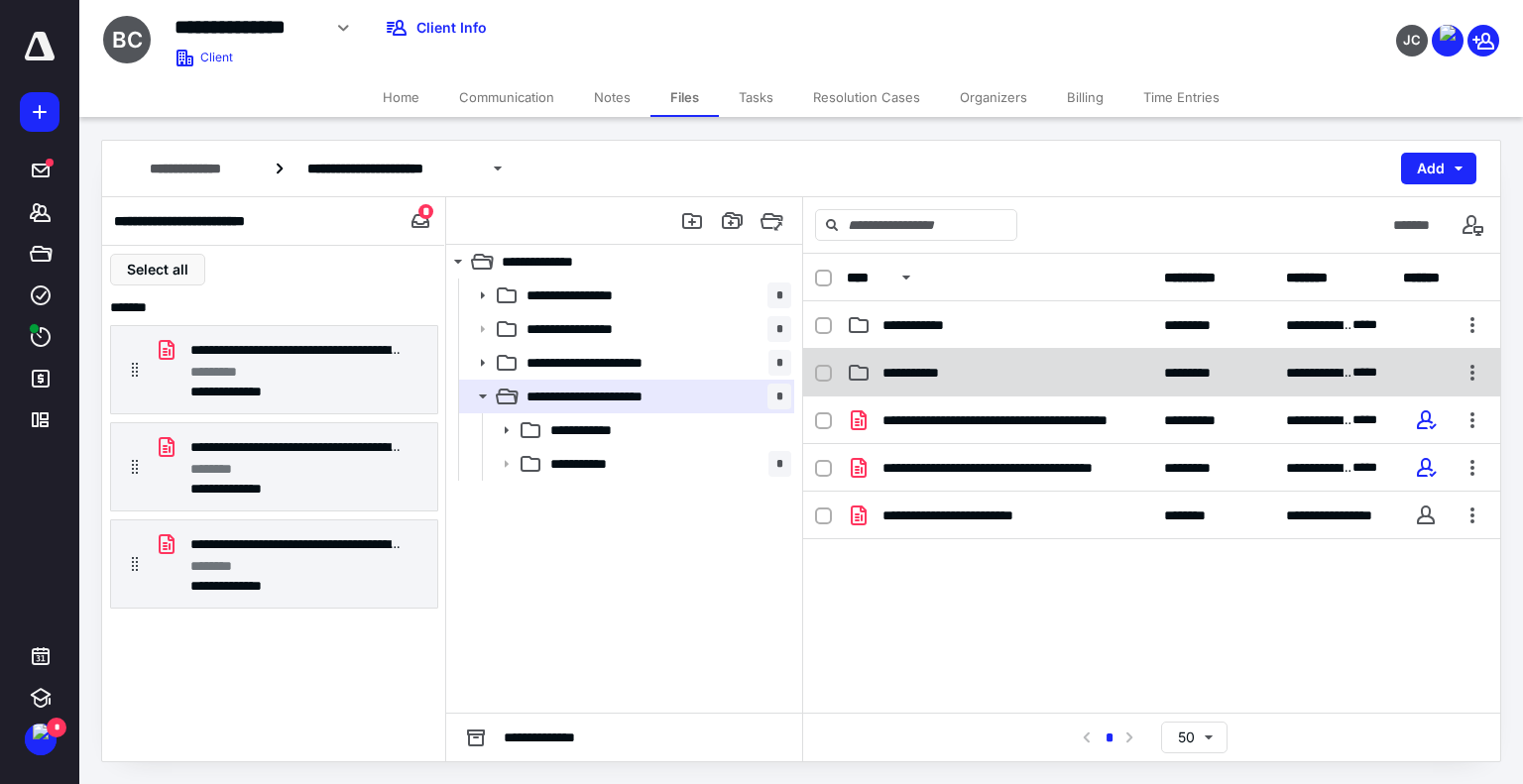 click on "**********" at bounding box center (1151, 373) 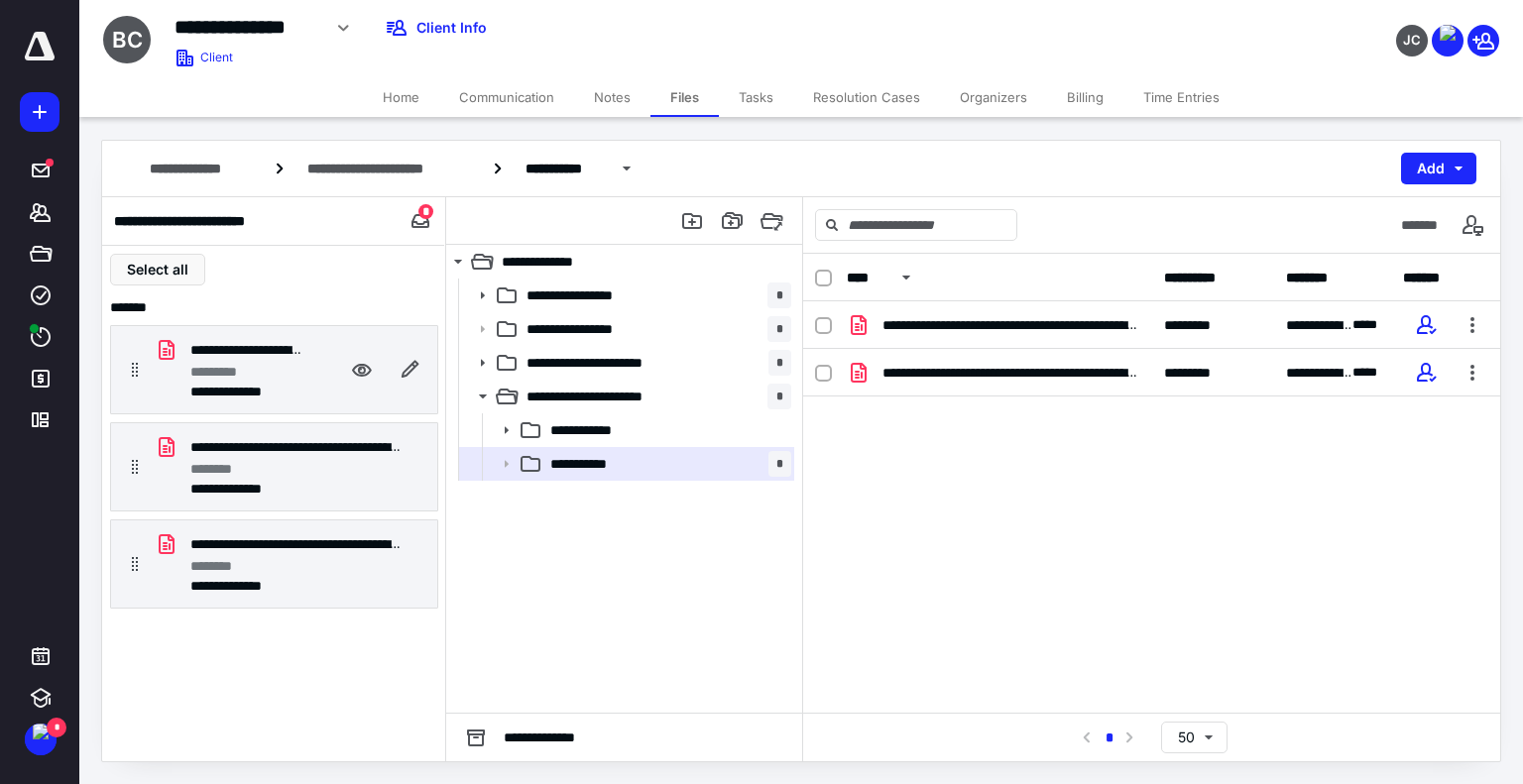click on "*********" at bounding box center (246, 372) 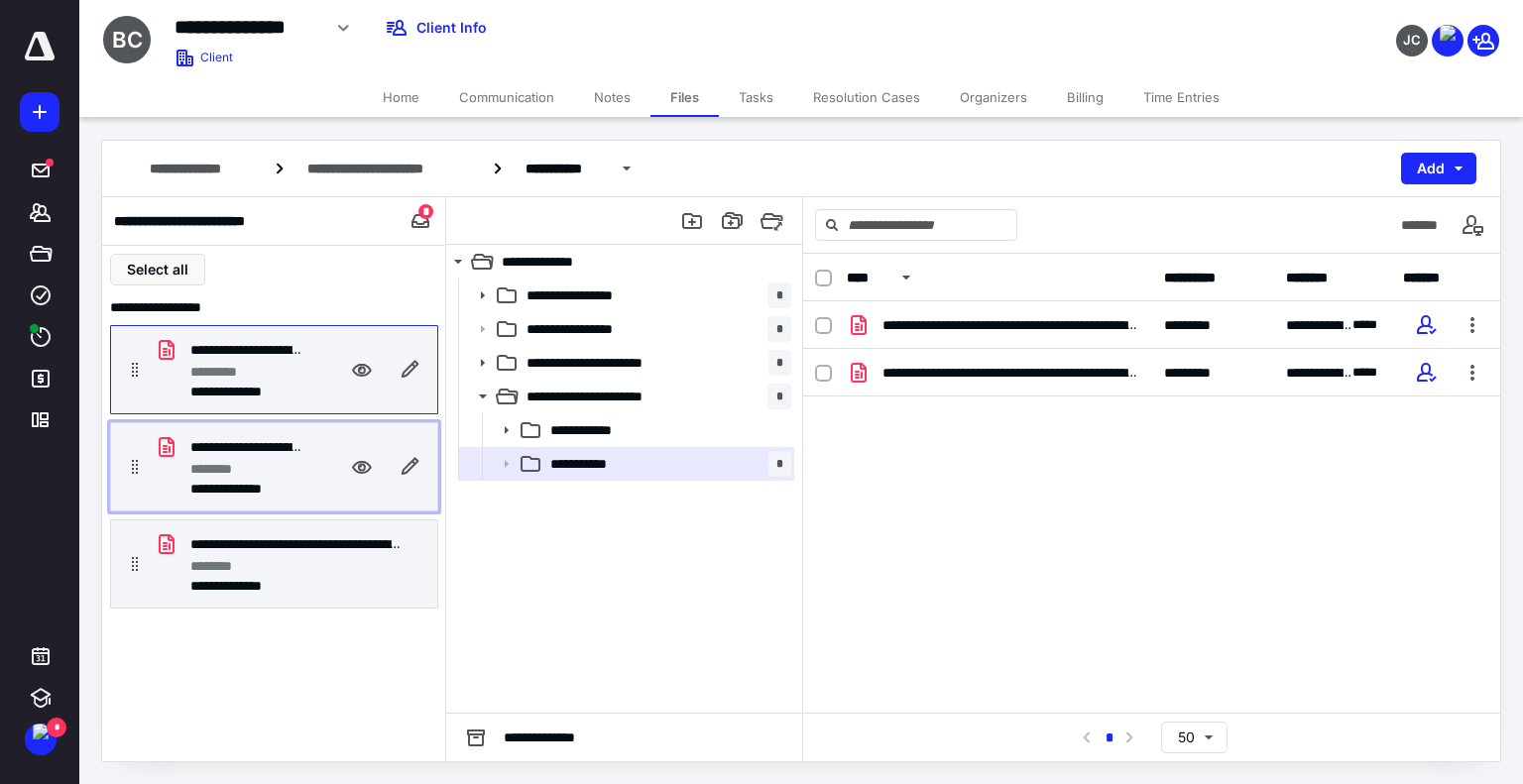 click on "**********" at bounding box center (274, 467) 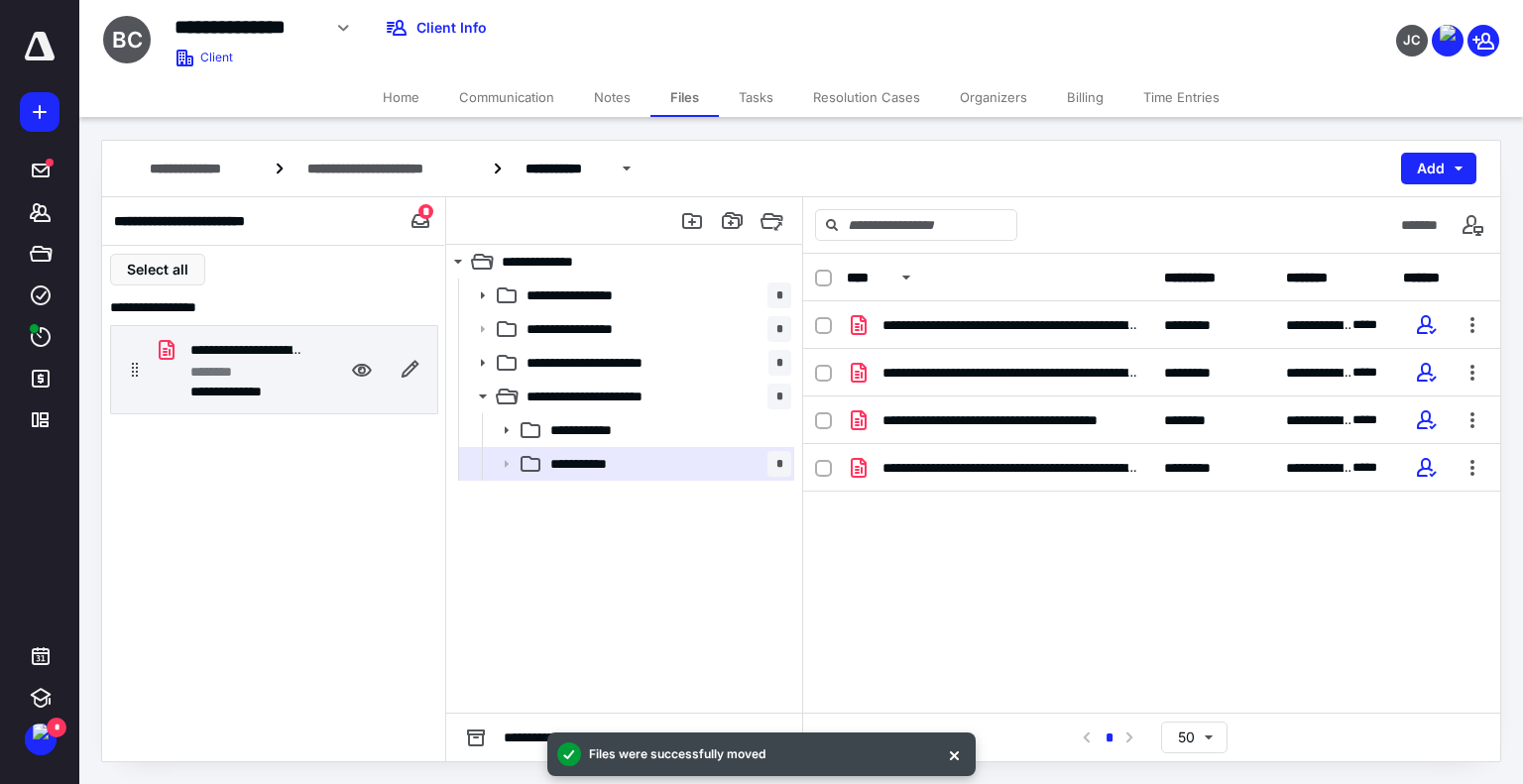 click on "********" at bounding box center [246, 372] 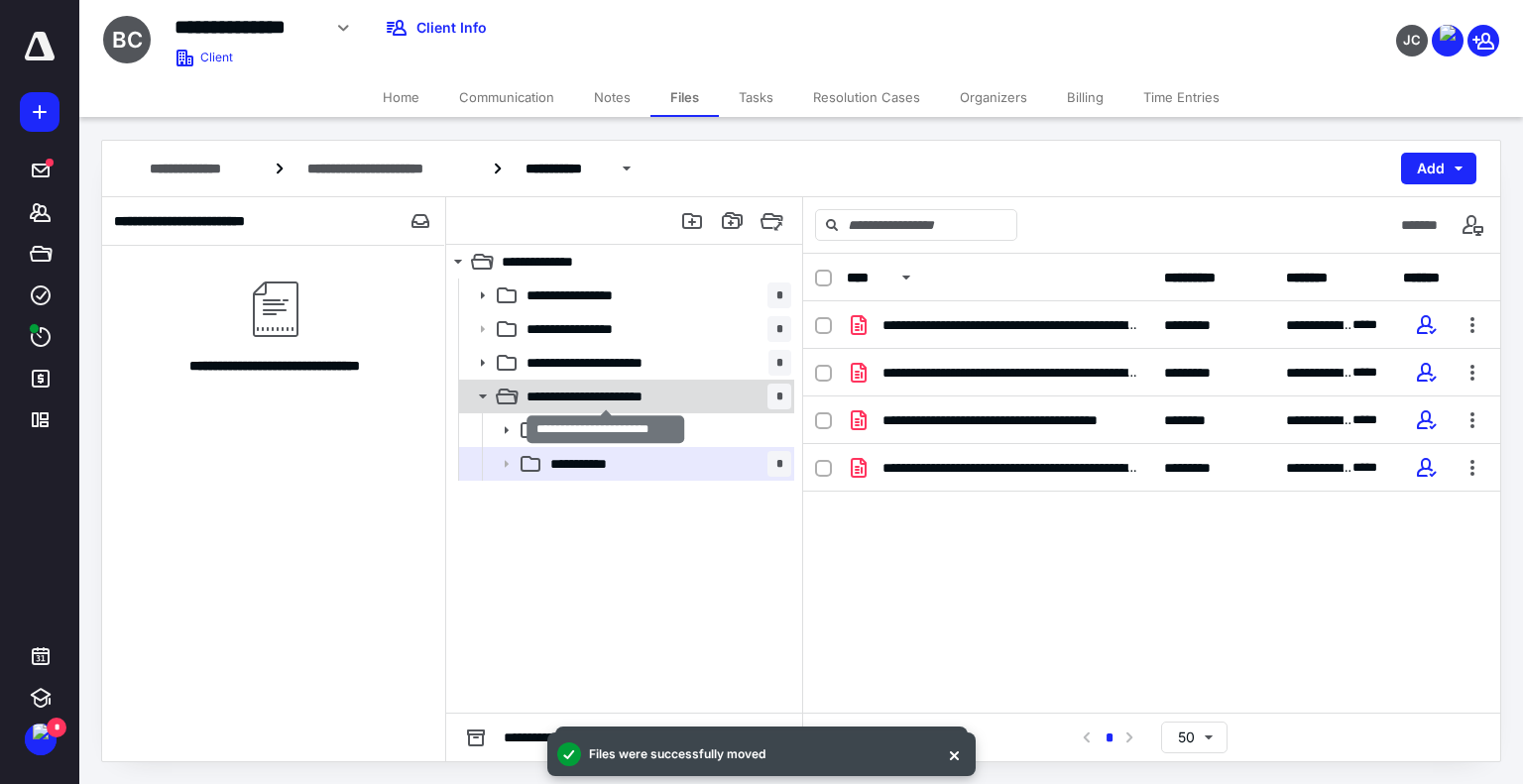 click on "**********" at bounding box center (606, 396) 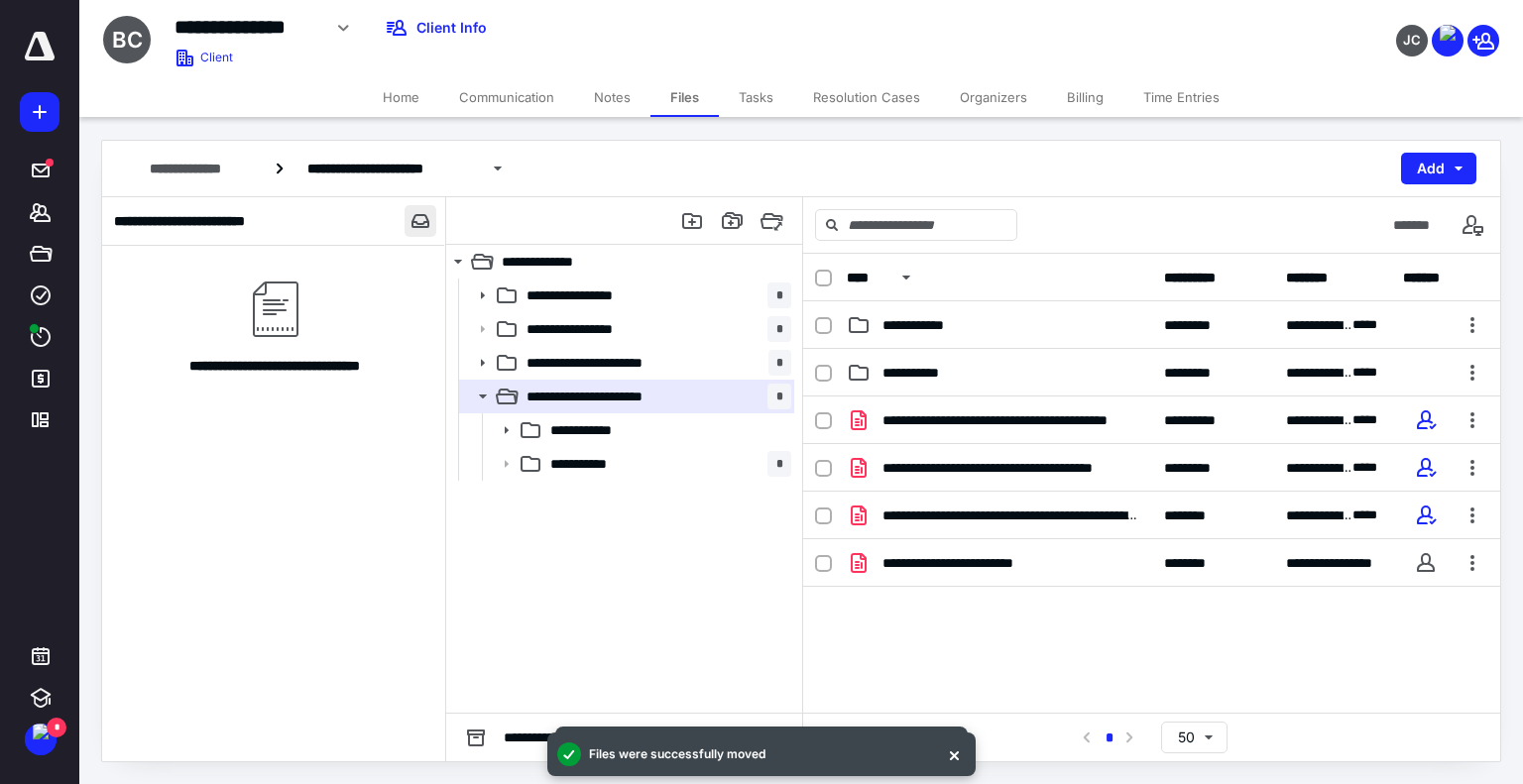 click at bounding box center [420, 221] 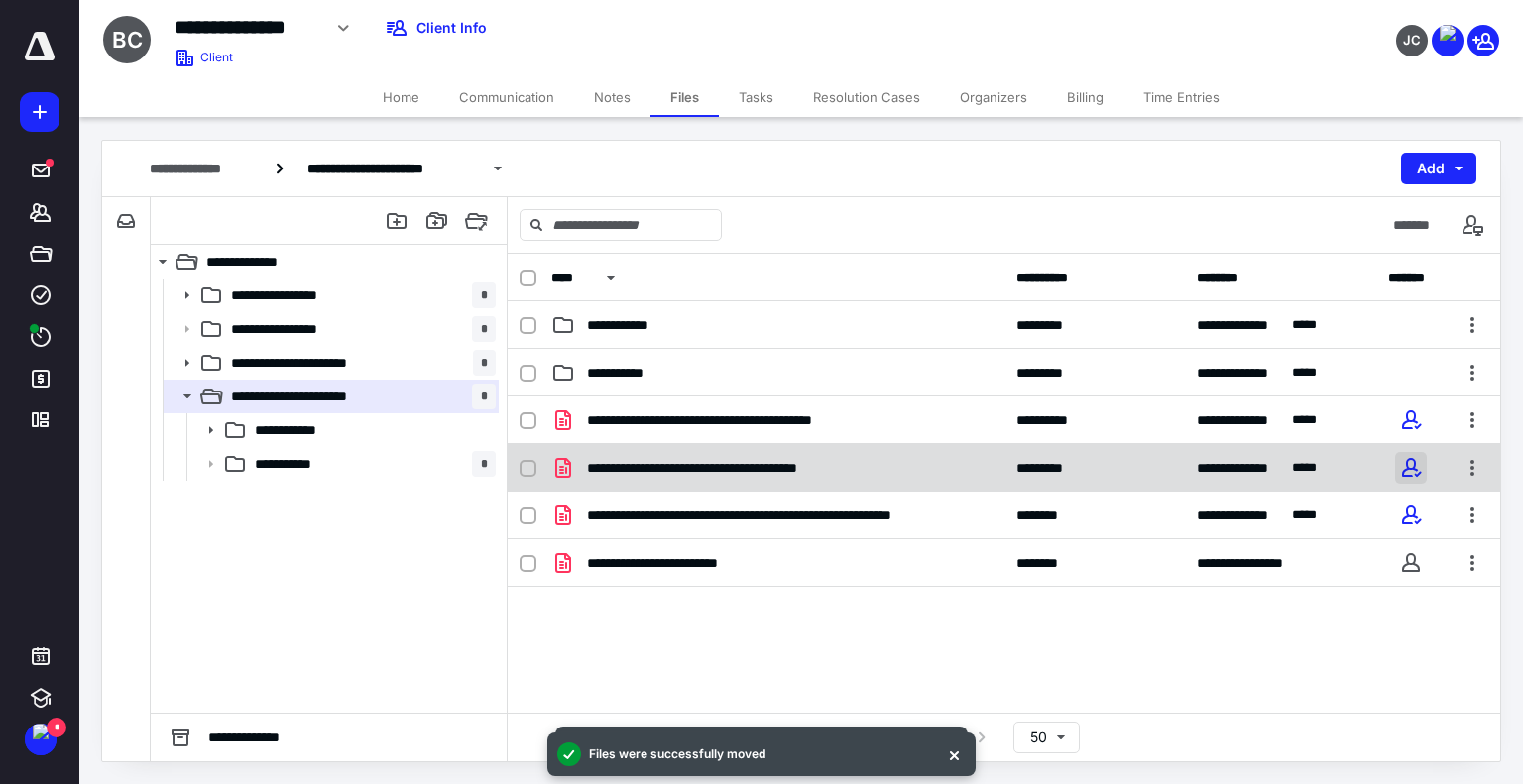 click at bounding box center [1411, 468] 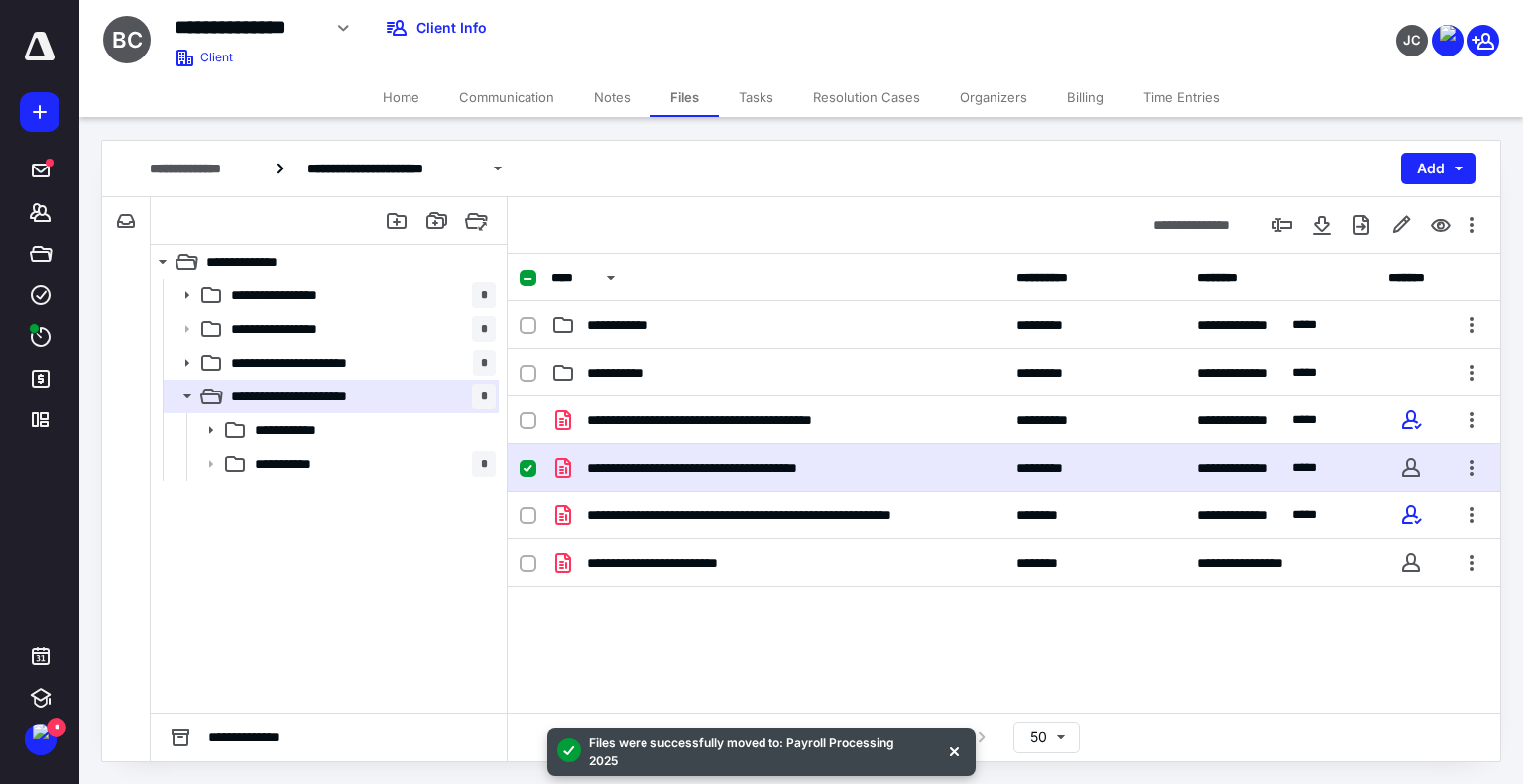click on "**********" at bounding box center [1003, 545] 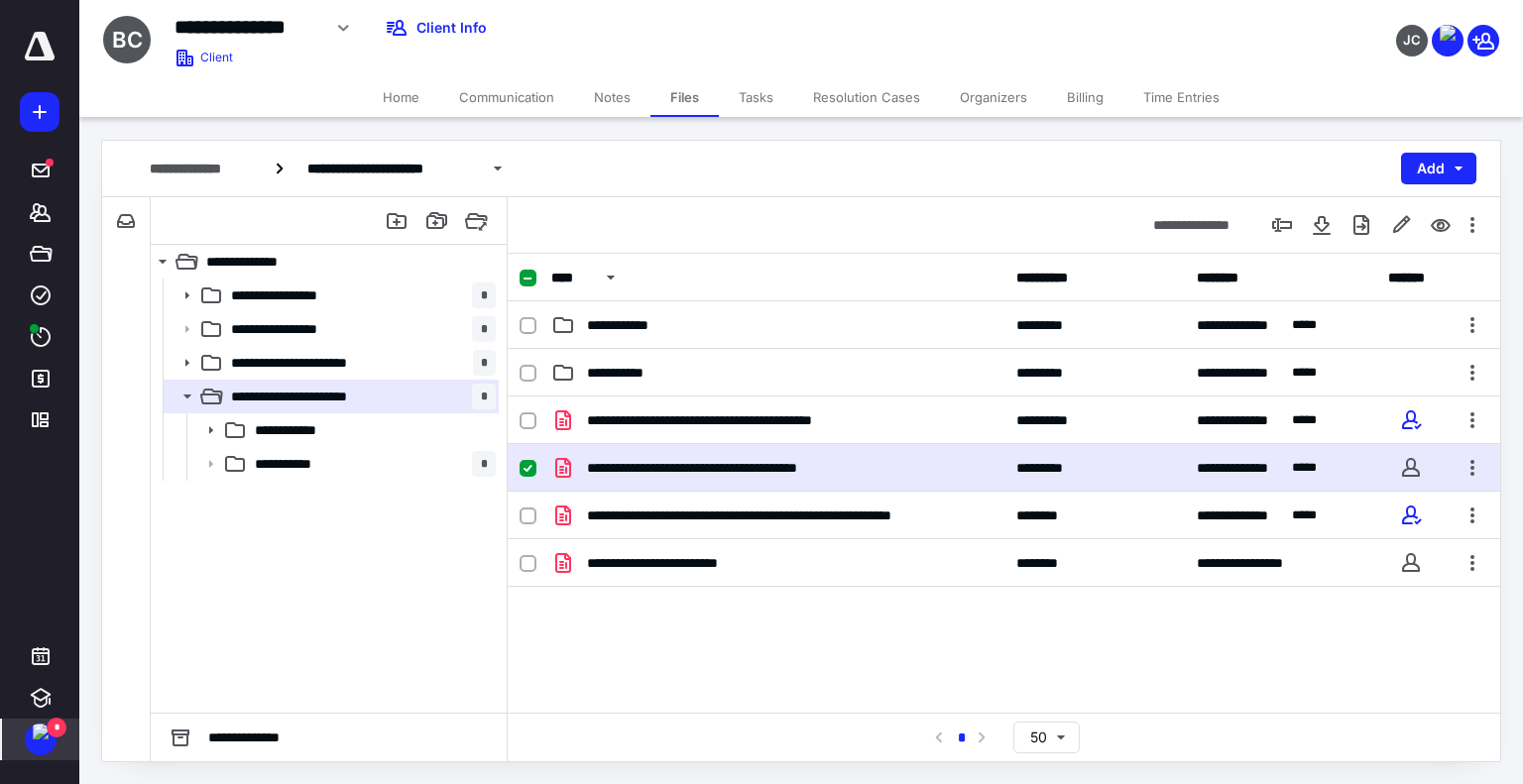 click at bounding box center [41, 731] 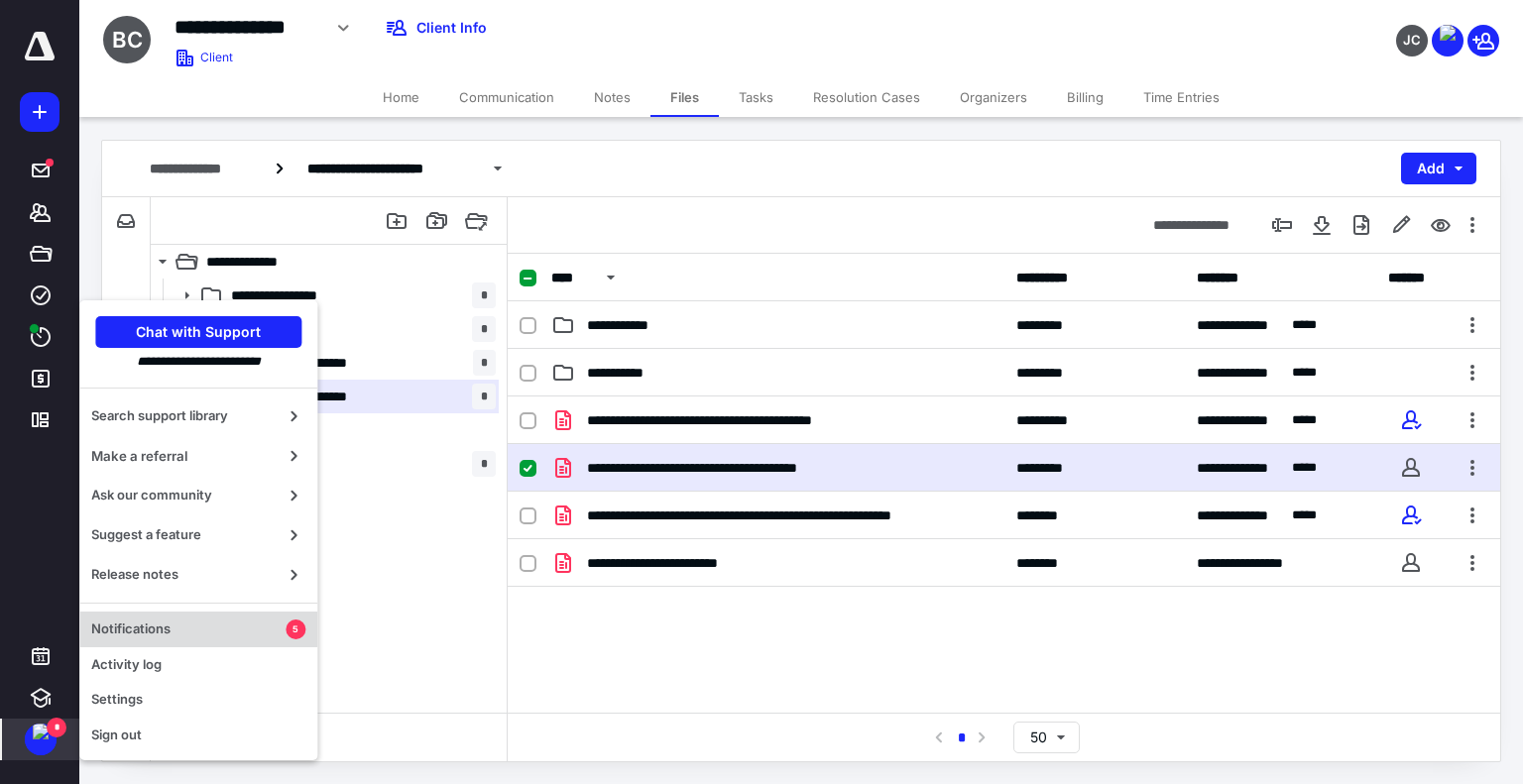 click on "Notifications" at bounding box center [188, 629] 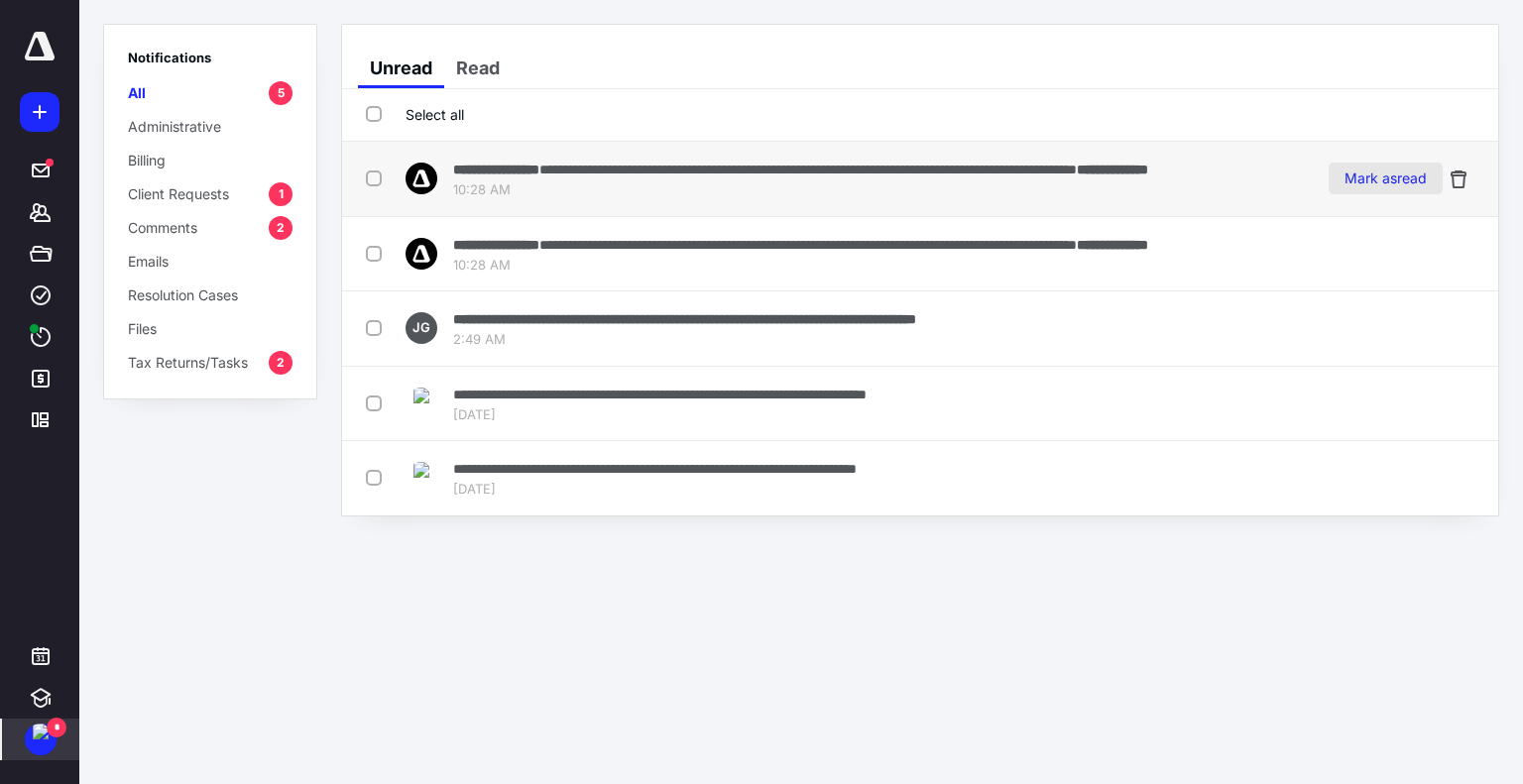 click on "Mark as  read" at bounding box center (1385, 178) 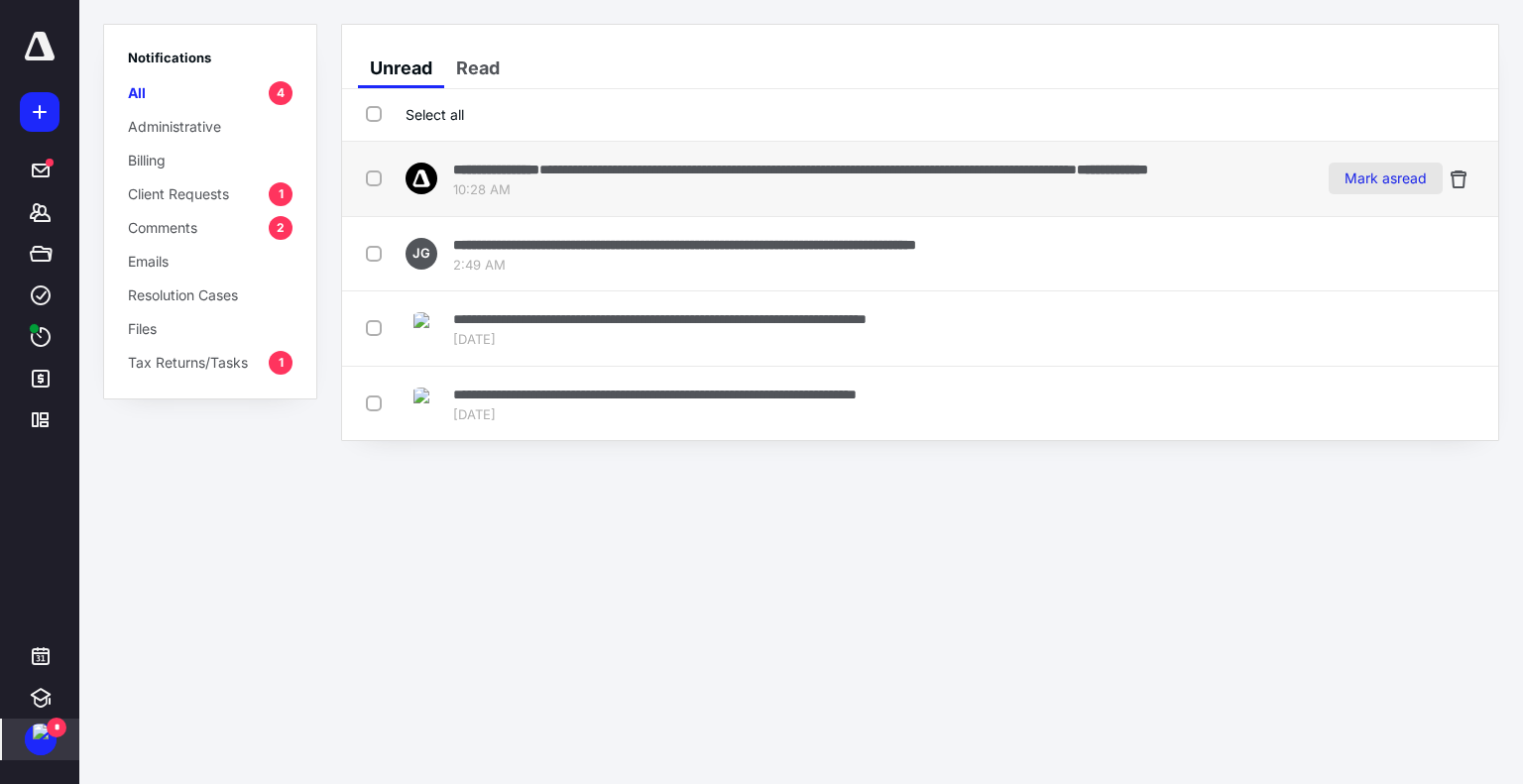 click on "Mark as  read" at bounding box center (1385, 178) 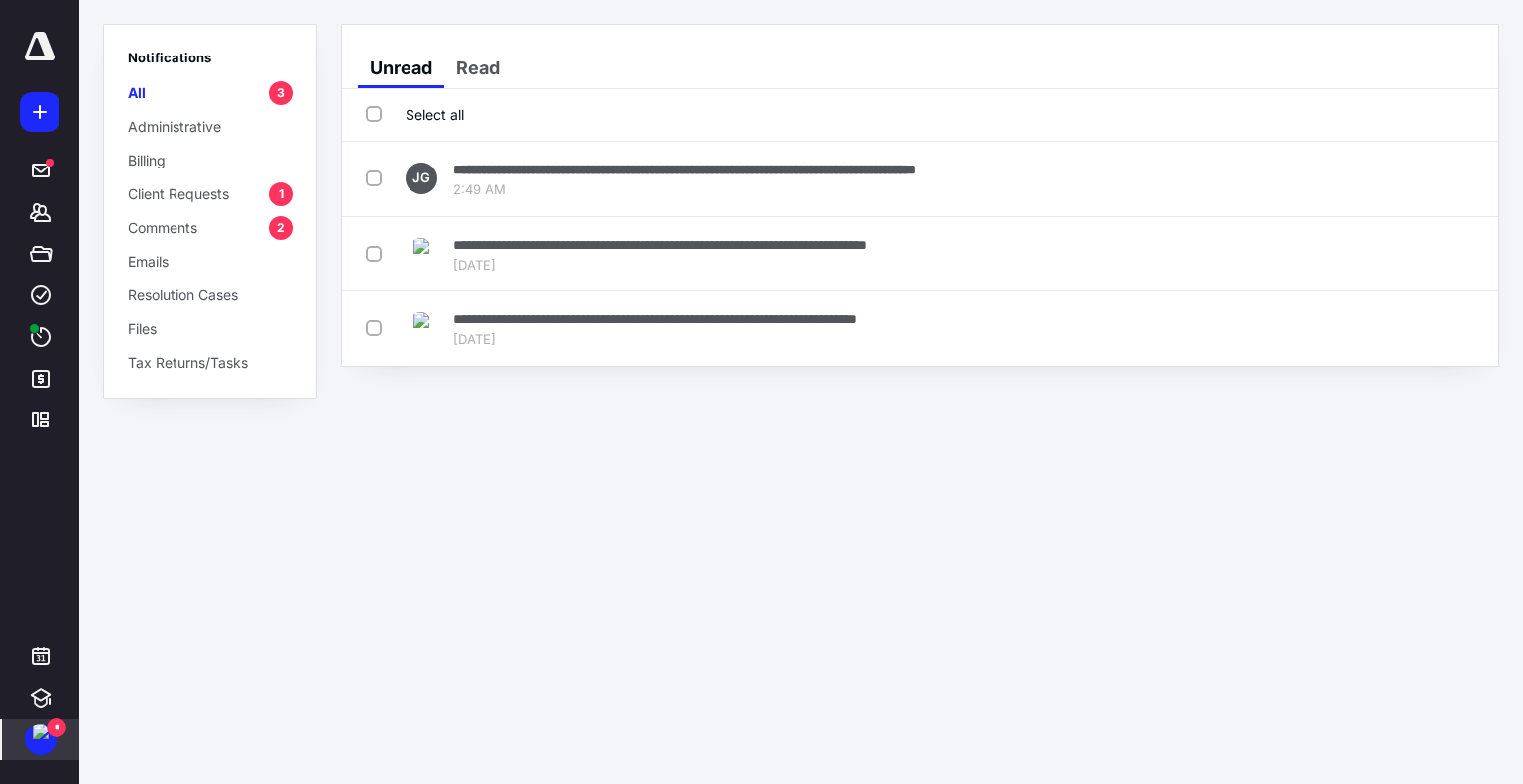 click on "Mark as  read" at bounding box center [1385, 178] 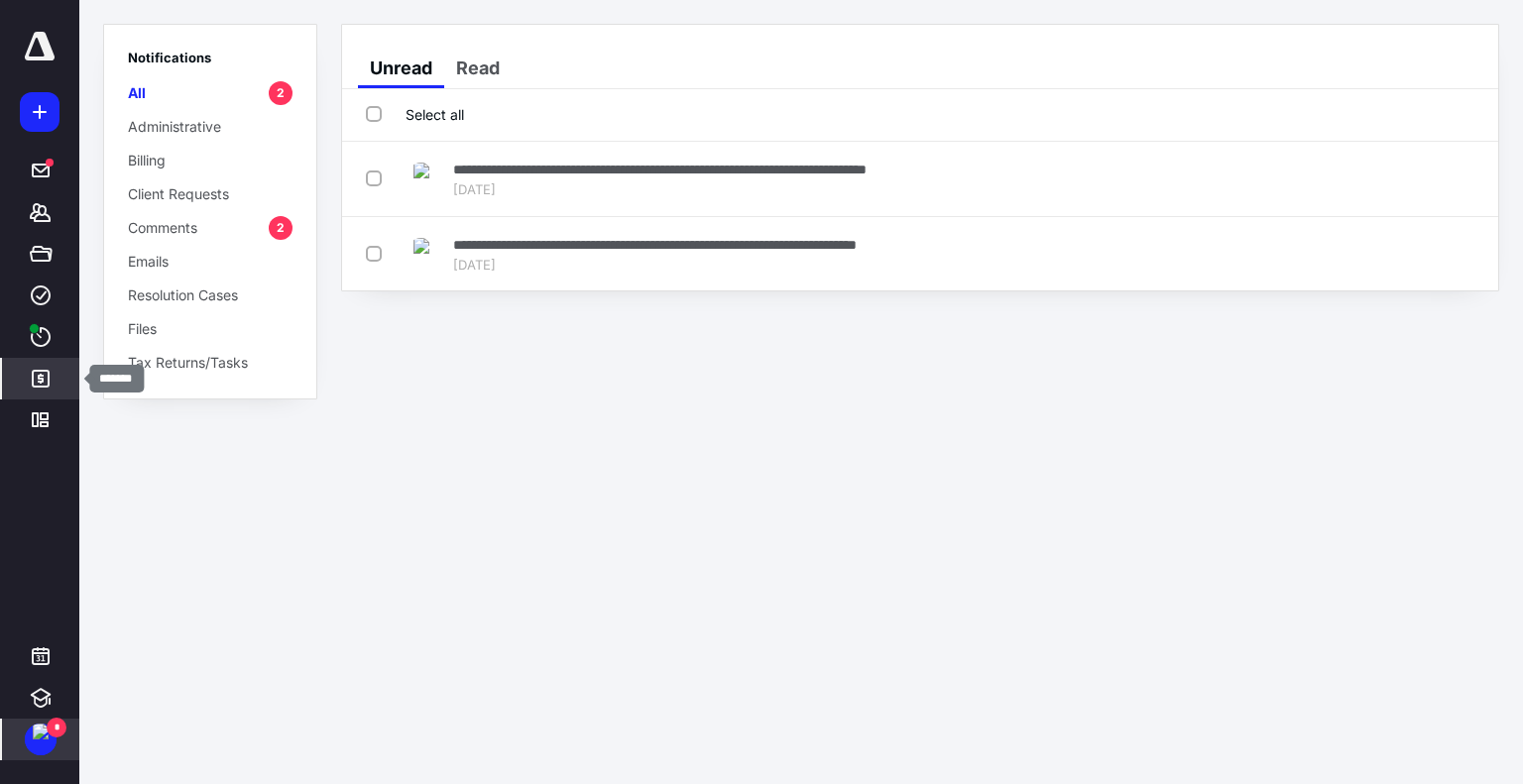 click 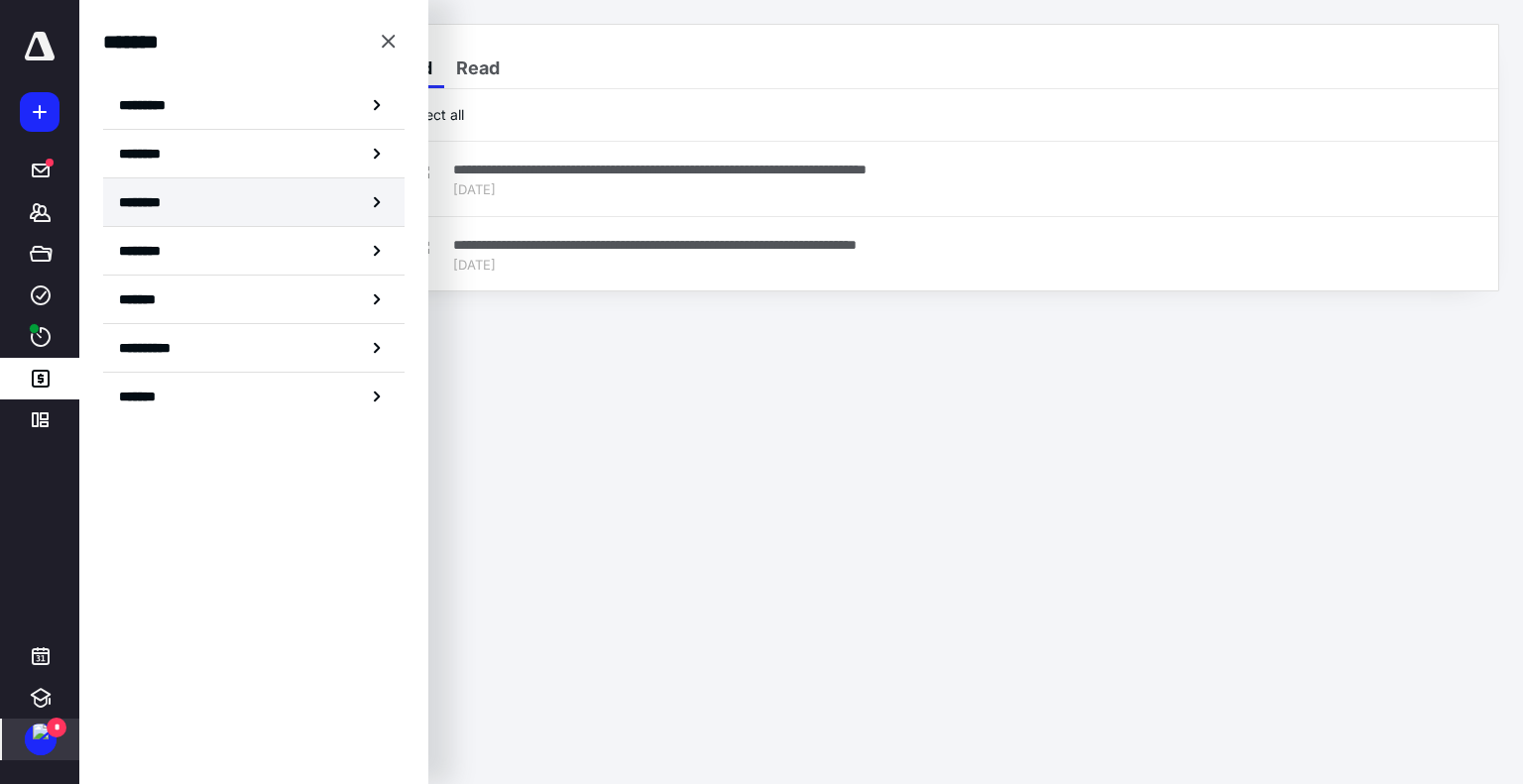 click on "********" at bounding box center (254, 202) 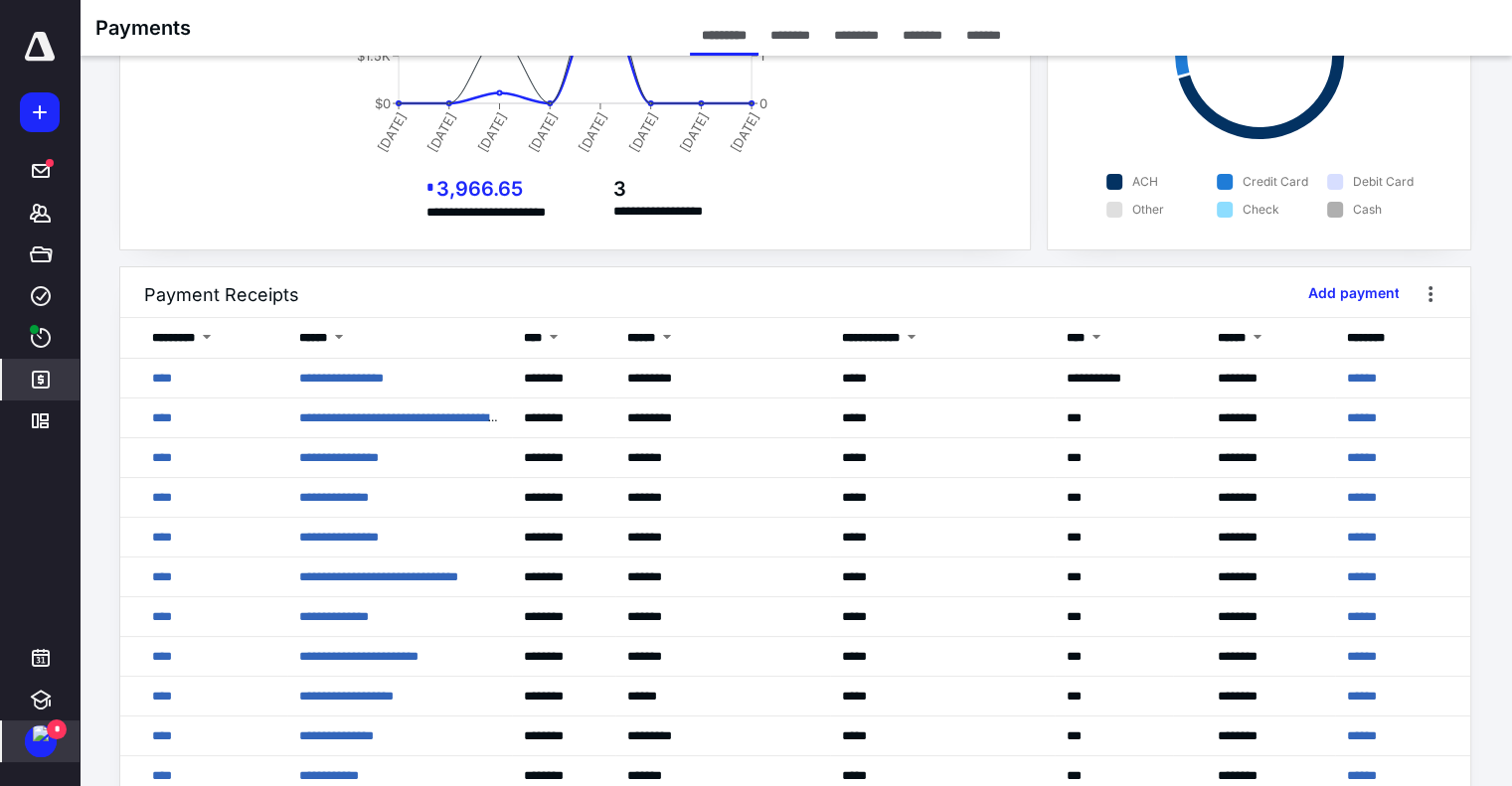 scroll, scrollTop: 199, scrollLeft: 0, axis: vertical 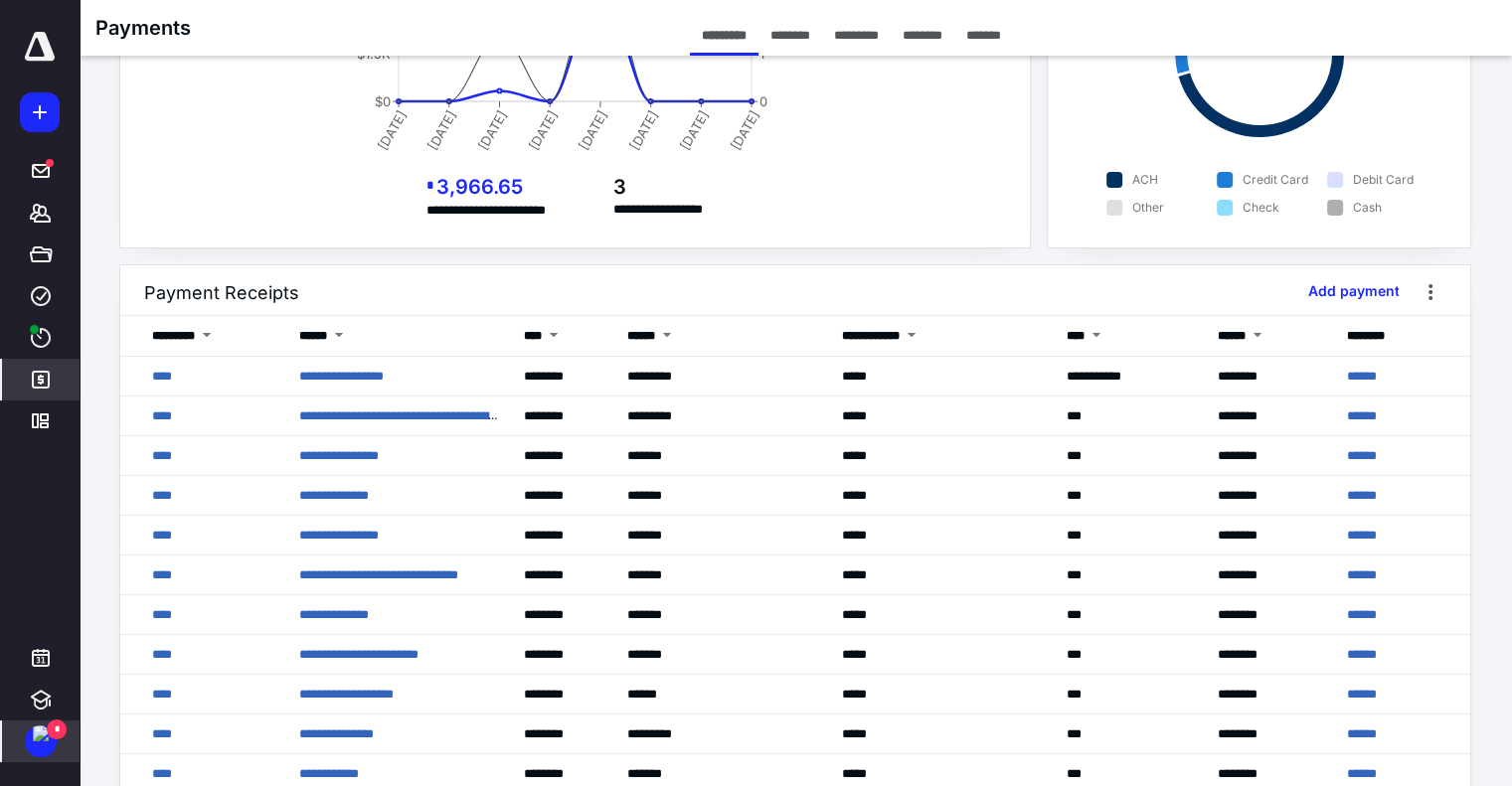 click on "********" at bounding box center [923, 35] 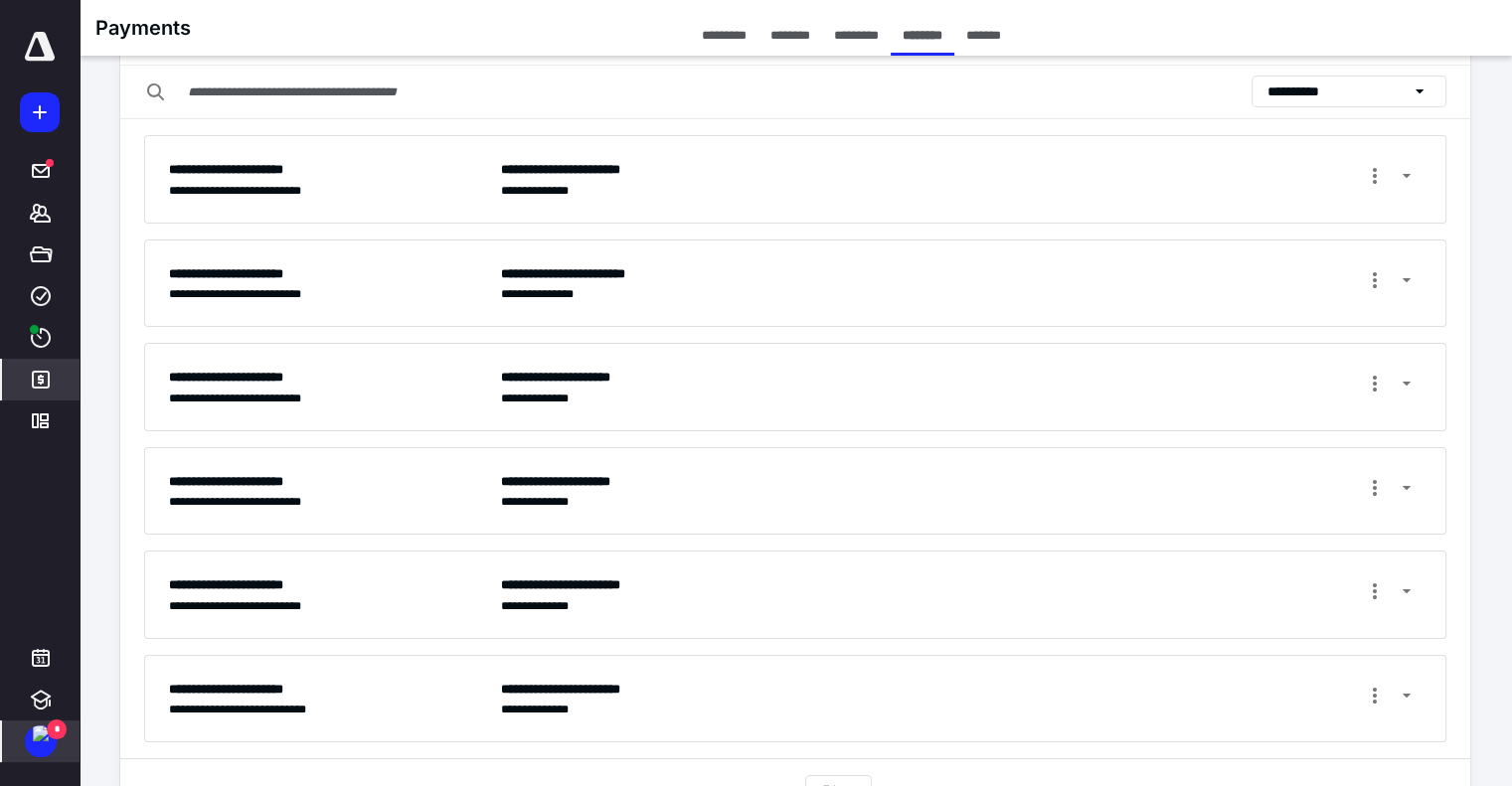 scroll, scrollTop: 123, scrollLeft: 0, axis: vertical 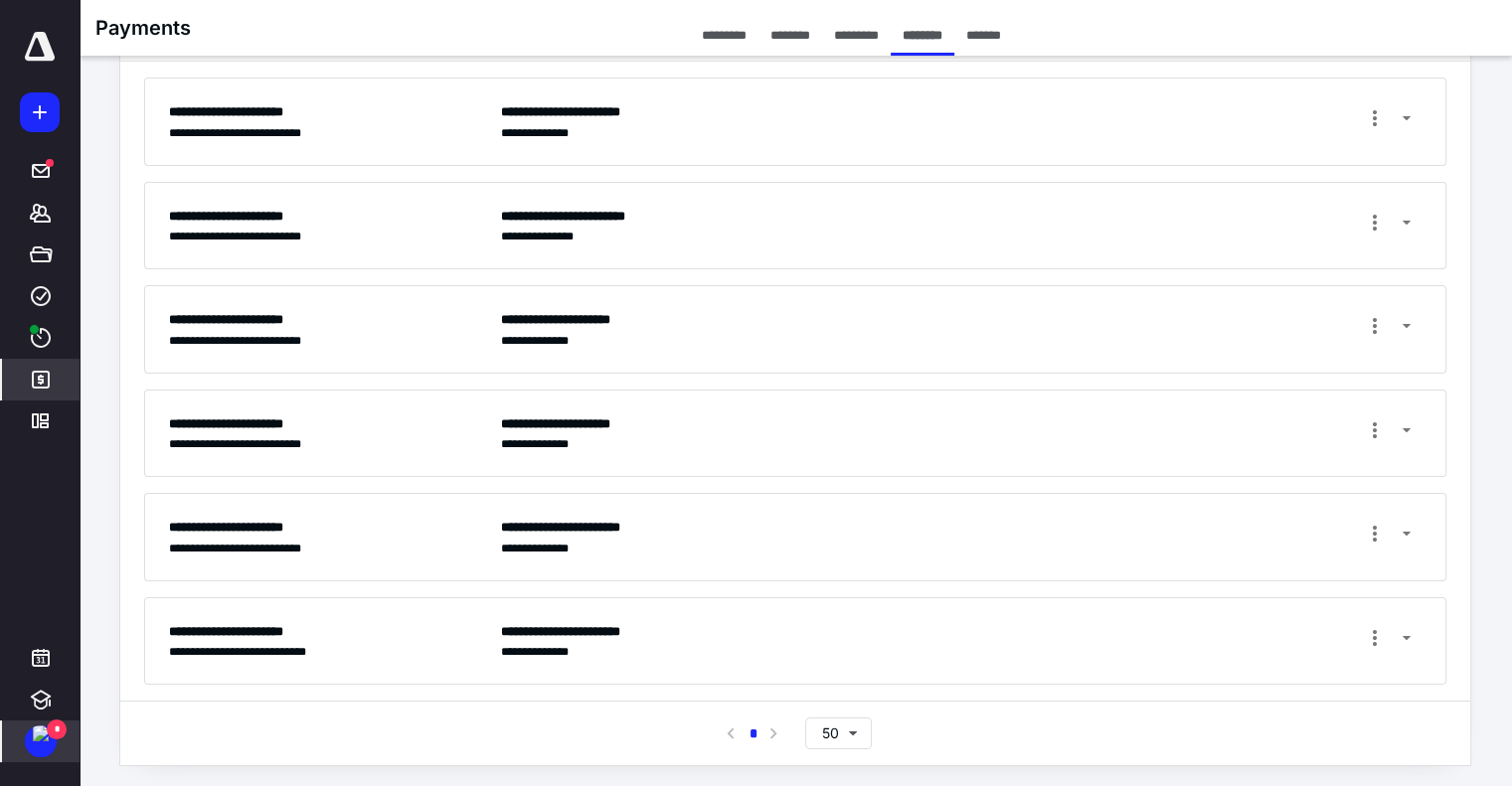 click on "**********" at bounding box center (795, 641) 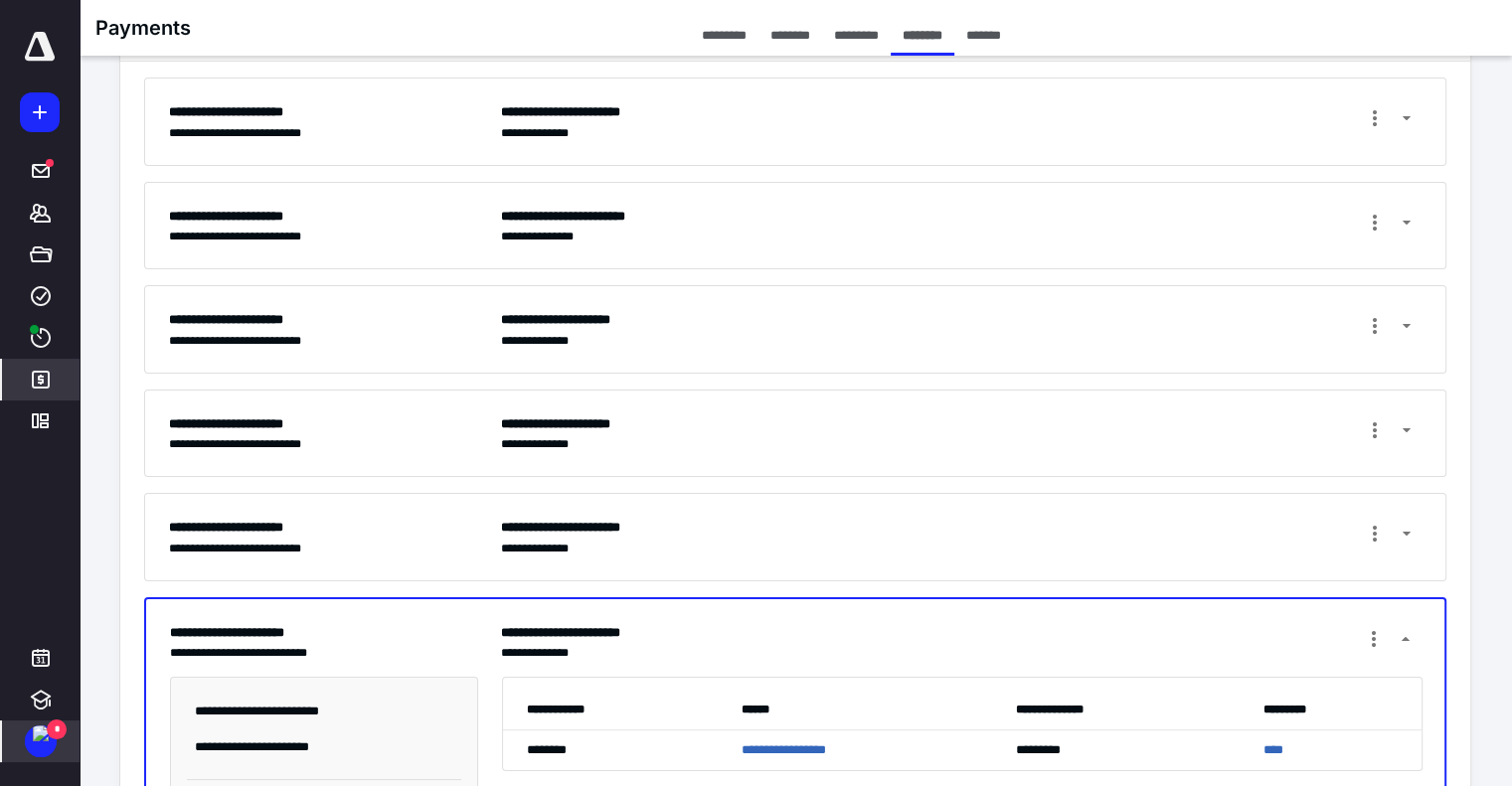scroll, scrollTop: 310, scrollLeft: 0, axis: vertical 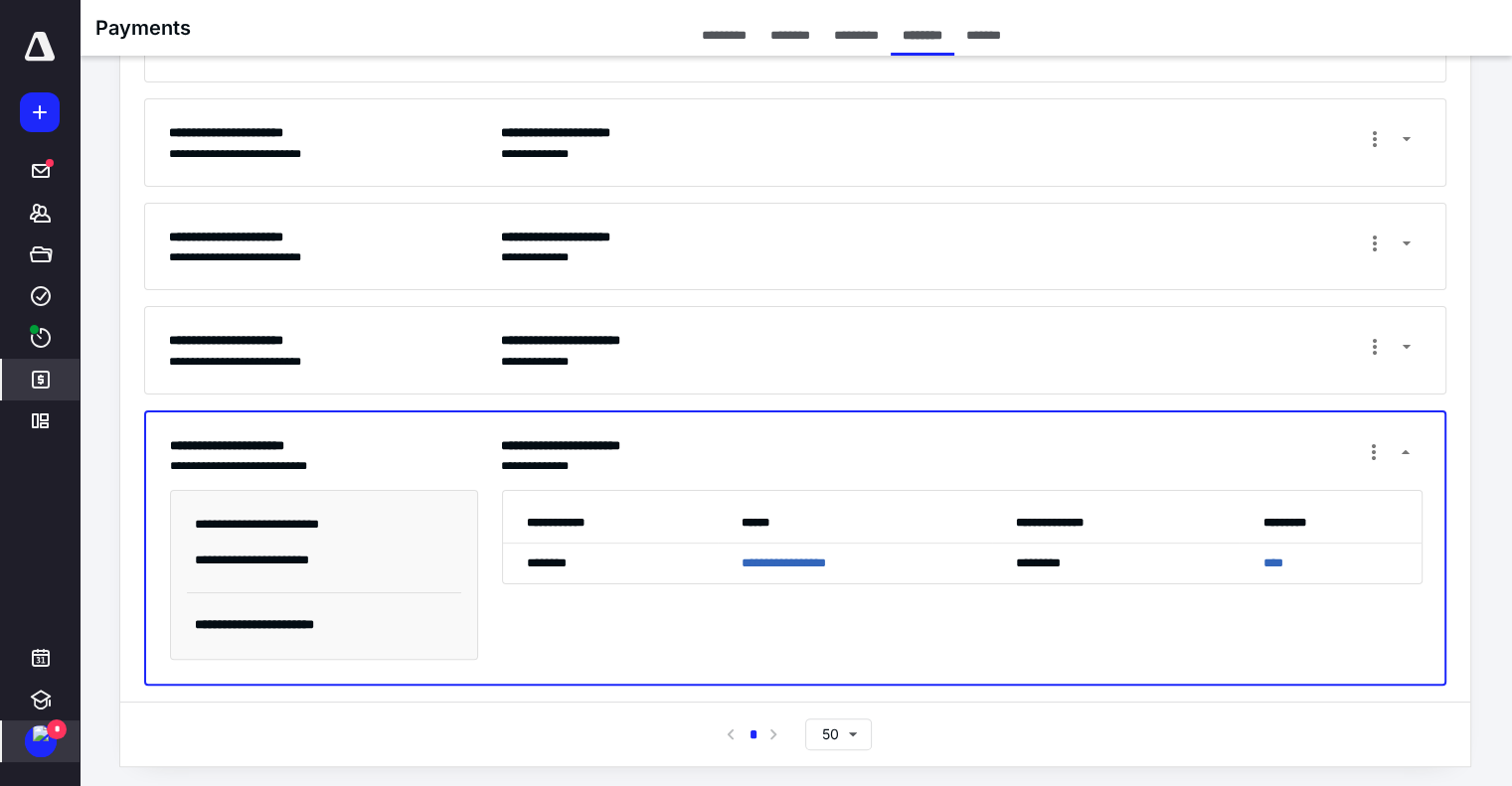 click on "**********" at bounding box center (960, 455) 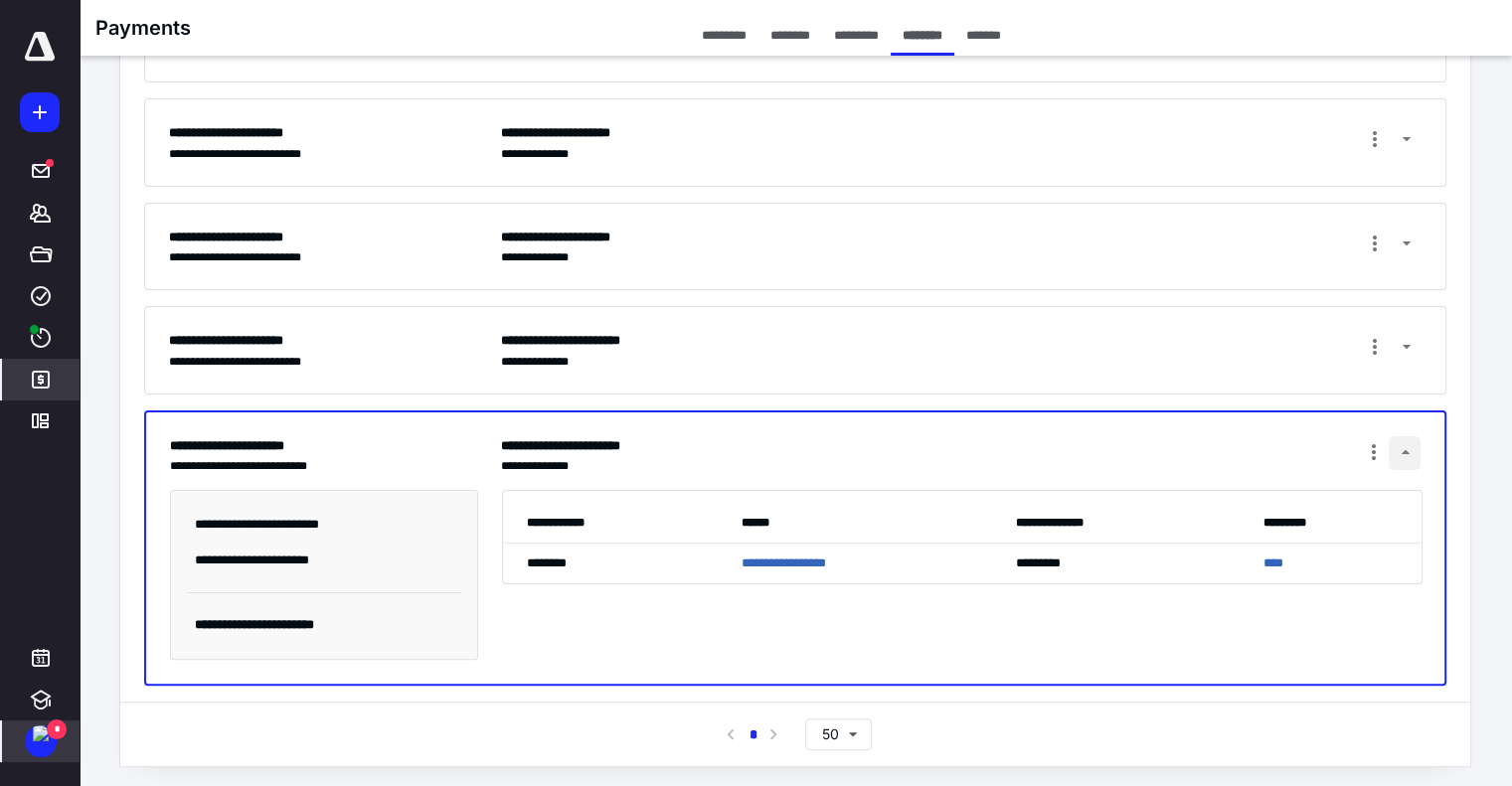 click at bounding box center [1405, 453] 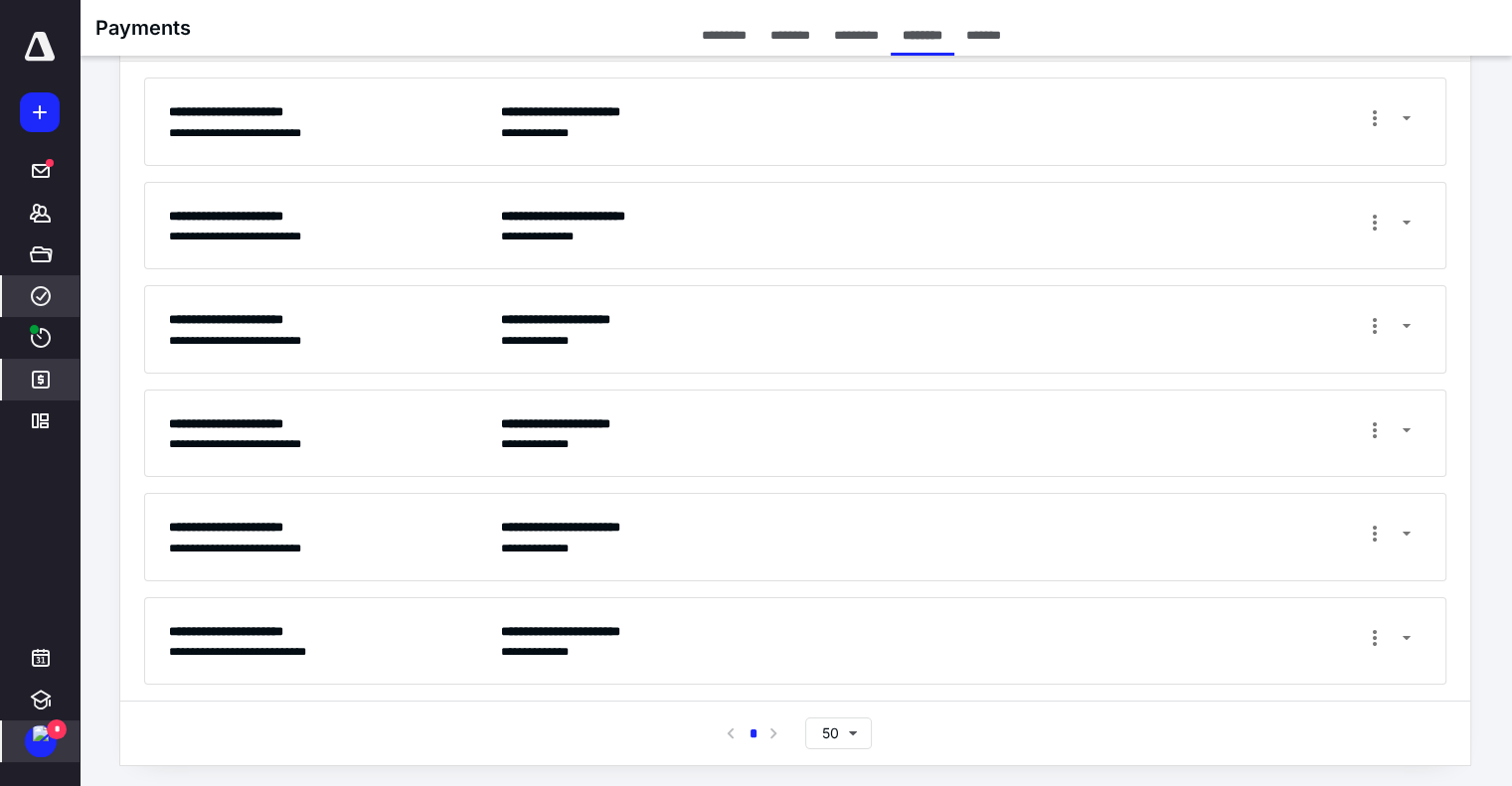 click 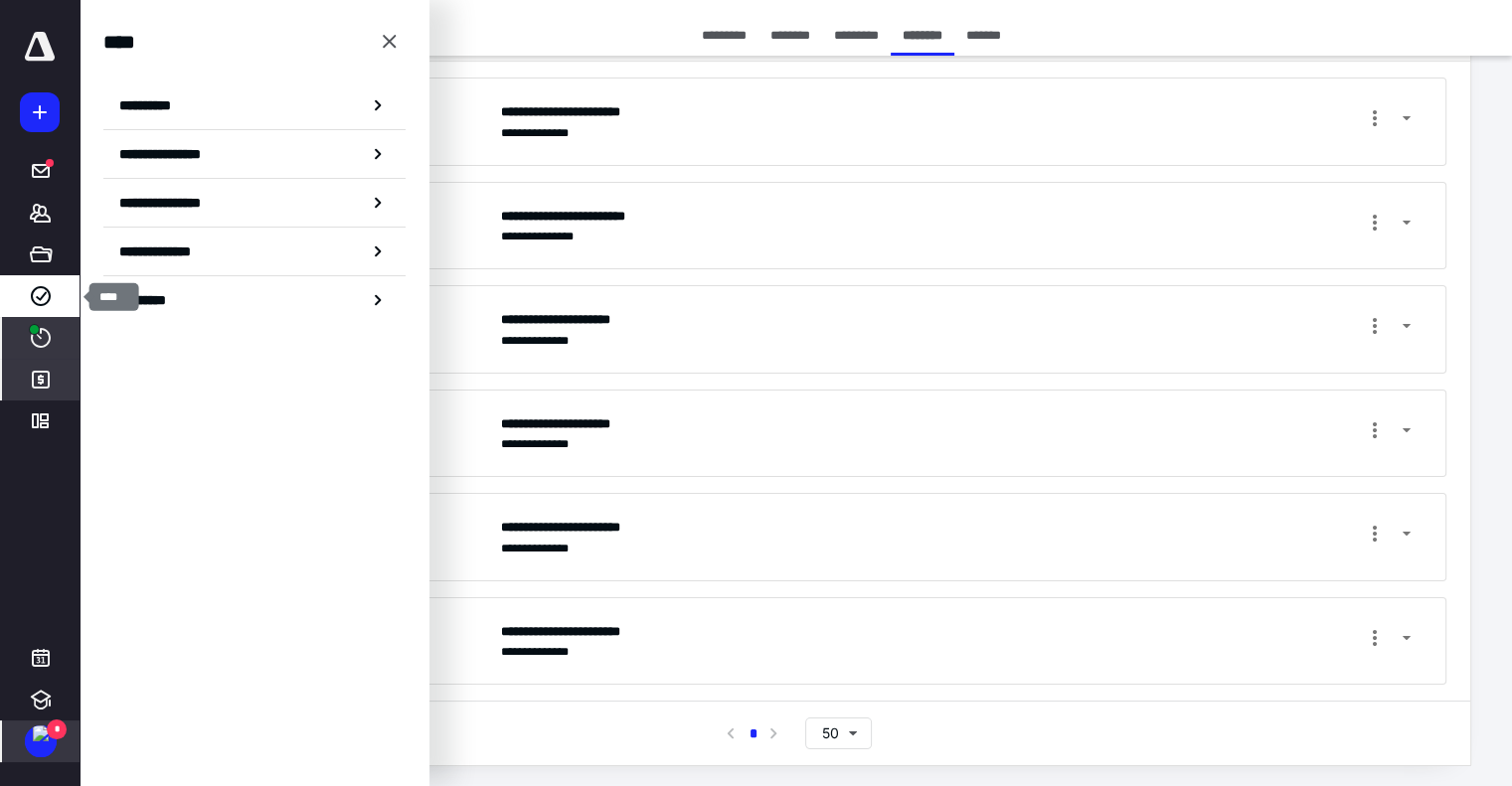 click 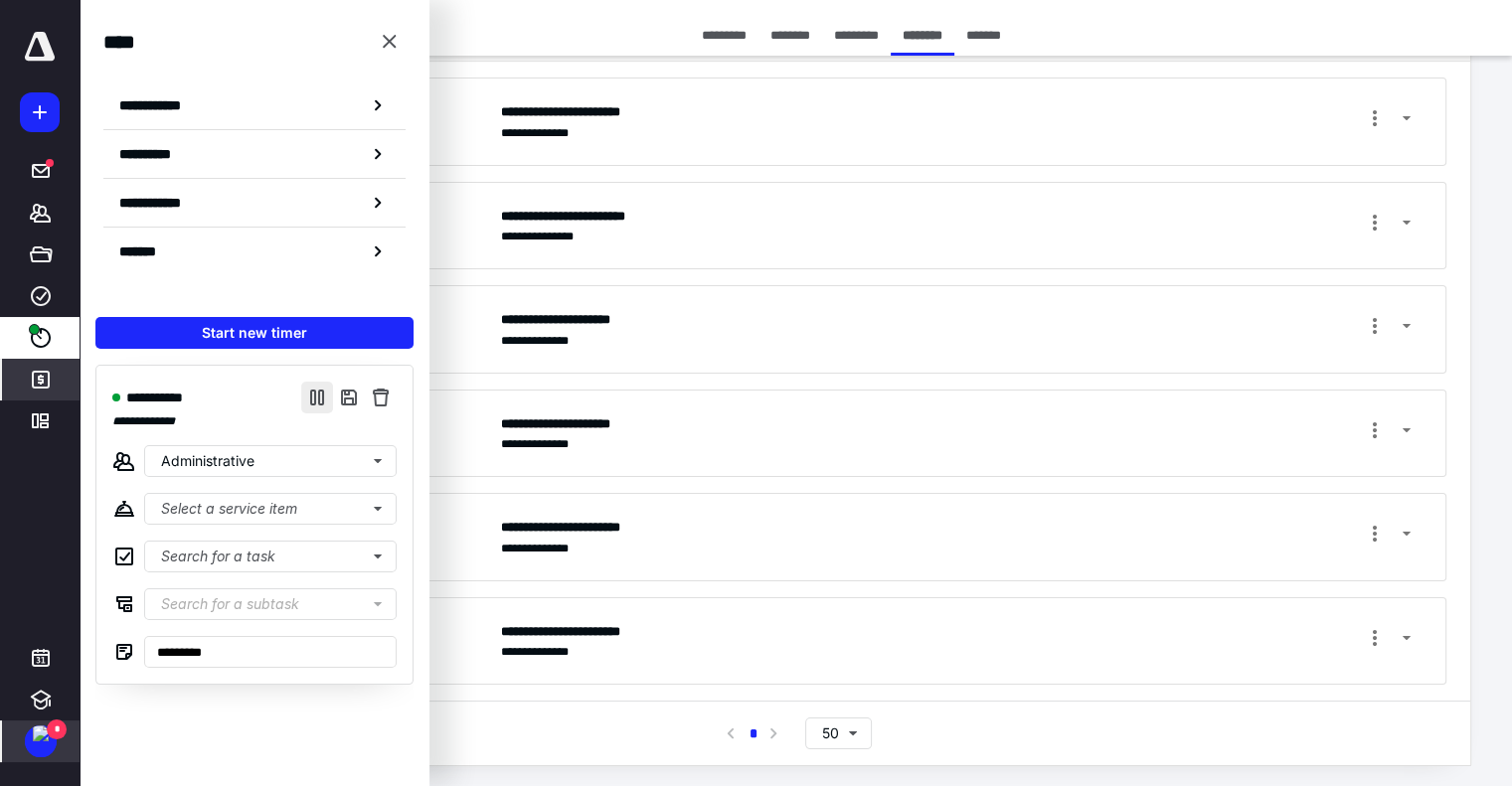 click at bounding box center (317, 397) 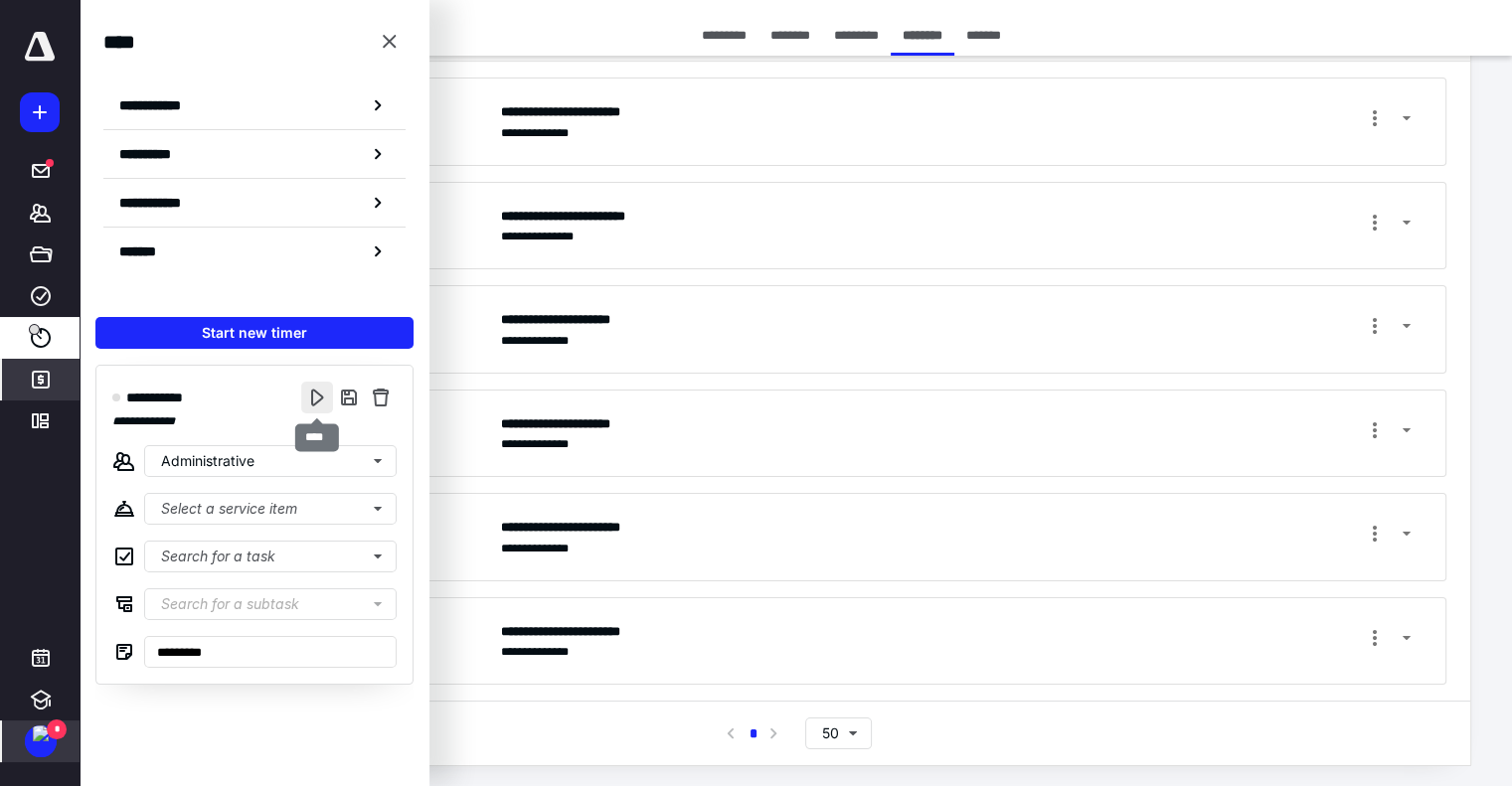 click at bounding box center [317, 397] 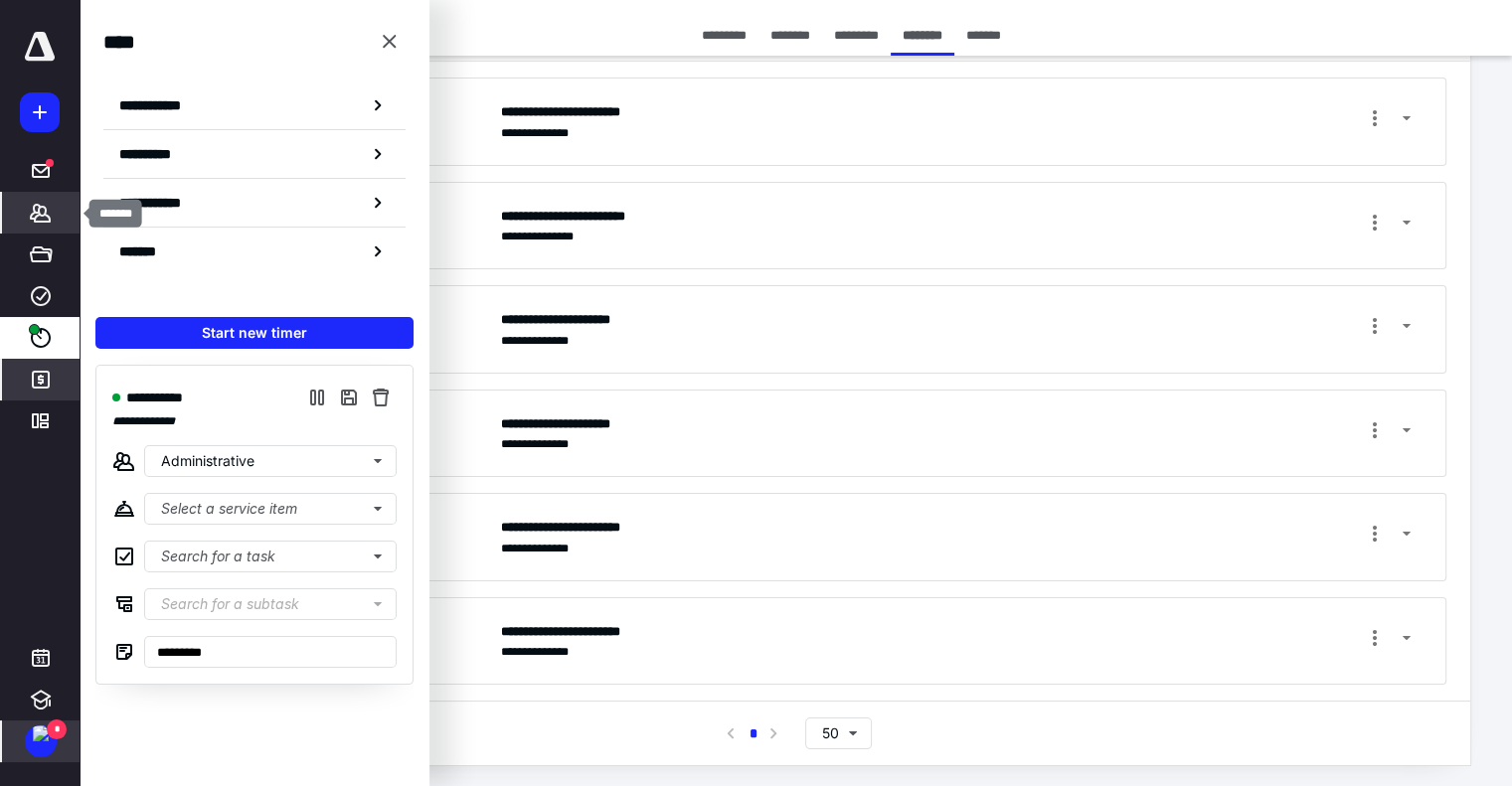 click on "*******" at bounding box center (41, 213) 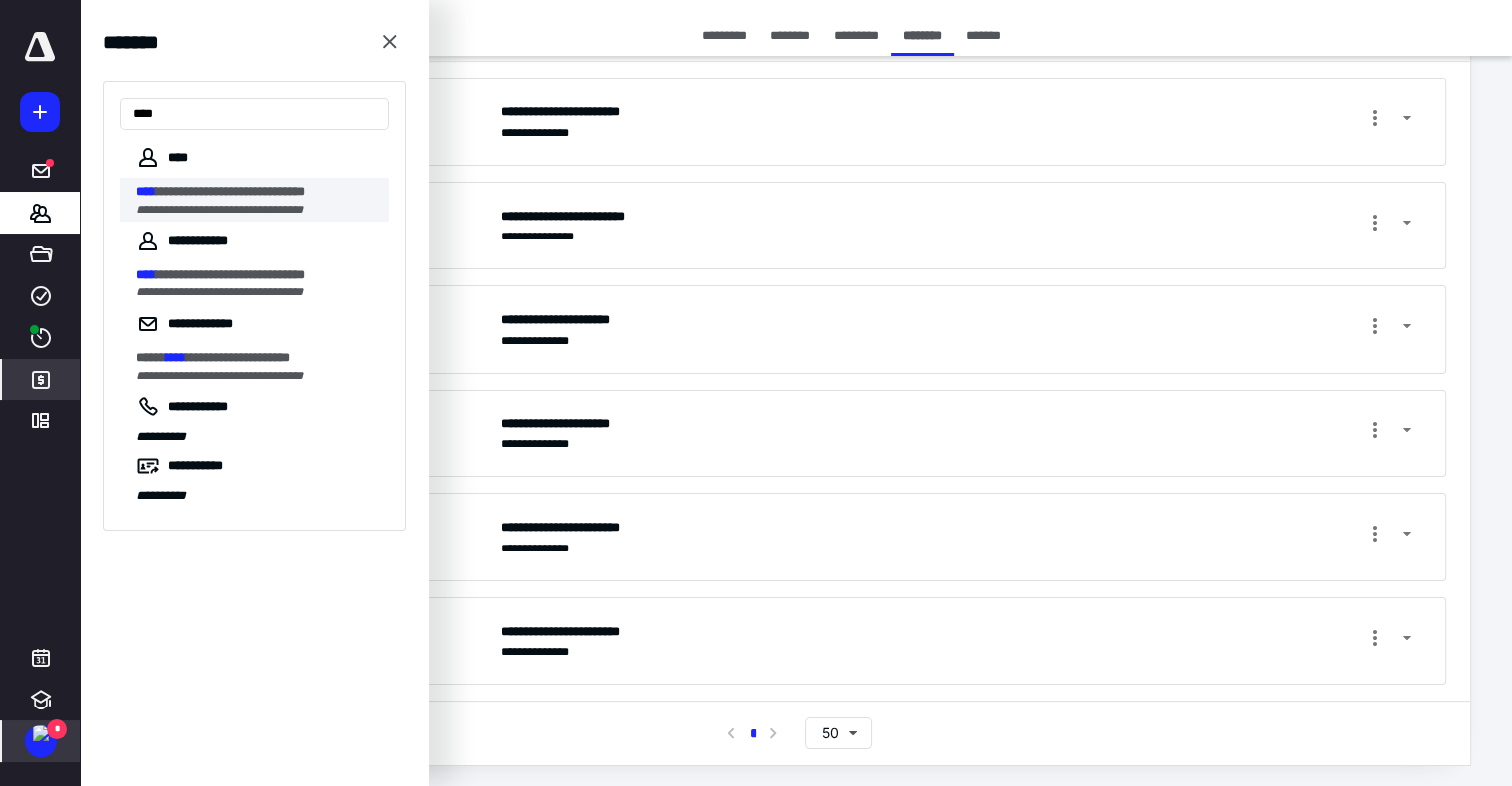 type on "****" 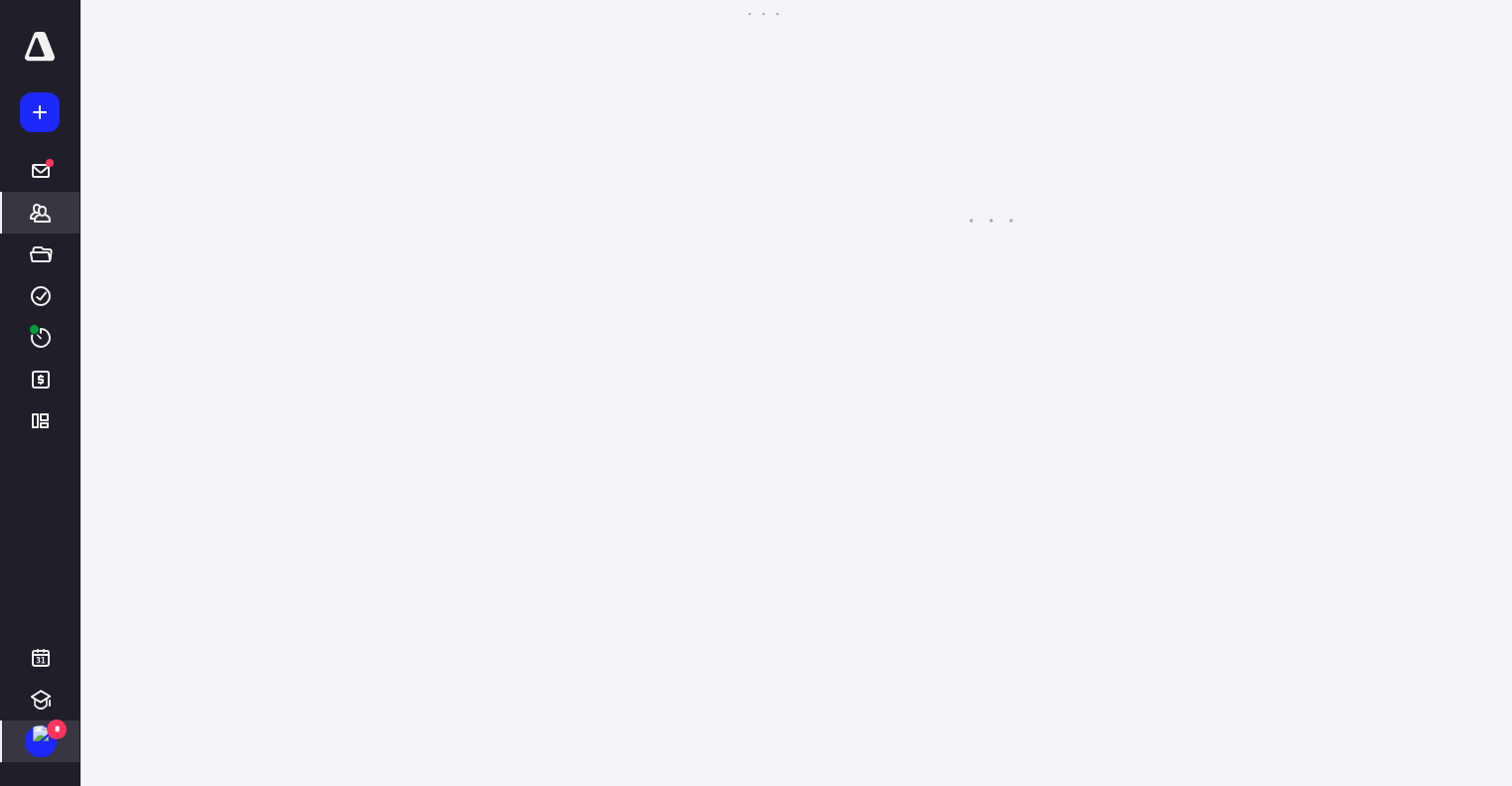 scroll, scrollTop: 0, scrollLeft: 0, axis: both 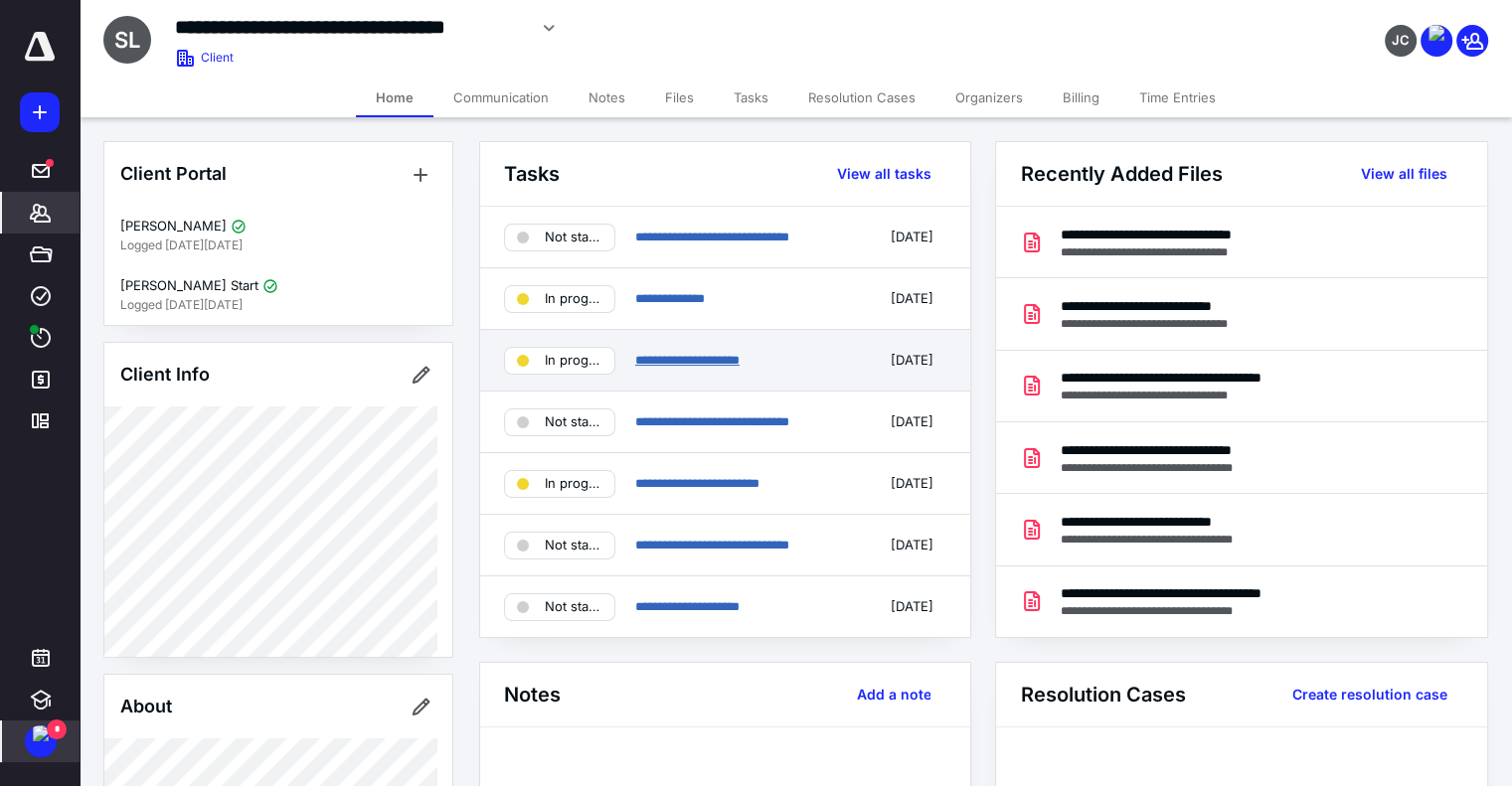 click on "**********" at bounding box center [687, 360] 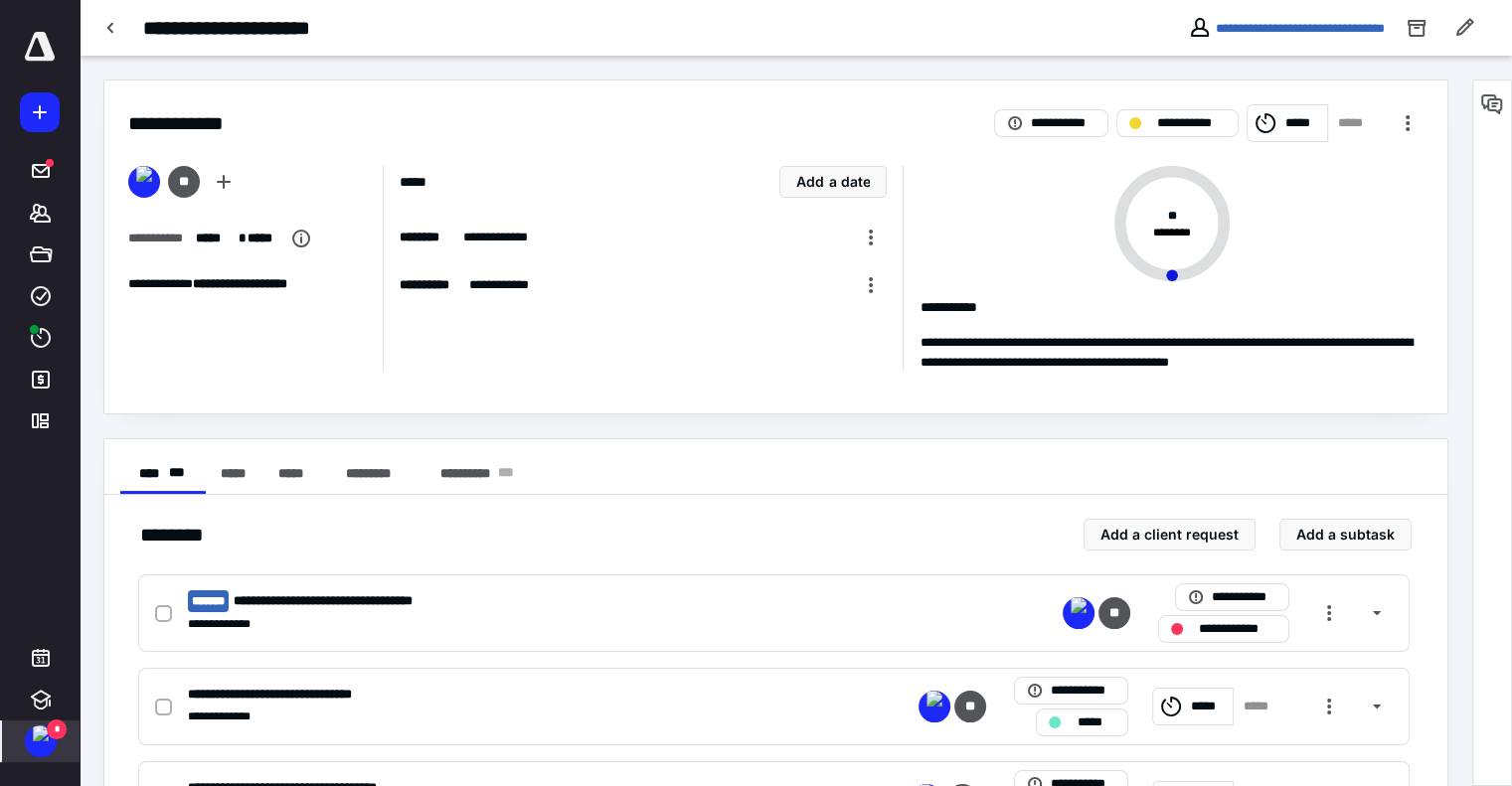 click on "*****" at bounding box center [1287, 123] 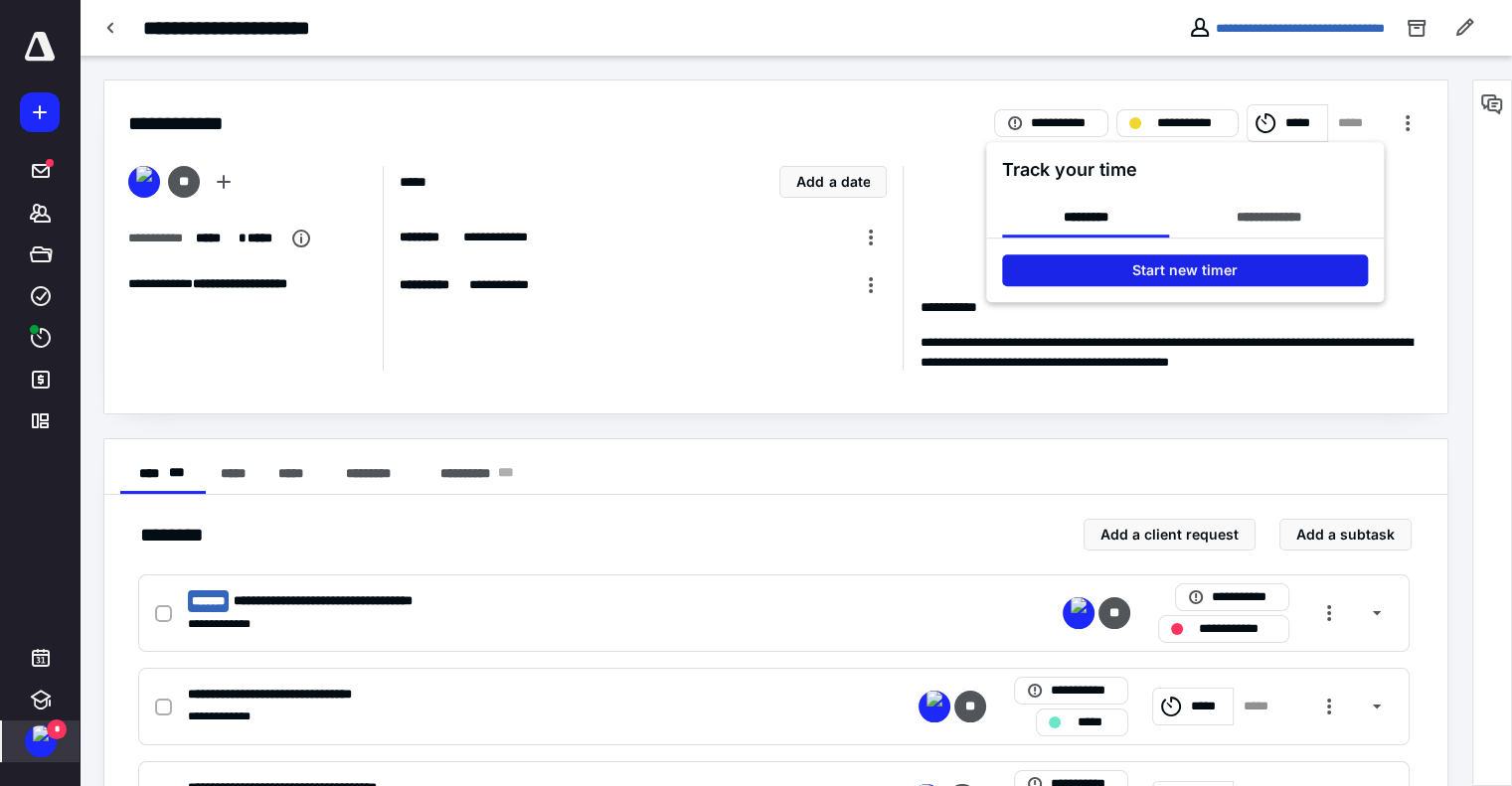 click on "Start new timer" at bounding box center [1185, 270] 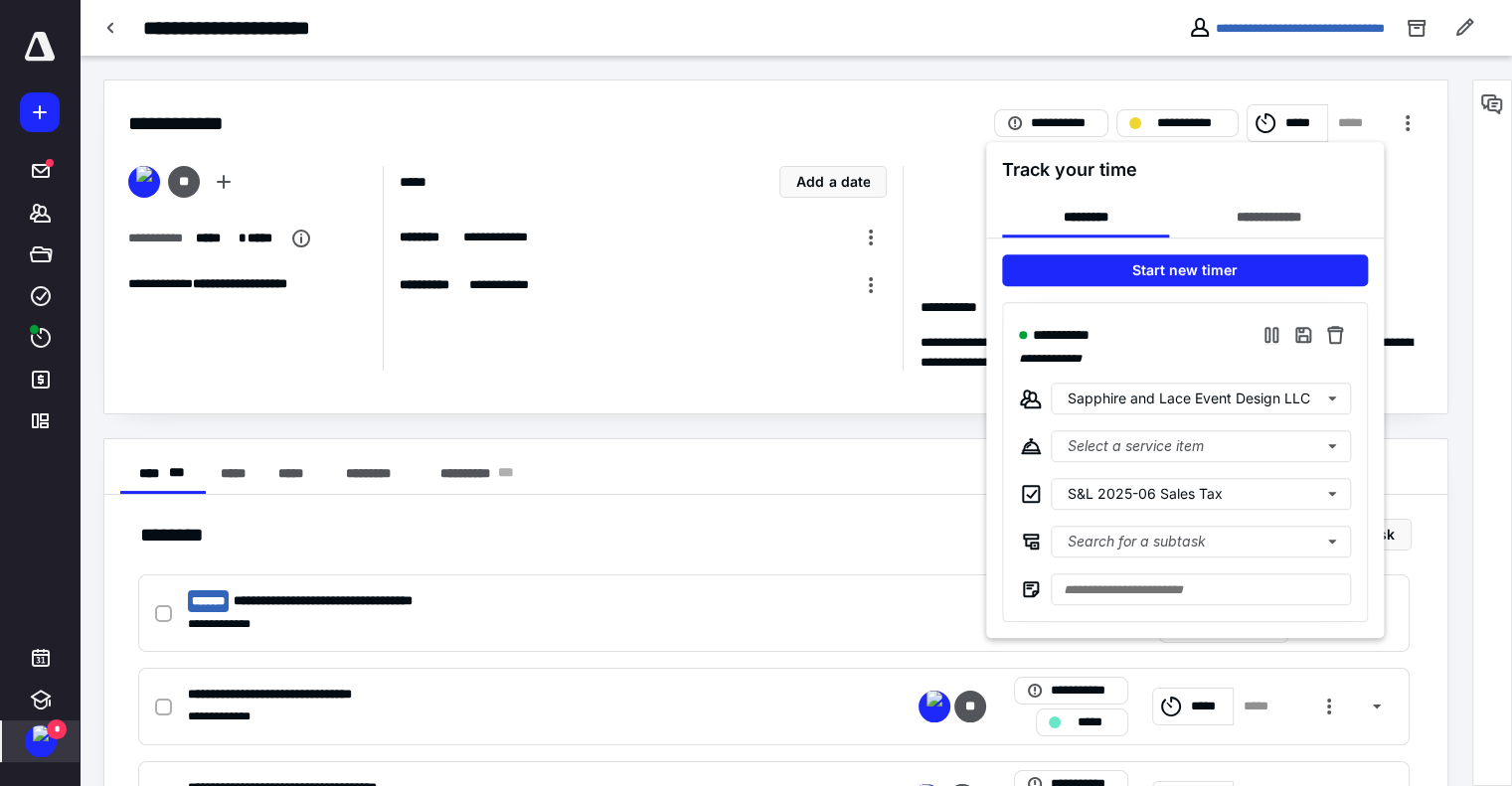 click at bounding box center (756, 393) 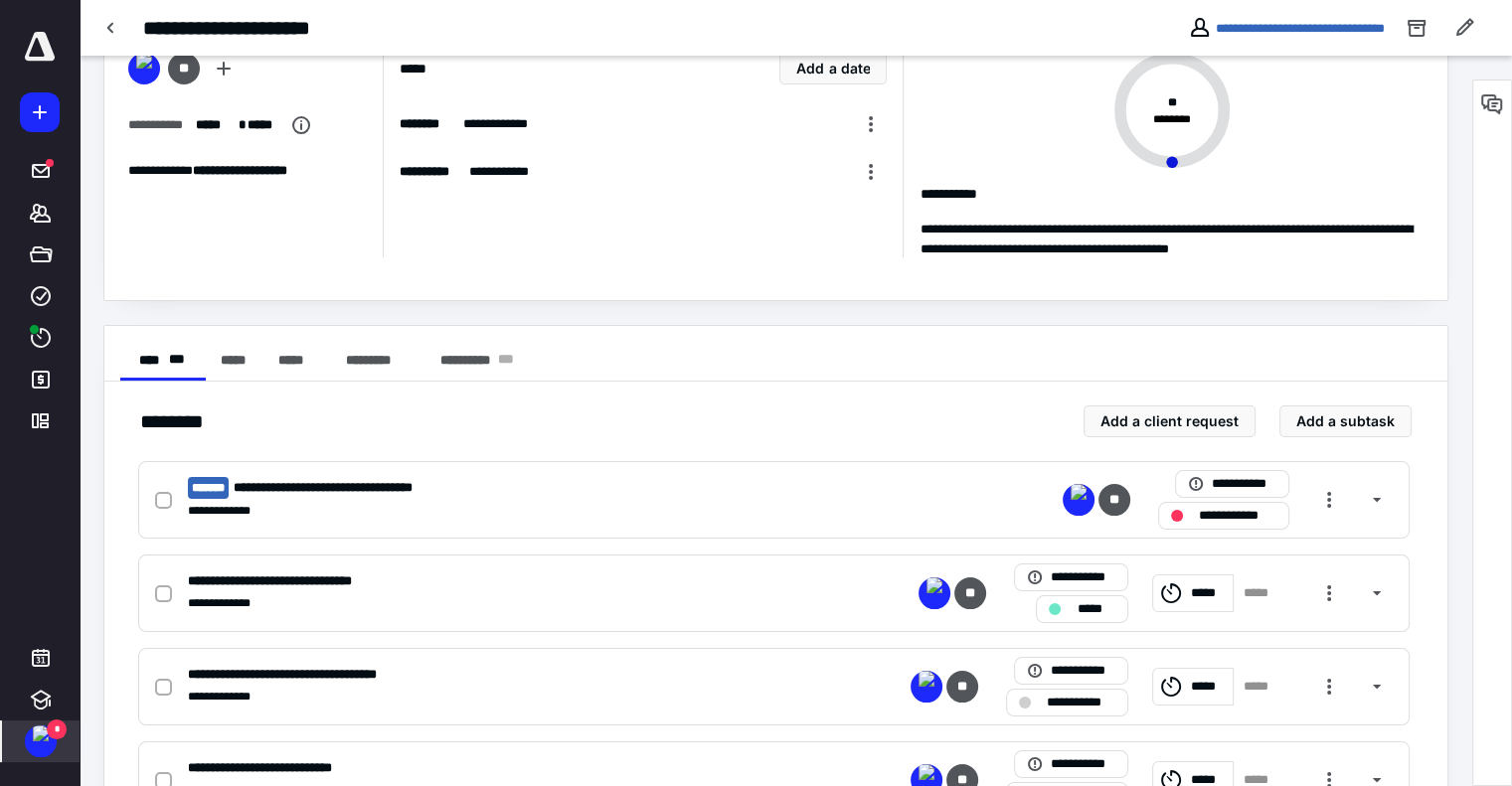 scroll, scrollTop: 194, scrollLeft: 0, axis: vertical 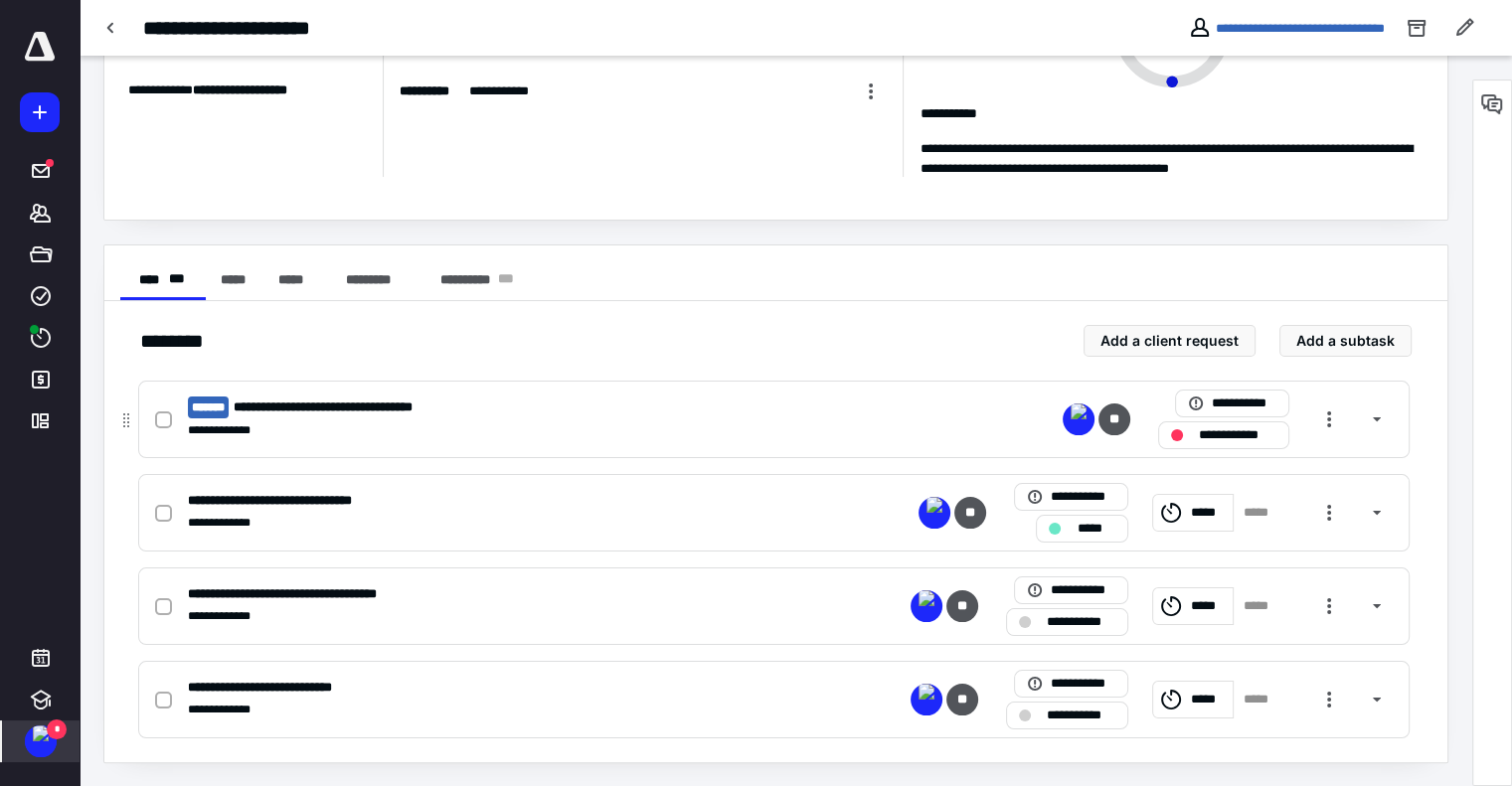 click on "**********" at bounding box center (500, 419) 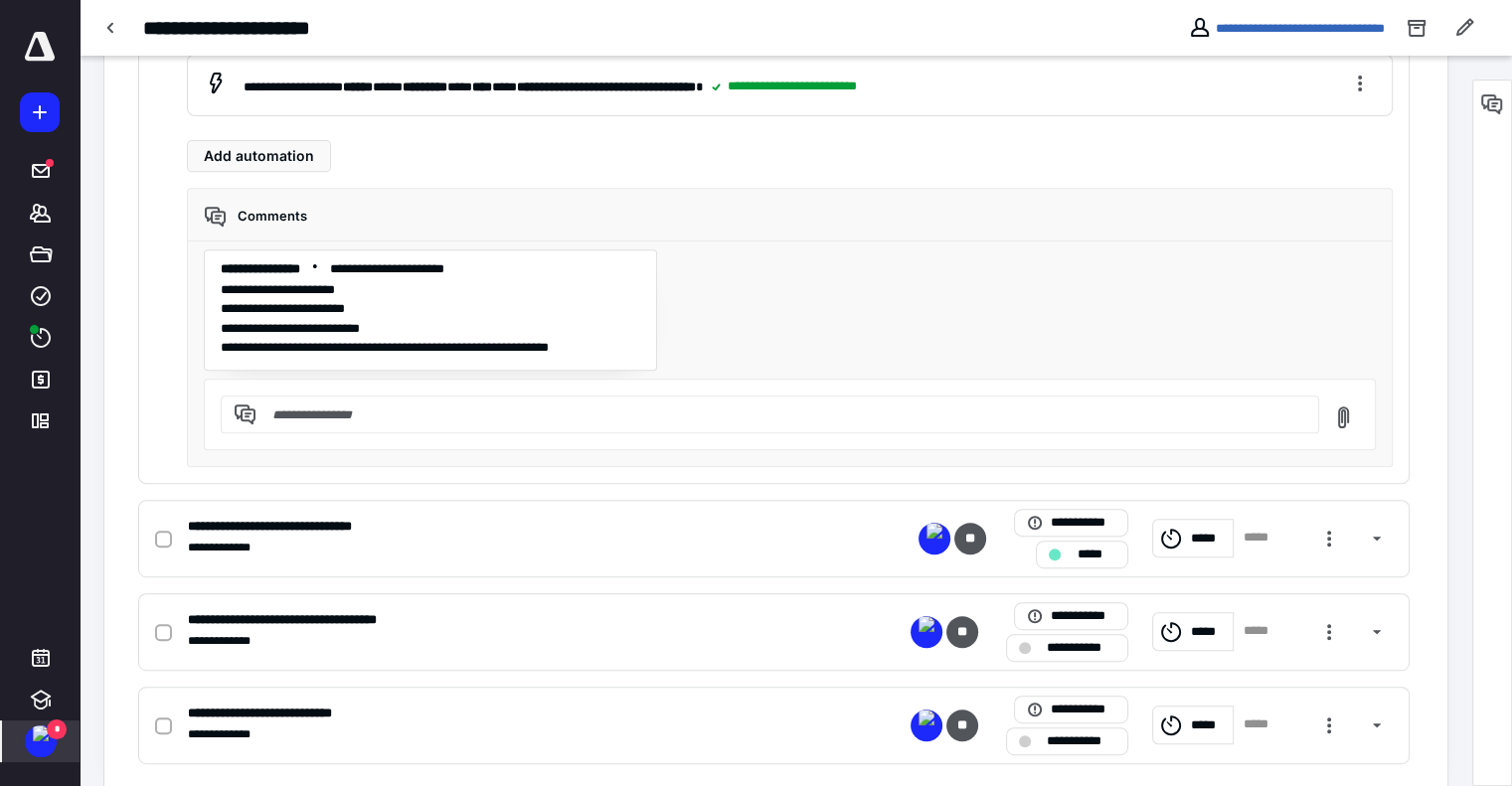 scroll, scrollTop: 691, scrollLeft: 0, axis: vertical 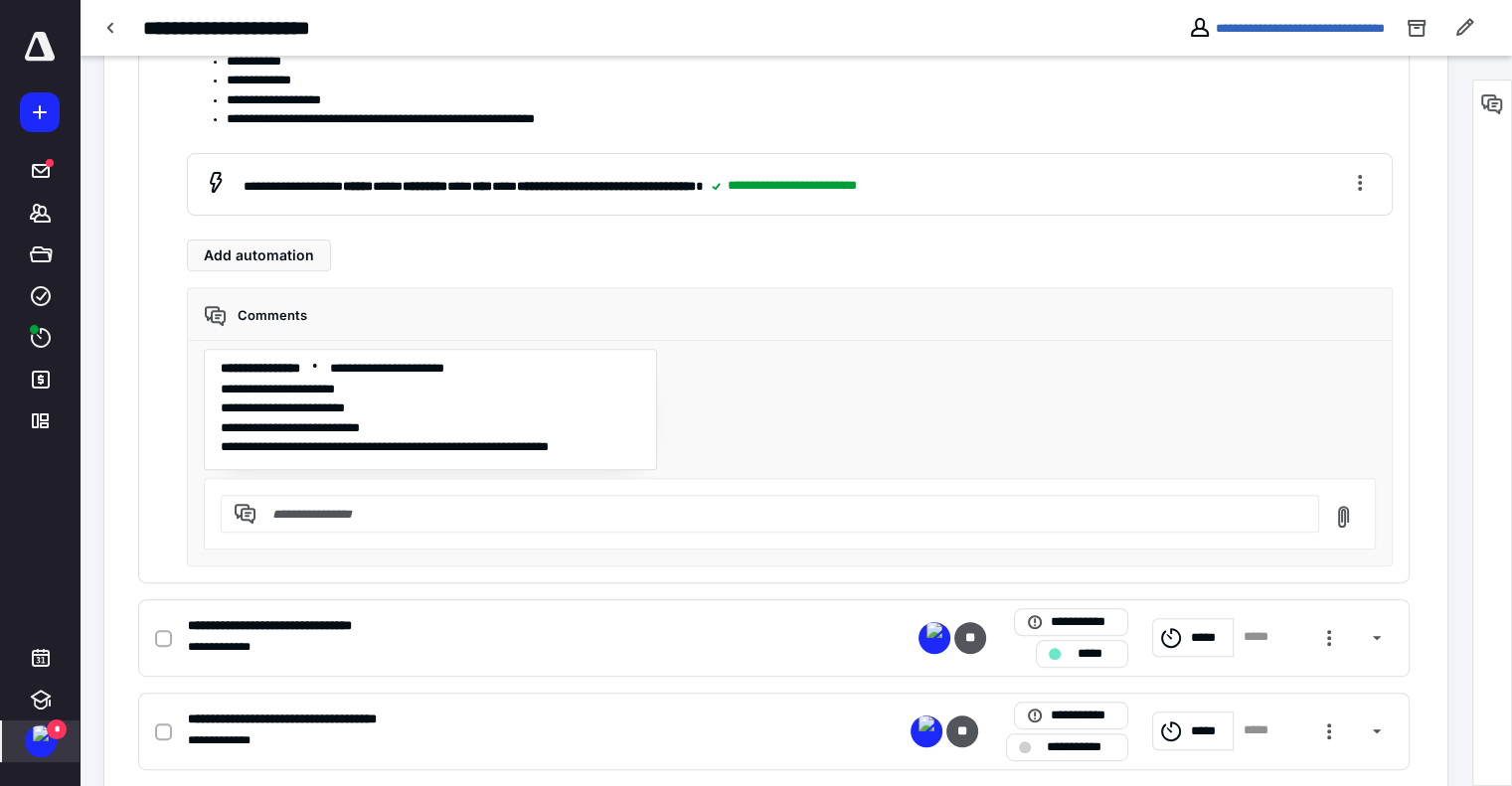 click at bounding box center [781, 514] 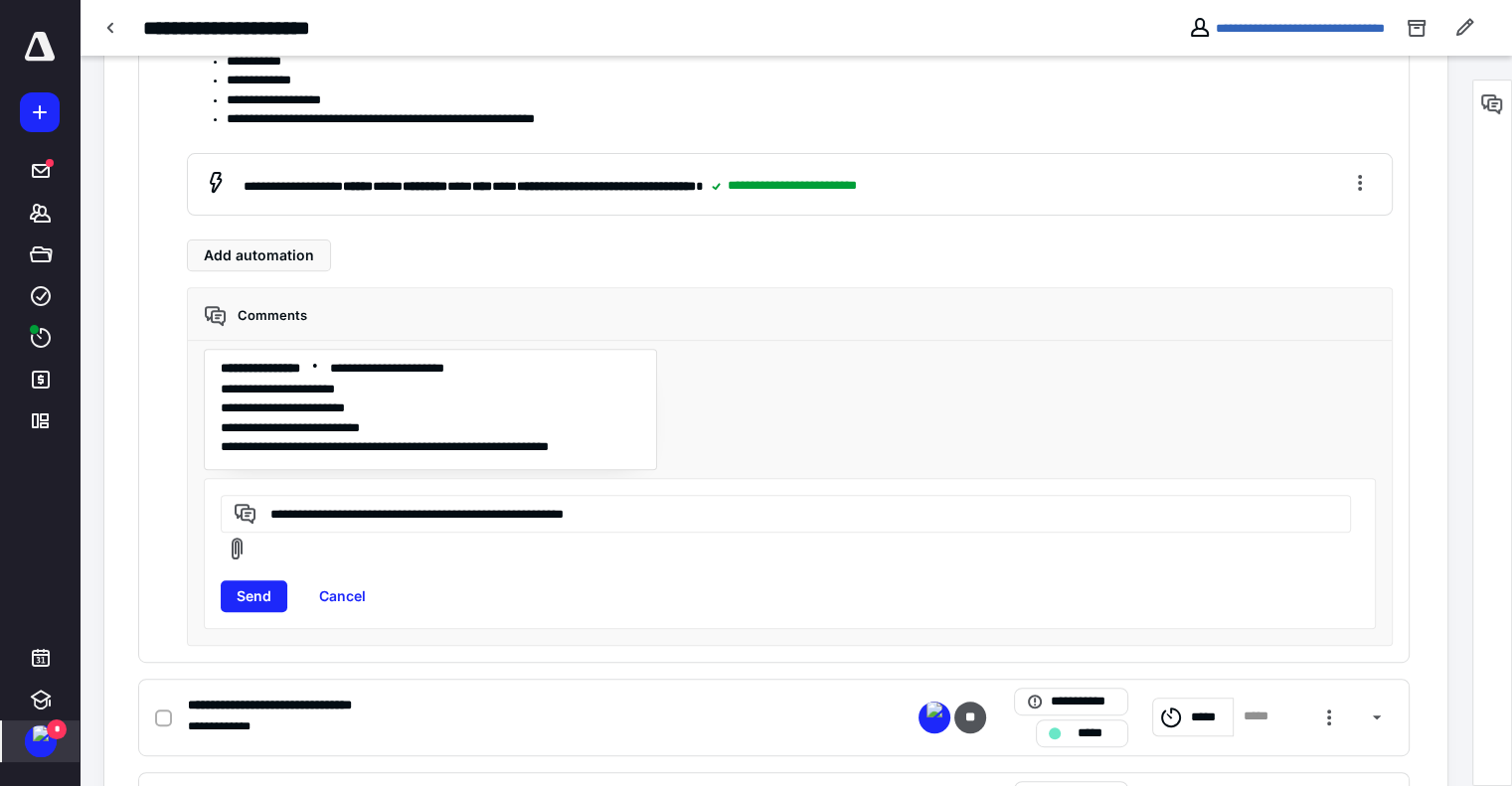 click on "**********" at bounding box center (782, 513) 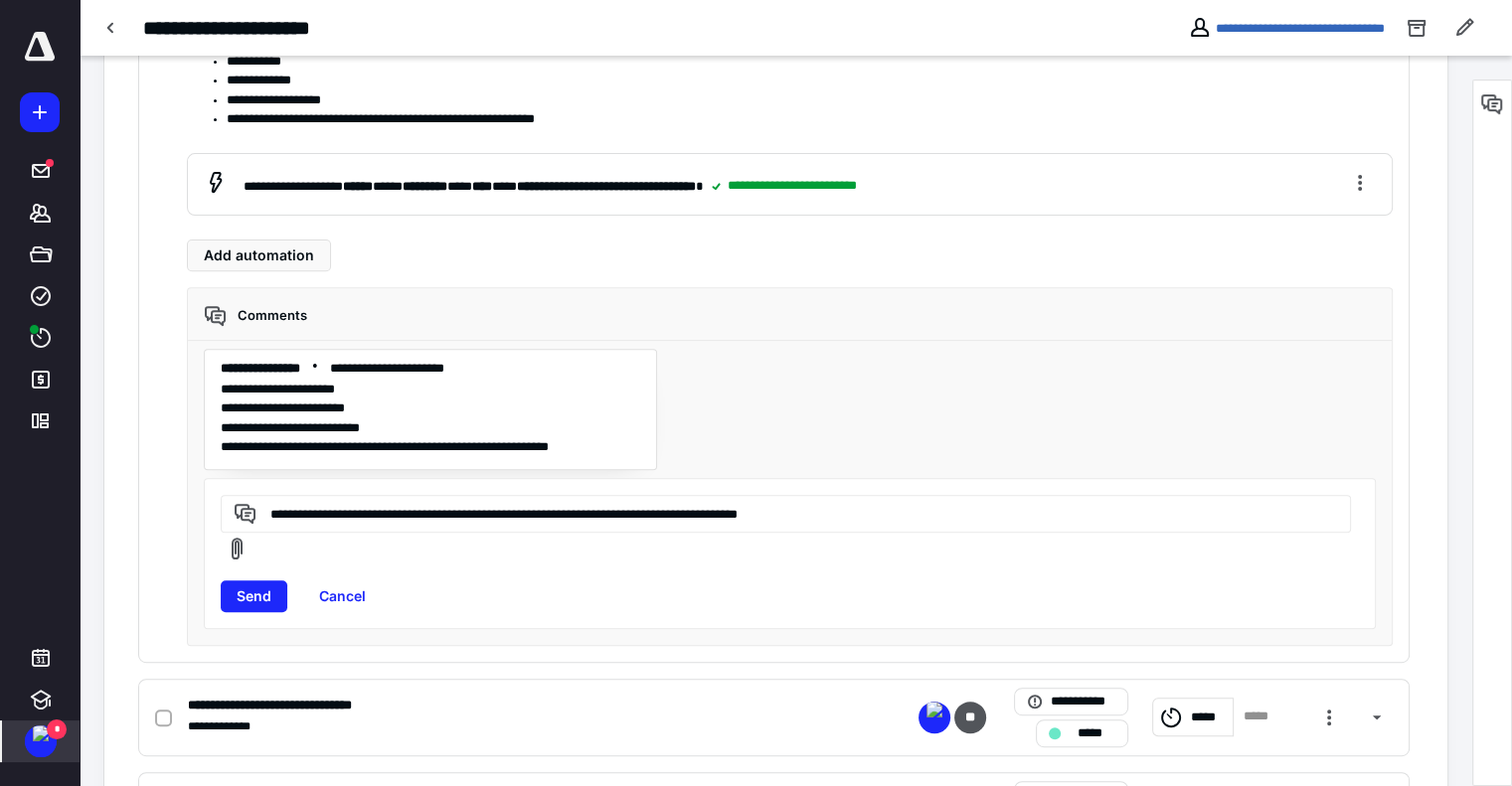 click on "**********" at bounding box center [782, 513] 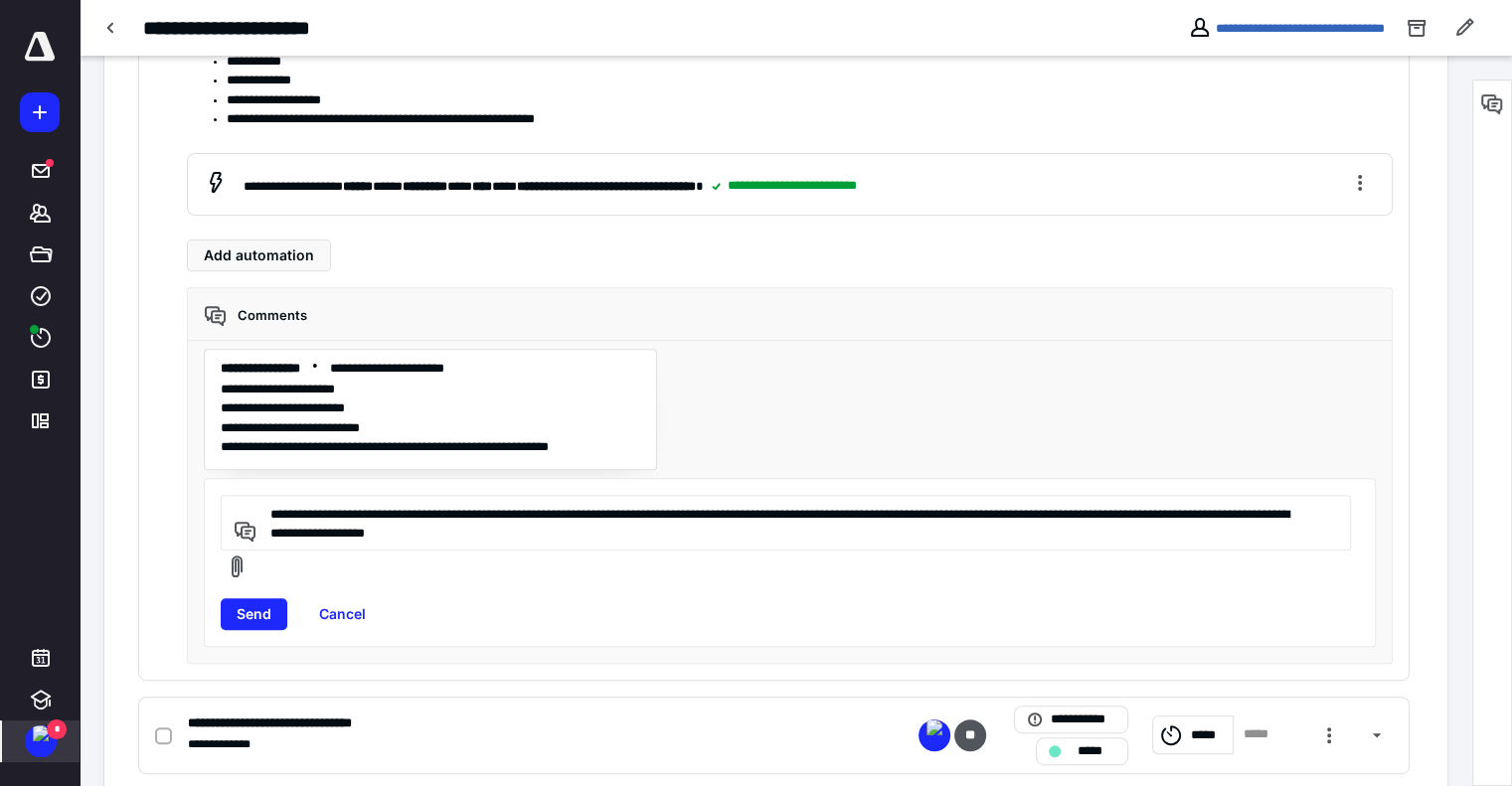 click on "**********" at bounding box center [782, 523] 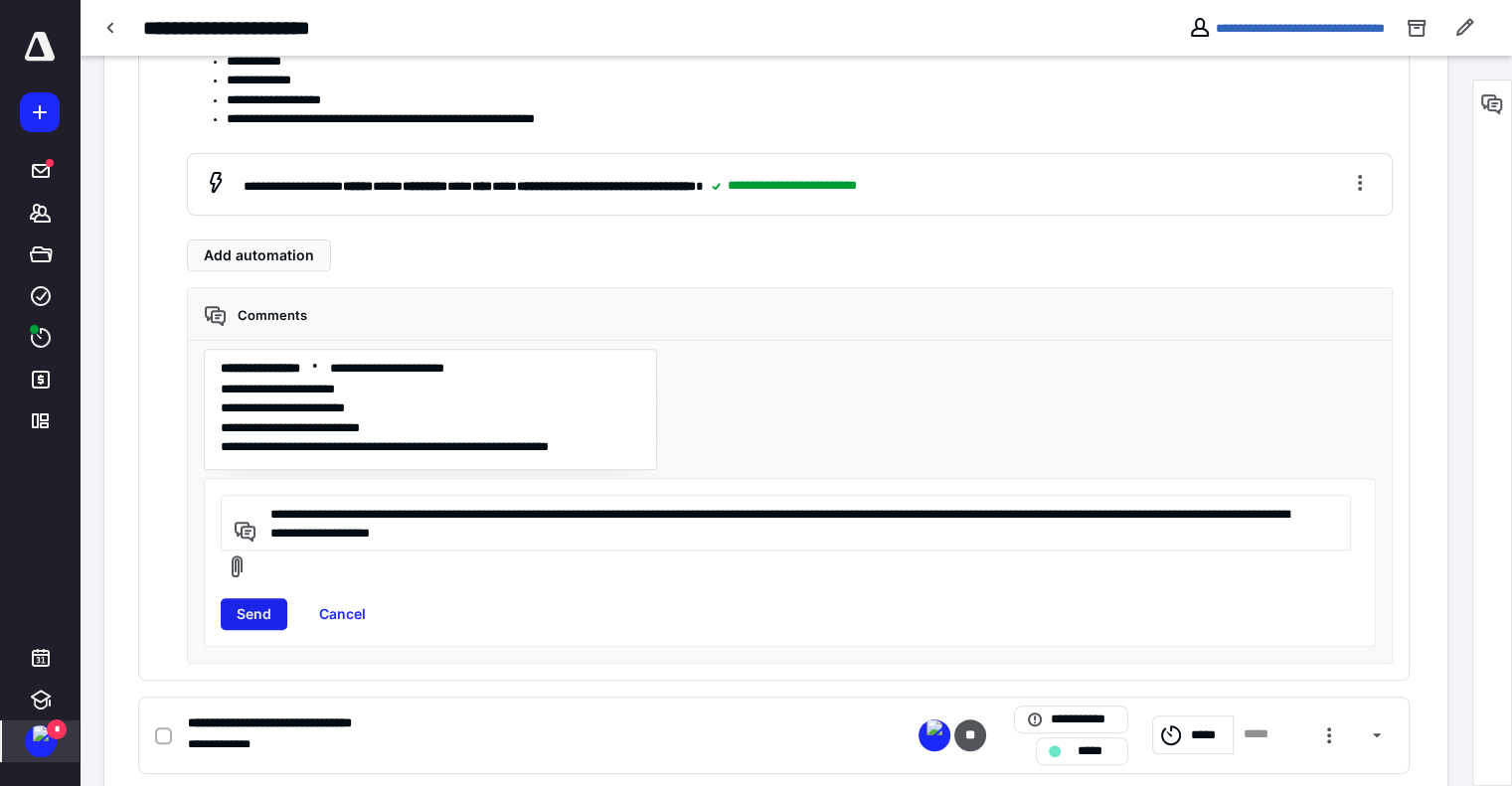 type on "**********" 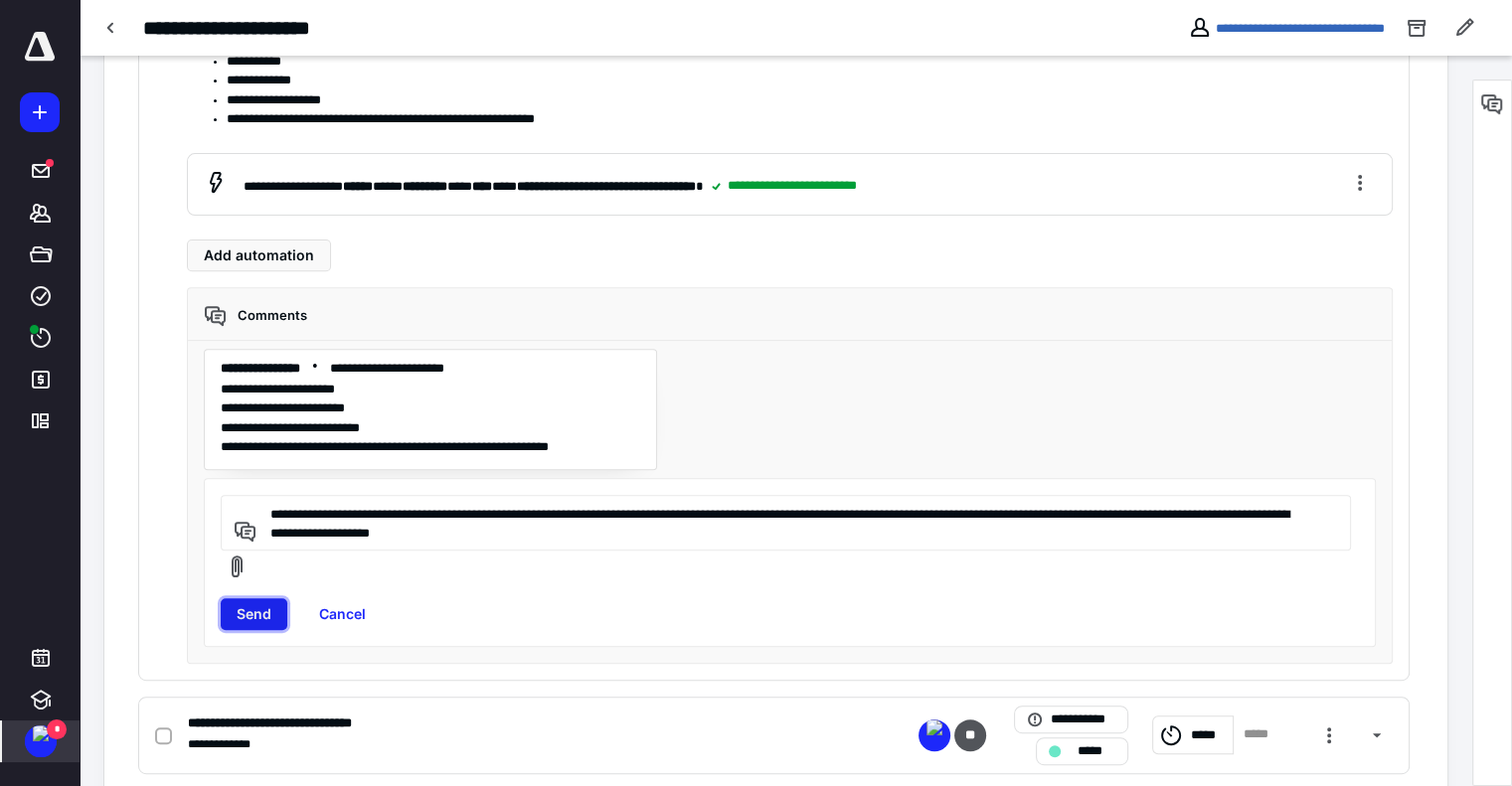 click on "Send" at bounding box center (253, 614) 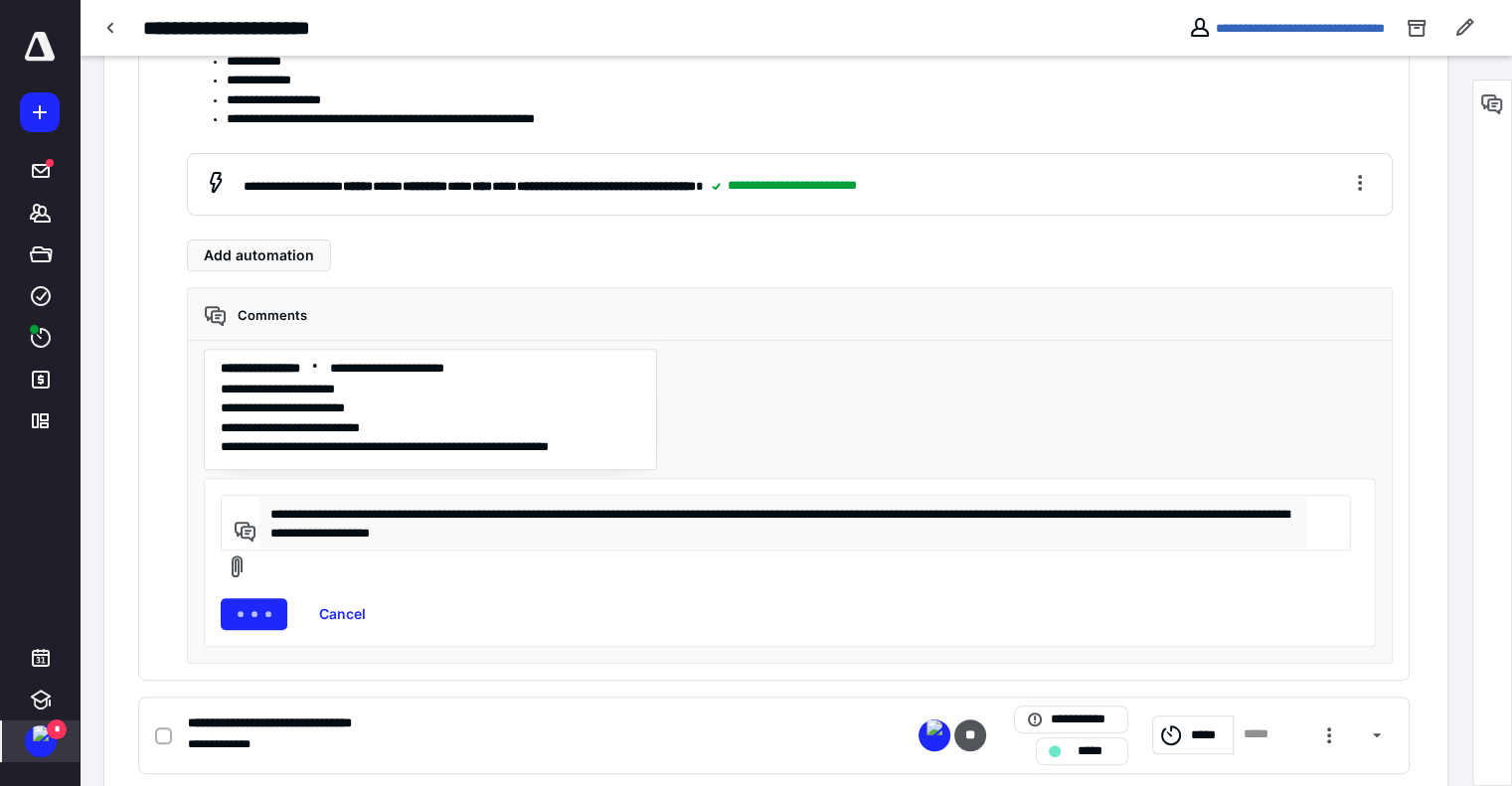 type 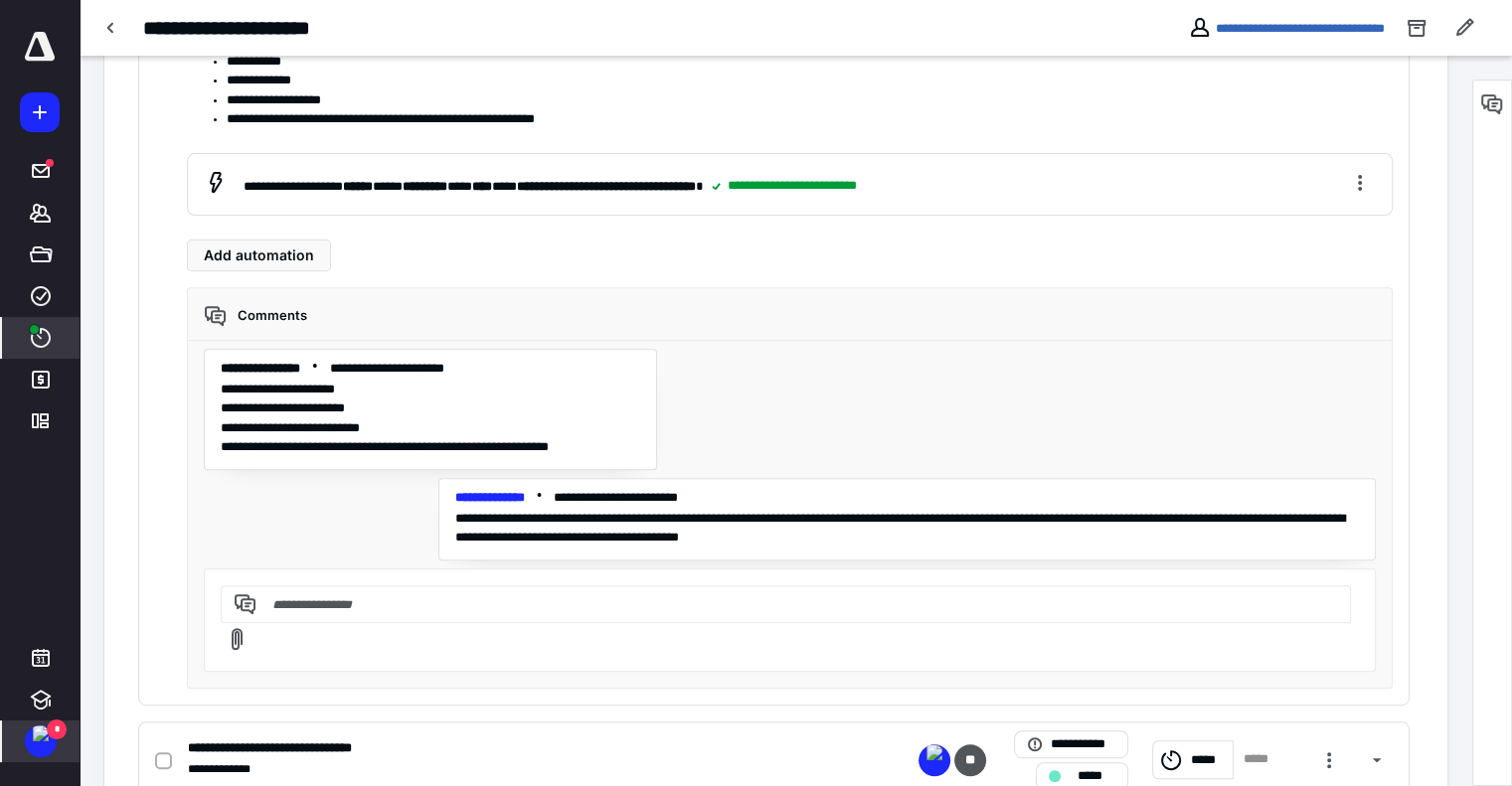 click 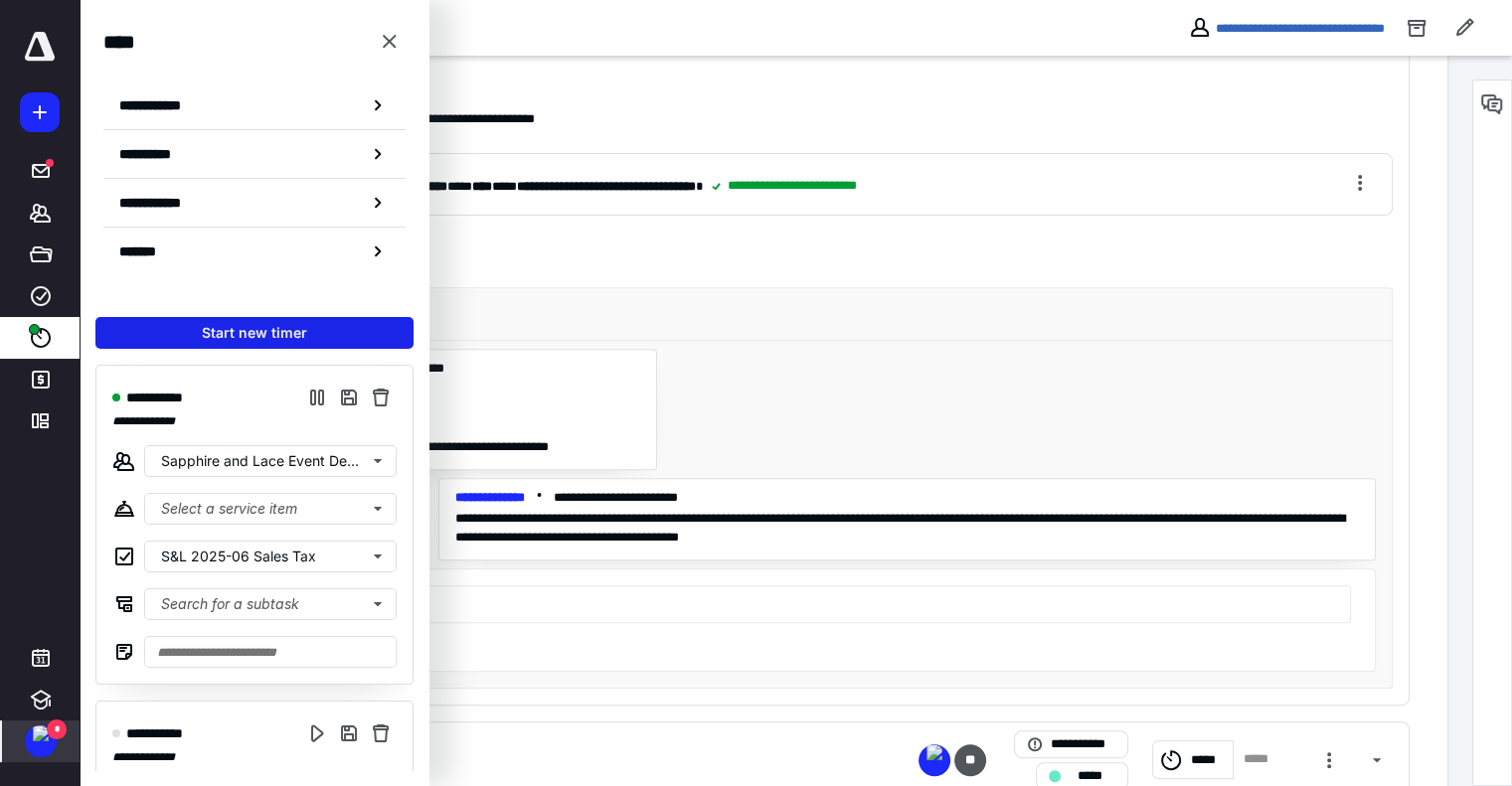 click on "Start new timer" at bounding box center [254, 333] 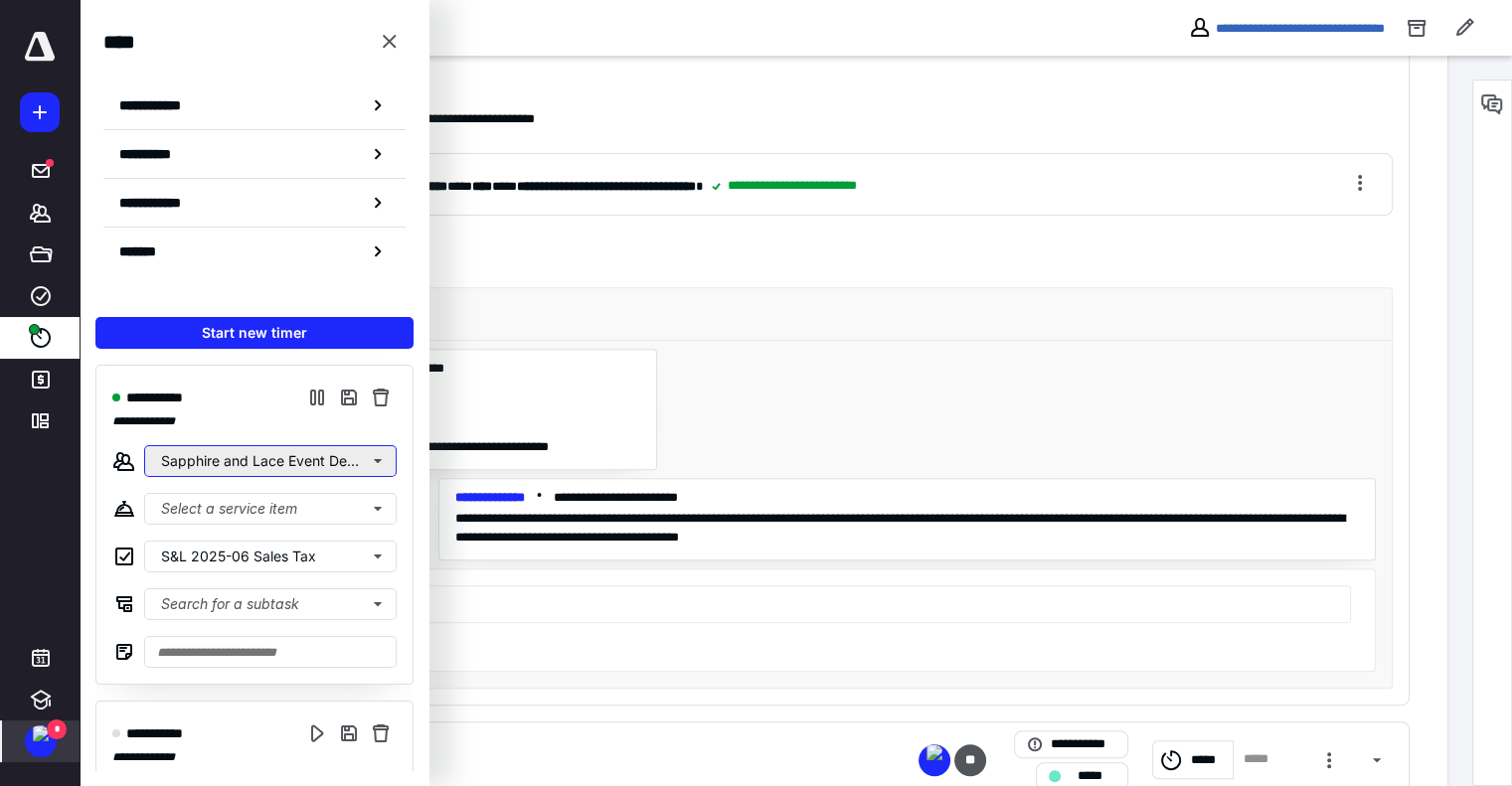 click on "Sapphire and Lace Event Design LLC" at bounding box center (270, 461) 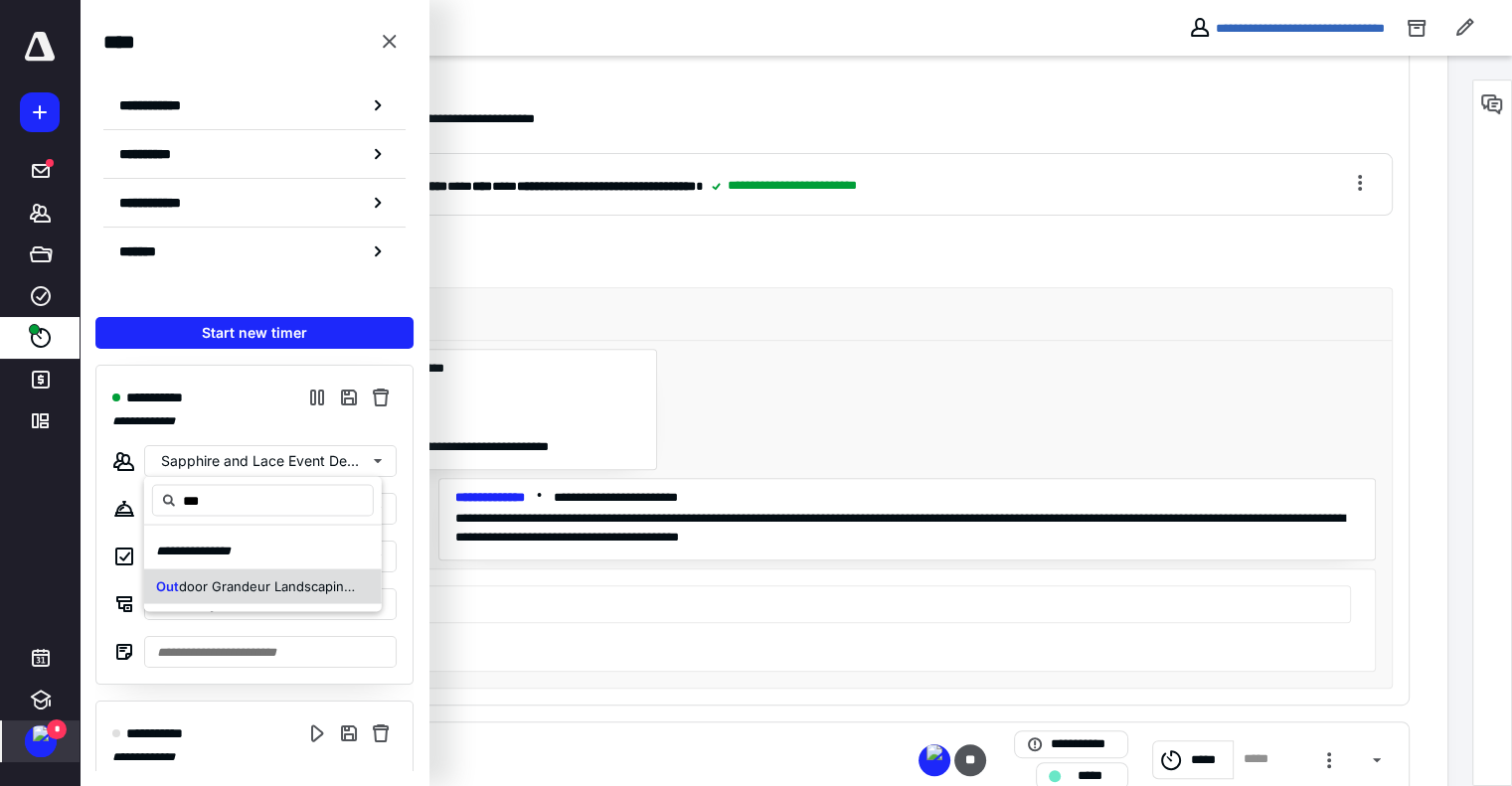 click on "Out door Grandeur Landscaping LLC" at bounding box center (262, 586) 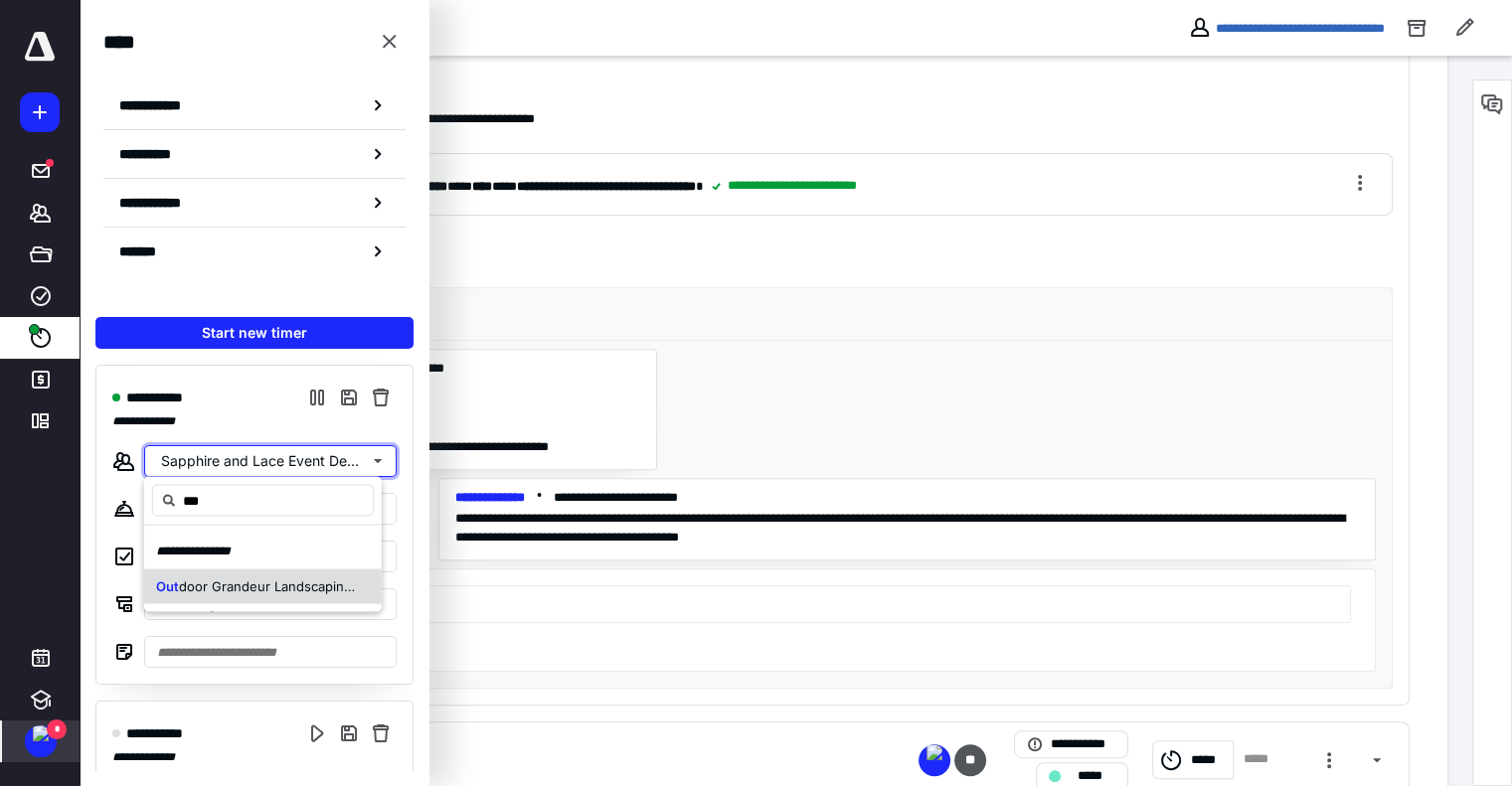 type 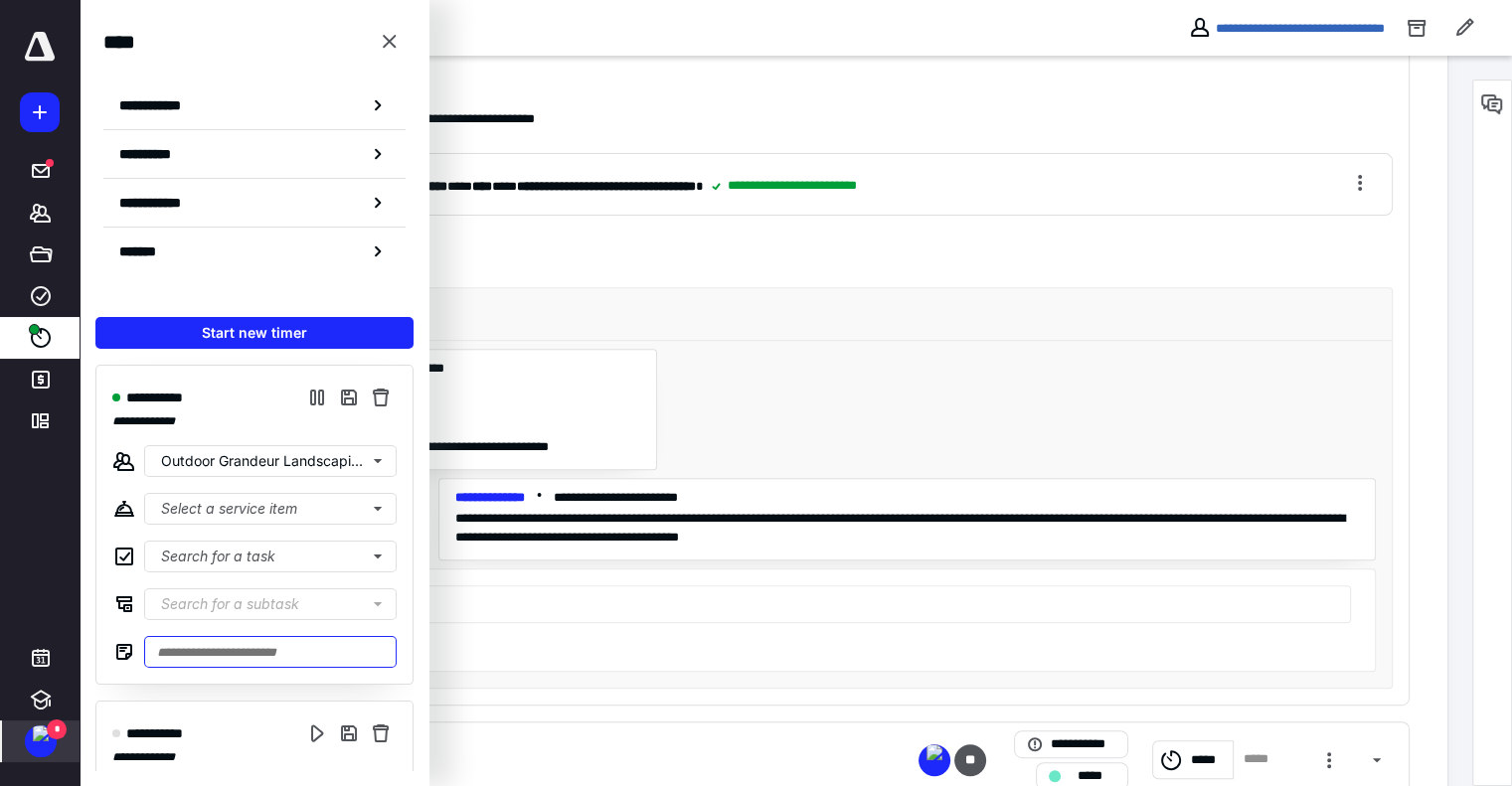 click at bounding box center [270, 652] 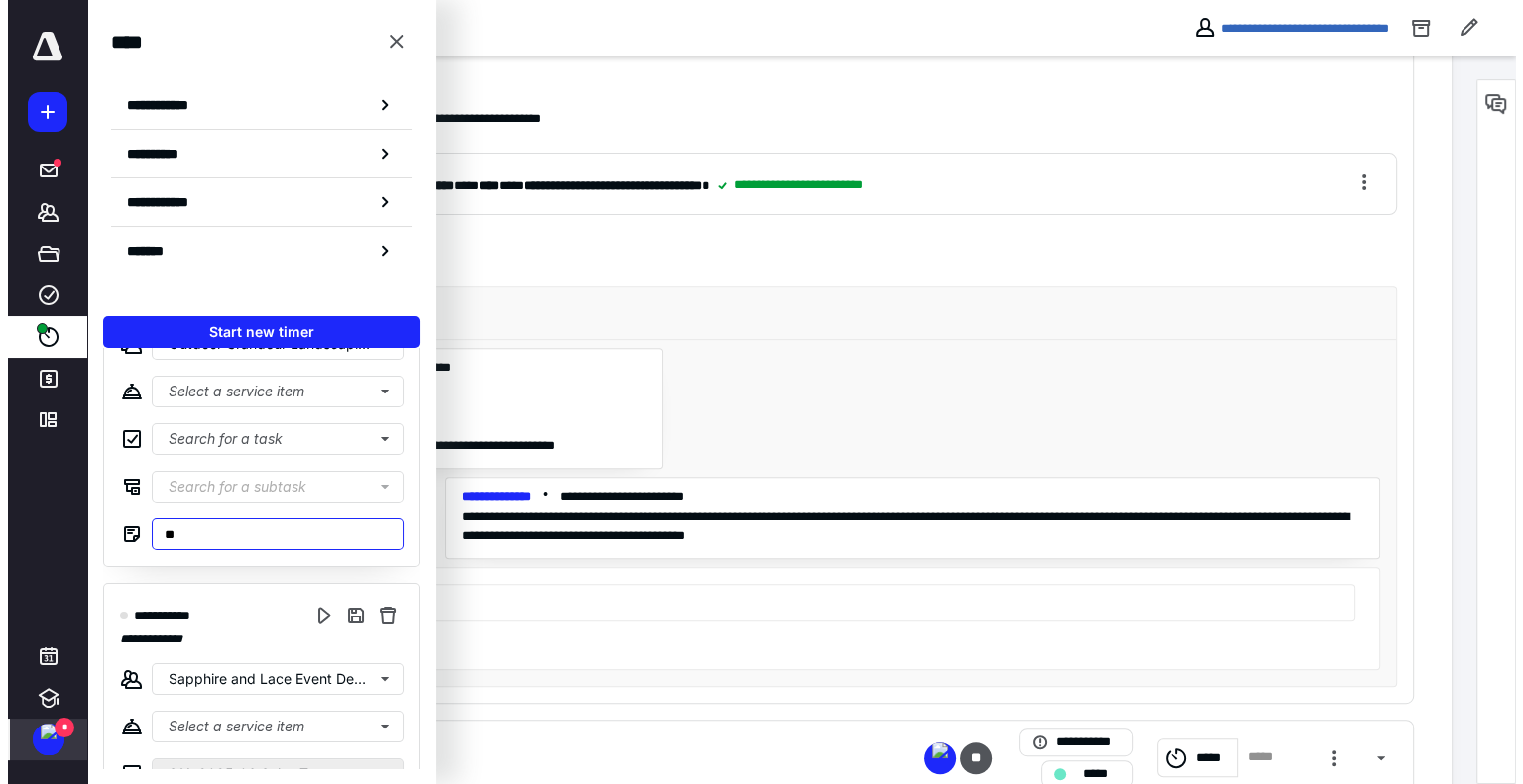 scroll, scrollTop: 297, scrollLeft: 0, axis: vertical 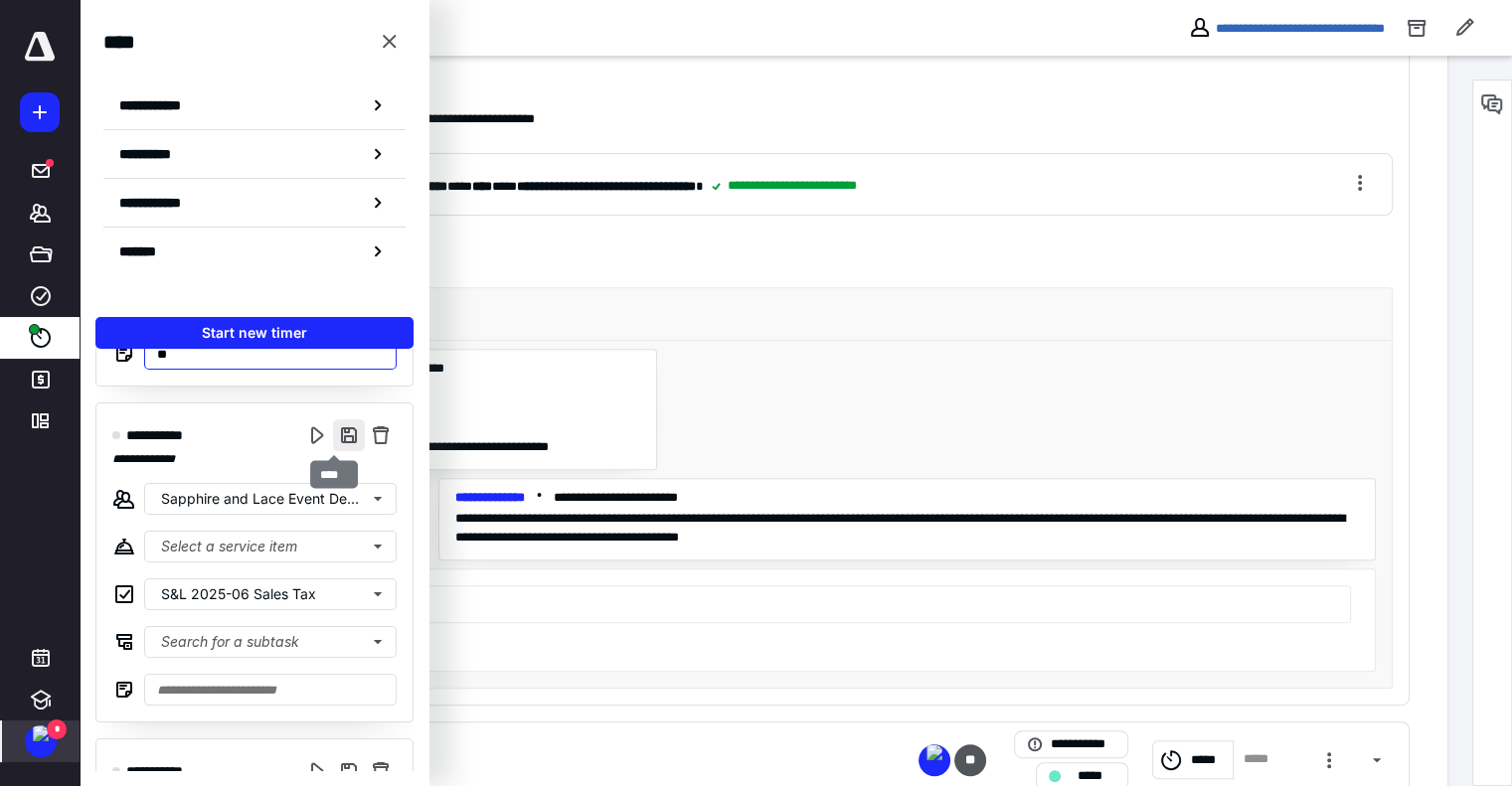 type on "**" 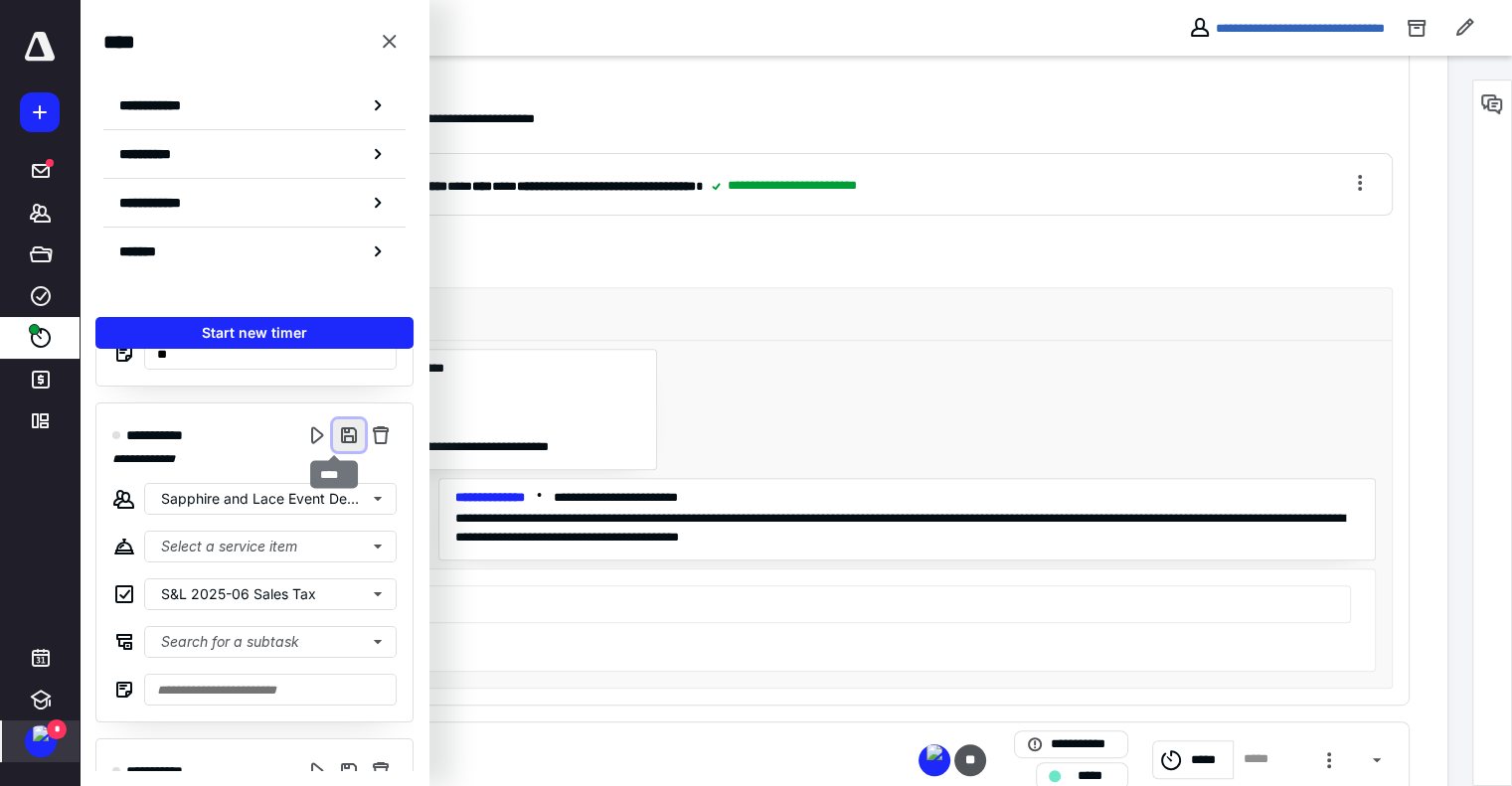 click at bounding box center (349, 435) 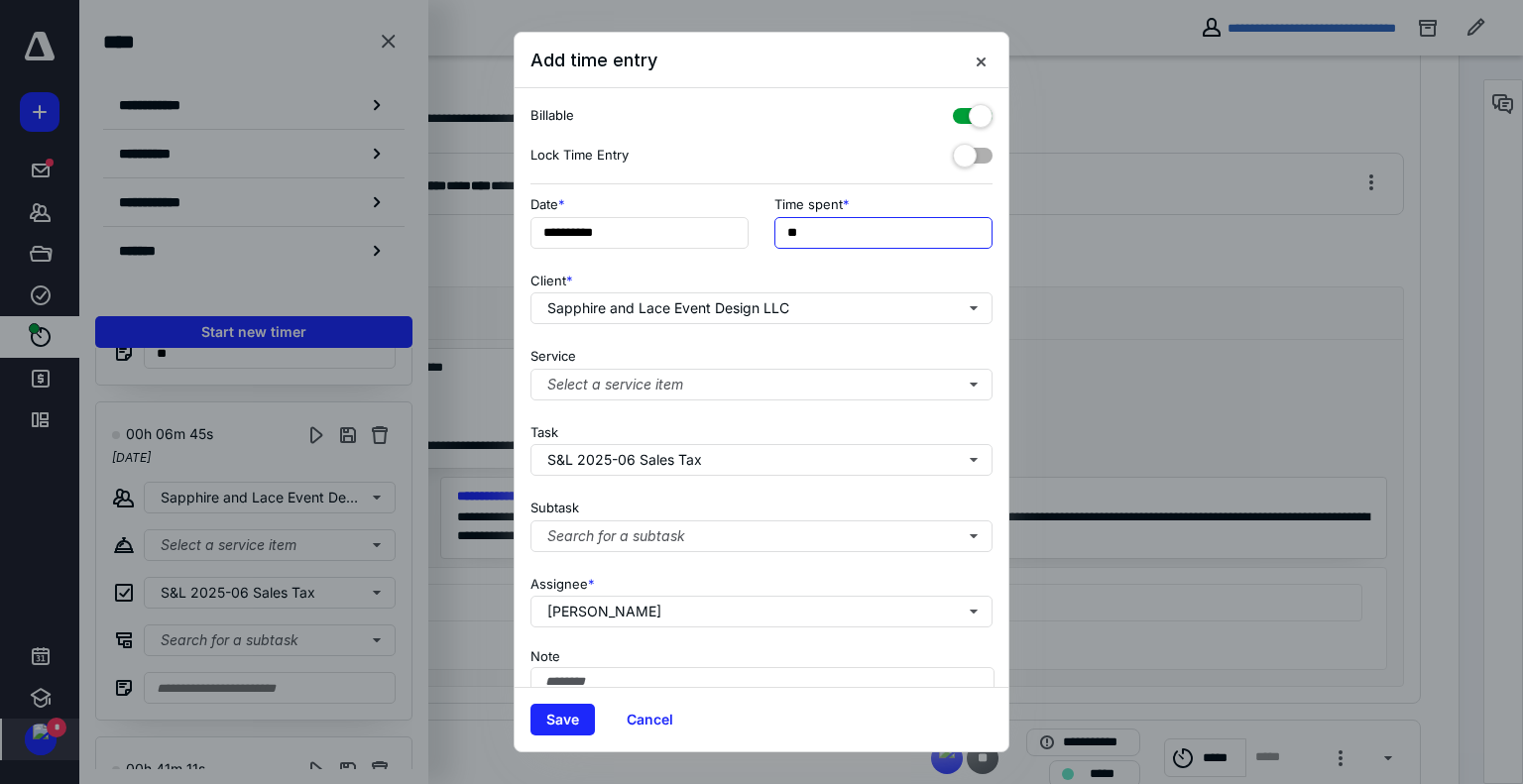 drag, startPoint x: 796, startPoint y: 228, endPoint x: 785, endPoint y: 230, distance: 11.18034 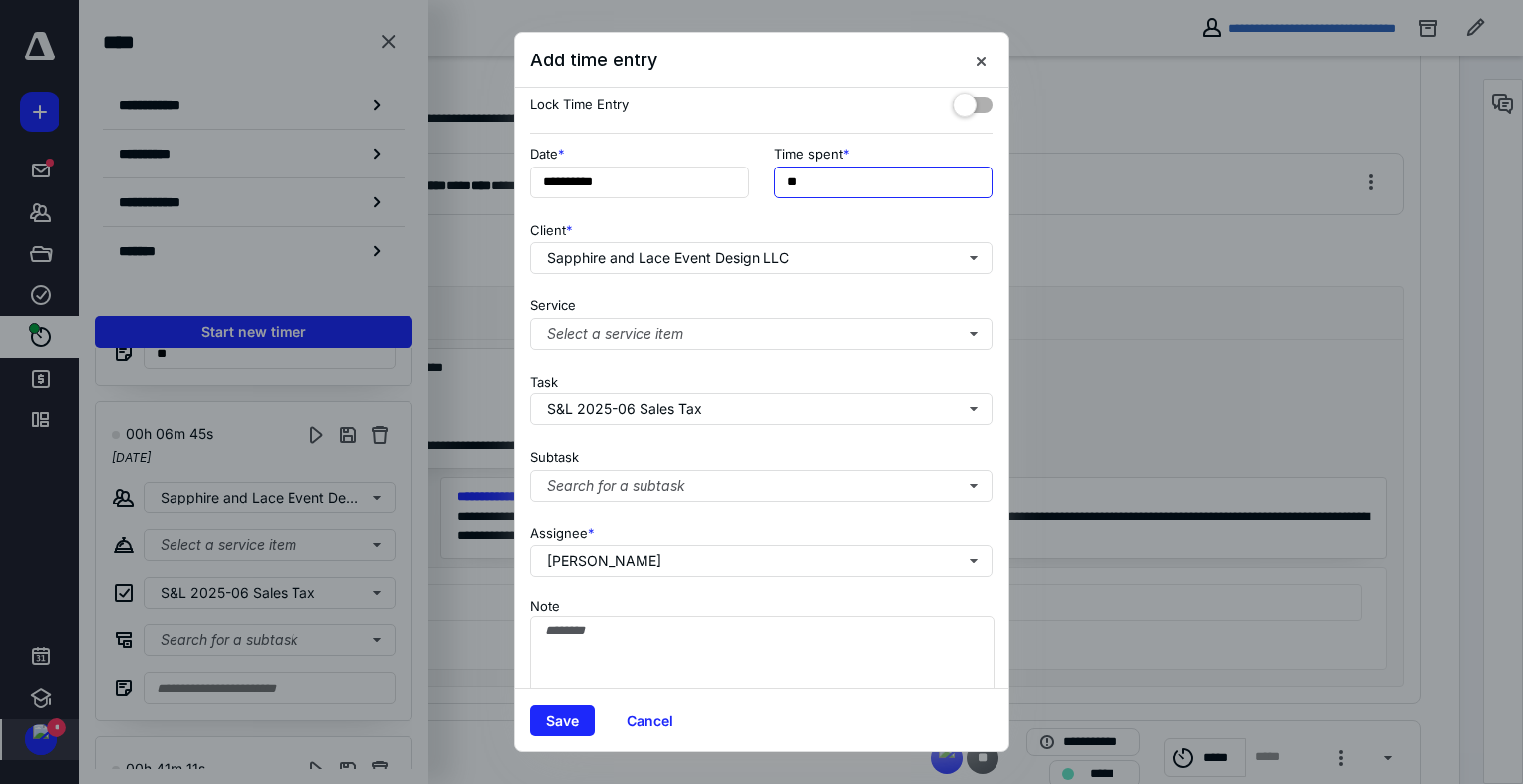 scroll, scrollTop: 0, scrollLeft: 0, axis: both 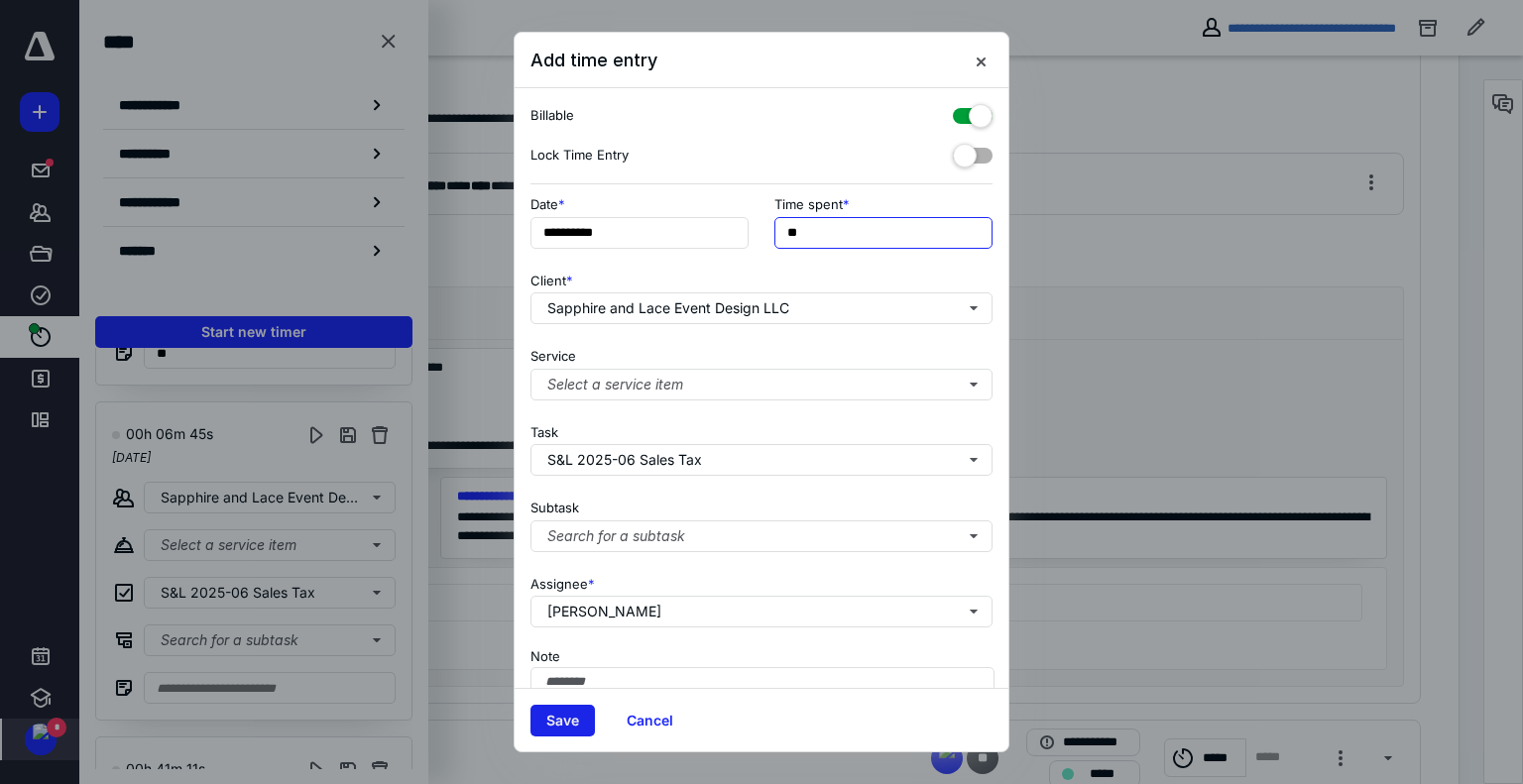 type on "**" 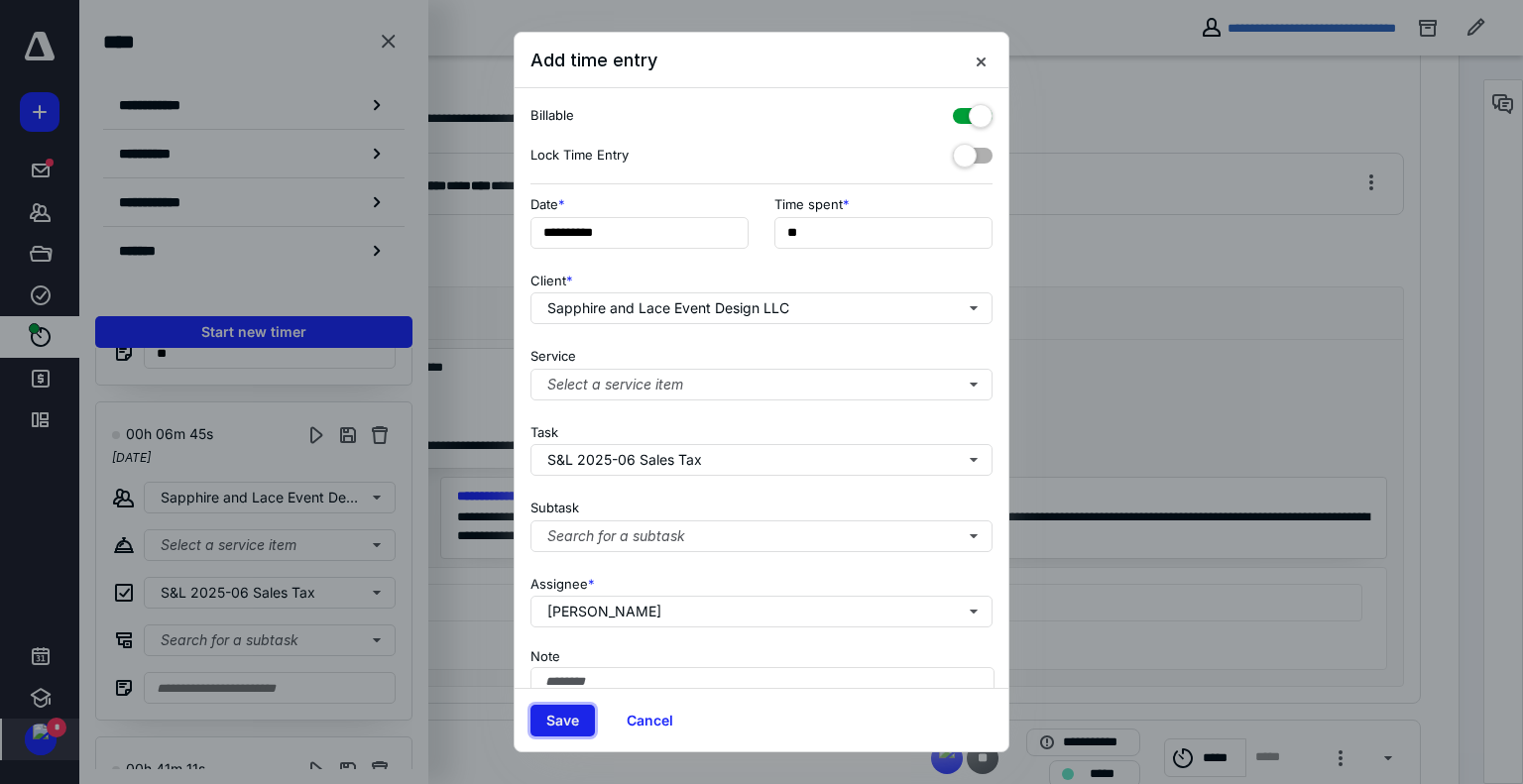 click on "Save" at bounding box center [562, 721] 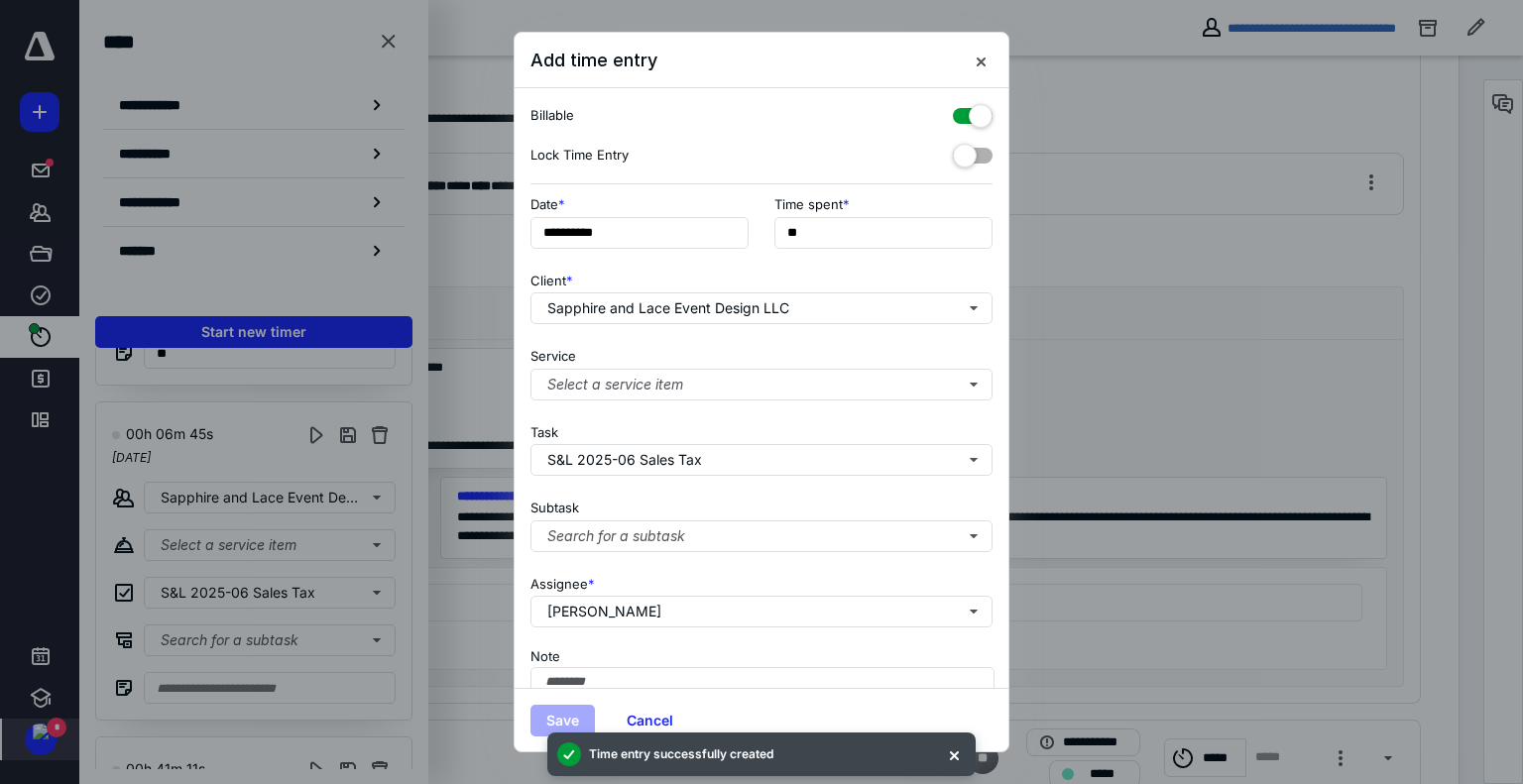 scroll, scrollTop: 248, scrollLeft: 0, axis: vertical 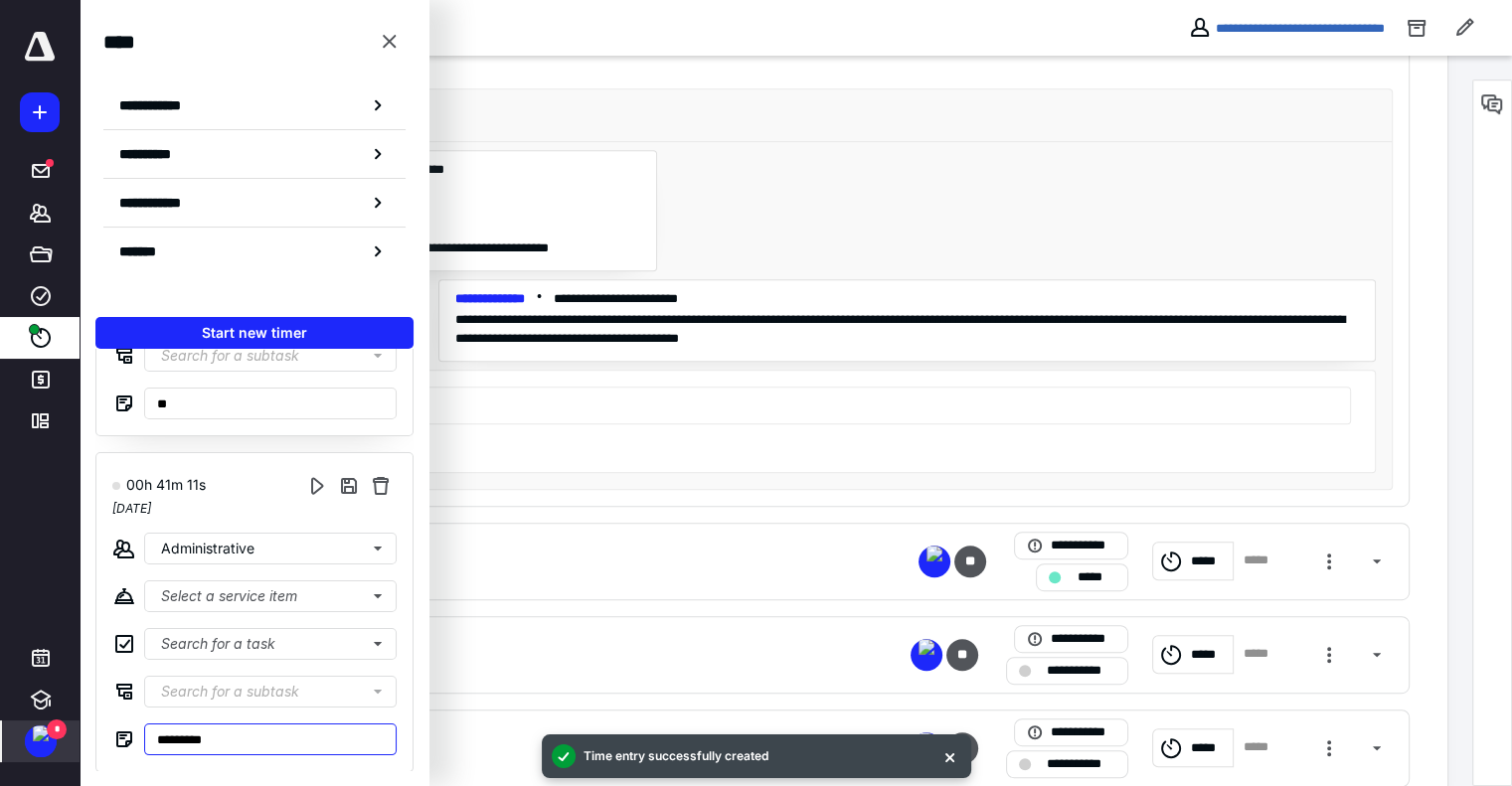 drag, startPoint x: 222, startPoint y: 746, endPoint x: 210, endPoint y: 742, distance: 12.649111 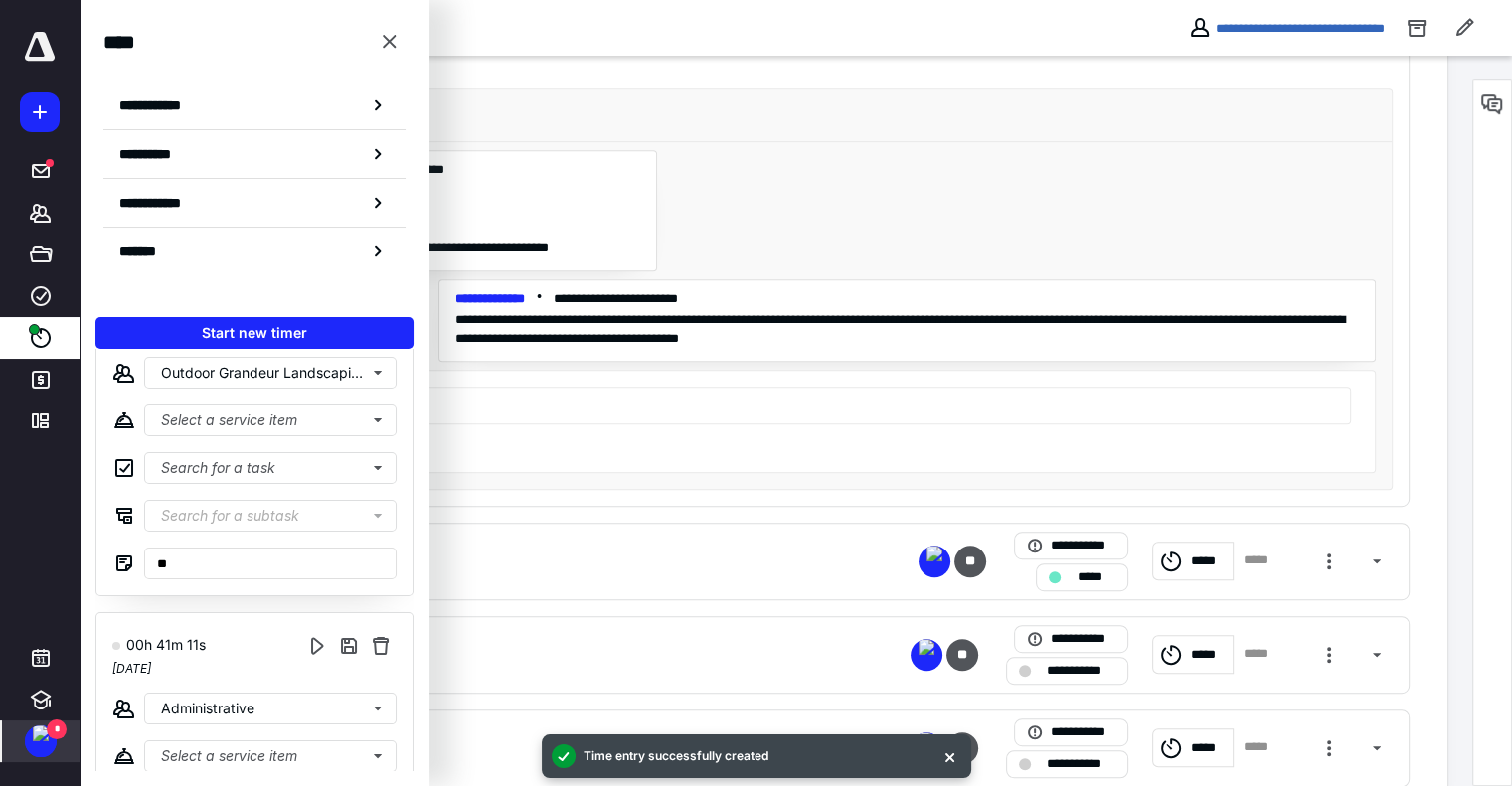 scroll, scrollTop: 0, scrollLeft: 0, axis: both 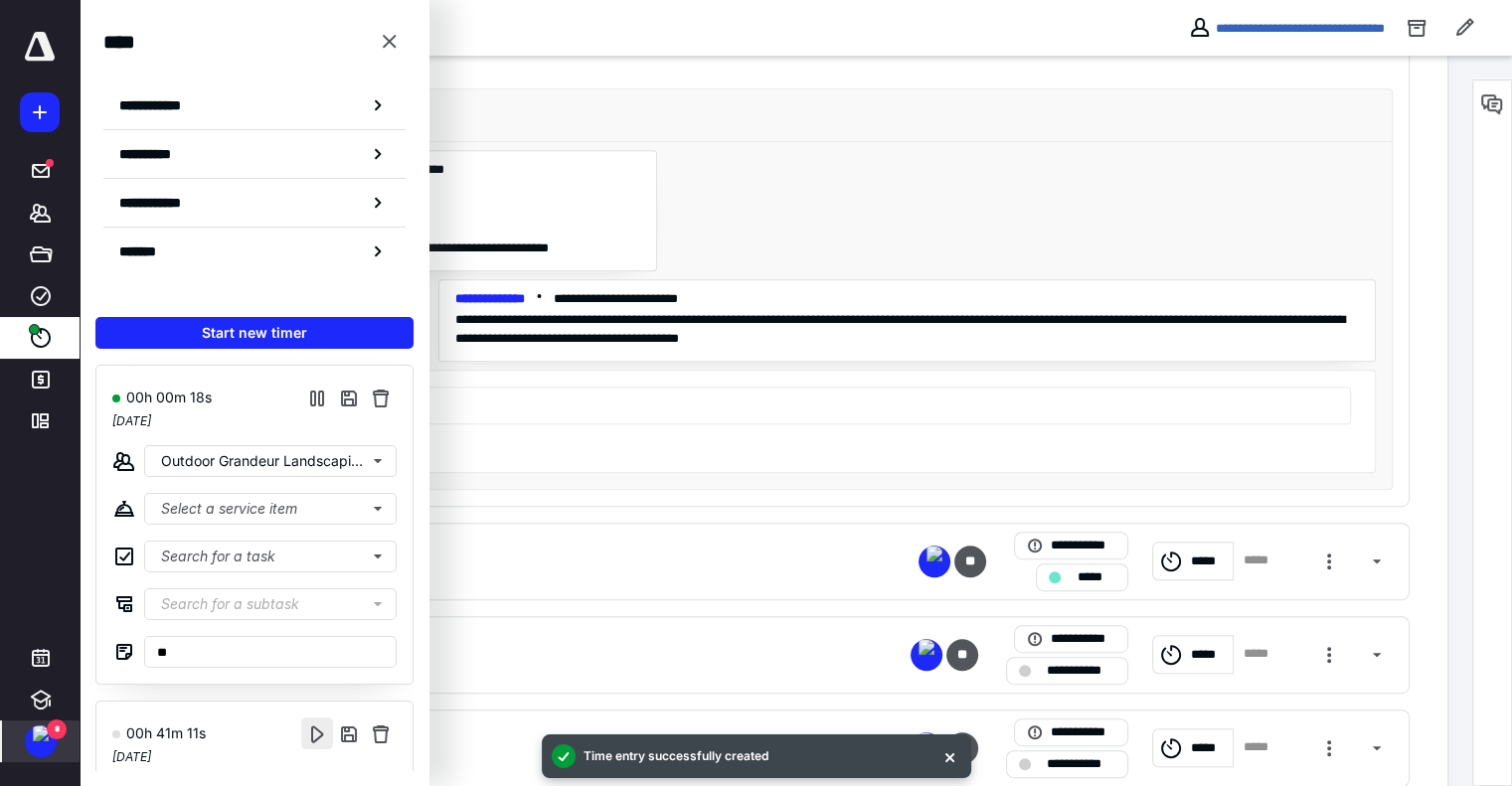type on "*********" 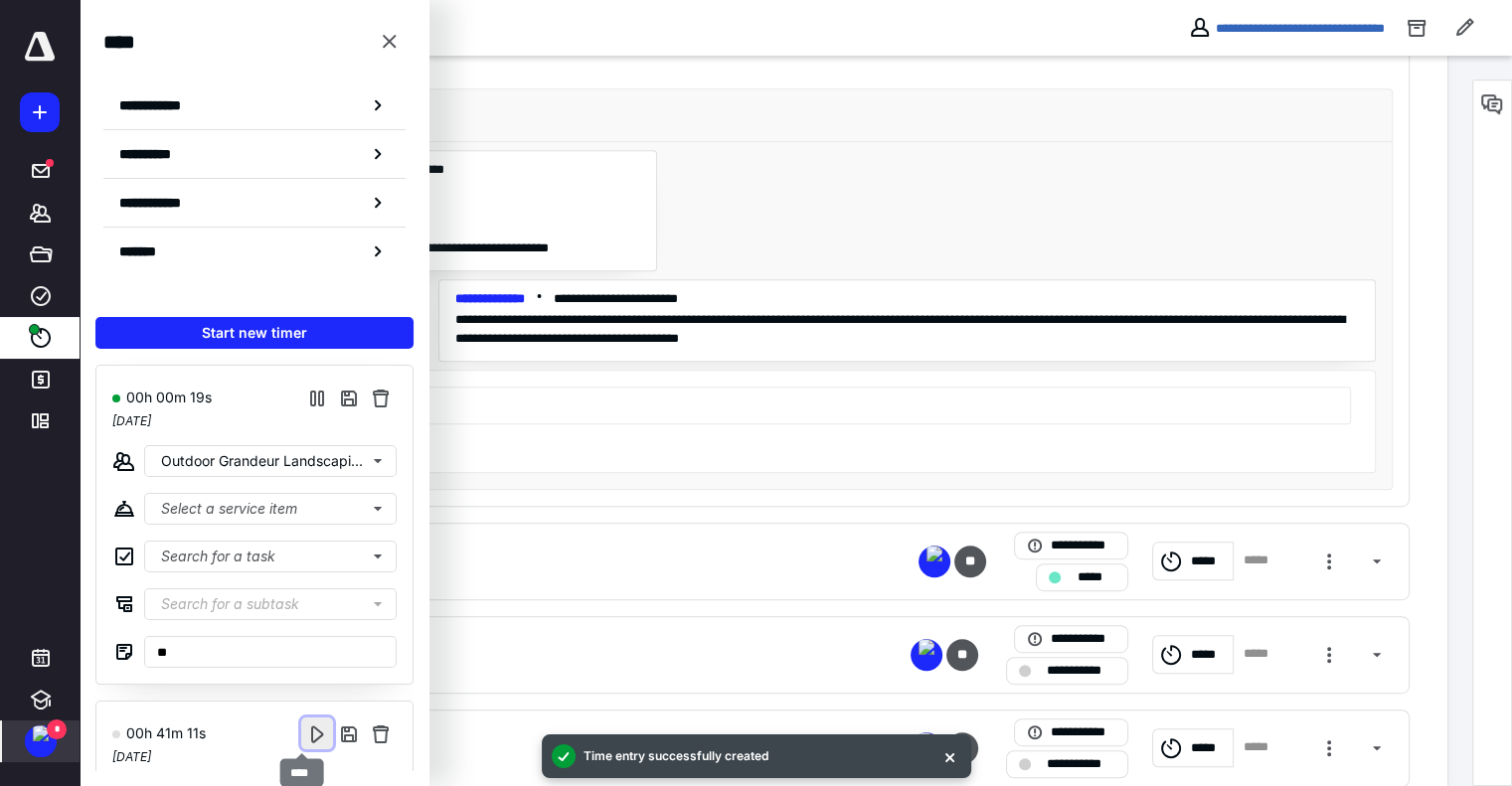click at bounding box center [317, 733] 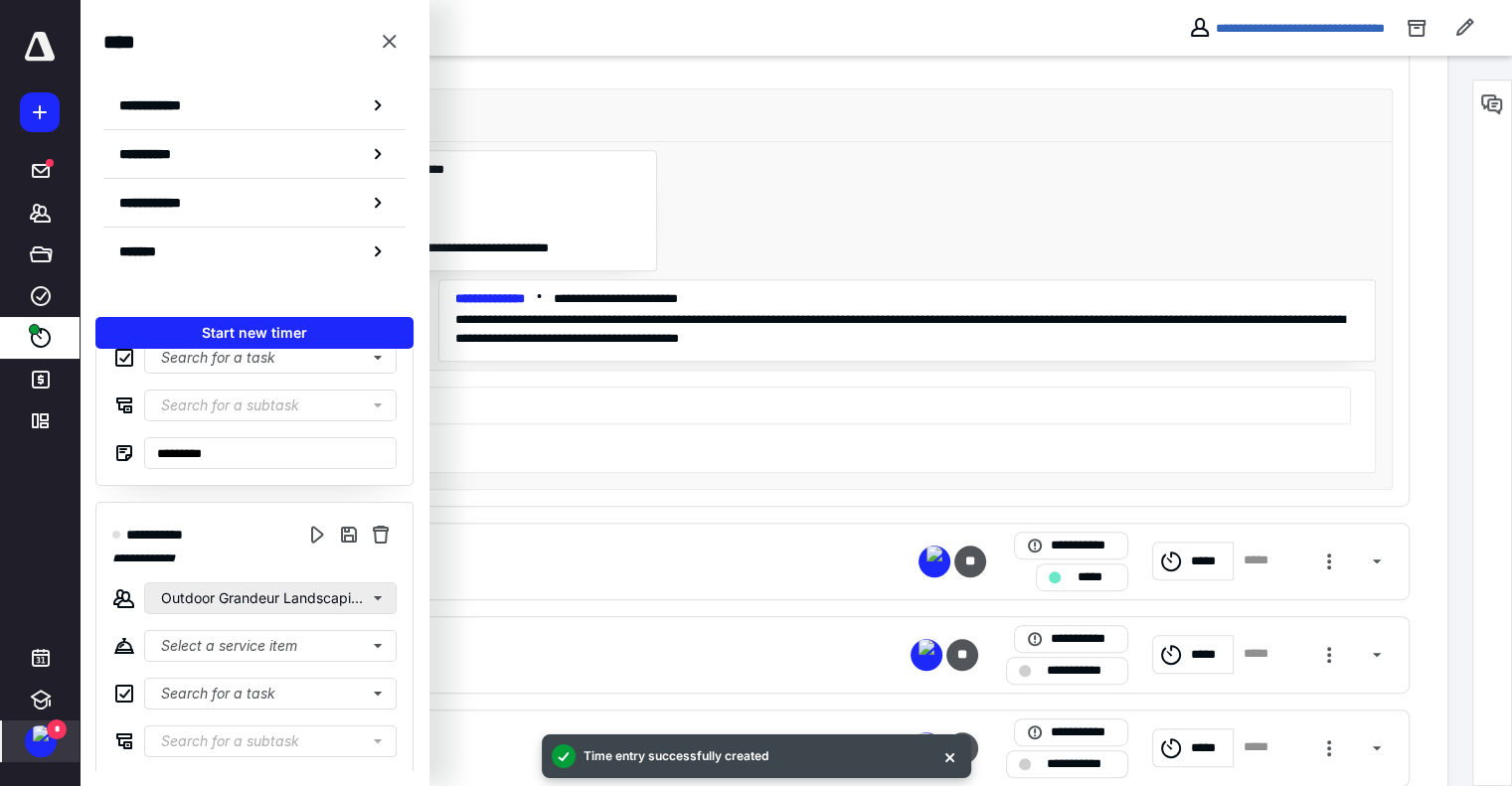 scroll, scrollTop: 248, scrollLeft: 0, axis: vertical 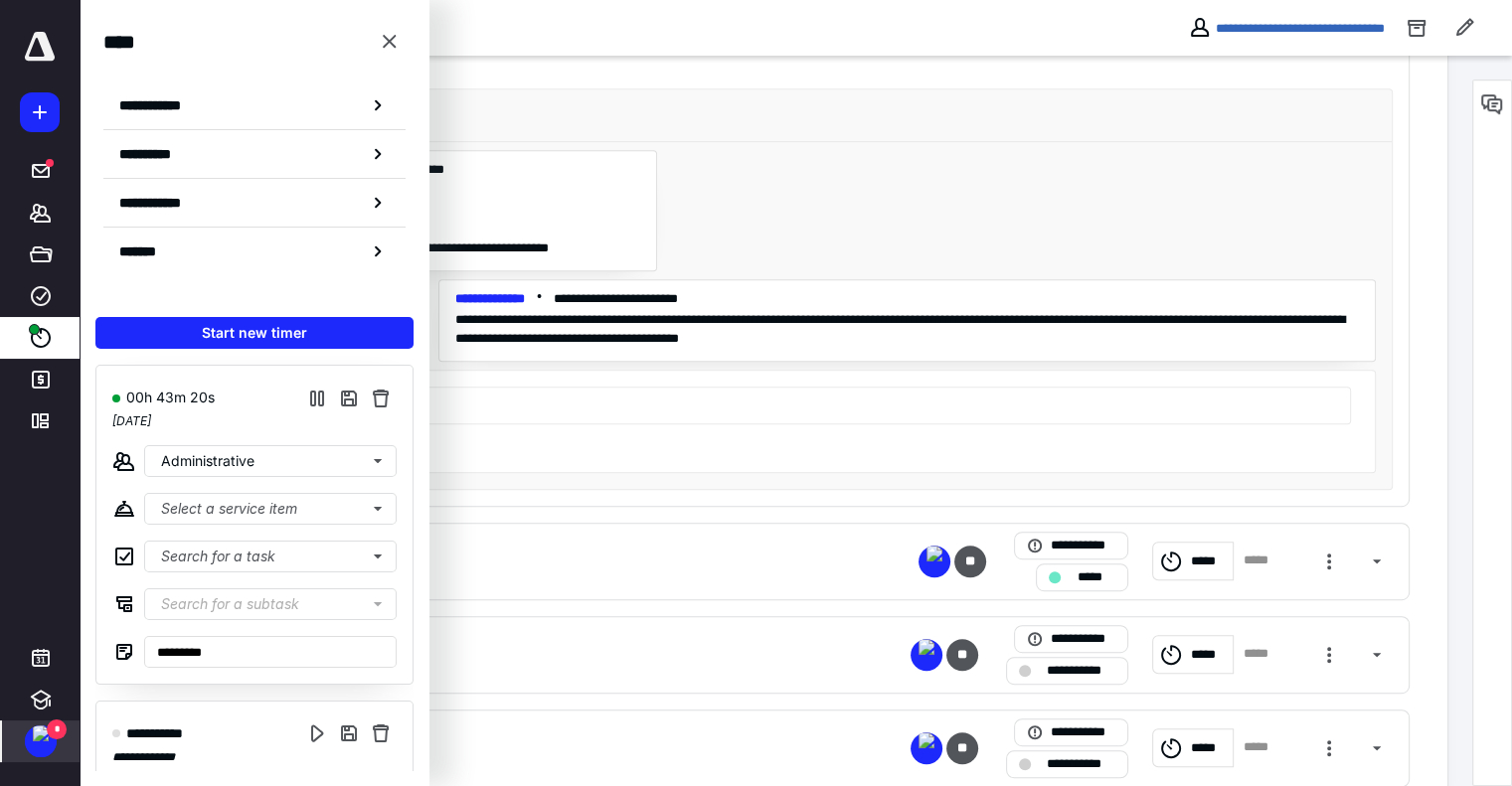 click on "**********" at bounding box center [789, 255] 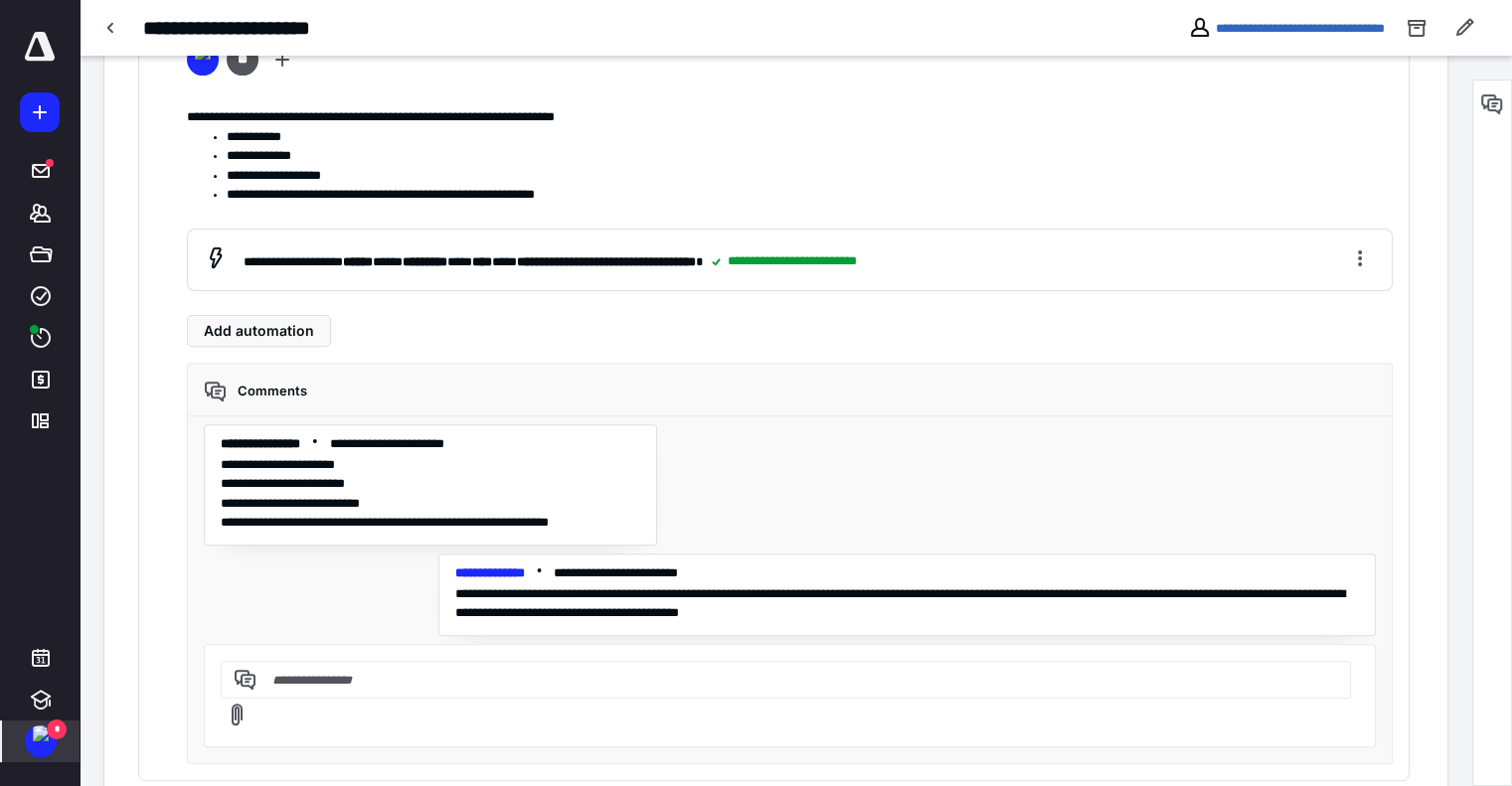 scroll, scrollTop: 596, scrollLeft: 0, axis: vertical 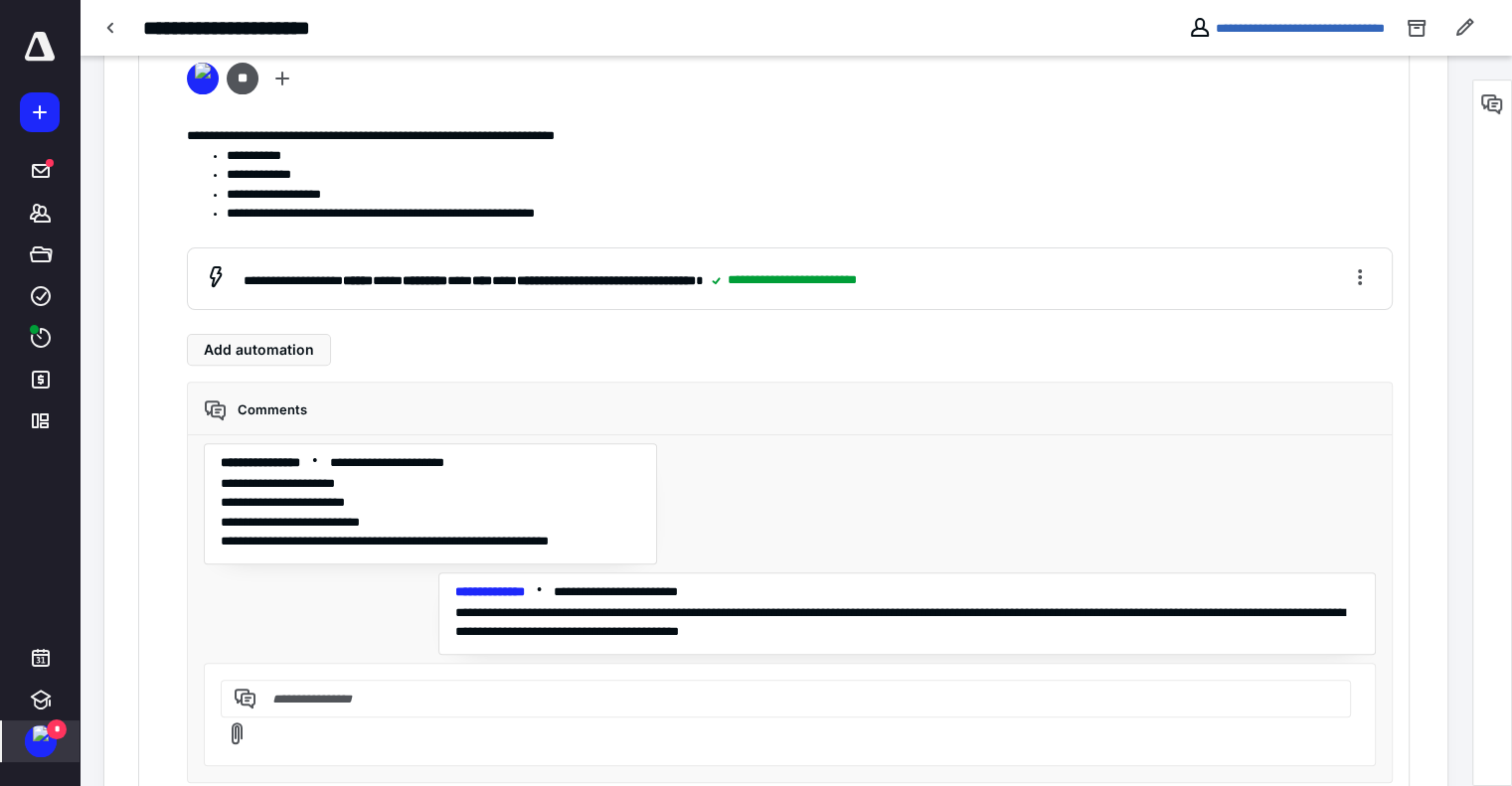 click at bounding box center [41, 733] 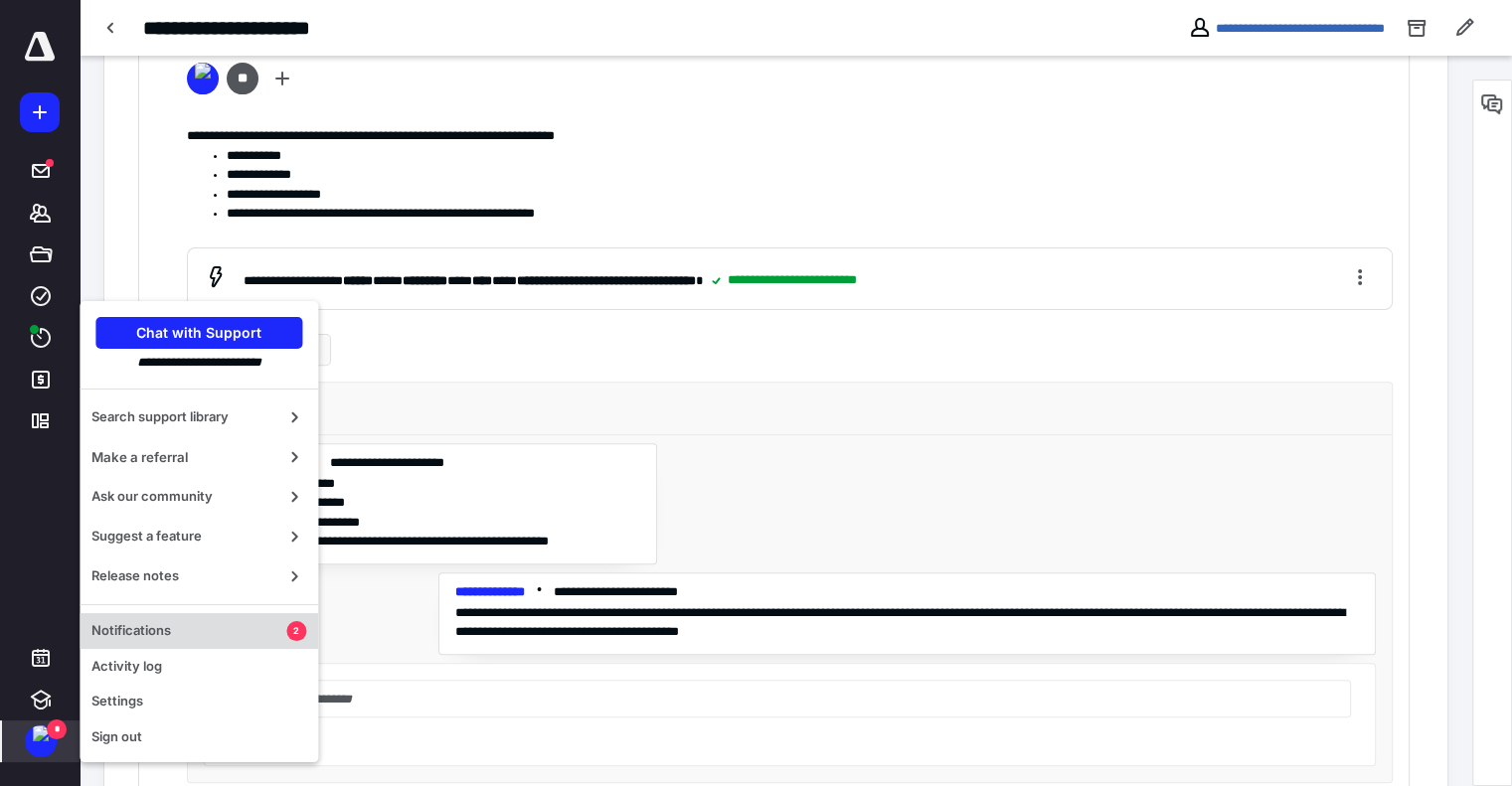 click on "Notifications" at bounding box center (189, 631) 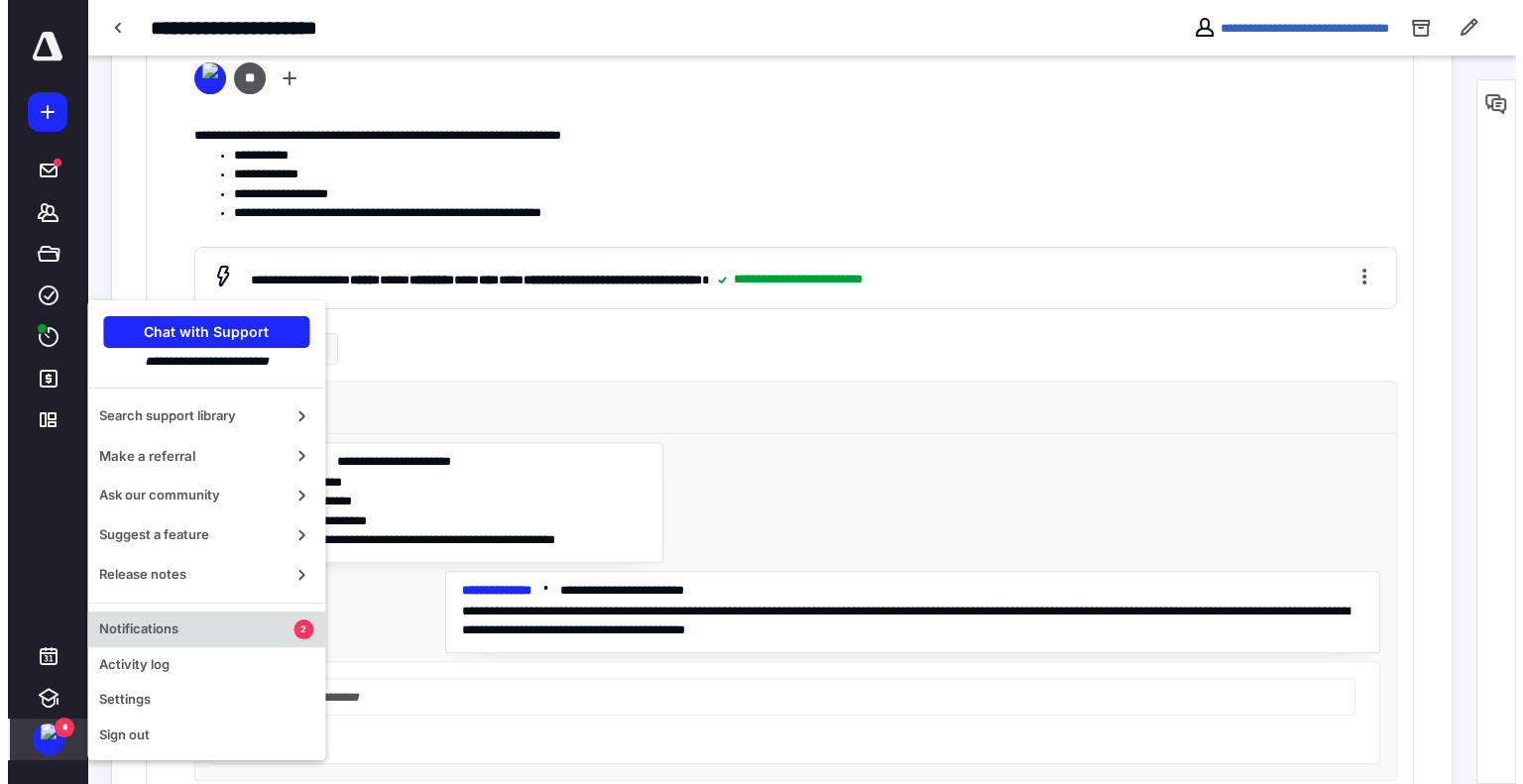scroll, scrollTop: 0, scrollLeft: 0, axis: both 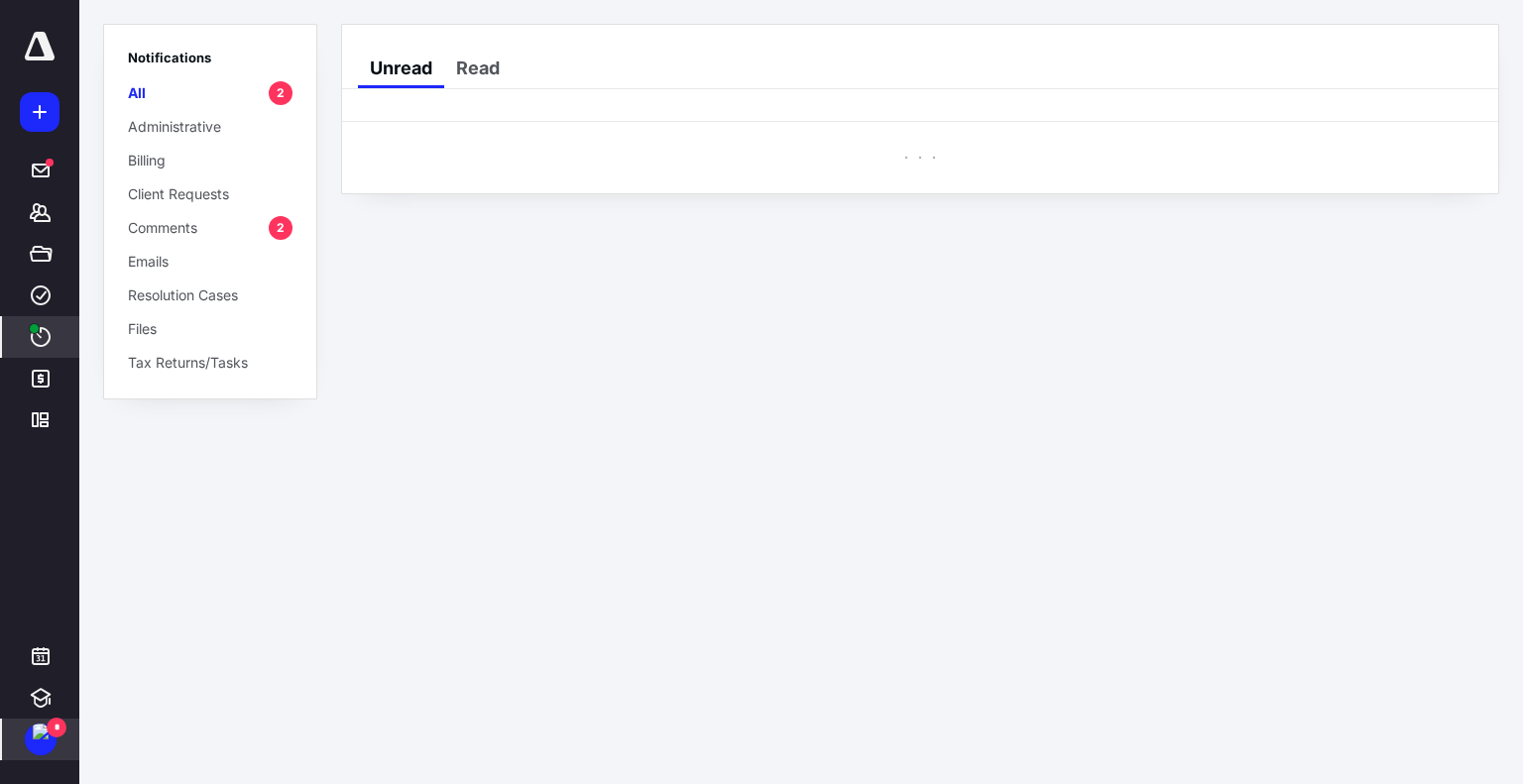 click on "****" at bounding box center (41, 337) 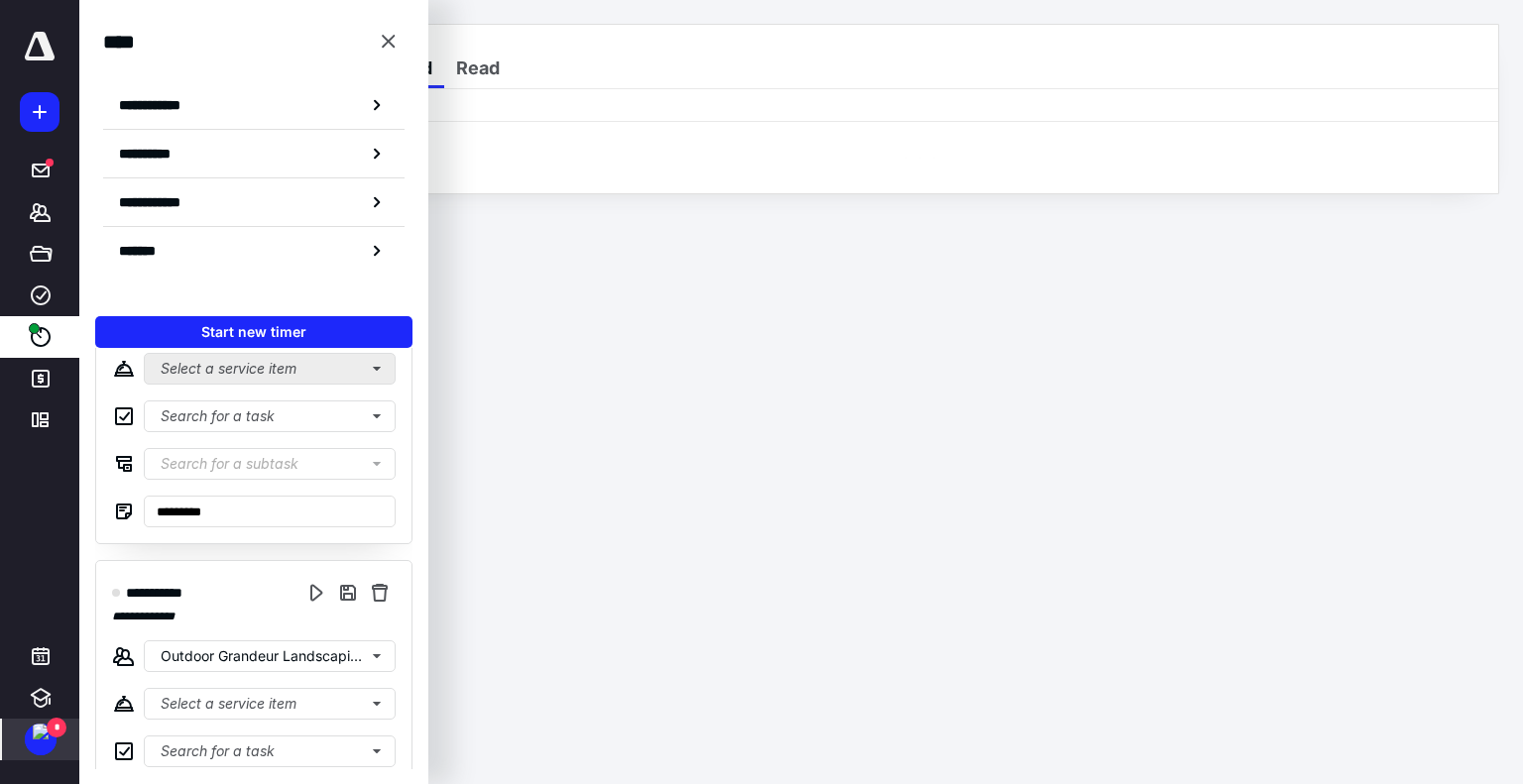 scroll, scrollTop: 248, scrollLeft: 0, axis: vertical 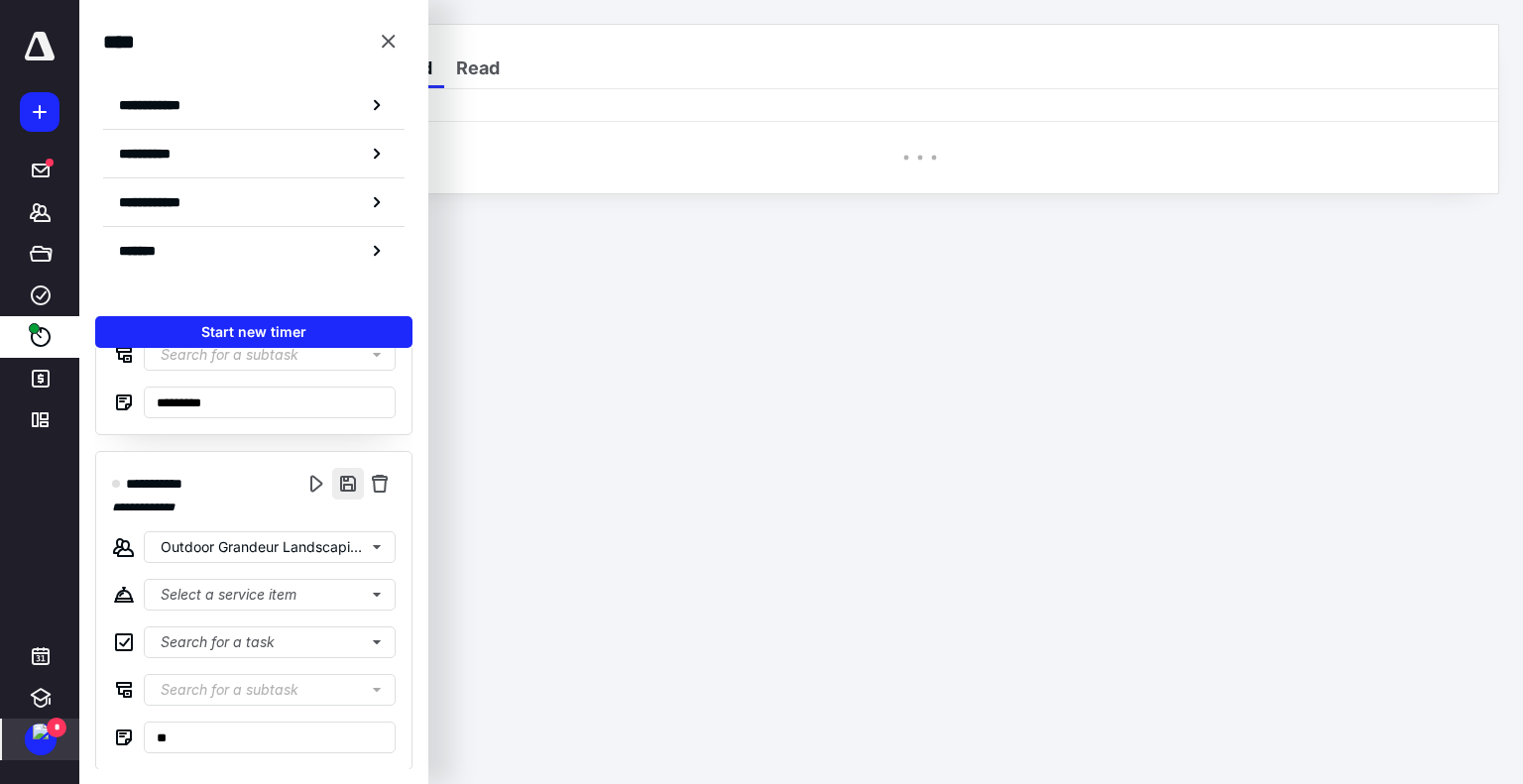click at bounding box center [348, 484] 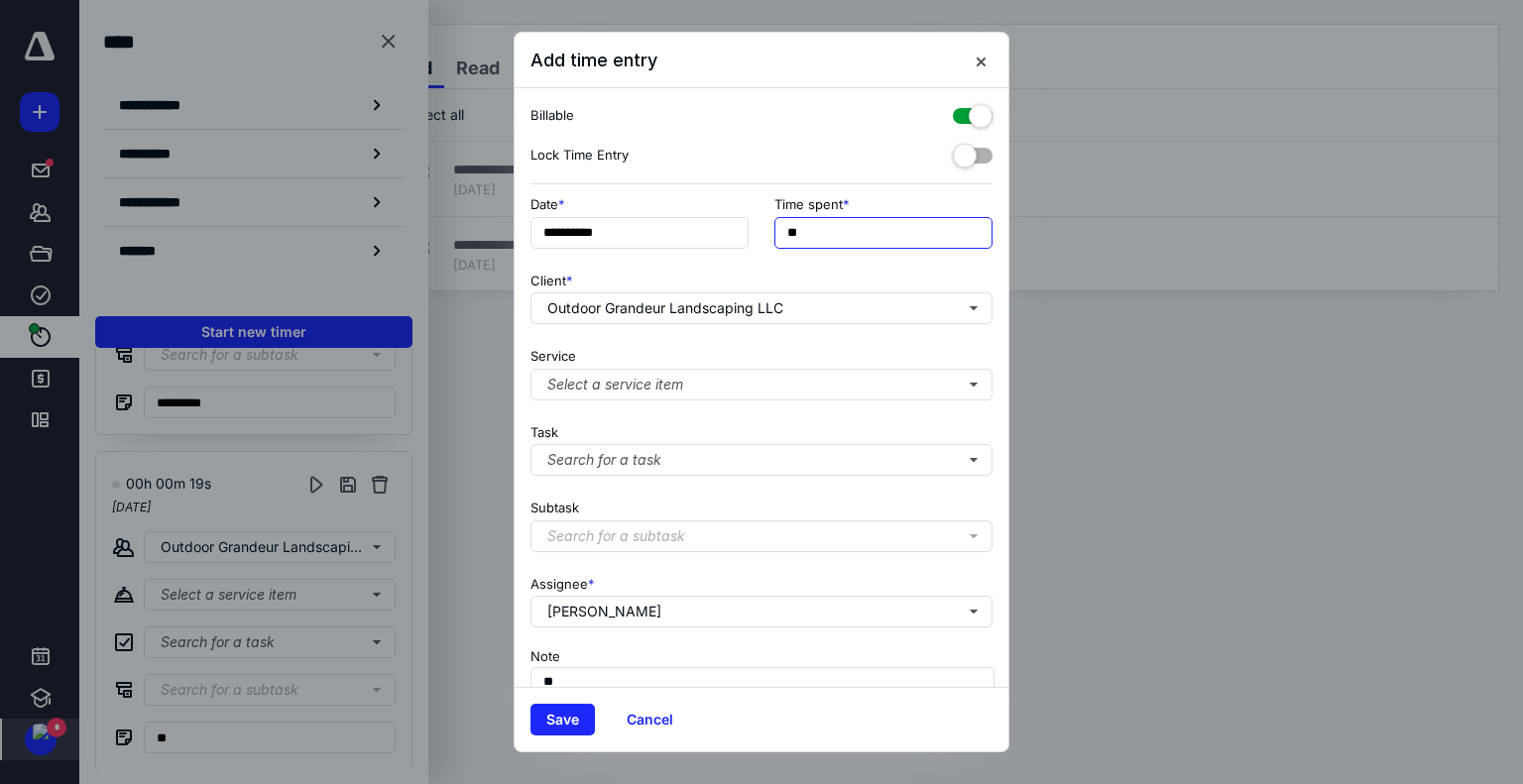 click on "**" at bounding box center [883, 233] 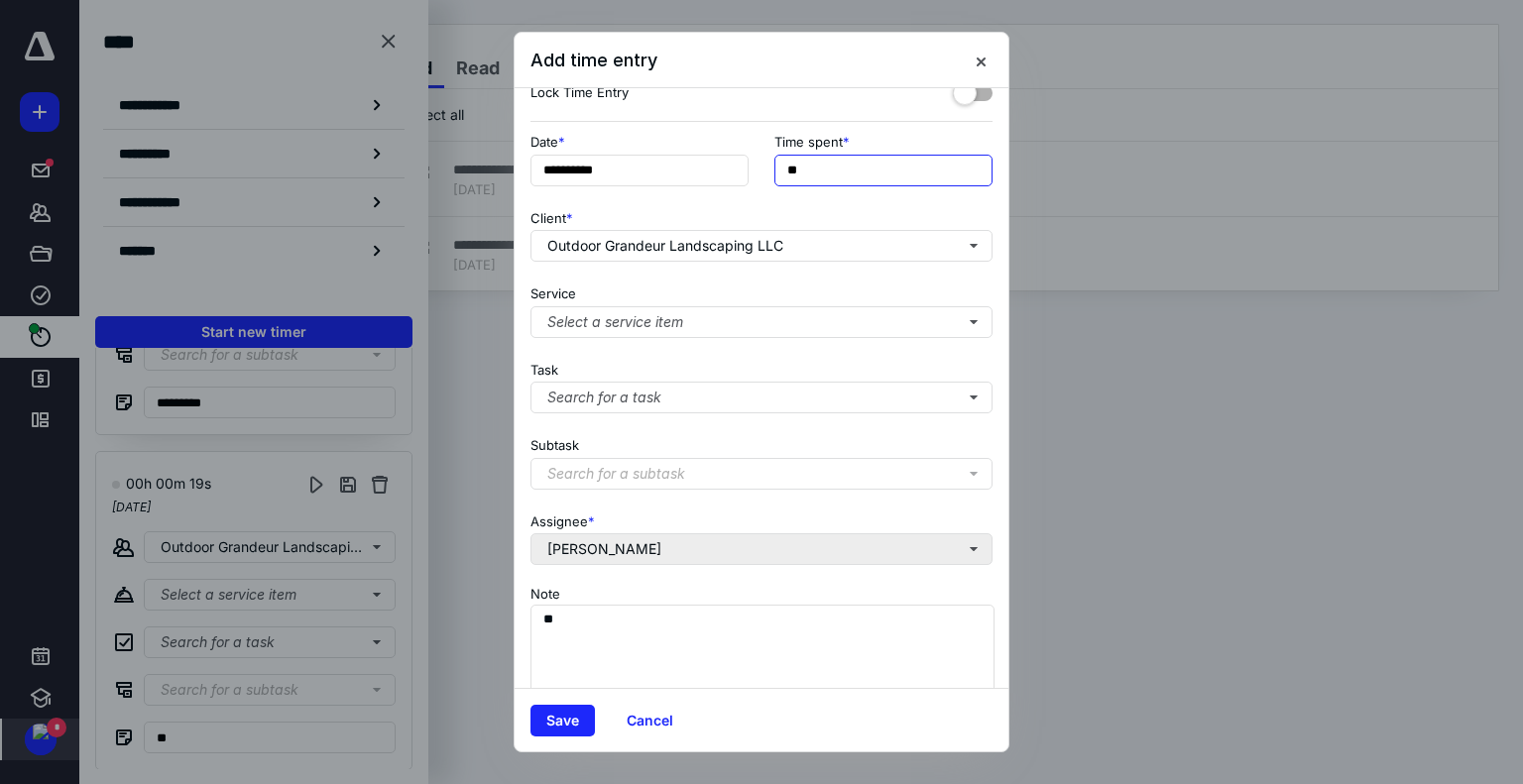 scroll, scrollTop: 108, scrollLeft: 0, axis: vertical 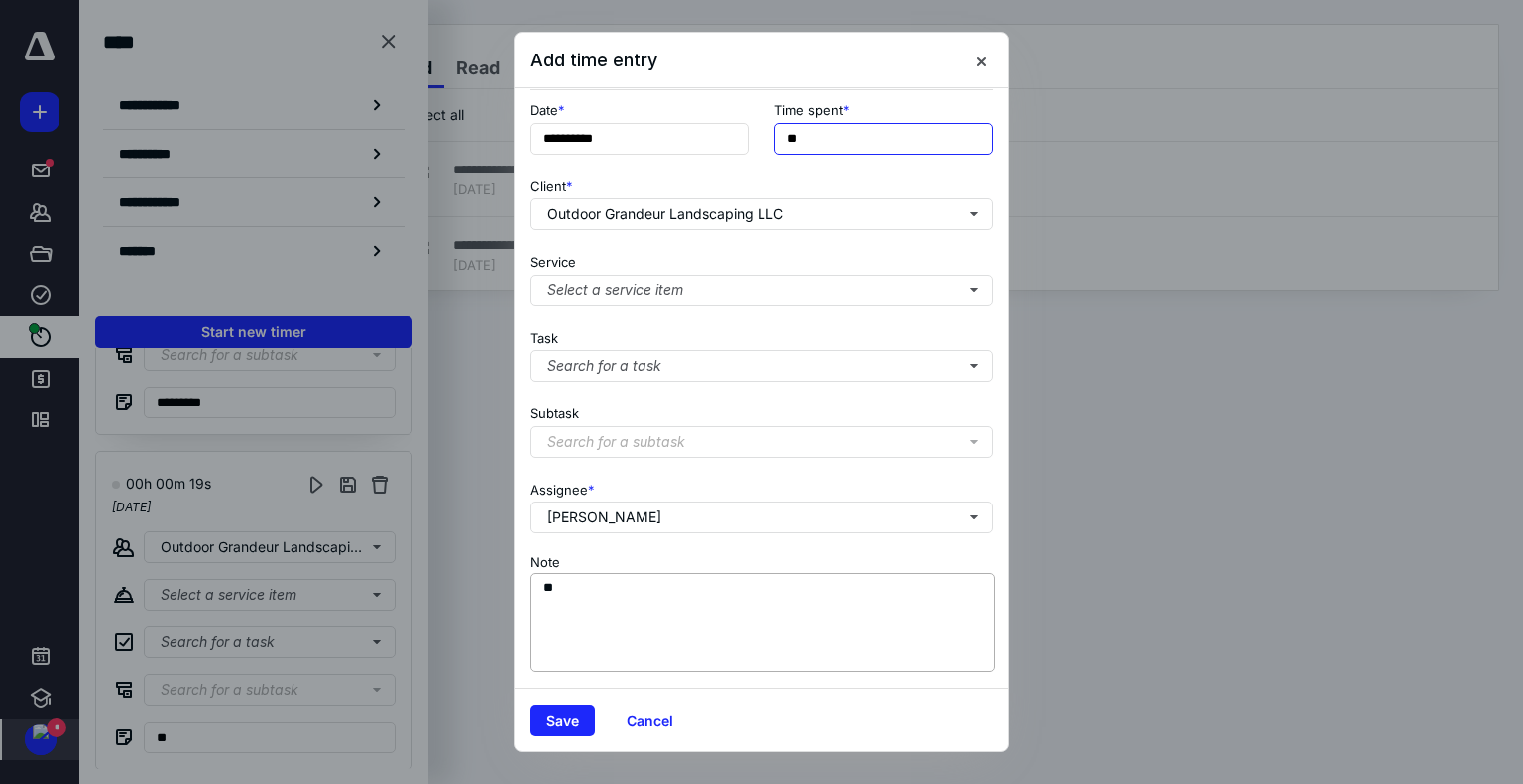 type on "**" 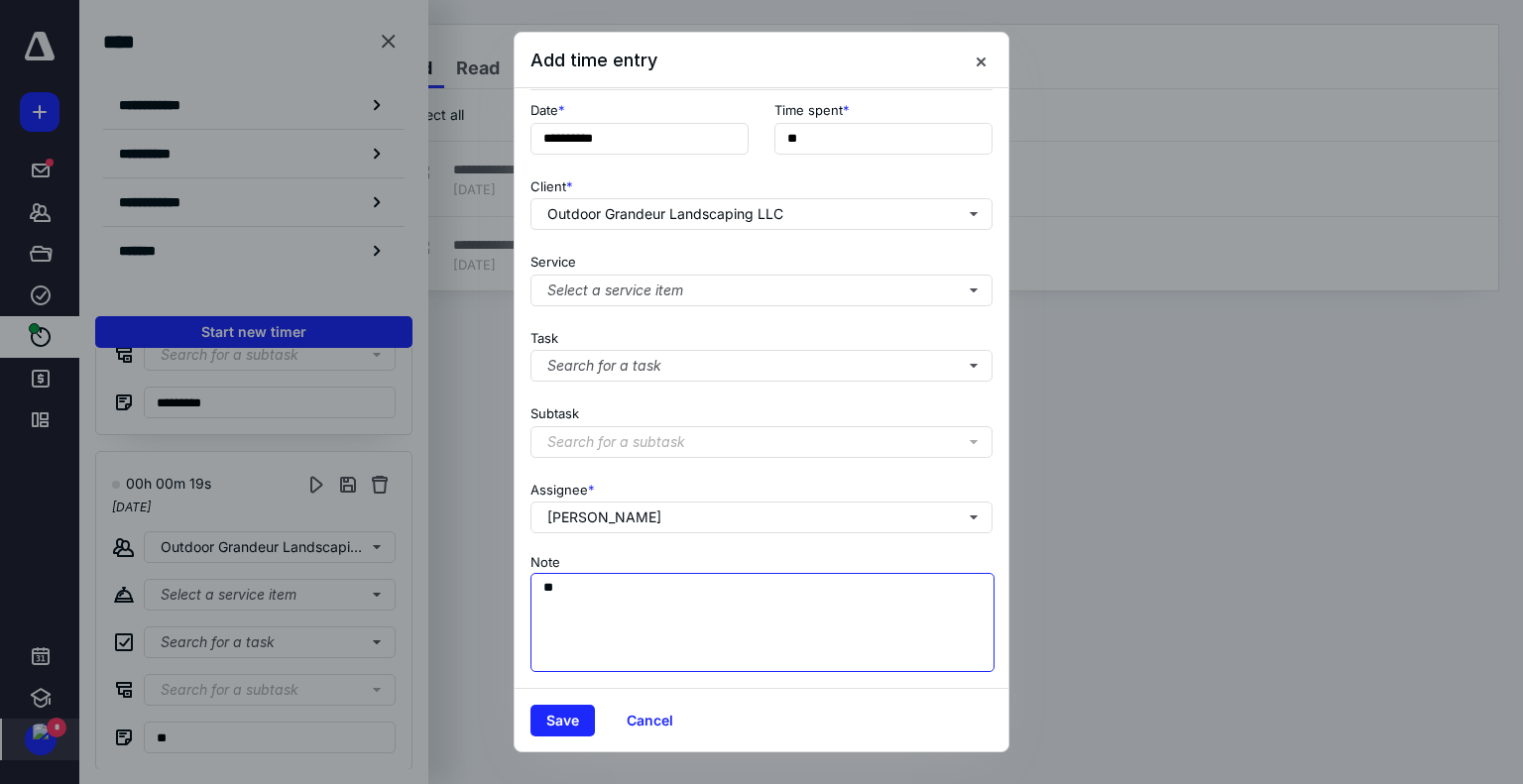 drag, startPoint x: 577, startPoint y: 594, endPoint x: 472, endPoint y: 596, distance: 105.01905 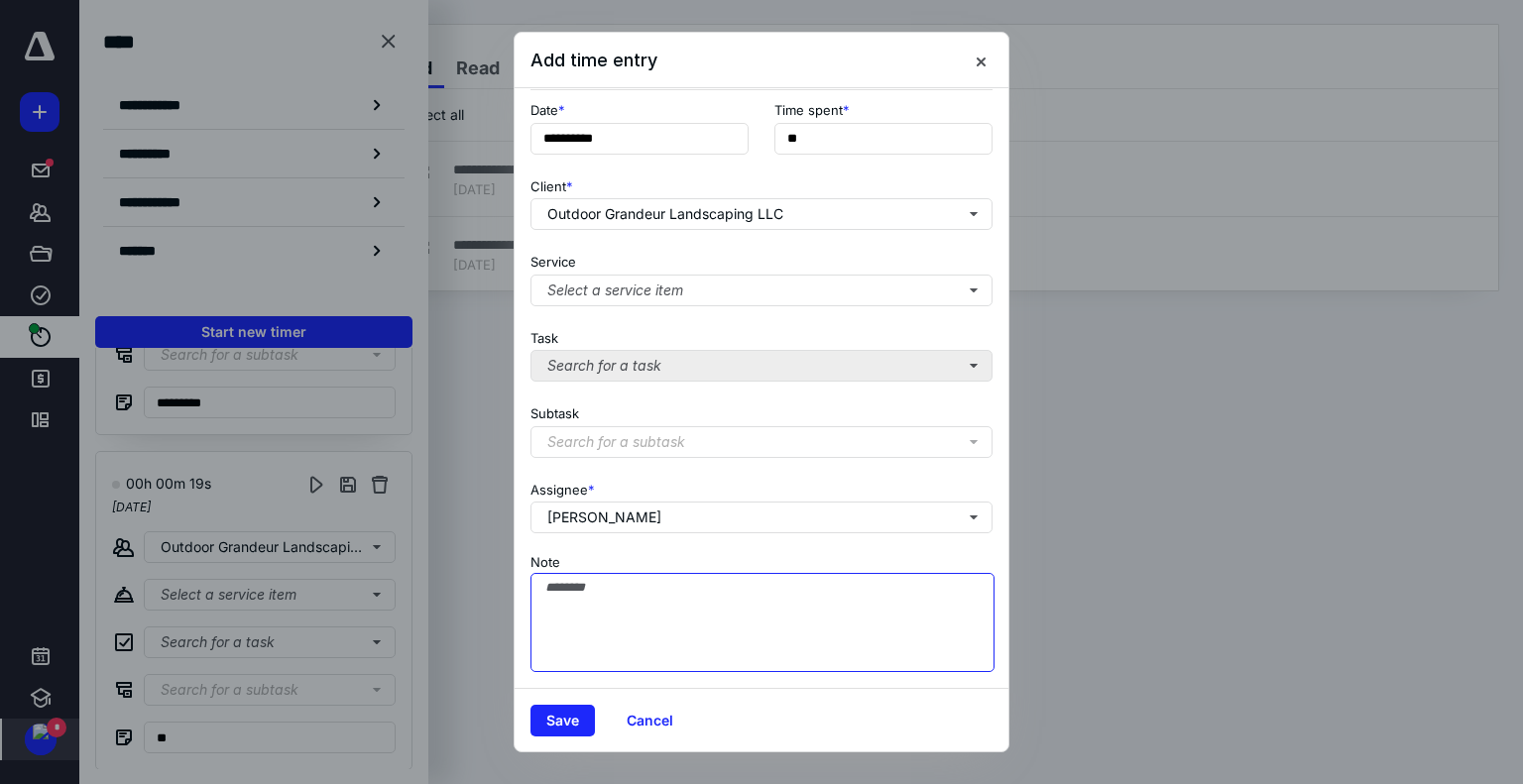 type 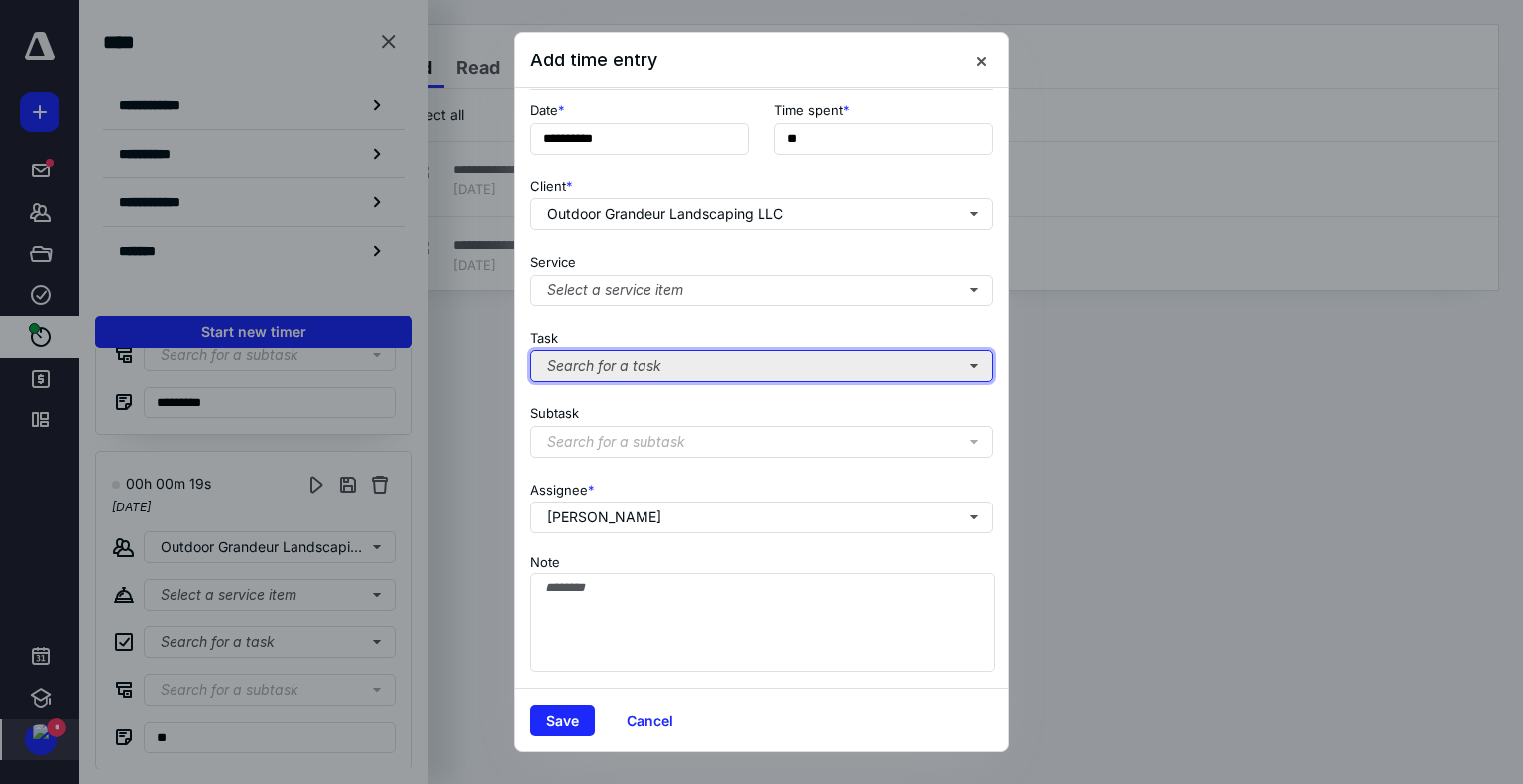 click on "Search for a task" at bounding box center (762, 366) 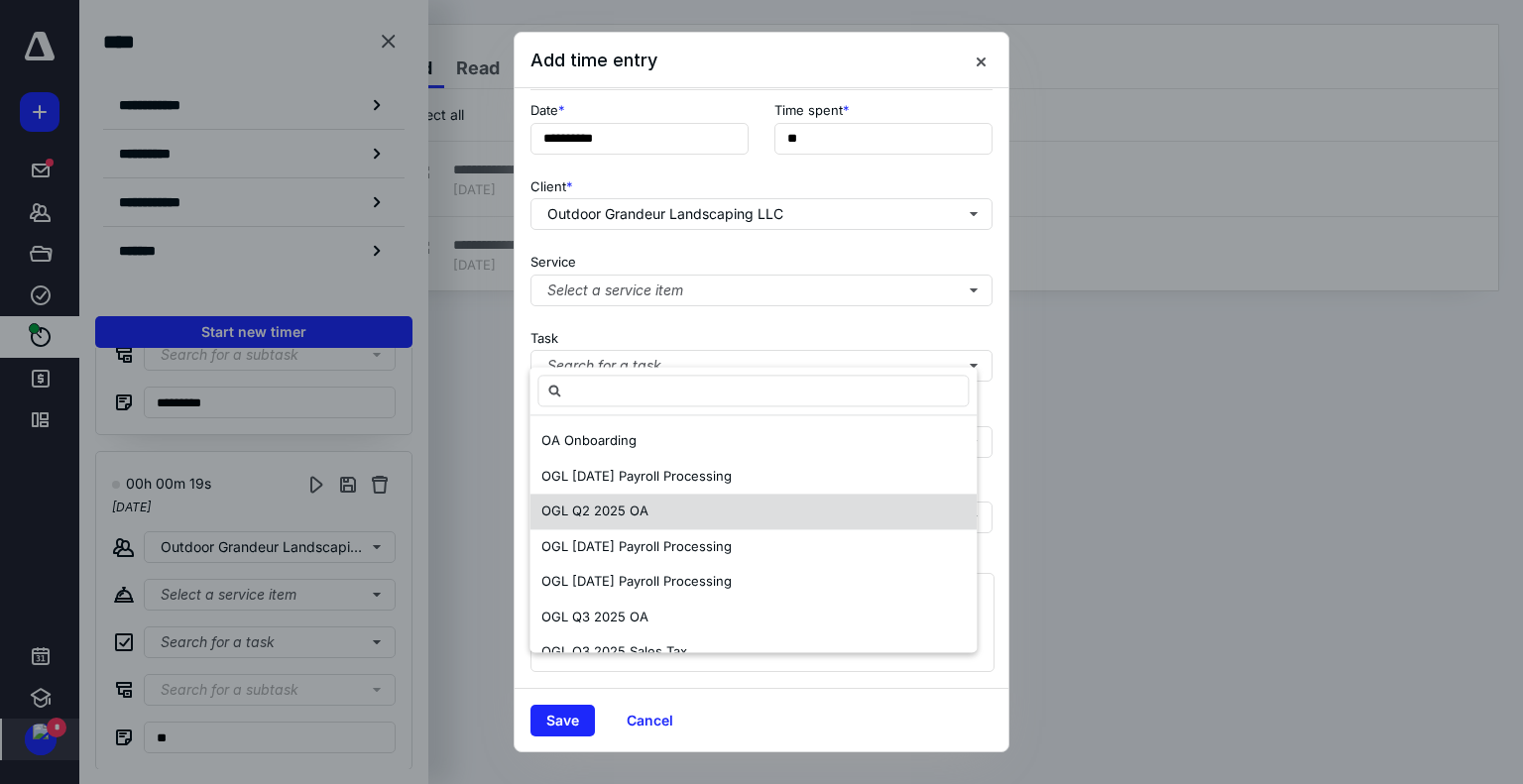 click on "OGL Q2 2025 OA" at bounding box center (753, 511) 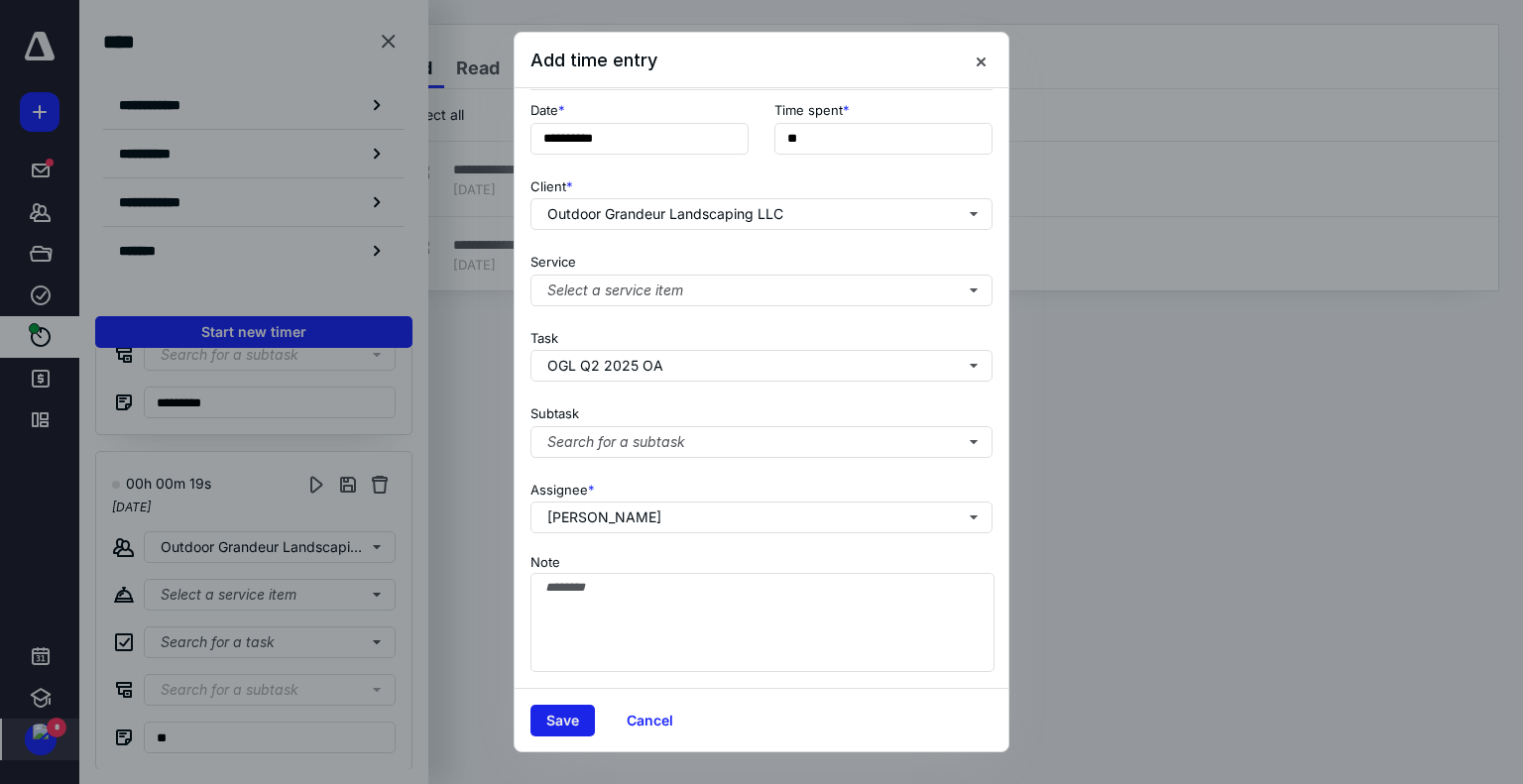 click on "Save" at bounding box center [562, 721] 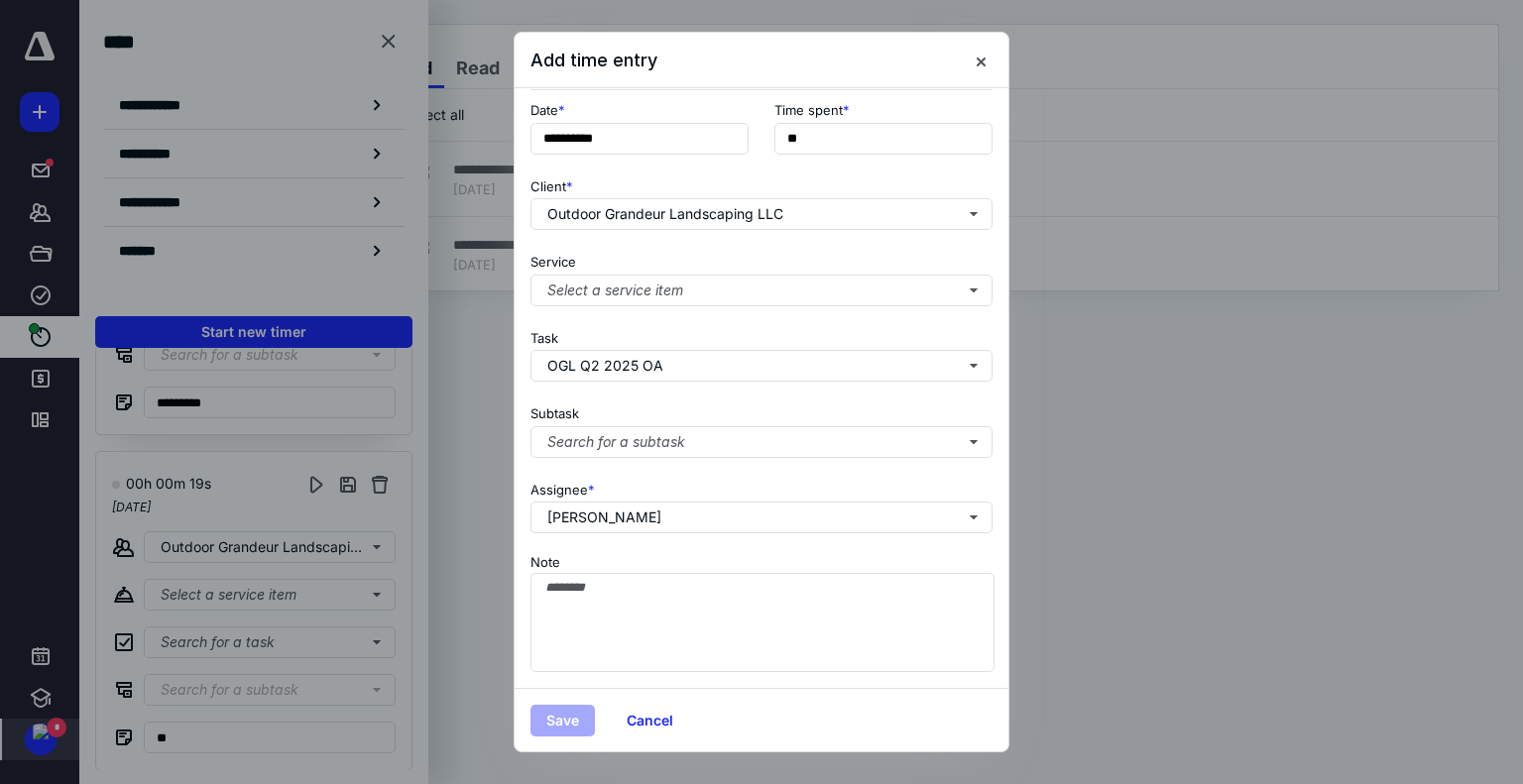 scroll, scrollTop: 0, scrollLeft: 0, axis: both 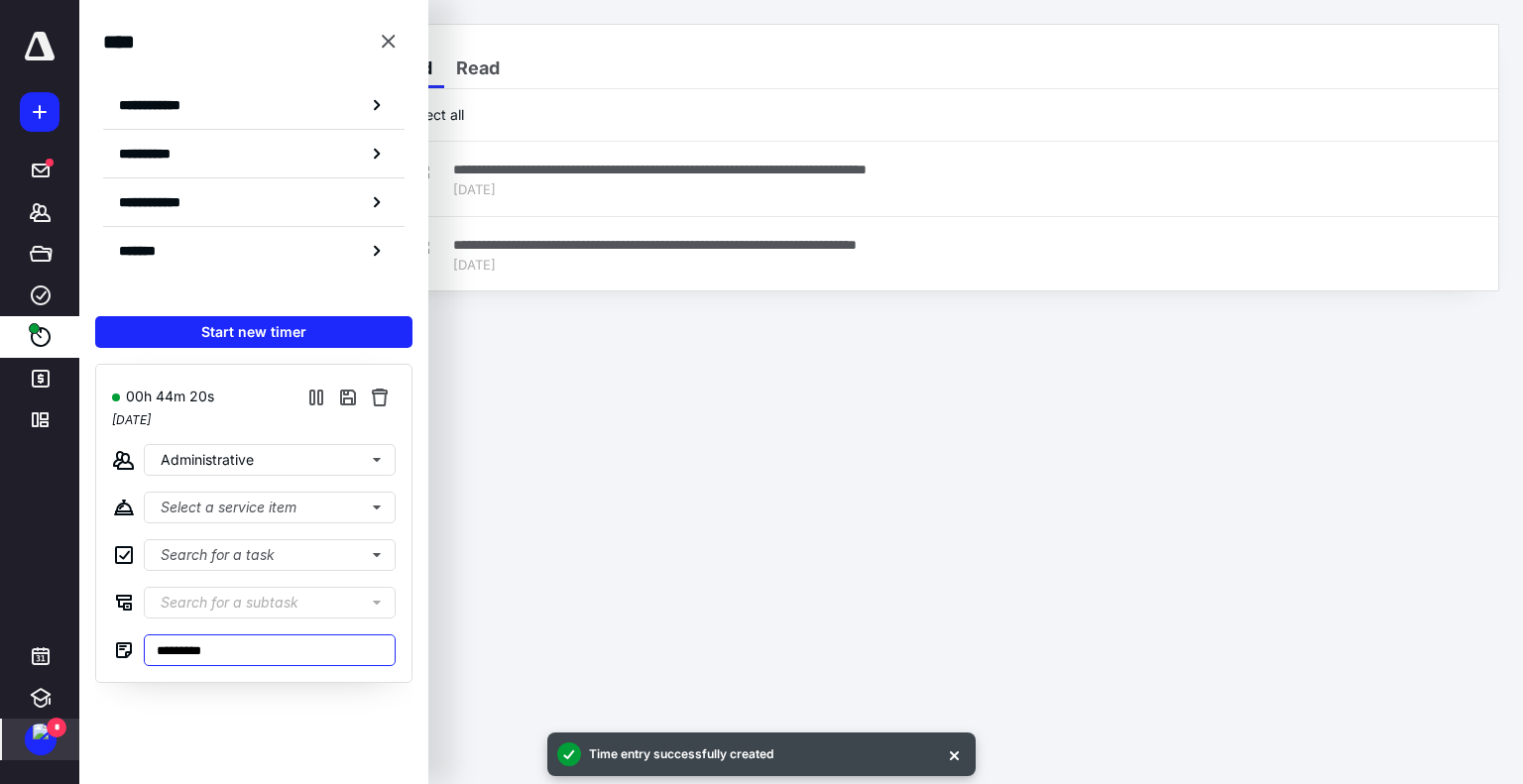 drag, startPoint x: 231, startPoint y: 652, endPoint x: 210, endPoint y: 656, distance: 21.377558 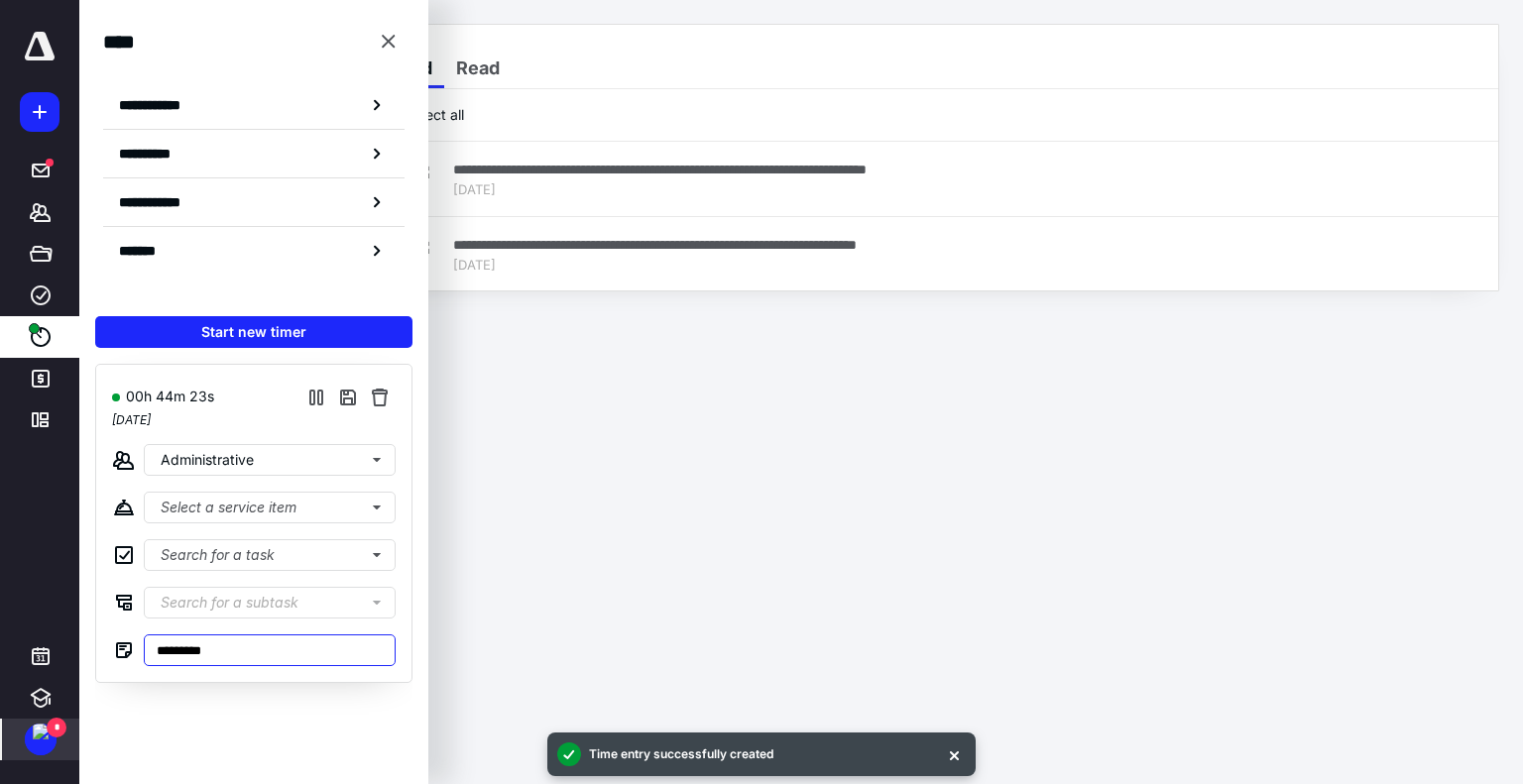 type on "*********" 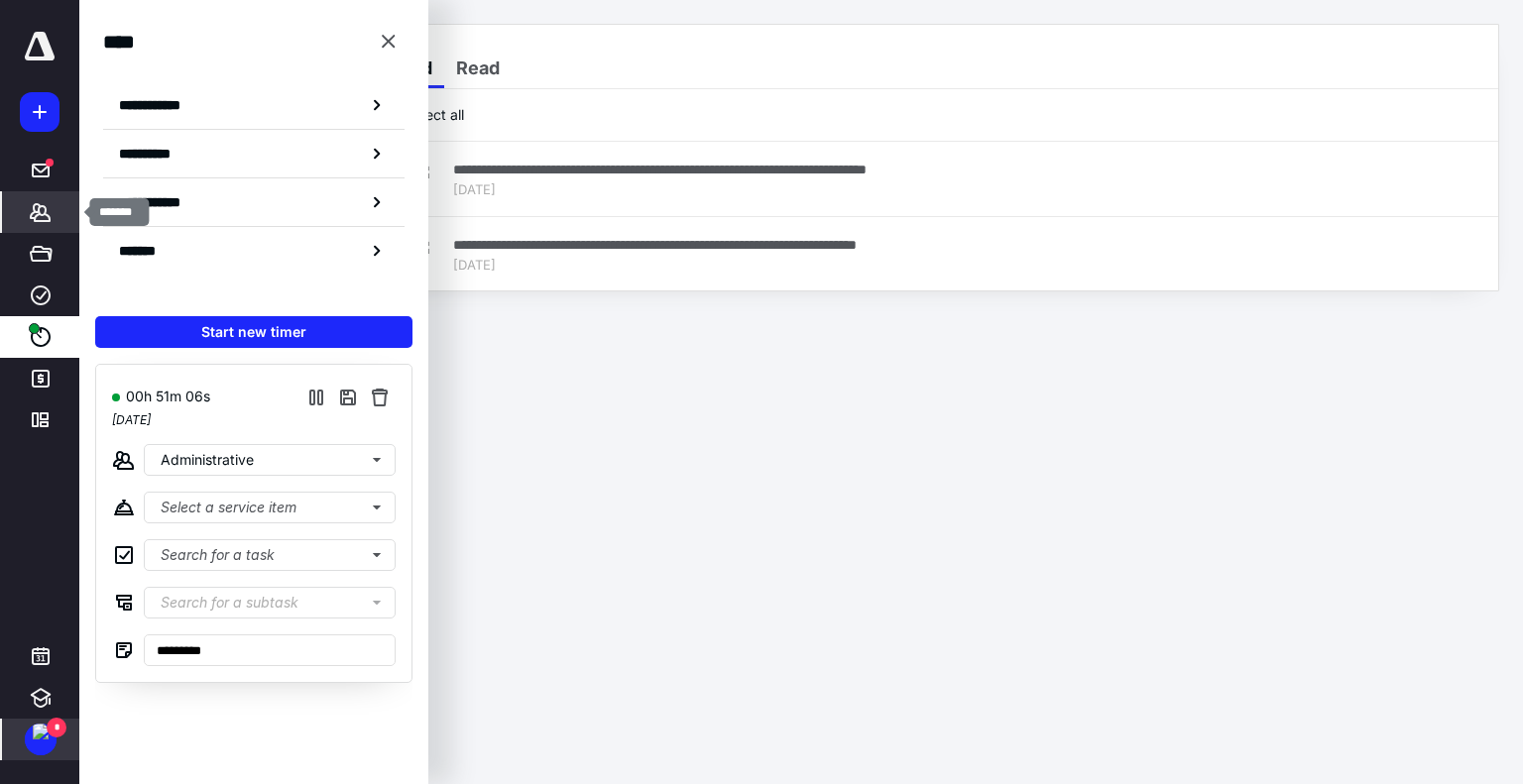 click on "*******" at bounding box center [41, 212] 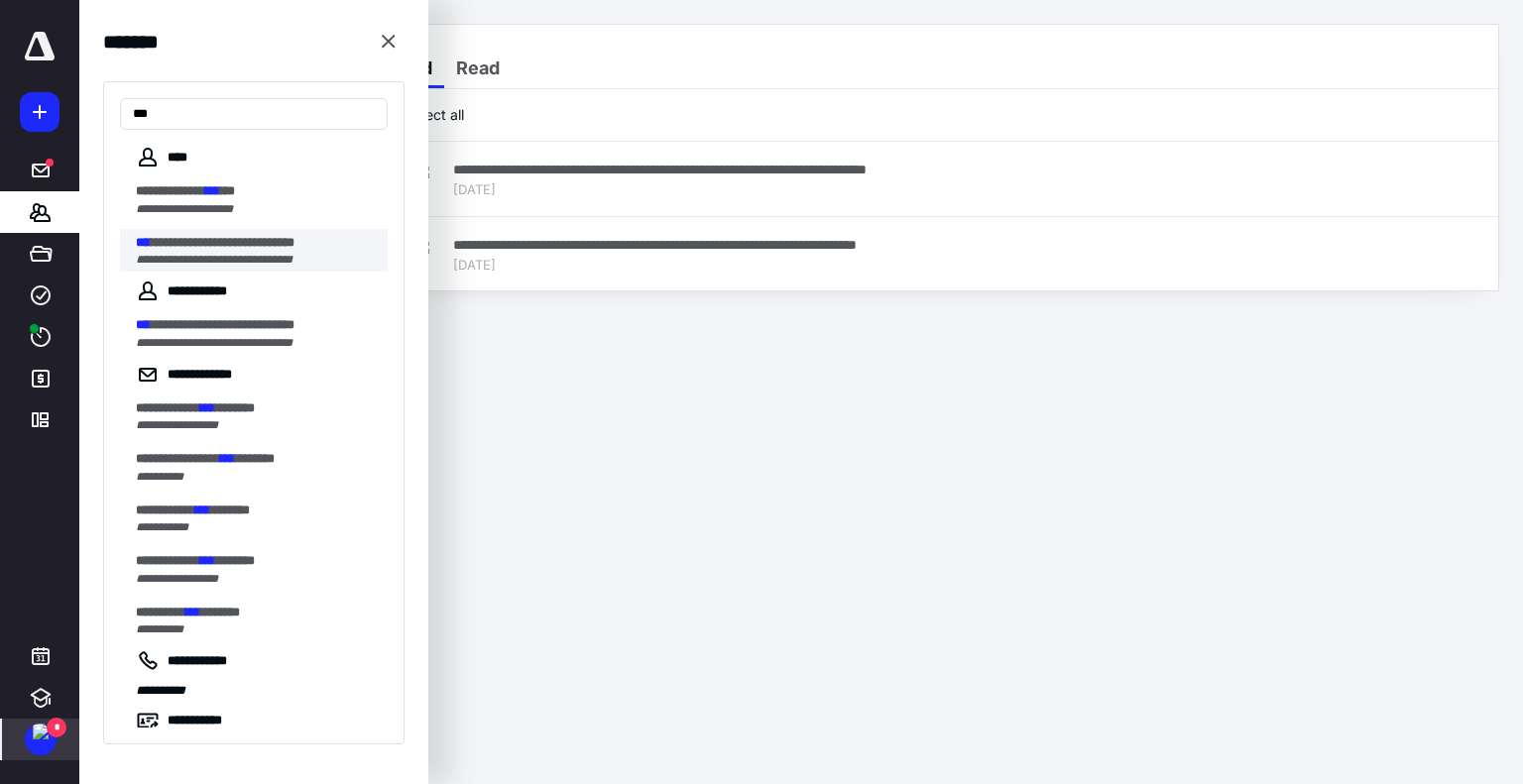 type on "***" 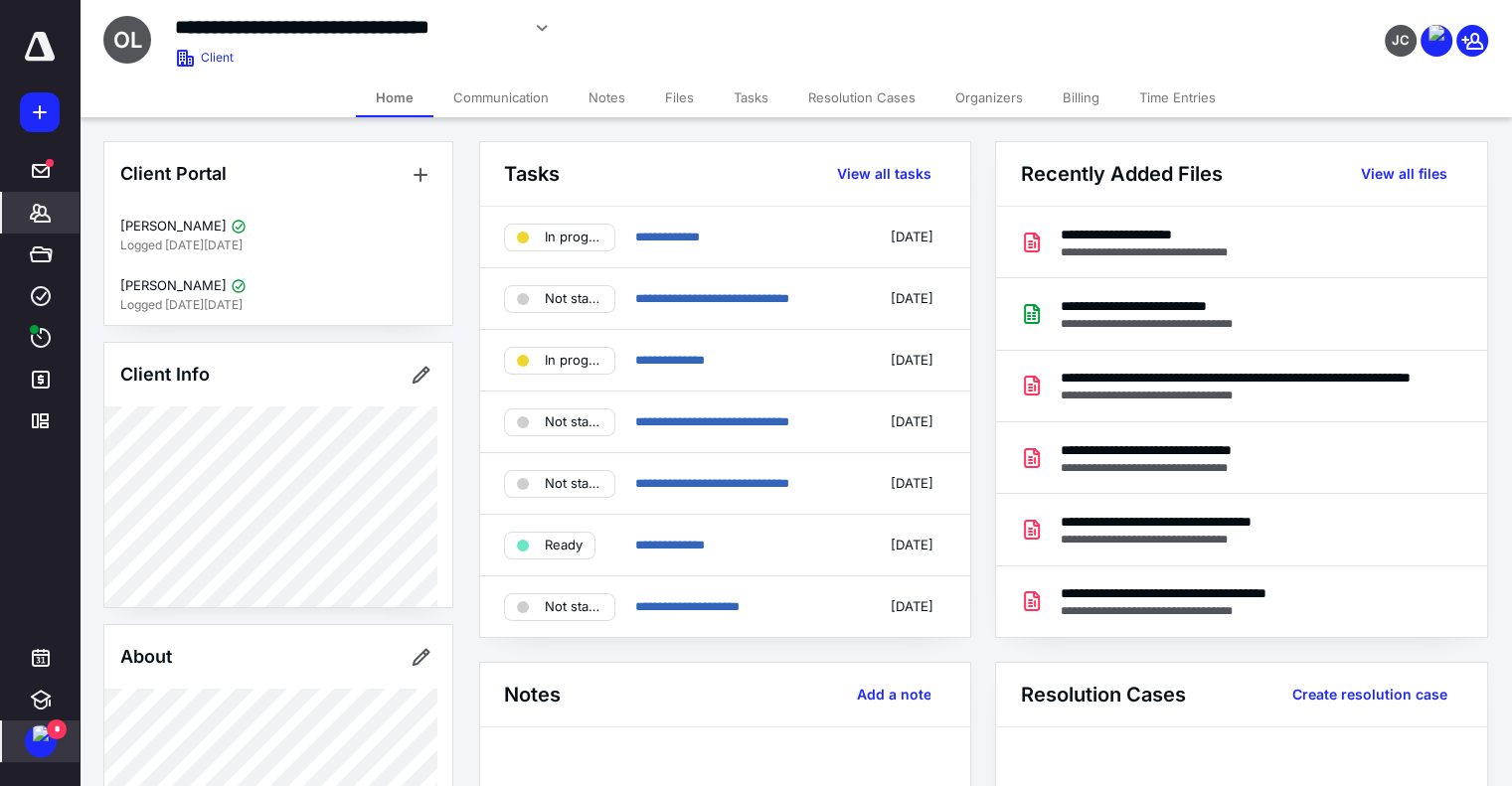 click on "Files" at bounding box center (679, 97) 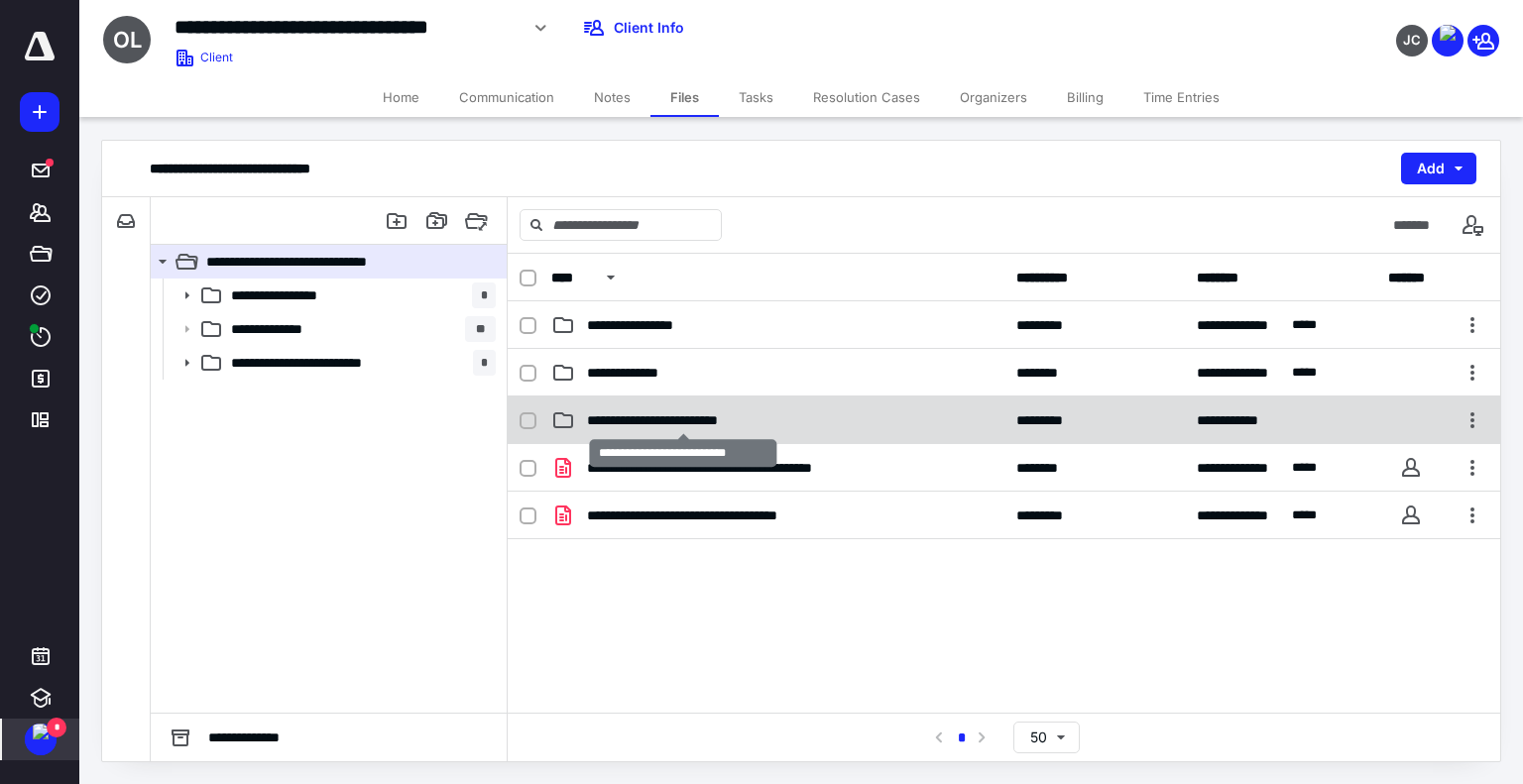 click on "**********" at bounding box center [683, 420] 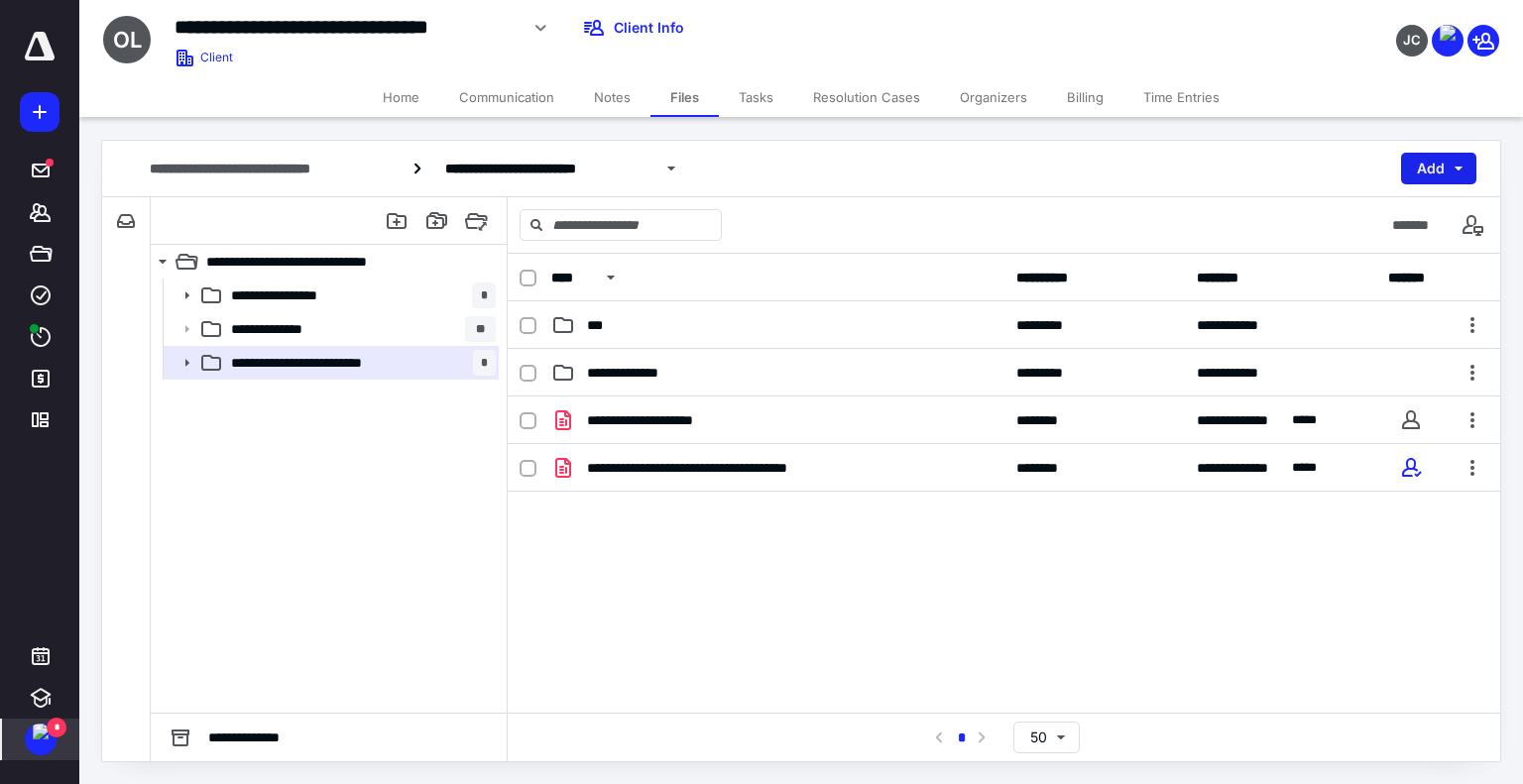 click on "Add" at bounding box center [1439, 168] 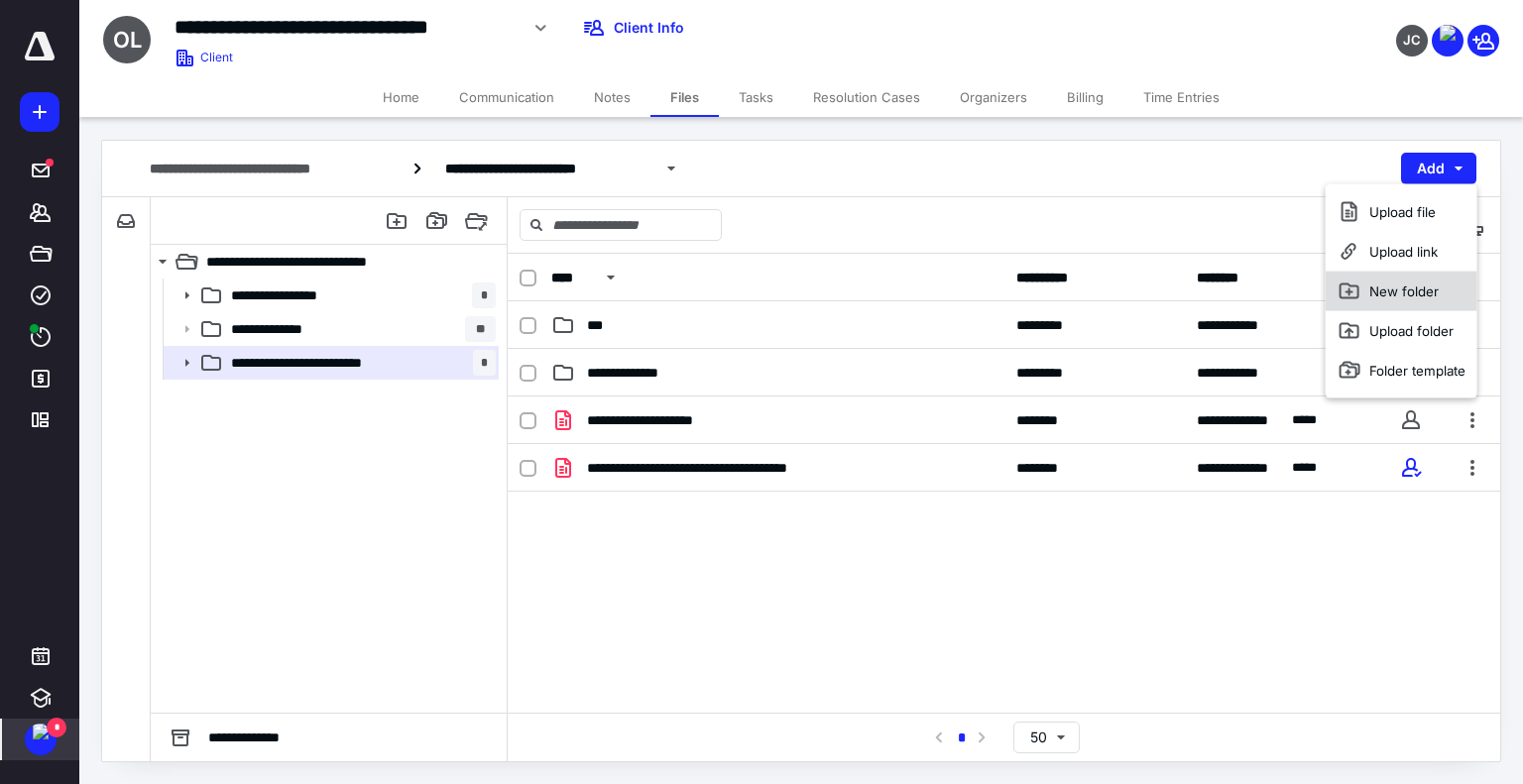 click on "New folder" at bounding box center (1401, 291) 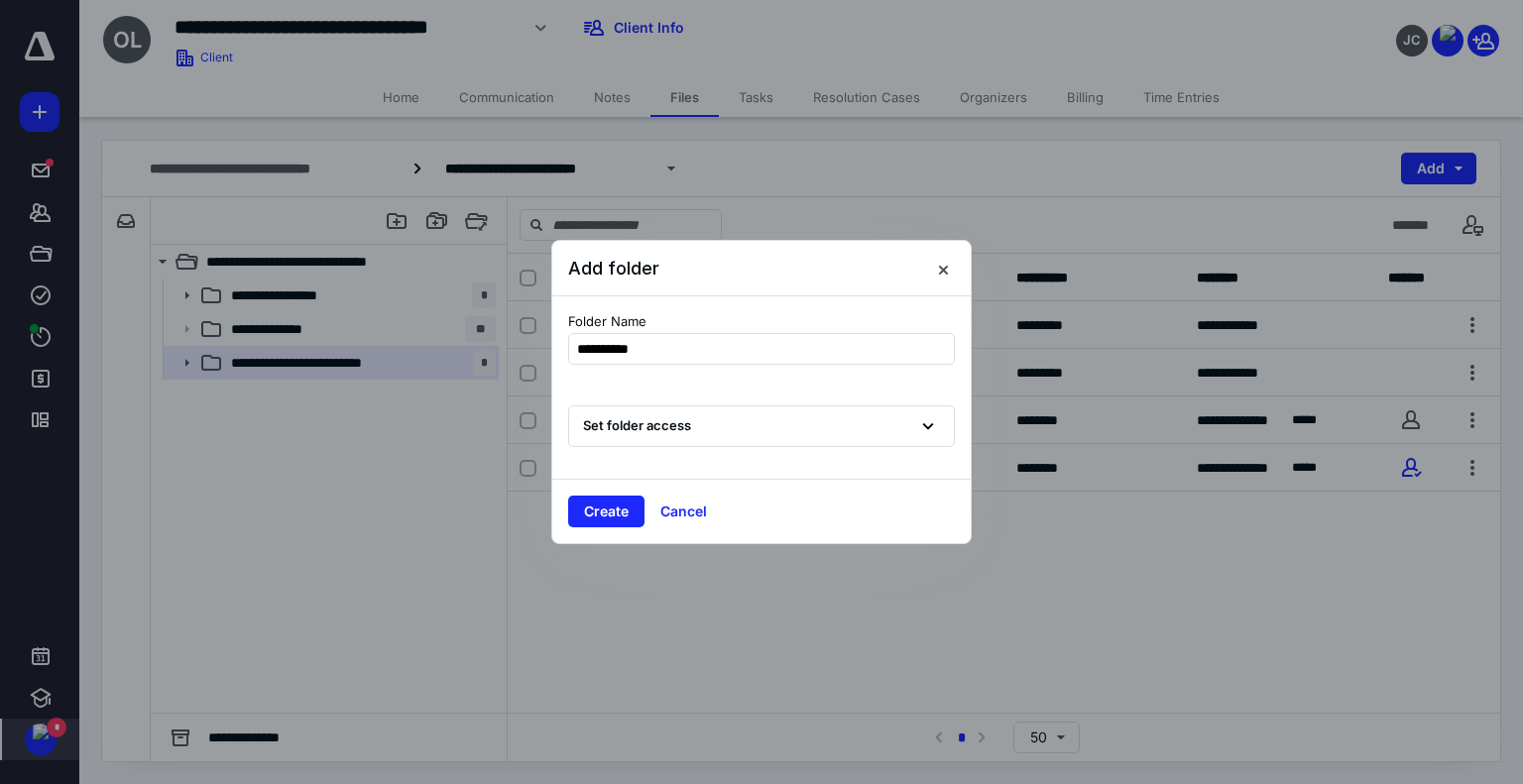 type on "**********" 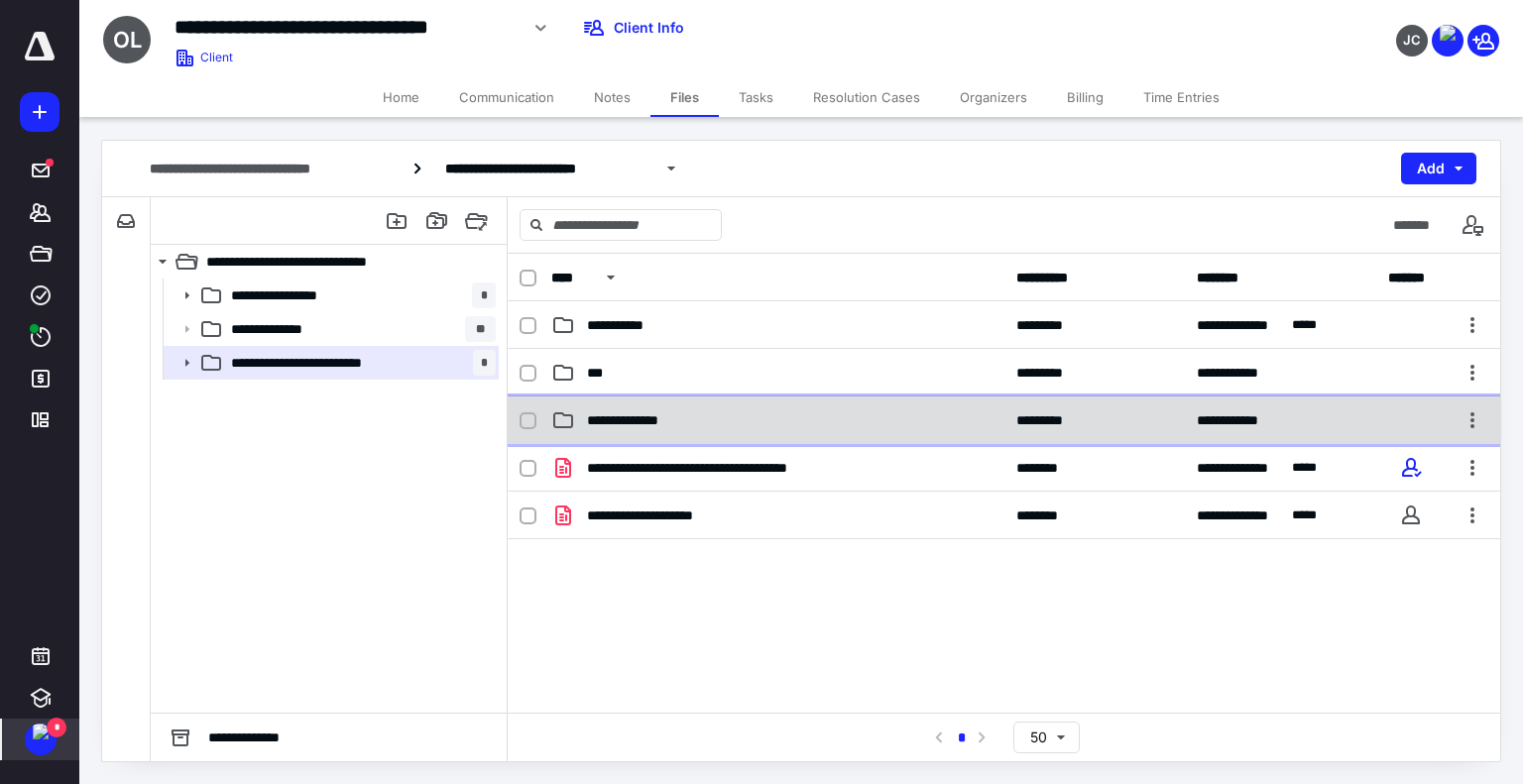 click on "**********" at bounding box center (777, 420) 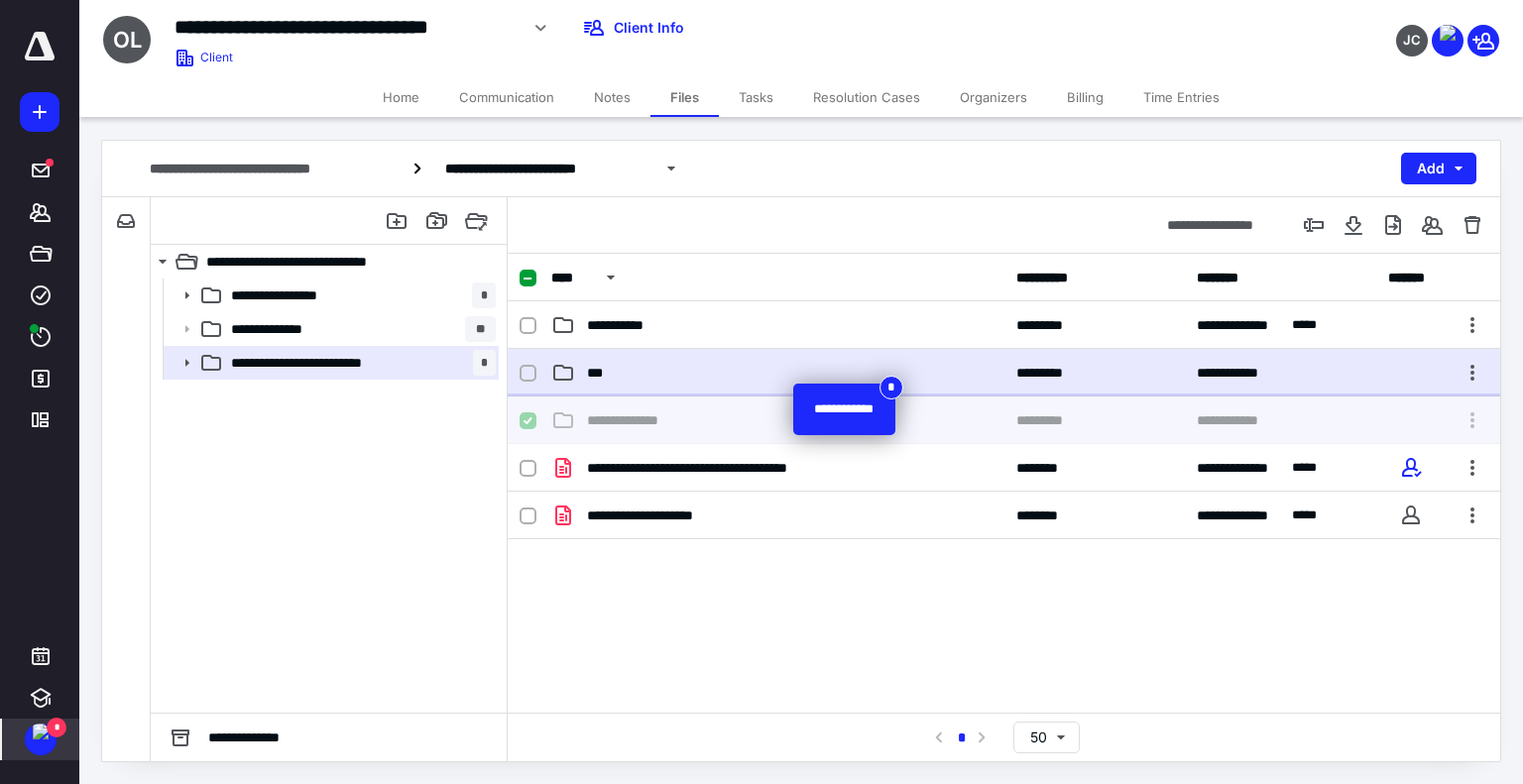checkbox on "false" 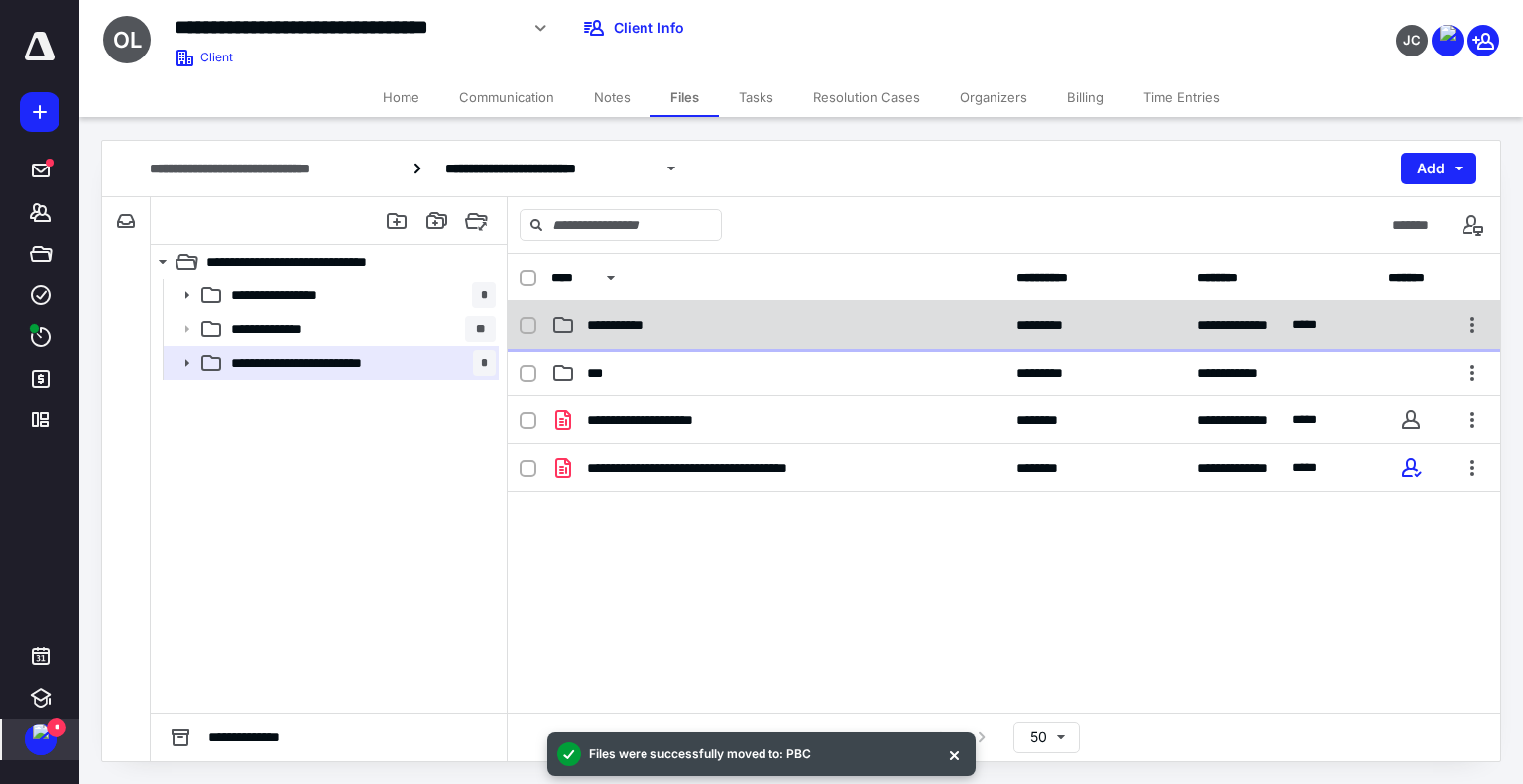 click on "**********" at bounding box center [777, 325] 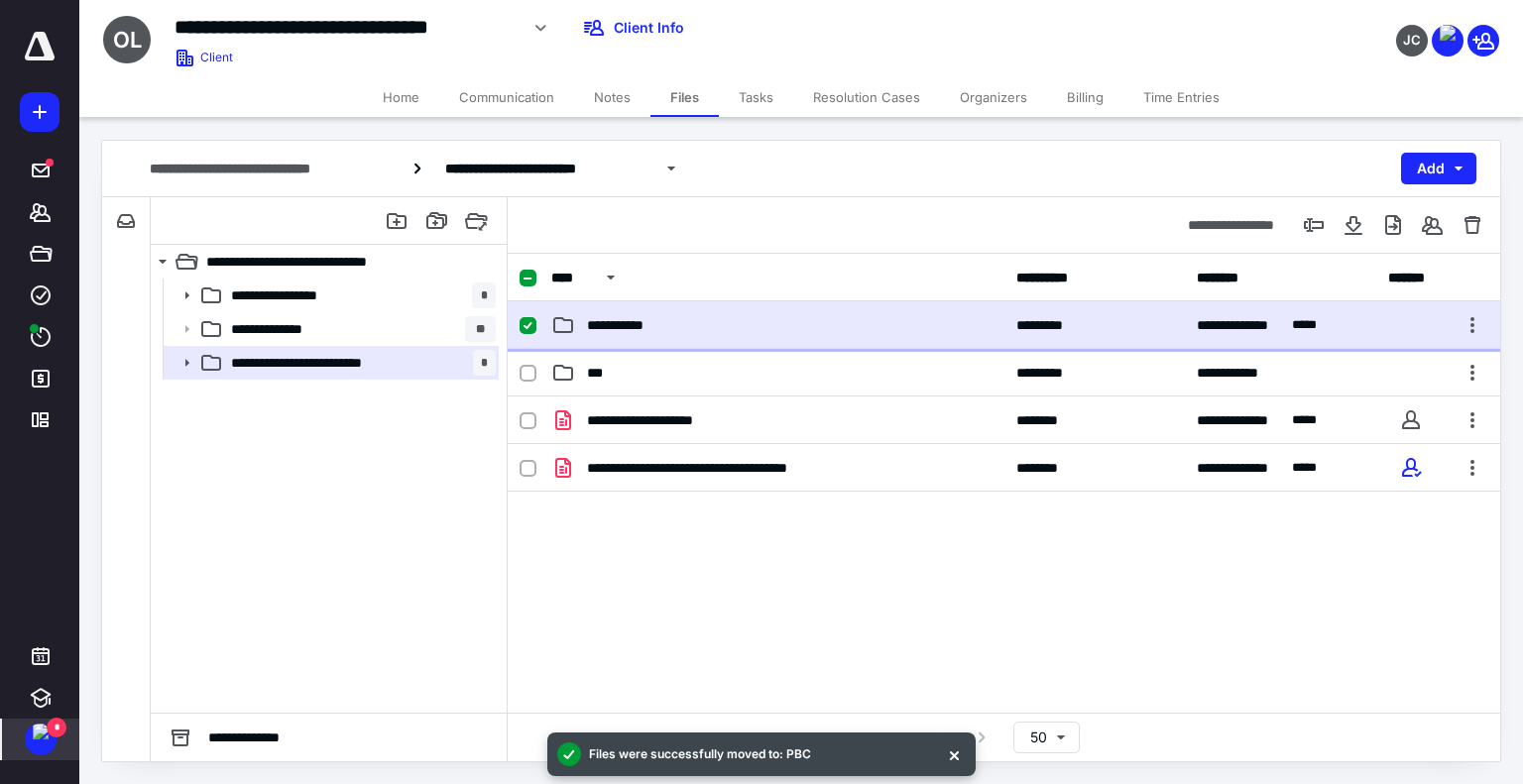 checkbox on "true" 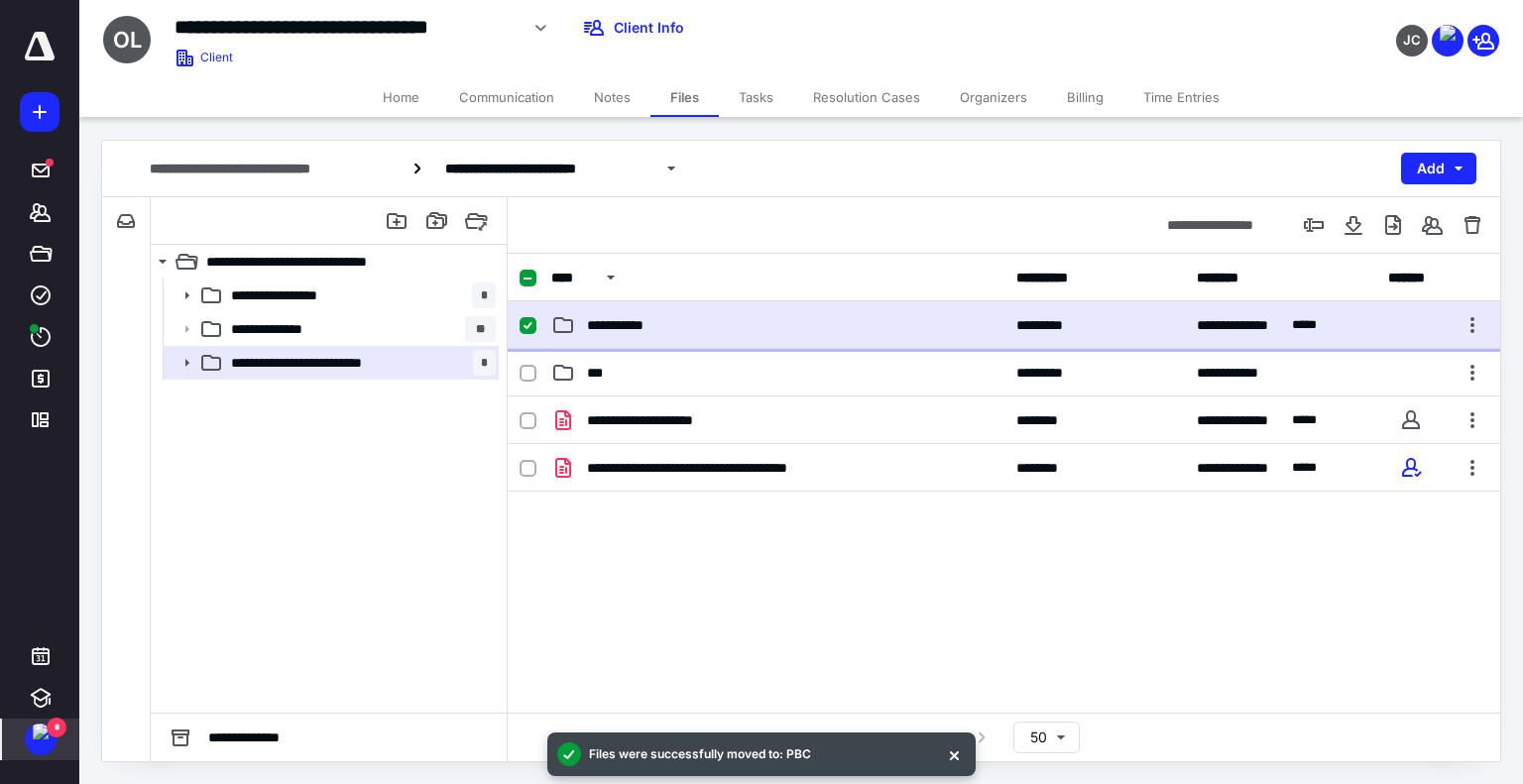 click on "**********" at bounding box center (777, 325) 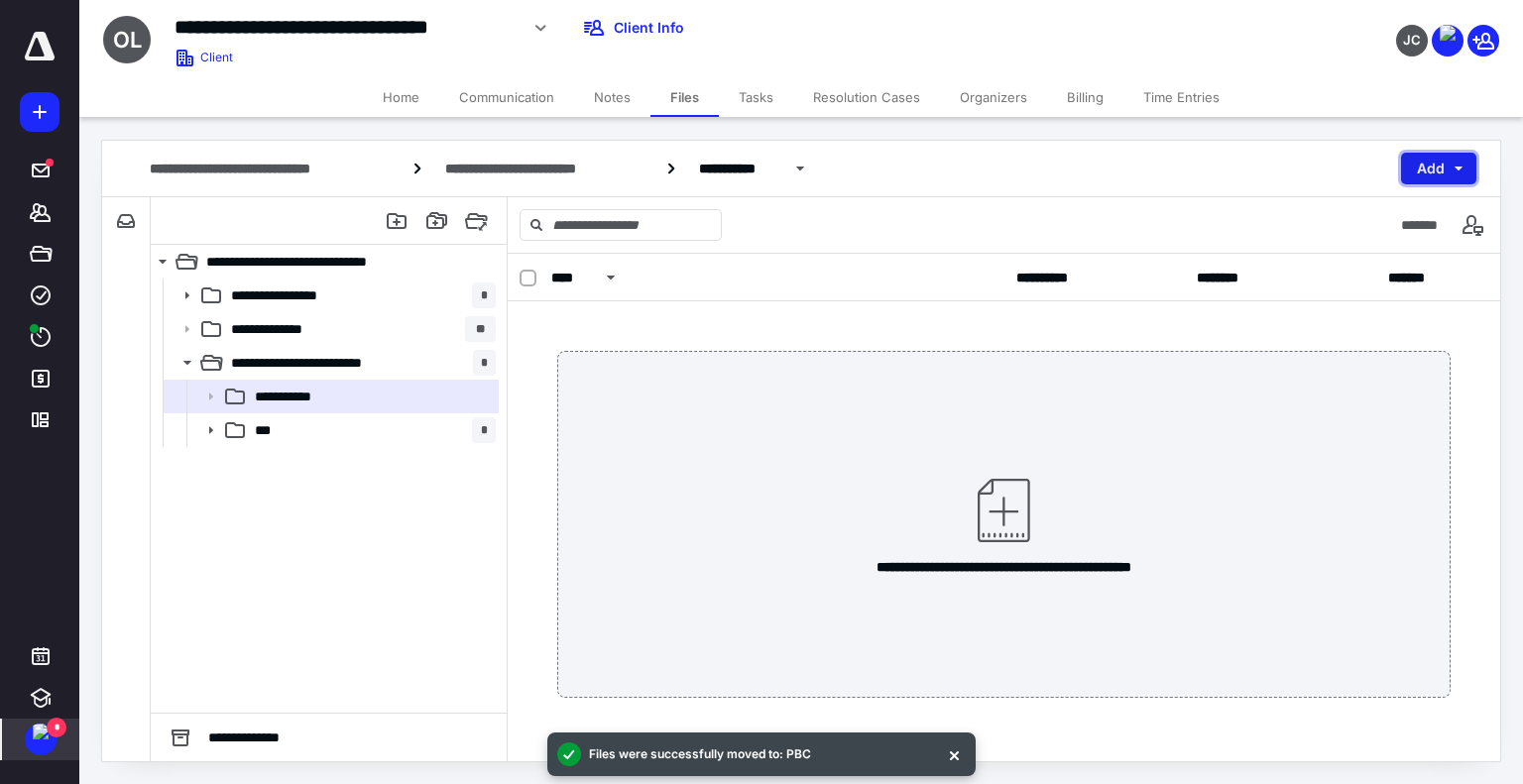 click on "Add" at bounding box center [1439, 168] 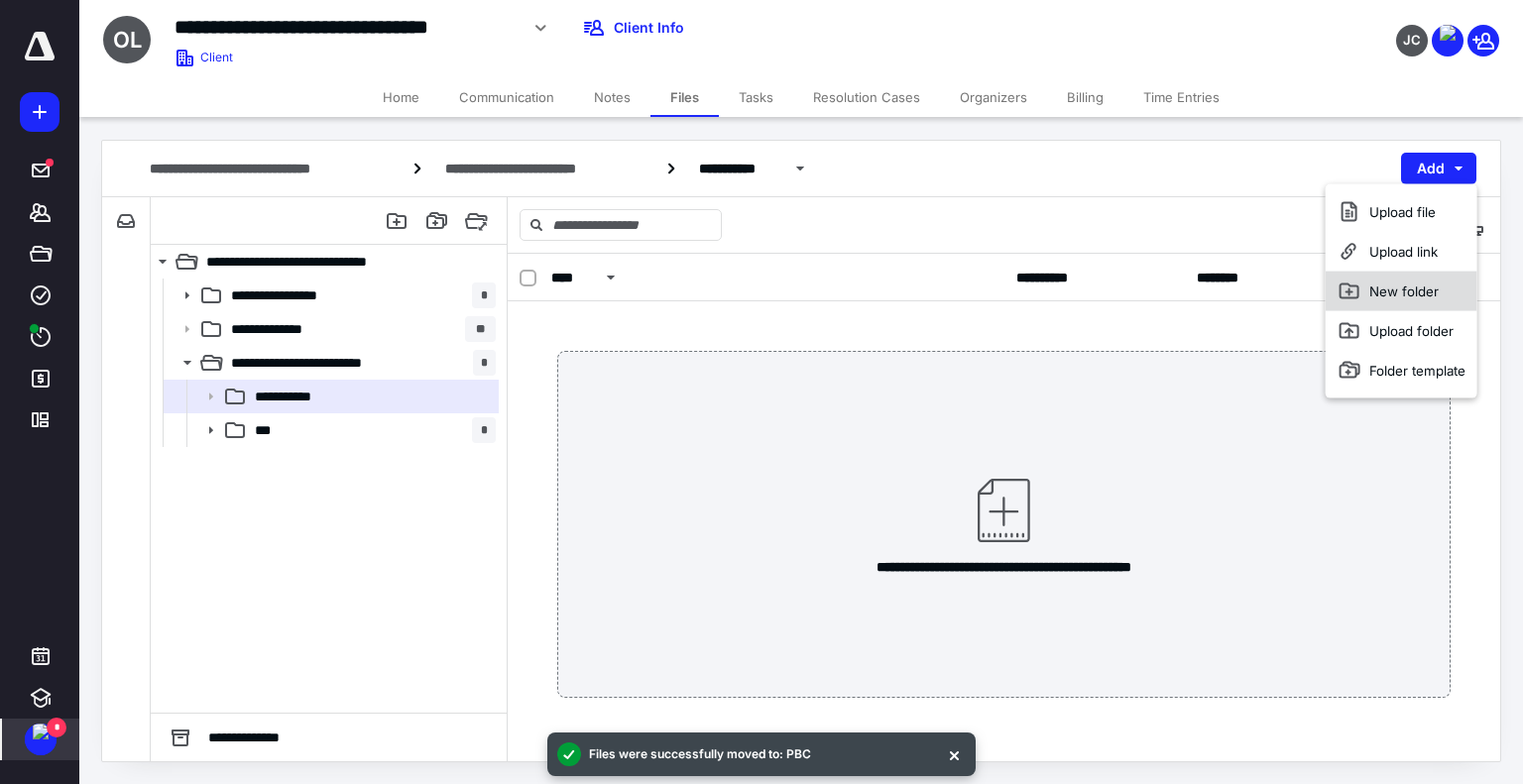 click on "New folder" at bounding box center (1401, 291) 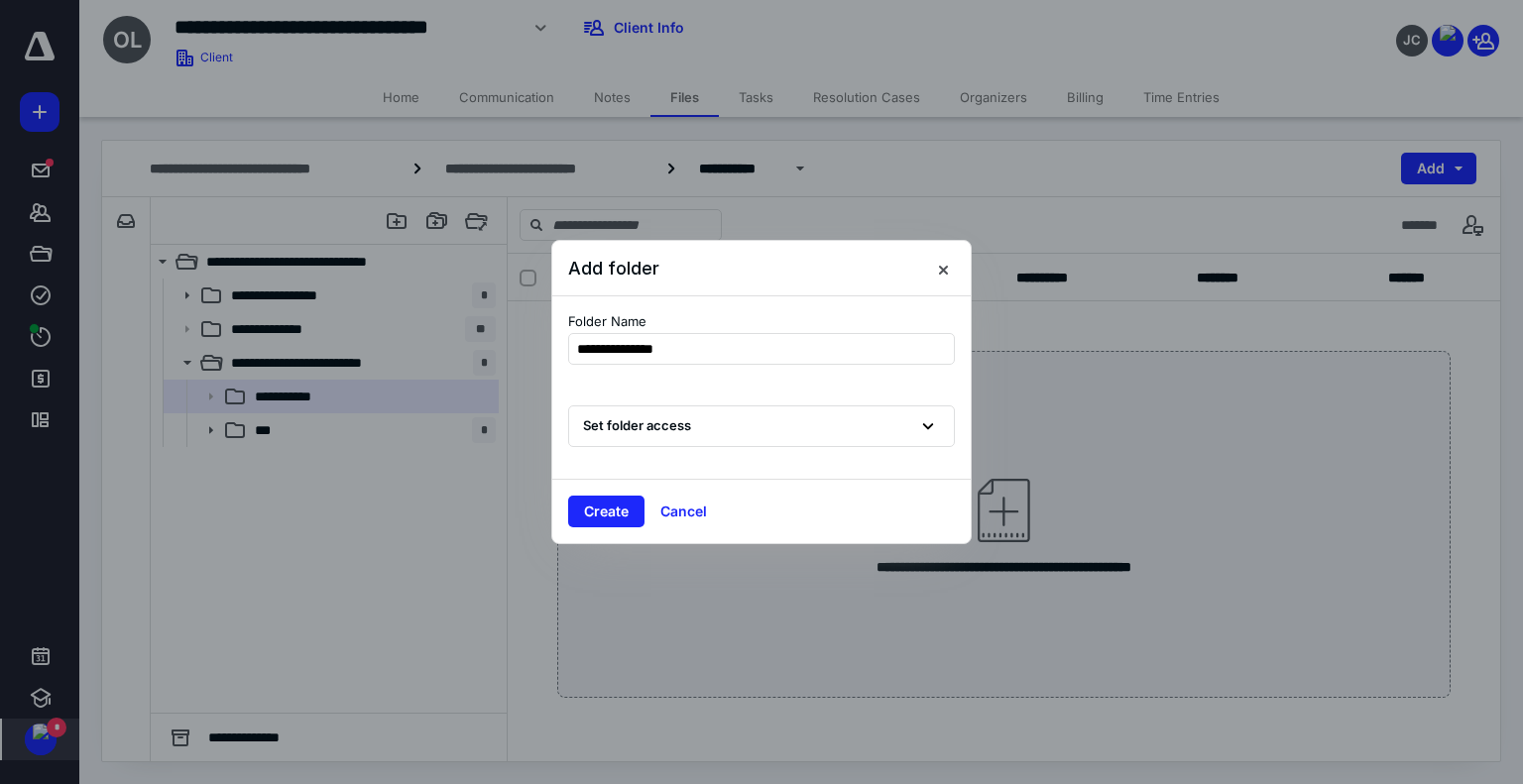 type on "**********" 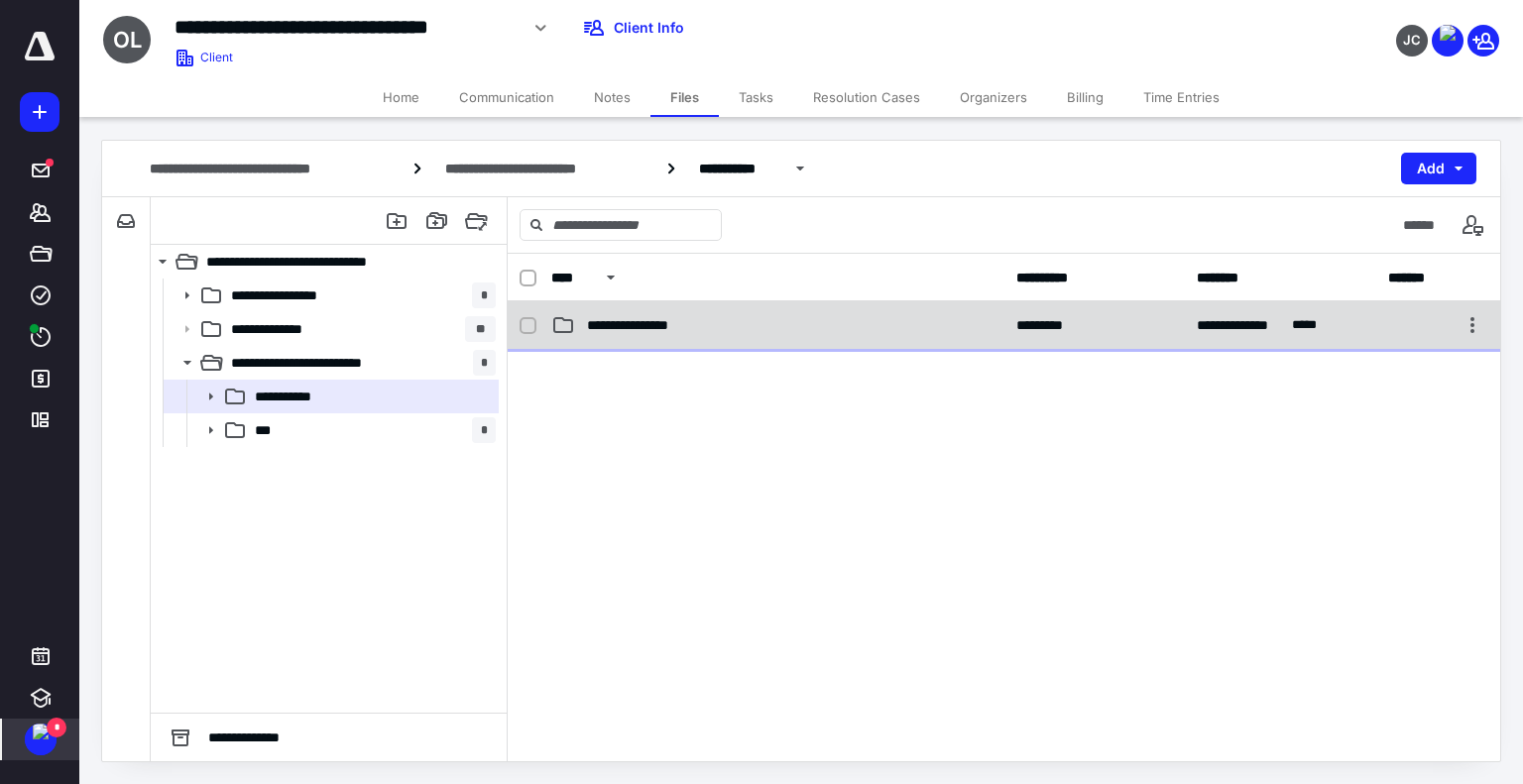 click on "**********" at bounding box center [1244, 325] 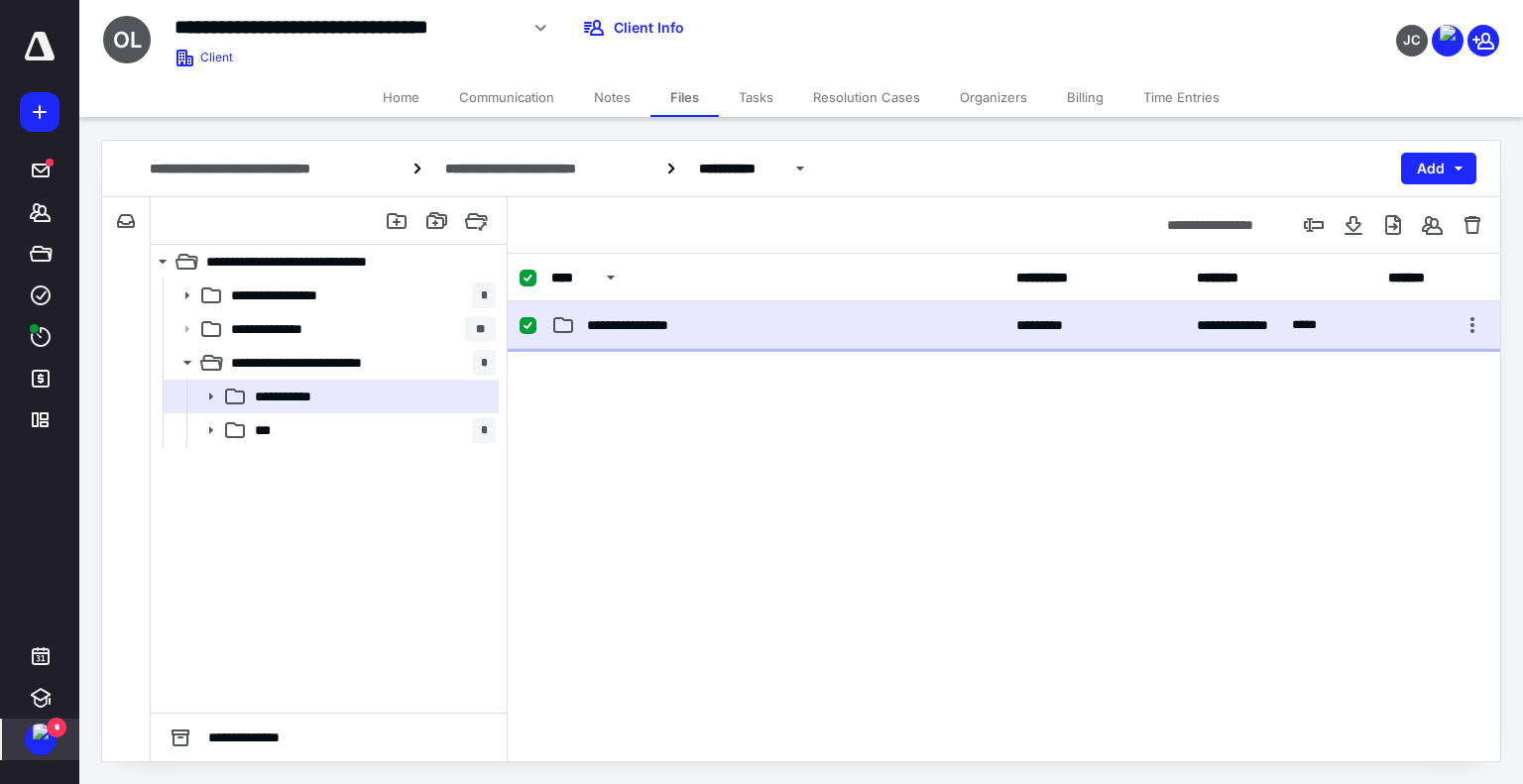click on "**********" at bounding box center [1244, 325] 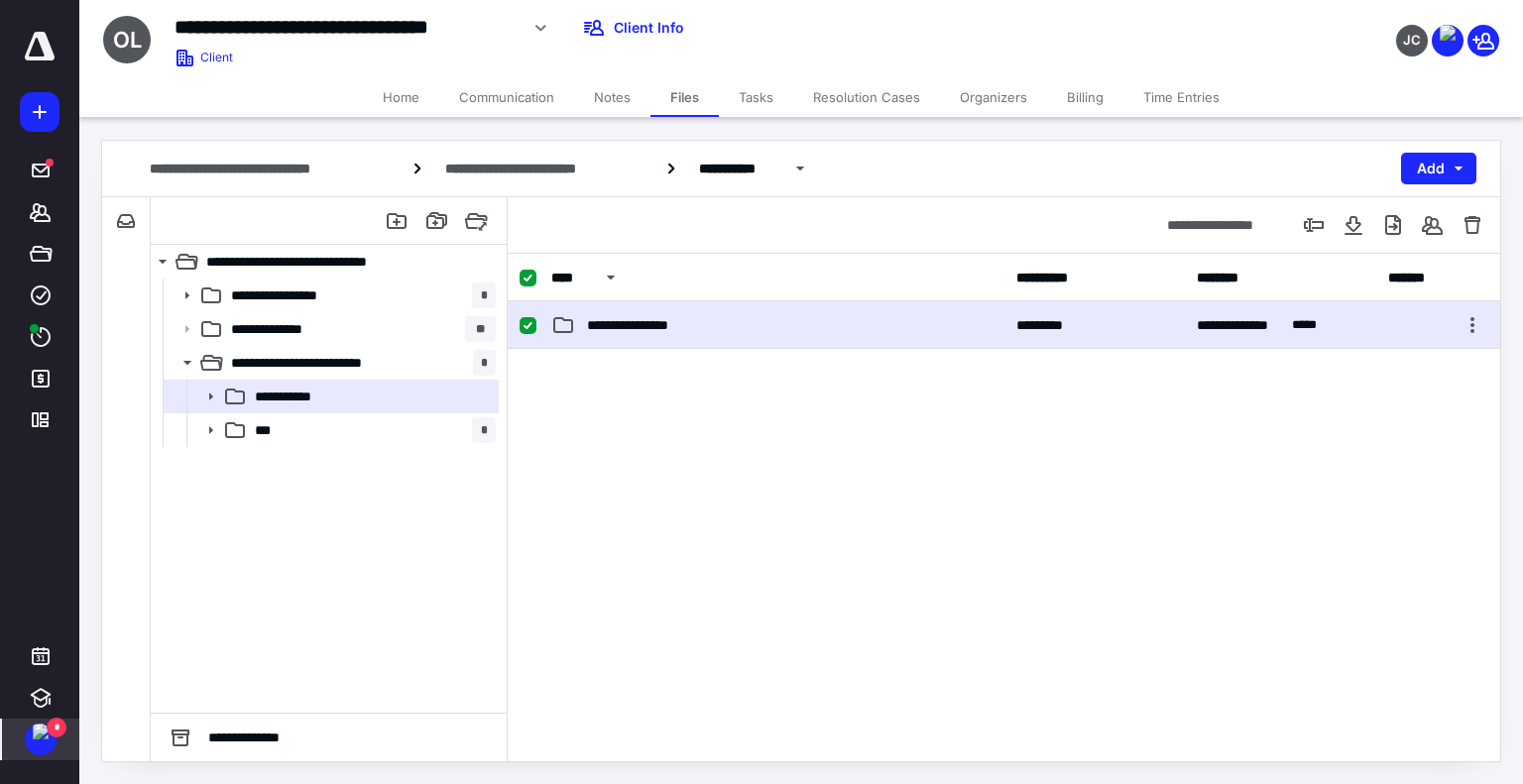 checkbox on "false" 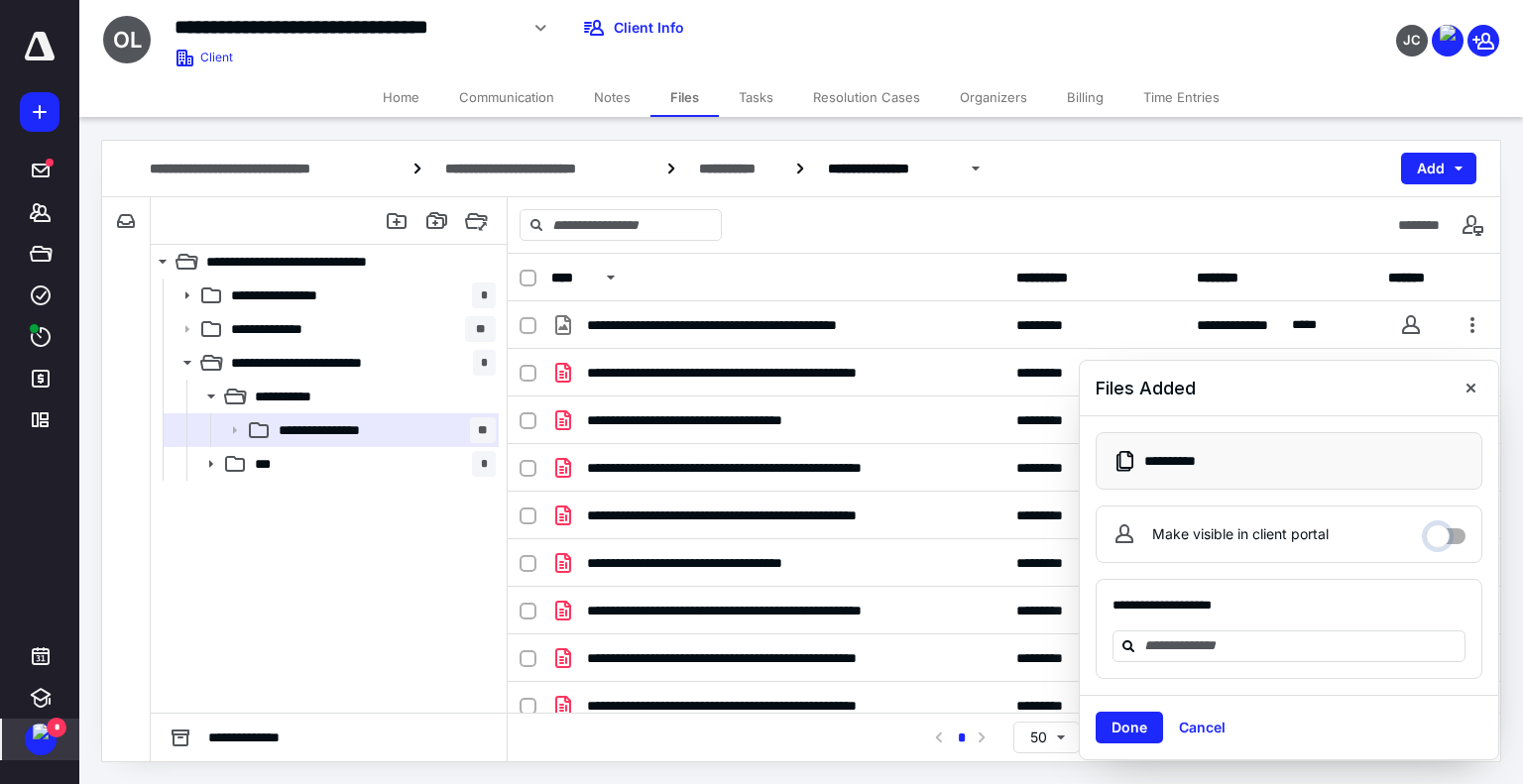 click on "Make visible in client portal" at bounding box center [1446, 531] 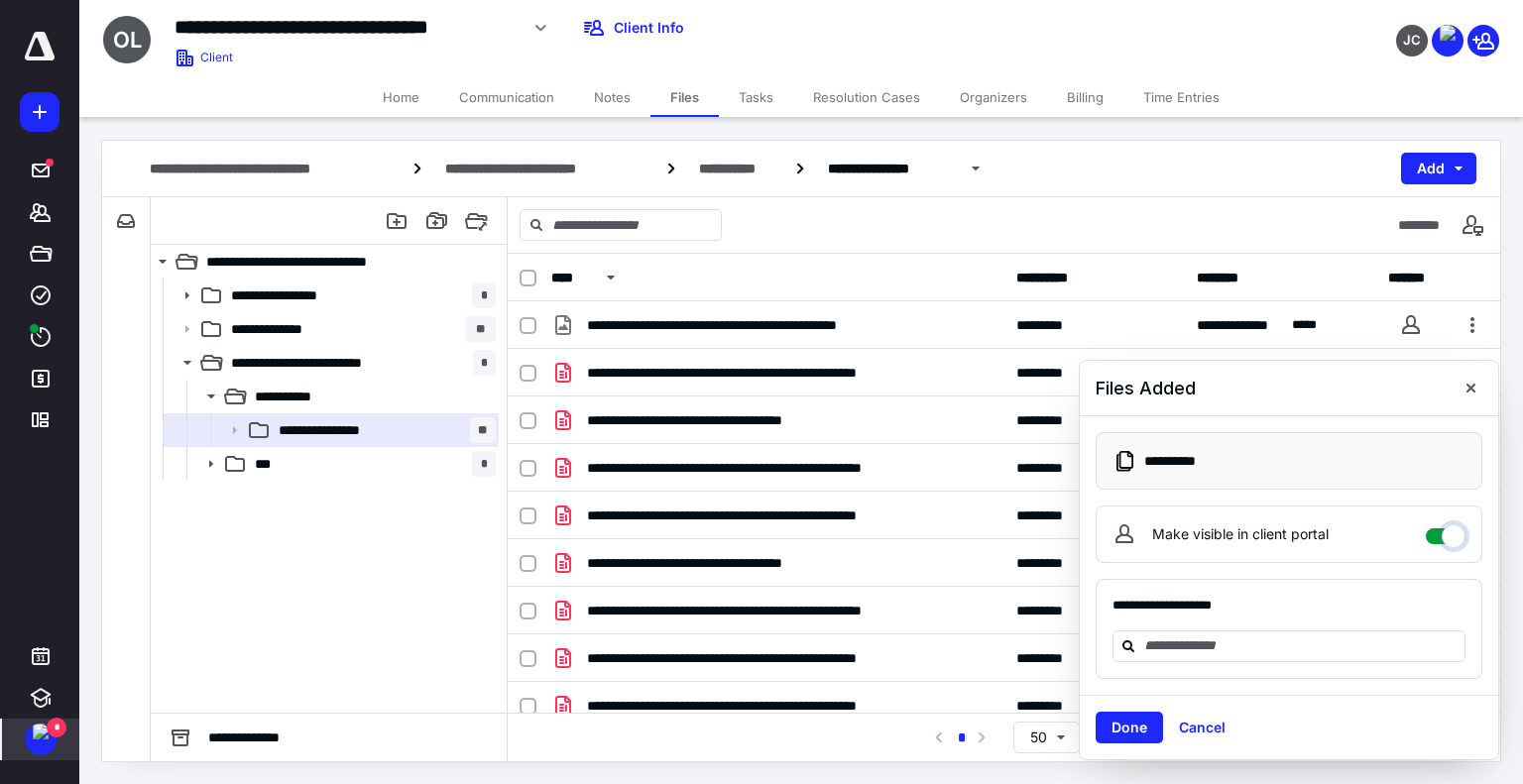 checkbox on "****" 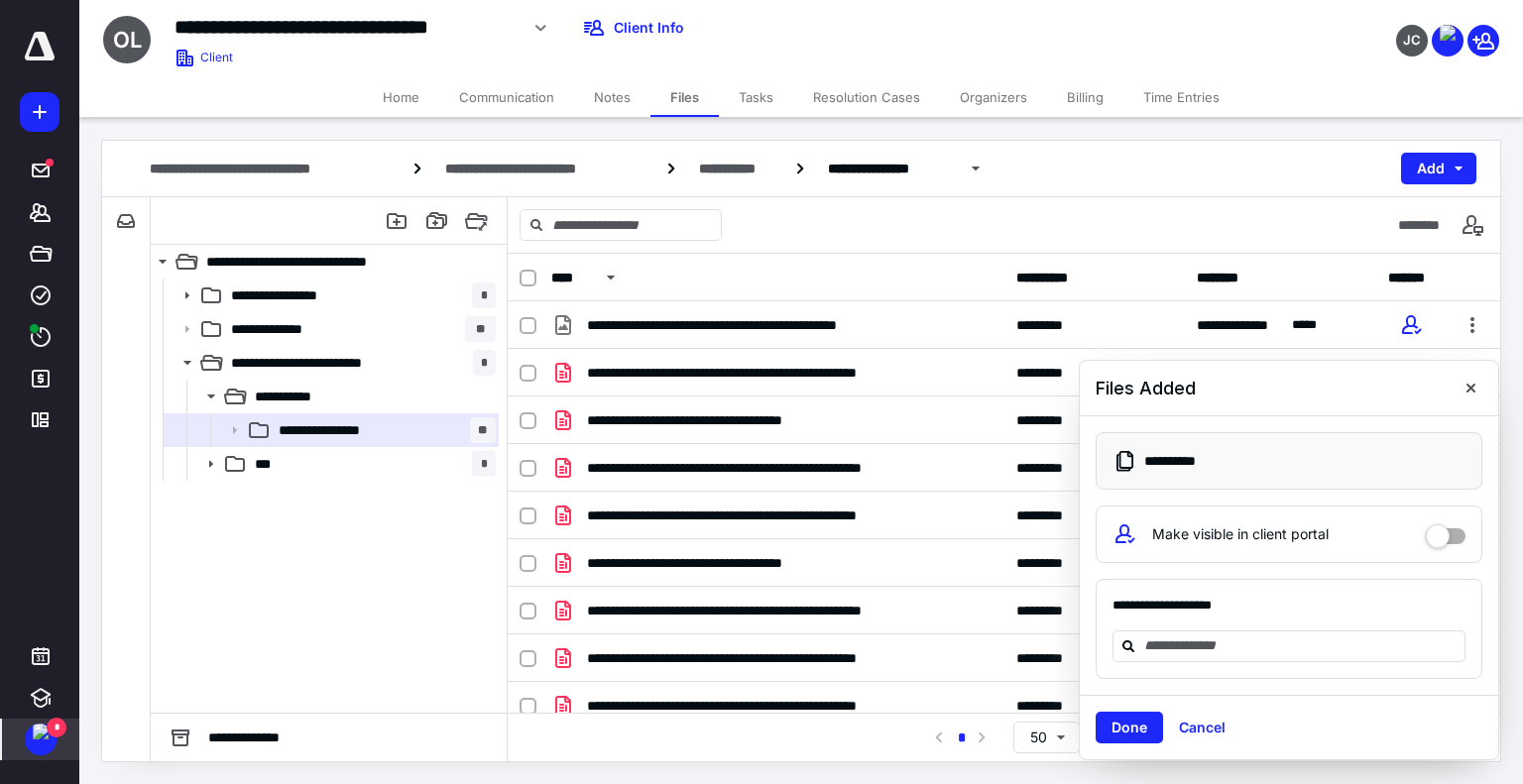 click at bounding box center [1289, 646] 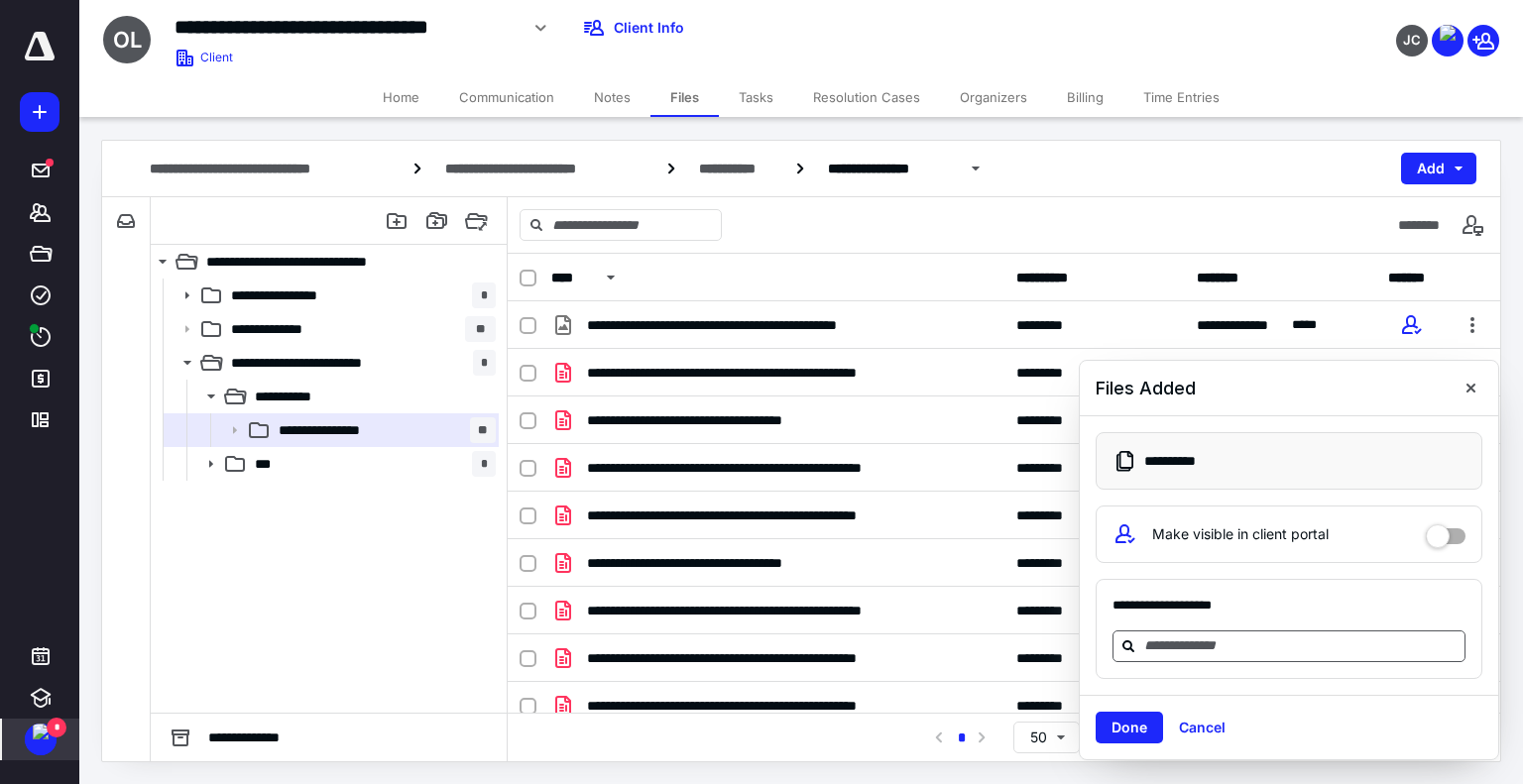 click at bounding box center (1301, 645) 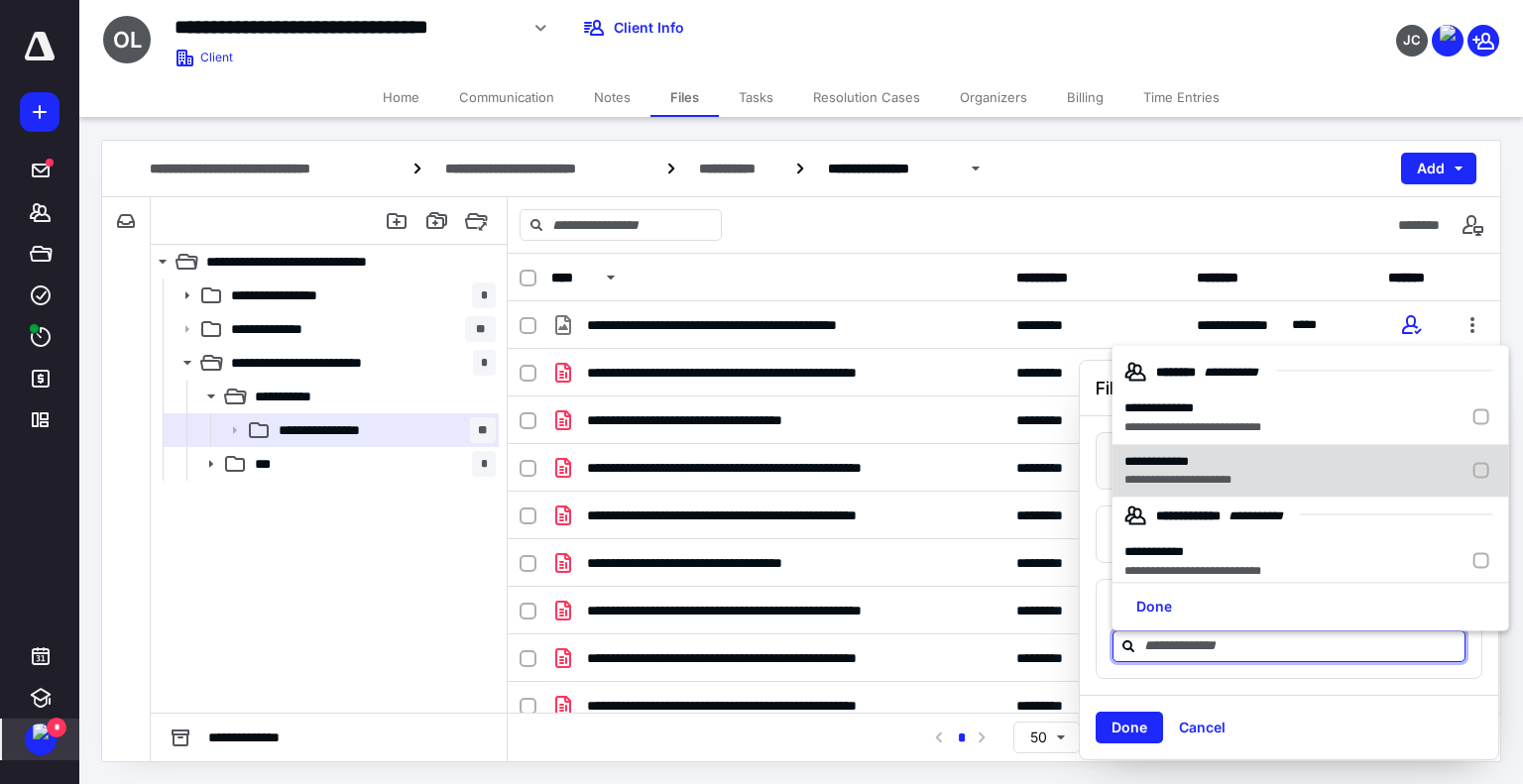 click on "**********" at bounding box center (1311, 471) 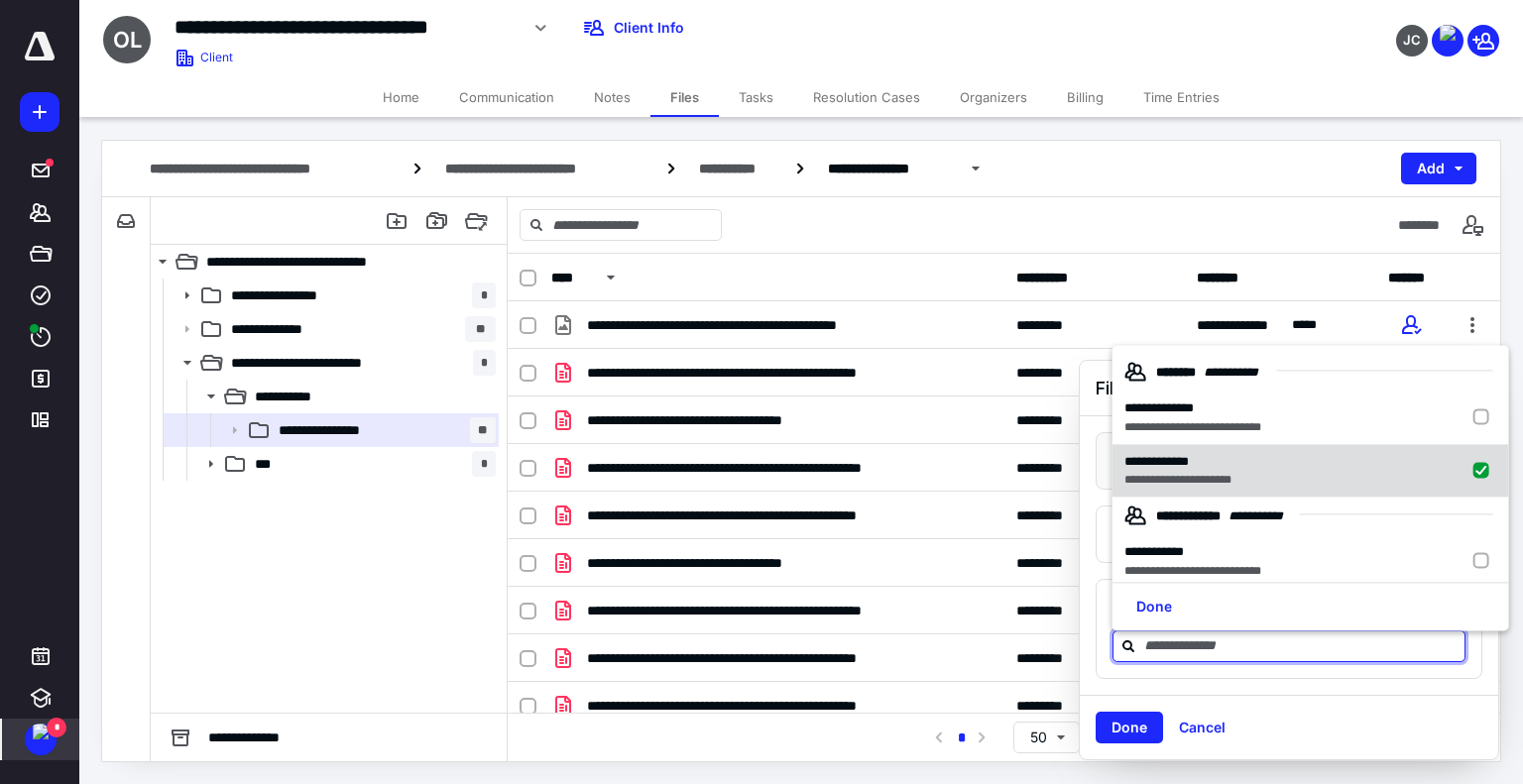 checkbox on "true" 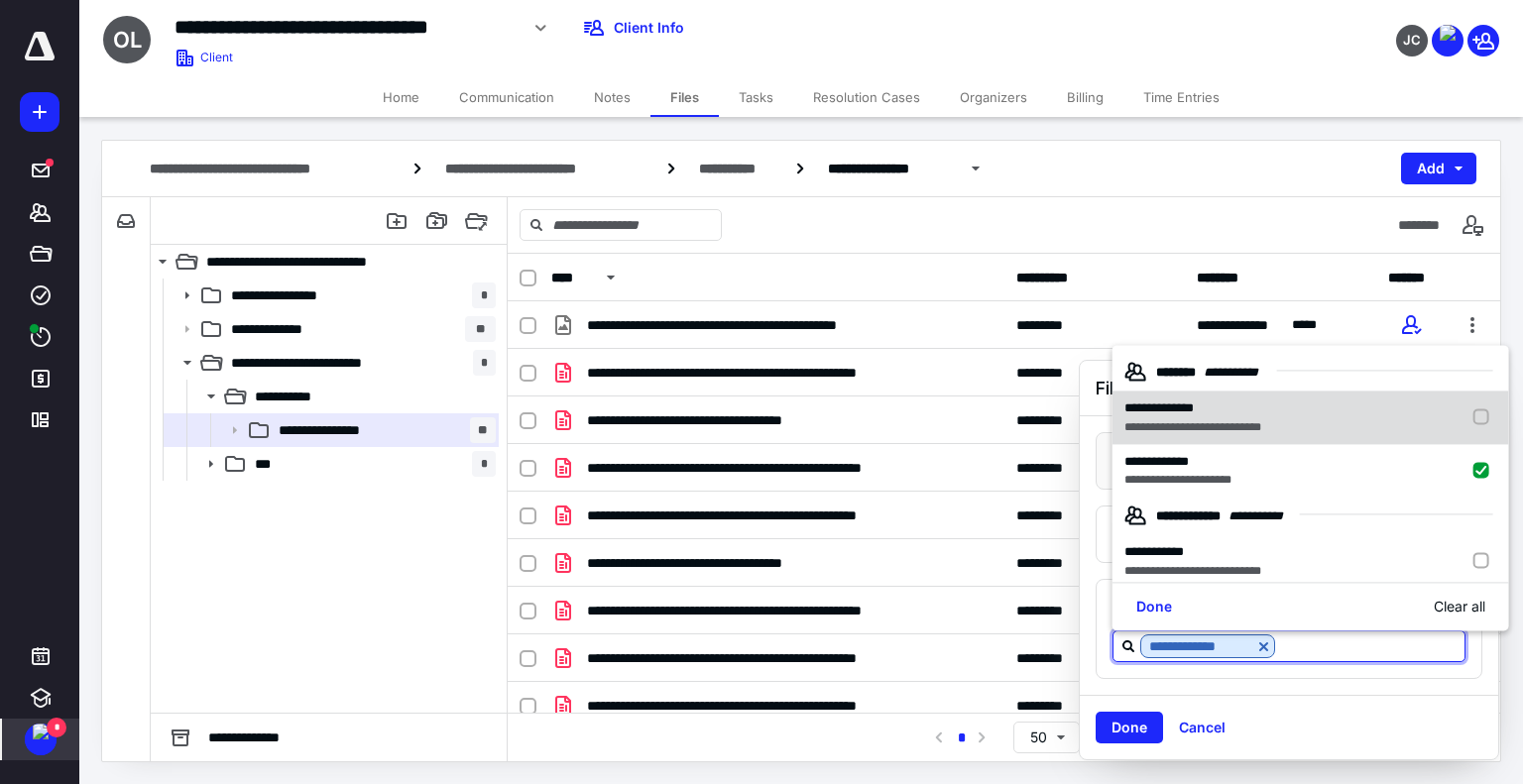 click on "**********" at bounding box center [1311, 464] 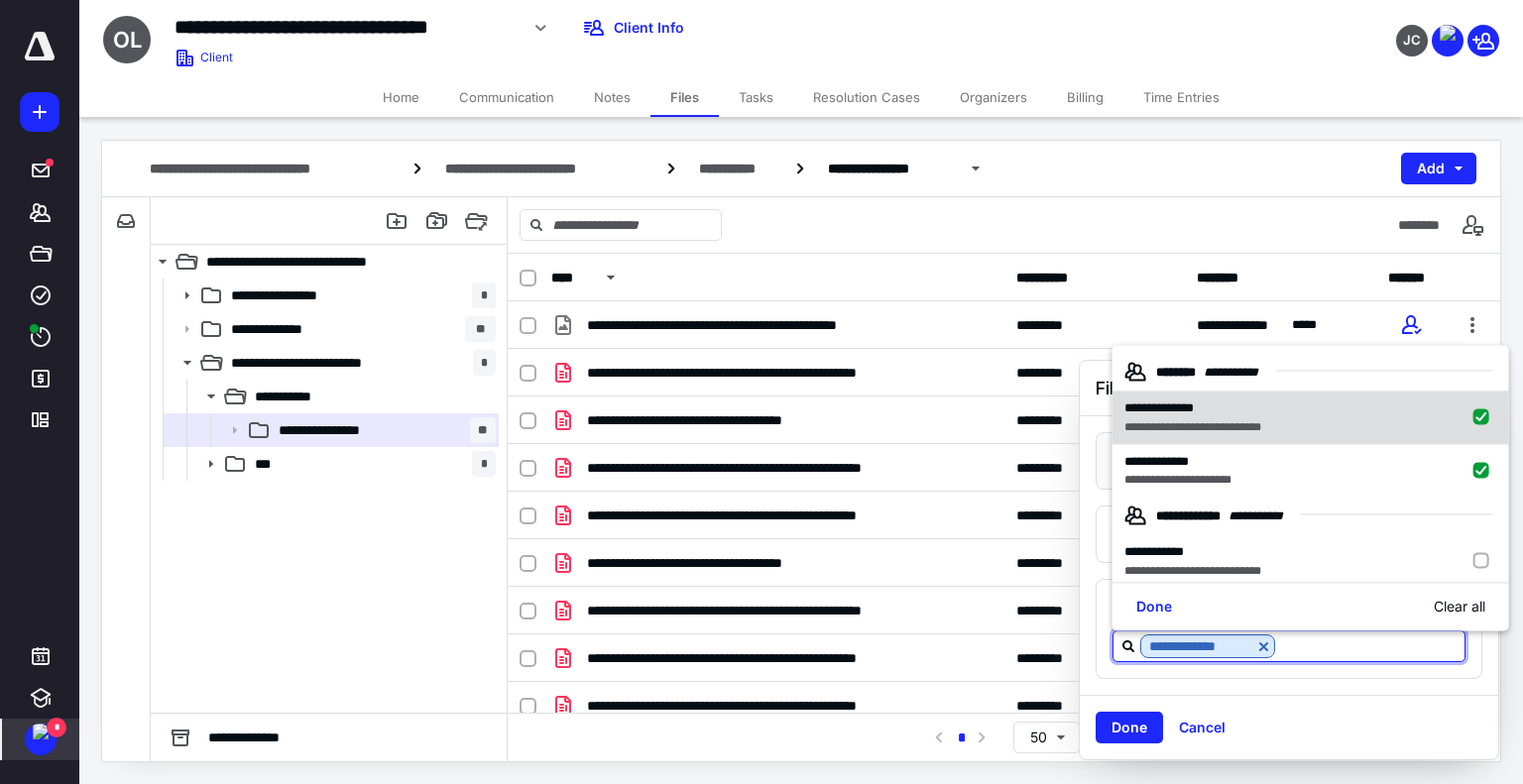 checkbox on "true" 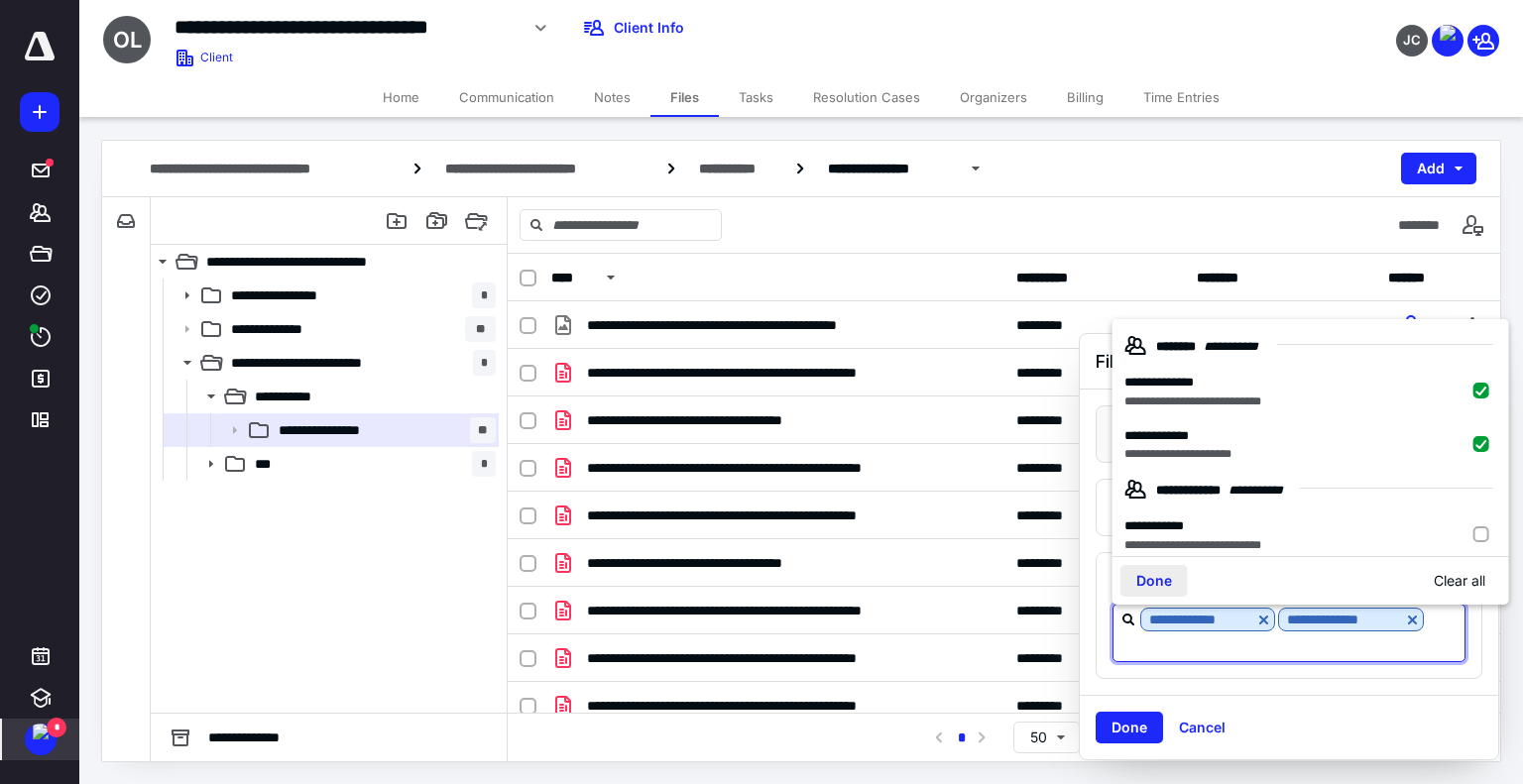click on "Done" at bounding box center [1154, 581] 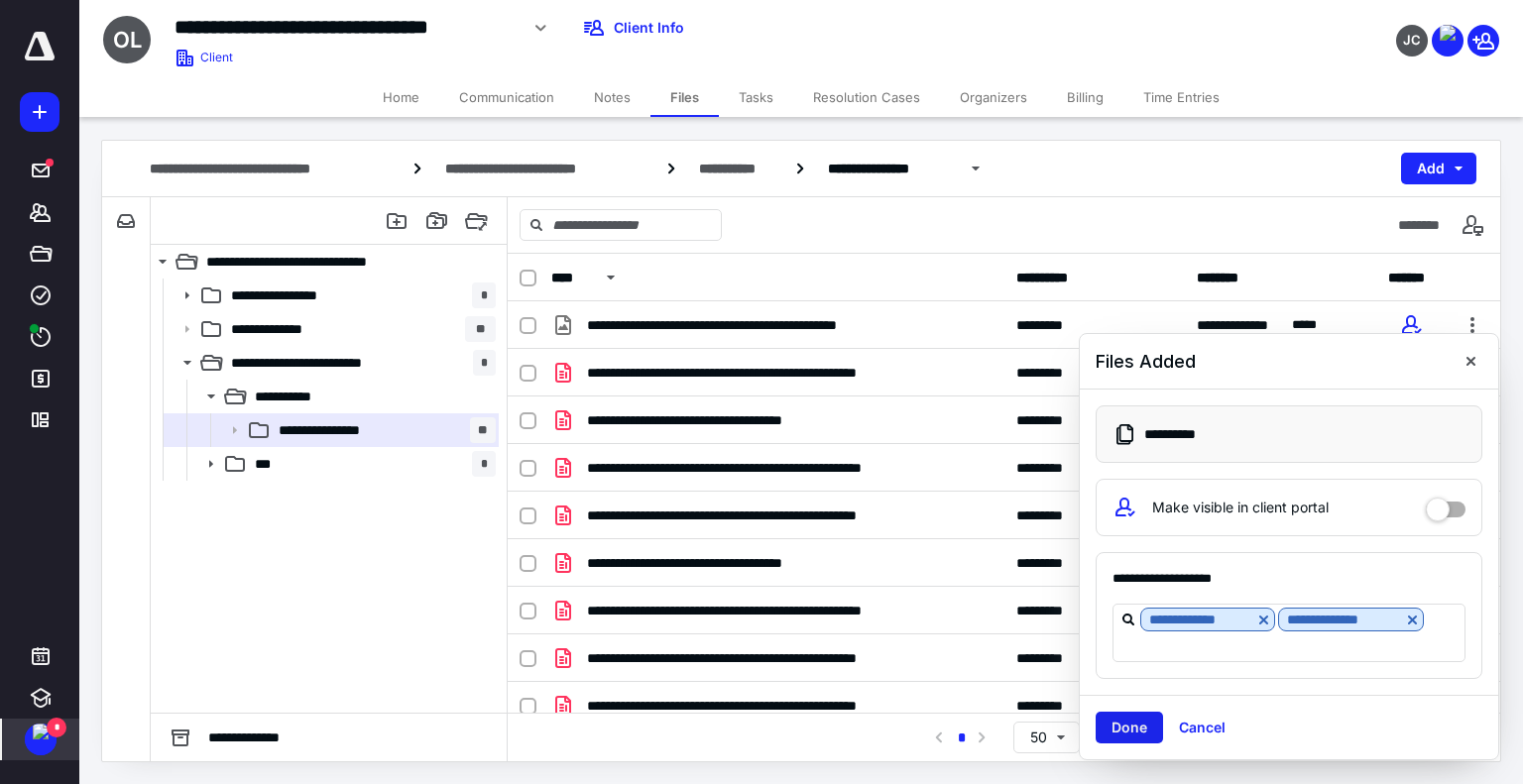 click on "Done" at bounding box center [1129, 728] 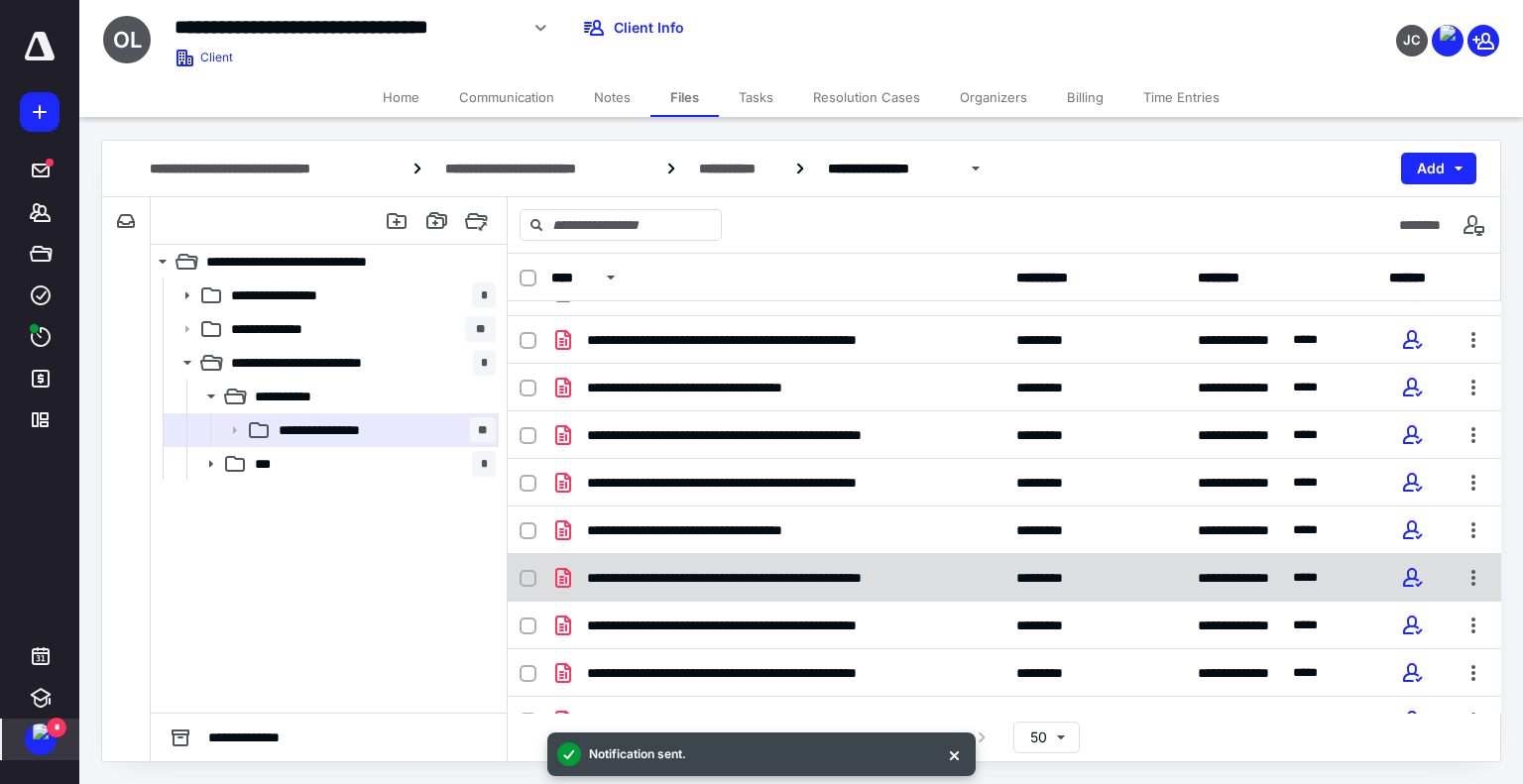 scroll, scrollTop: 0, scrollLeft: 0, axis: both 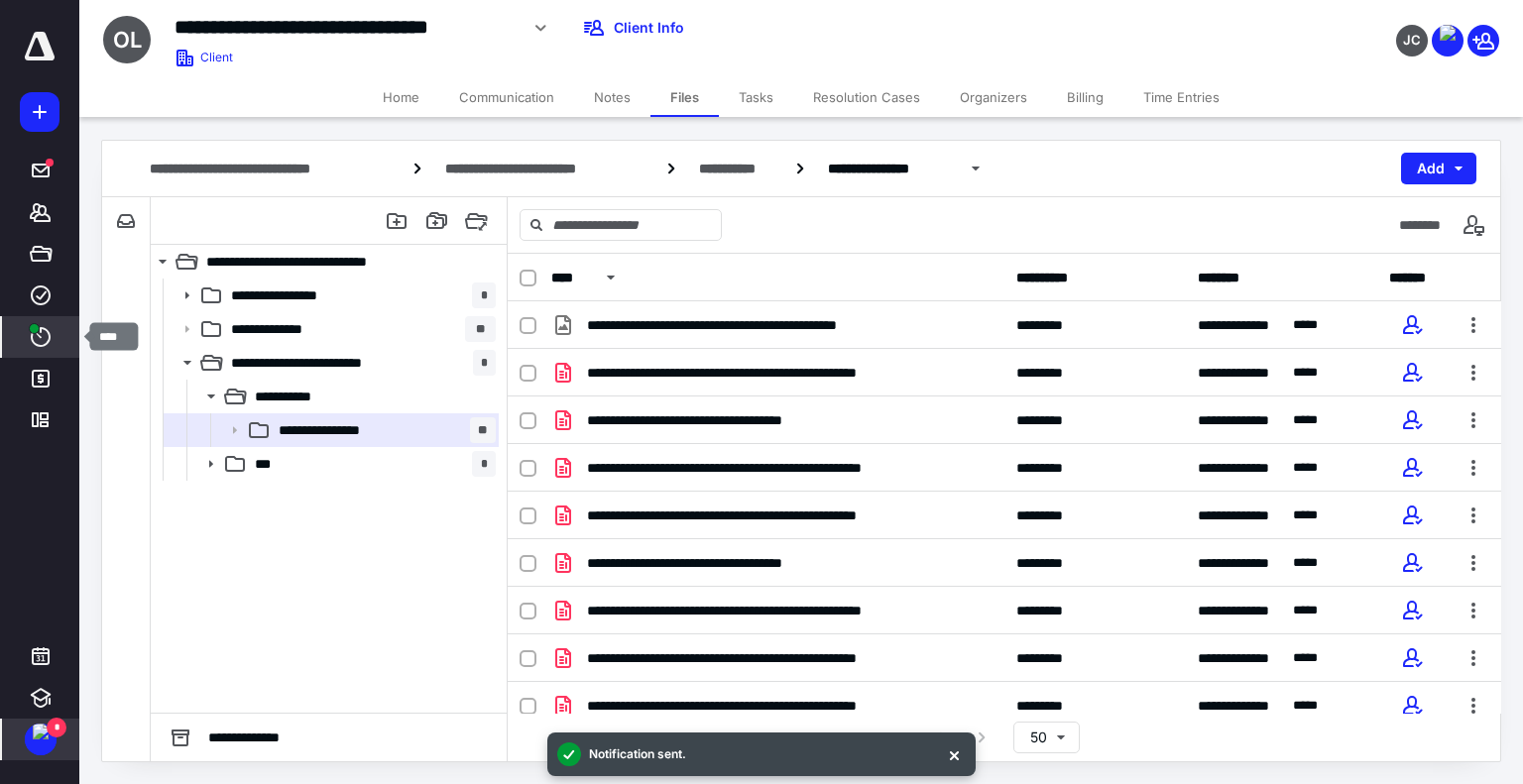 click 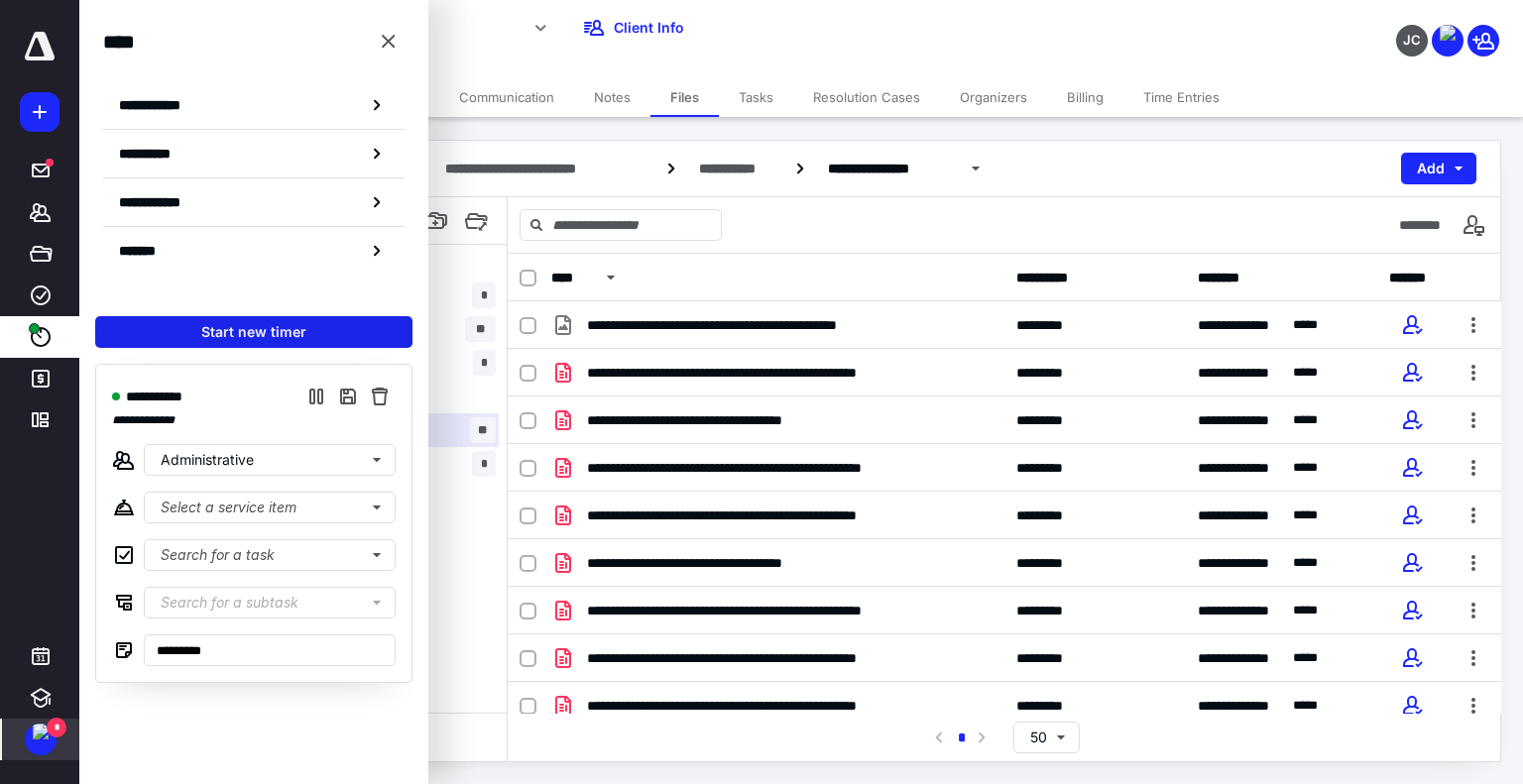 click on "Start new timer" at bounding box center (254, 332) 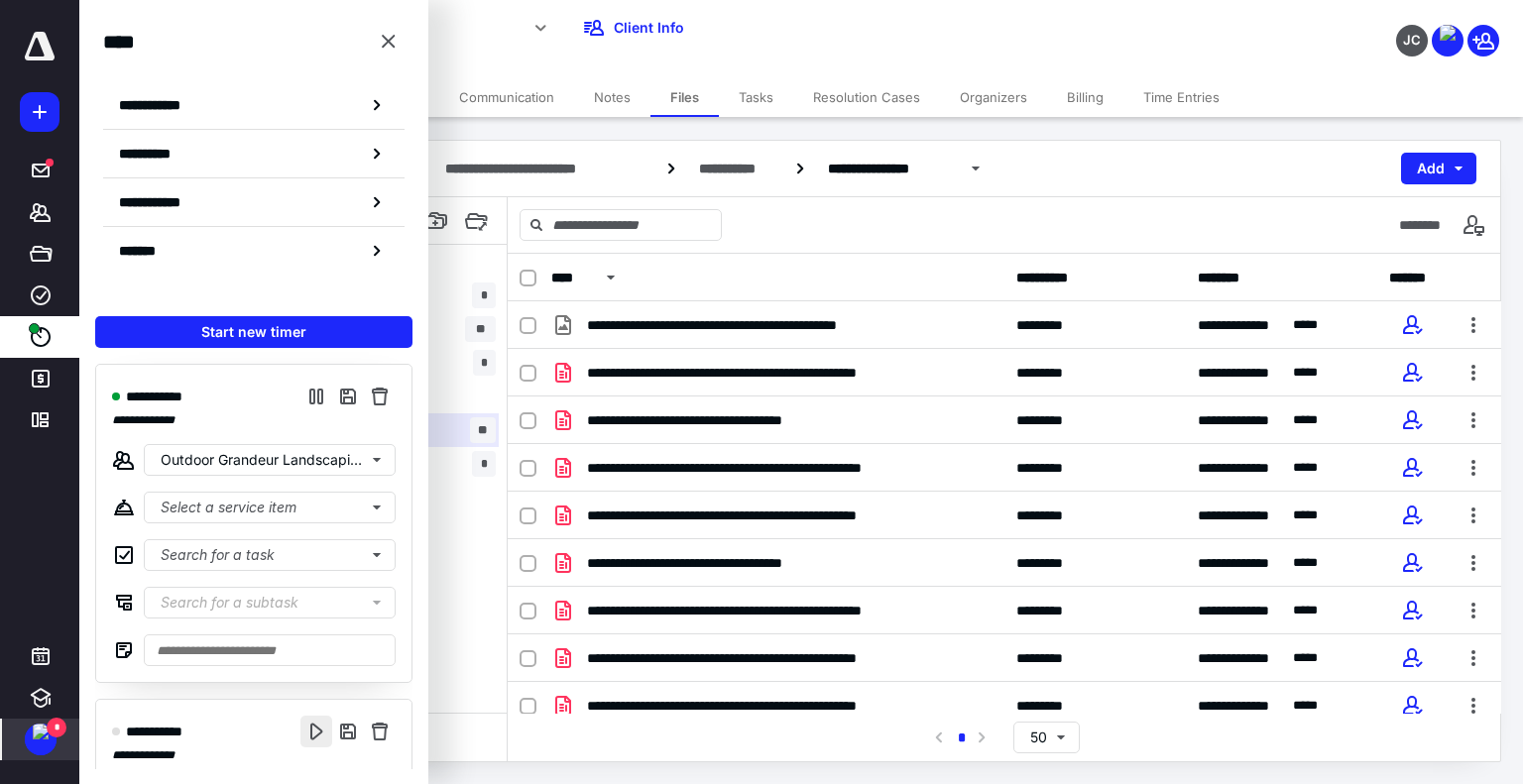 click at bounding box center (316, 731) 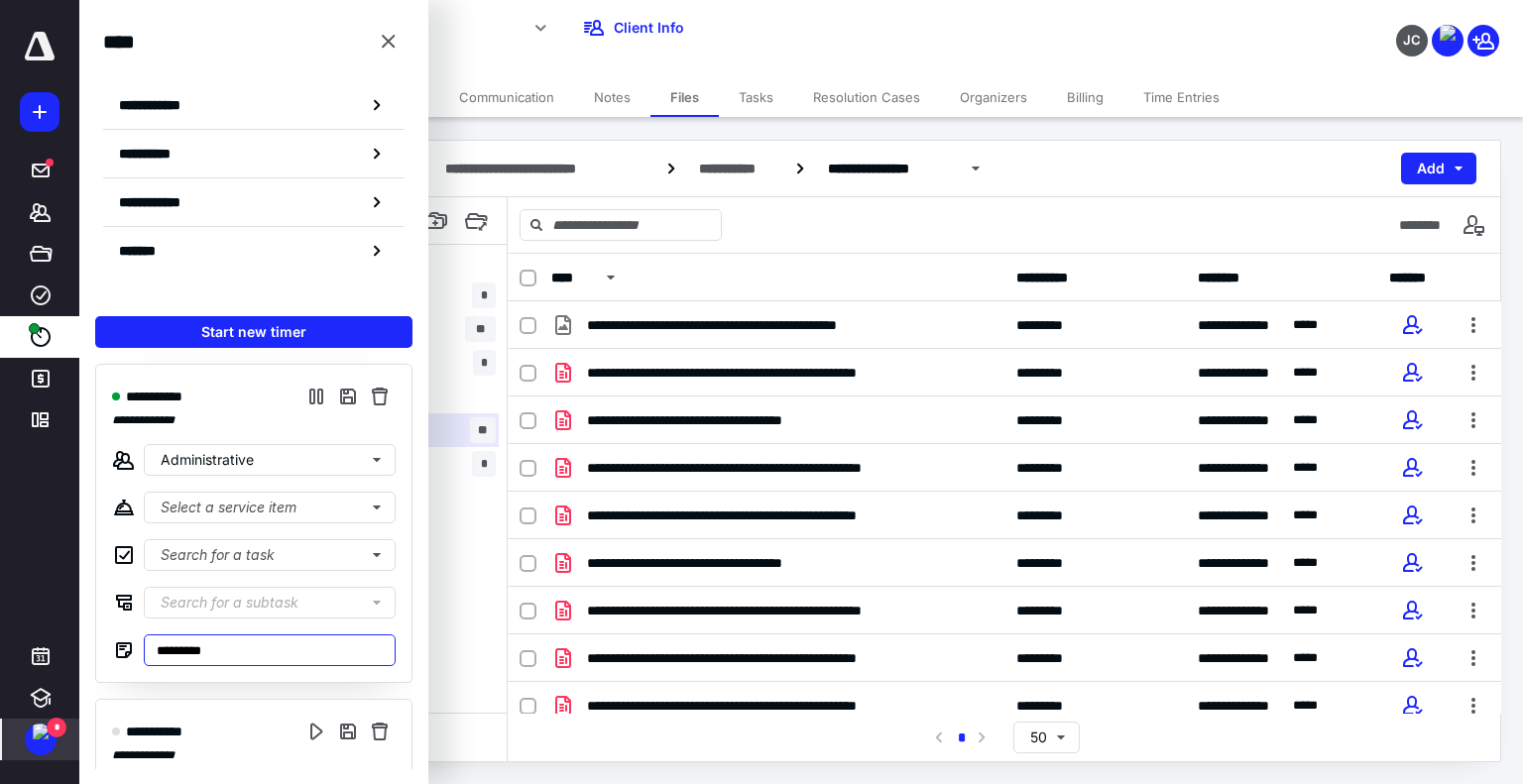 drag, startPoint x: 215, startPoint y: 650, endPoint x: 202, endPoint y: 652, distance: 13.152946 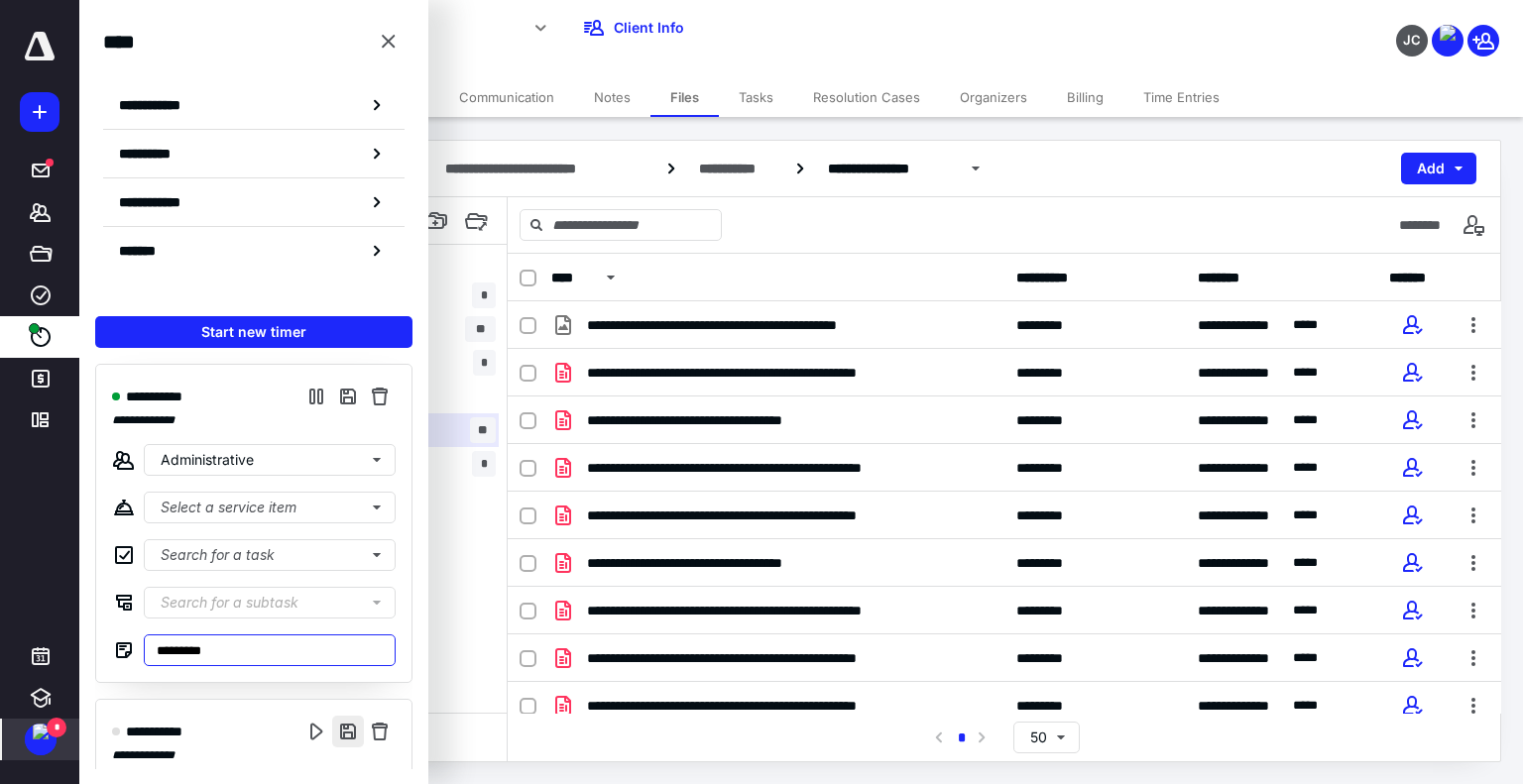 type on "*********" 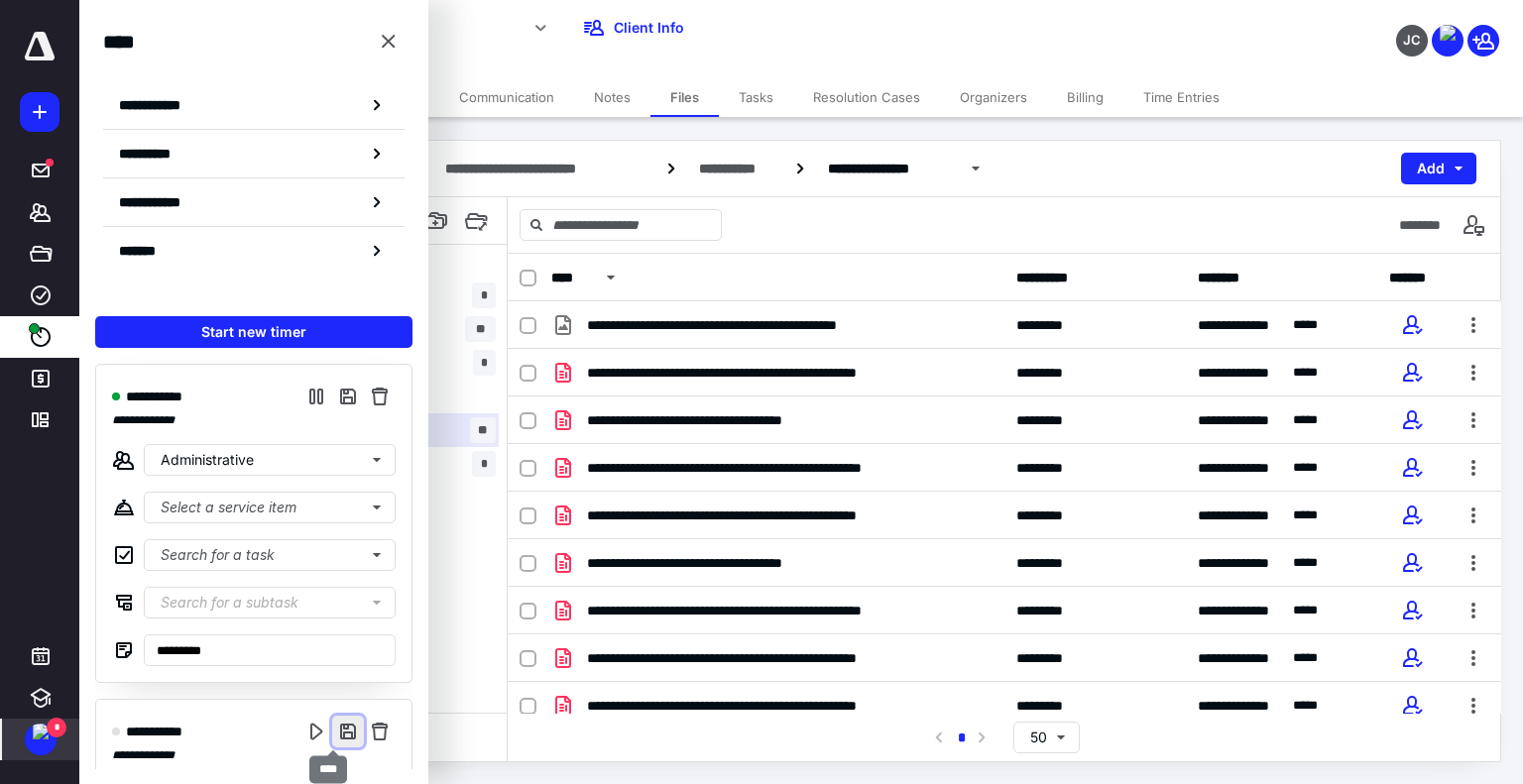 click at bounding box center (348, 731) 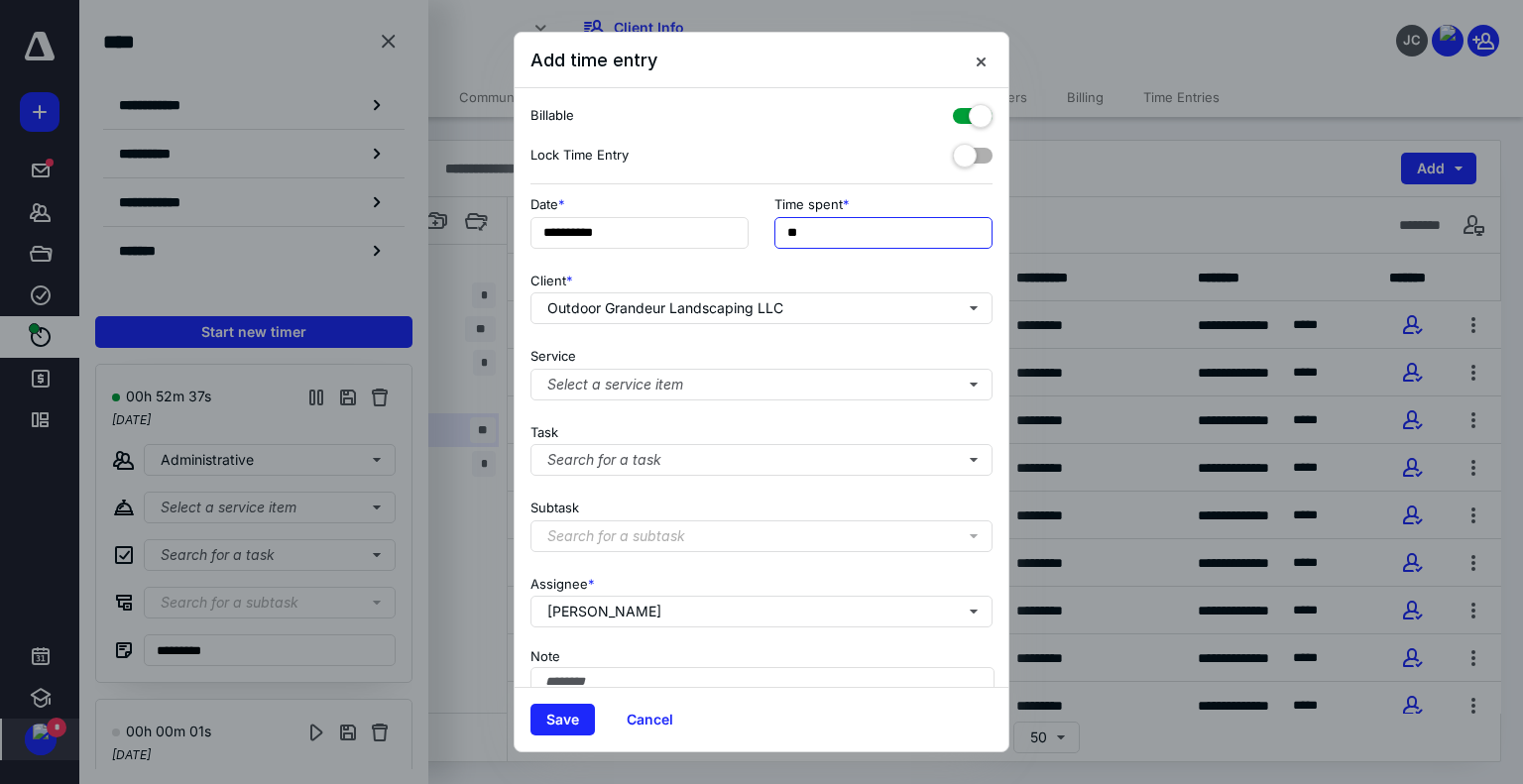 click on "**" at bounding box center [883, 233] 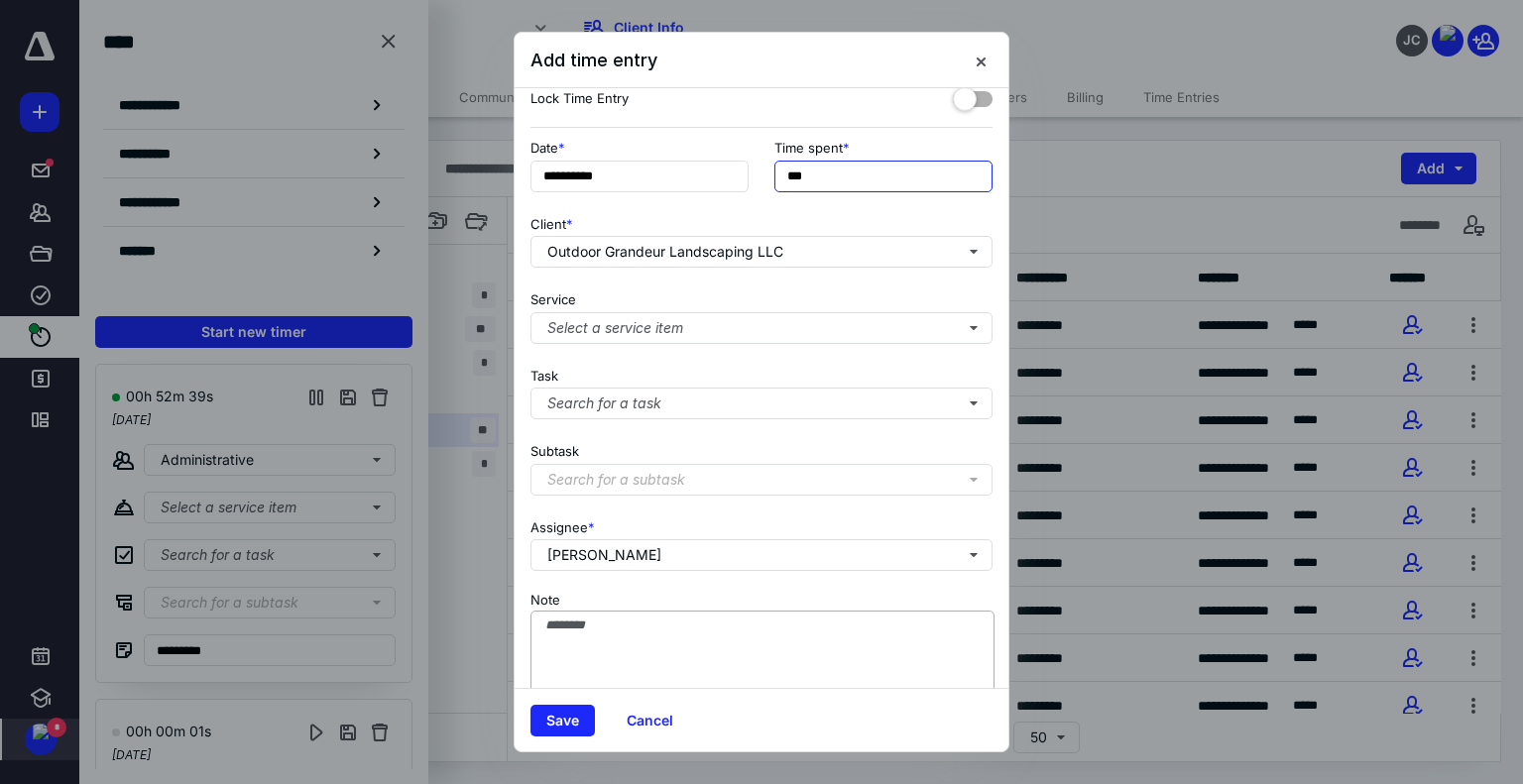 scroll, scrollTop: 108, scrollLeft: 0, axis: vertical 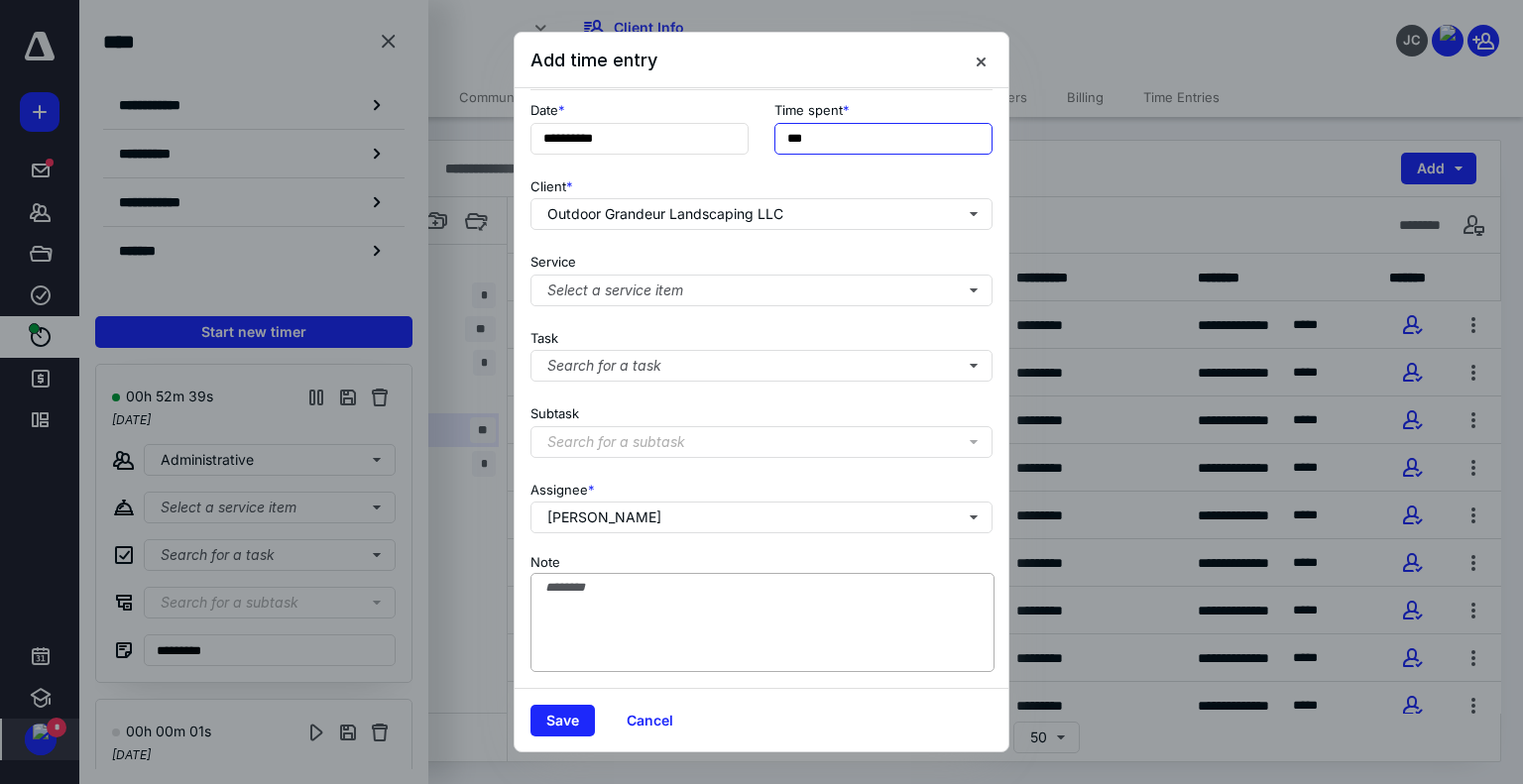 type on "***" 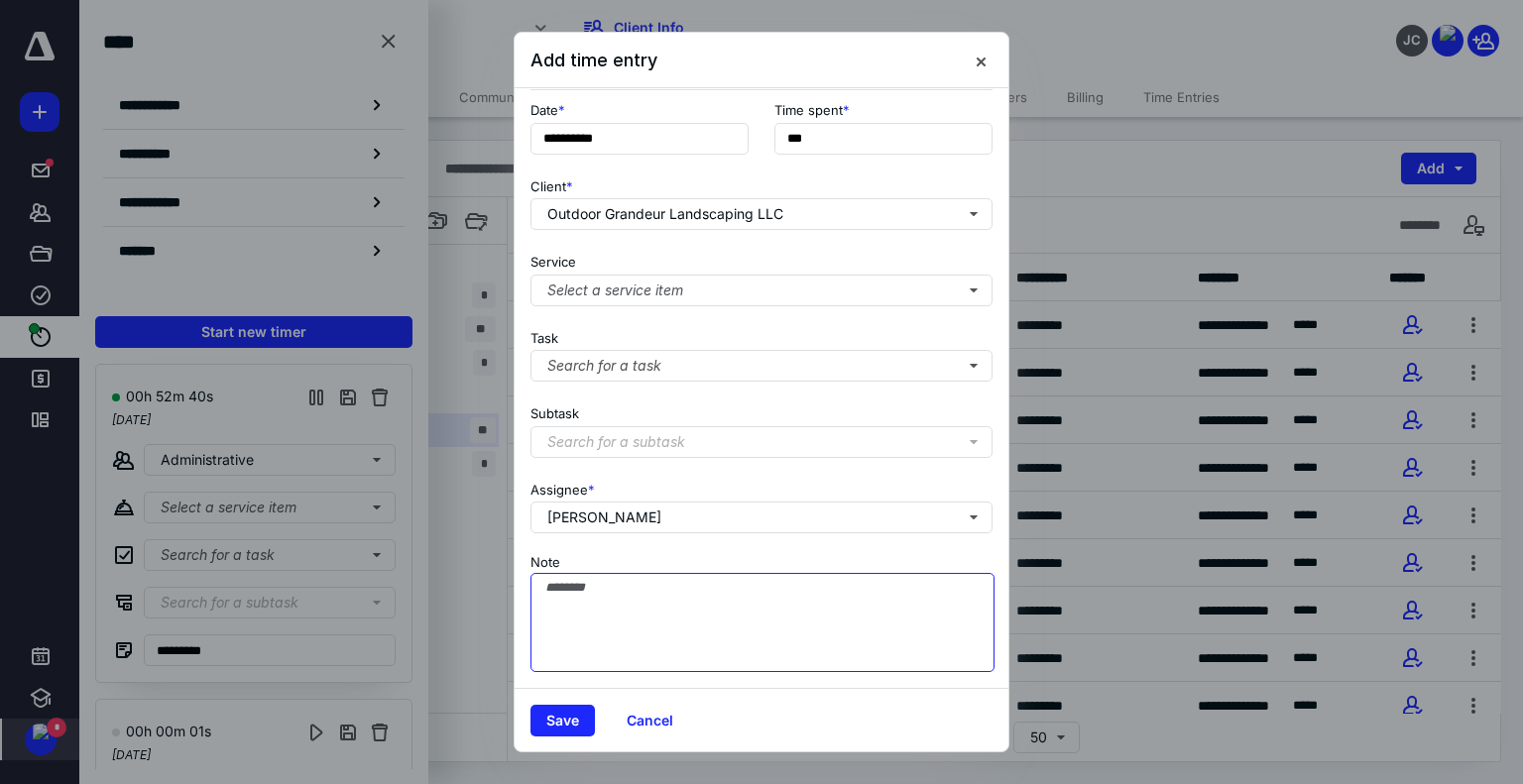 drag, startPoint x: 648, startPoint y: 602, endPoint x: 524, endPoint y: 594, distance: 124.257797 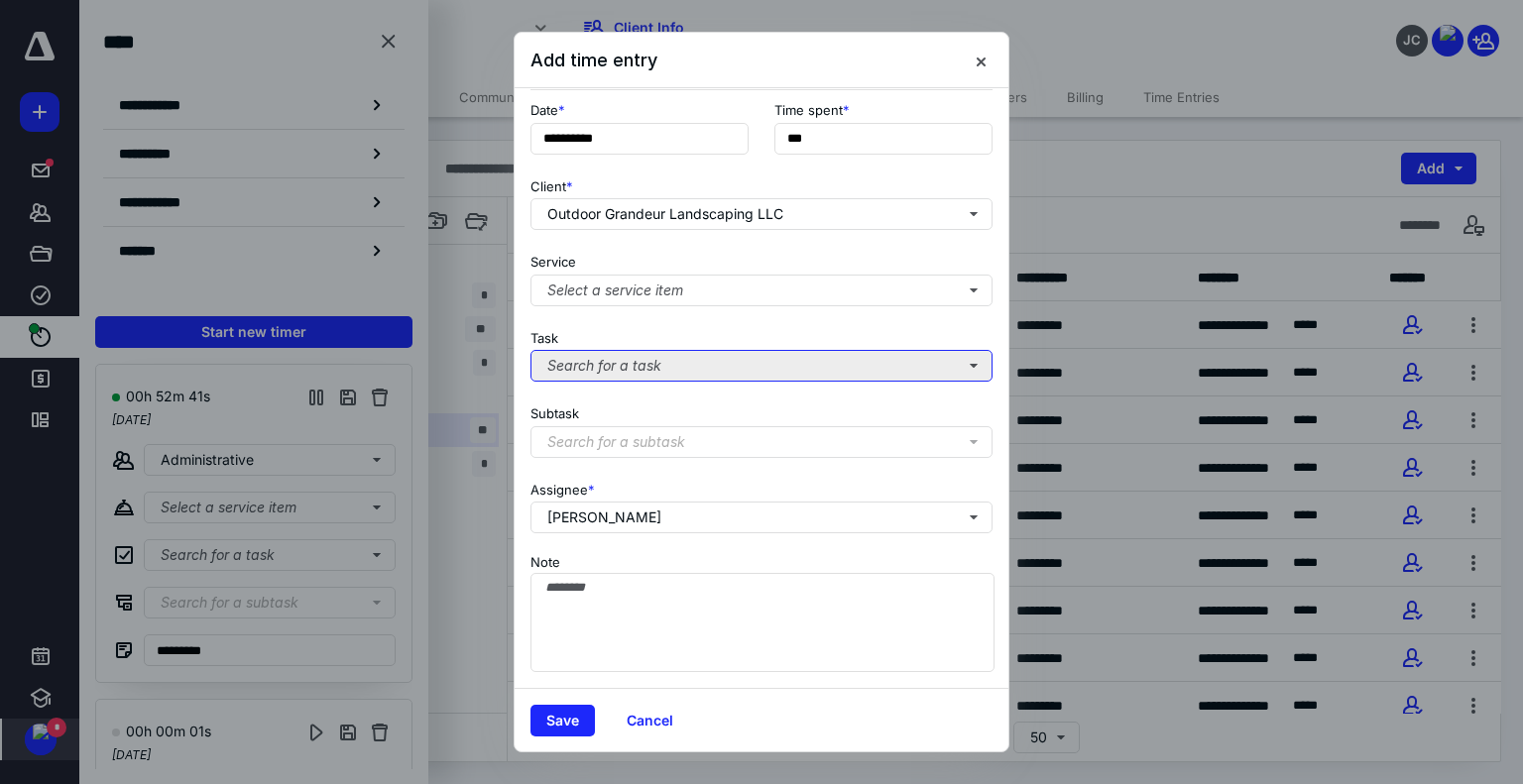 click on "Search for a task" at bounding box center [762, 366] 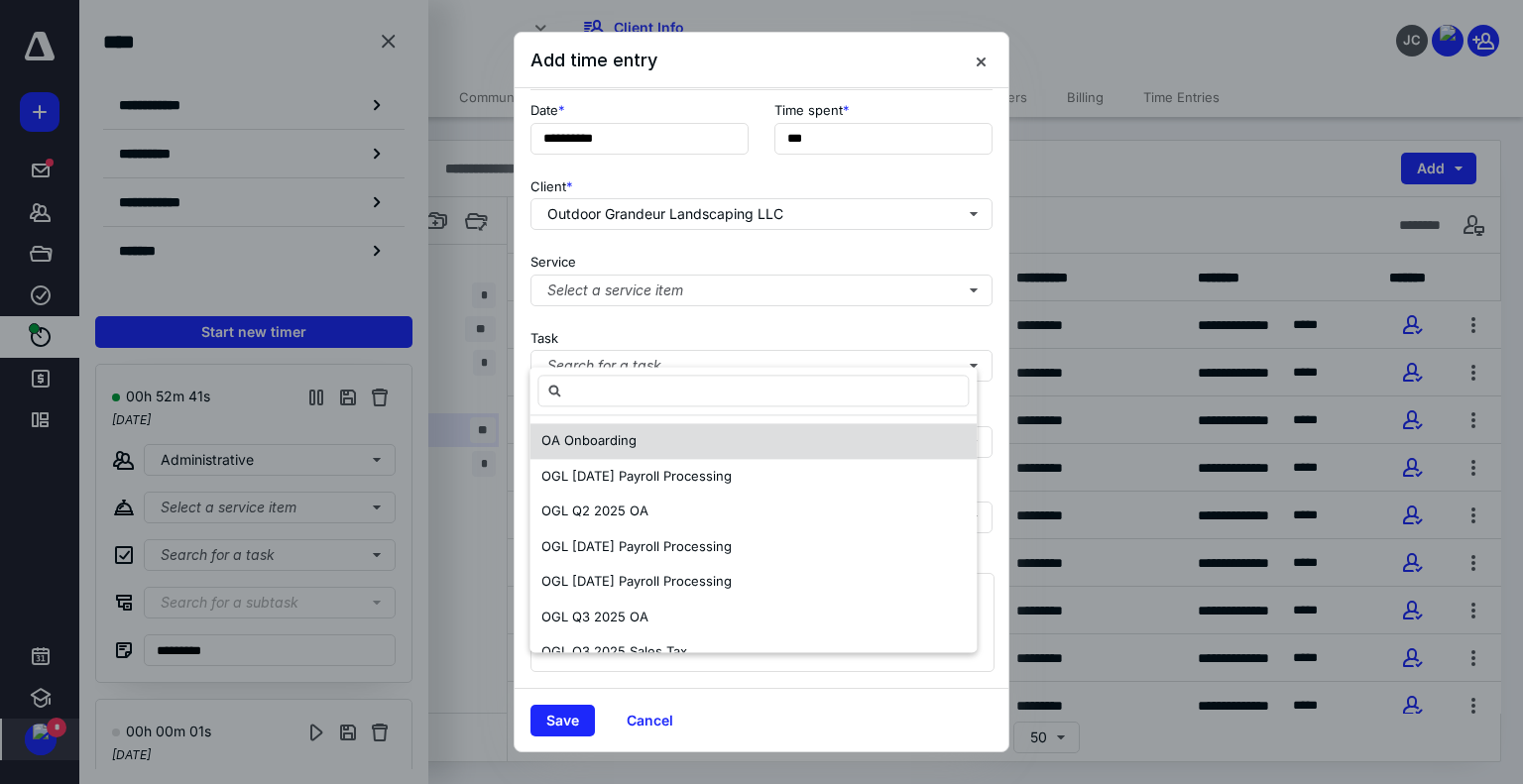 click on "OA Onboarding" at bounding box center (753, 441) 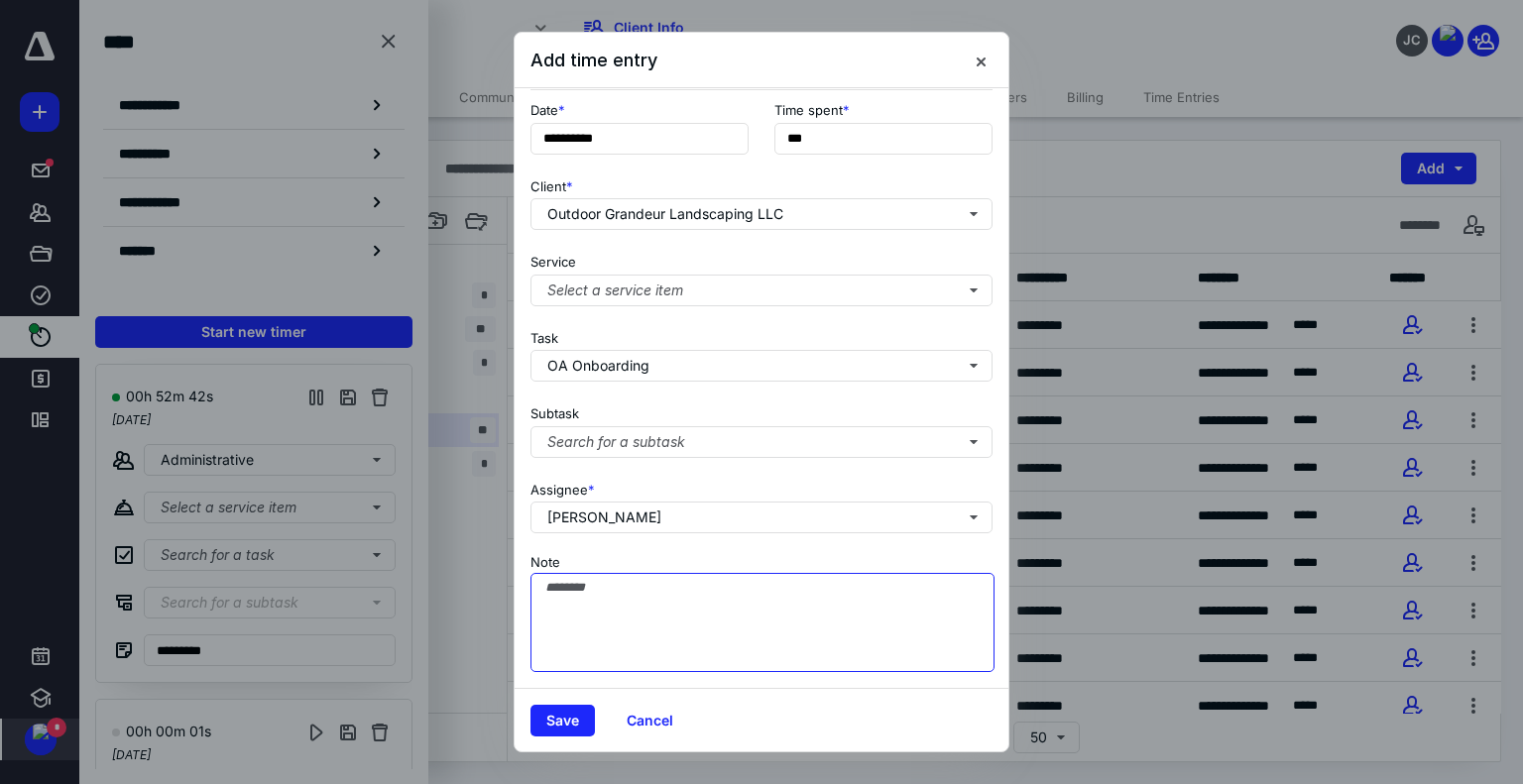 click on "Note" at bounding box center [762, 622] 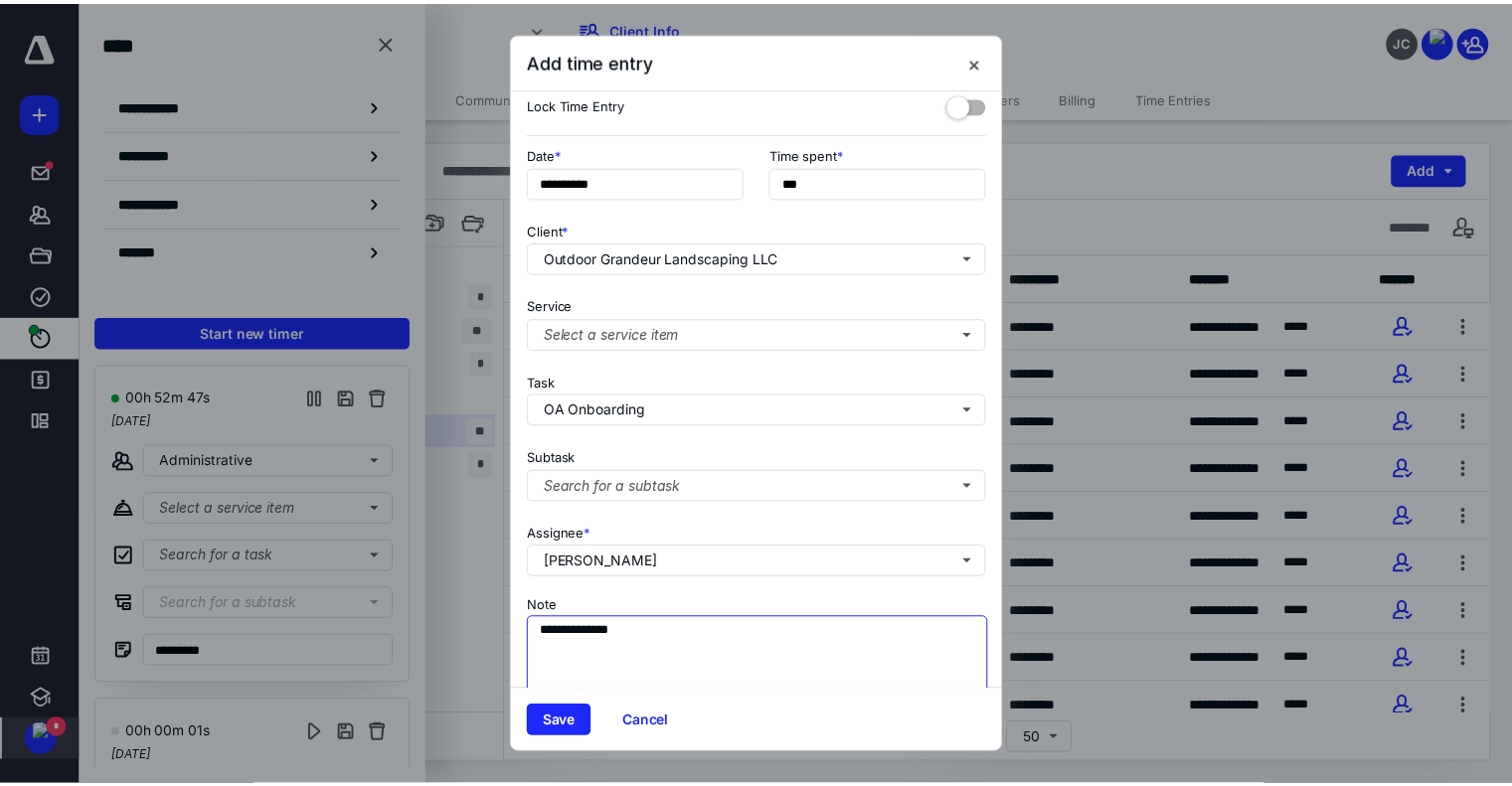 scroll, scrollTop: 0, scrollLeft: 0, axis: both 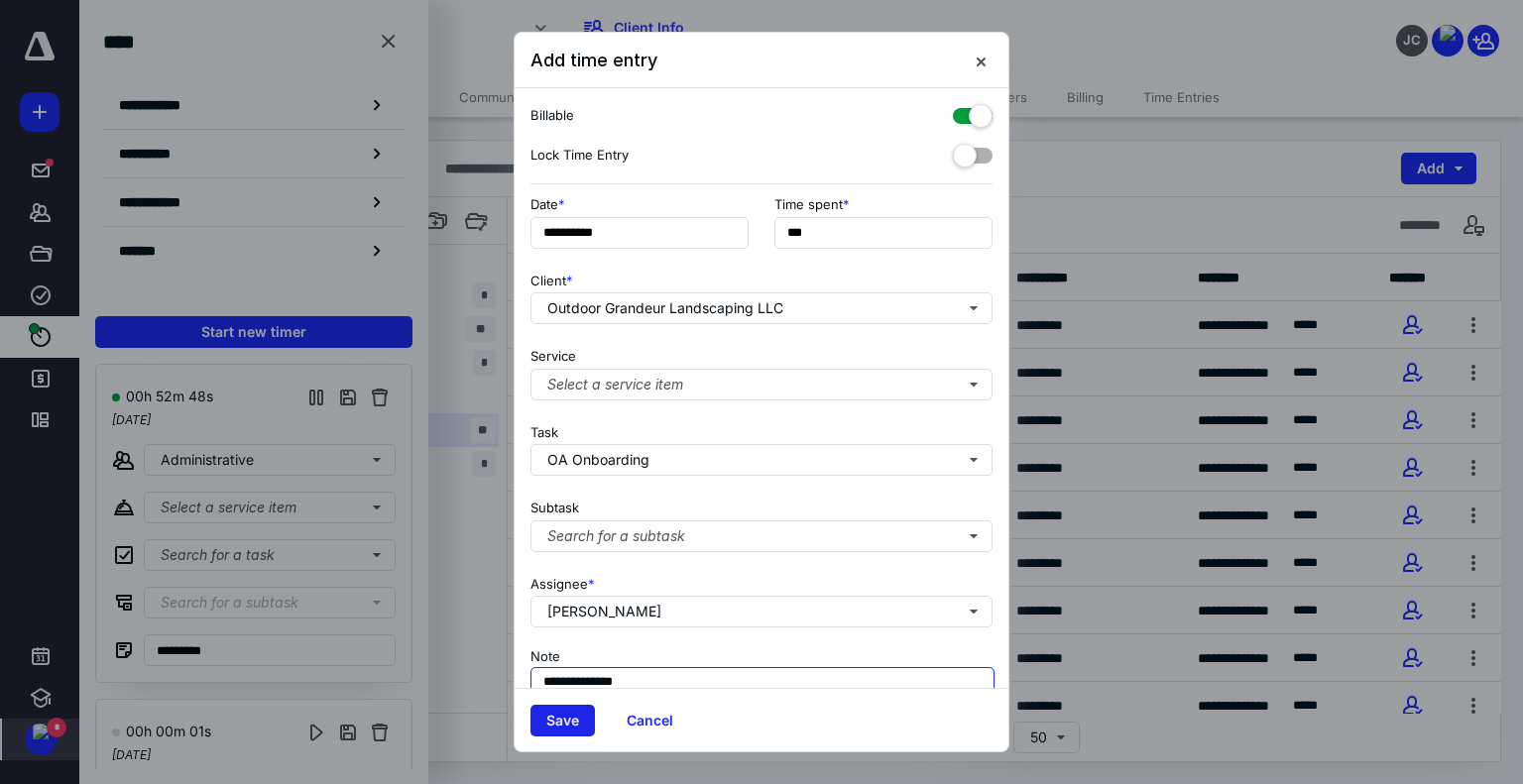 type on "**********" 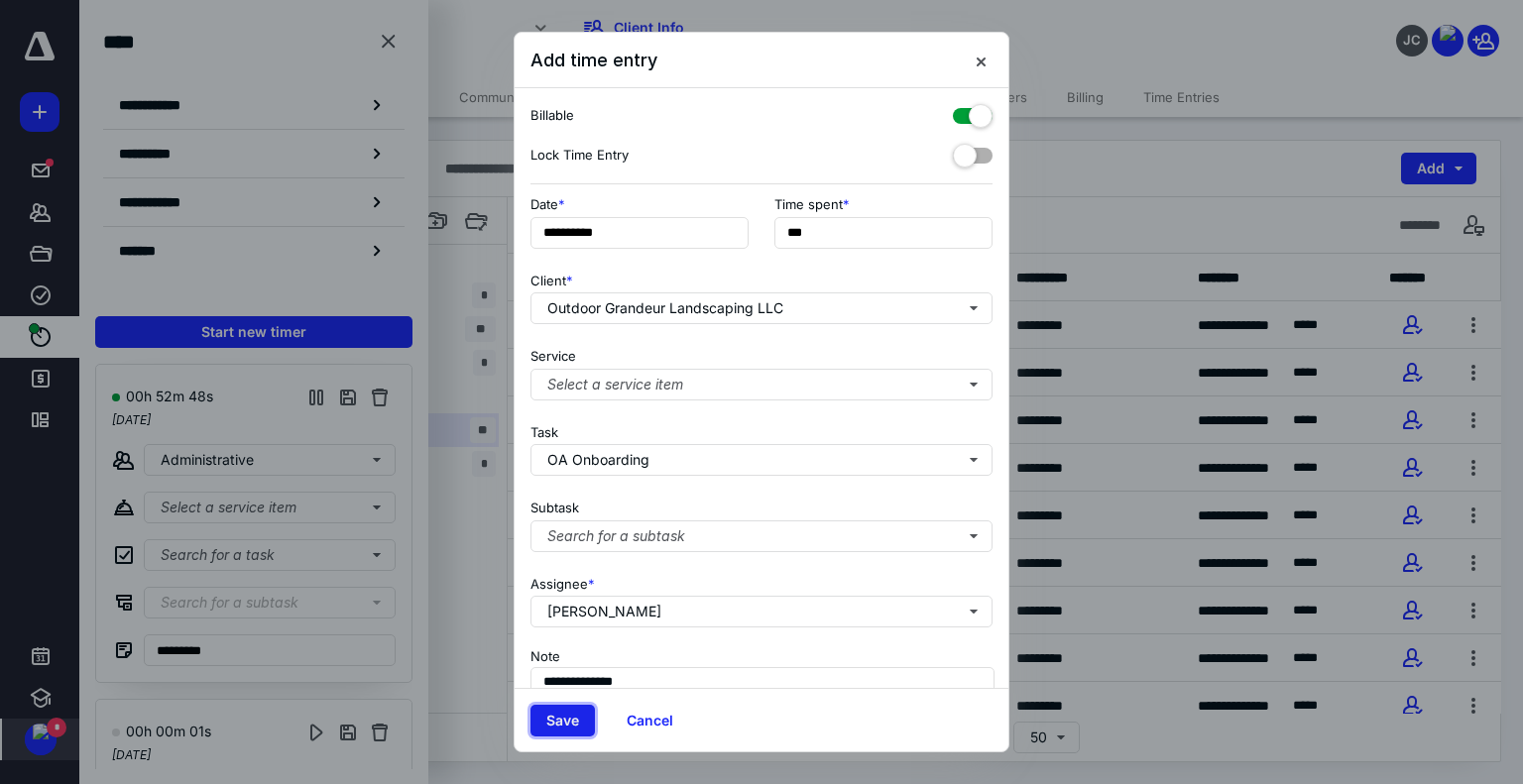 click on "Save" at bounding box center (562, 721) 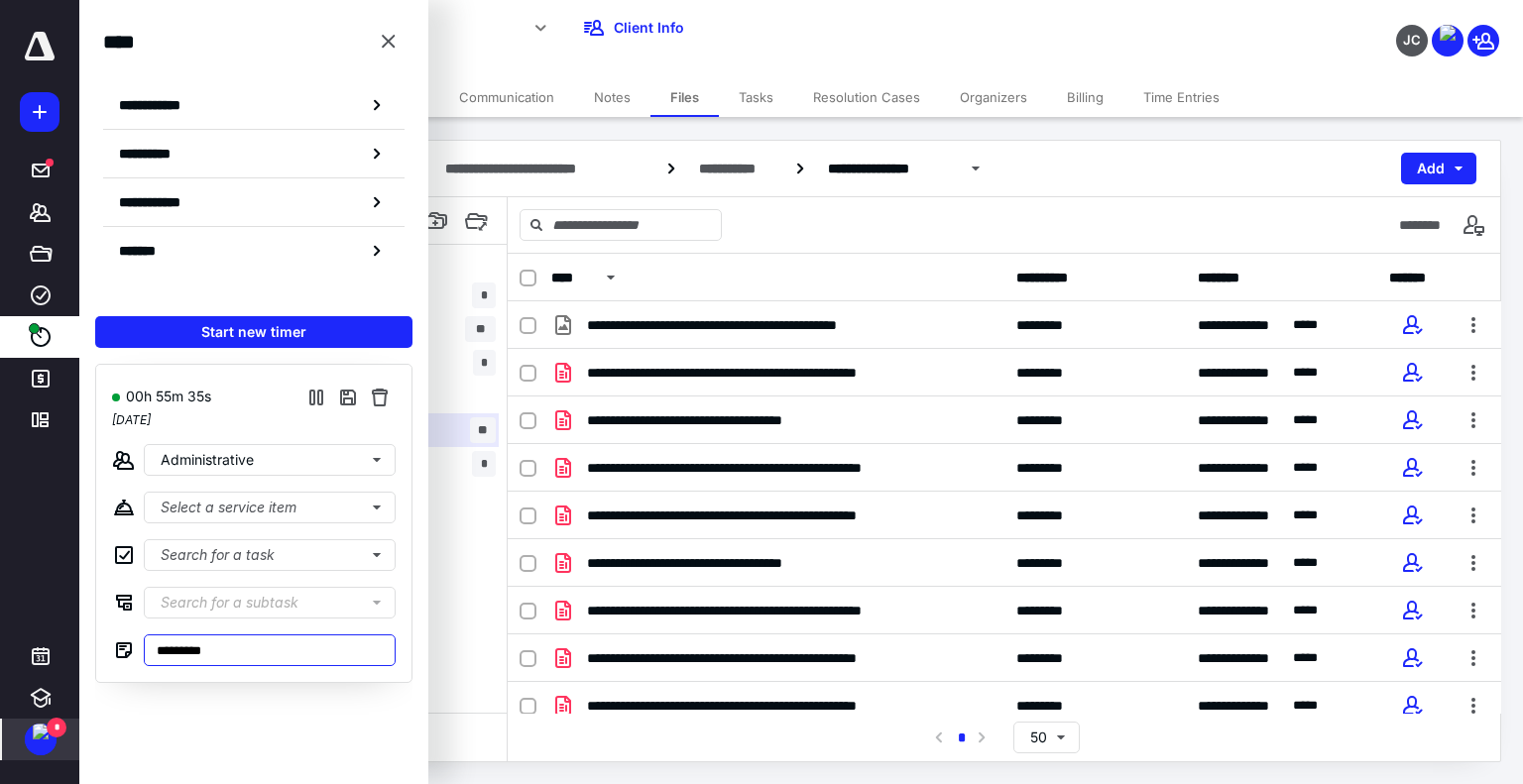 click on "*********" at bounding box center (270, 650) 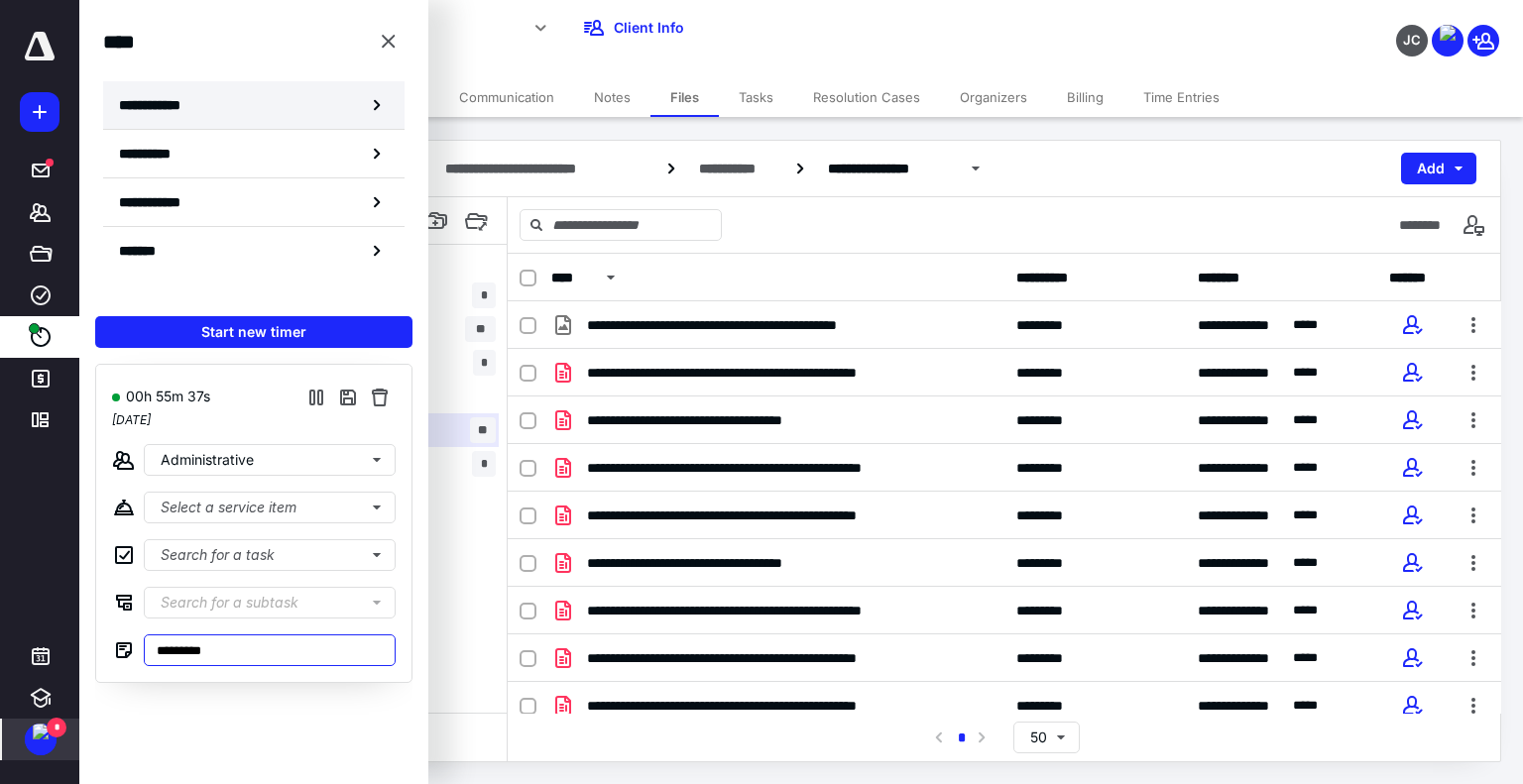 type on "*********" 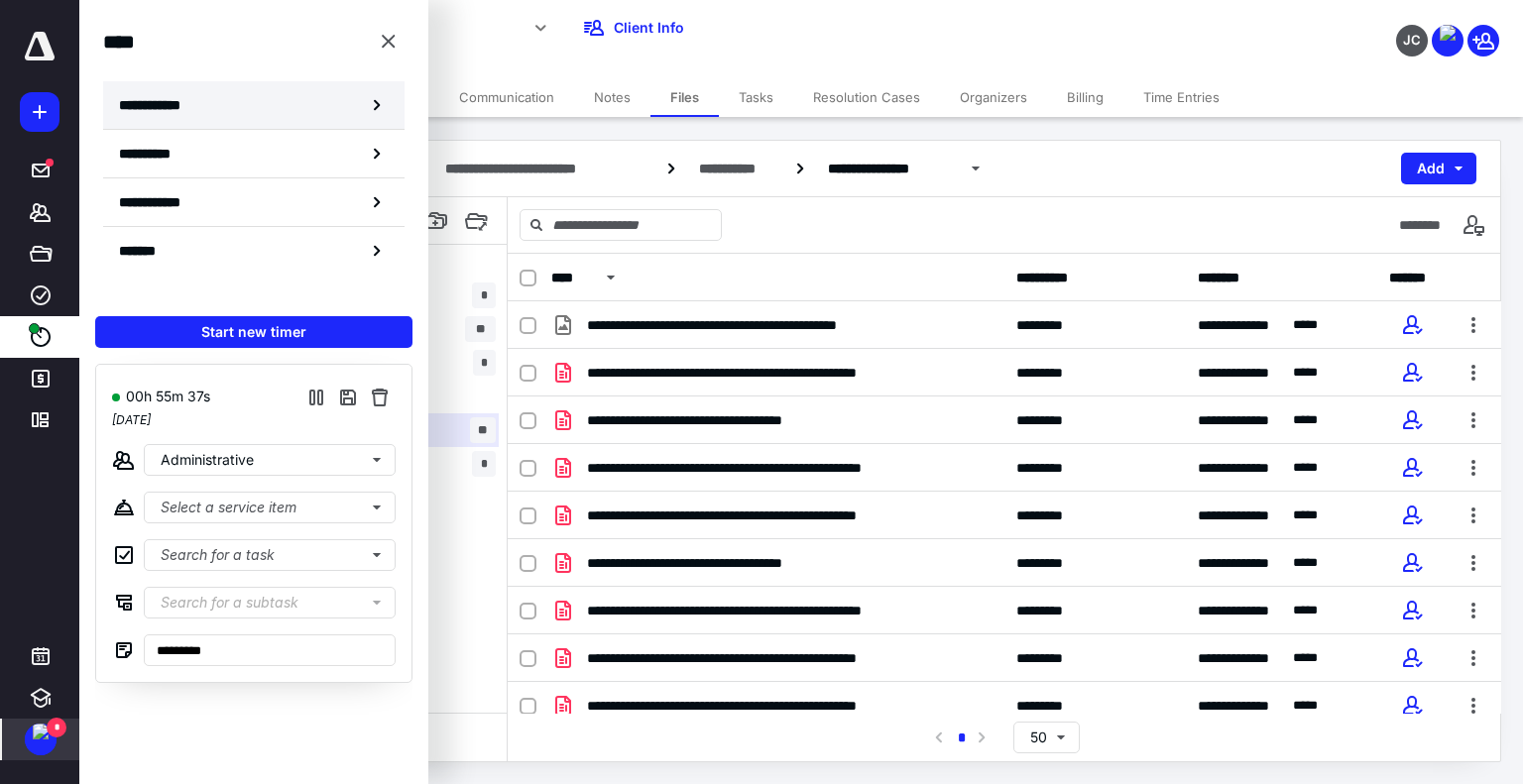 click on "**********" at bounding box center [161, 105] 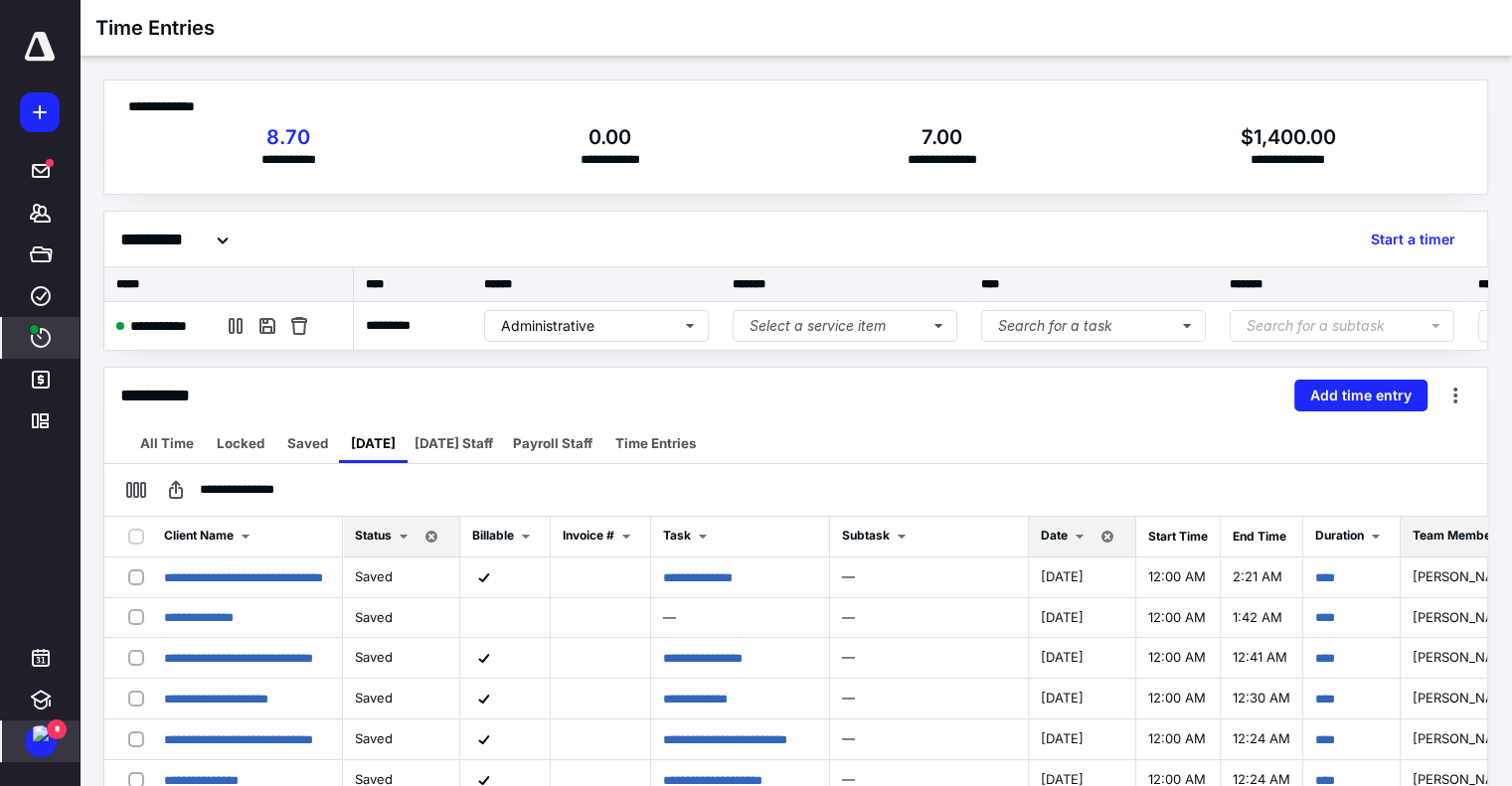 scroll, scrollTop: 199, scrollLeft: 0, axis: vertical 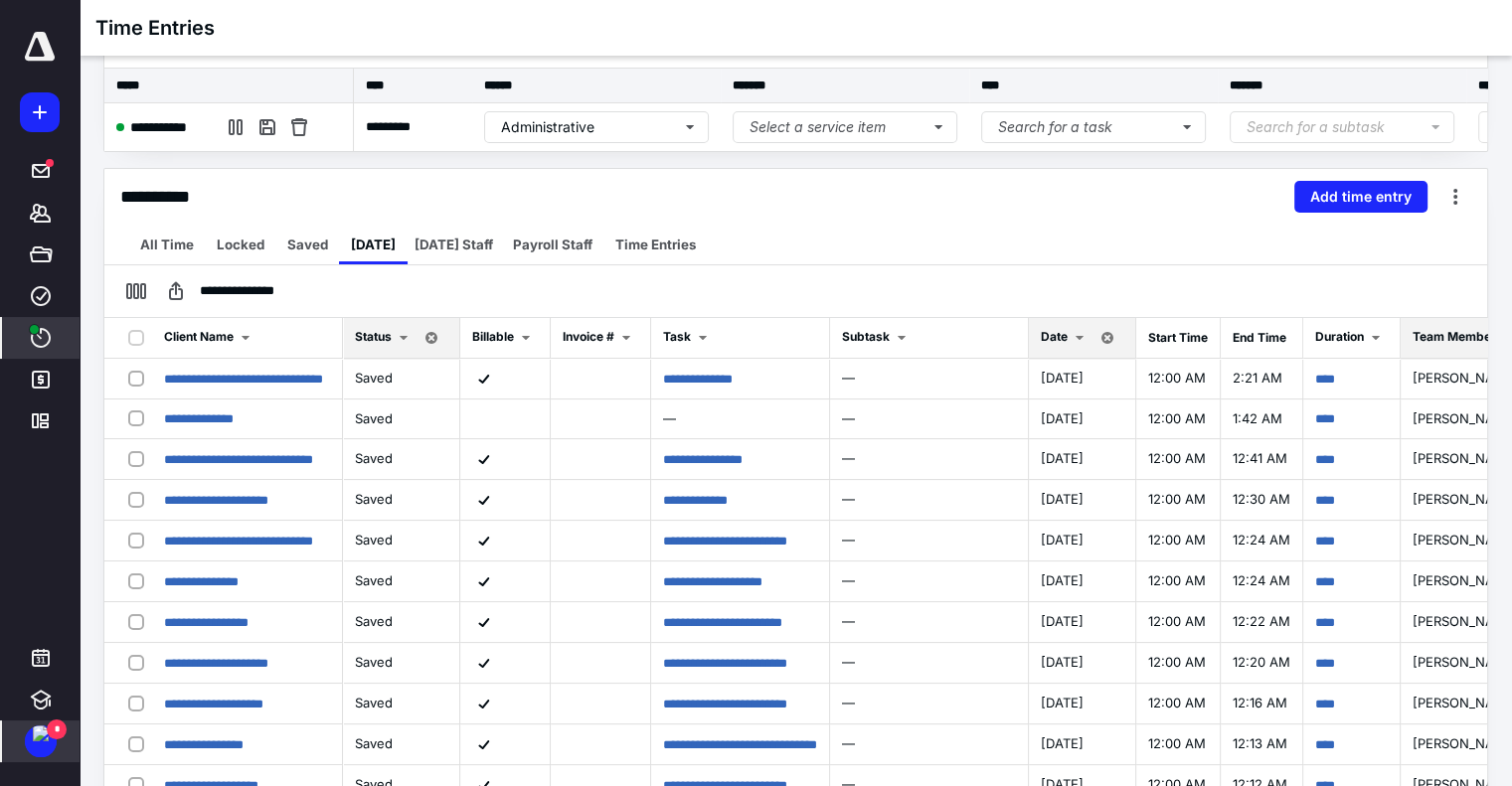 click on "Date" at bounding box center [1054, 336] 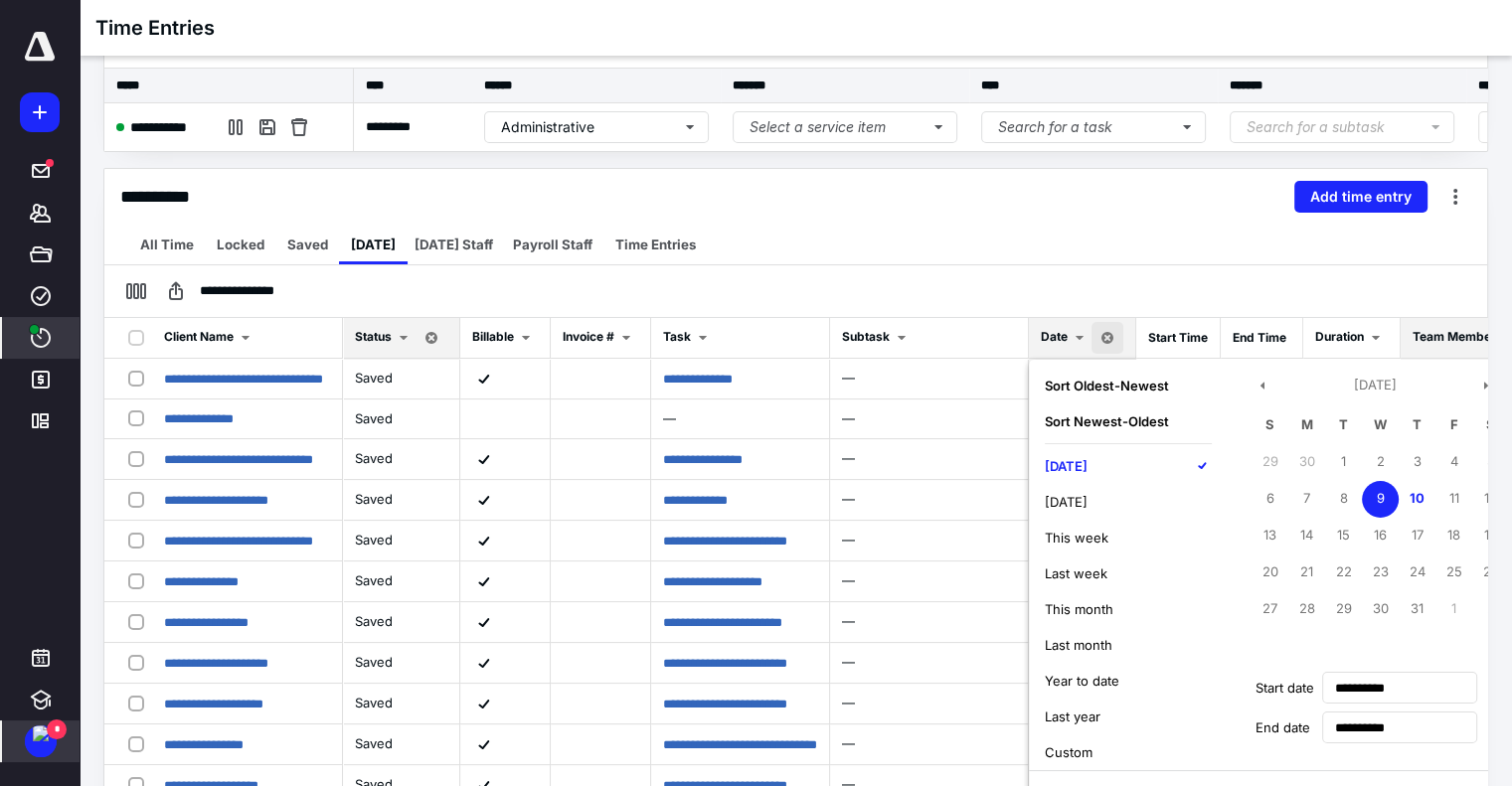 click on "[DATE]" at bounding box center [1066, 466] 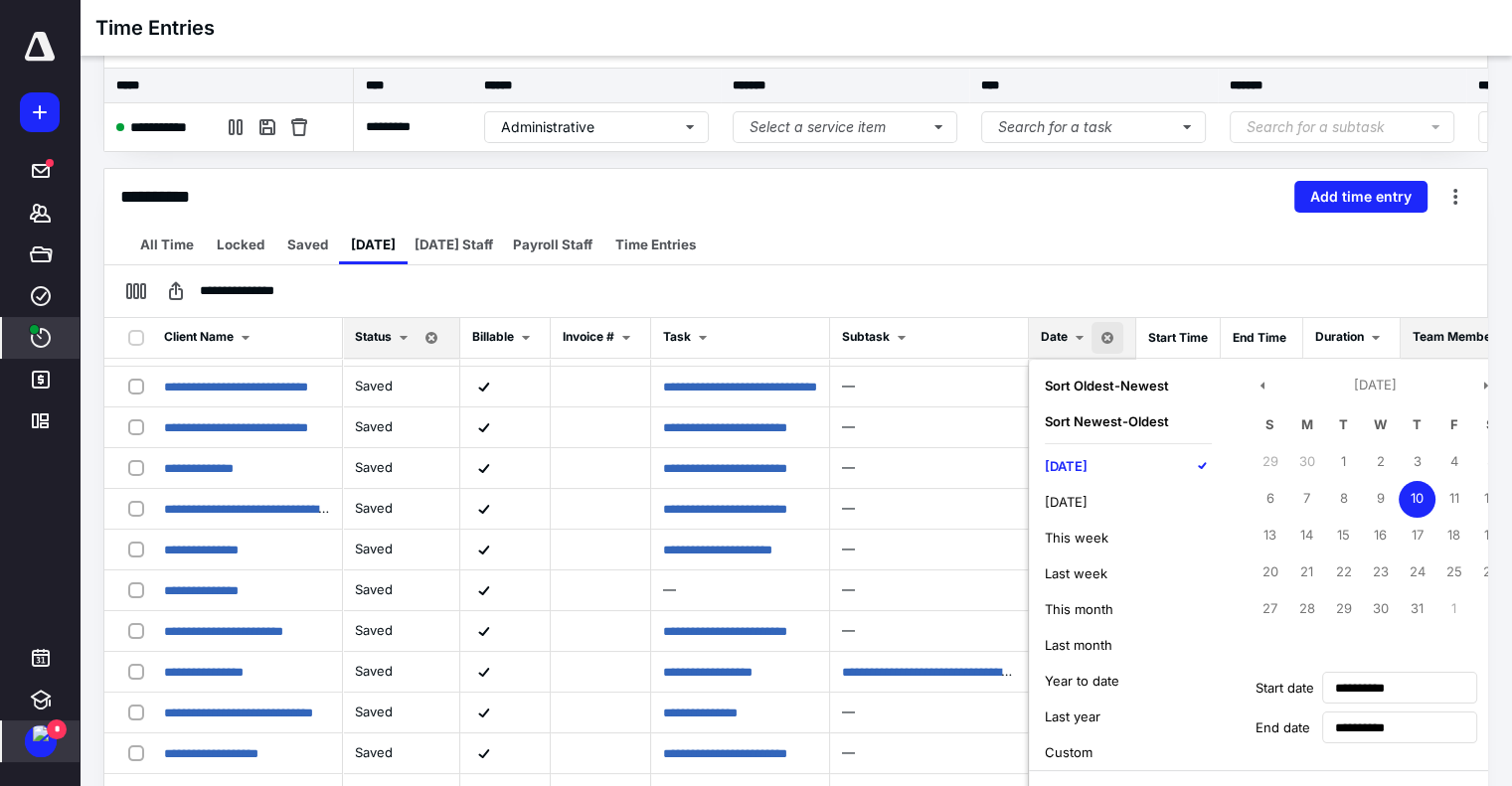 scroll, scrollTop: 449, scrollLeft: 0, axis: vertical 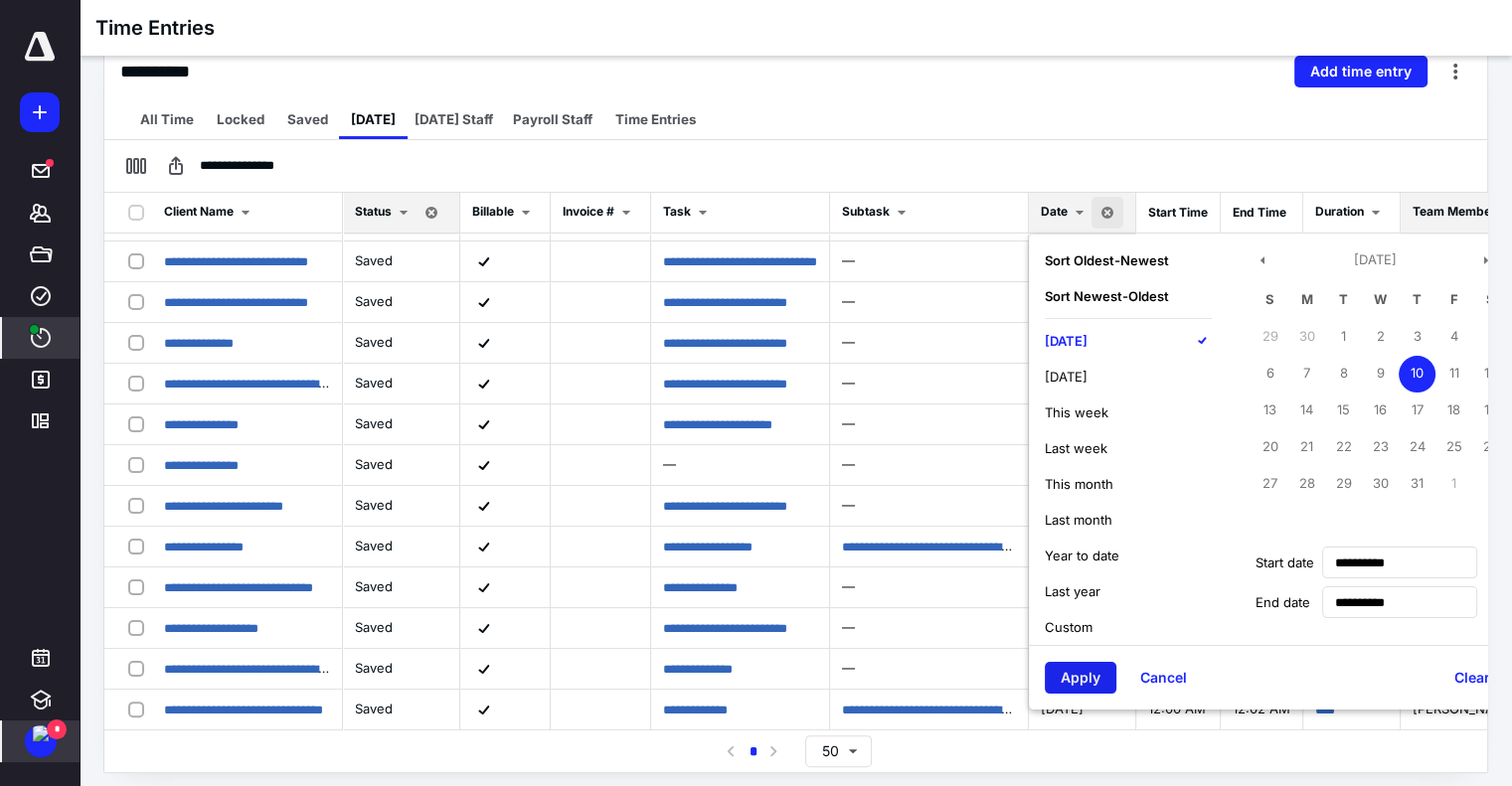 click on "Apply" at bounding box center (1081, 678) 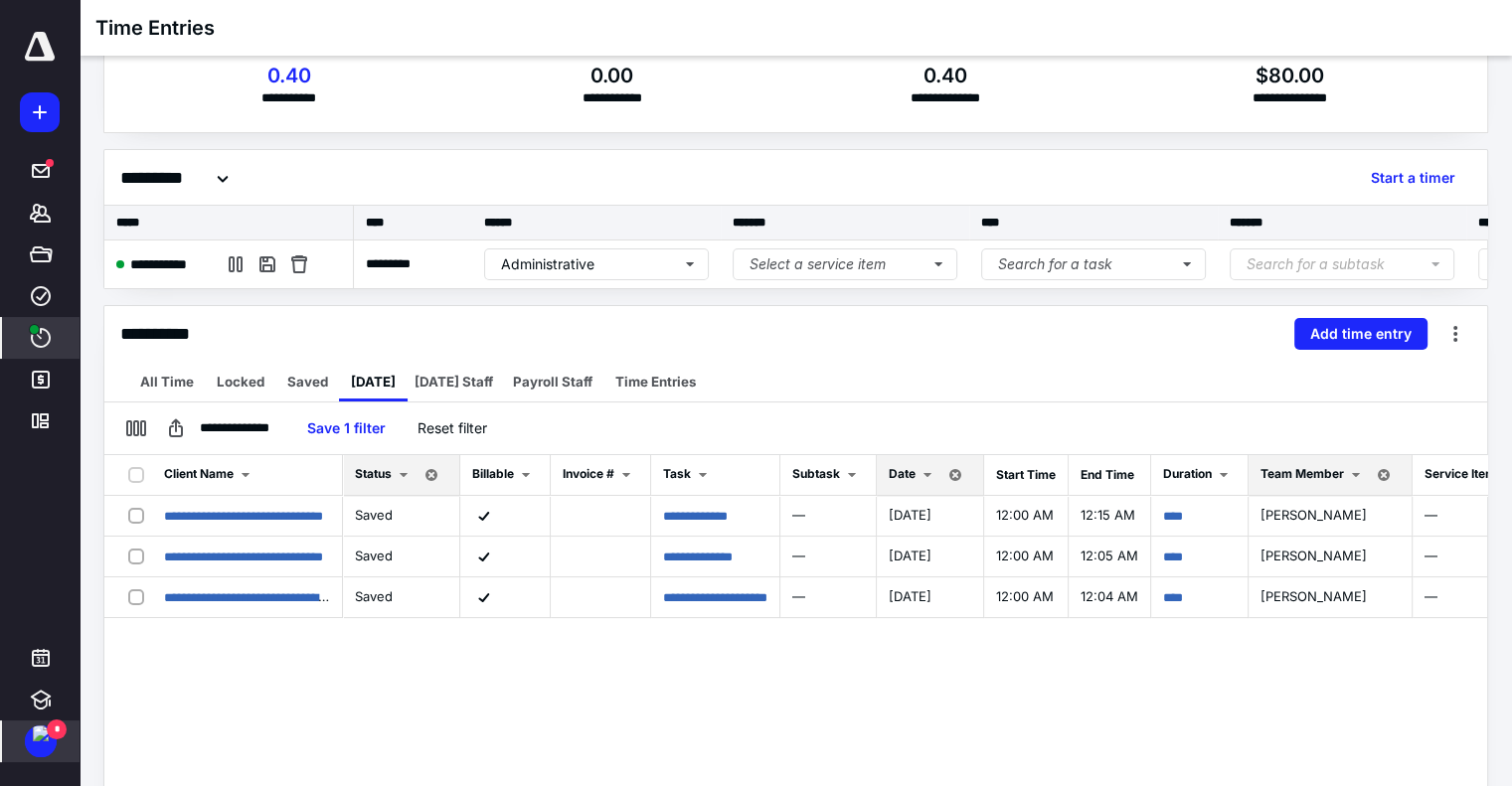 scroll, scrollTop: 26, scrollLeft: 0, axis: vertical 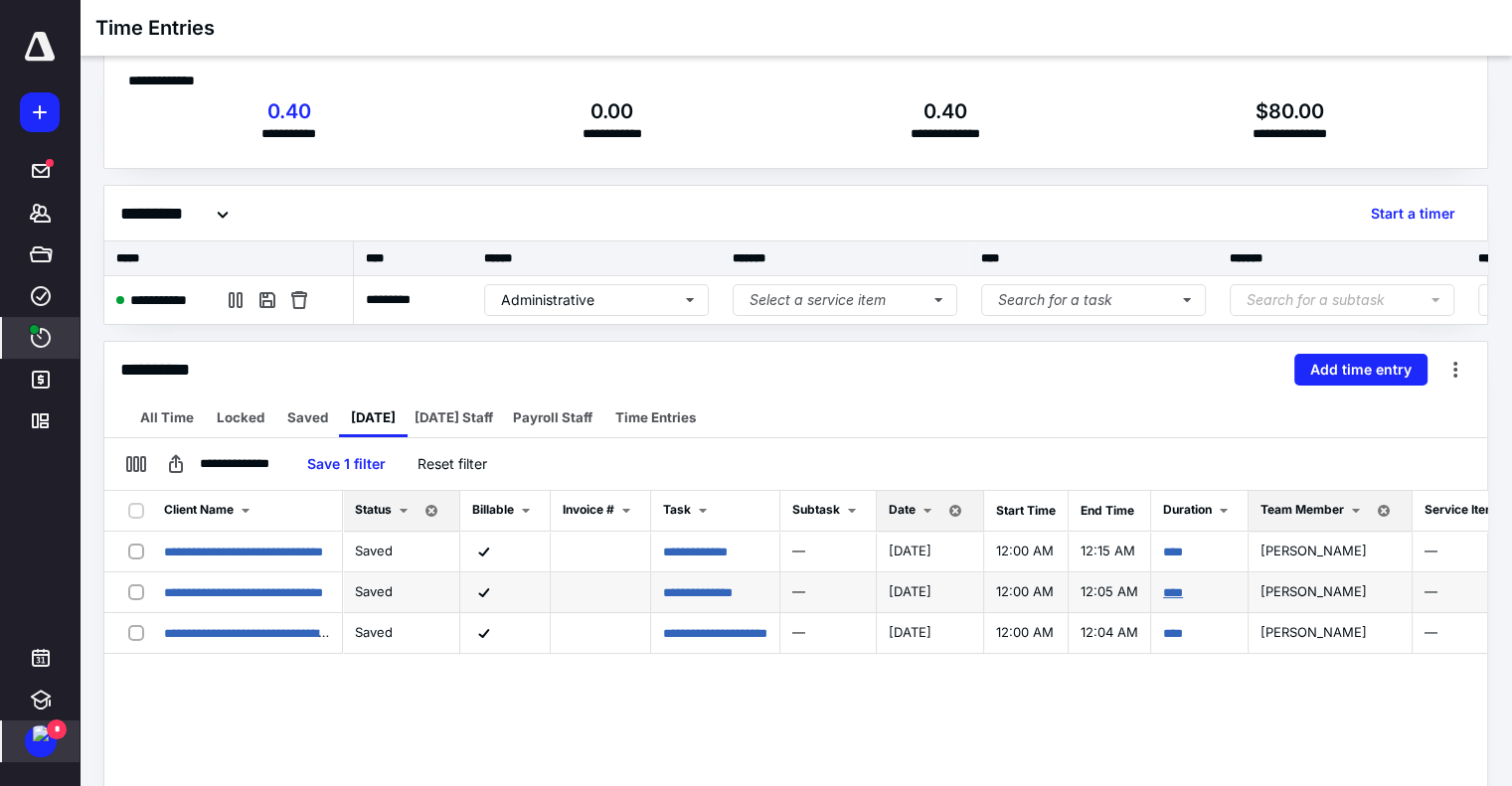 click on "****" at bounding box center (1173, 592) 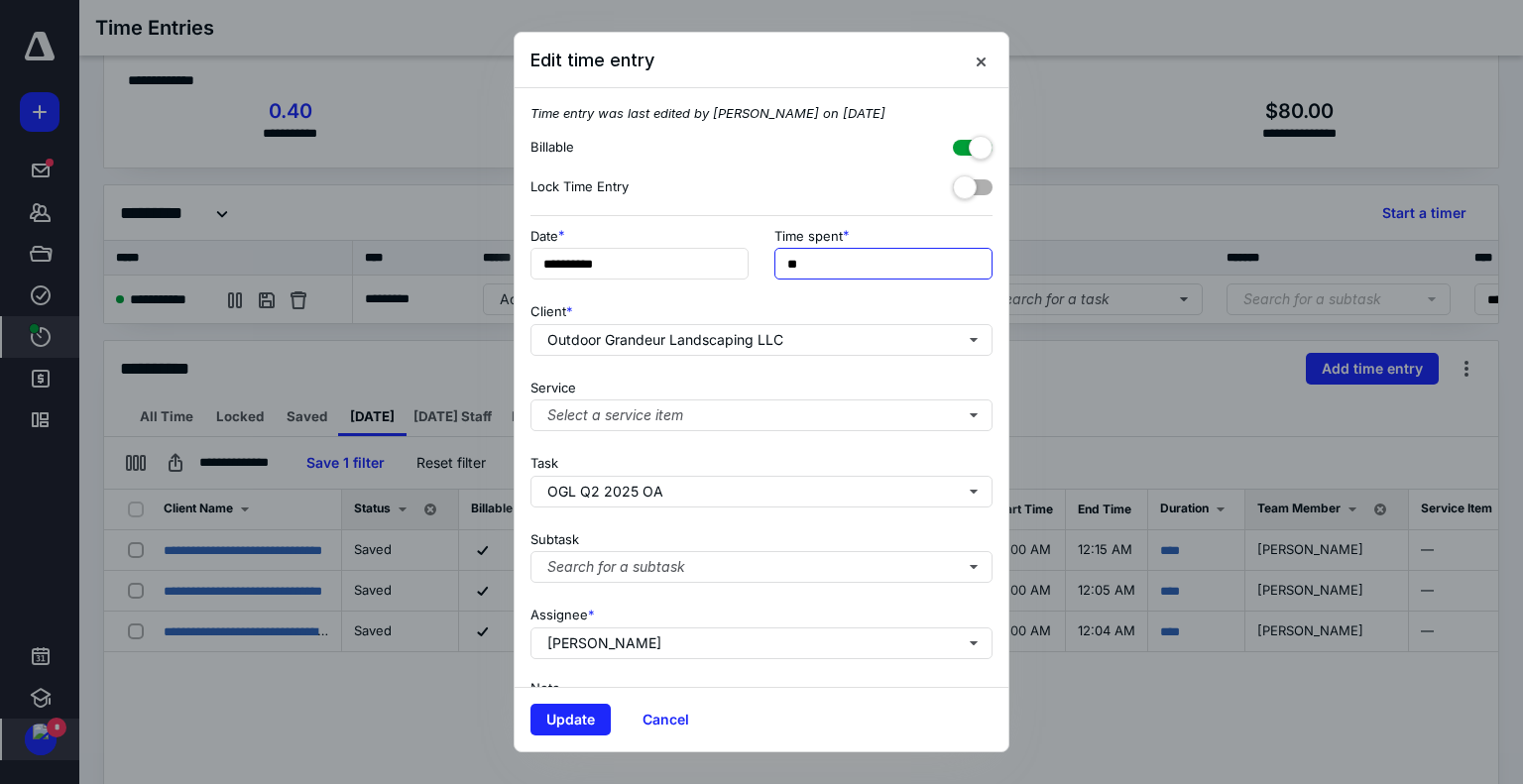 click on "**" at bounding box center (883, 264) 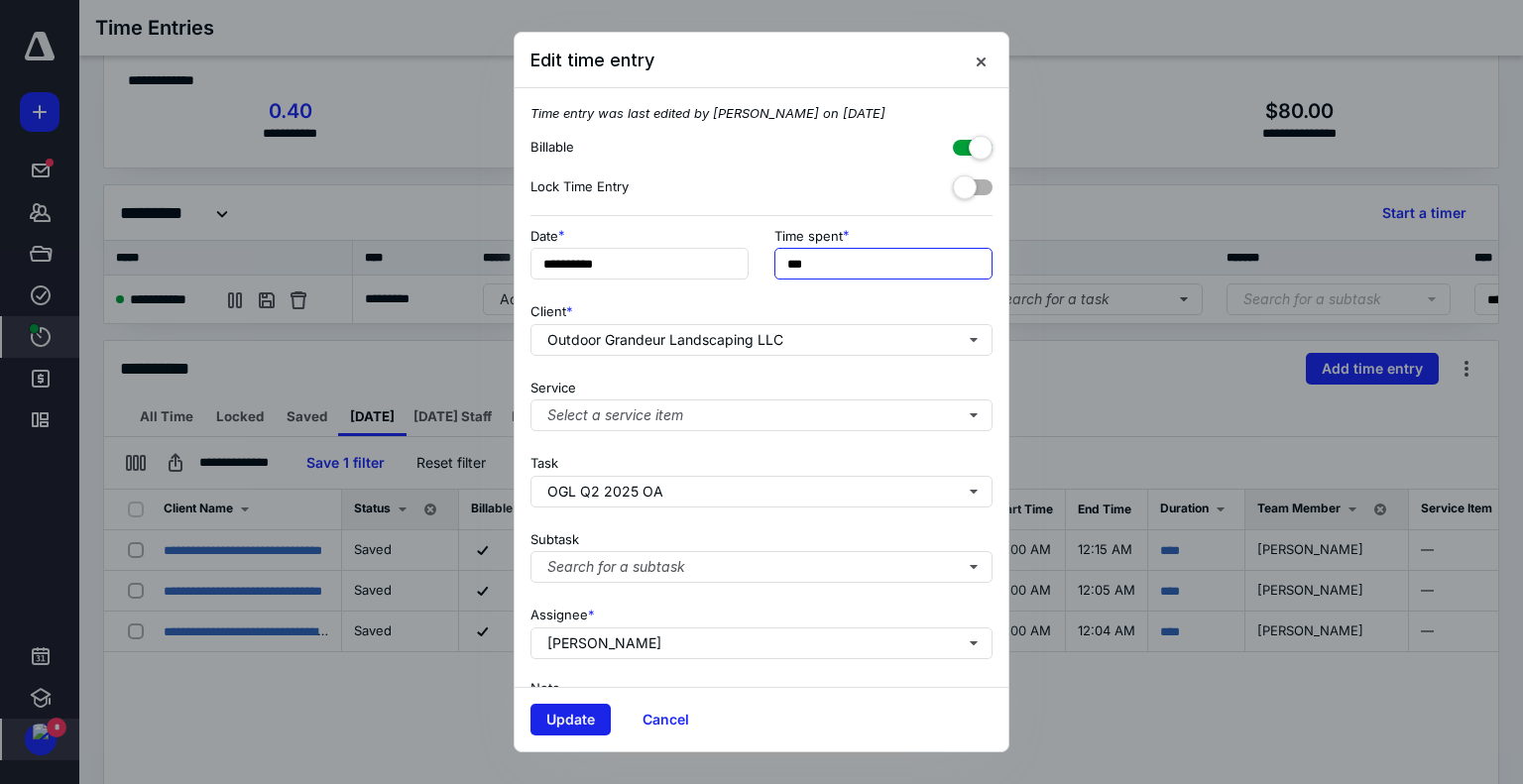 type on "***" 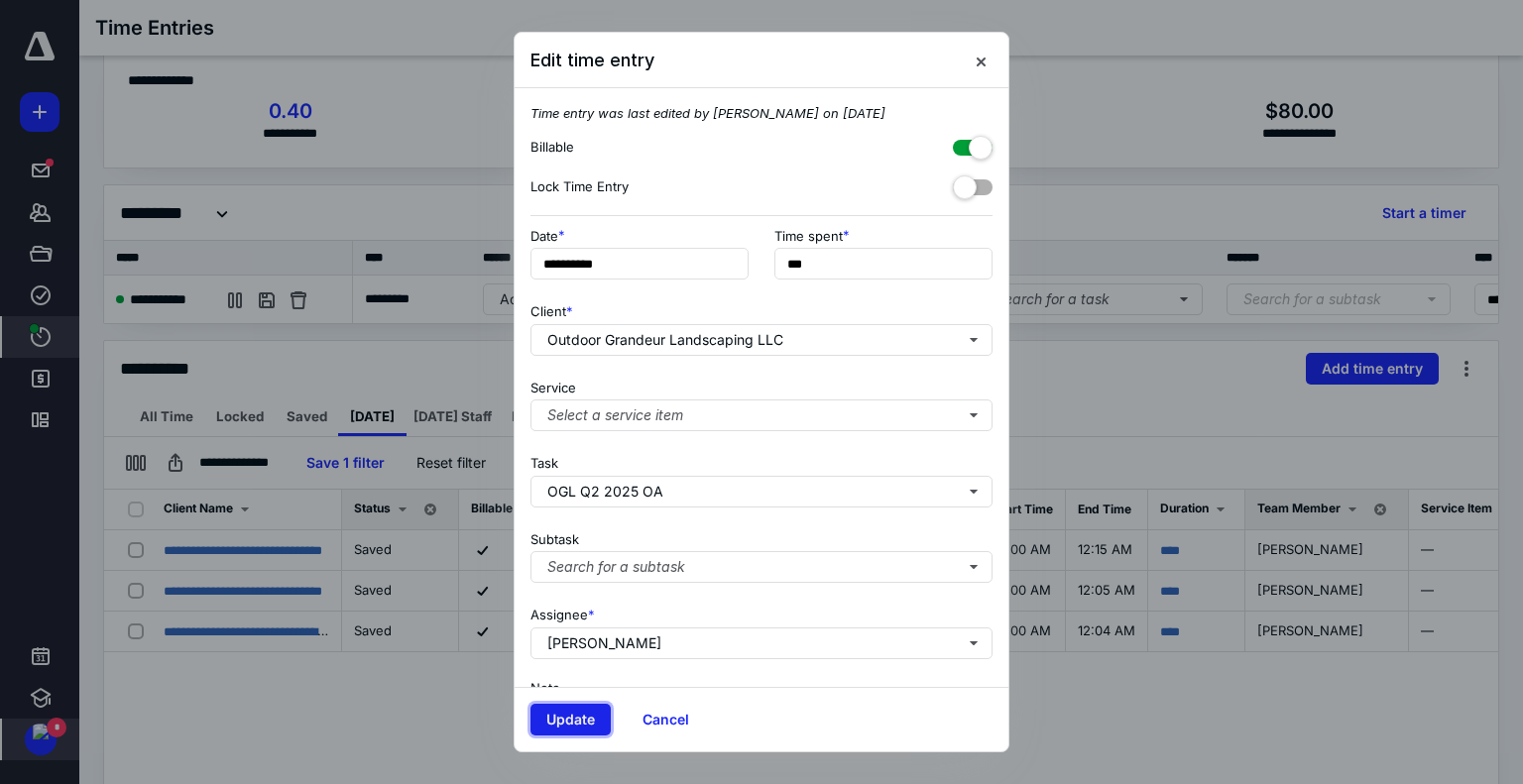 click on "Update" at bounding box center [570, 720] 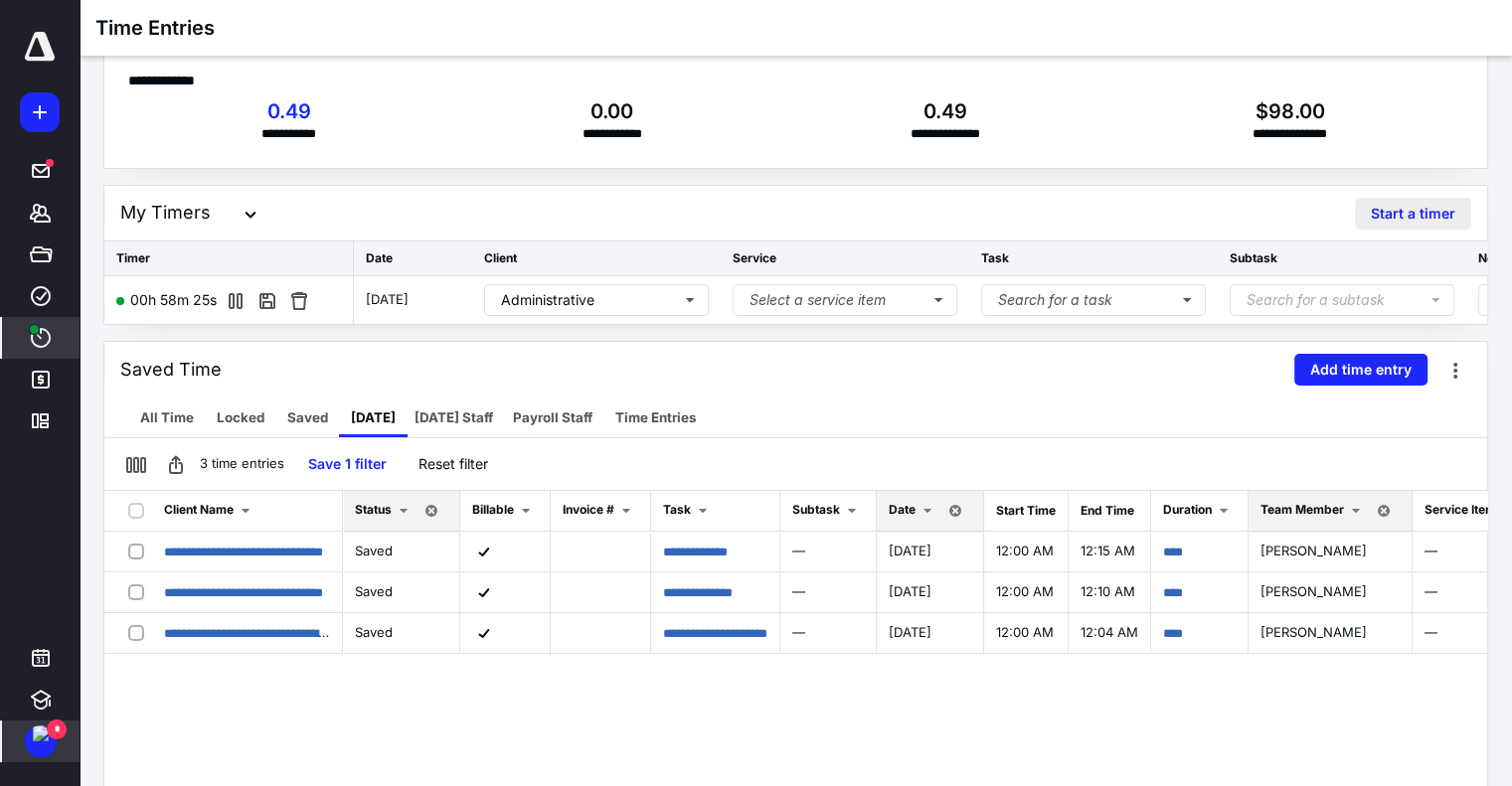 click on "Start a timer" at bounding box center (1413, 214) 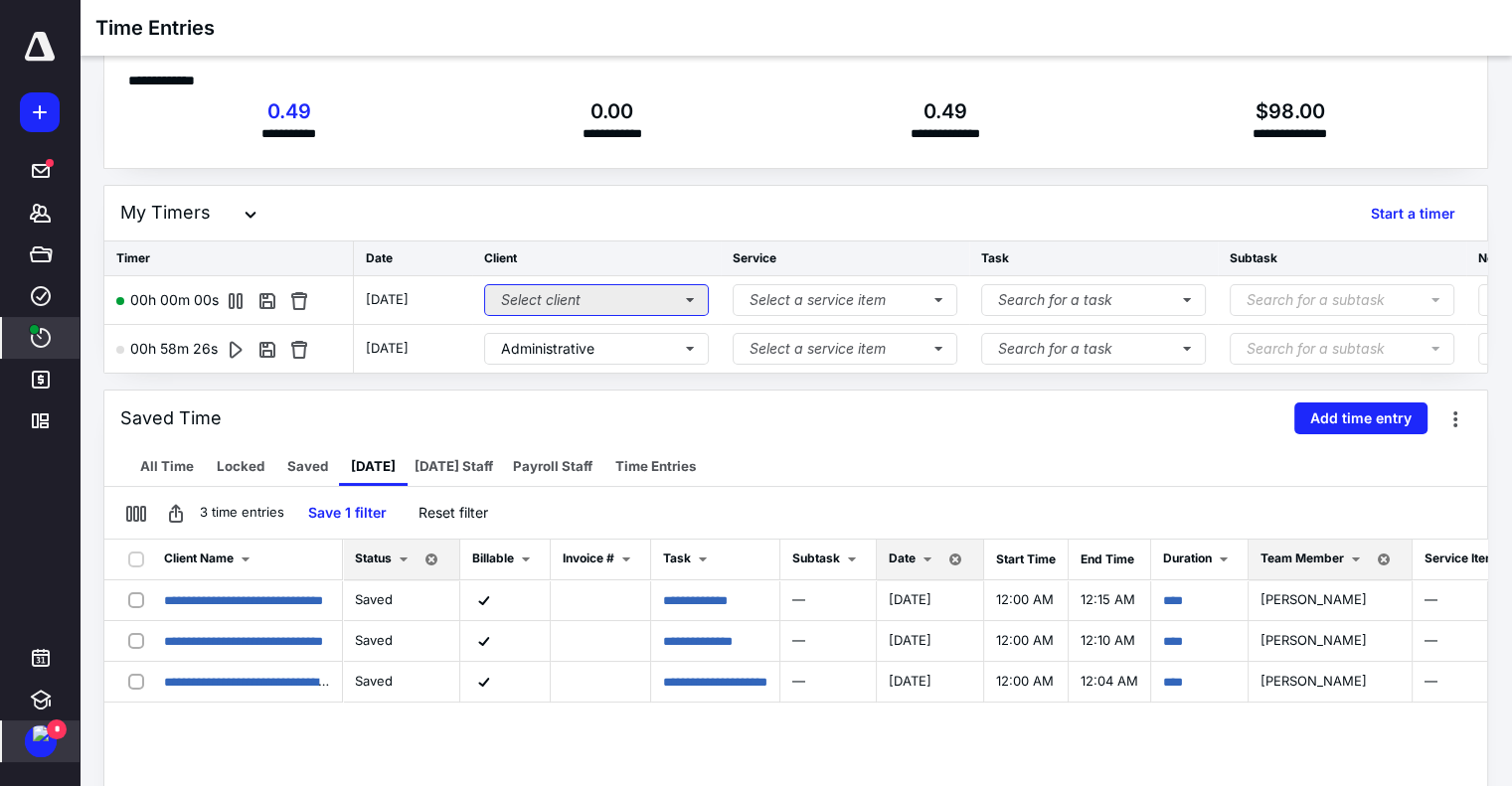 click on "Select client" at bounding box center (596, 300) 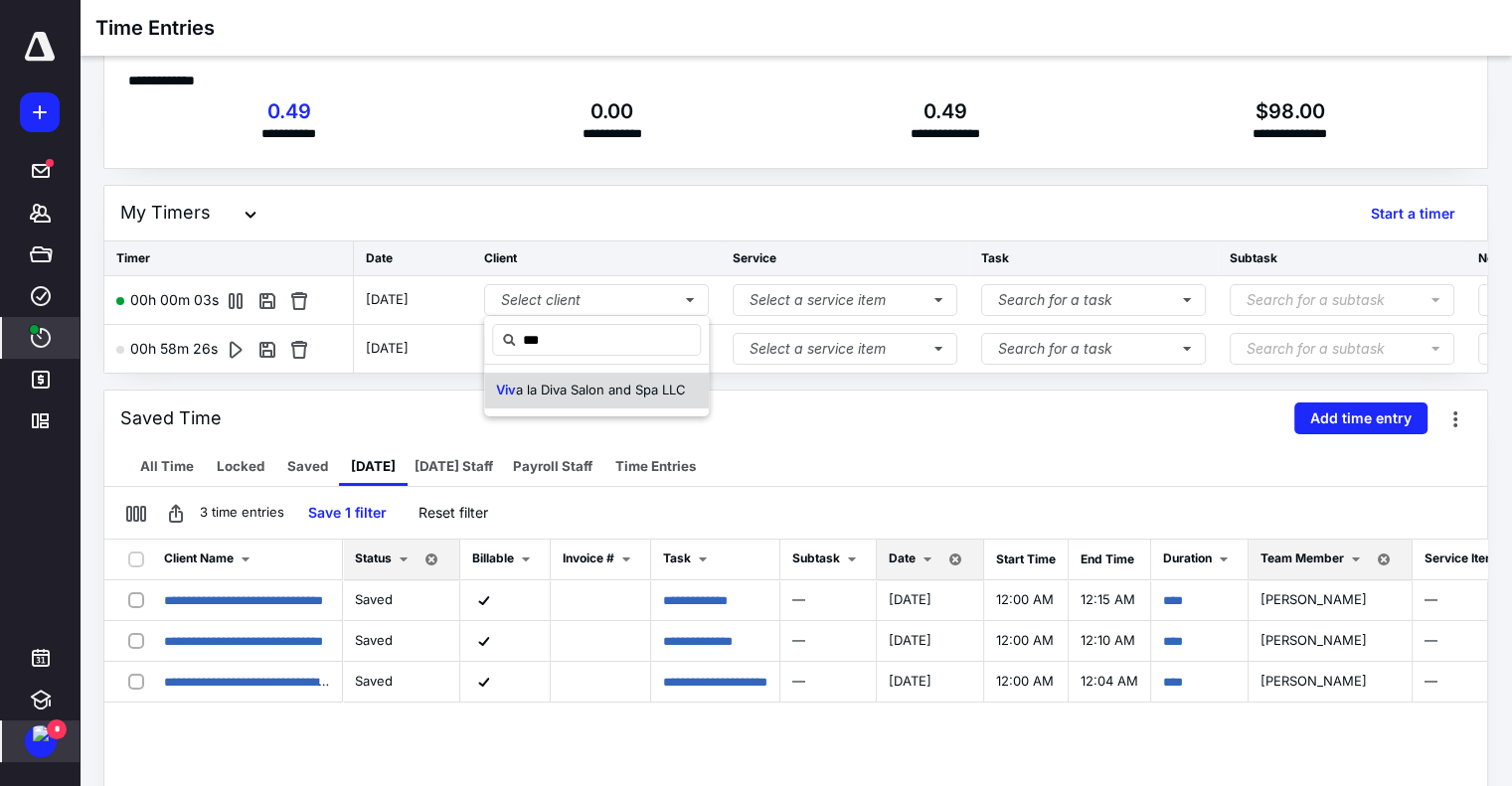 click on "a la Diva Salon and Spa LLC" at bounding box center [600, 390] 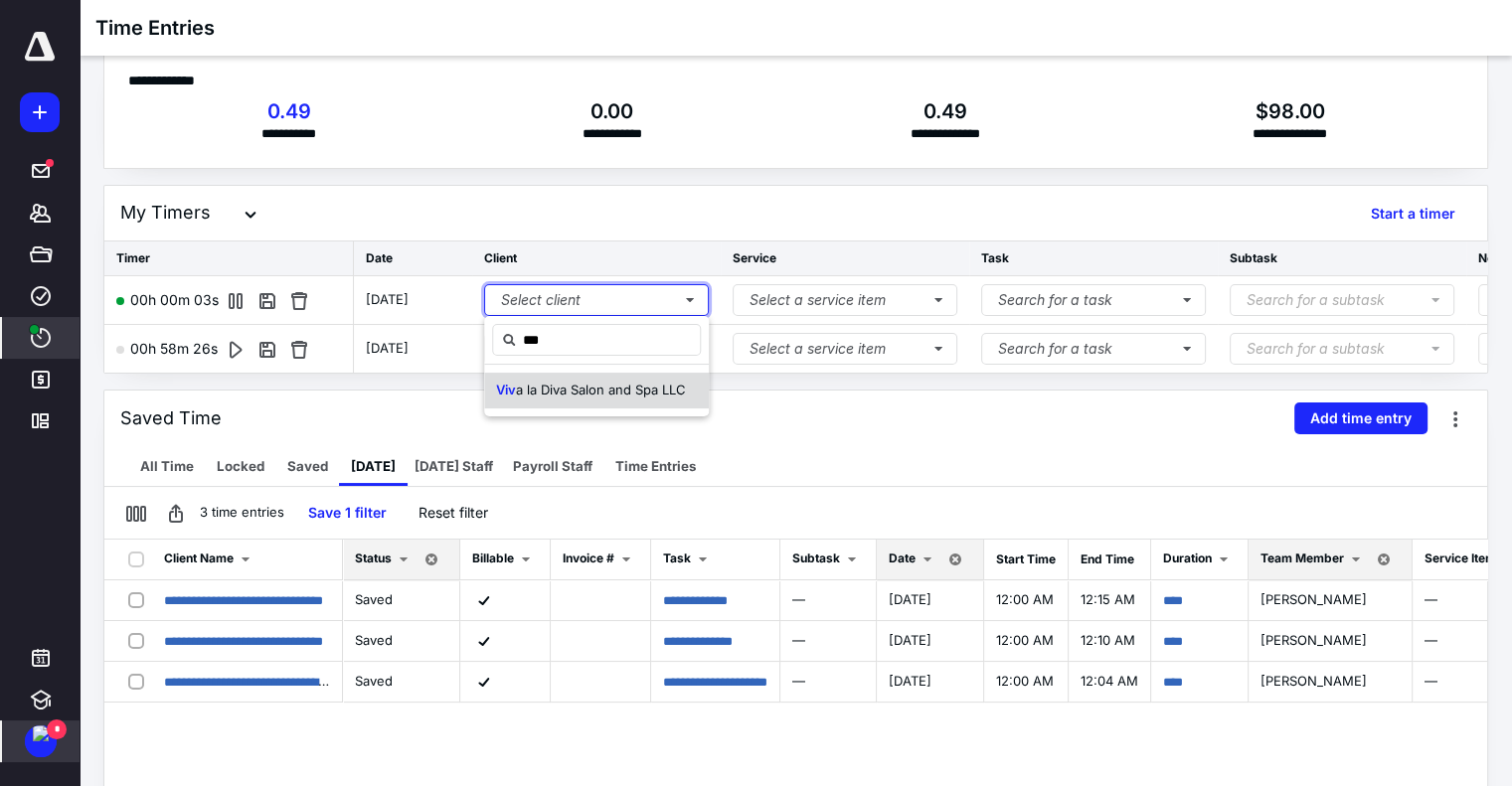 type 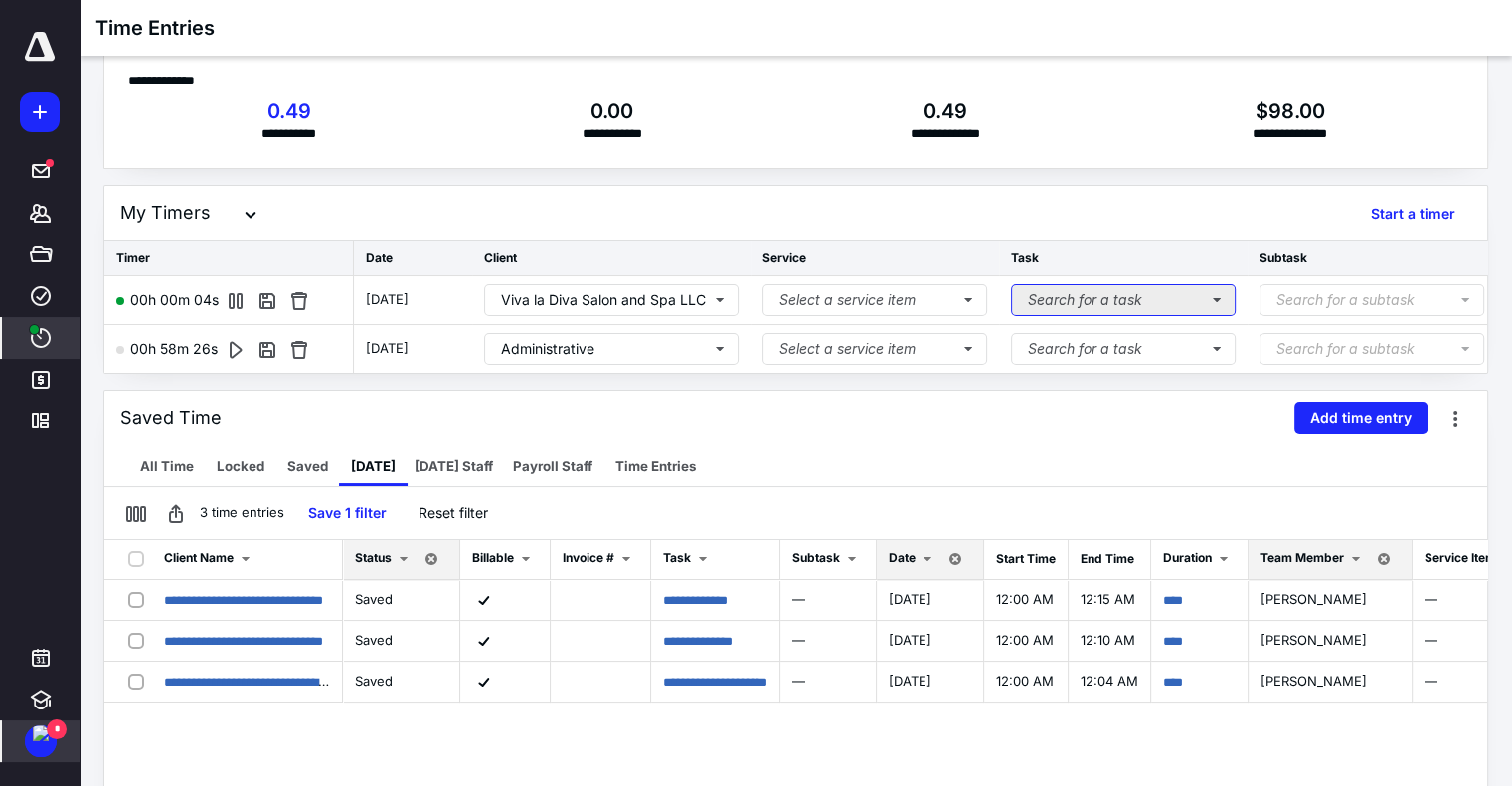 click on "Search for a task" at bounding box center [1123, 300] 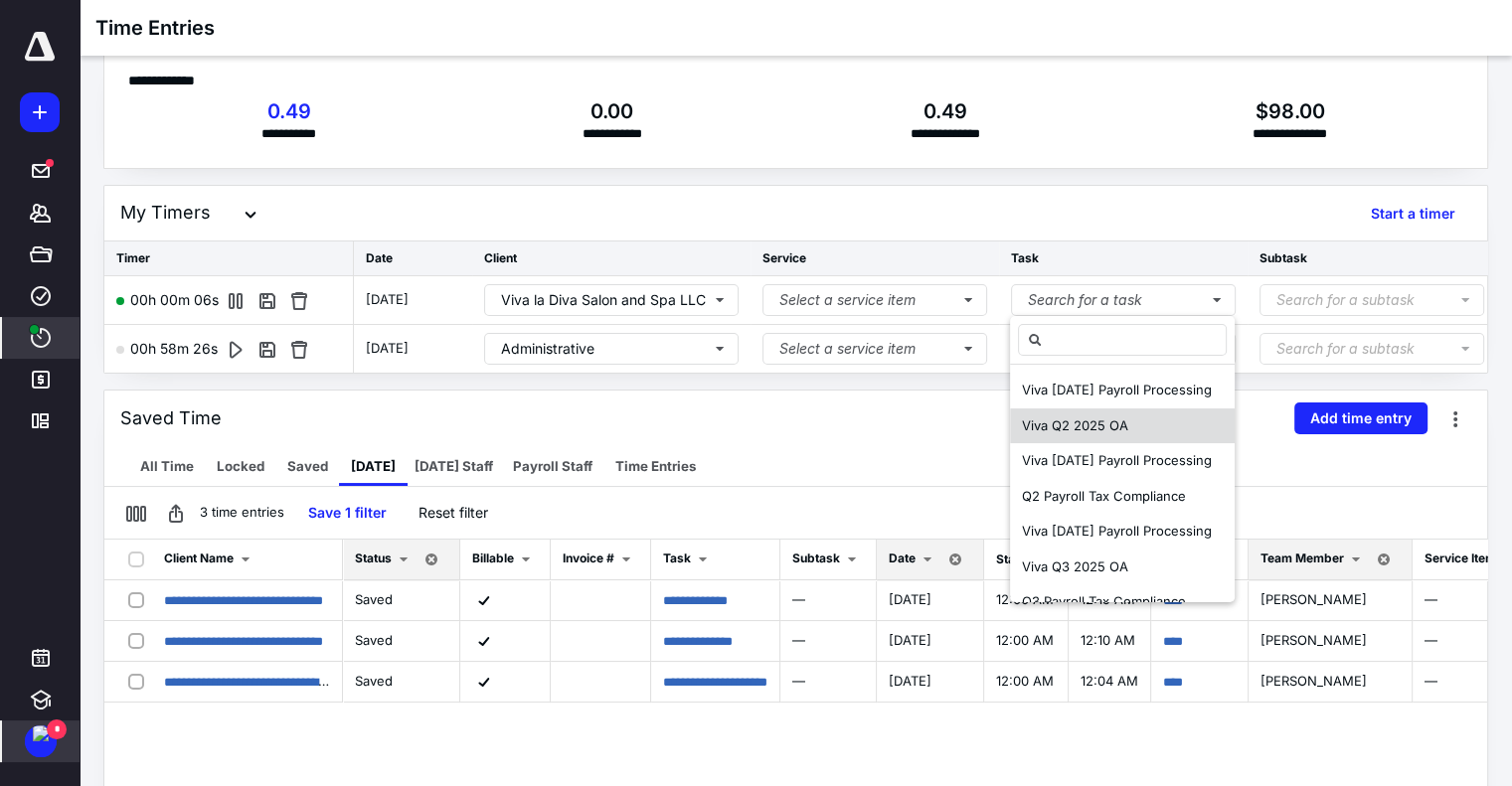 click on "Viva Q2 2025 OA" at bounding box center (1075, 425) 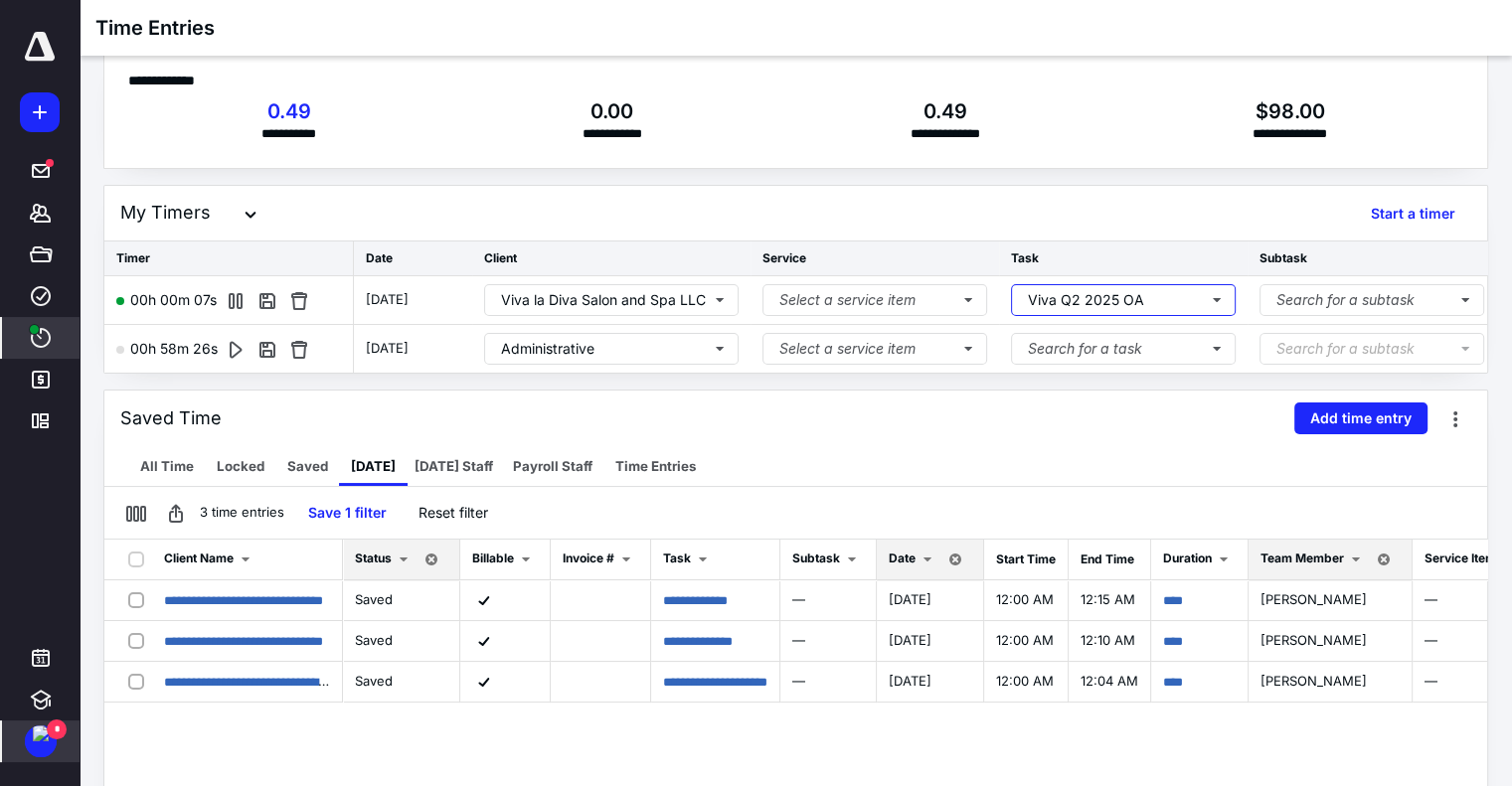 scroll, scrollTop: 0, scrollLeft: 406, axis: horizontal 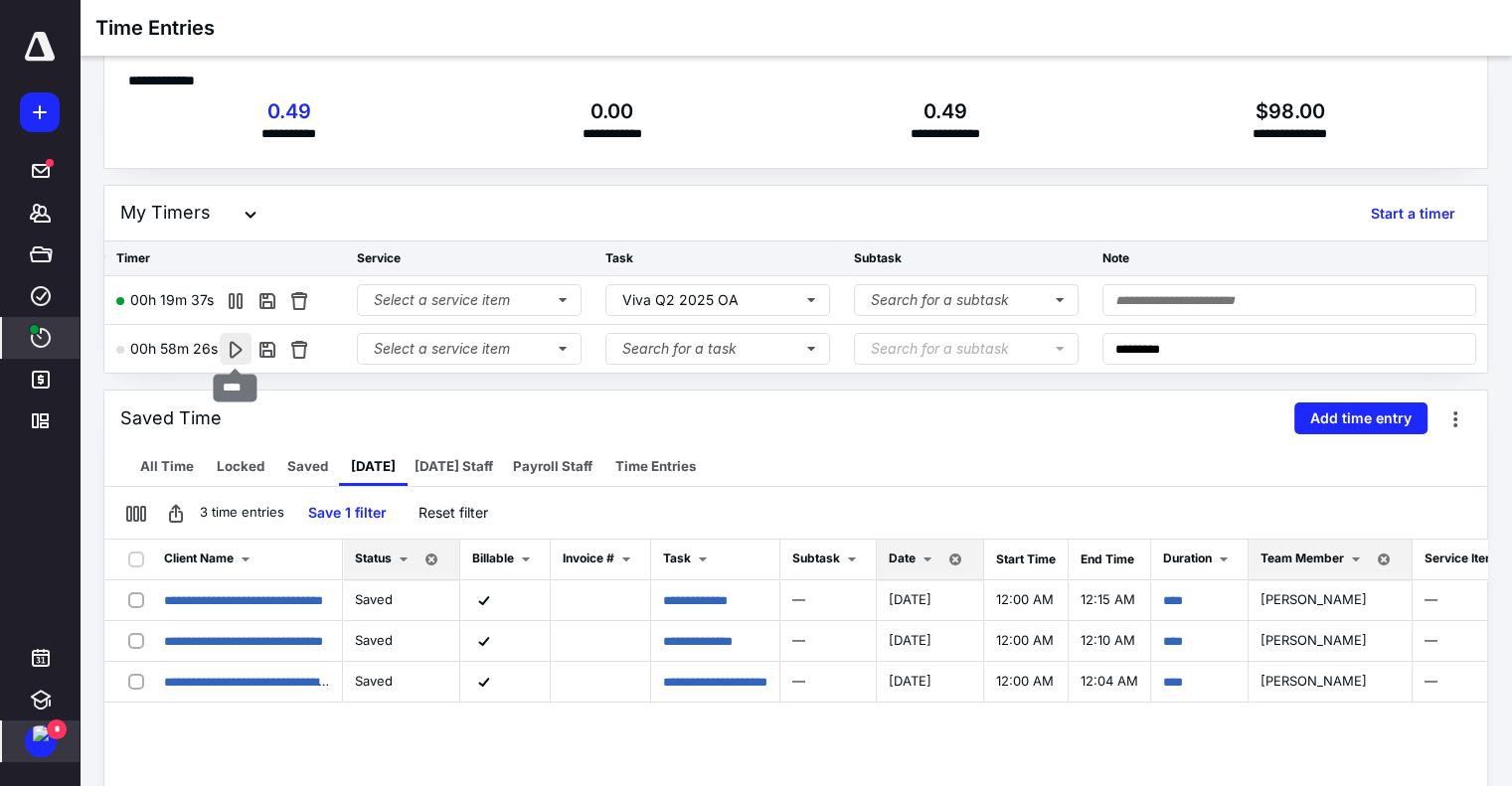 click at bounding box center (236, 349) 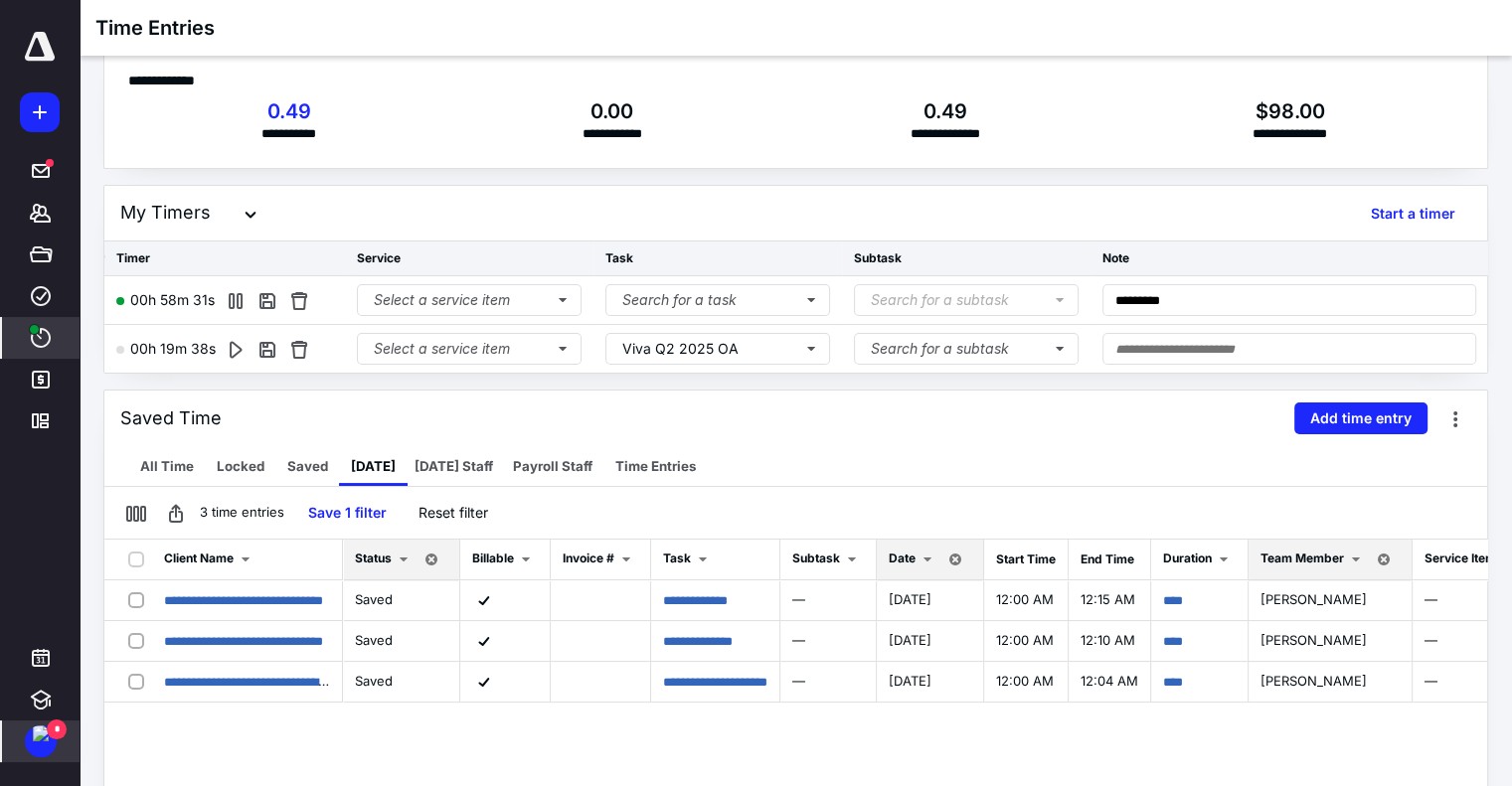 drag, startPoint x: 580, startPoint y: 390, endPoint x: 389, endPoint y: 389, distance: 191.00262 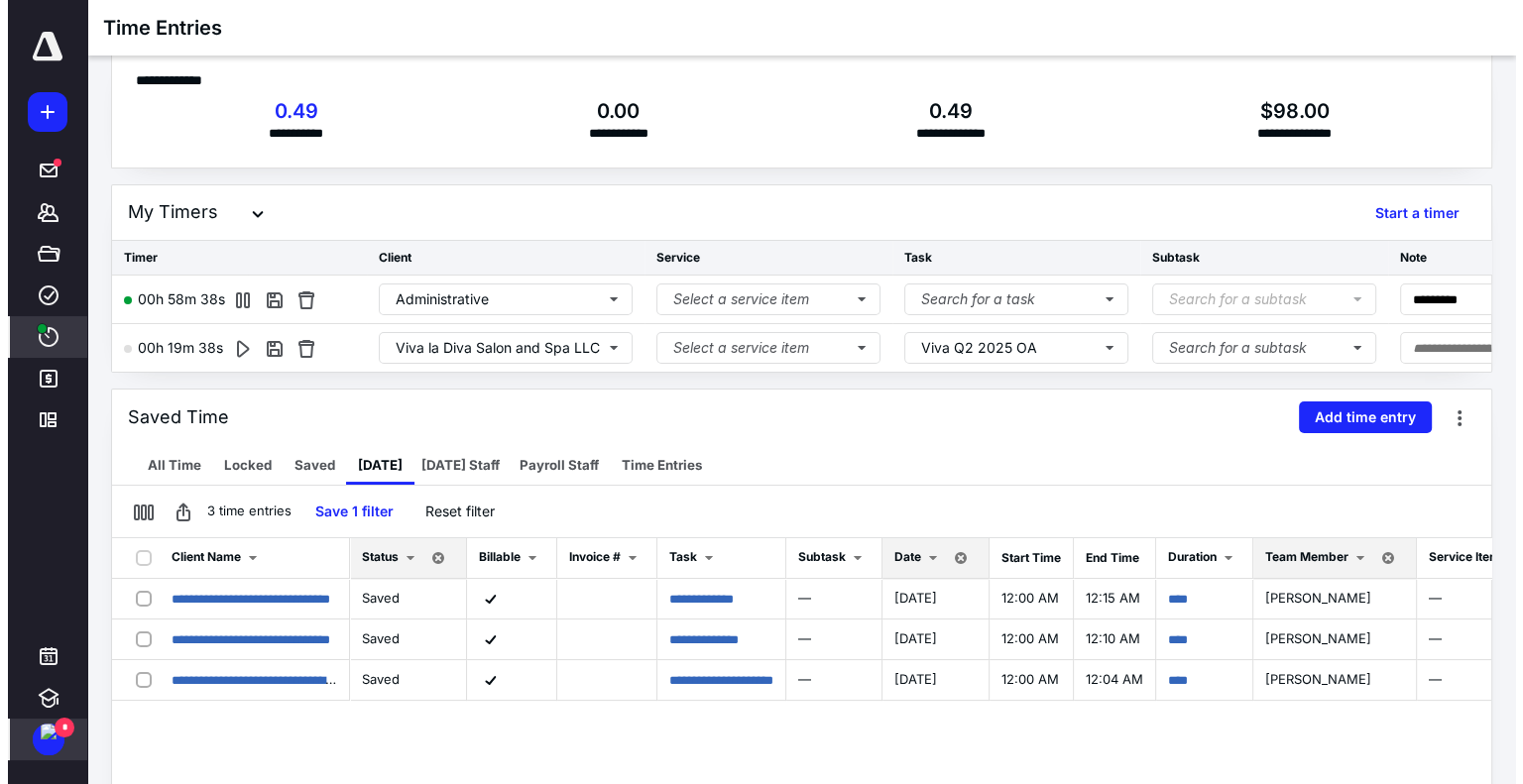 scroll, scrollTop: 0, scrollLeft: 71, axis: horizontal 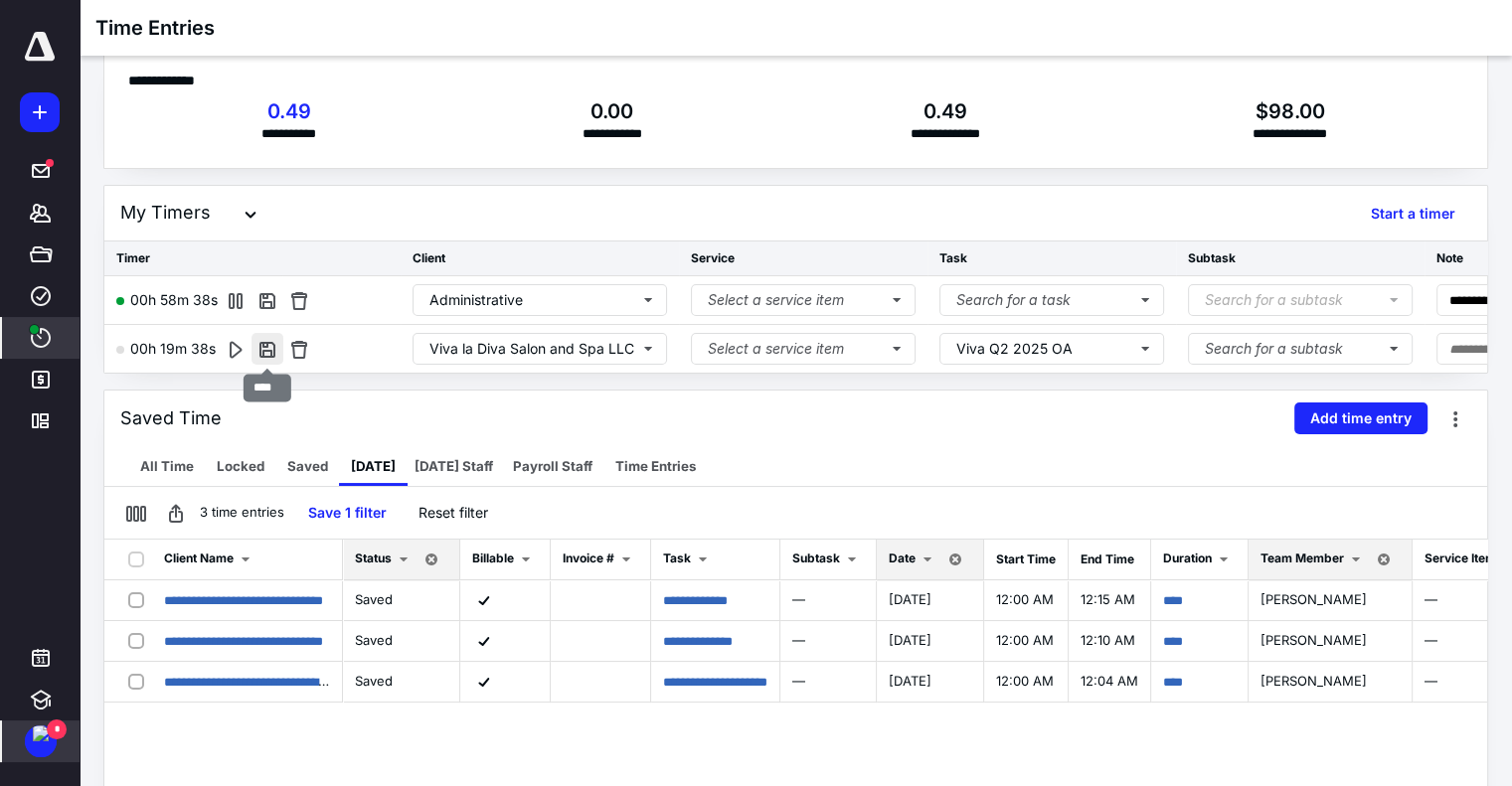 click at bounding box center [267, 349] 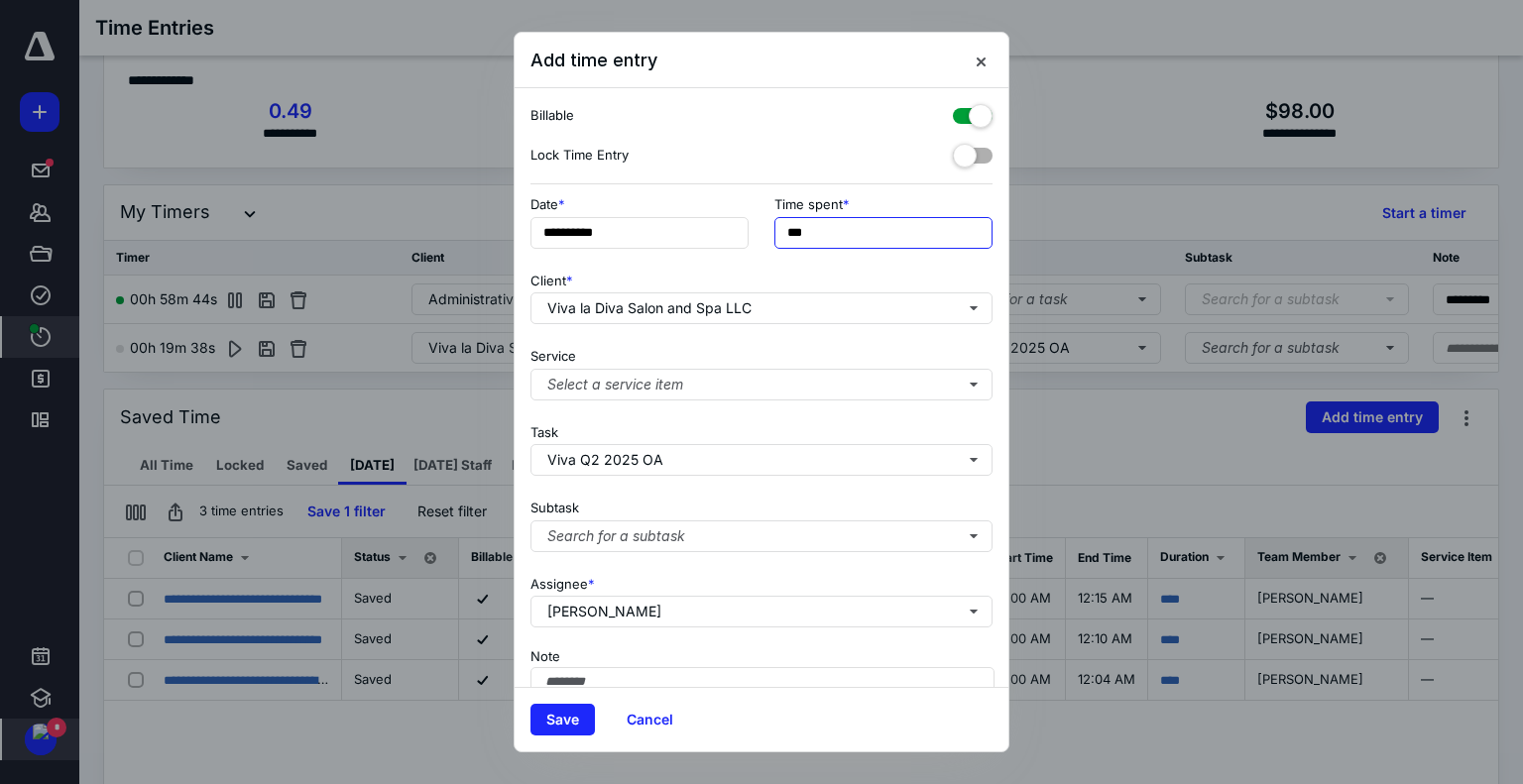 click on "***" at bounding box center [883, 233] 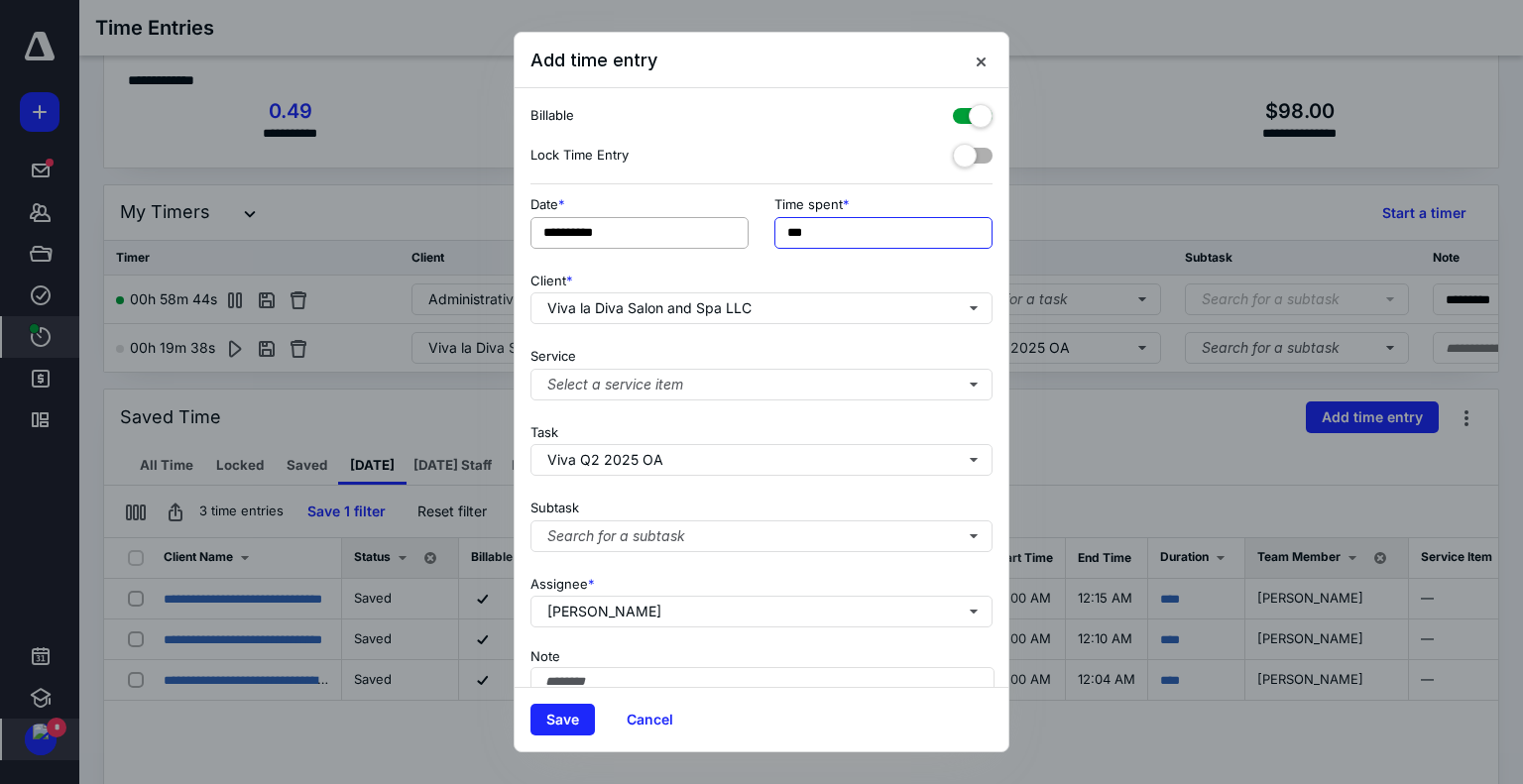 drag, startPoint x: 799, startPoint y: 229, endPoint x: 739, endPoint y: 228, distance: 60.008333 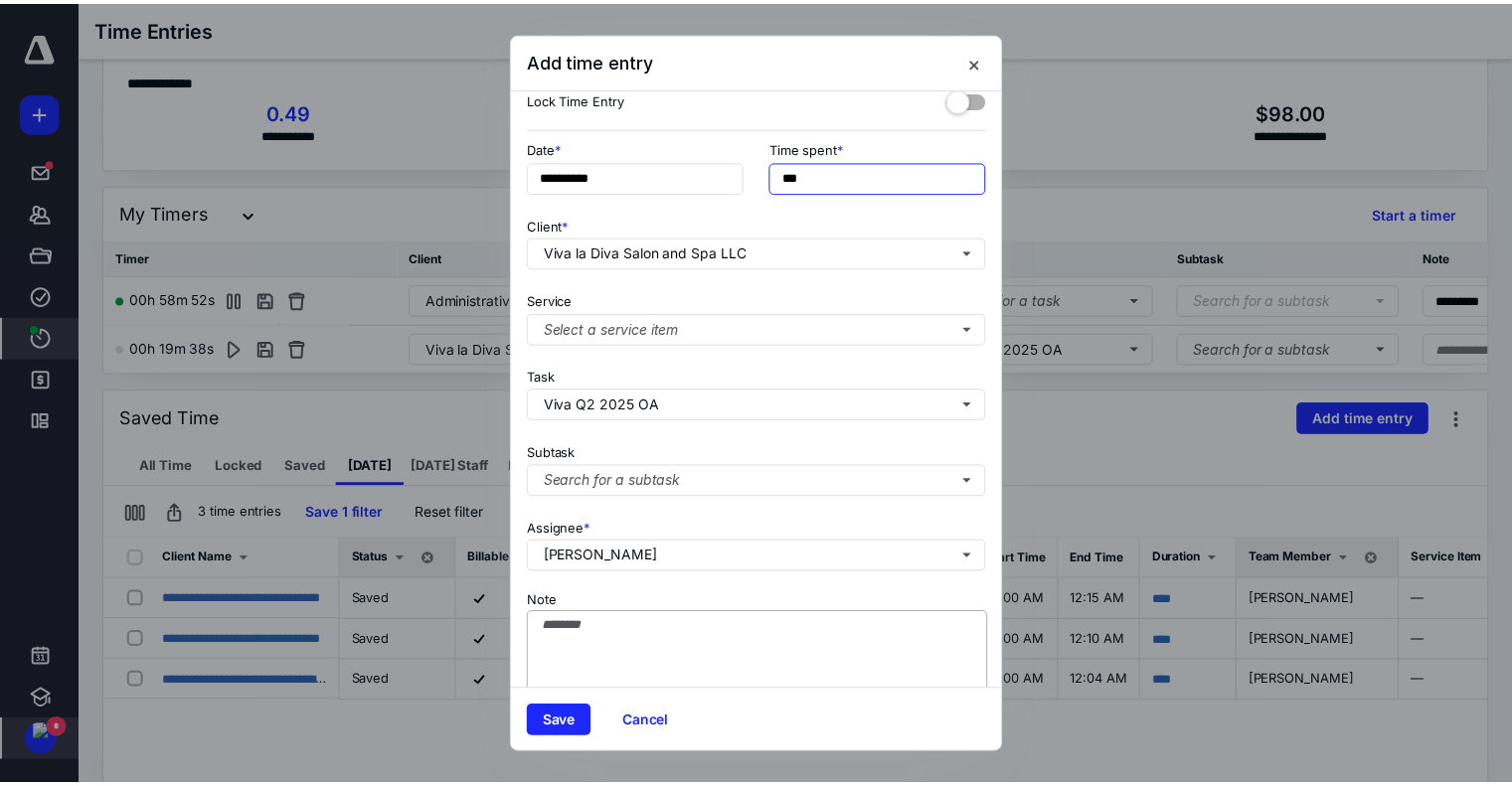 scroll, scrollTop: 108, scrollLeft: 0, axis: vertical 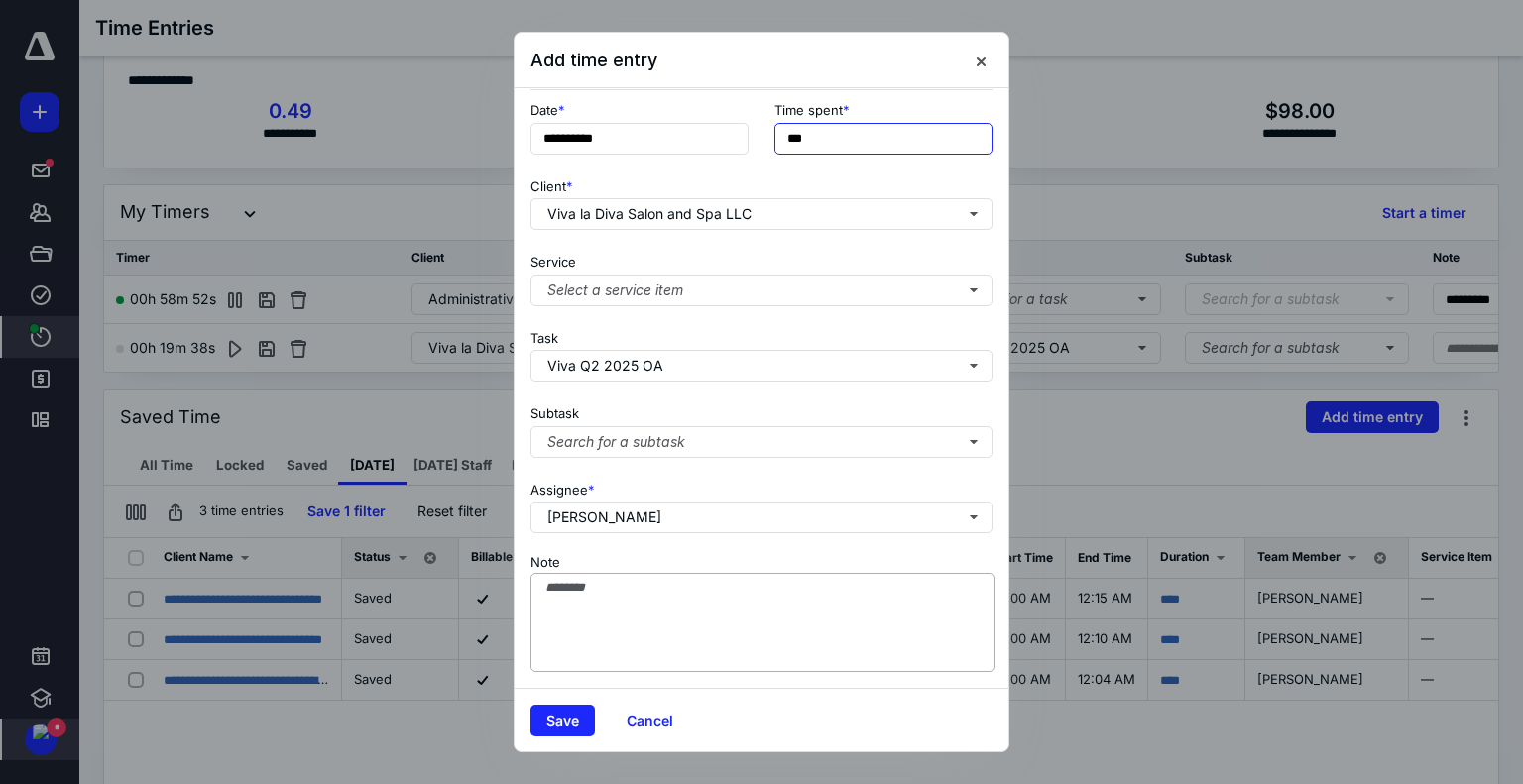 type on "***" 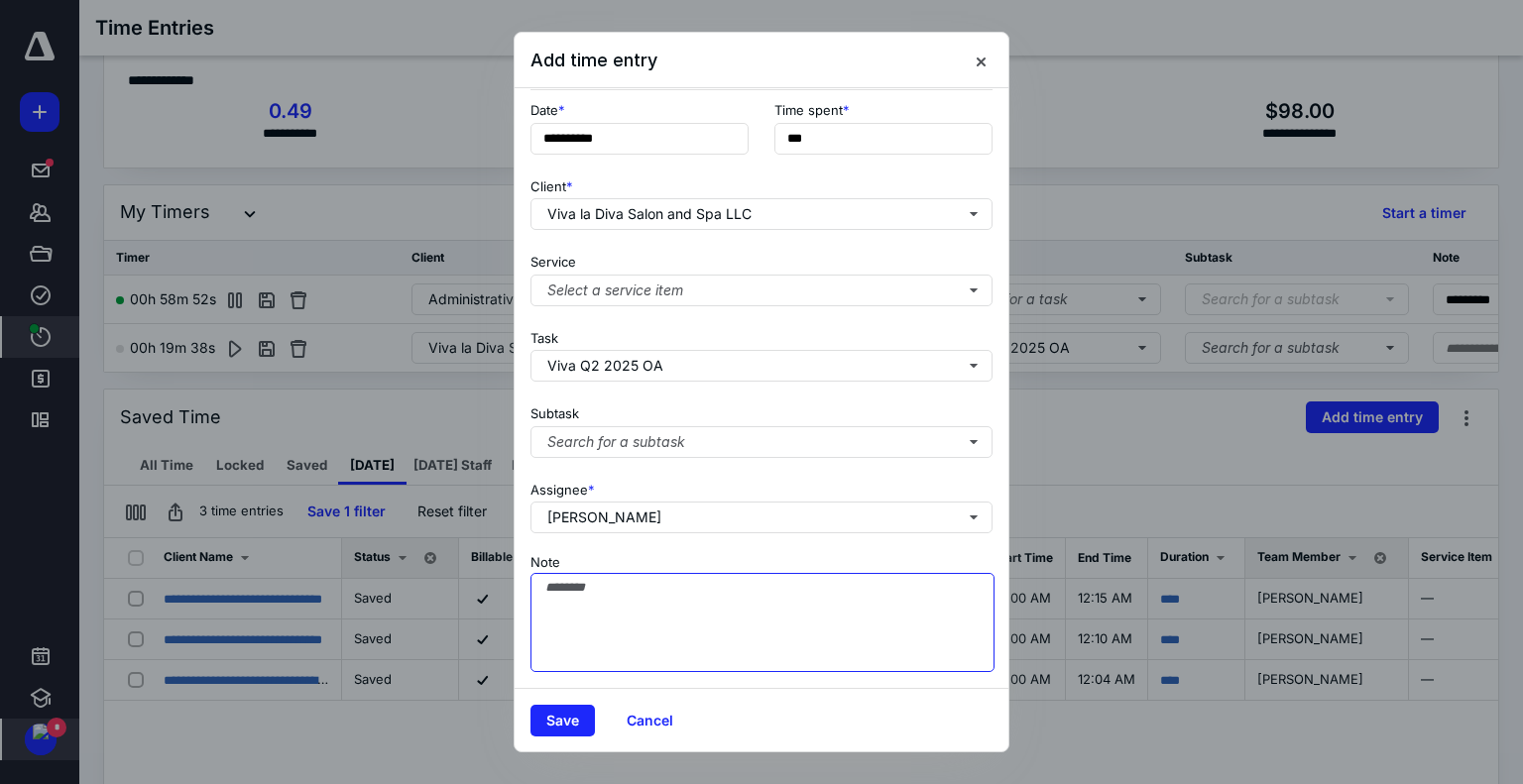 click on "Note" at bounding box center (762, 622) 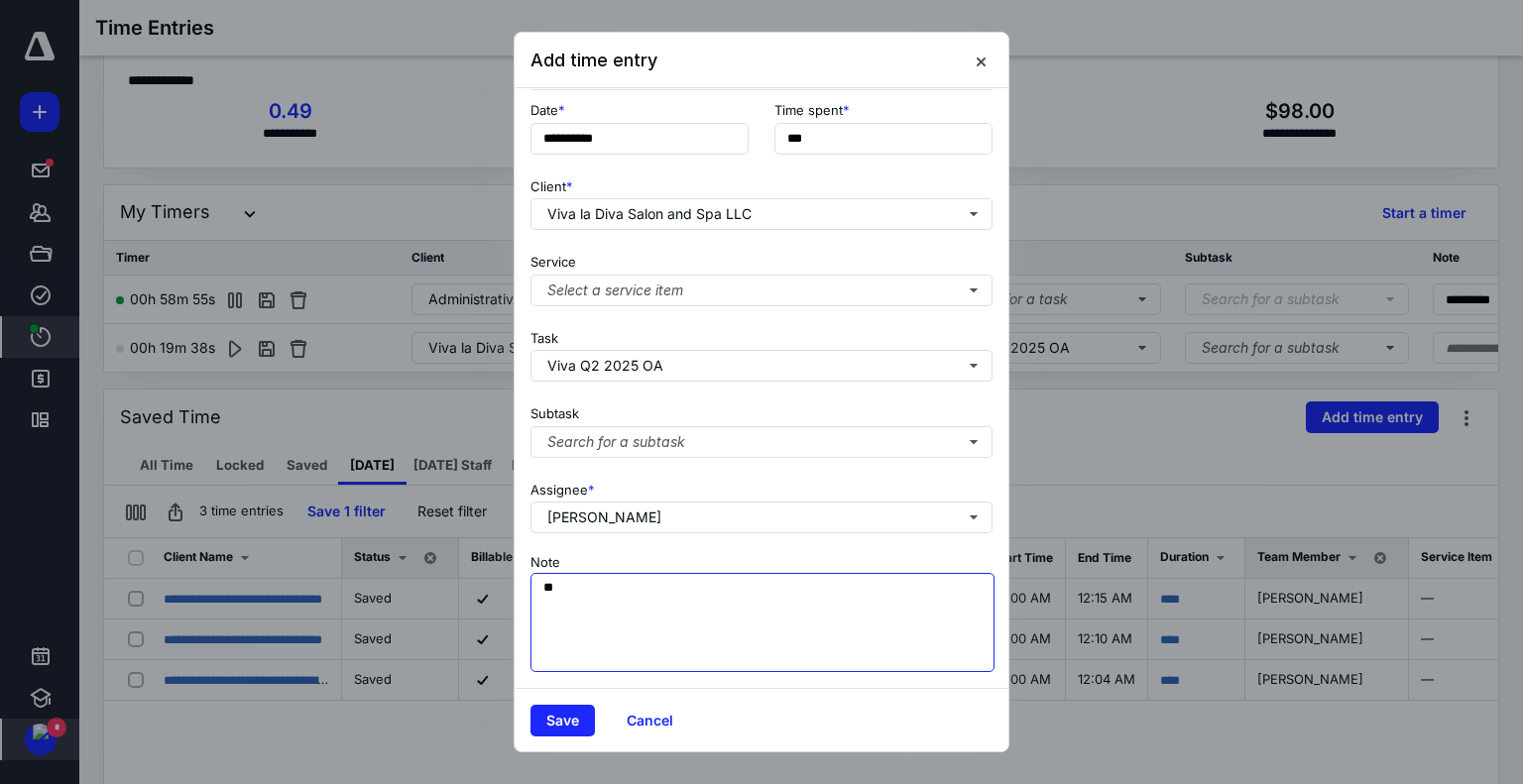 type on "*" 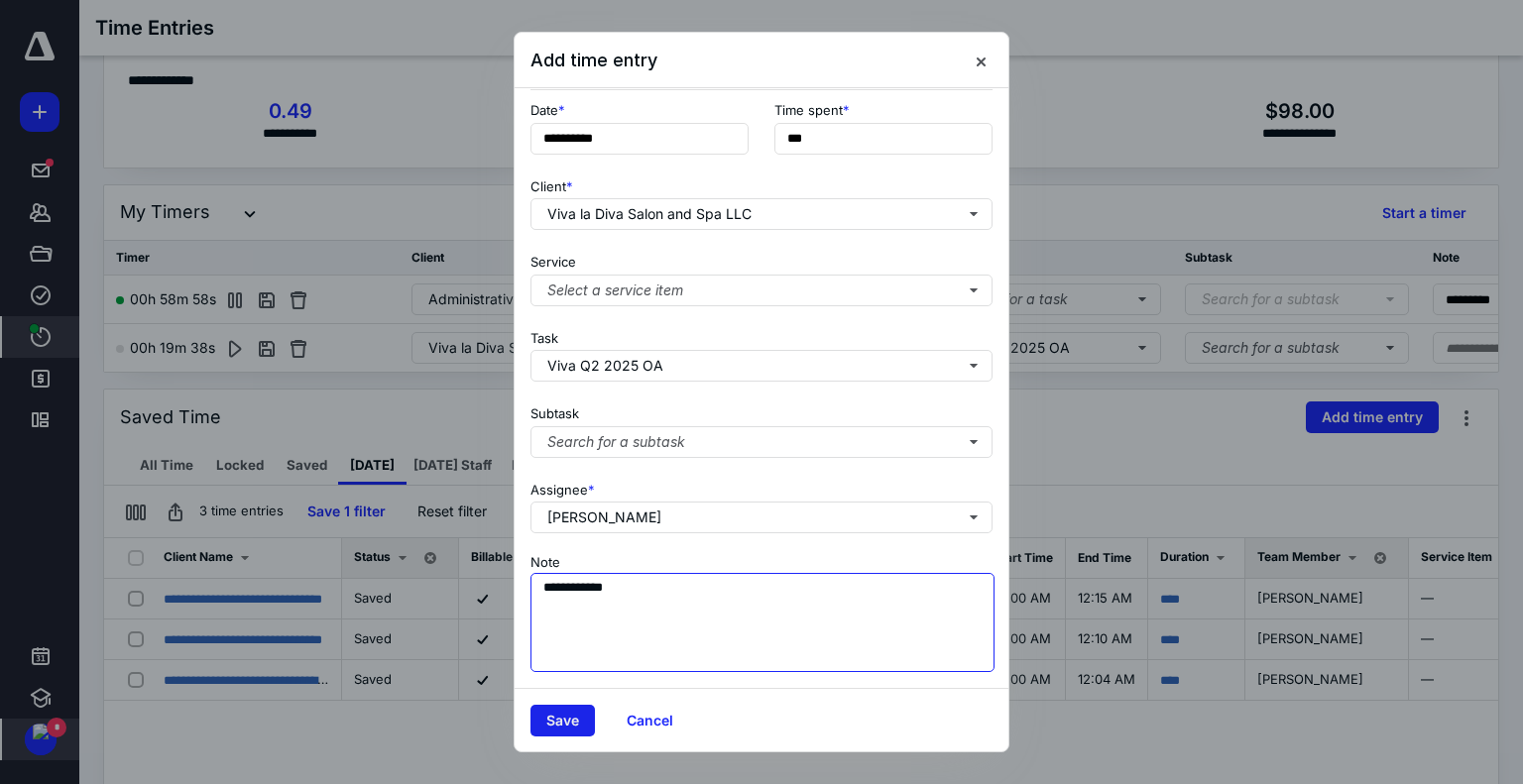 type on "**********" 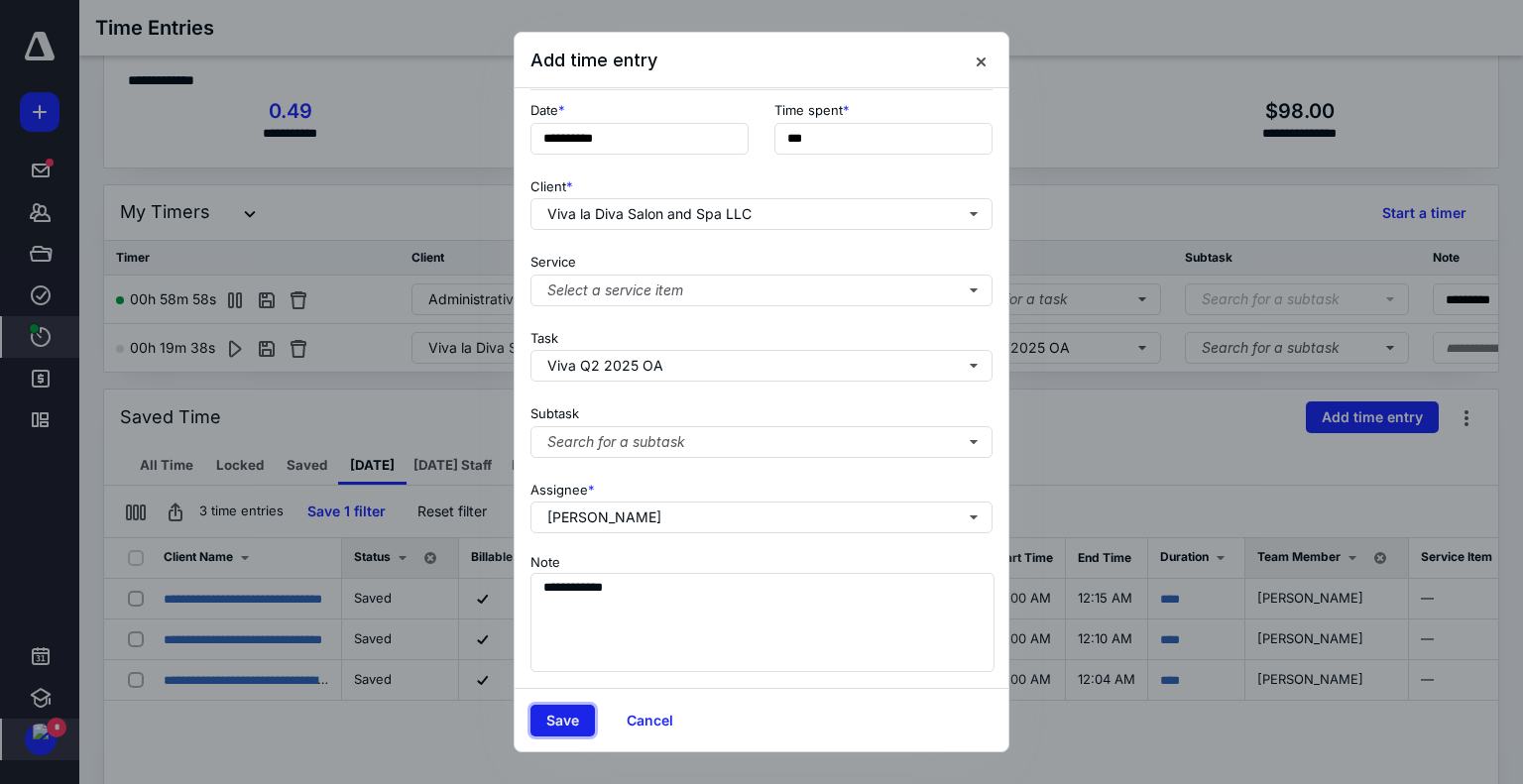 click on "Save" at bounding box center (562, 721) 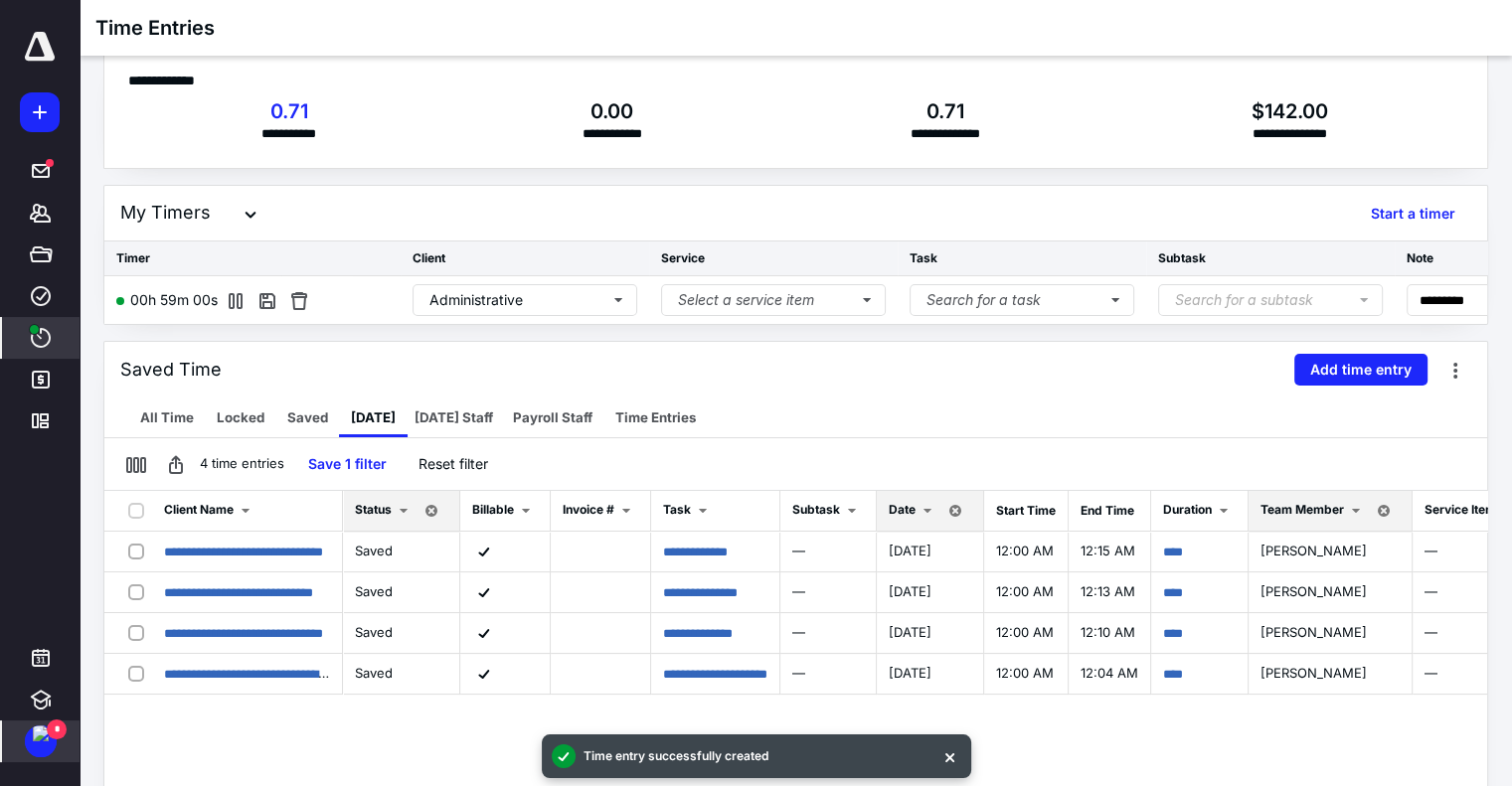 scroll, scrollTop: 0, scrollLeft: 377, axis: horizontal 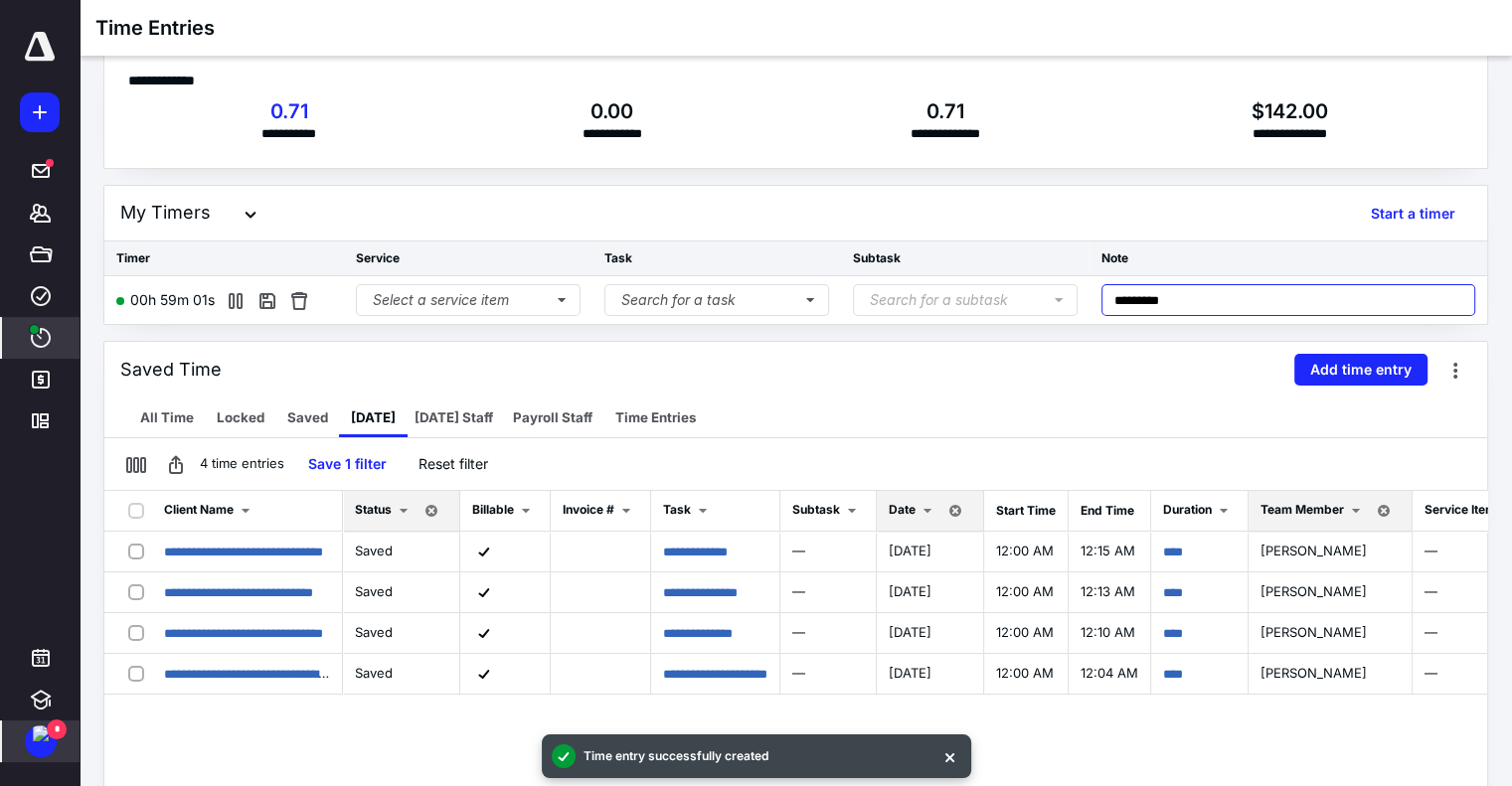 click on "*********" at bounding box center (1288, 300) 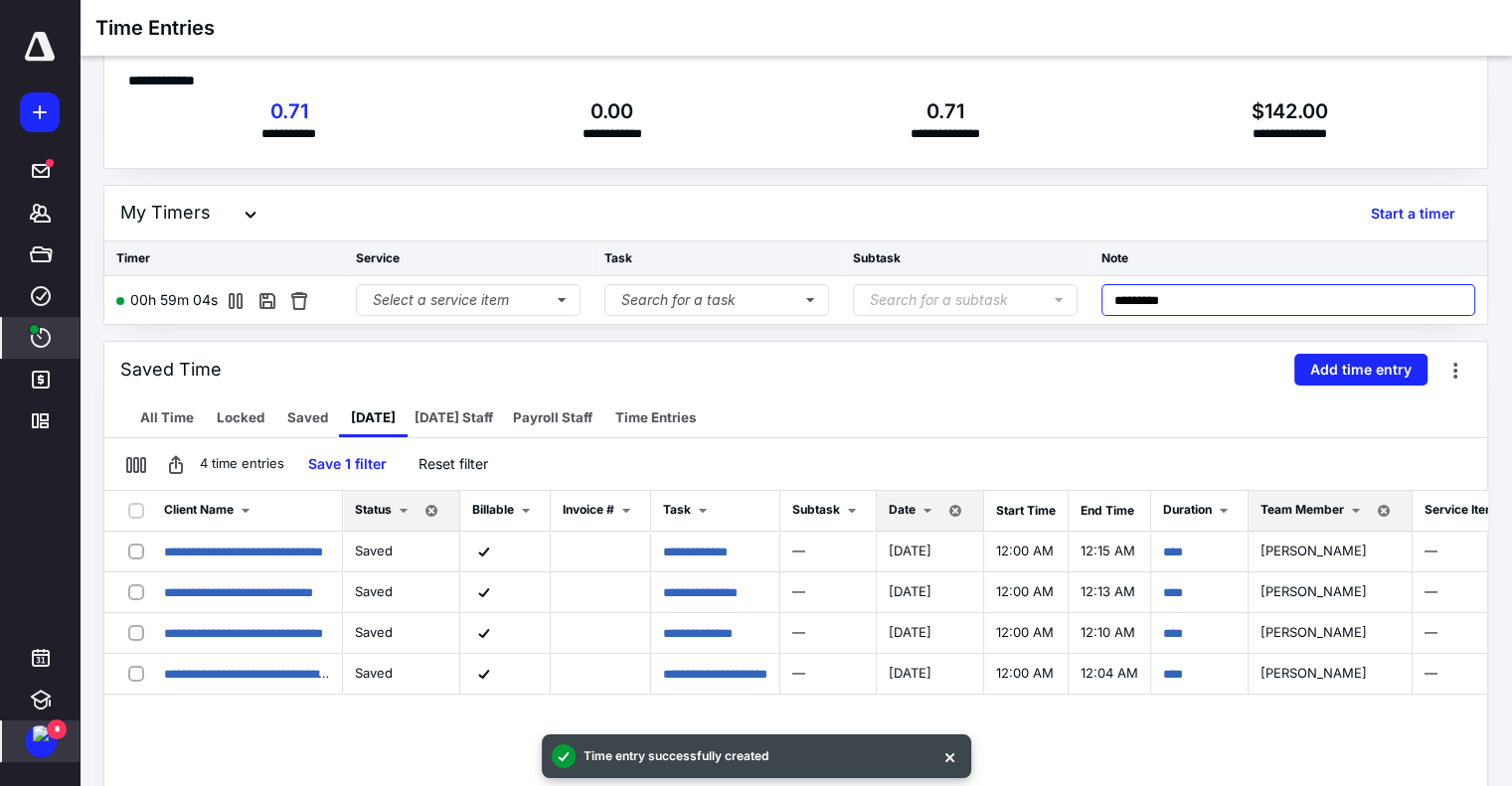 type on "*********" 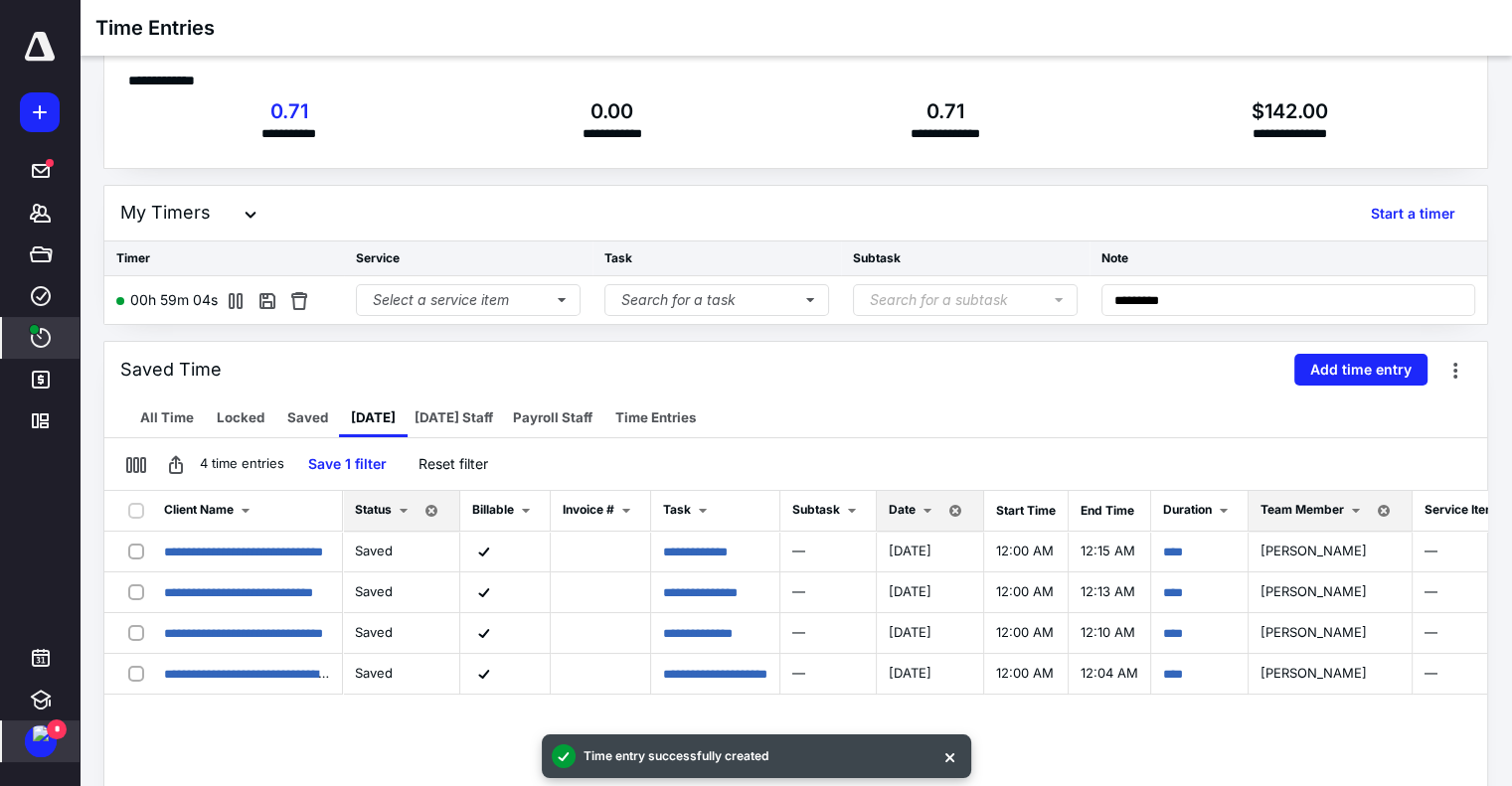 click on "Saved Time Add time entry" at bounding box center (795, 370) 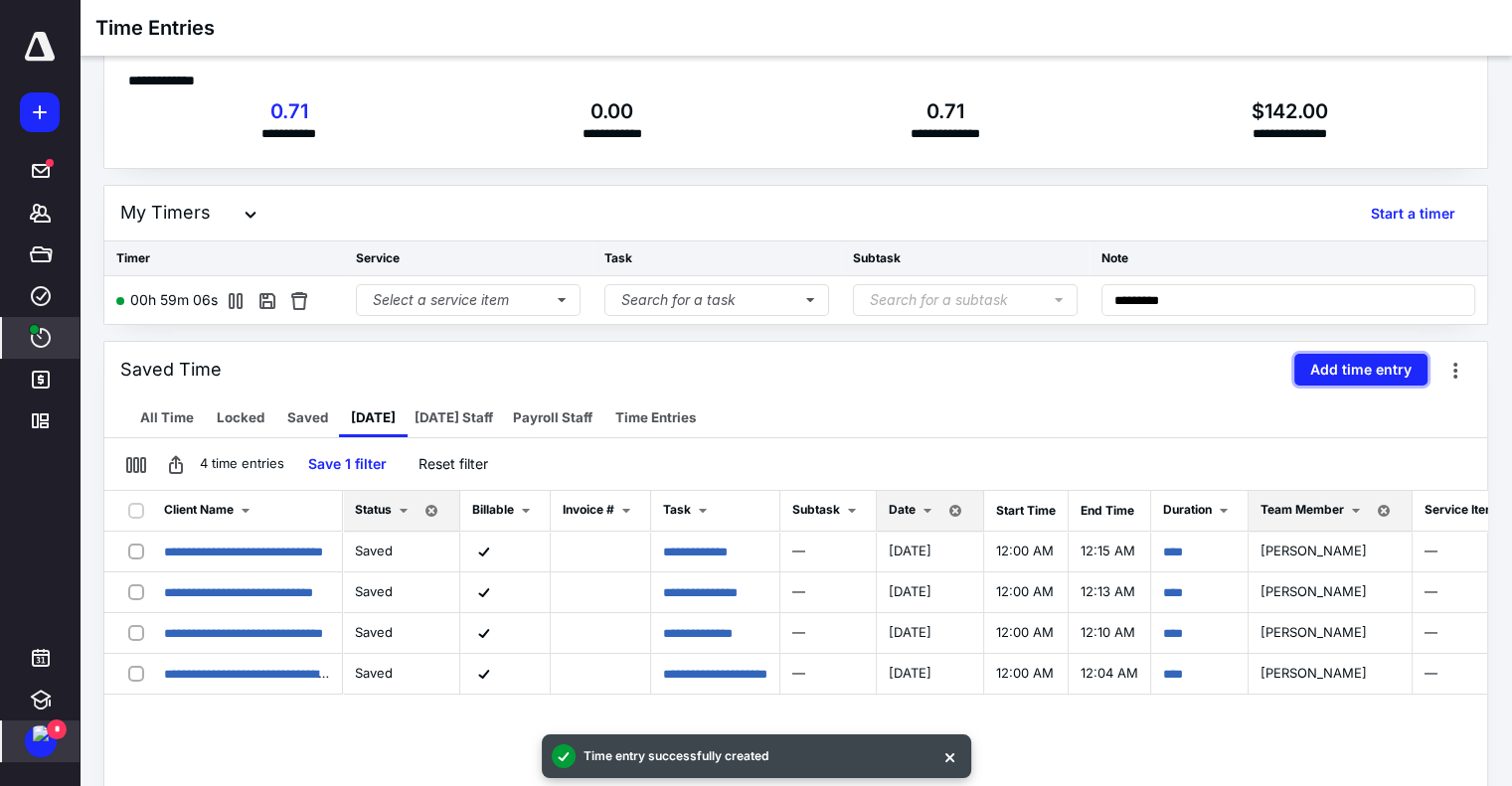 scroll, scrollTop: 0, scrollLeft: 0, axis: both 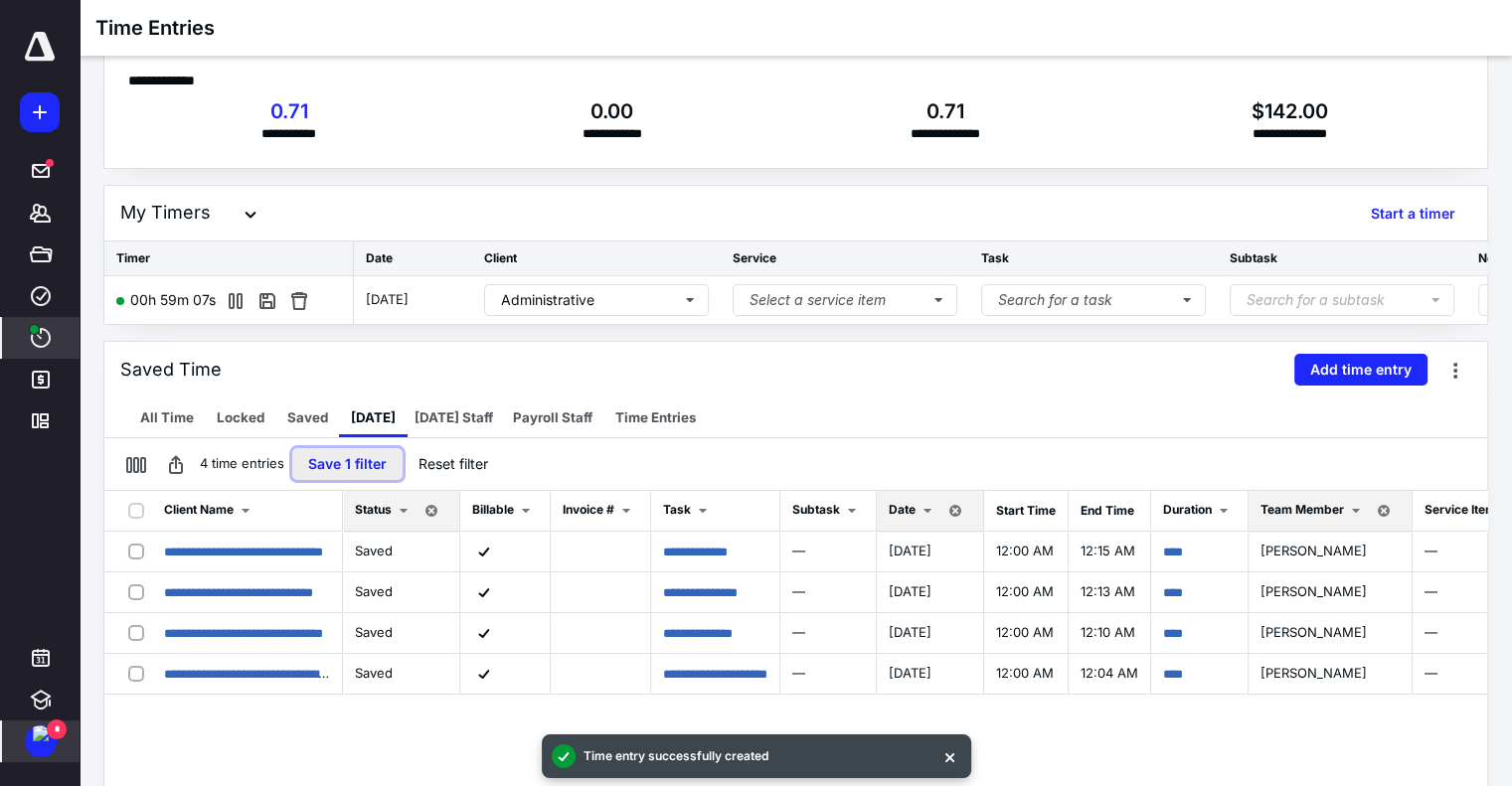 click on "Save 1 filter" at bounding box center (347, 464) 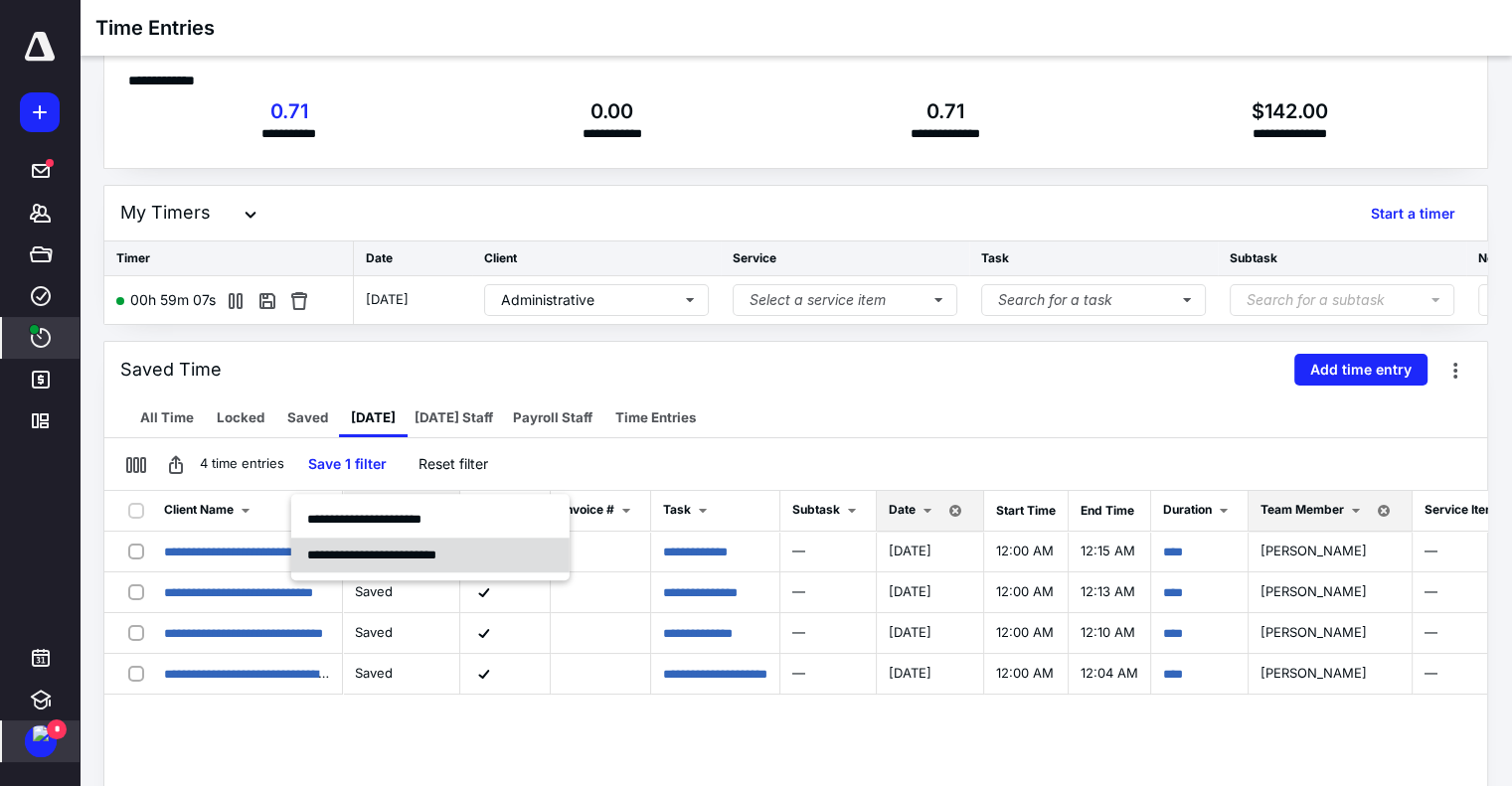 click on "**********" at bounding box center [372, 554] 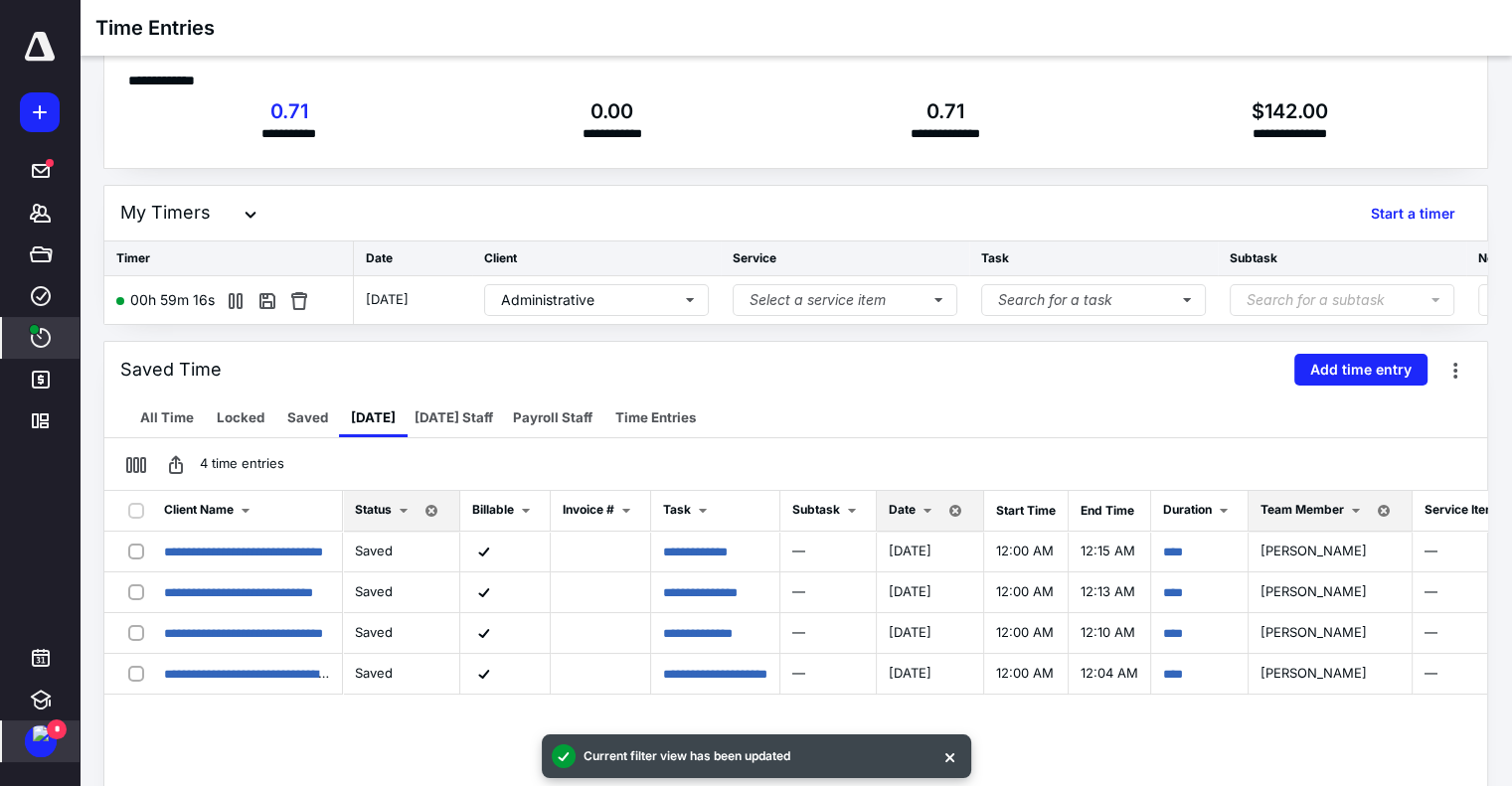 click 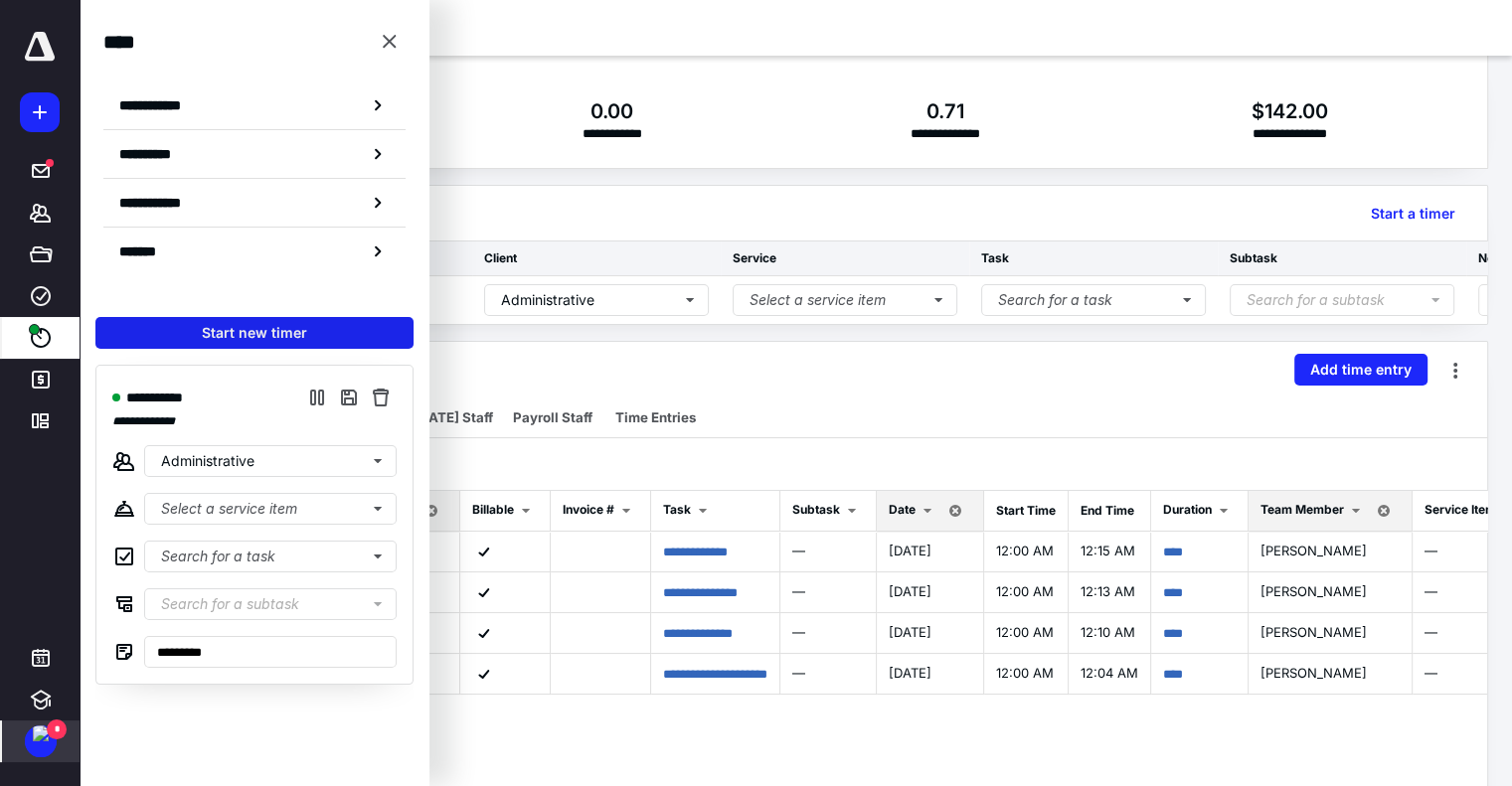 click on "Start new timer" at bounding box center [254, 333] 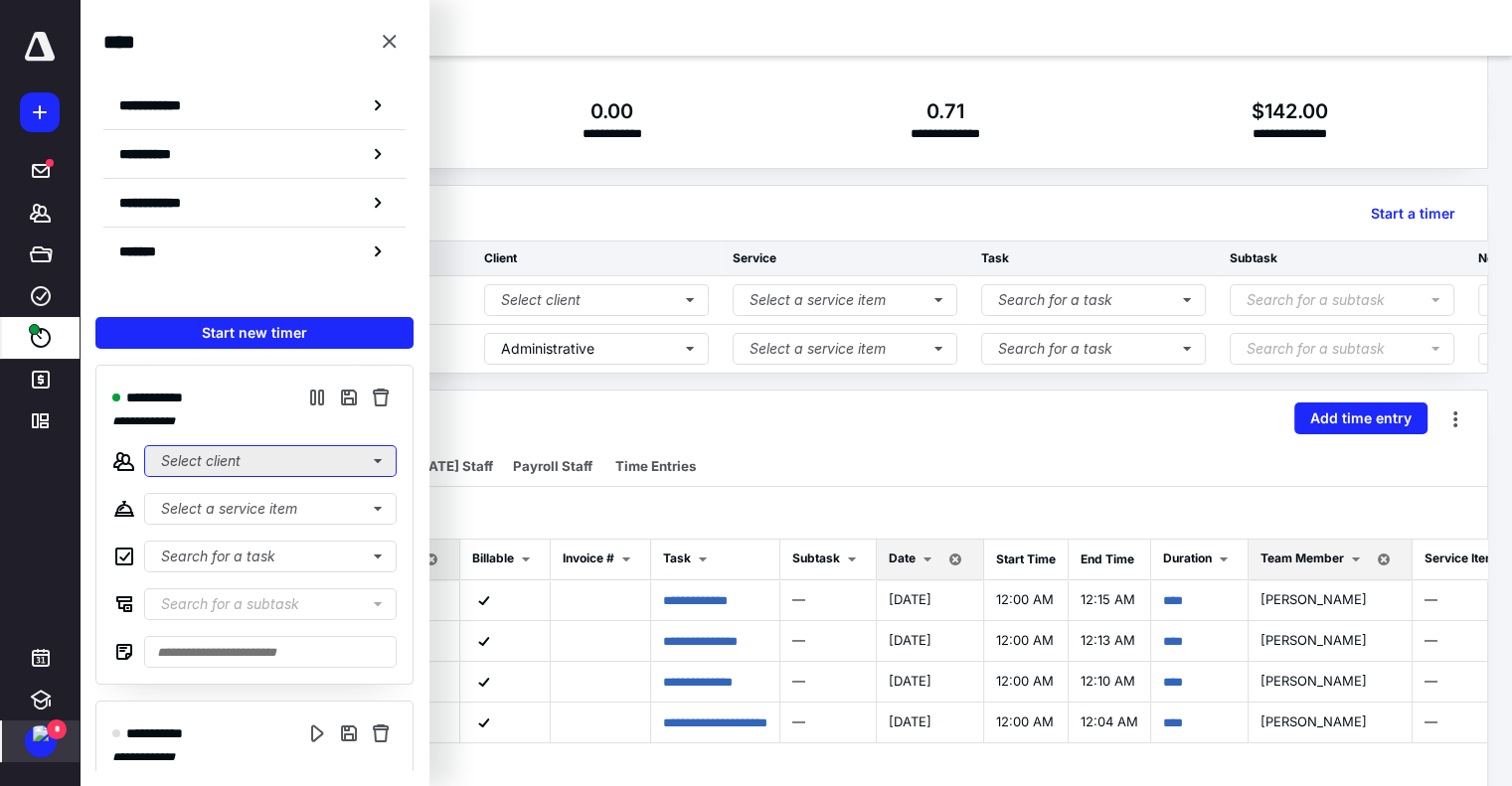 click on "Select client" at bounding box center (270, 461) 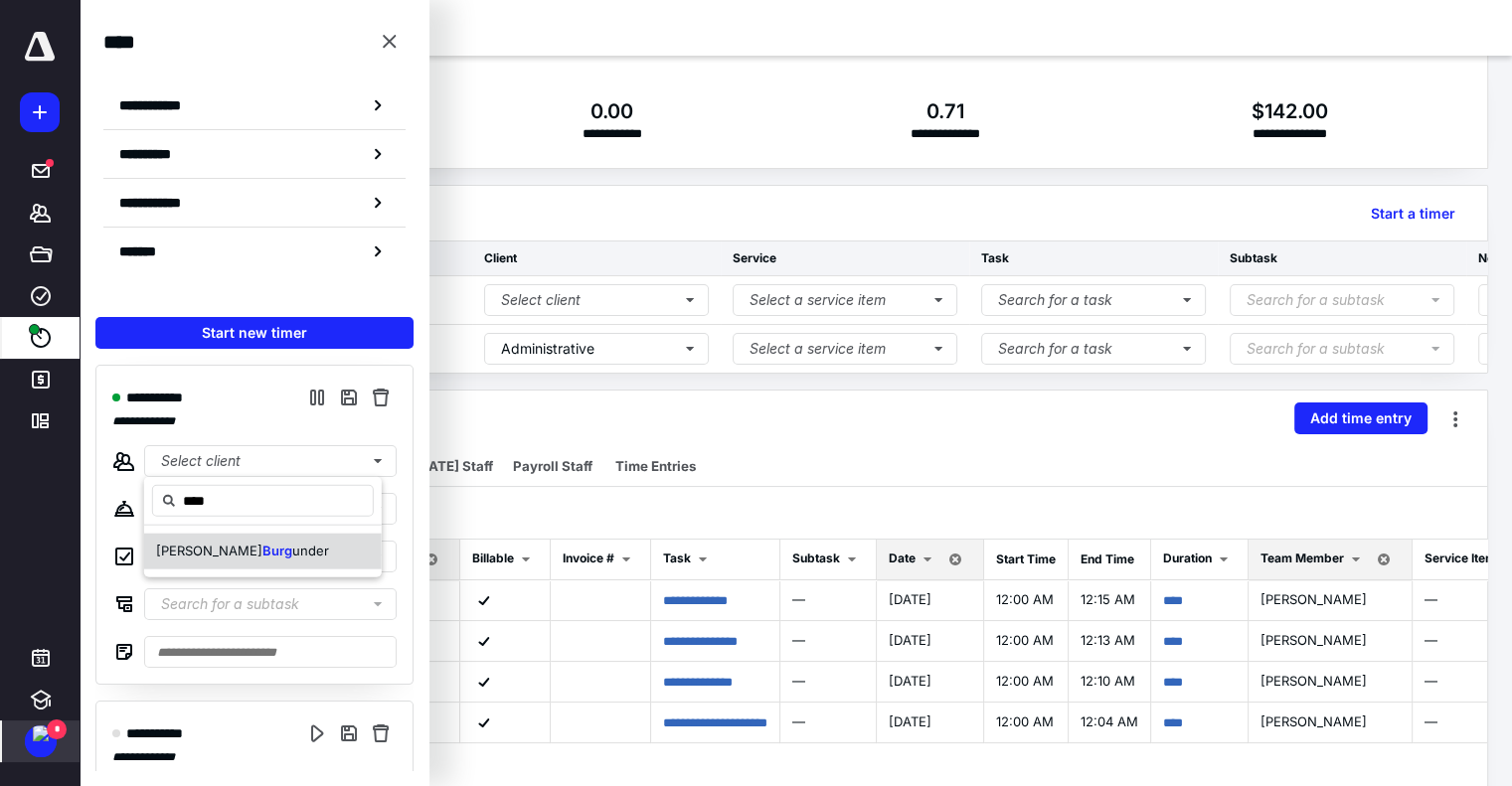 click on "James  Burg under" at bounding box center (262, 551) 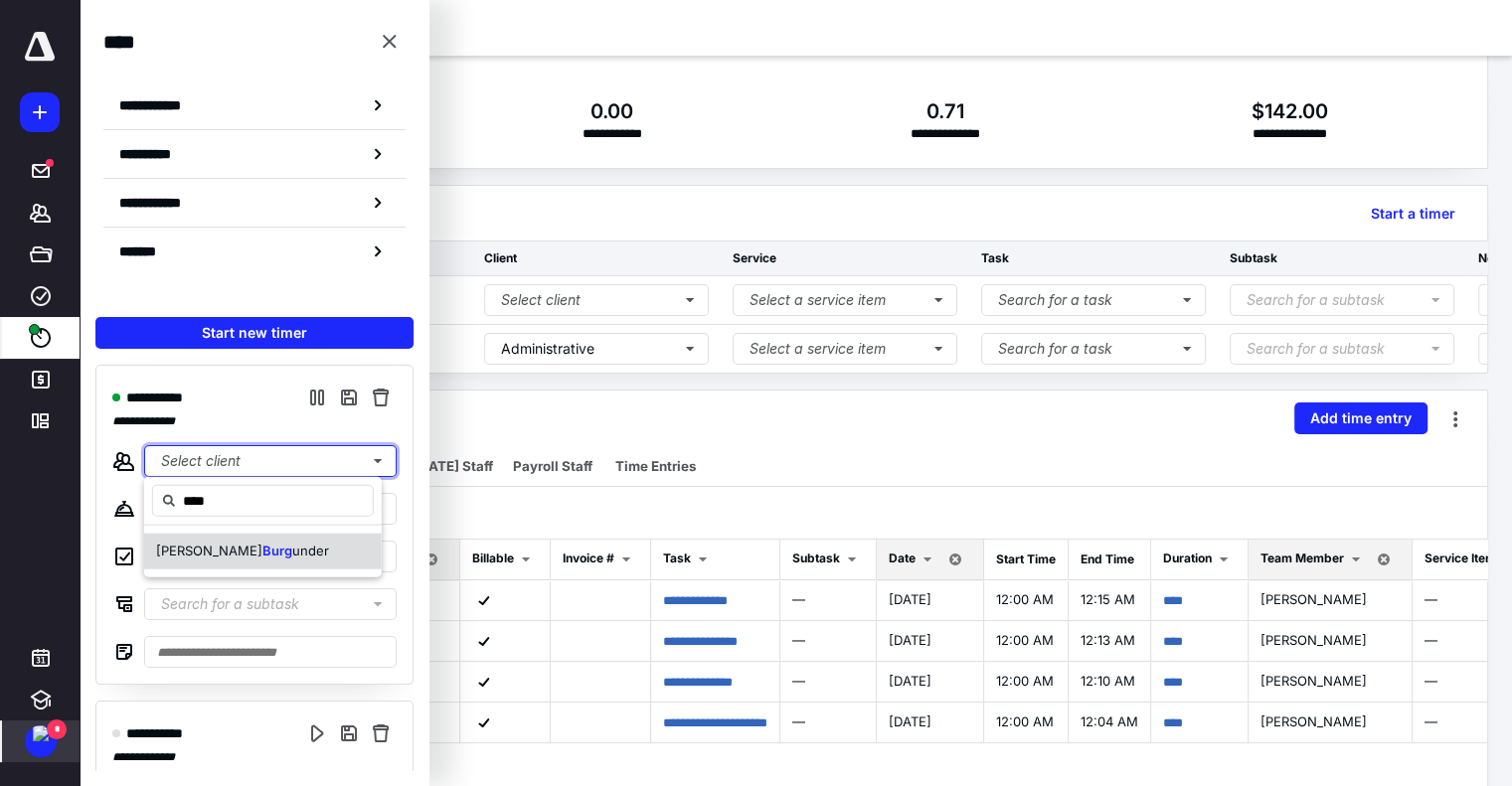 type 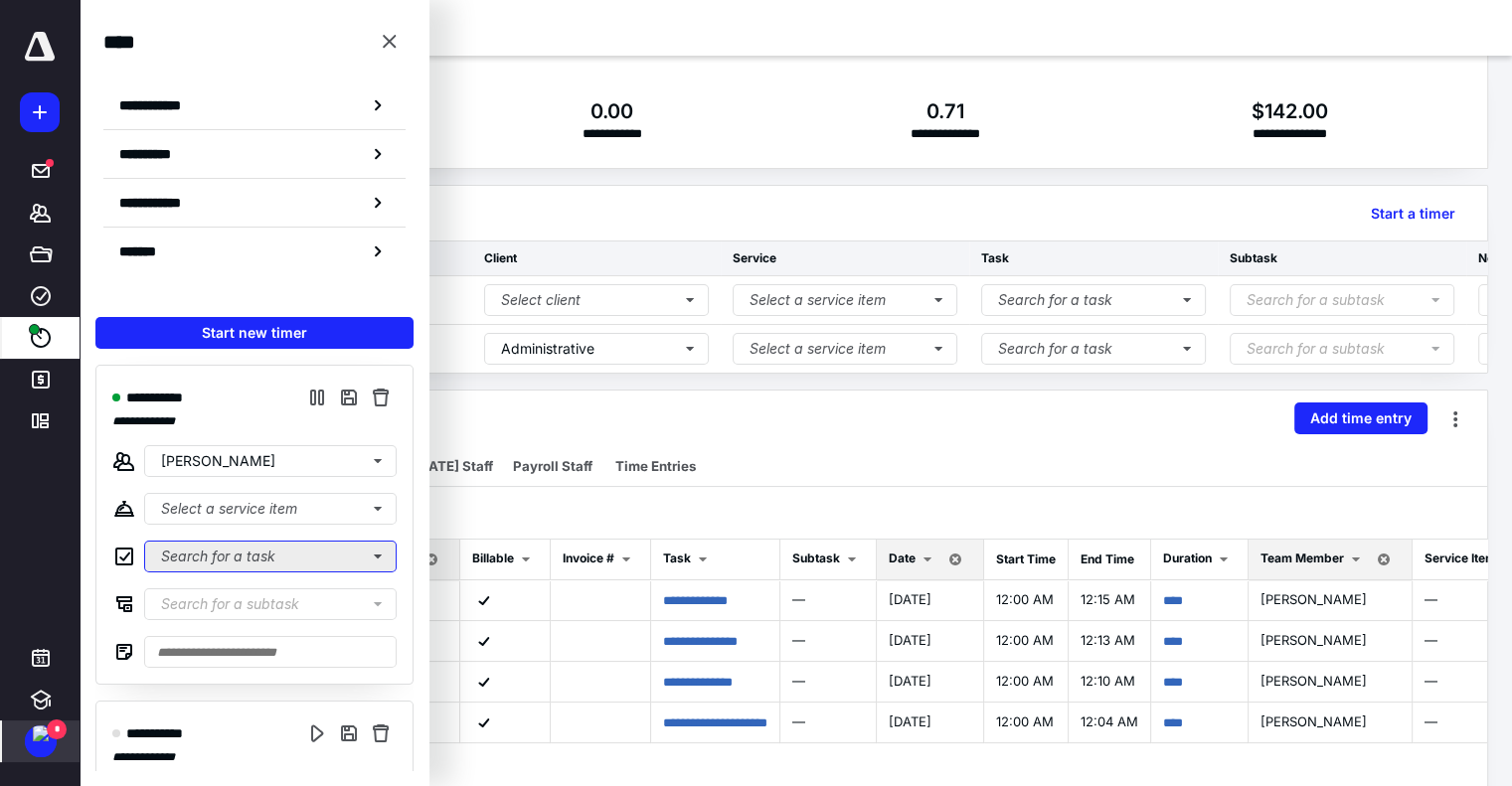 click on "Search for a task" at bounding box center [270, 556] 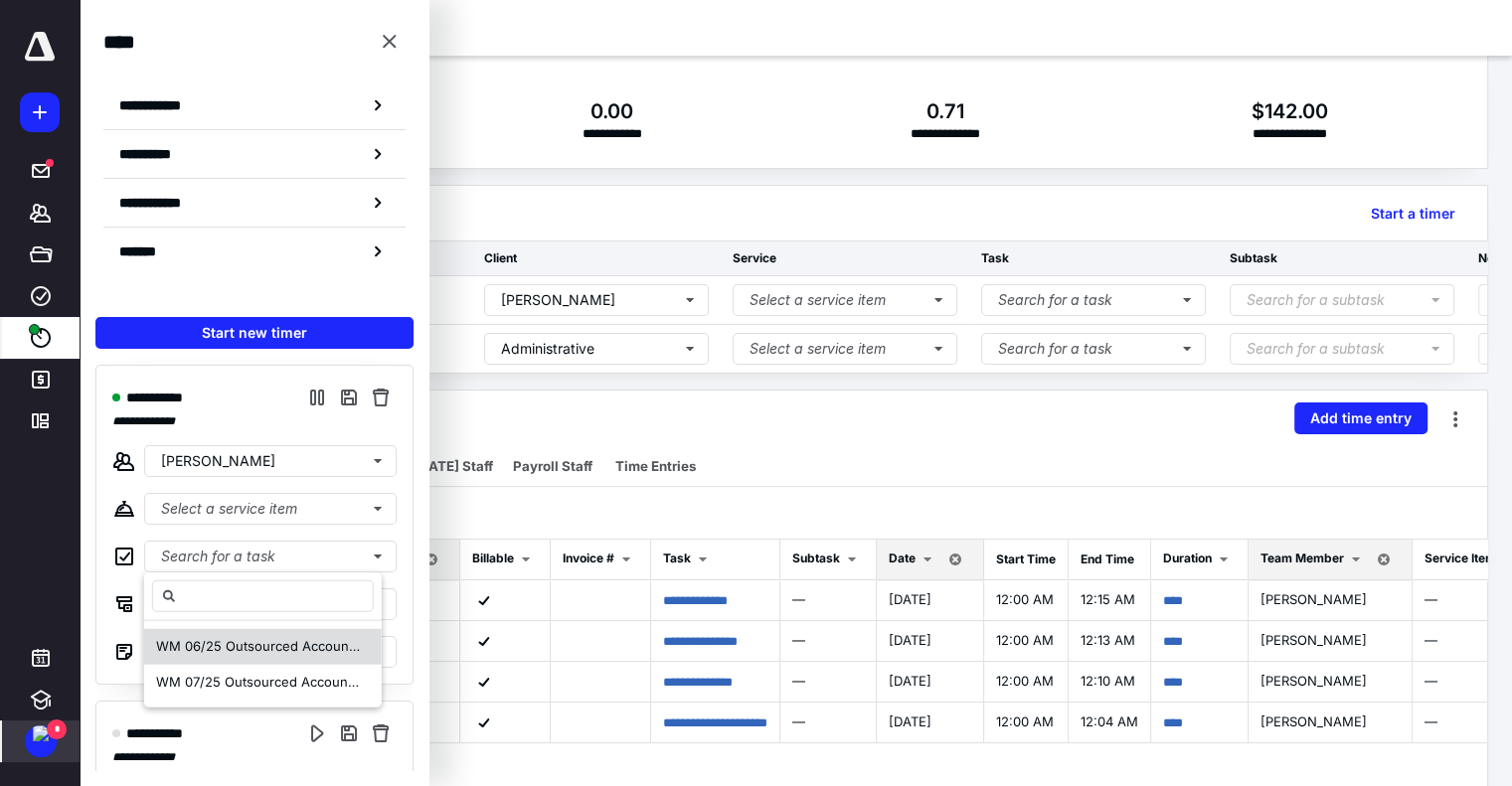 click on "WM 06/25  Outsourced Accounting" at bounding box center [263, 646] 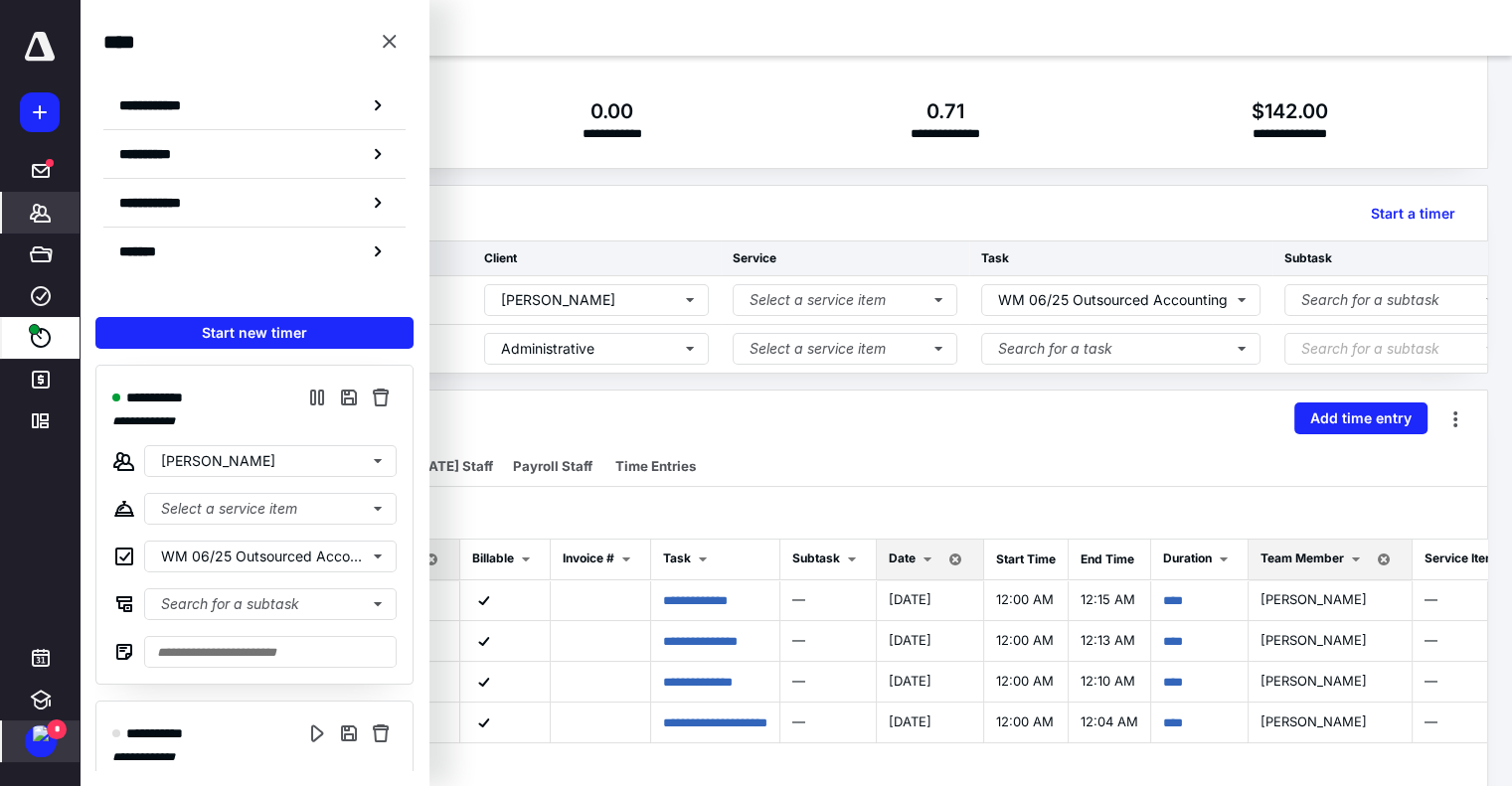 click 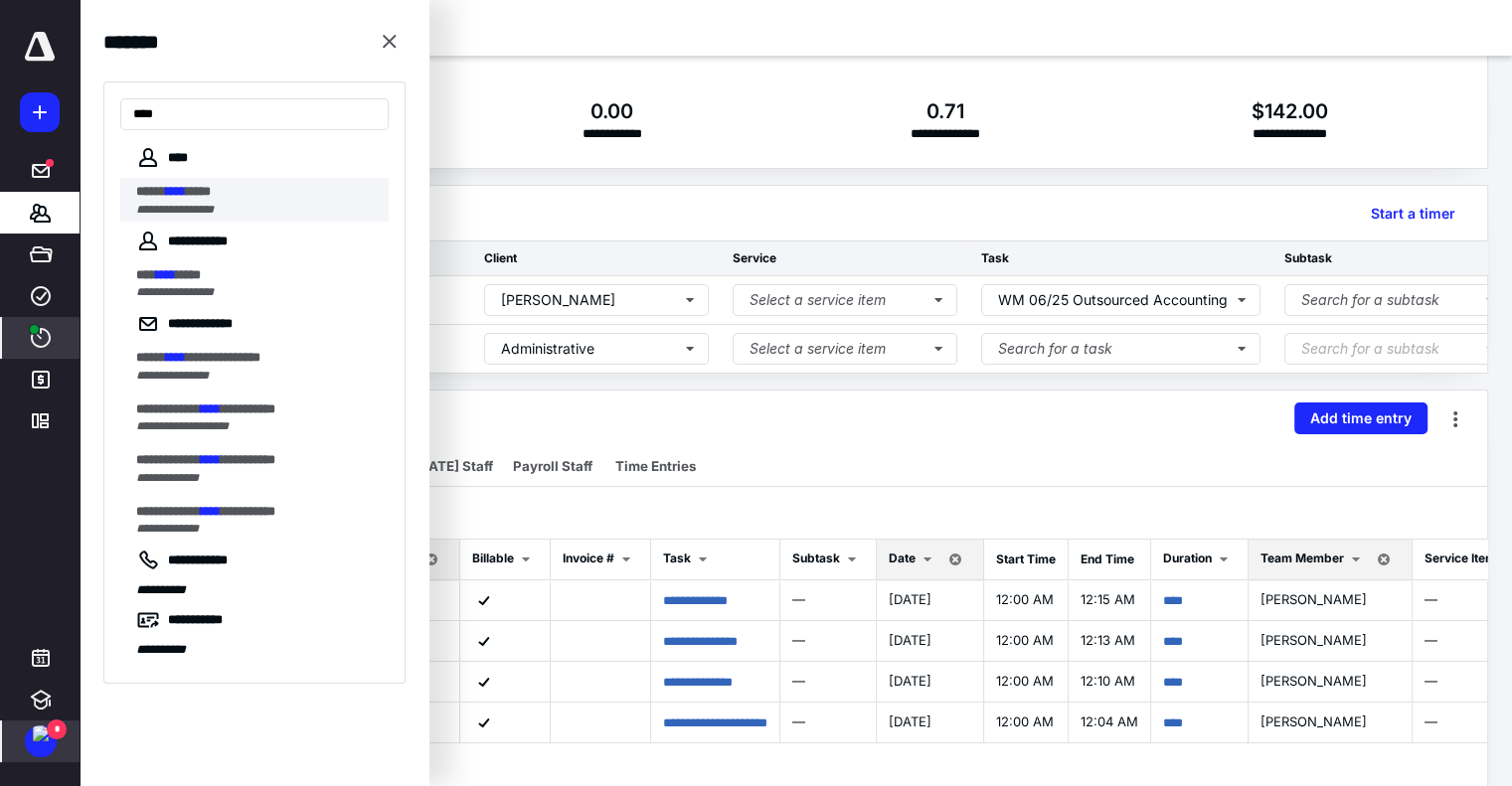 type on "****" 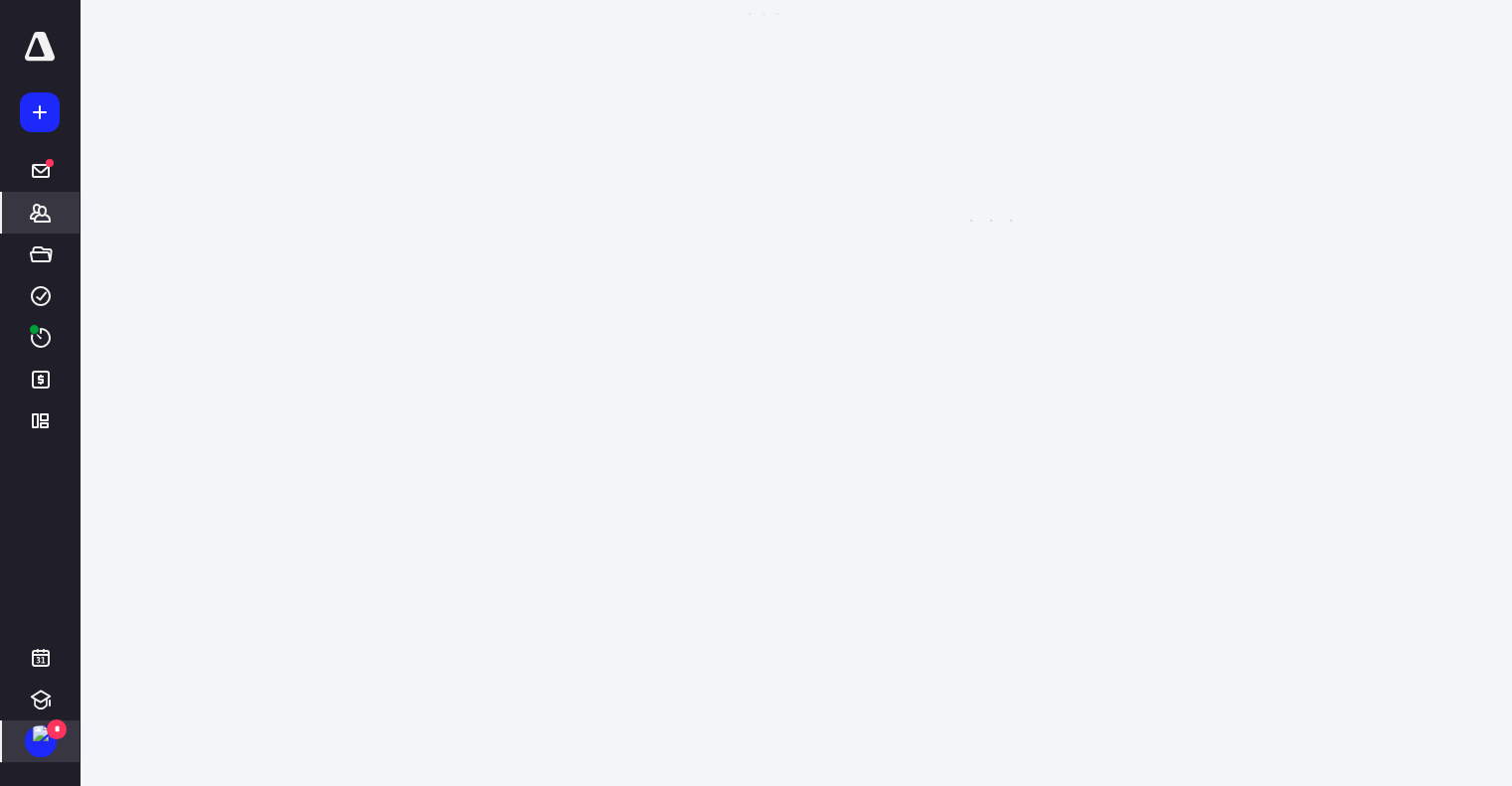 scroll, scrollTop: 0, scrollLeft: 0, axis: both 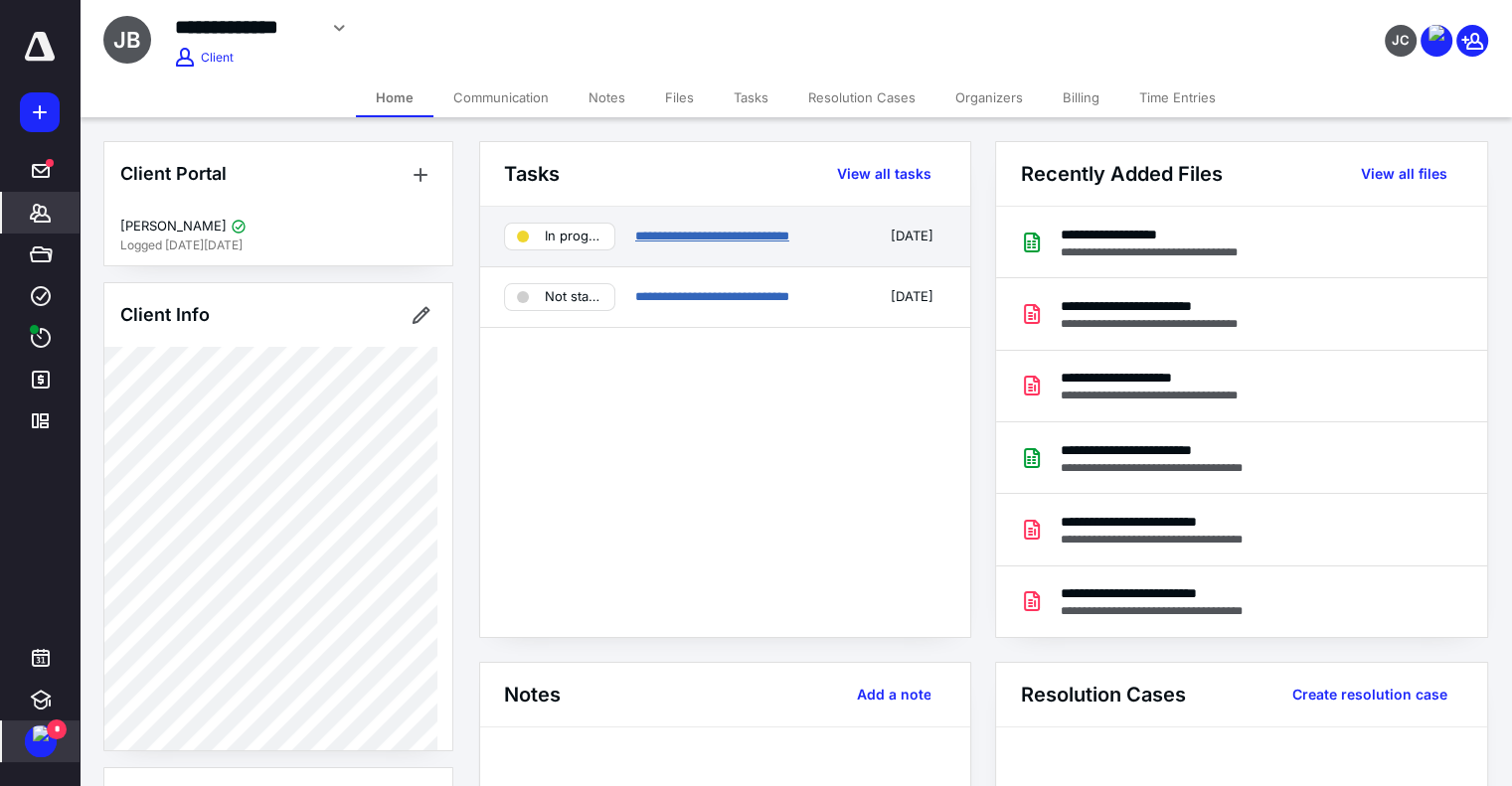 click on "**********" at bounding box center (712, 236) 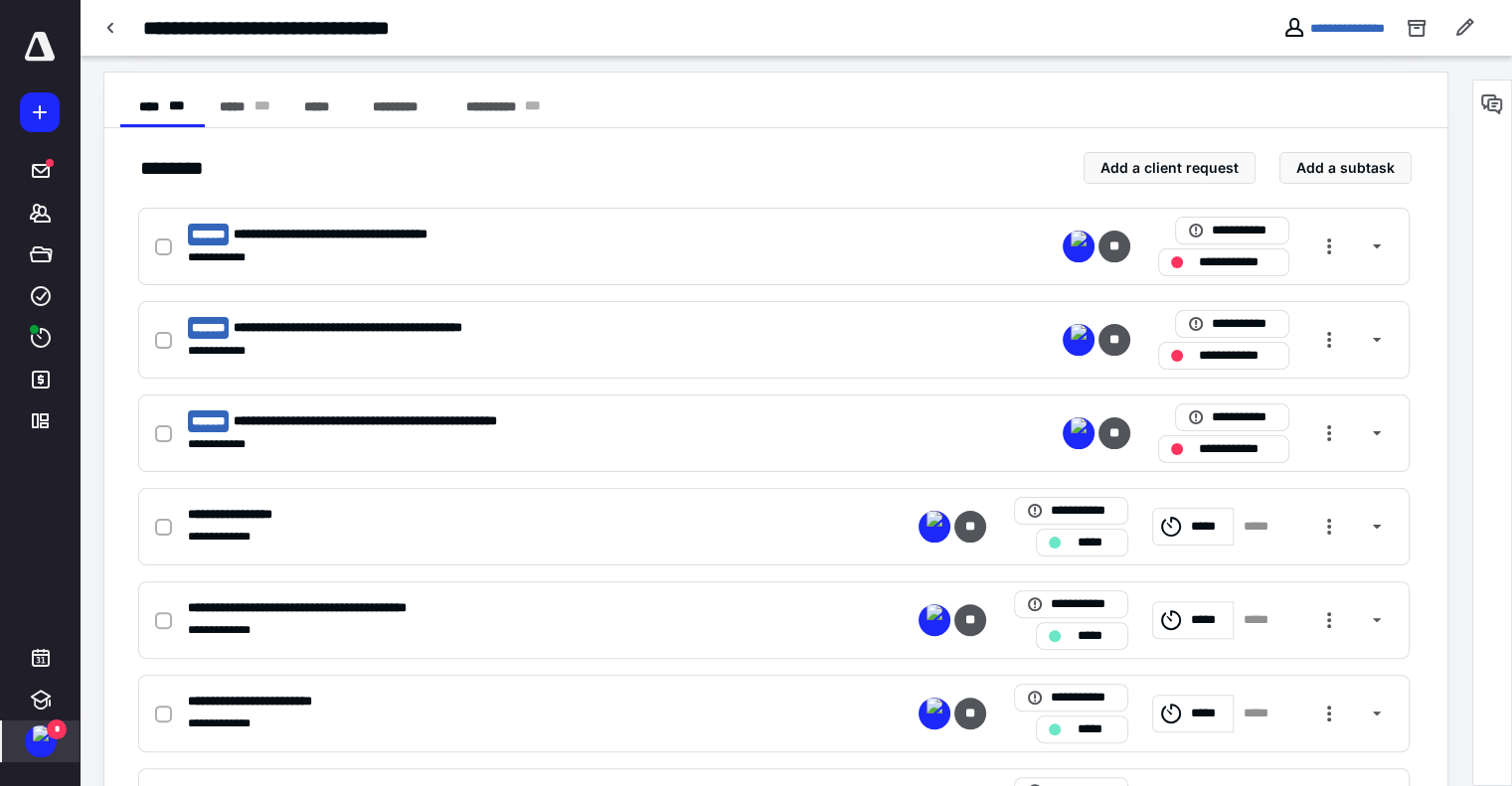 scroll, scrollTop: 363, scrollLeft: 0, axis: vertical 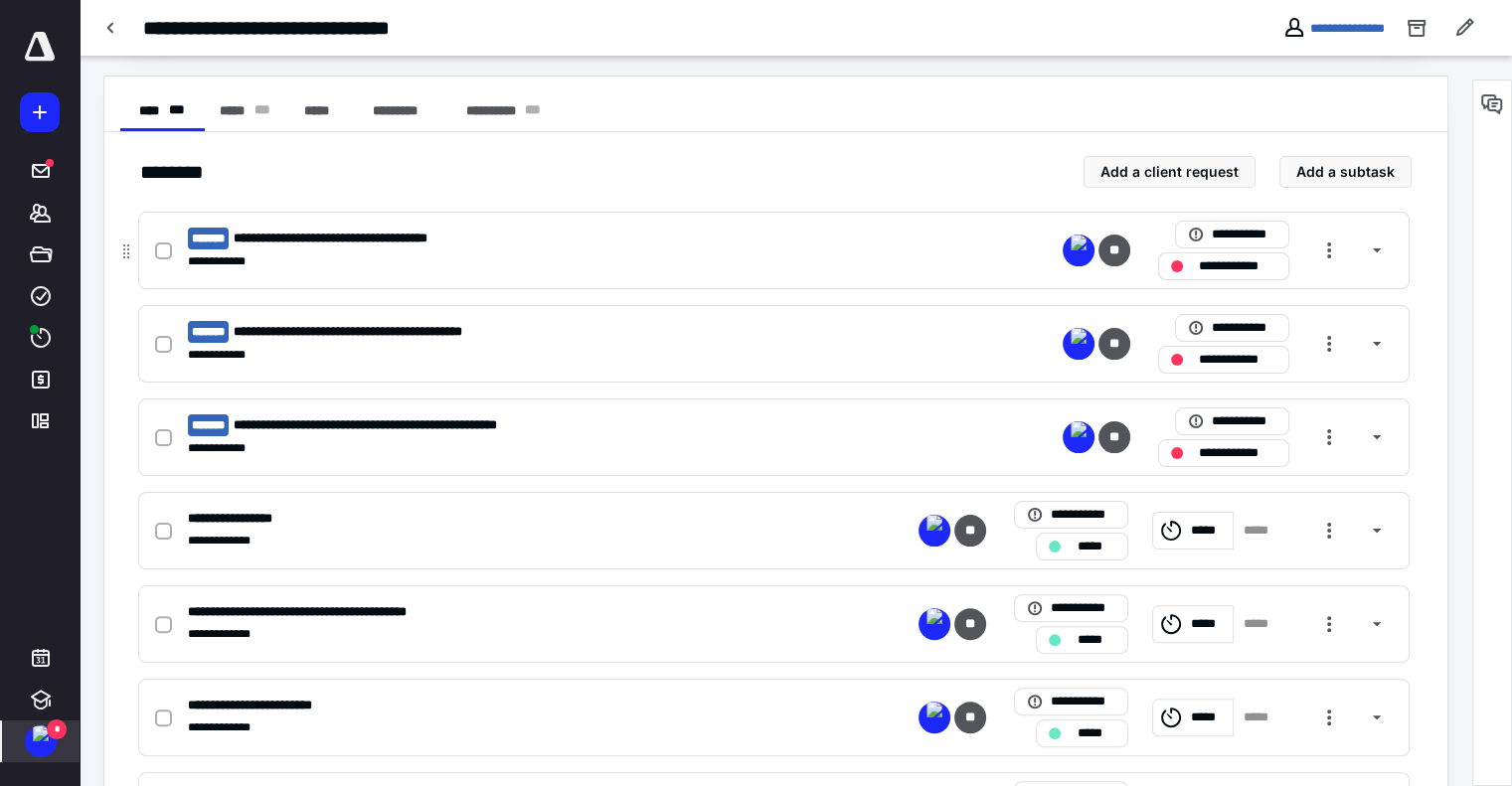 click on "**********" at bounding box center [1238, 266] 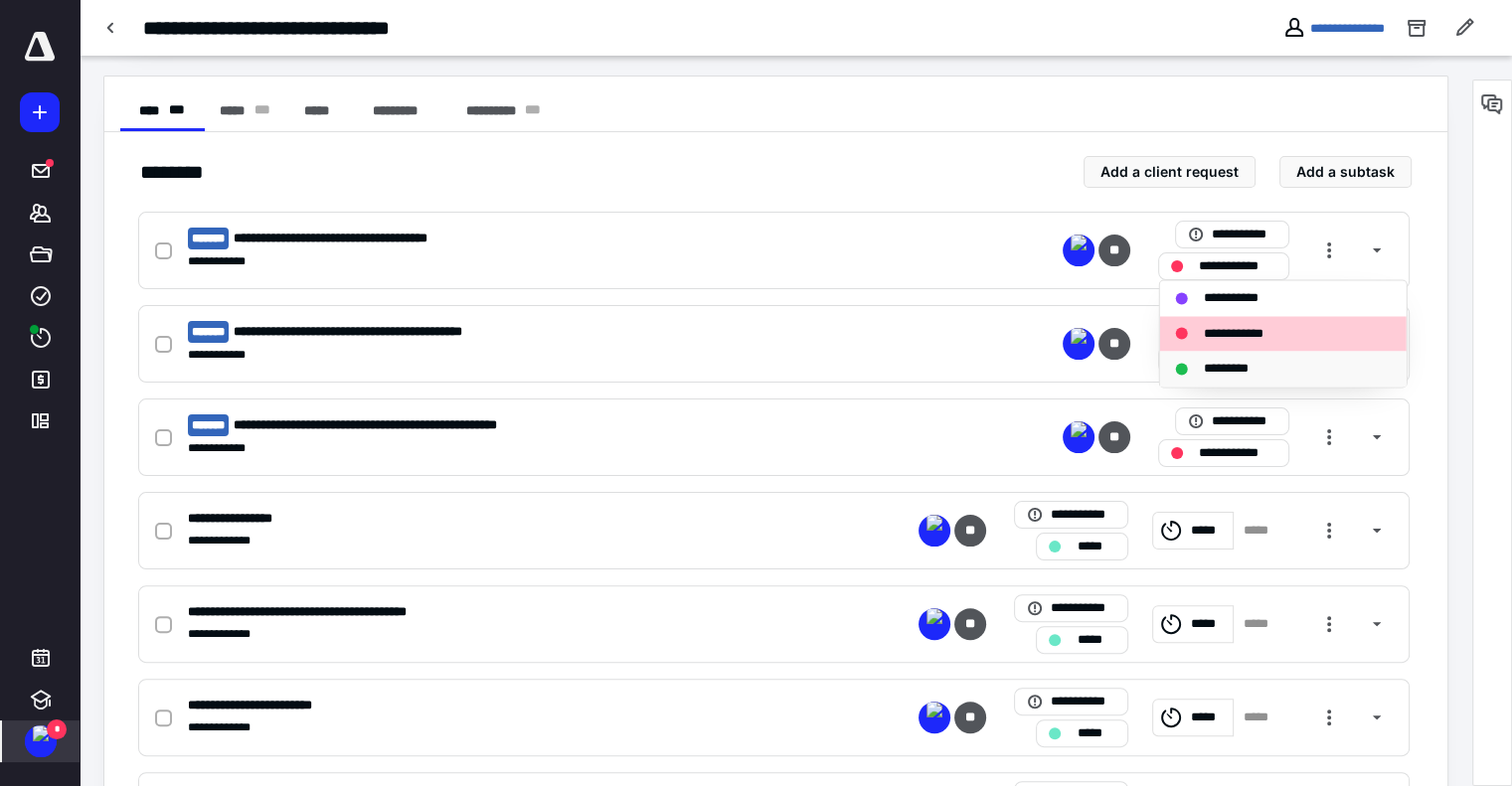 click on "*********" at bounding box center [1237, 369] 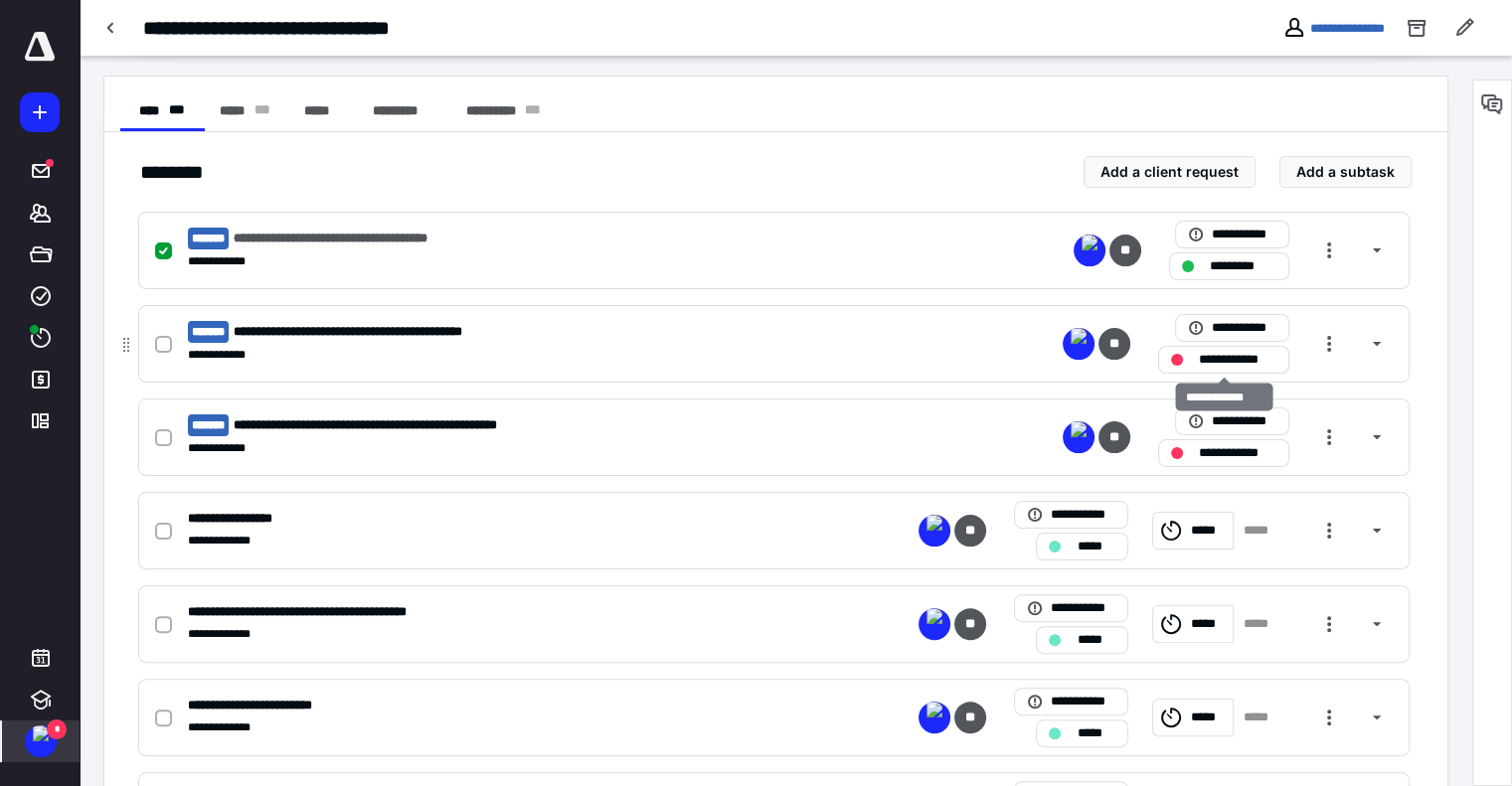 click on "**********" at bounding box center (1238, 360) 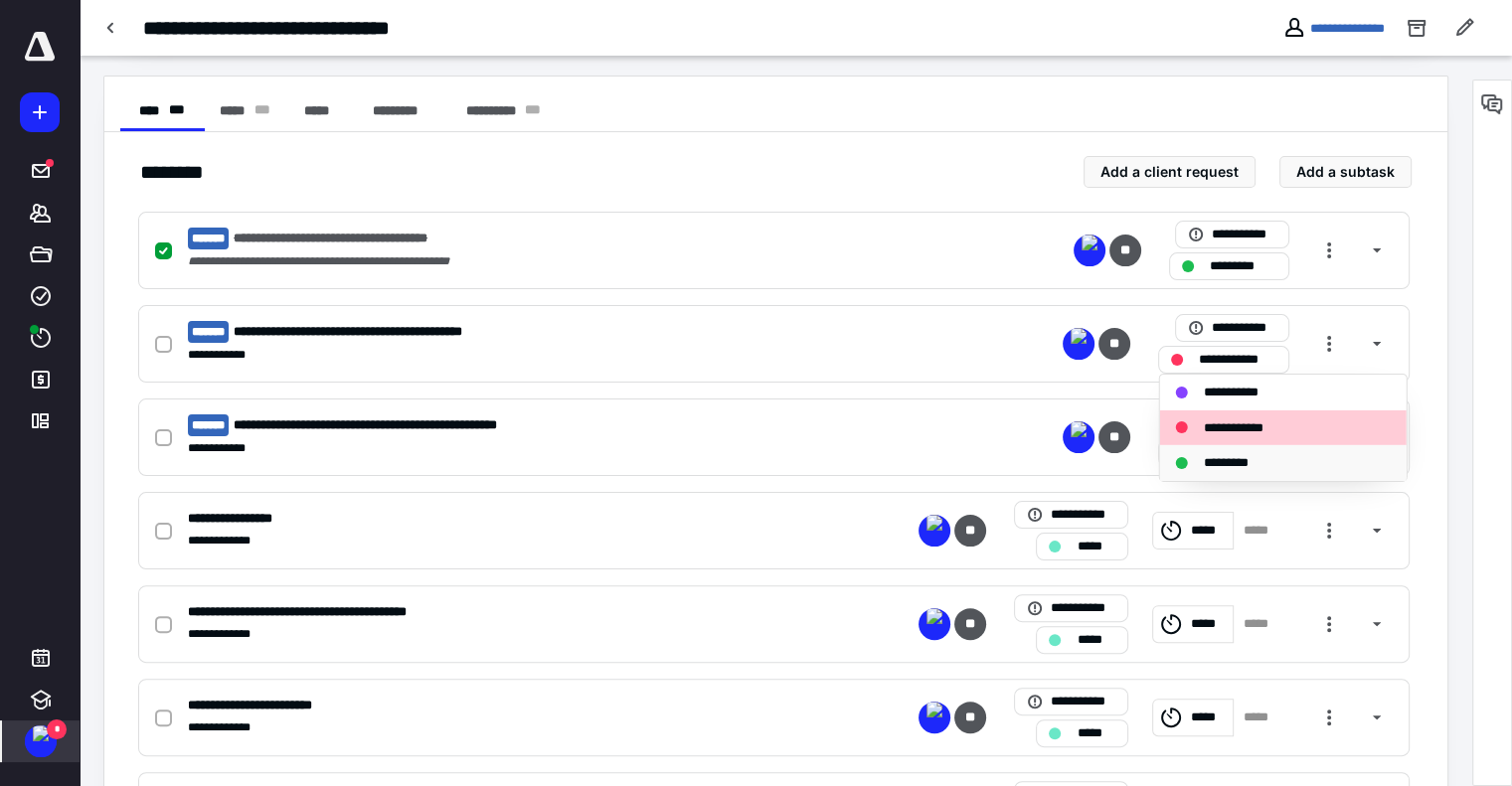 click on "*********" at bounding box center [1237, 463] 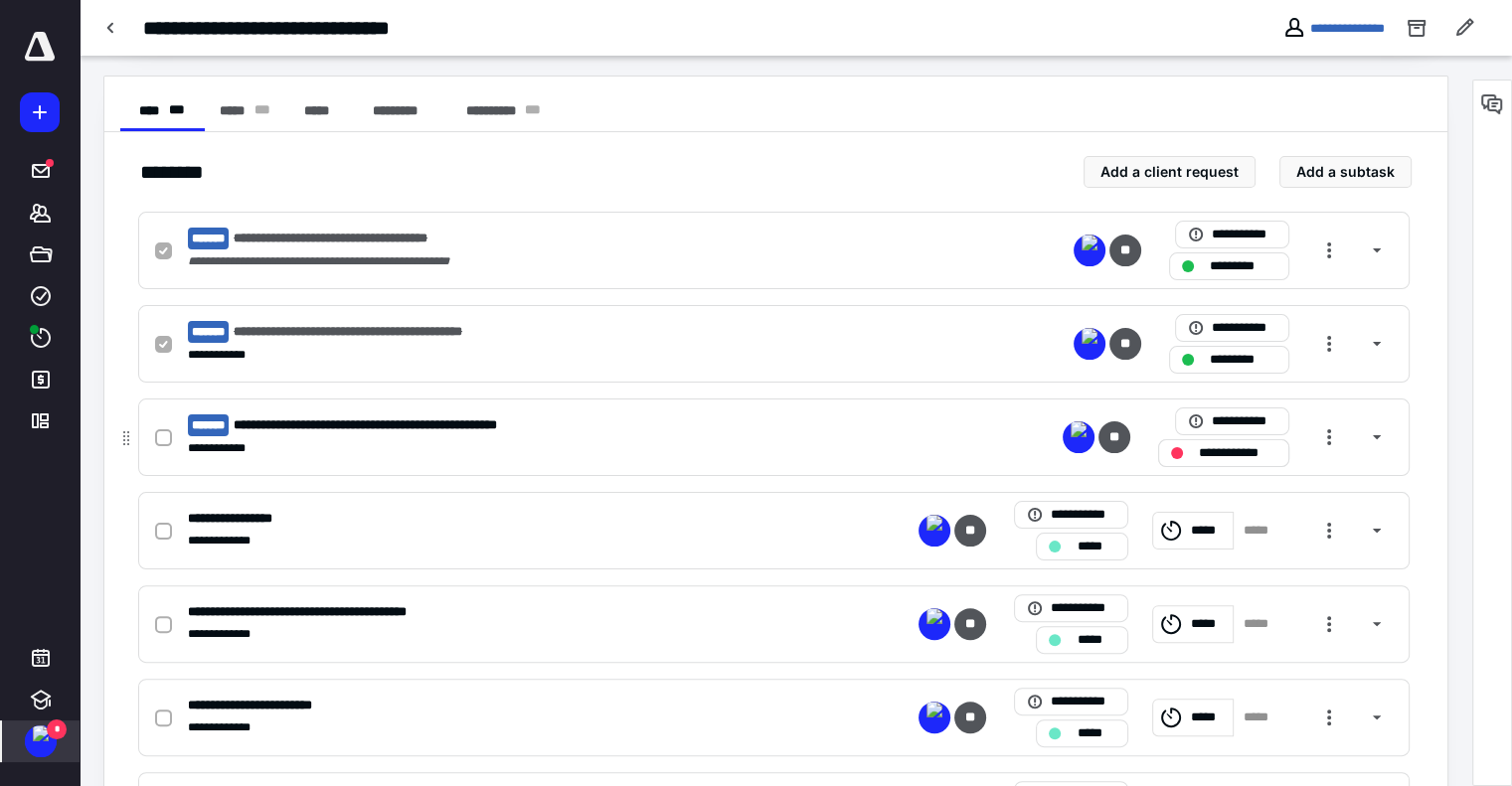click on "**********" at bounding box center (1238, 453) 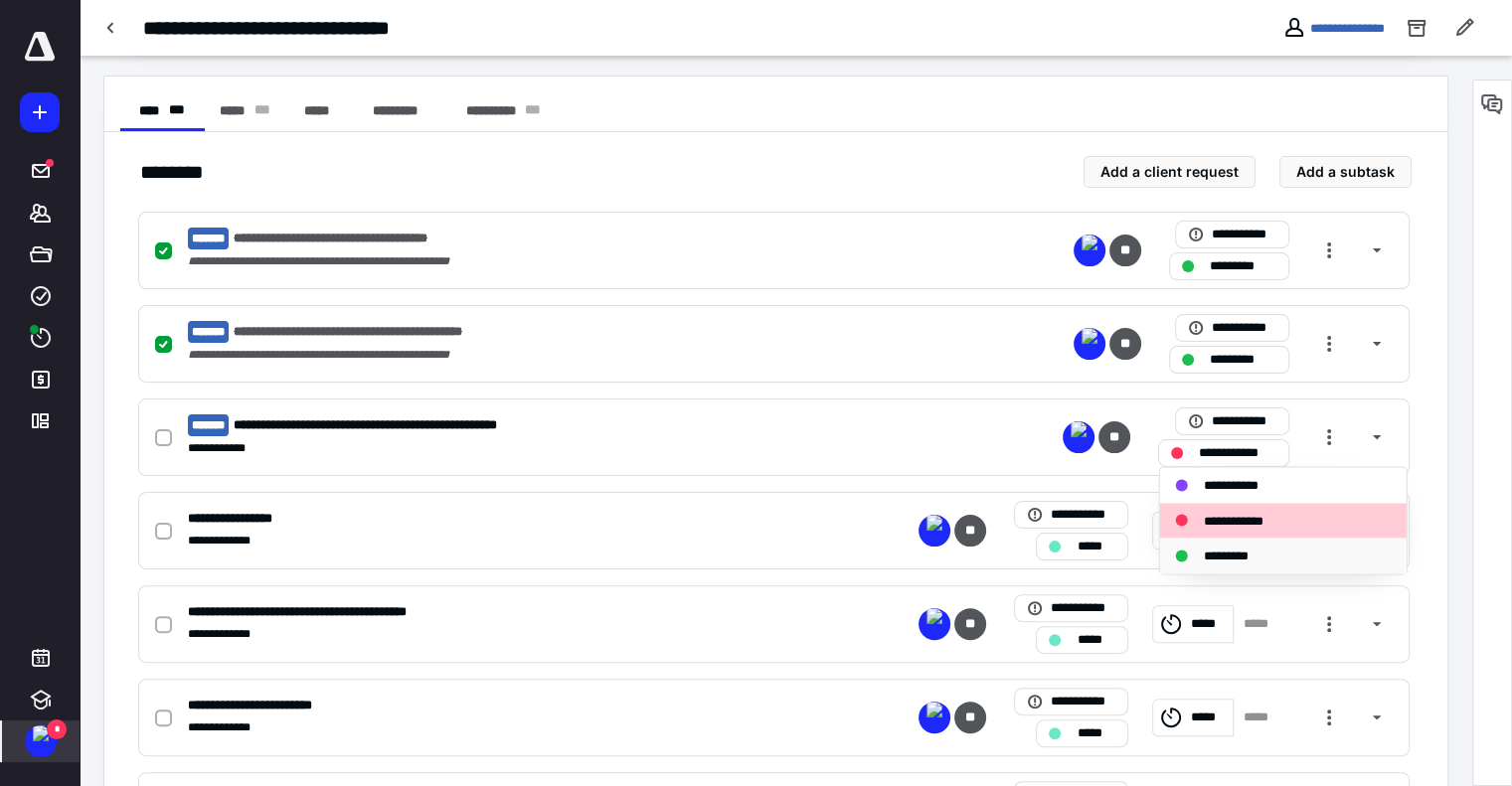 click on "*********" at bounding box center [1283, 555] 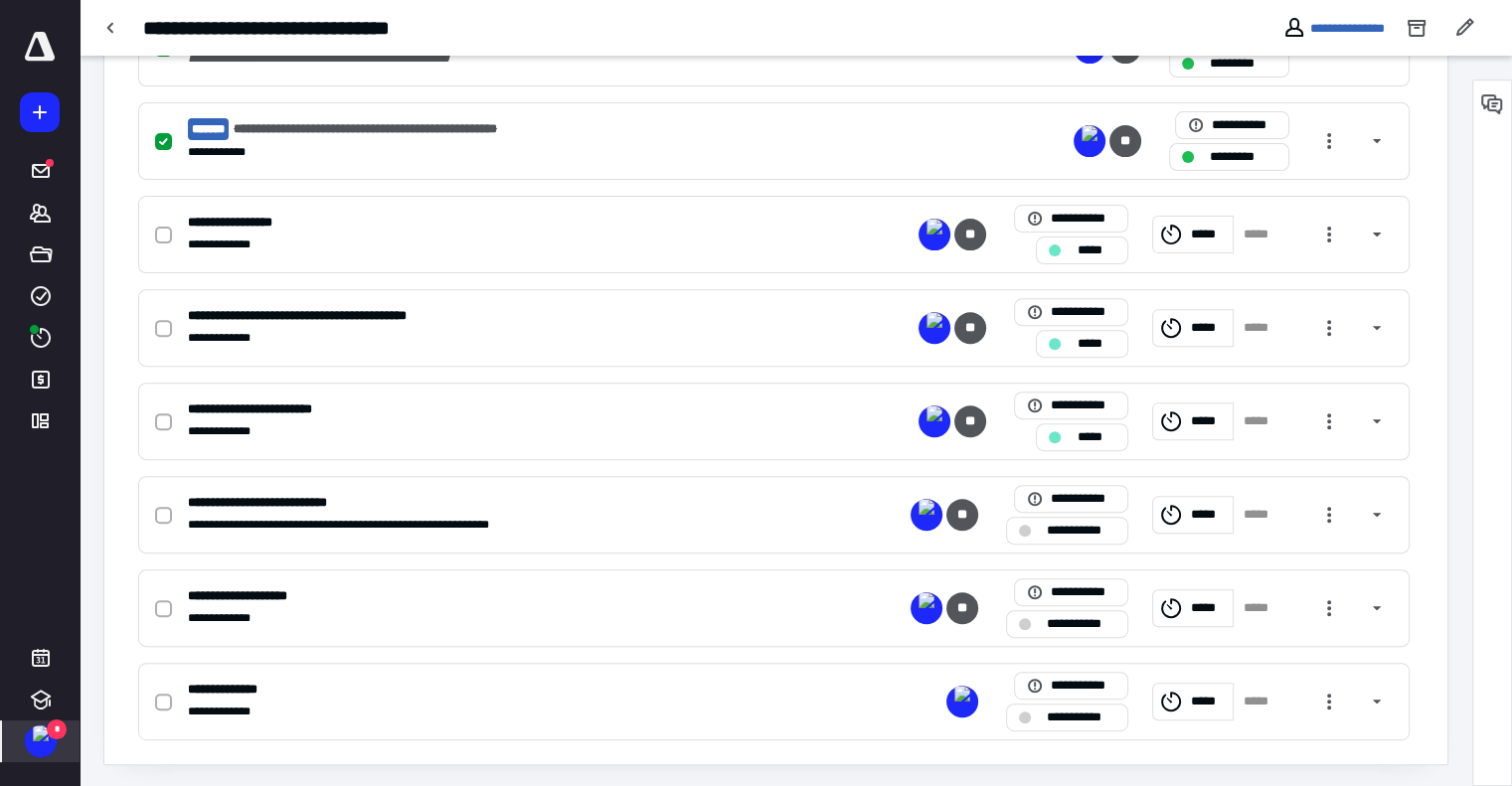 scroll, scrollTop: 661, scrollLeft: 0, axis: vertical 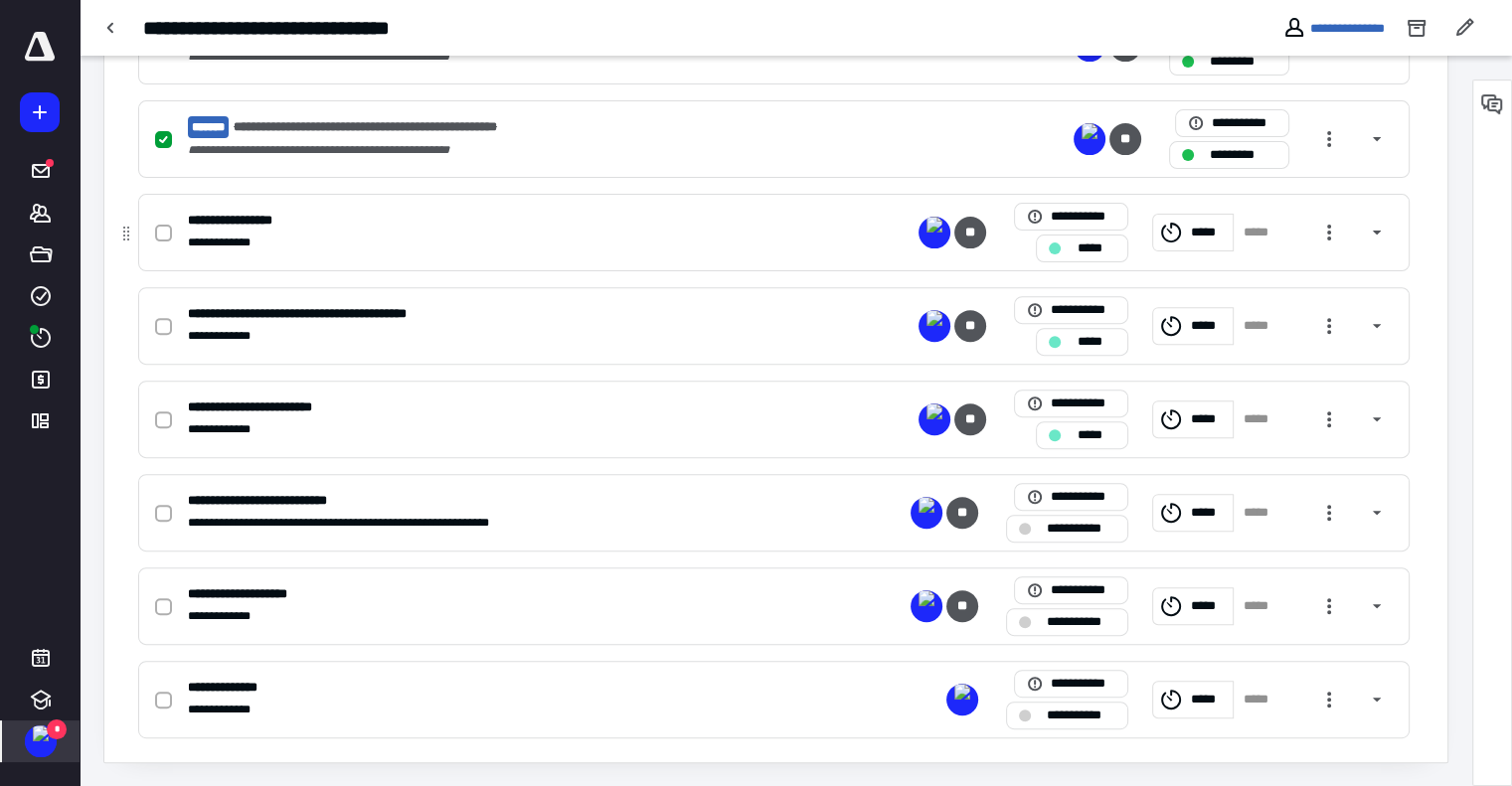 click on "*****" at bounding box center (1082, 248) 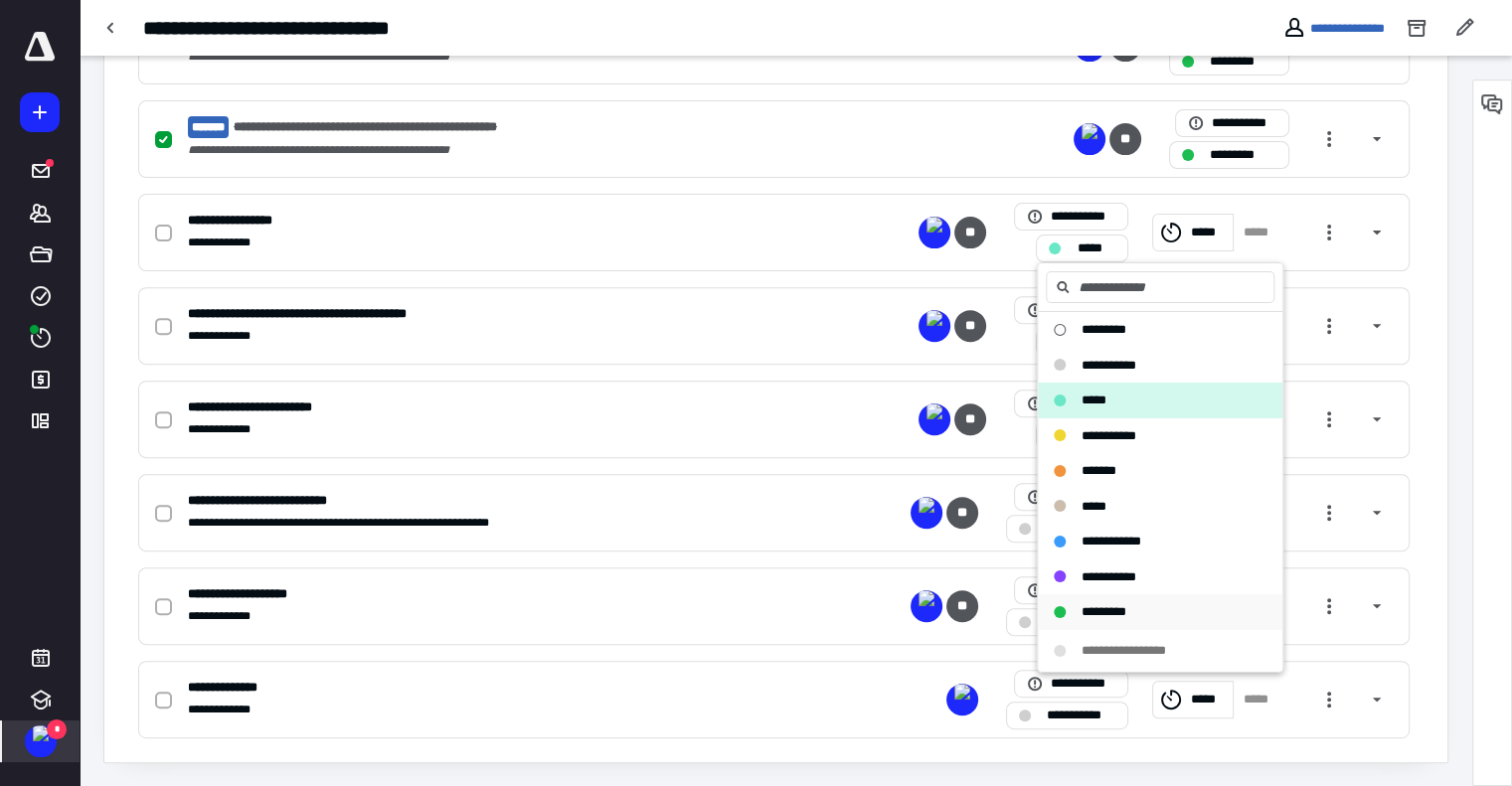 click on "*********" at bounding box center [1160, 612] 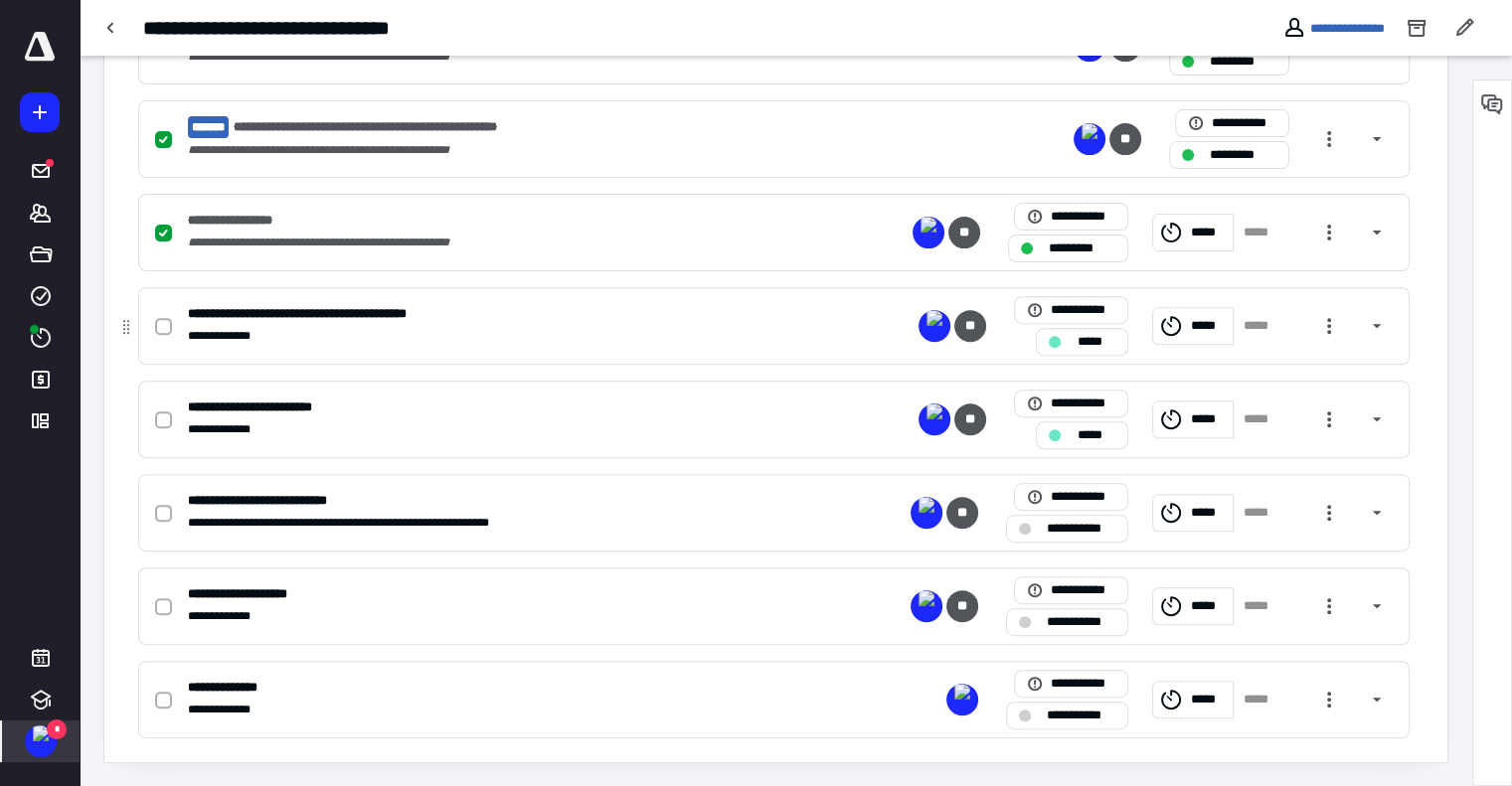 click on "*****" at bounding box center [1095, 342] 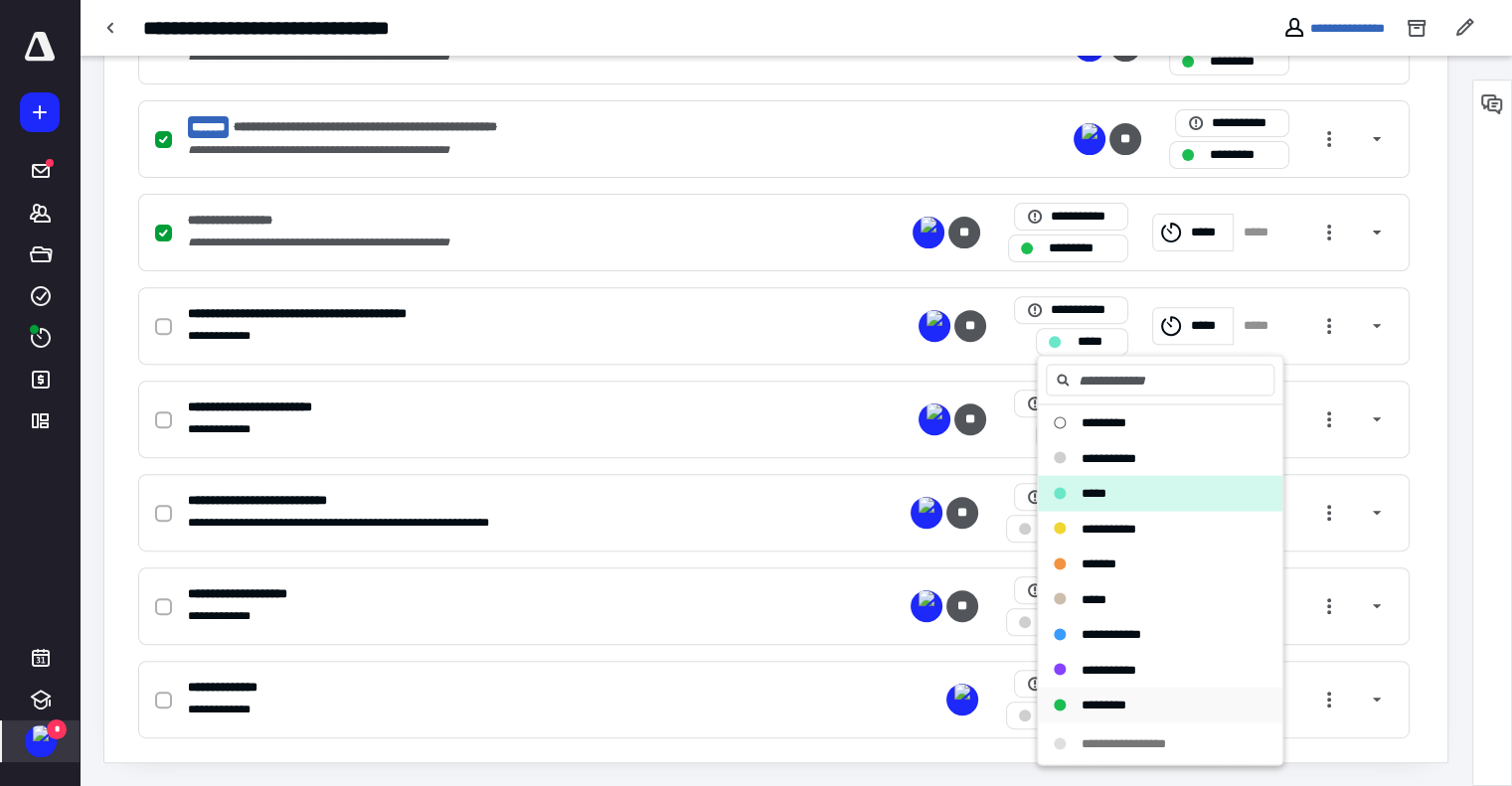 click on "*********" at bounding box center (1148, 705) 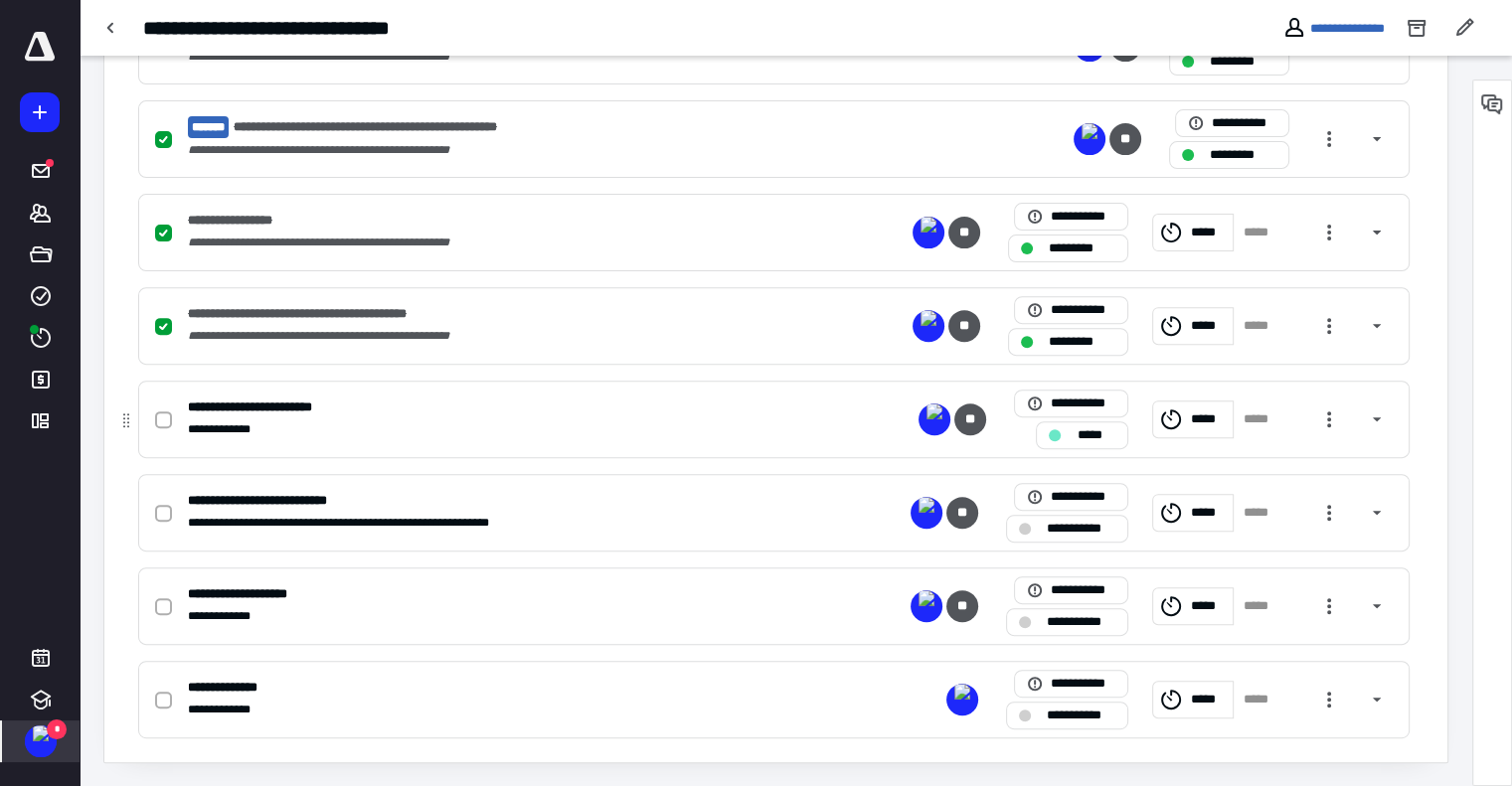 click on "*****" at bounding box center (1095, 435) 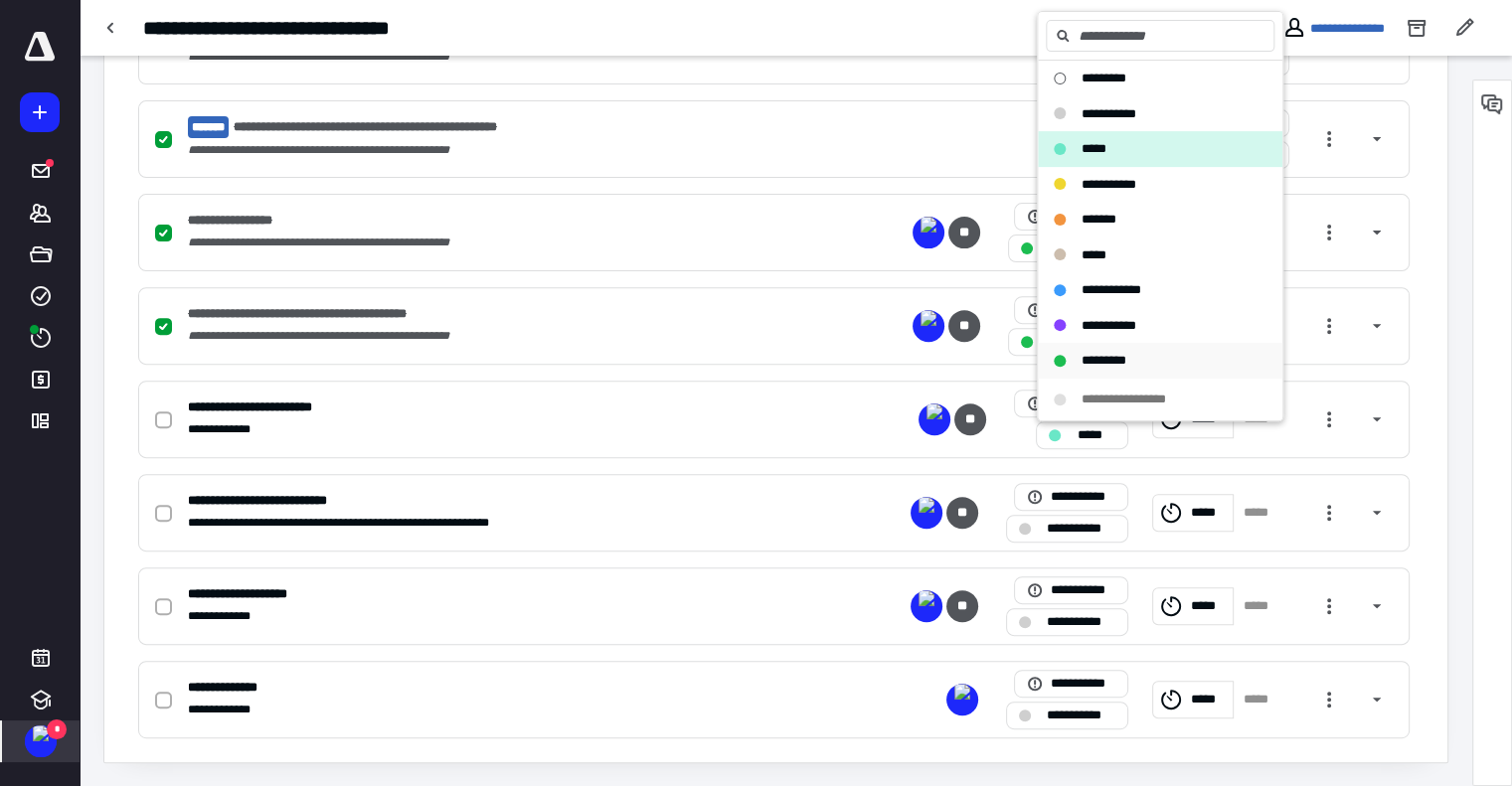 click on "*********" at bounding box center [1103, 360] 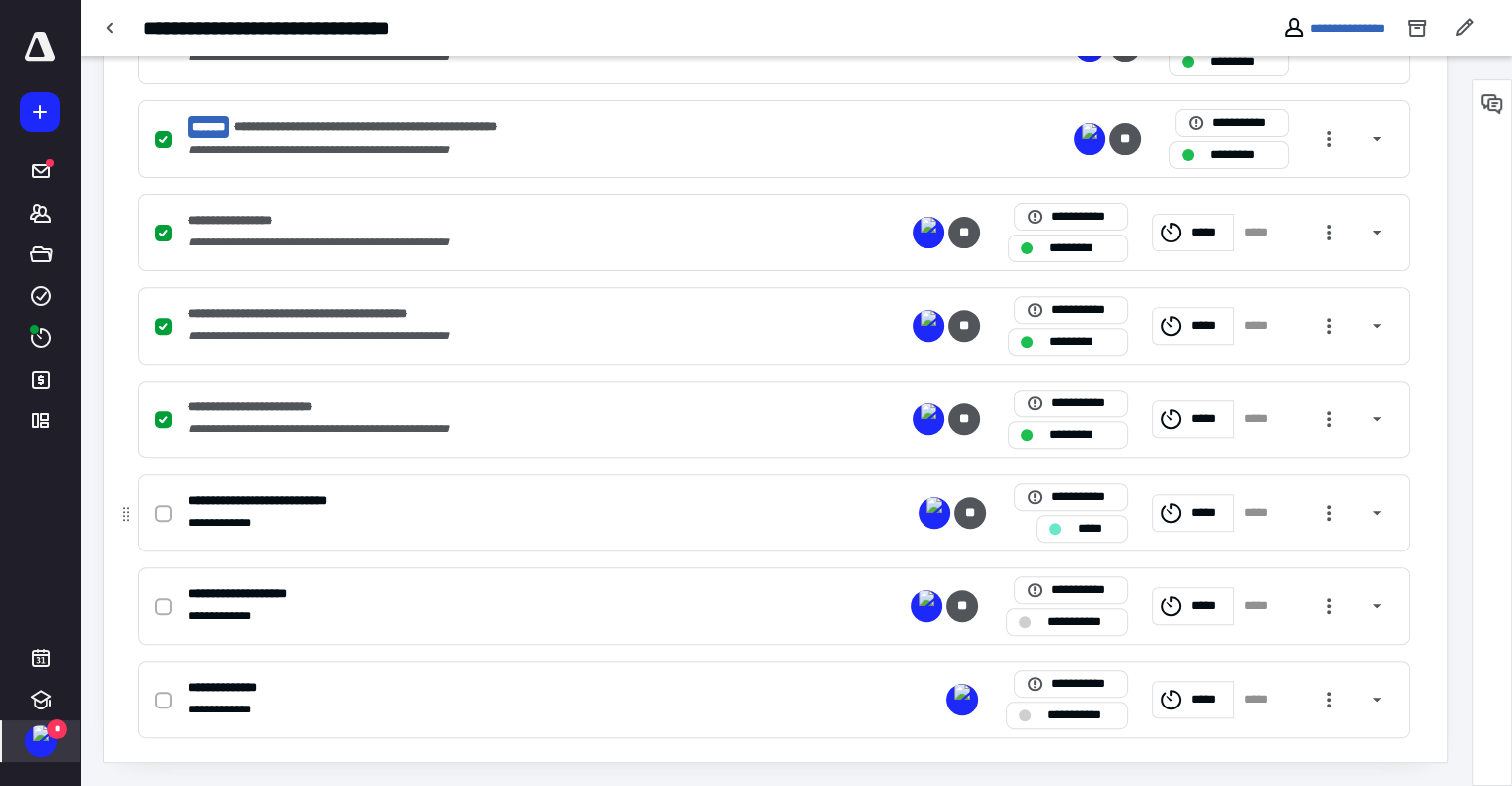 click on "*****" at bounding box center [1095, 529] 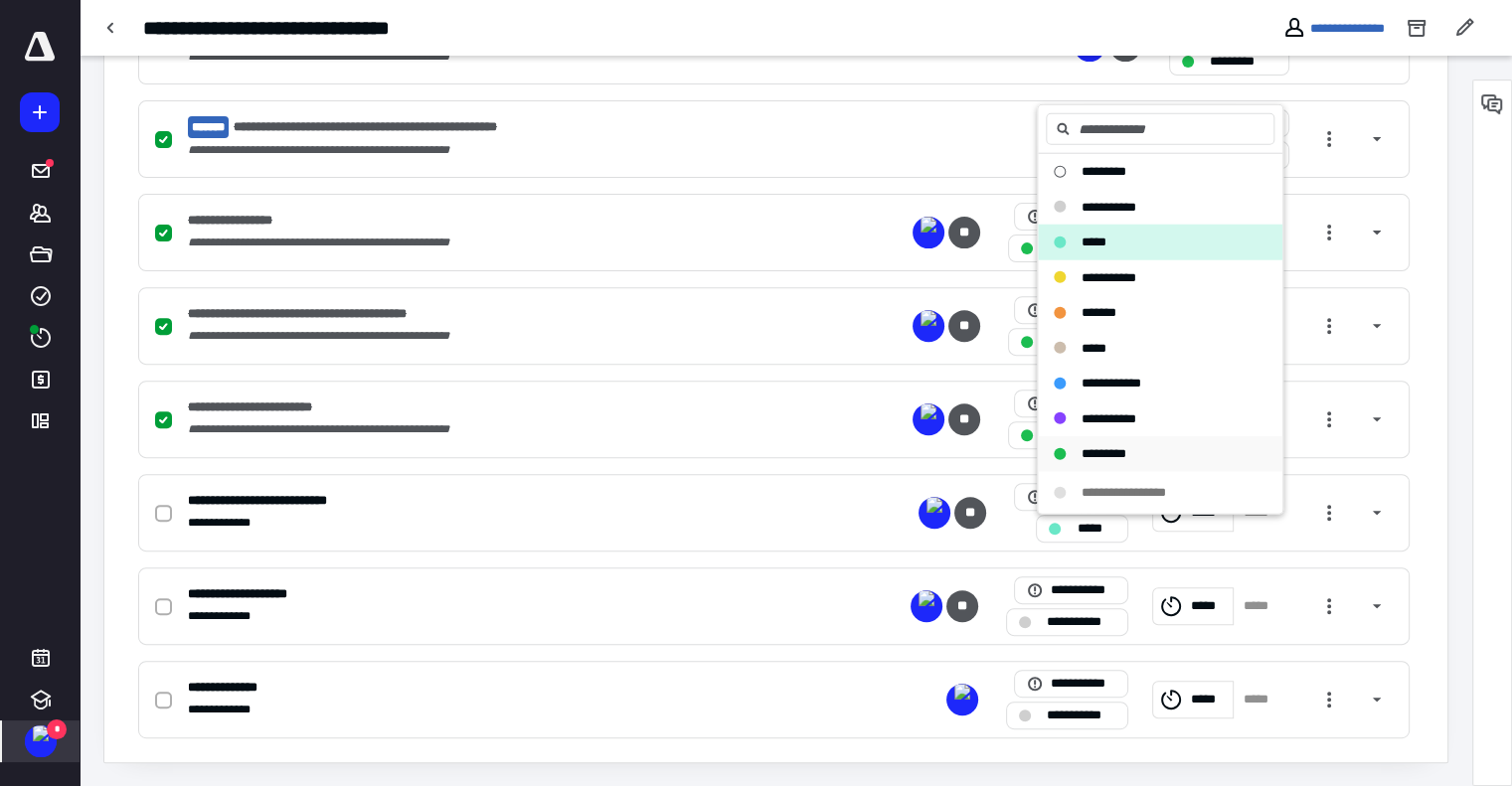 click on "*********" at bounding box center (1103, 453) 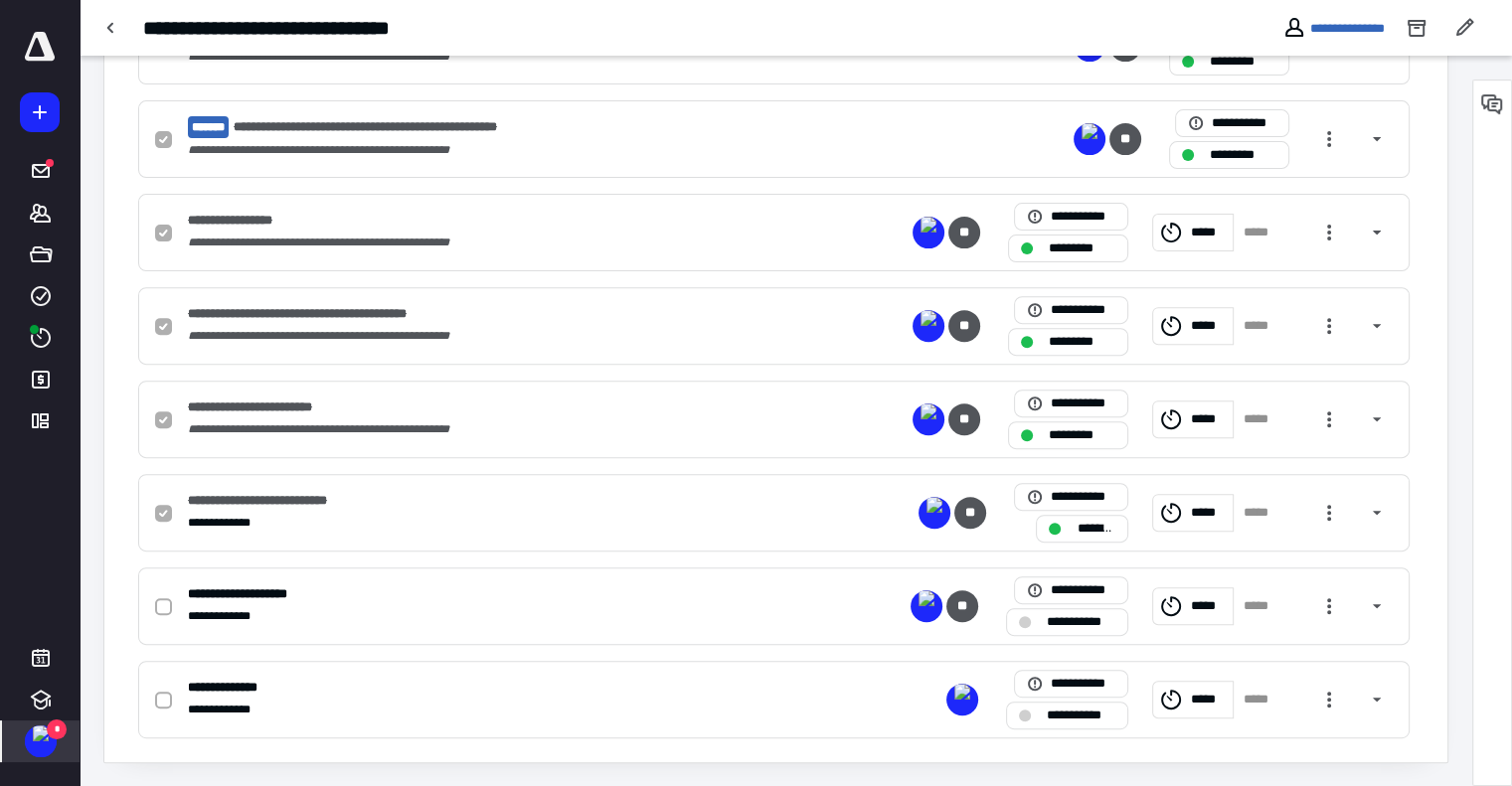 checkbox on "true" 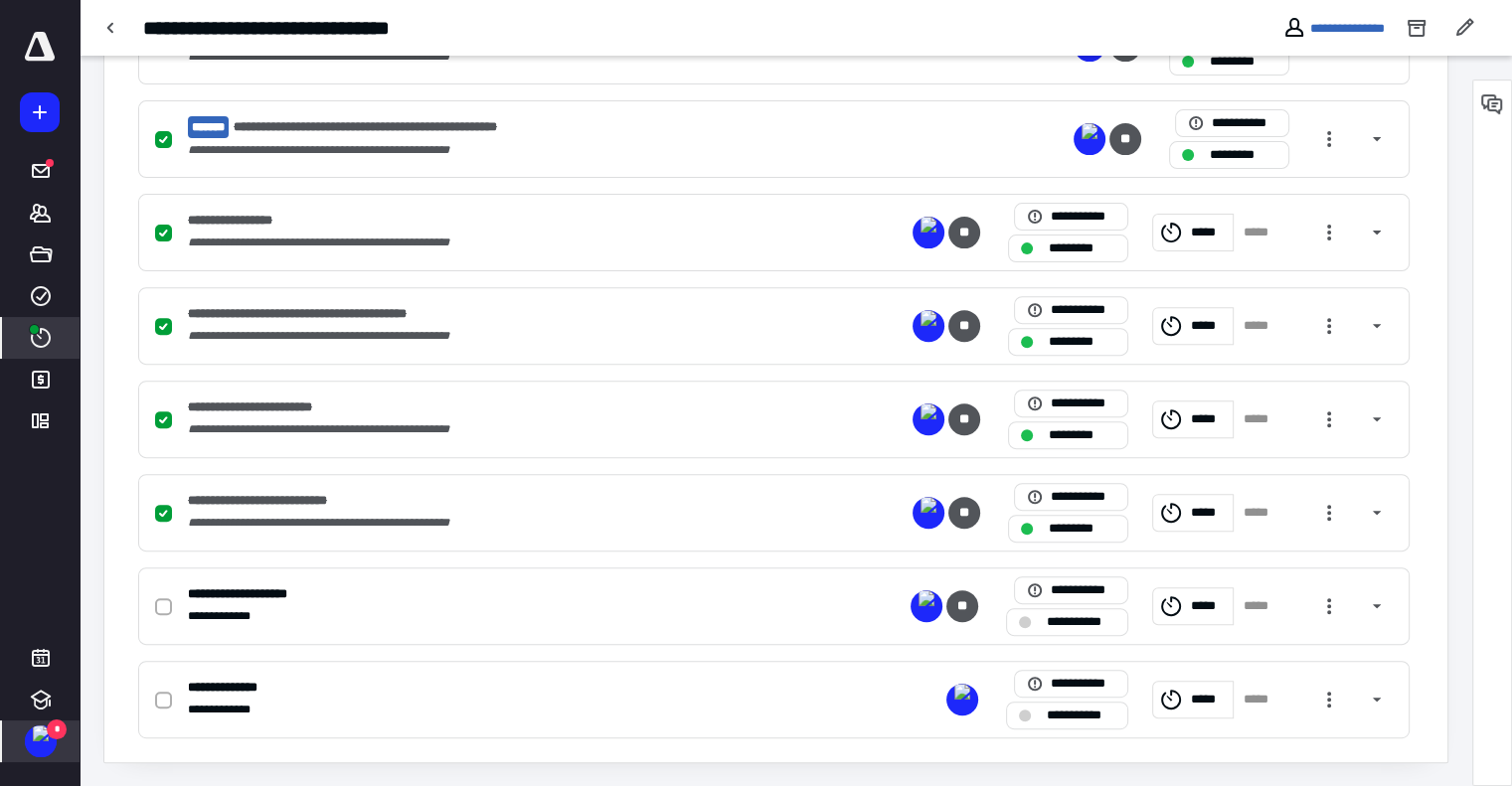 click 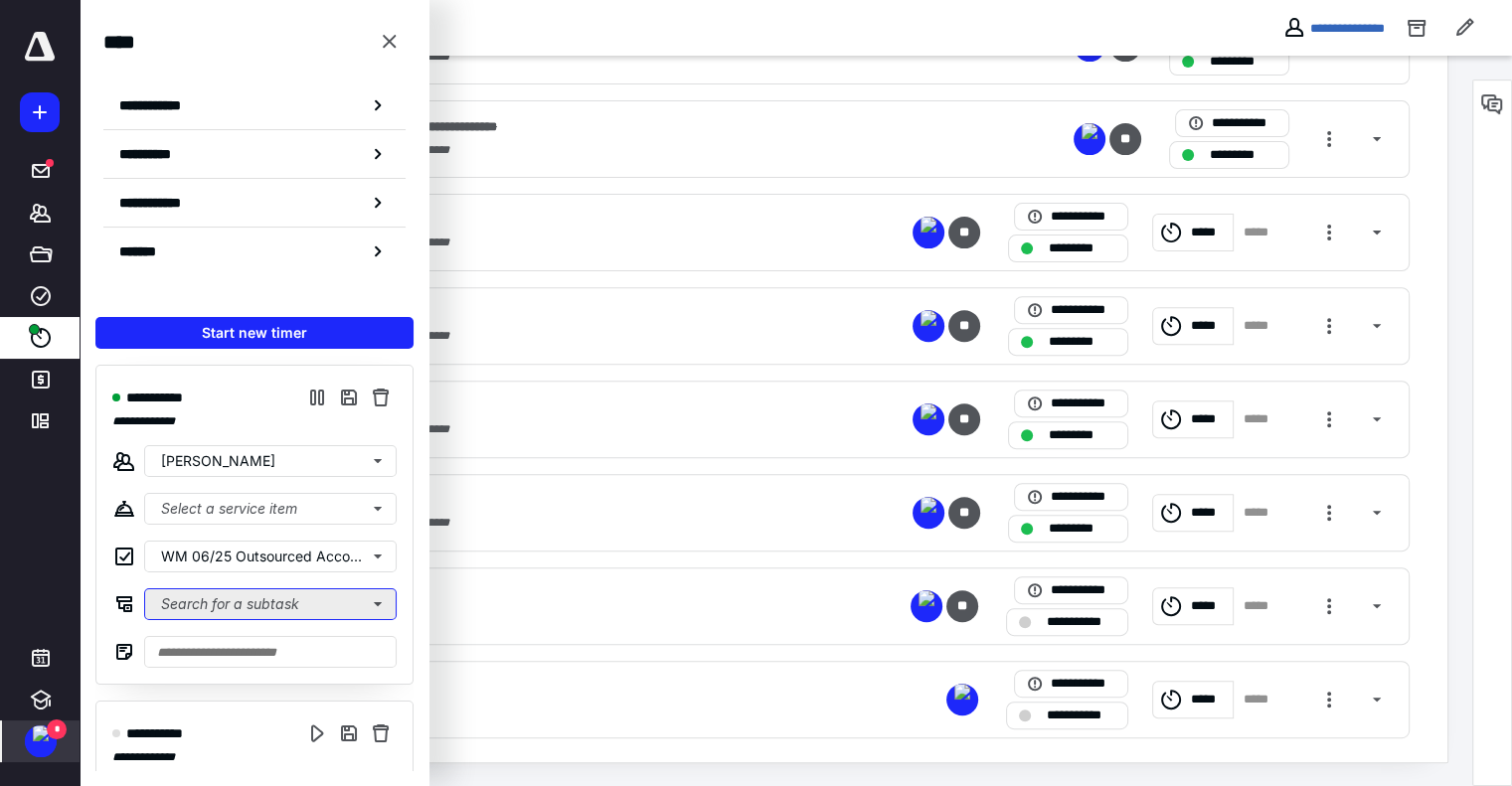 click on "Search for a subtask" at bounding box center (270, 604) 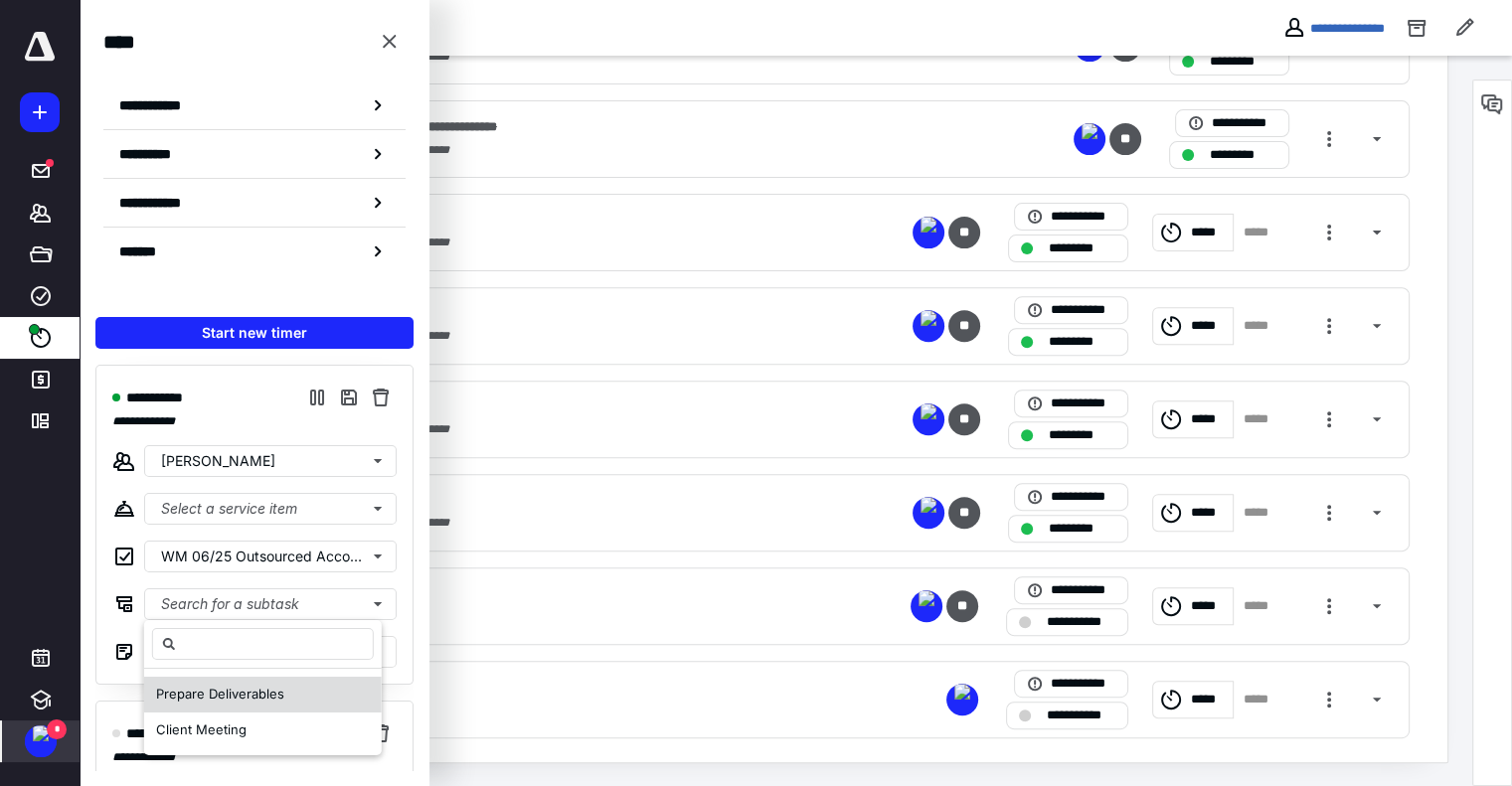 click on "Prepare Deliverables" at bounding box center [262, 695] 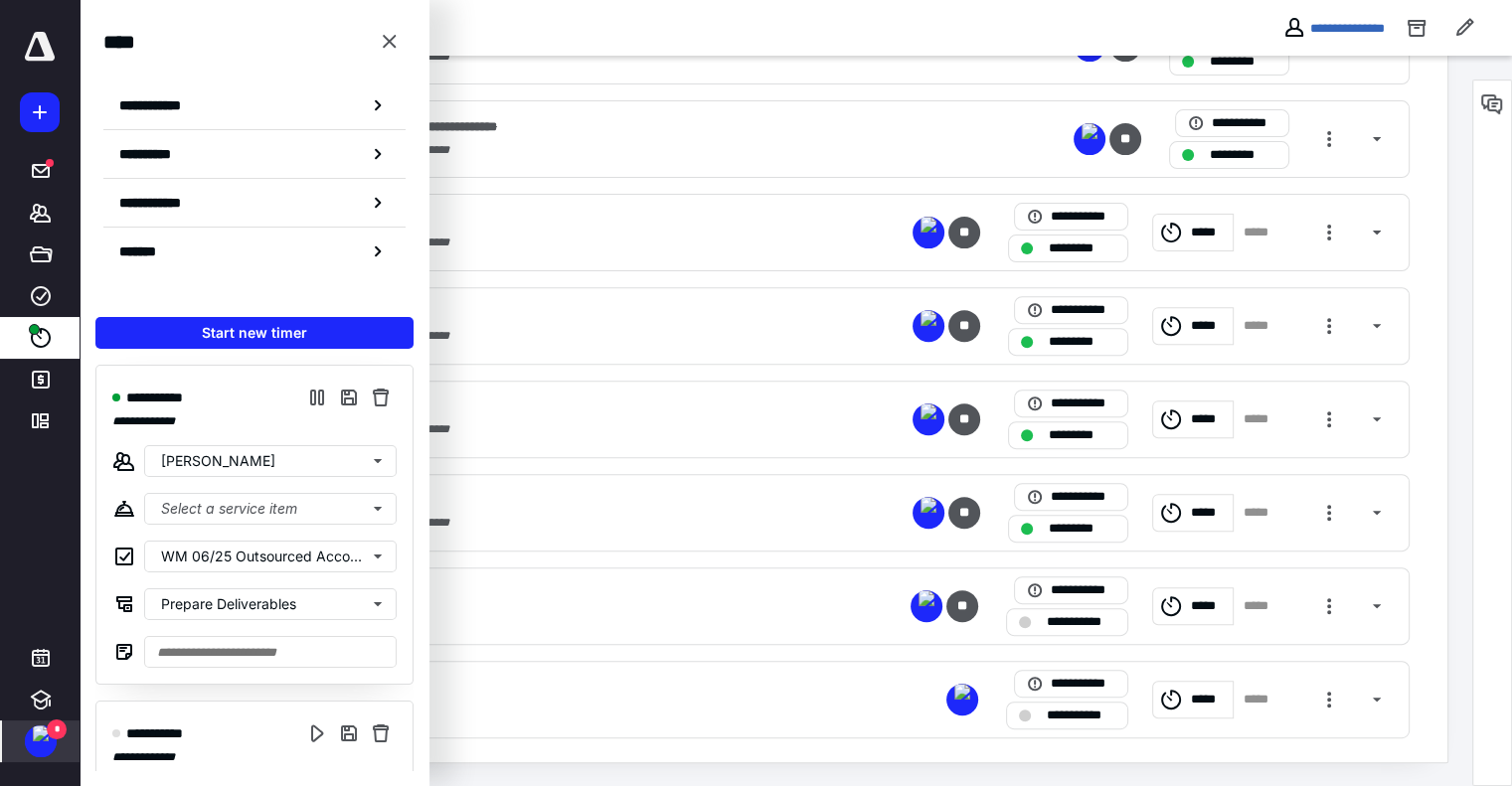 click on "**********" at bounding box center (775, 90) 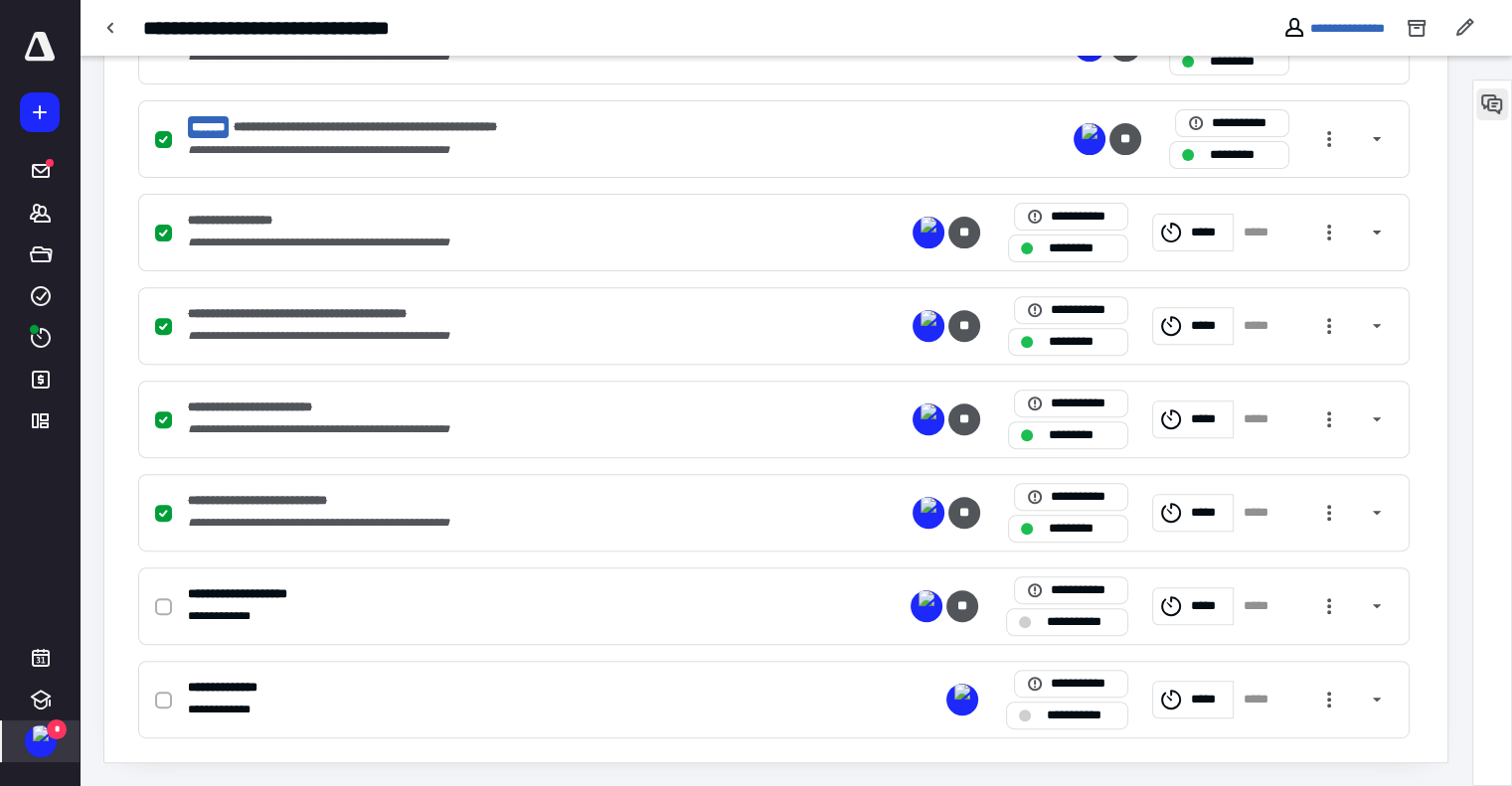 click at bounding box center (1492, 104) 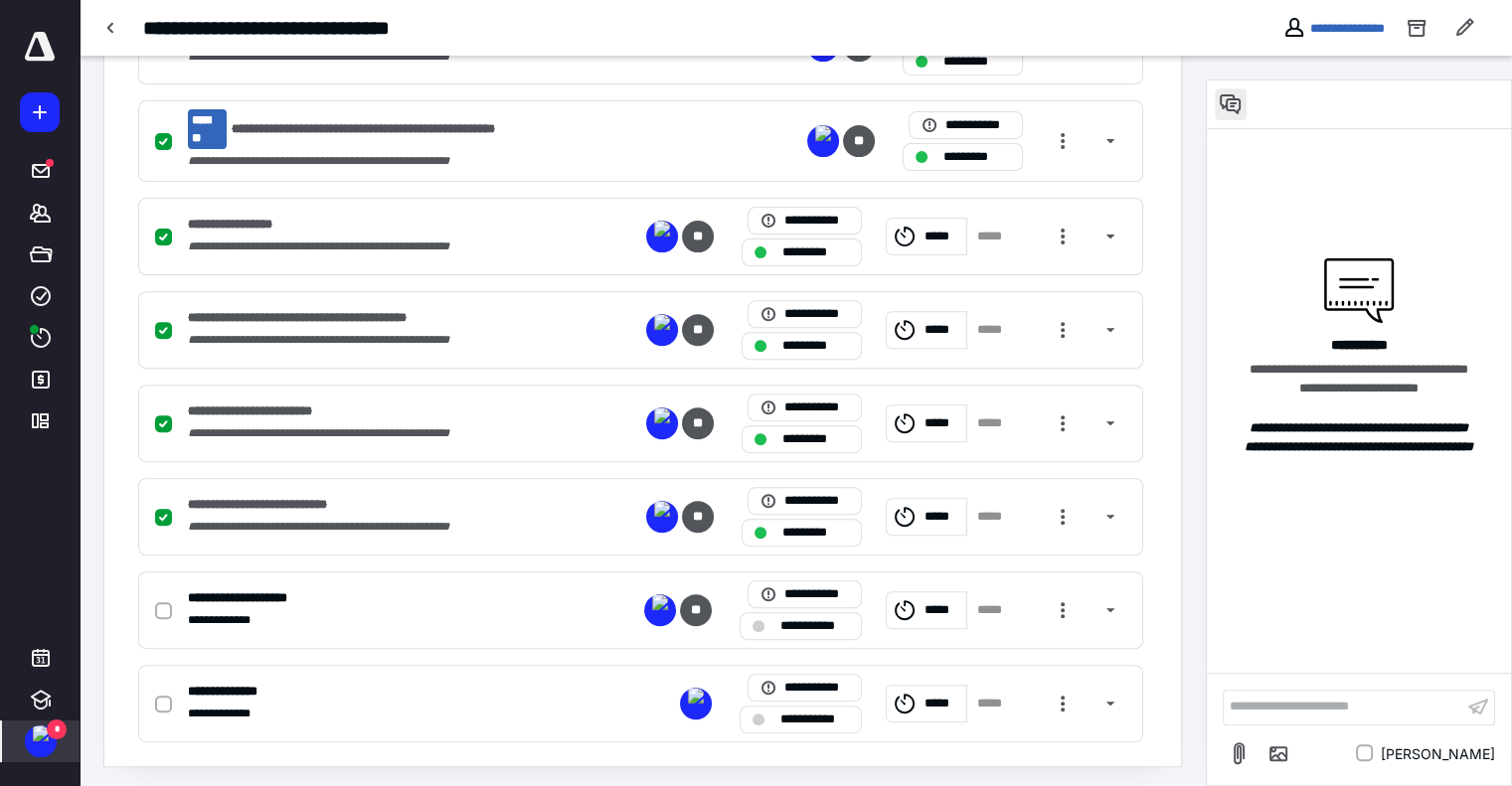 click at bounding box center [1231, 104] 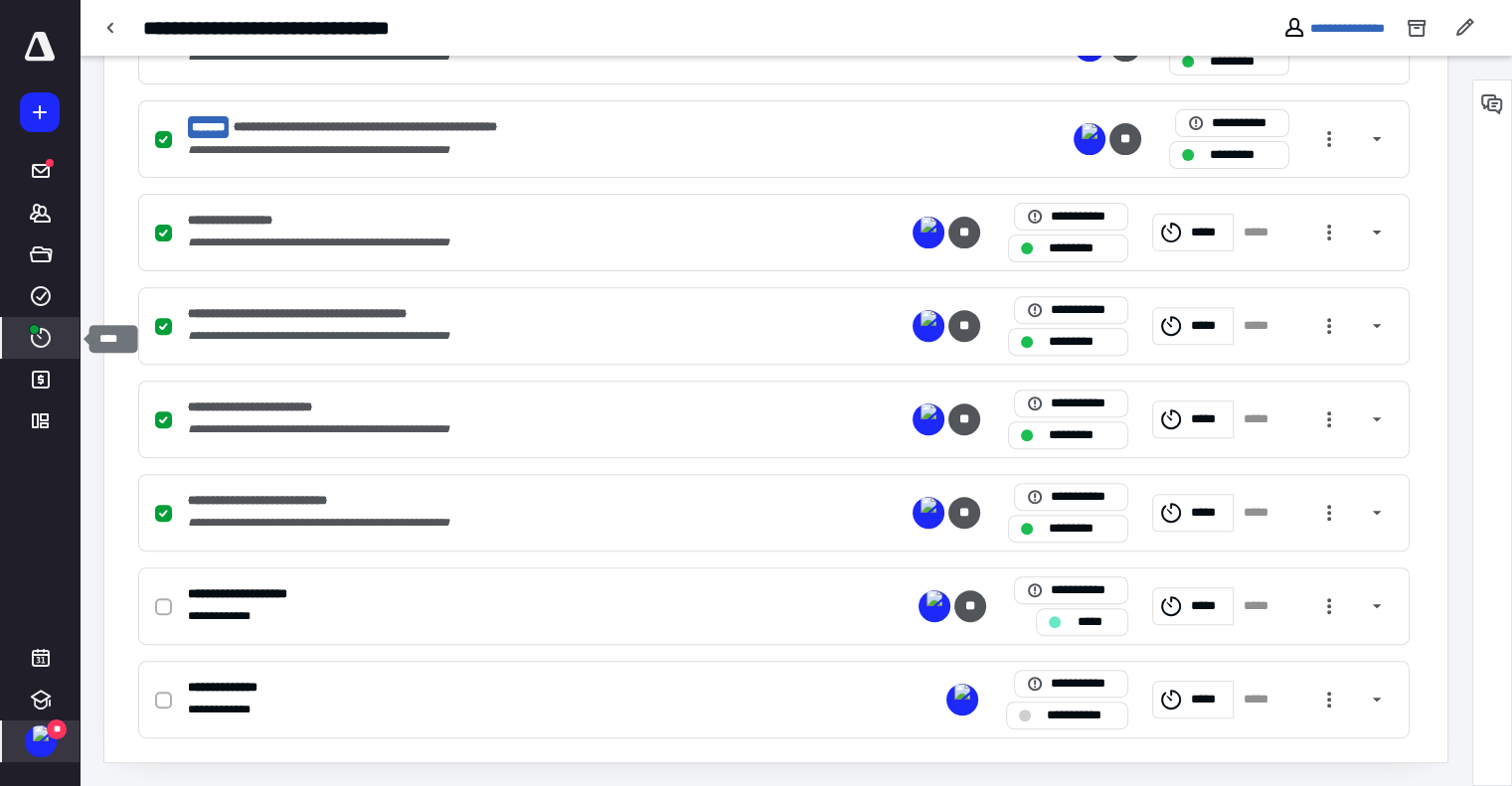click at bounding box center [34, 329] 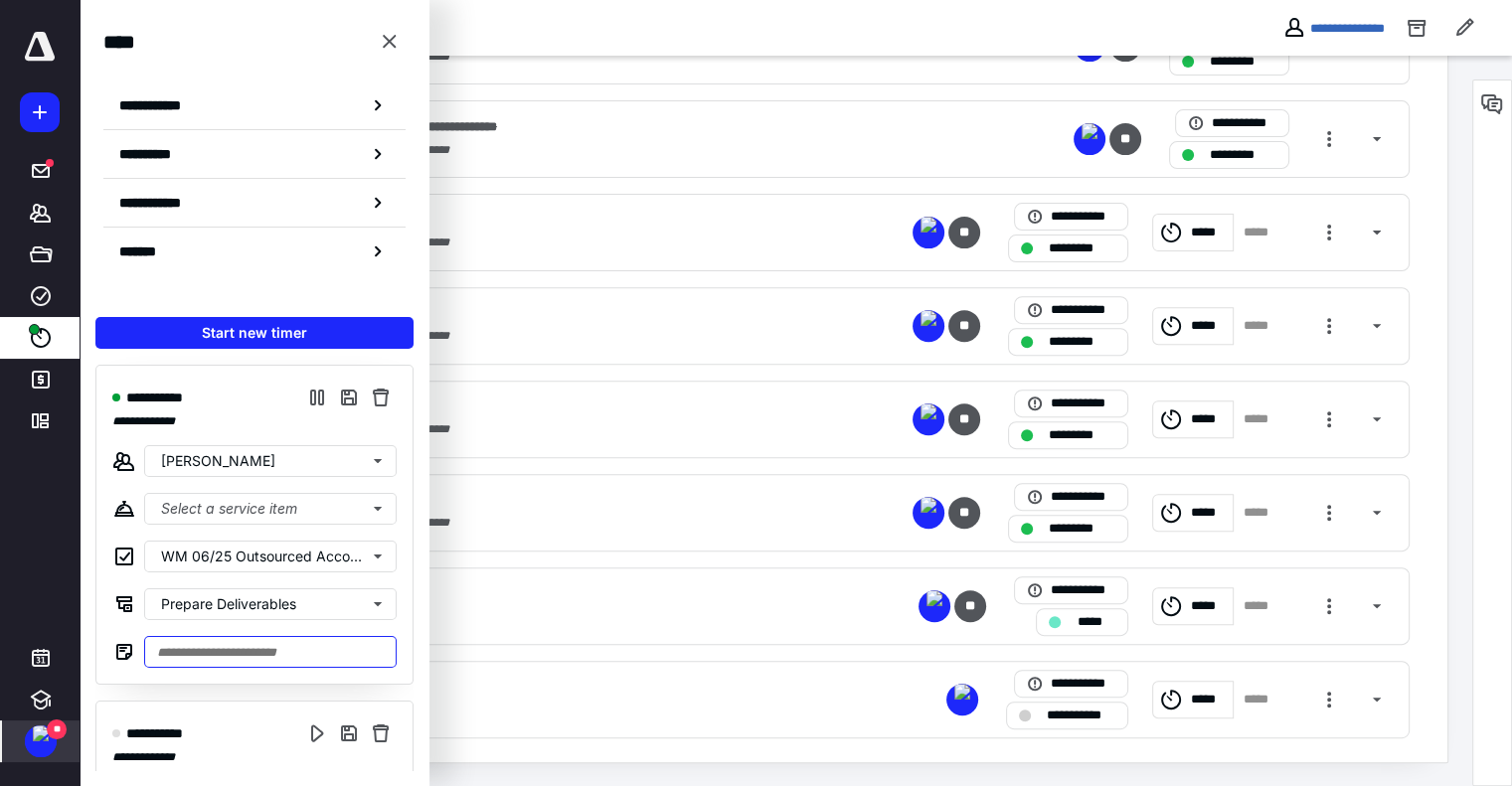 click at bounding box center (270, 652) 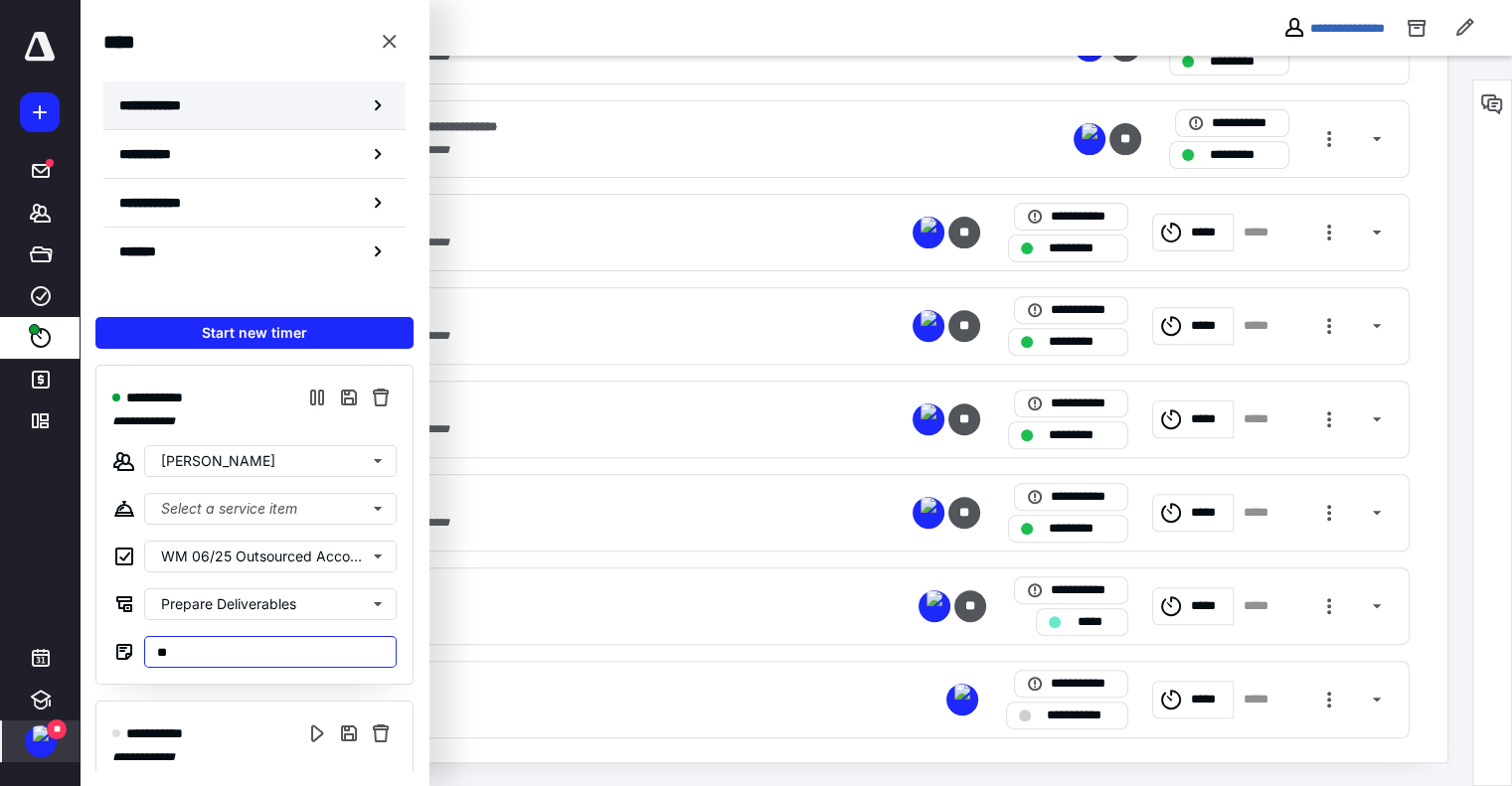 type on "**" 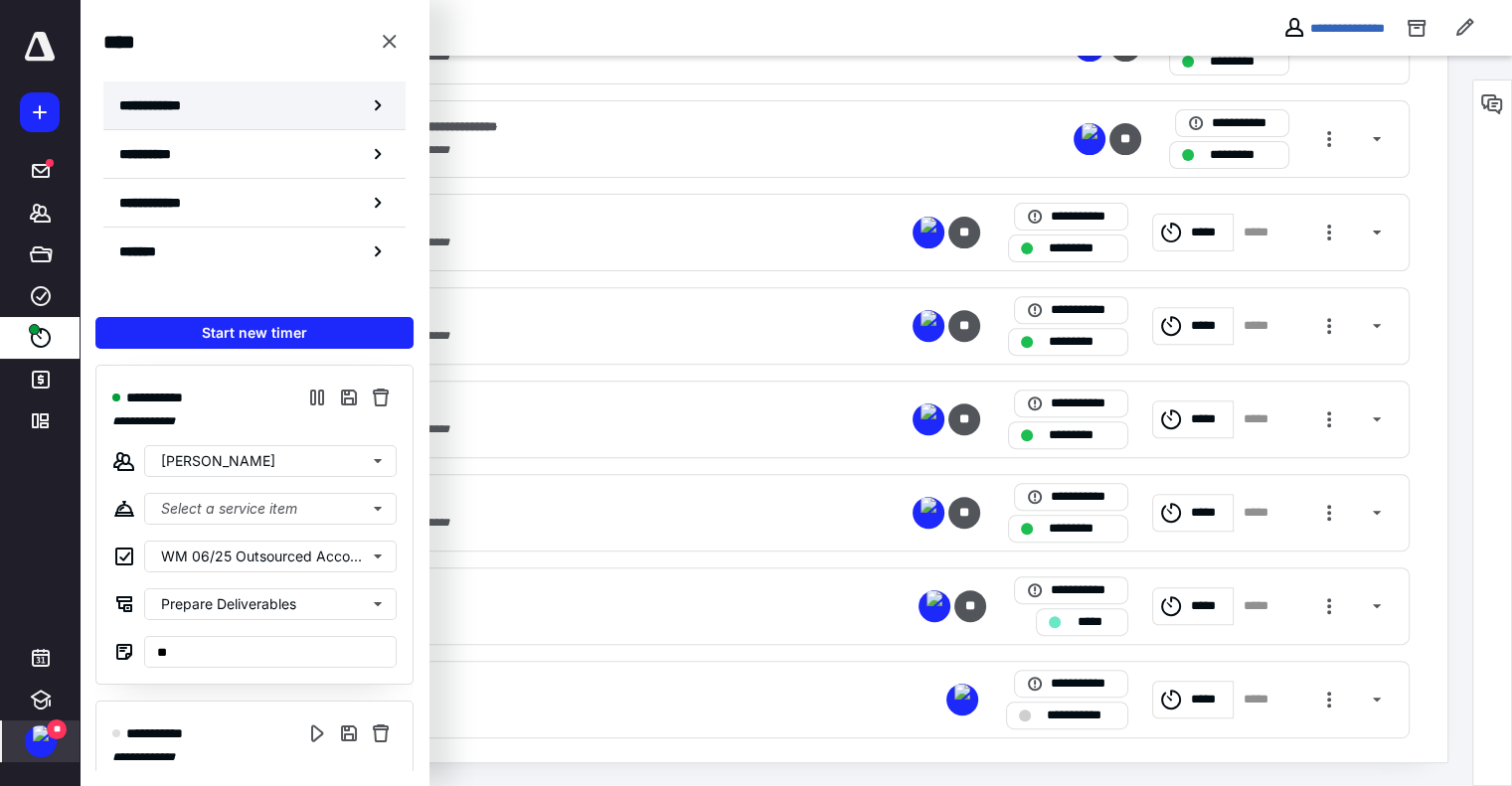 click on "**********" at bounding box center [161, 105] 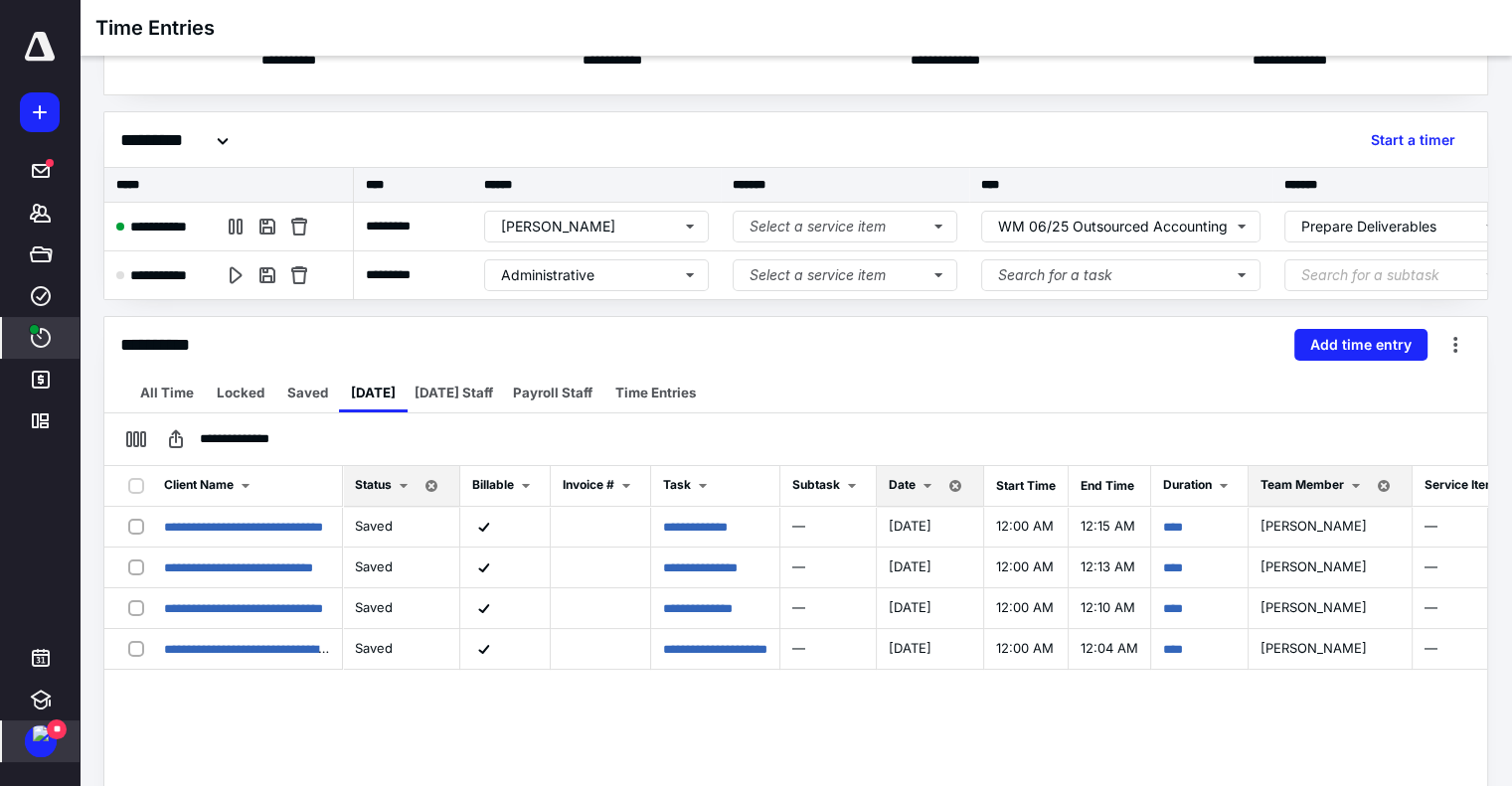 scroll, scrollTop: 298, scrollLeft: 0, axis: vertical 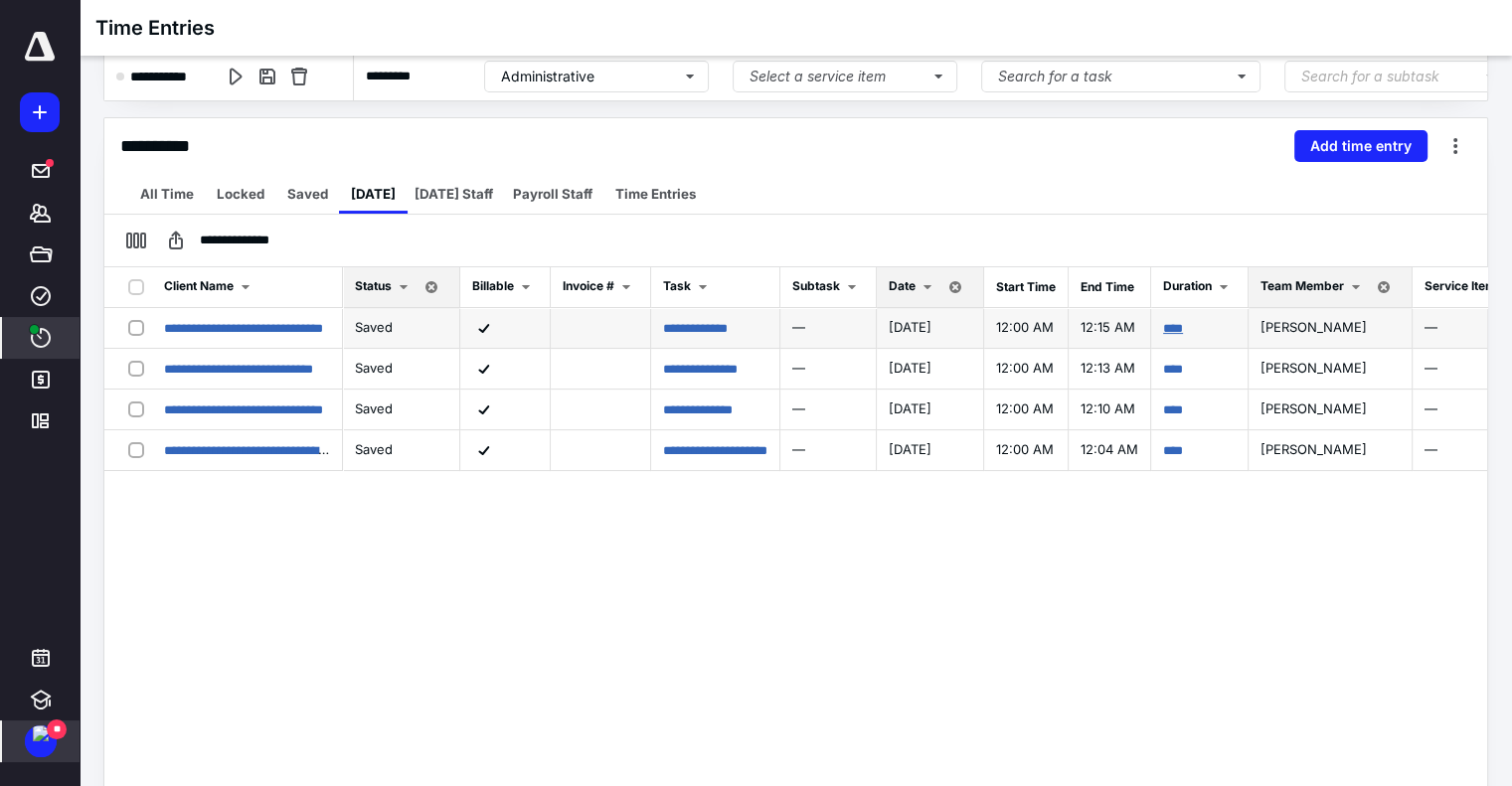 click on "****" at bounding box center [1173, 328] 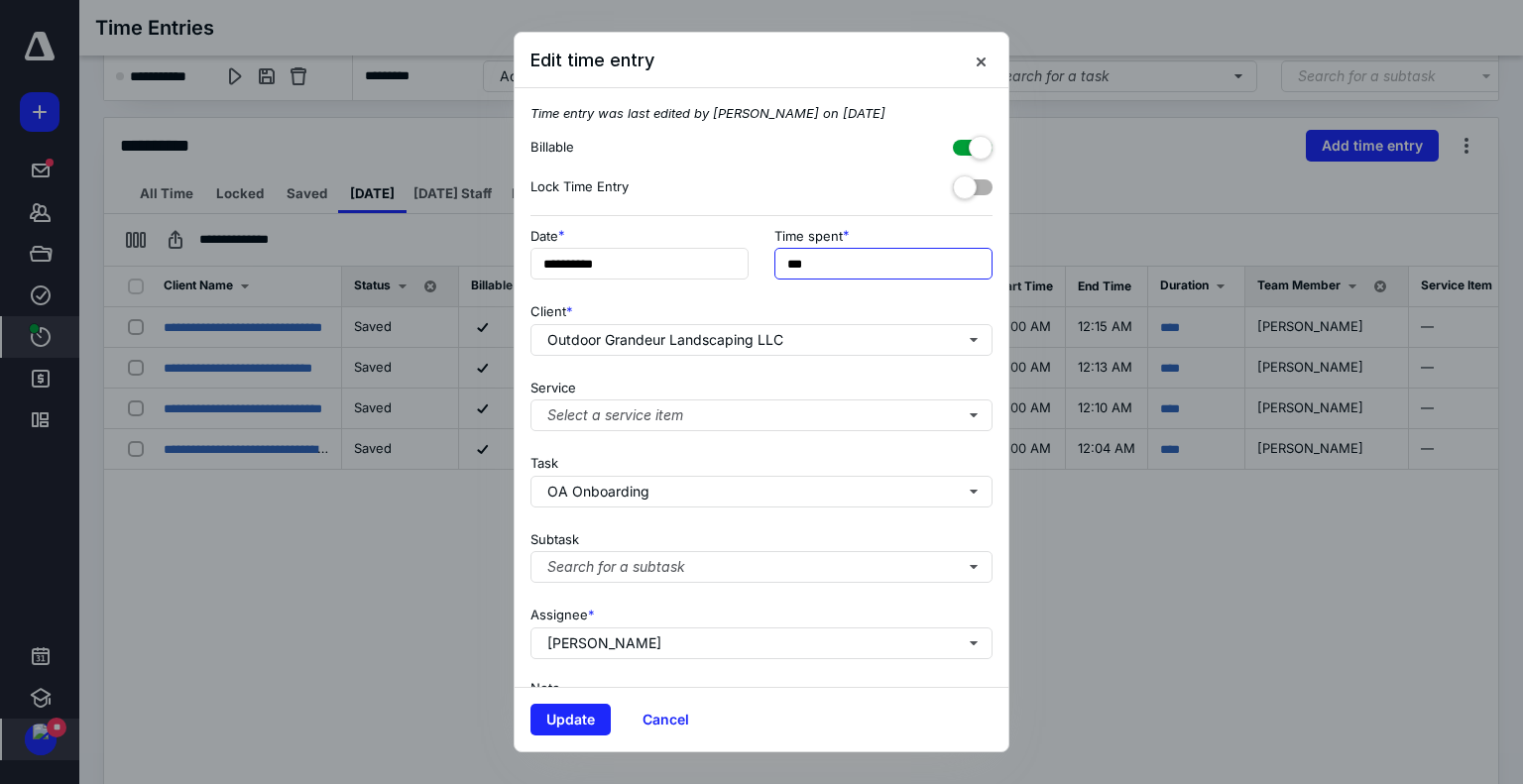 drag, startPoint x: 801, startPoint y: 265, endPoint x: 781, endPoint y: 267, distance: 20.09975 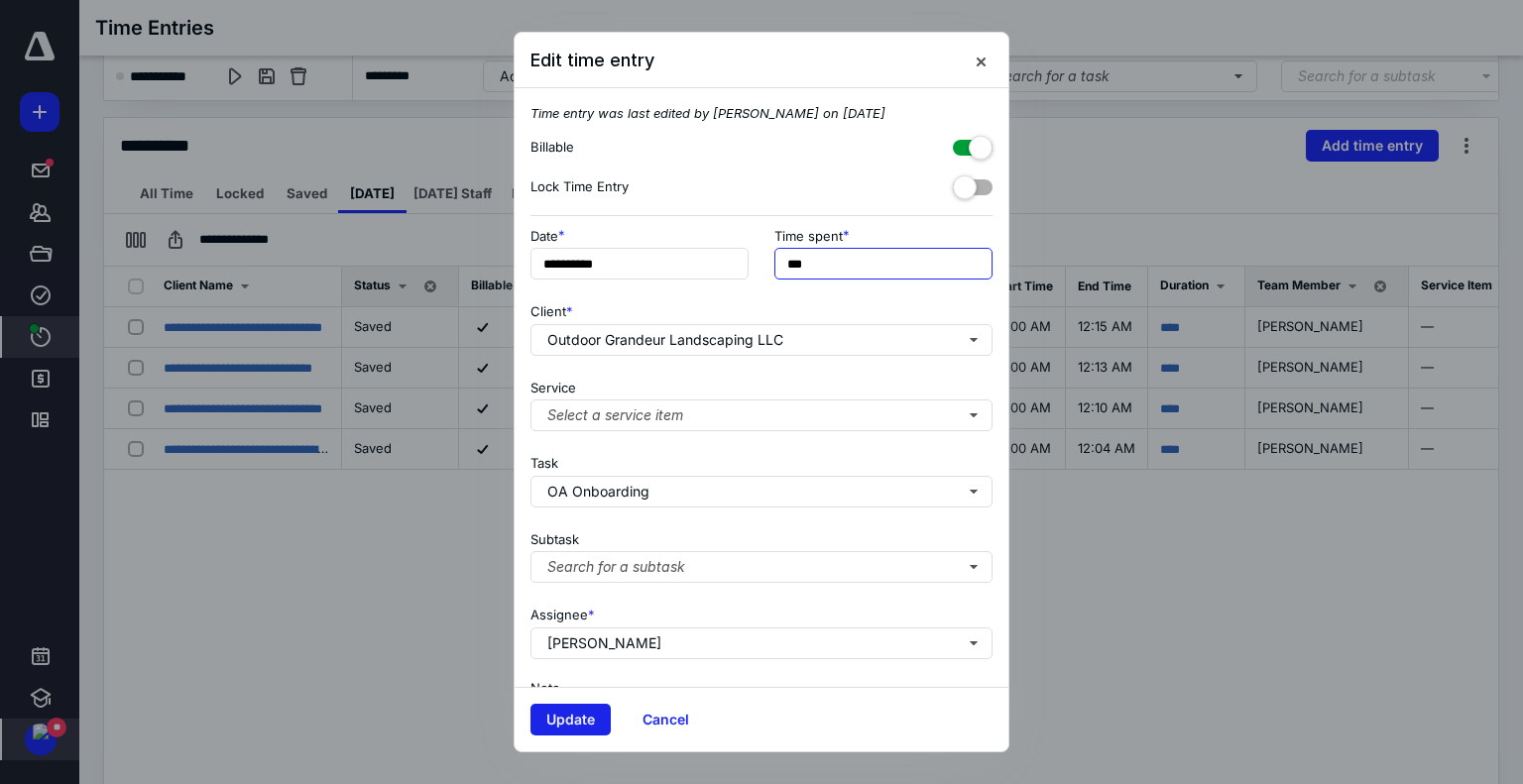 type on "***" 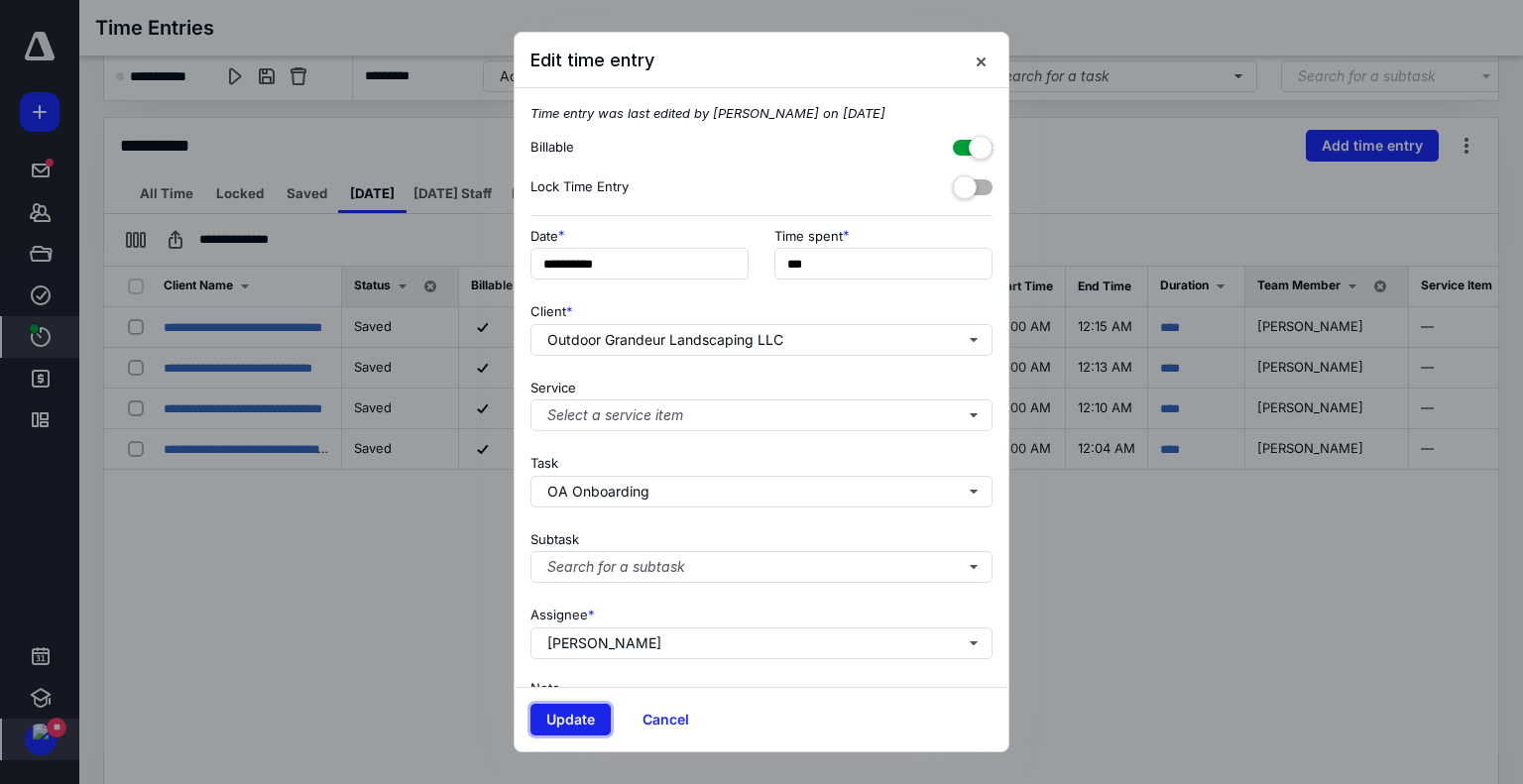 click on "Update" at bounding box center [570, 720] 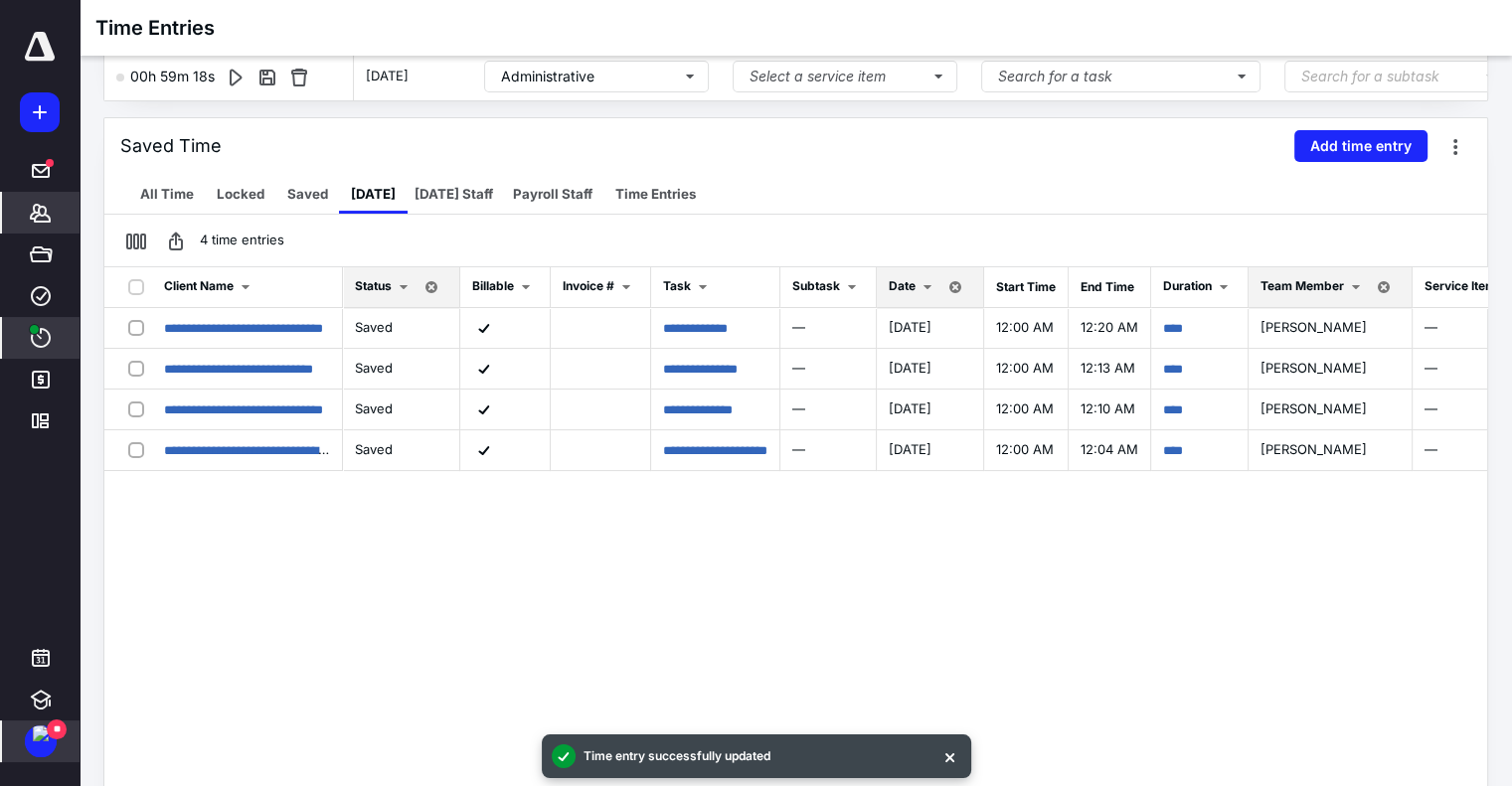 click 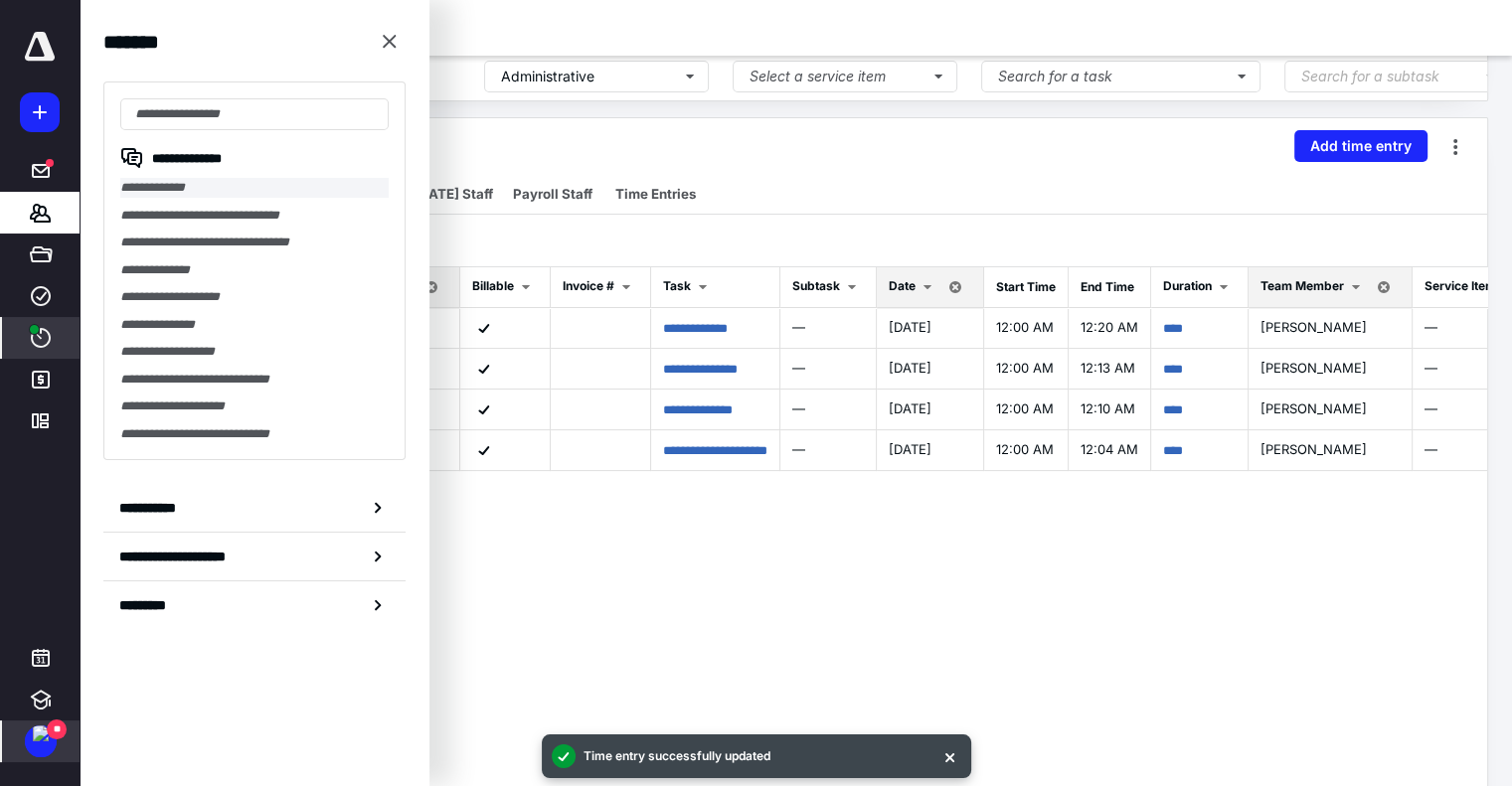 click on "**********" at bounding box center [254, 188] 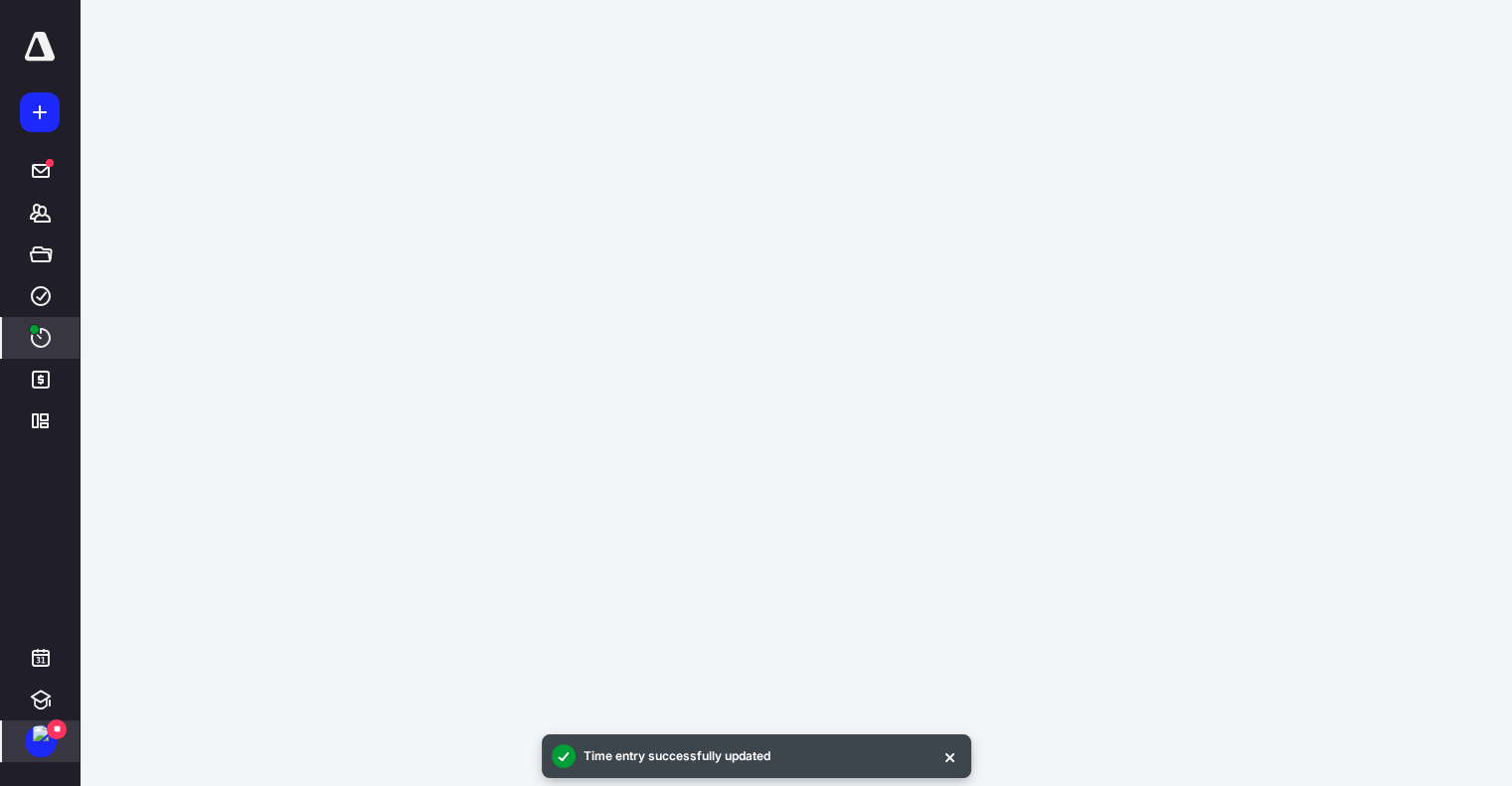 scroll, scrollTop: 0, scrollLeft: 0, axis: both 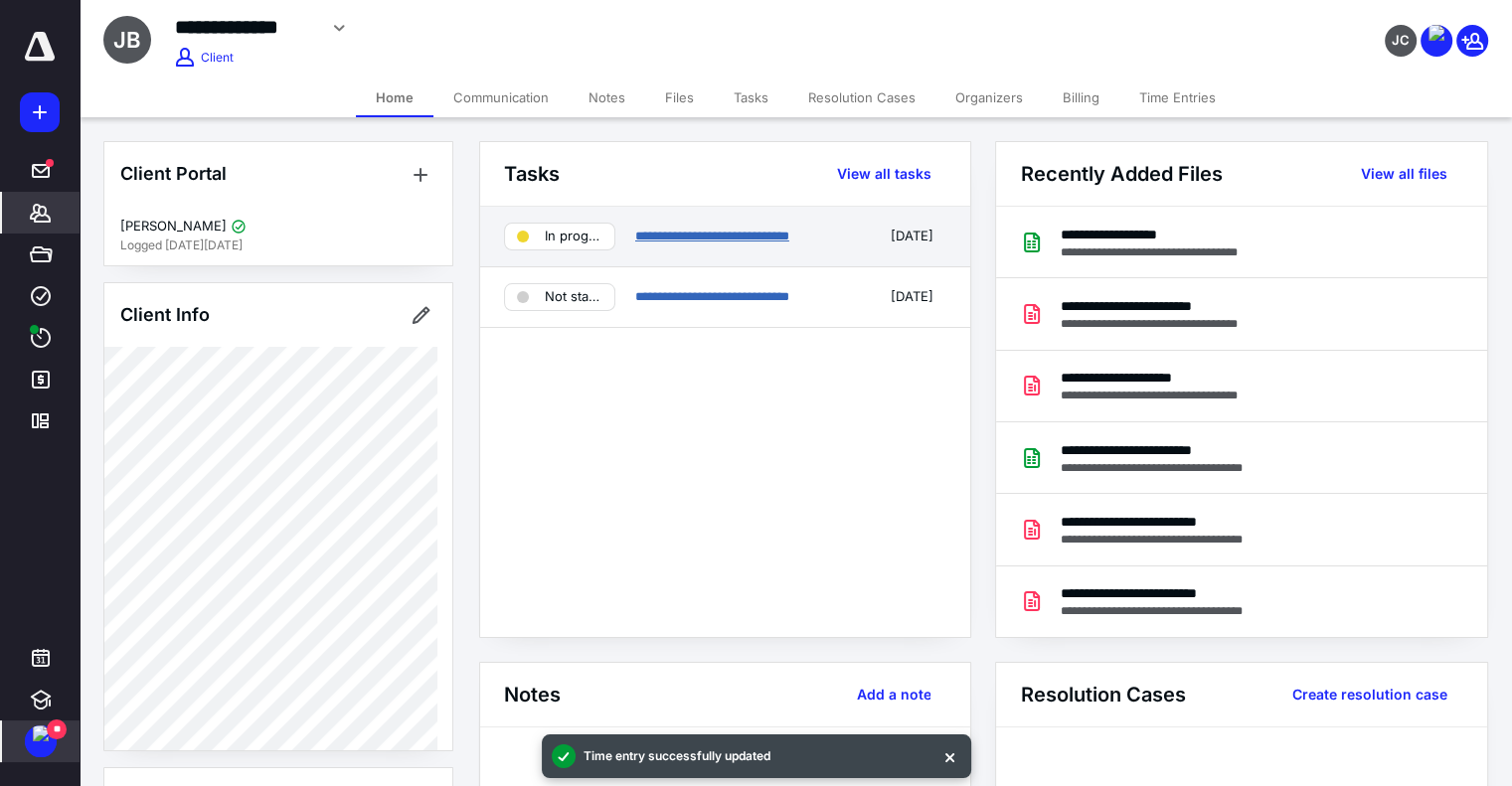 click on "**********" at bounding box center [712, 236] 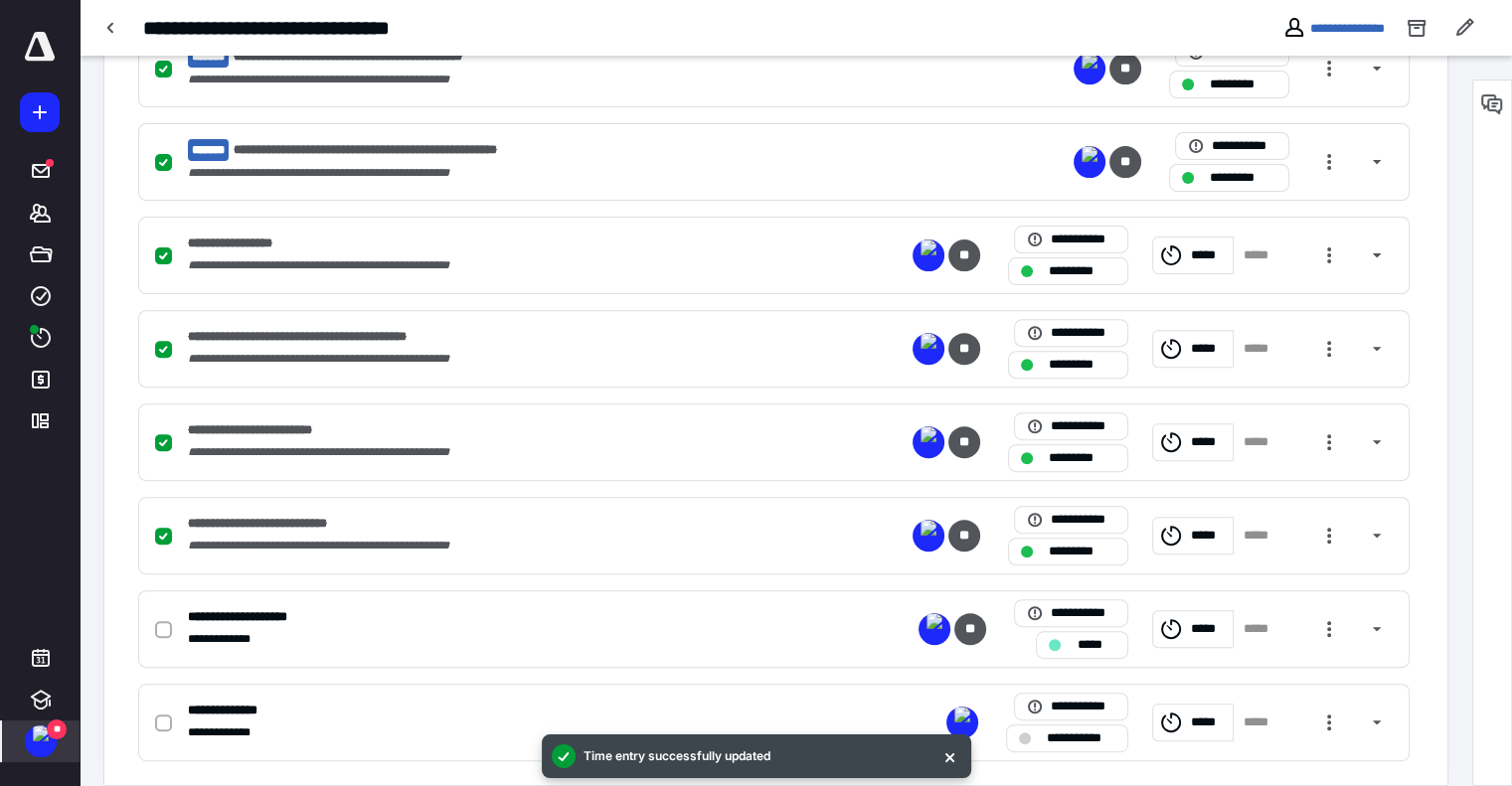 scroll, scrollTop: 661, scrollLeft: 0, axis: vertical 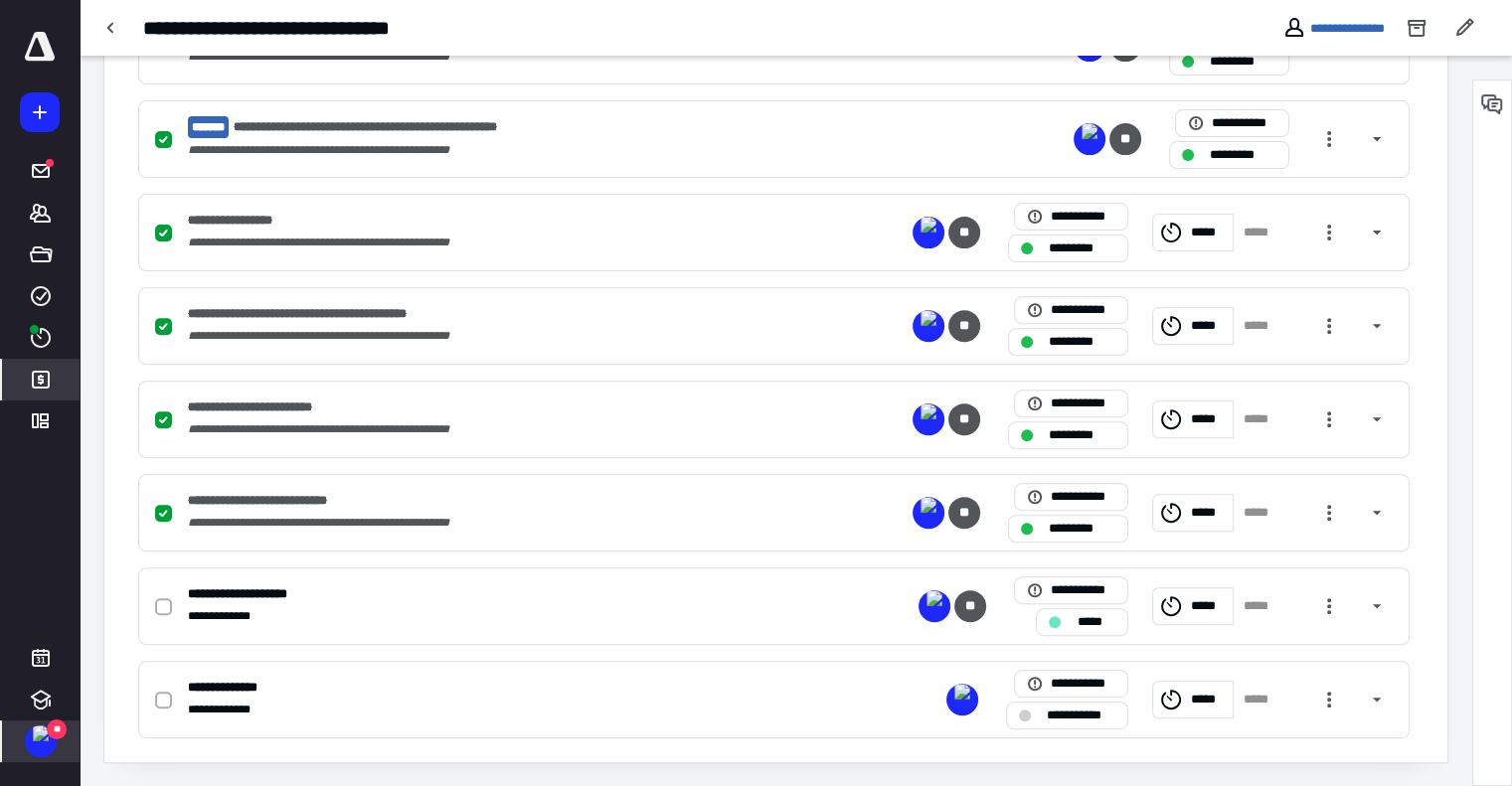click on "*******" at bounding box center (41, 380) 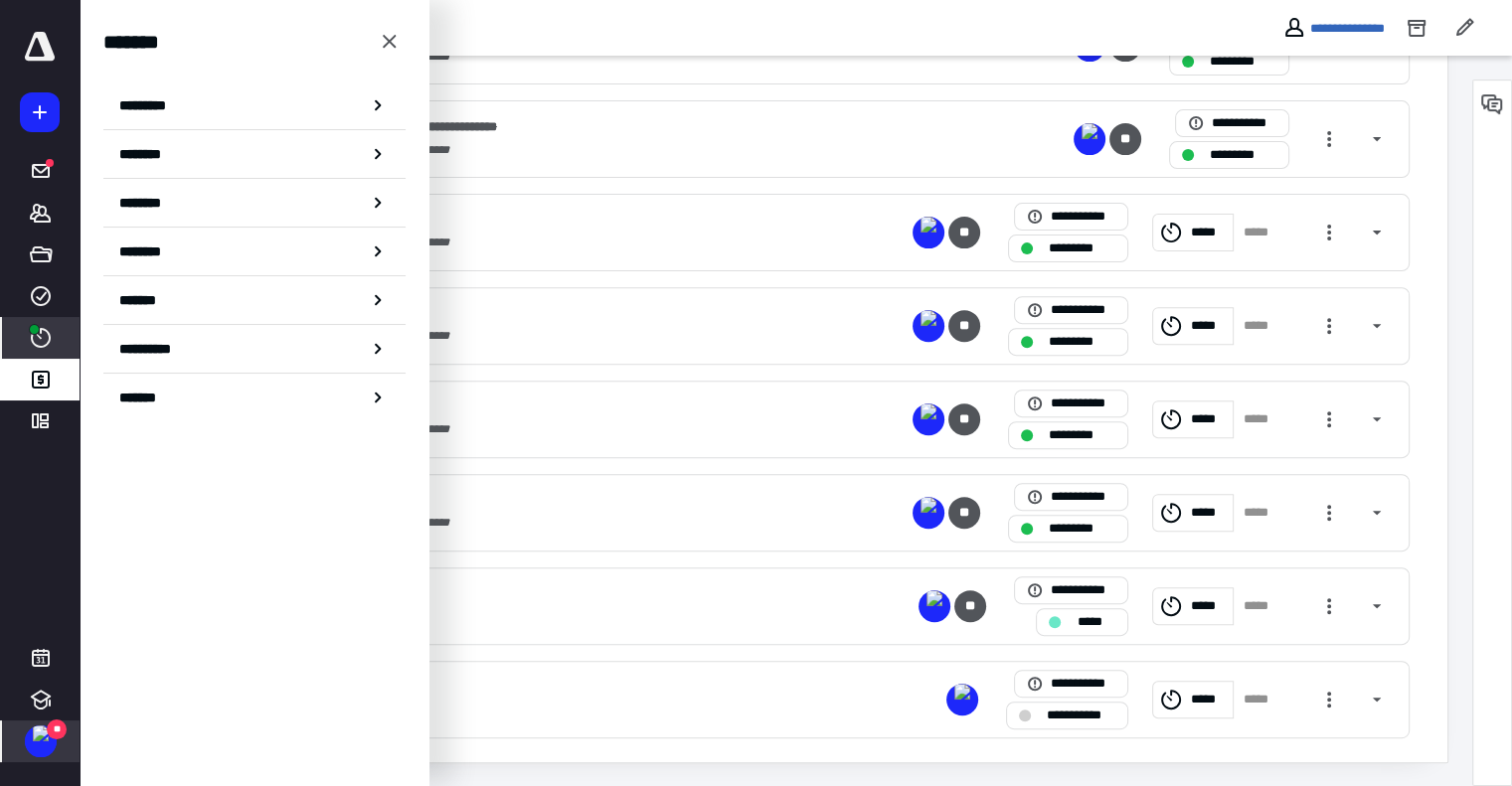 click 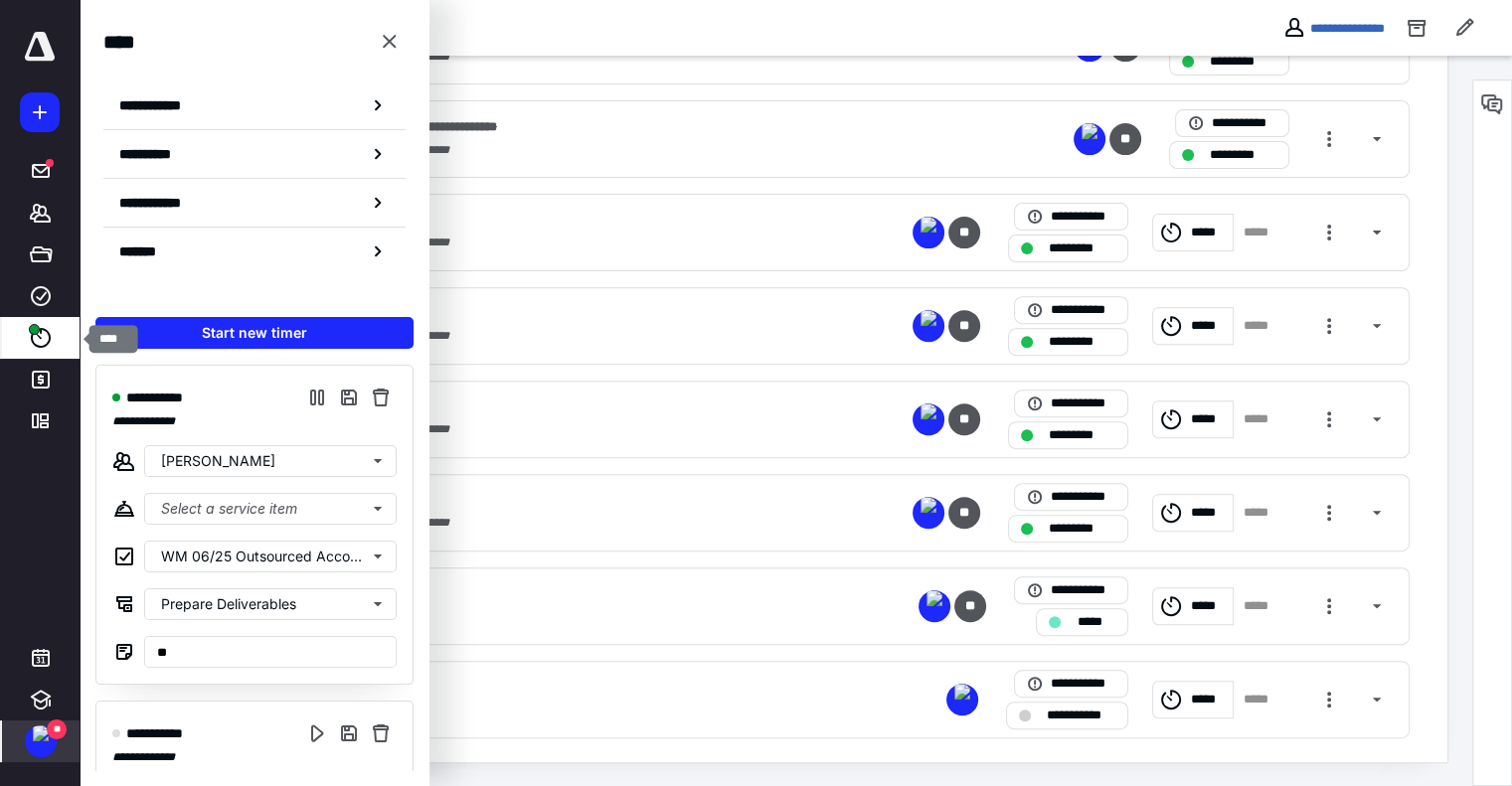 click 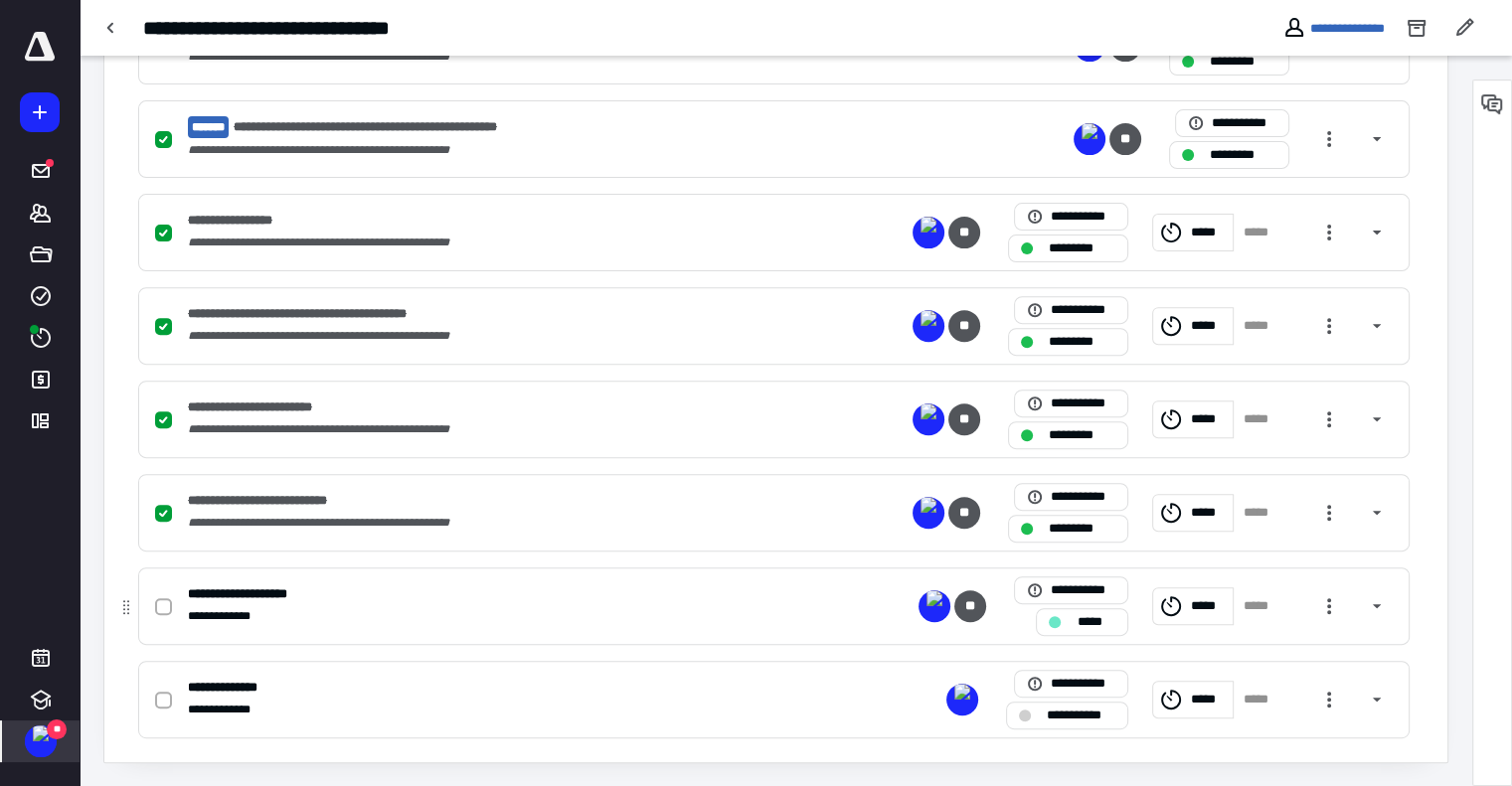 click on "*****" at bounding box center [1095, 622] 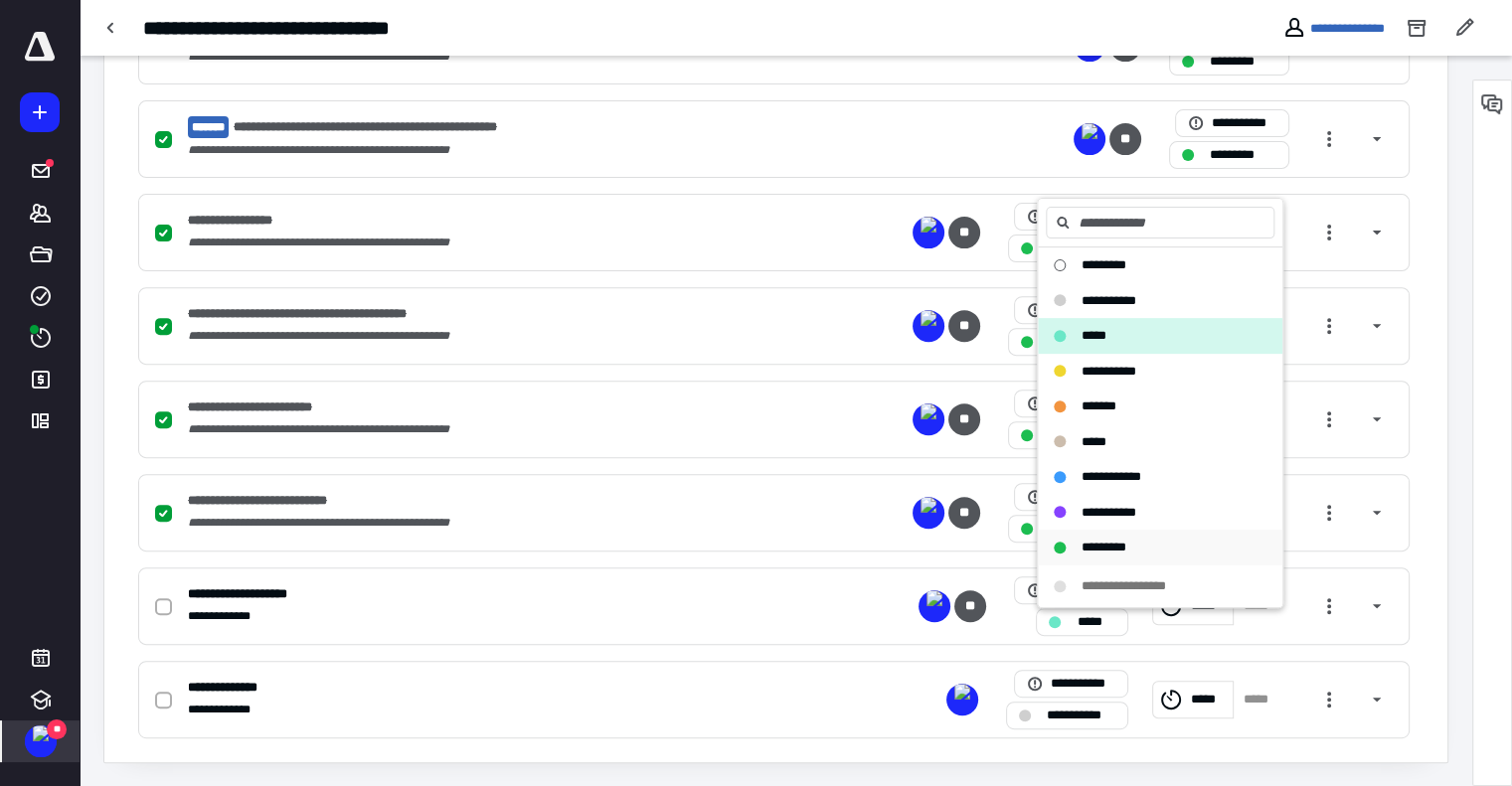 click on "*********" at bounding box center (1103, 547) 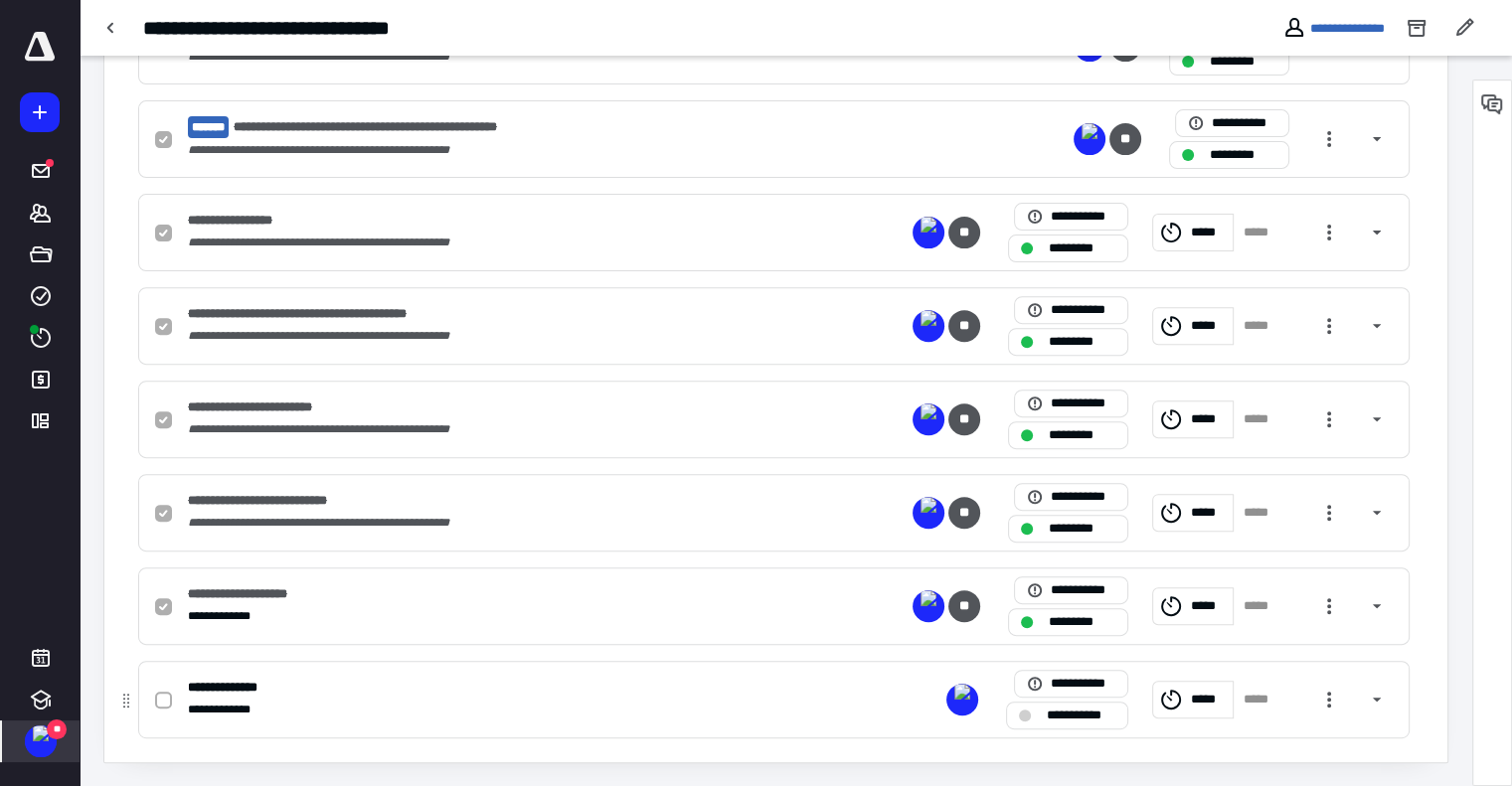 click on "**********" at bounding box center (773, 700) 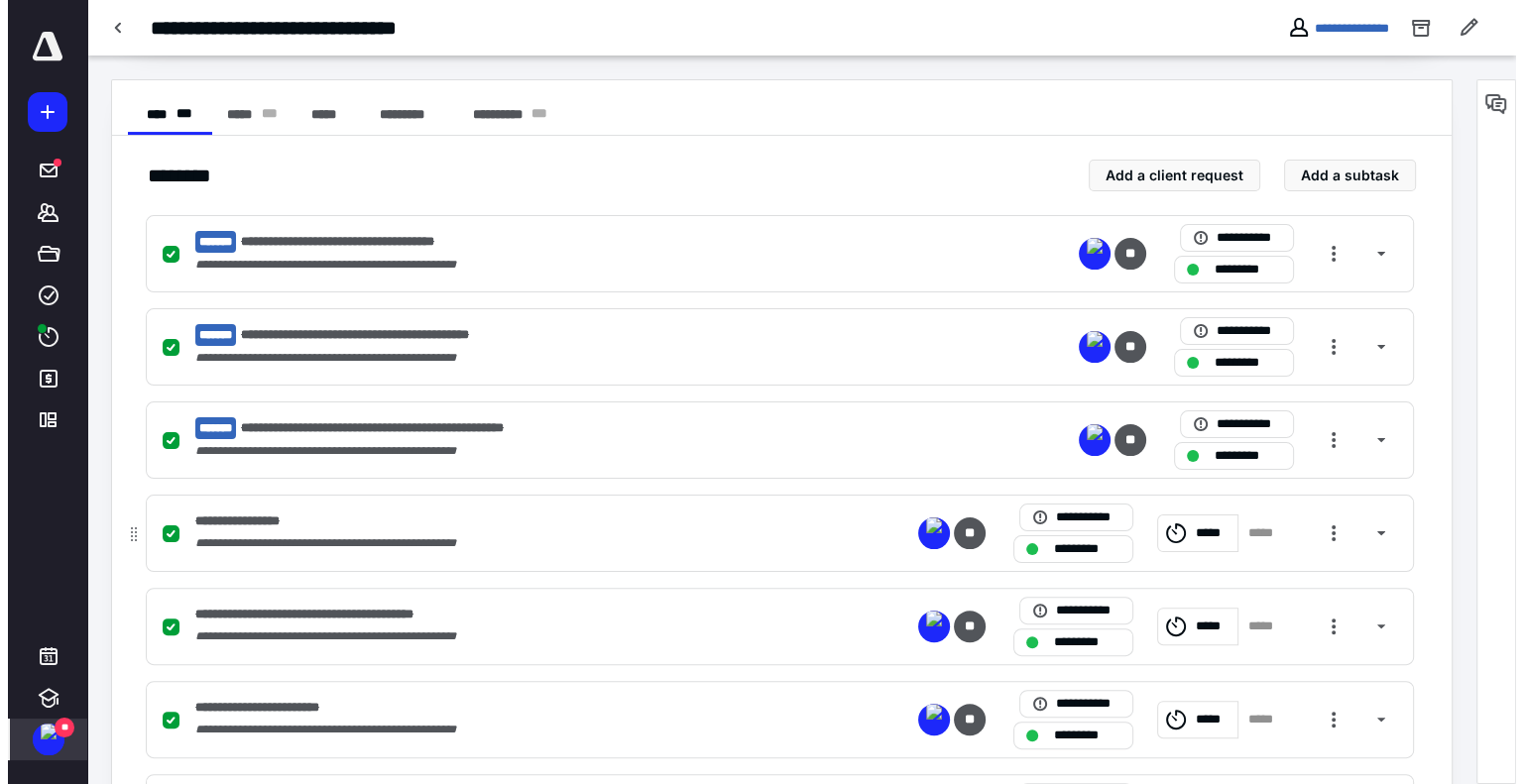 scroll, scrollTop: 0, scrollLeft: 0, axis: both 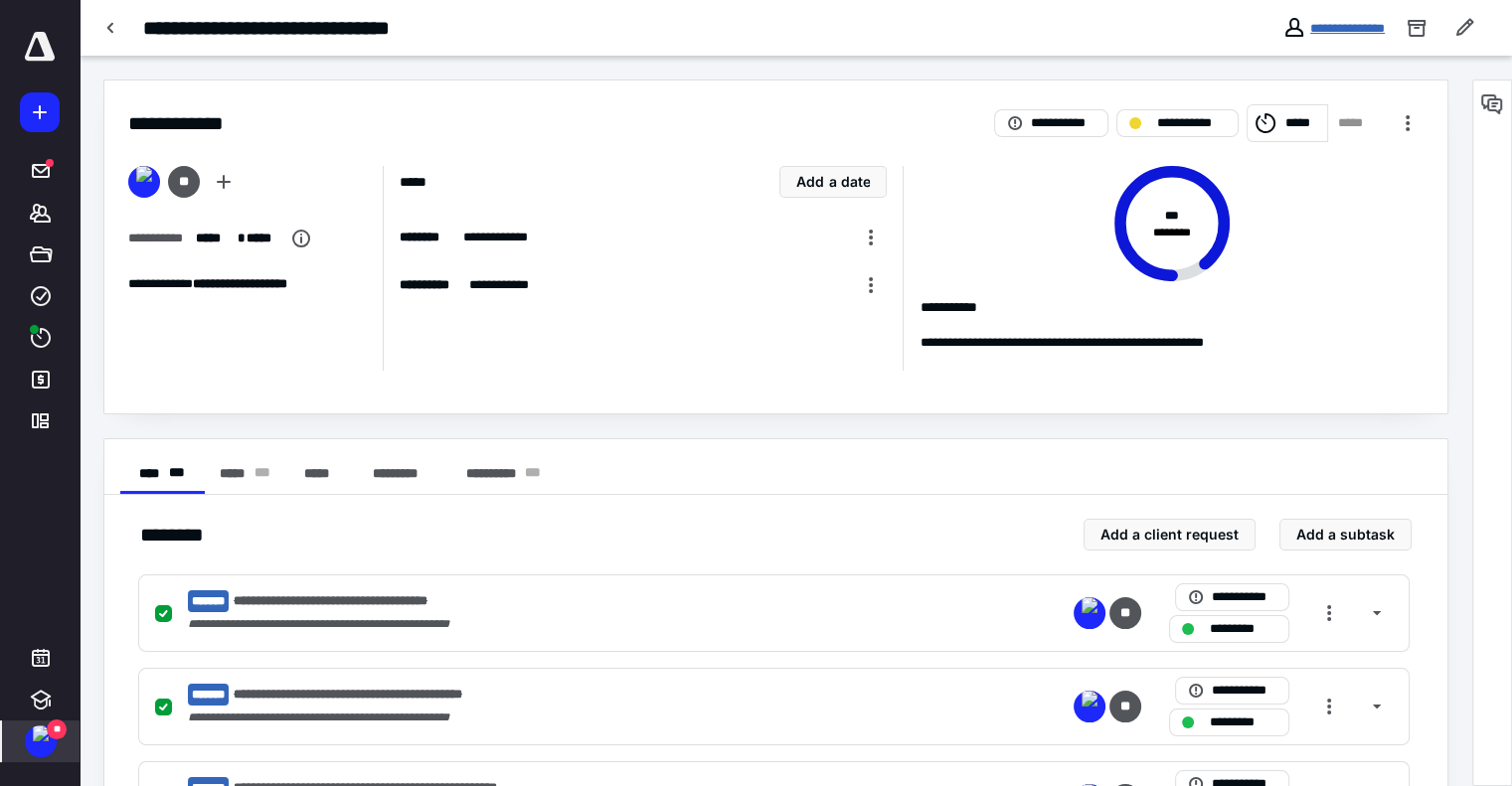 click on "**********" at bounding box center (1347, 28) 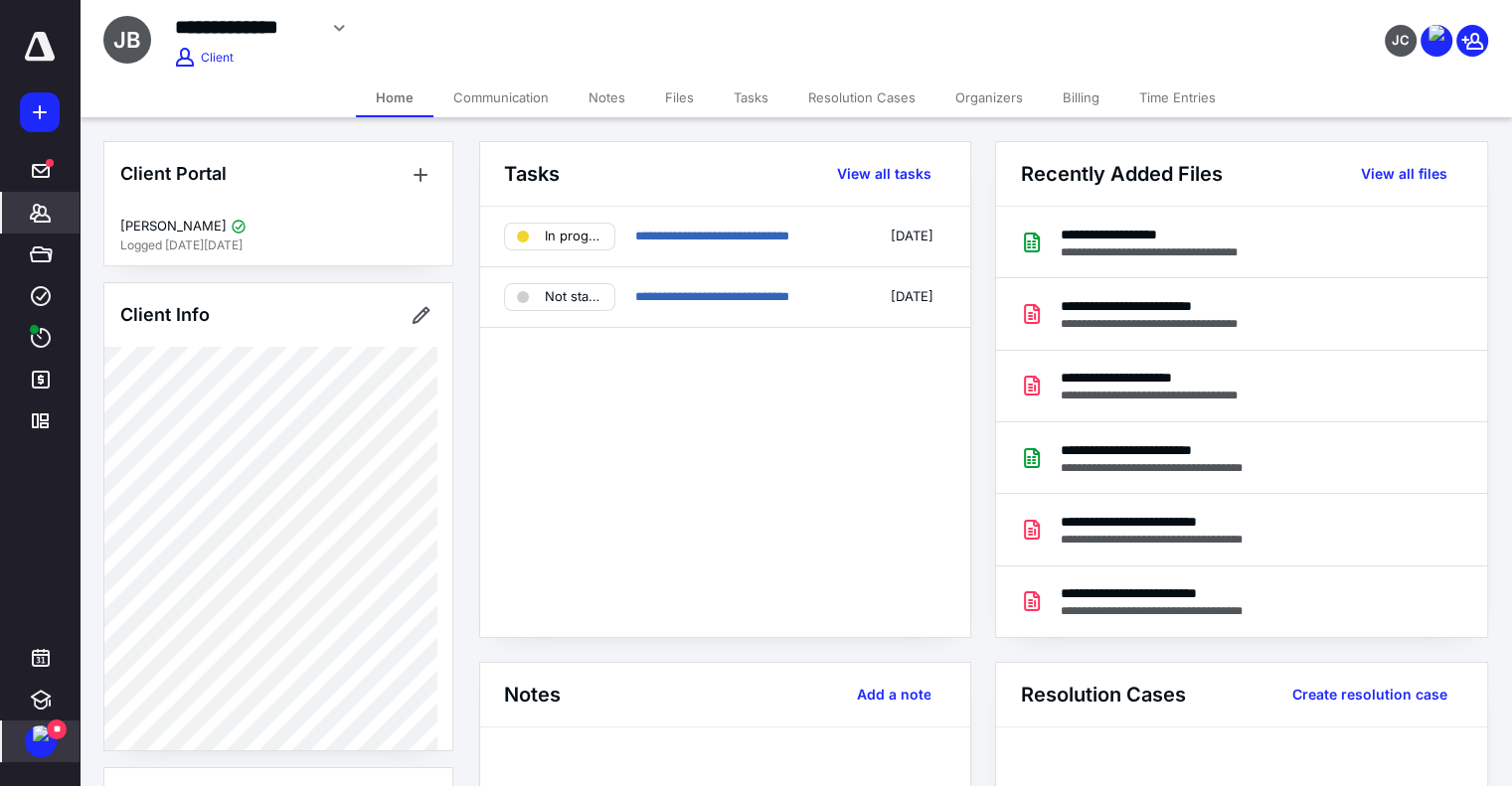click on "Files" at bounding box center (679, 97) 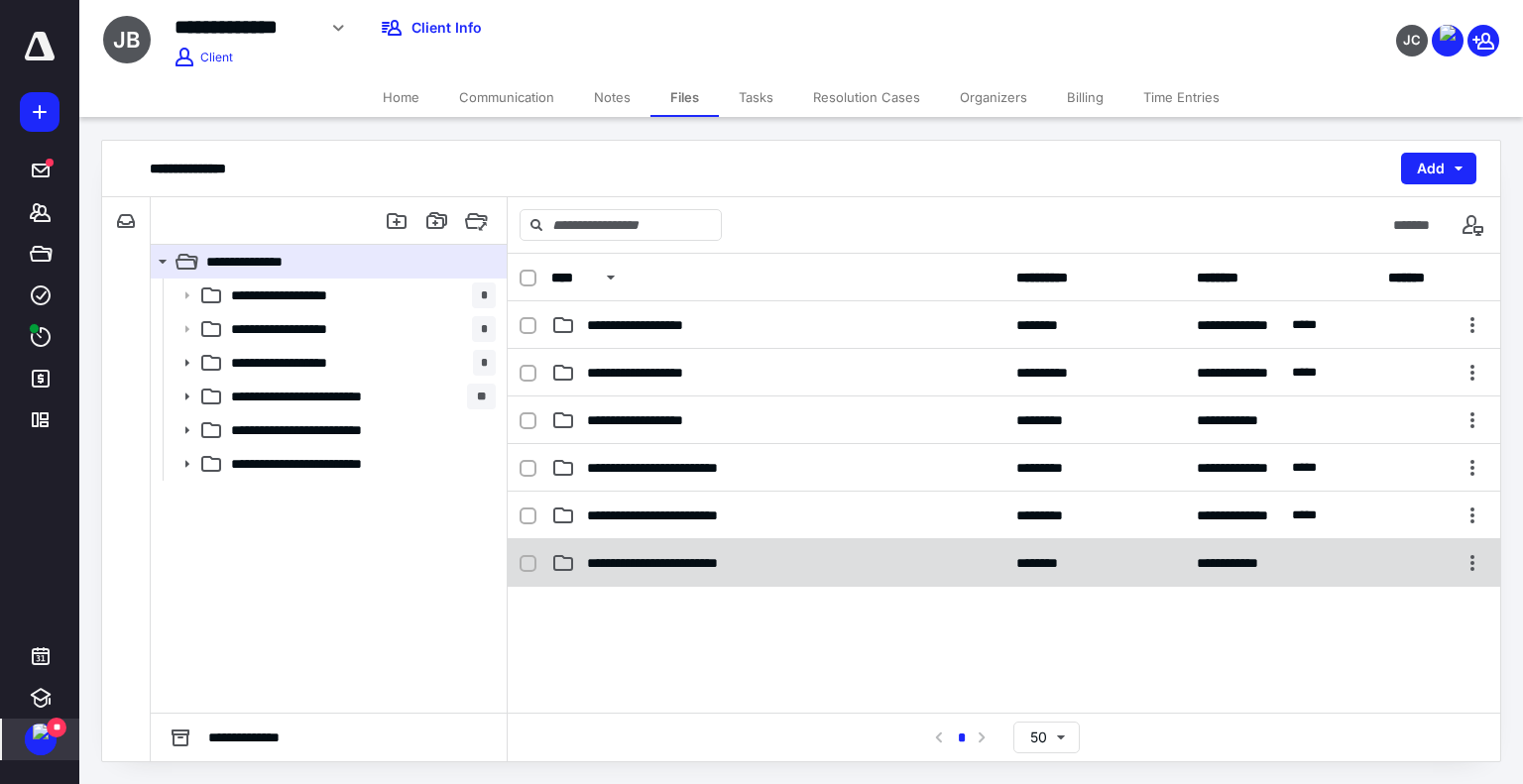 click on "**********" at bounding box center [777, 563] 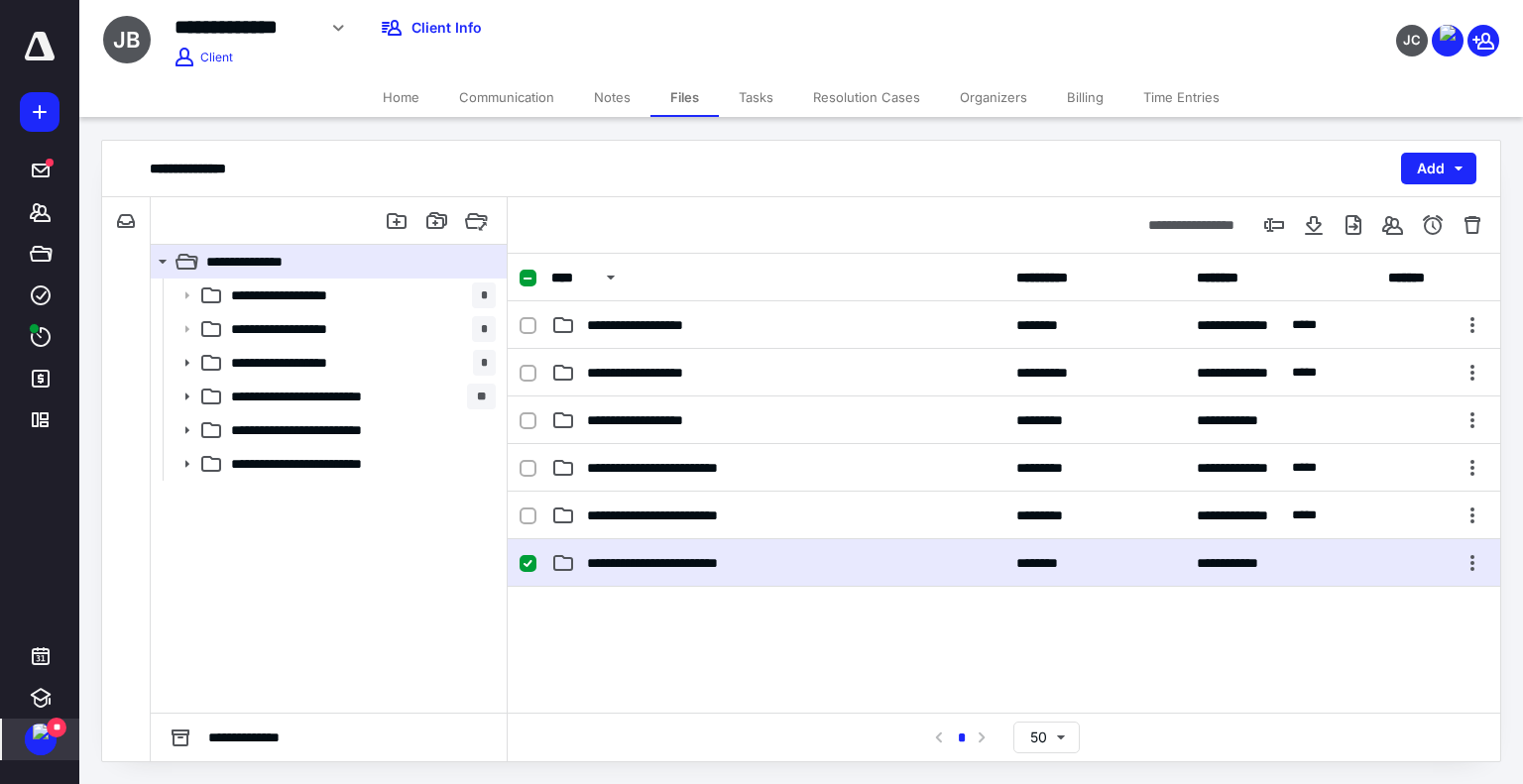 click on "**********" at bounding box center (777, 563) 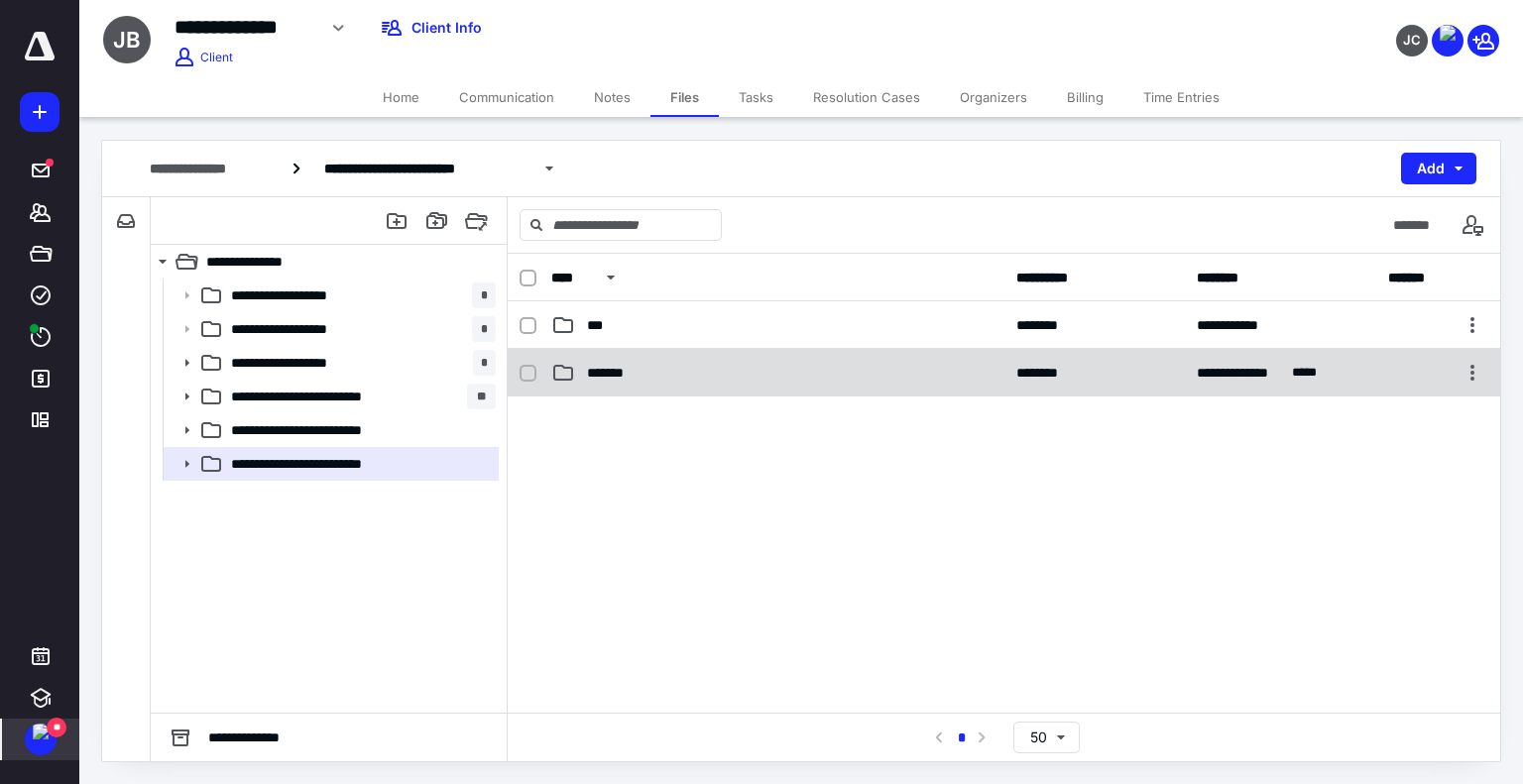 click on "**********" at bounding box center (1003, 373) 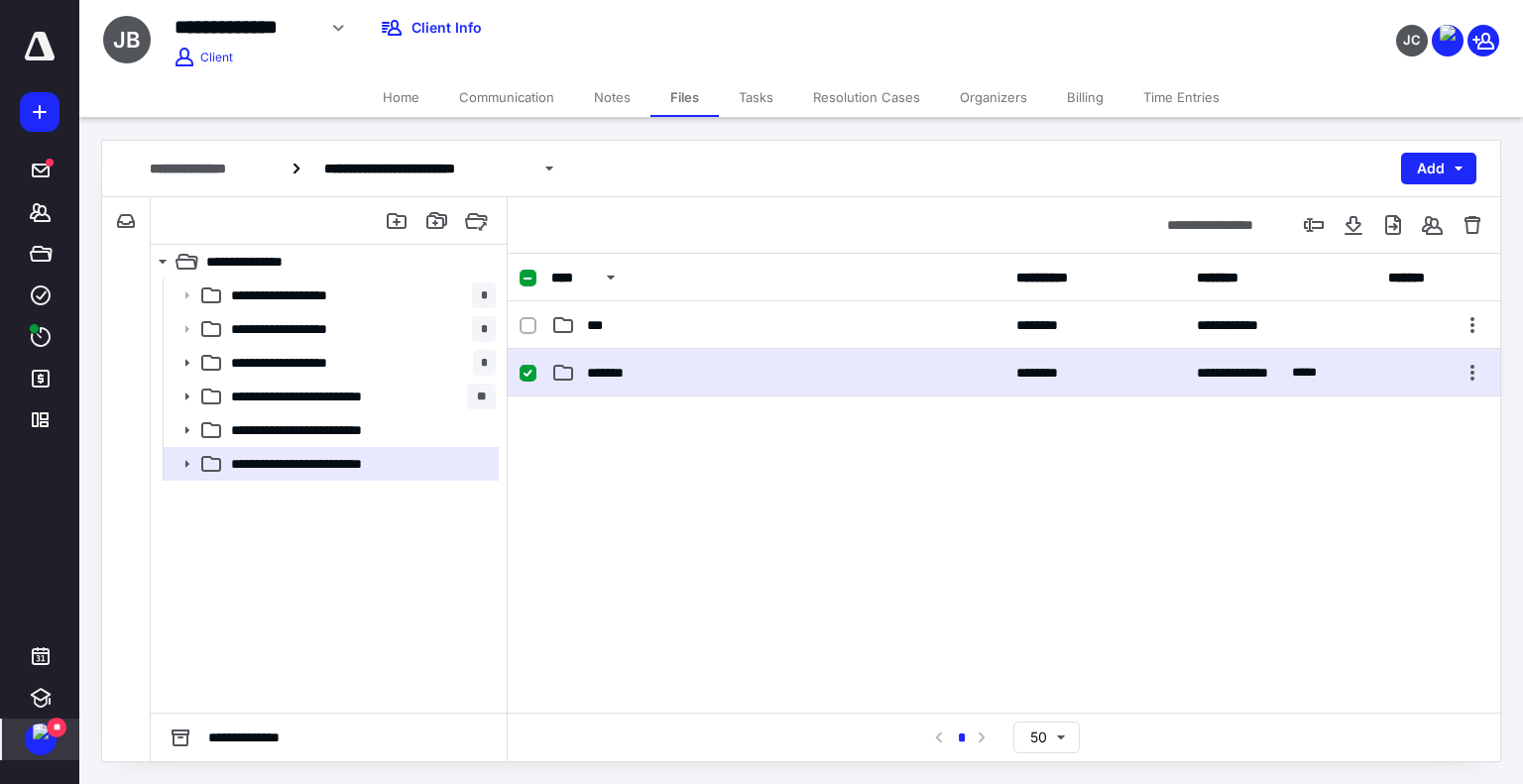 click on "**********" at bounding box center (1003, 373) 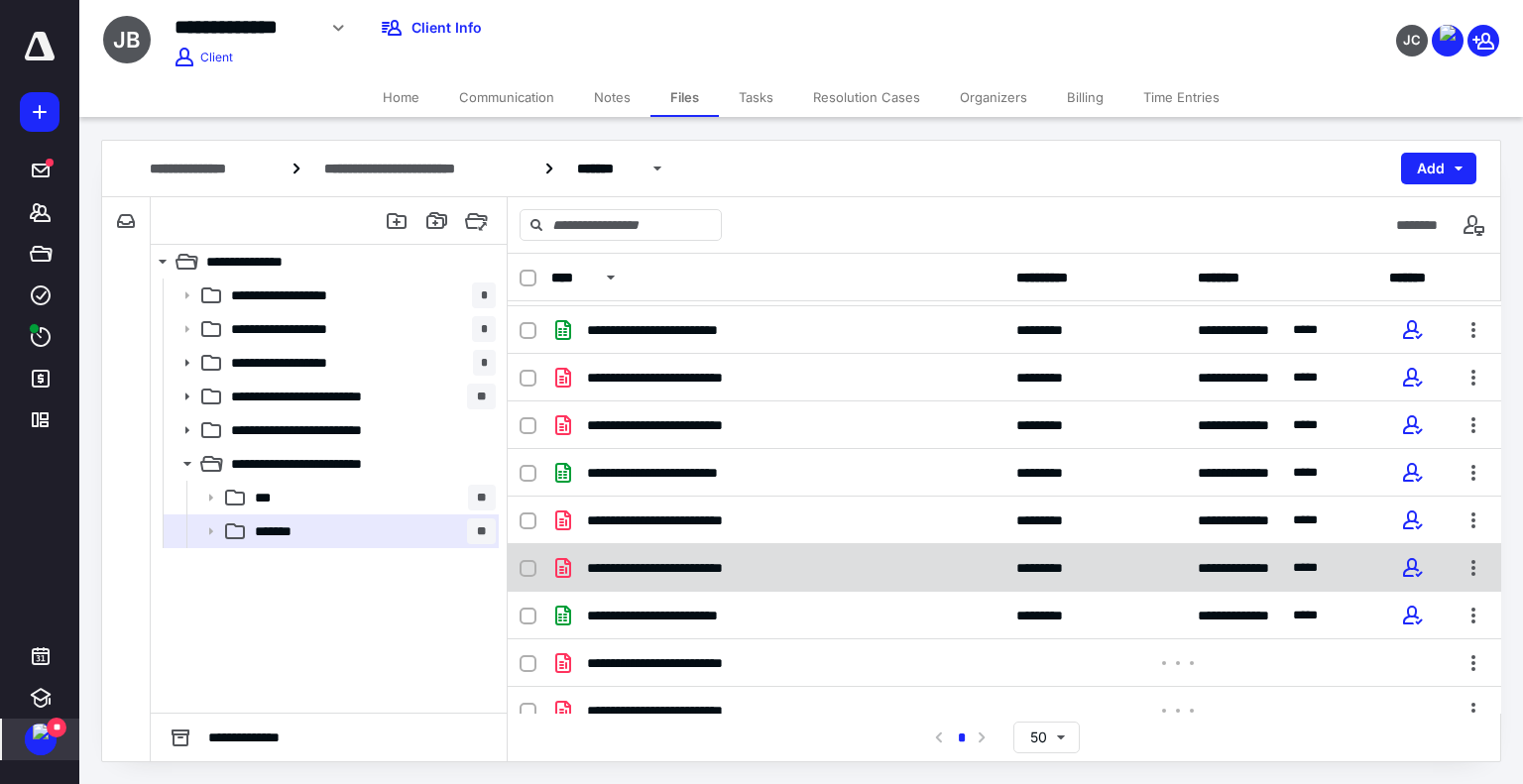 scroll, scrollTop: 297, scrollLeft: 0, axis: vertical 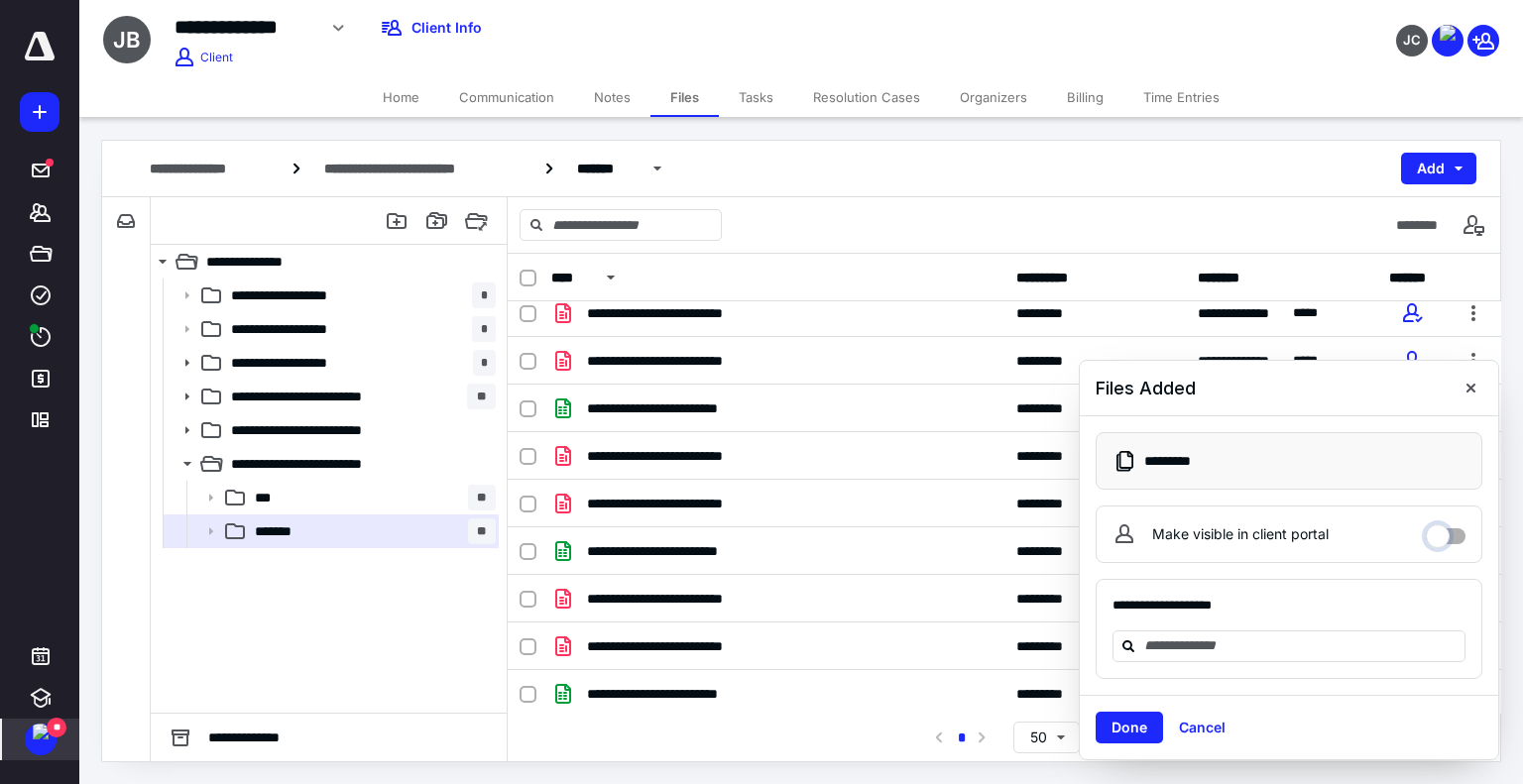 click on "Make visible in client portal" at bounding box center (1446, 531) 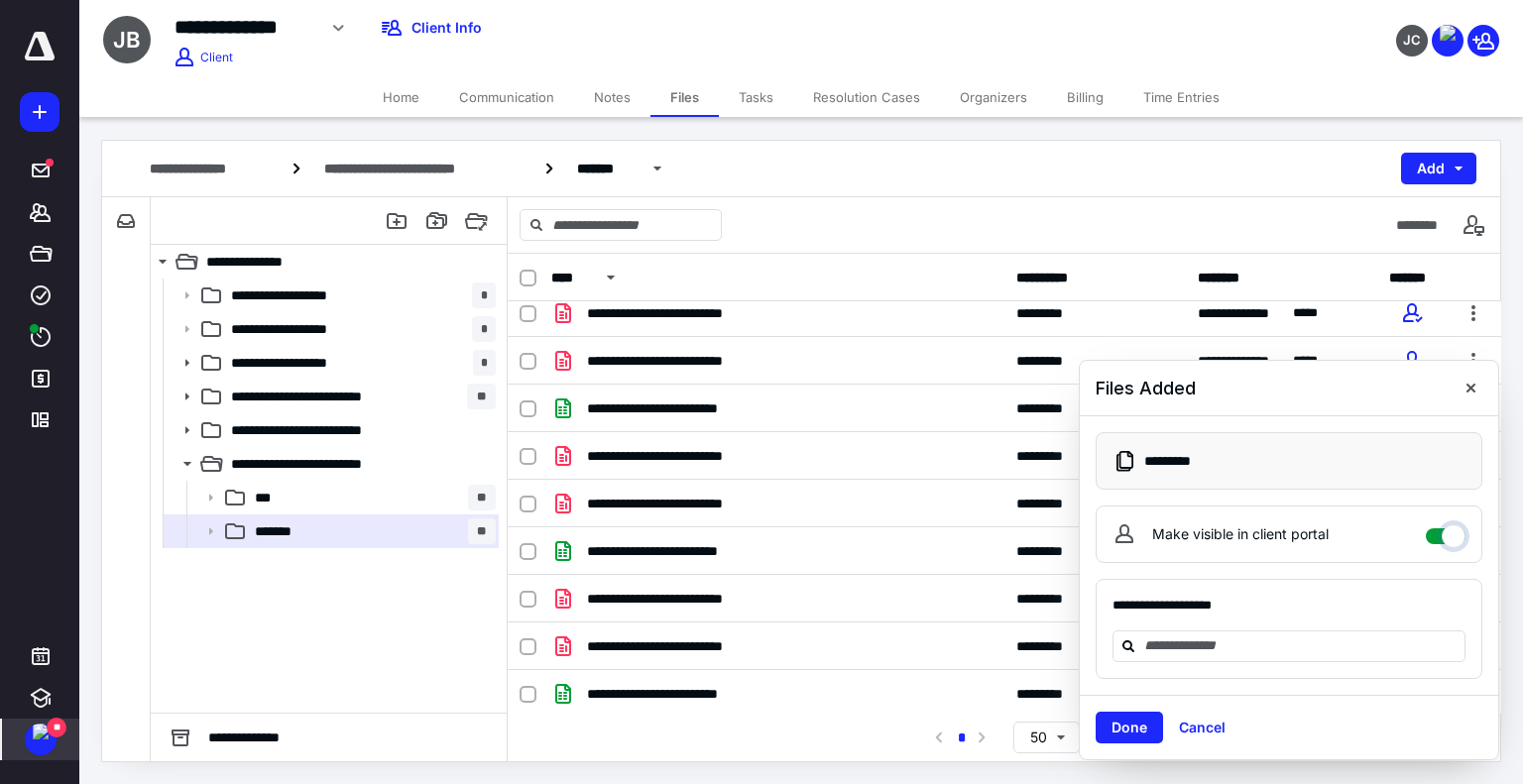 checkbox on "****" 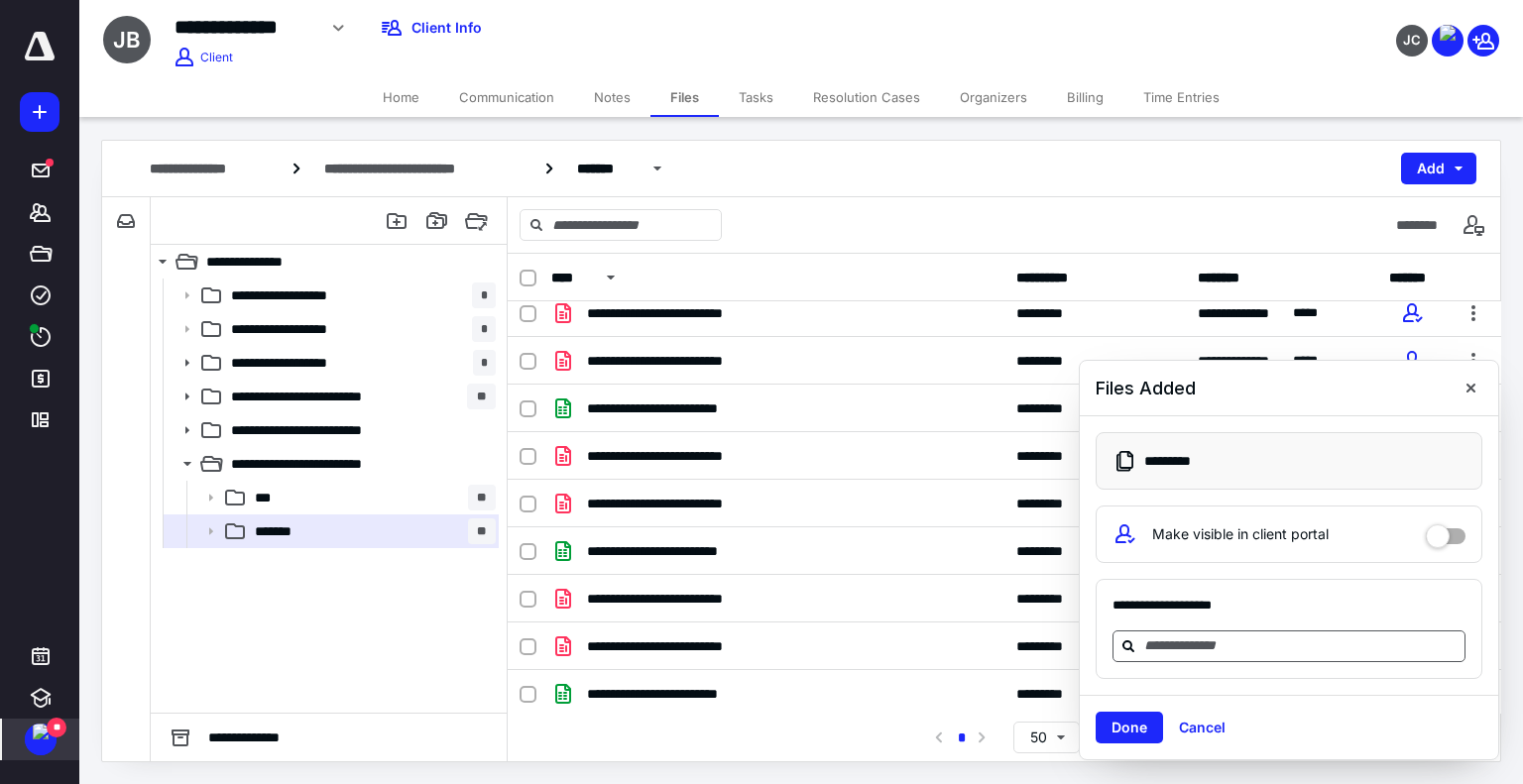click at bounding box center (1301, 645) 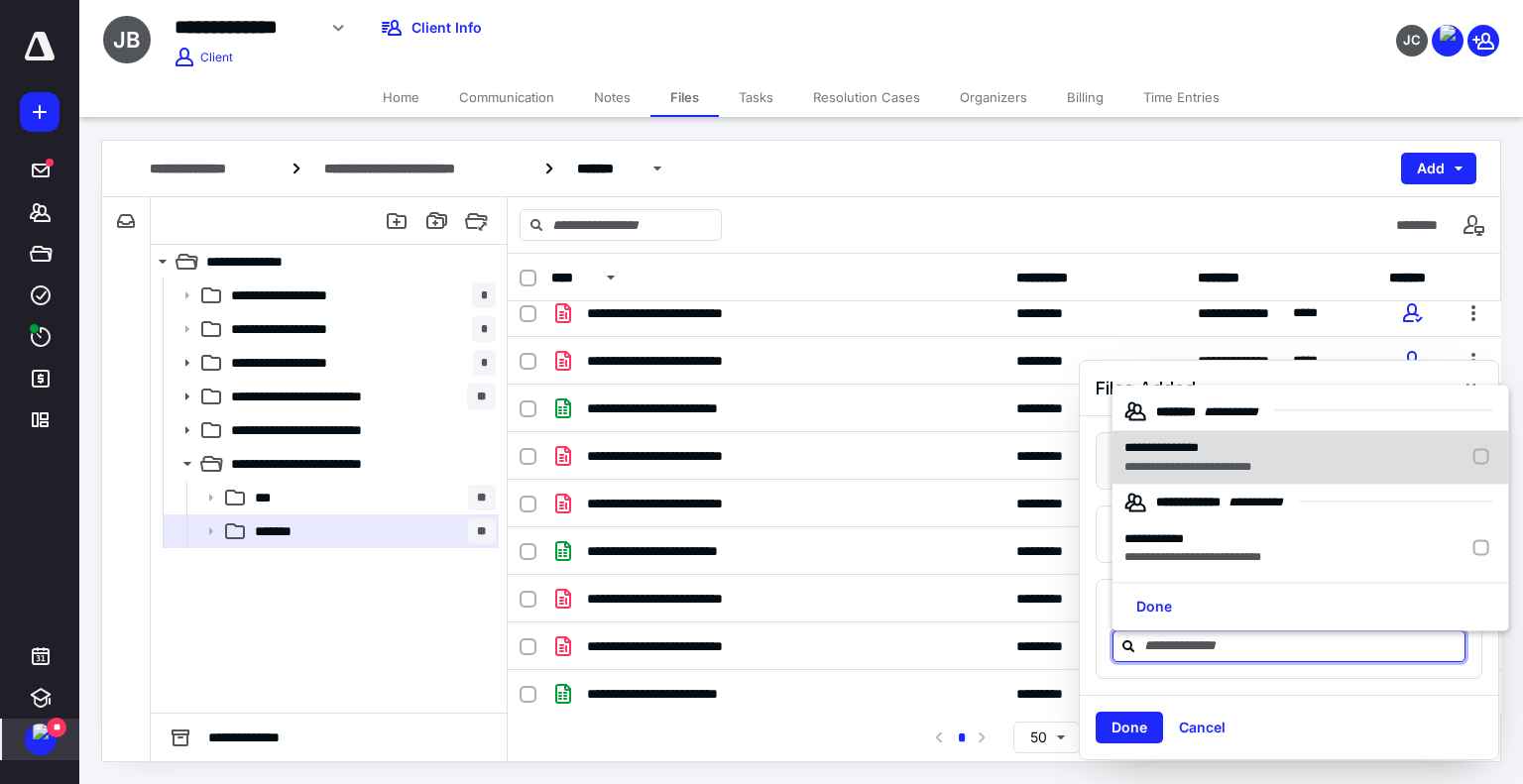 click on "**********" at bounding box center [1188, 467] 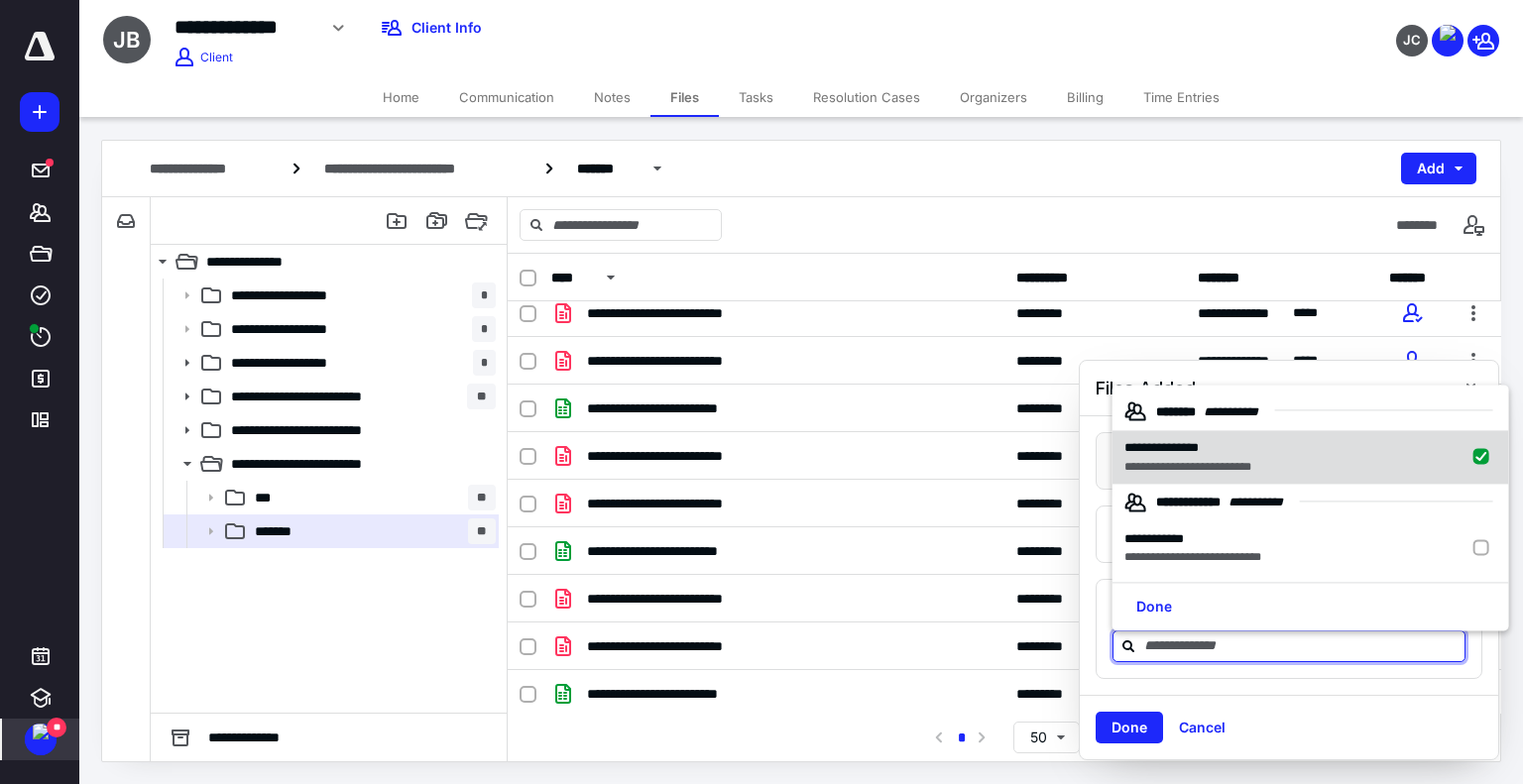 checkbox on "true" 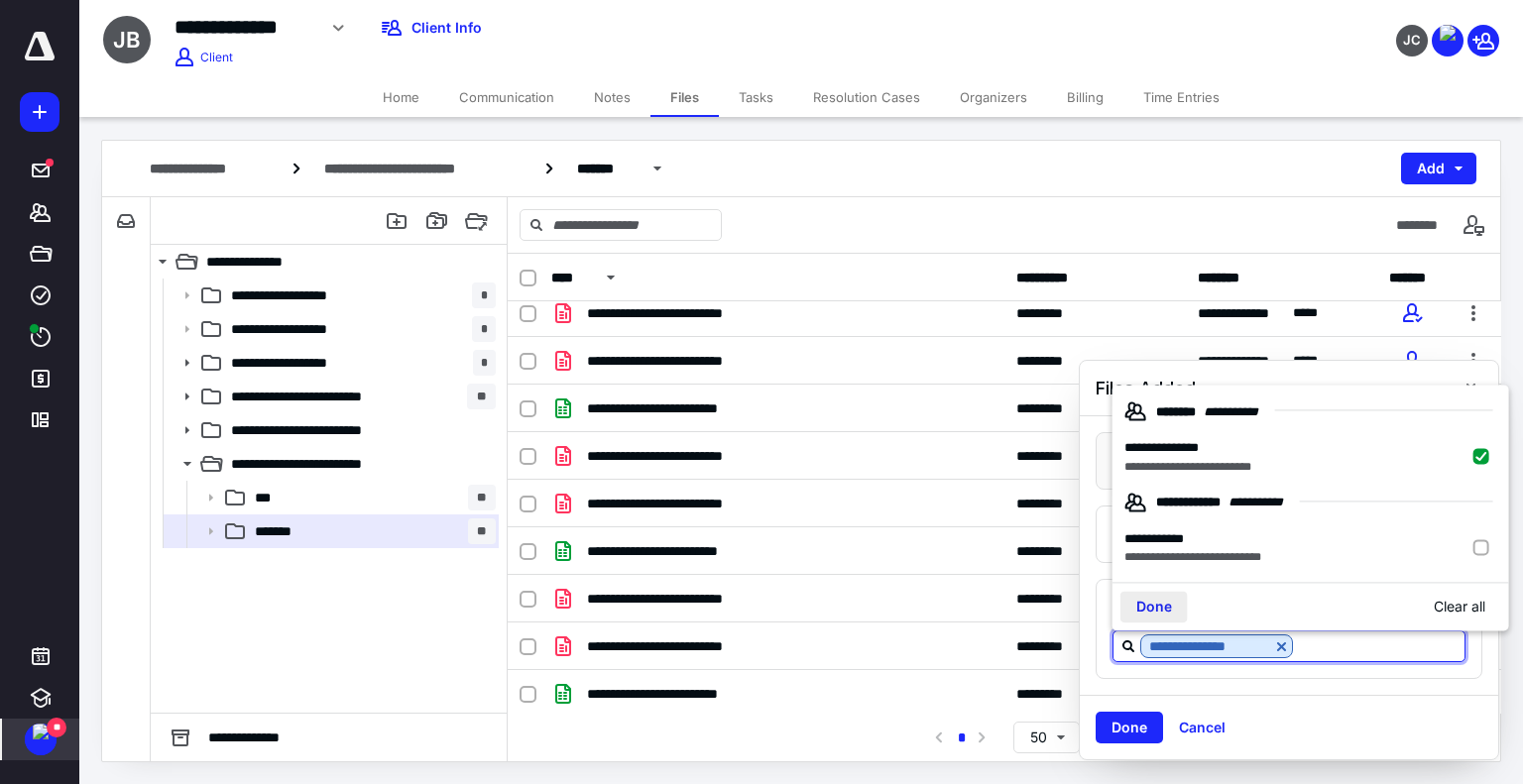click on "Done" at bounding box center [1154, 608] 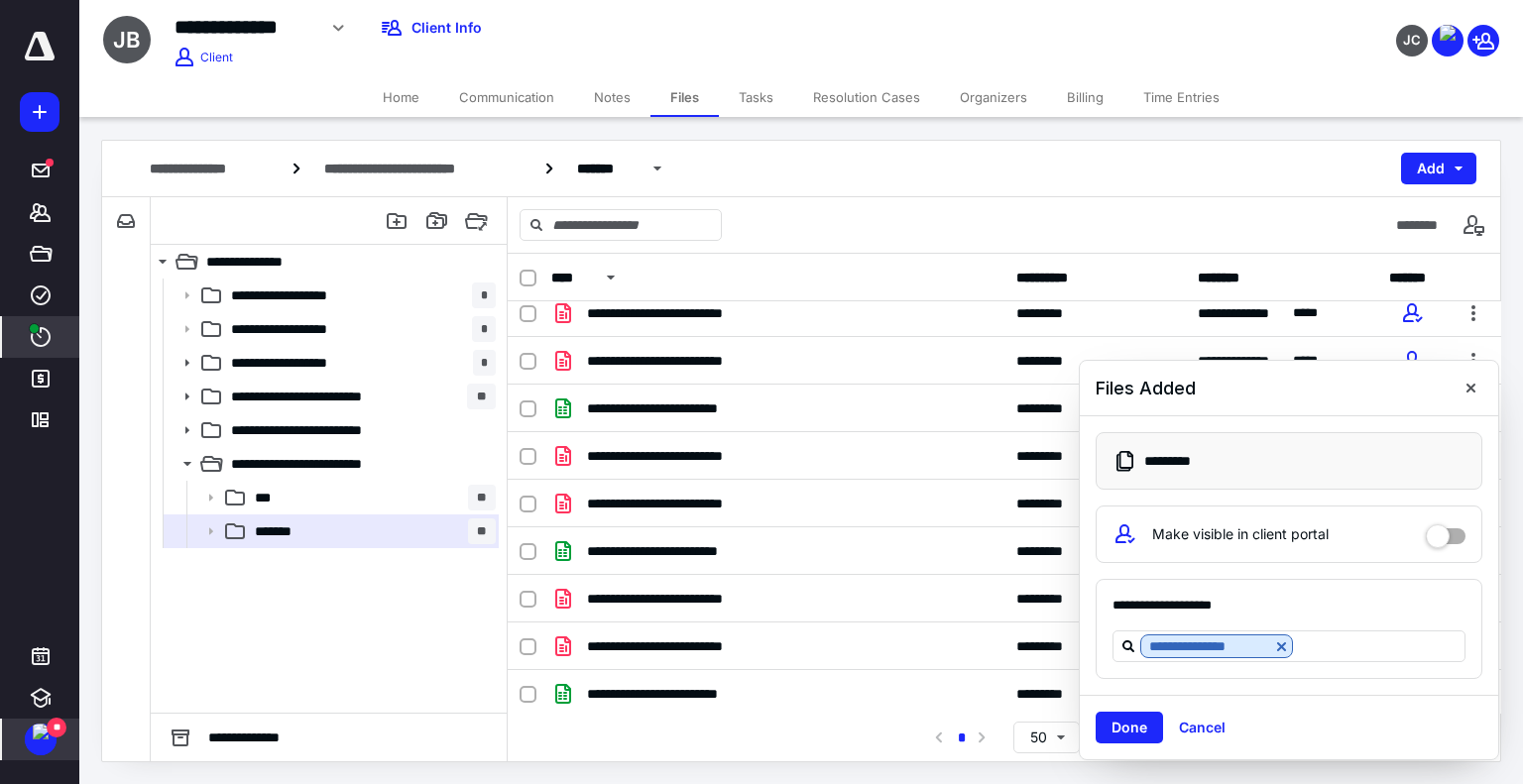 click on "****" at bounding box center (41, 337) 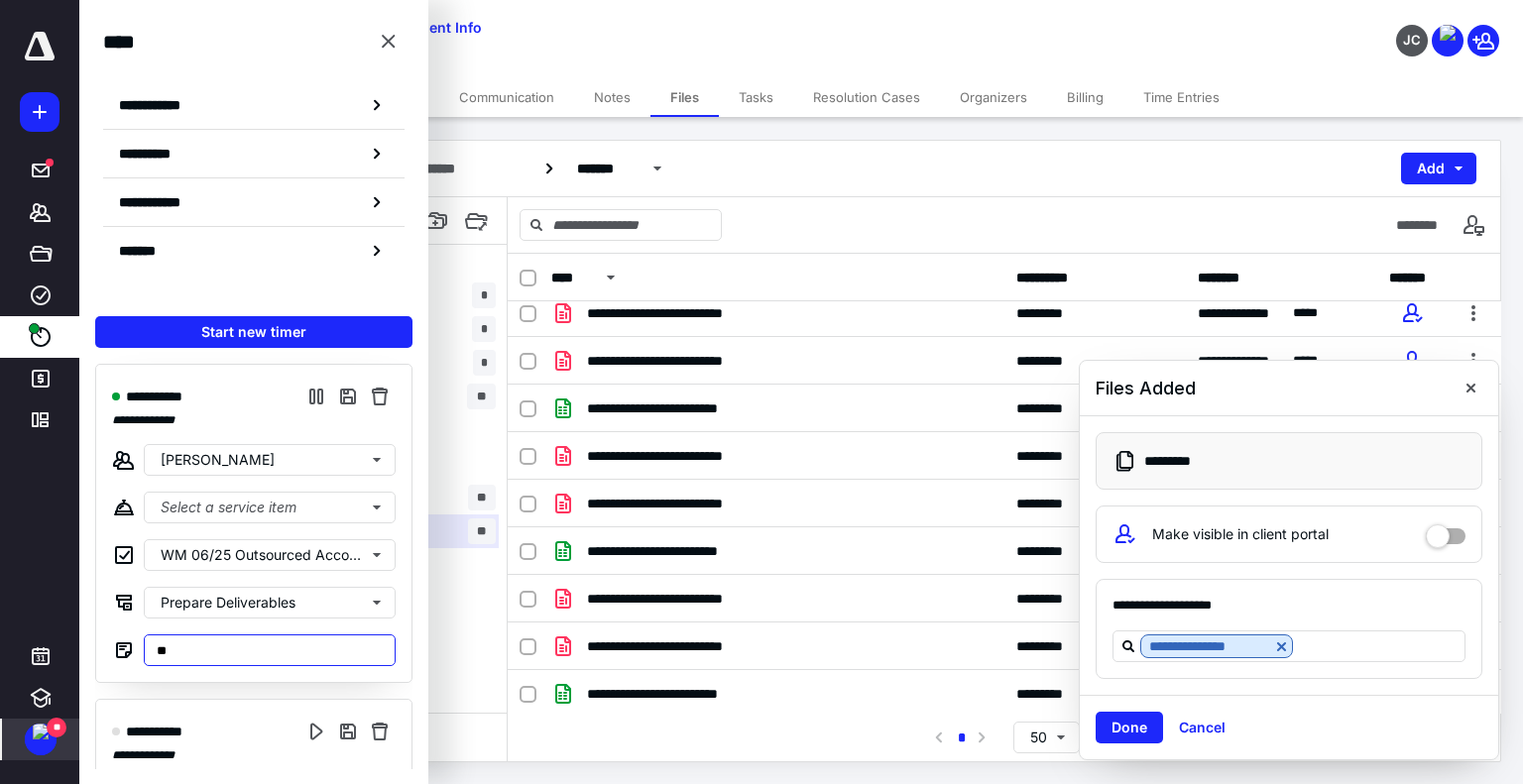 click on "**" at bounding box center [270, 650] 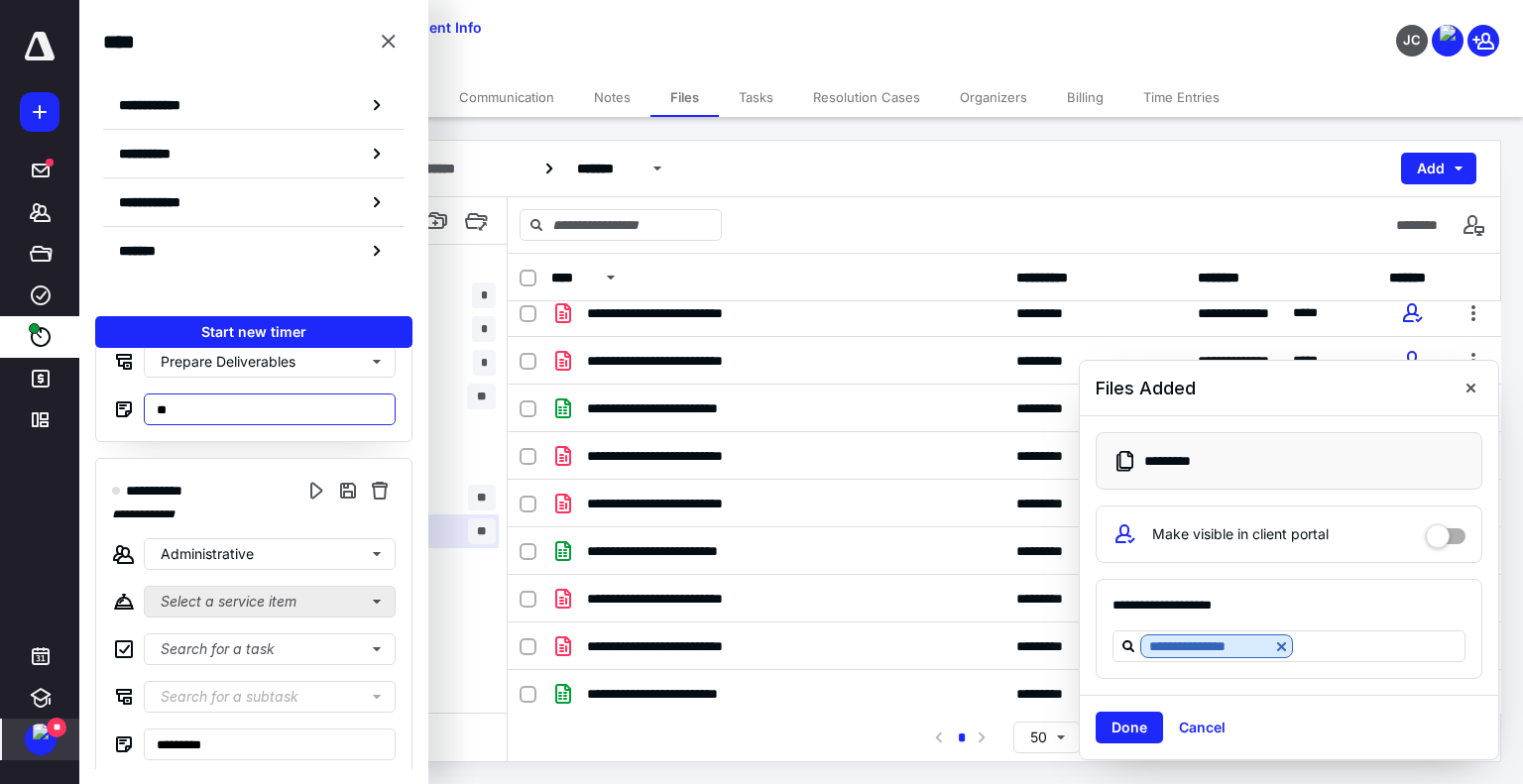 scroll, scrollTop: 248, scrollLeft: 0, axis: vertical 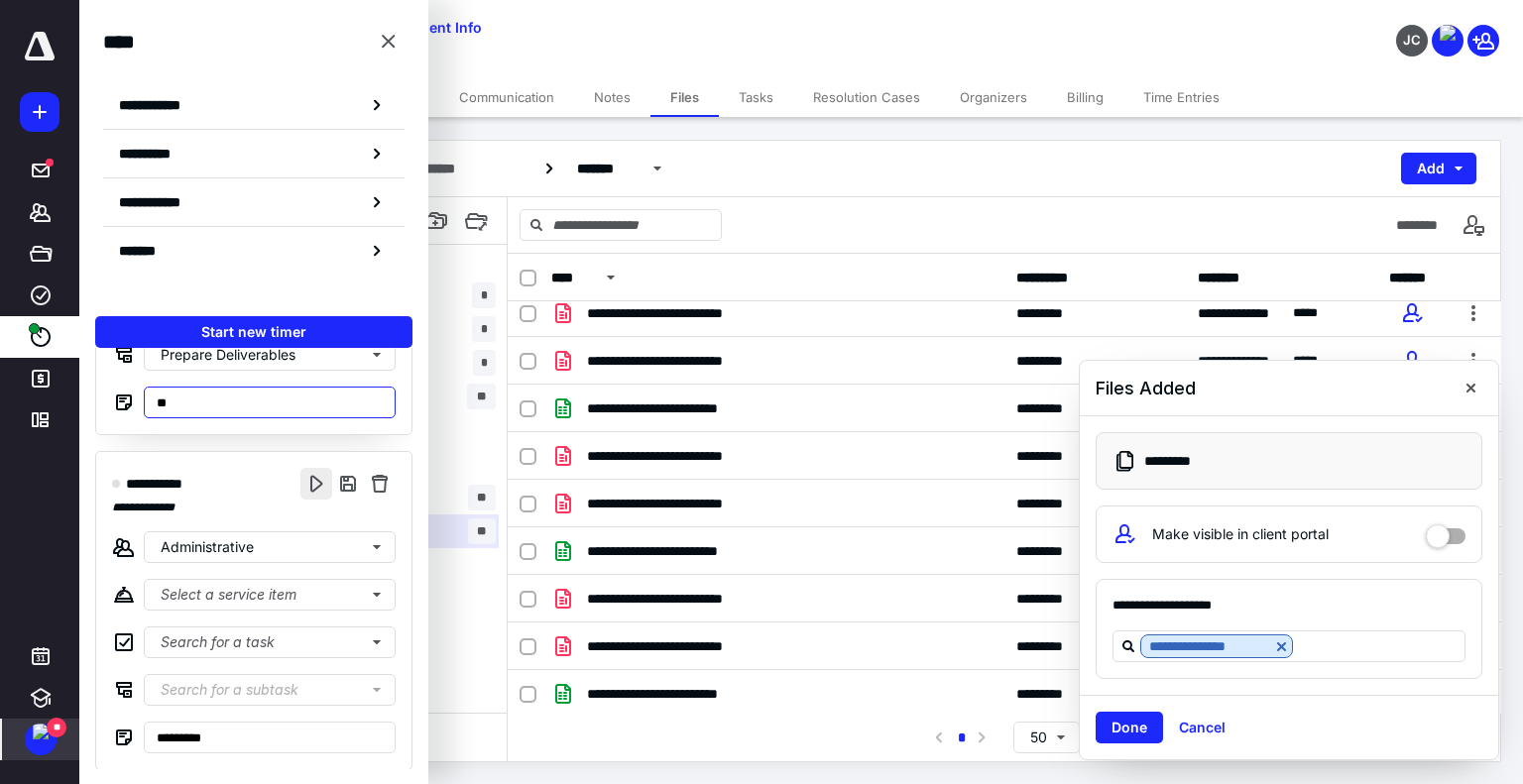 type on "**" 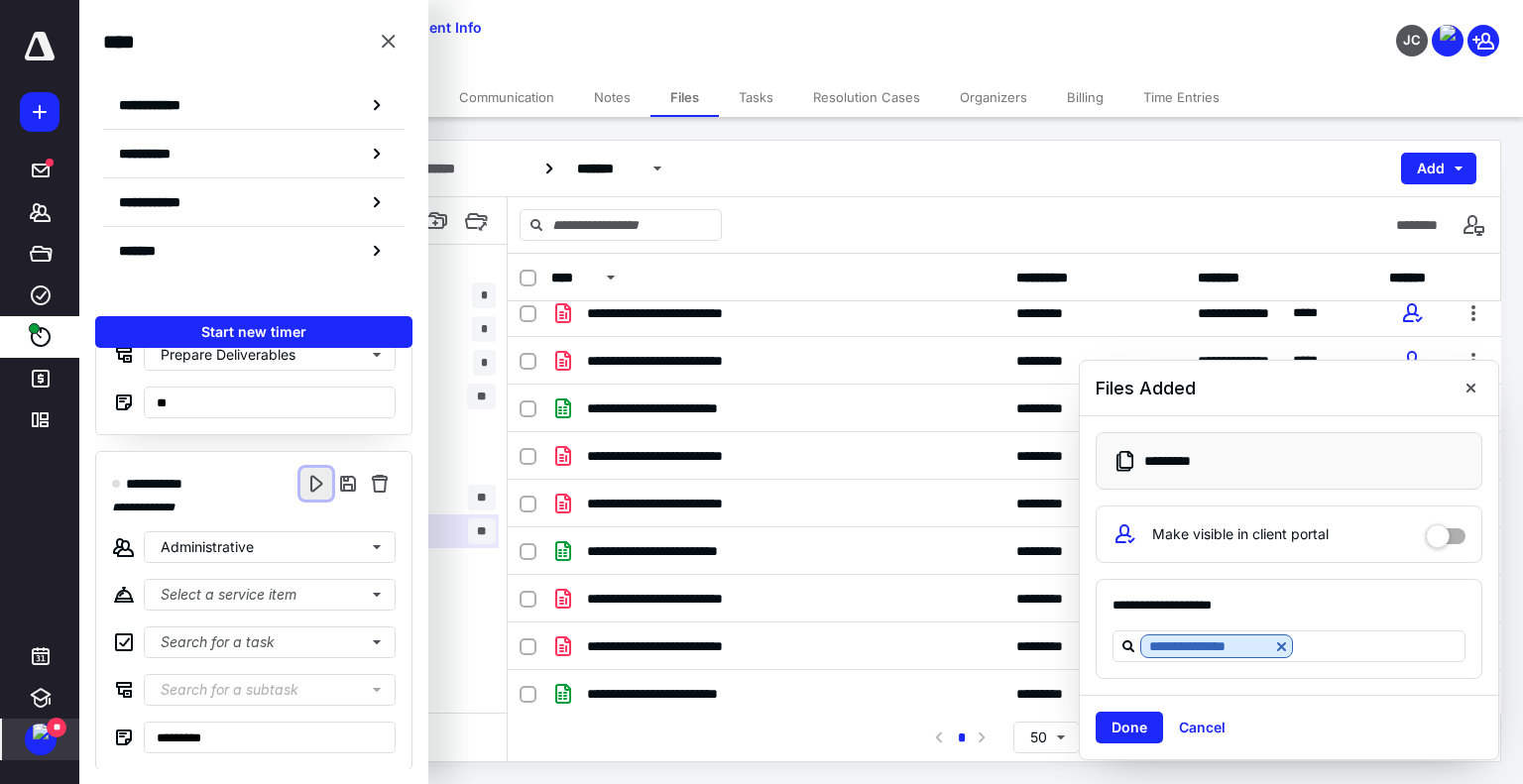 click at bounding box center [316, 484] 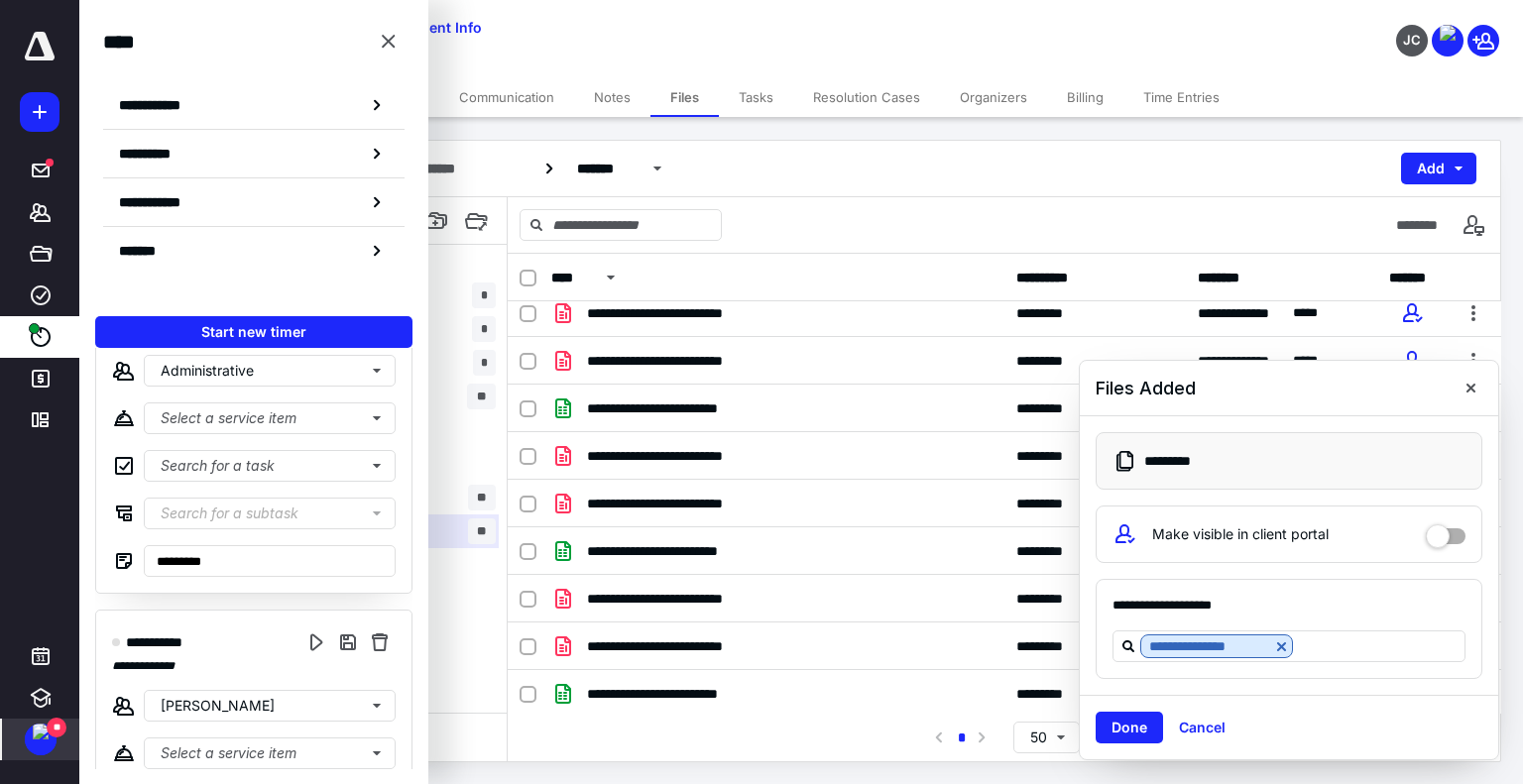 scroll, scrollTop: 248, scrollLeft: 0, axis: vertical 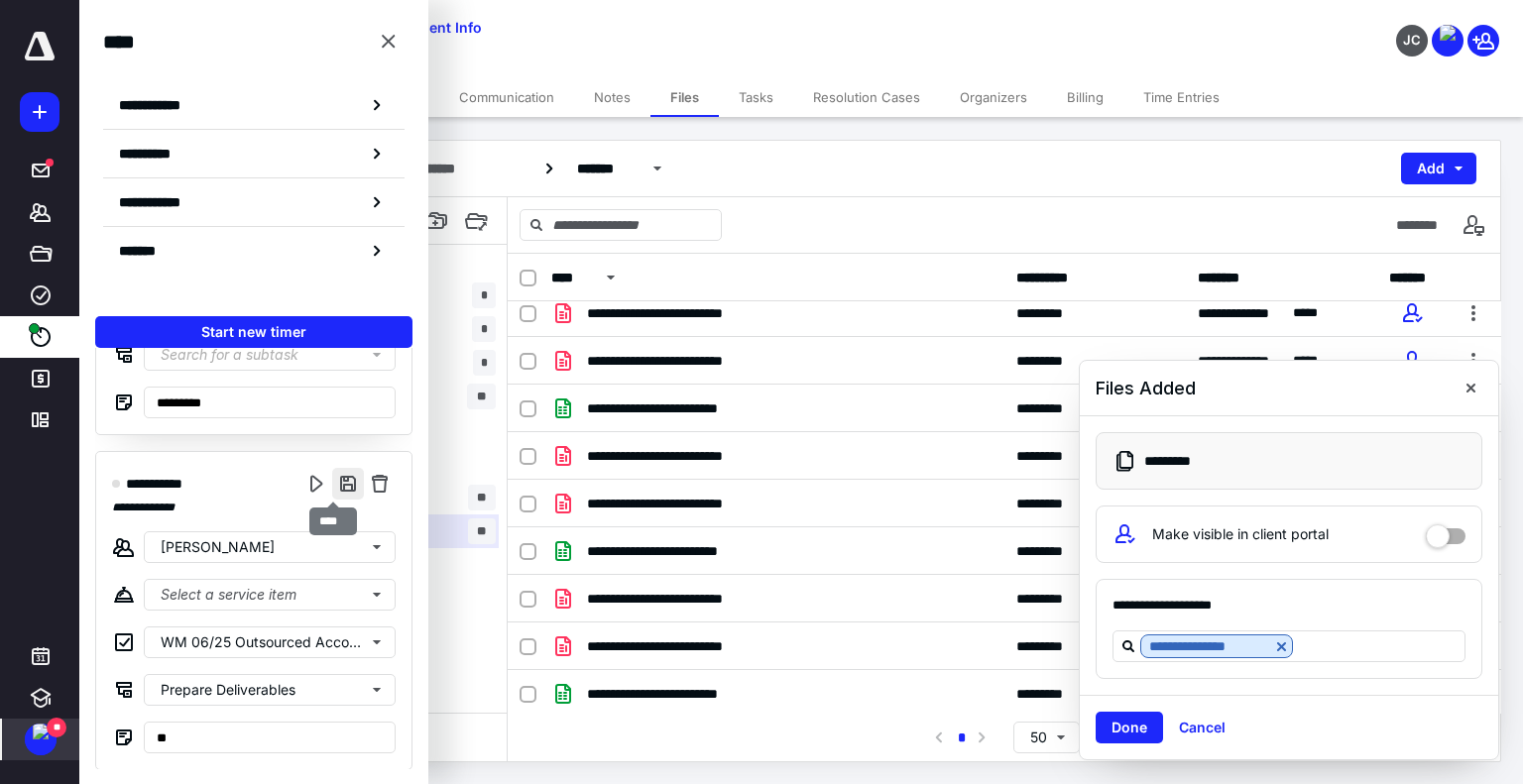 click at bounding box center [348, 484] 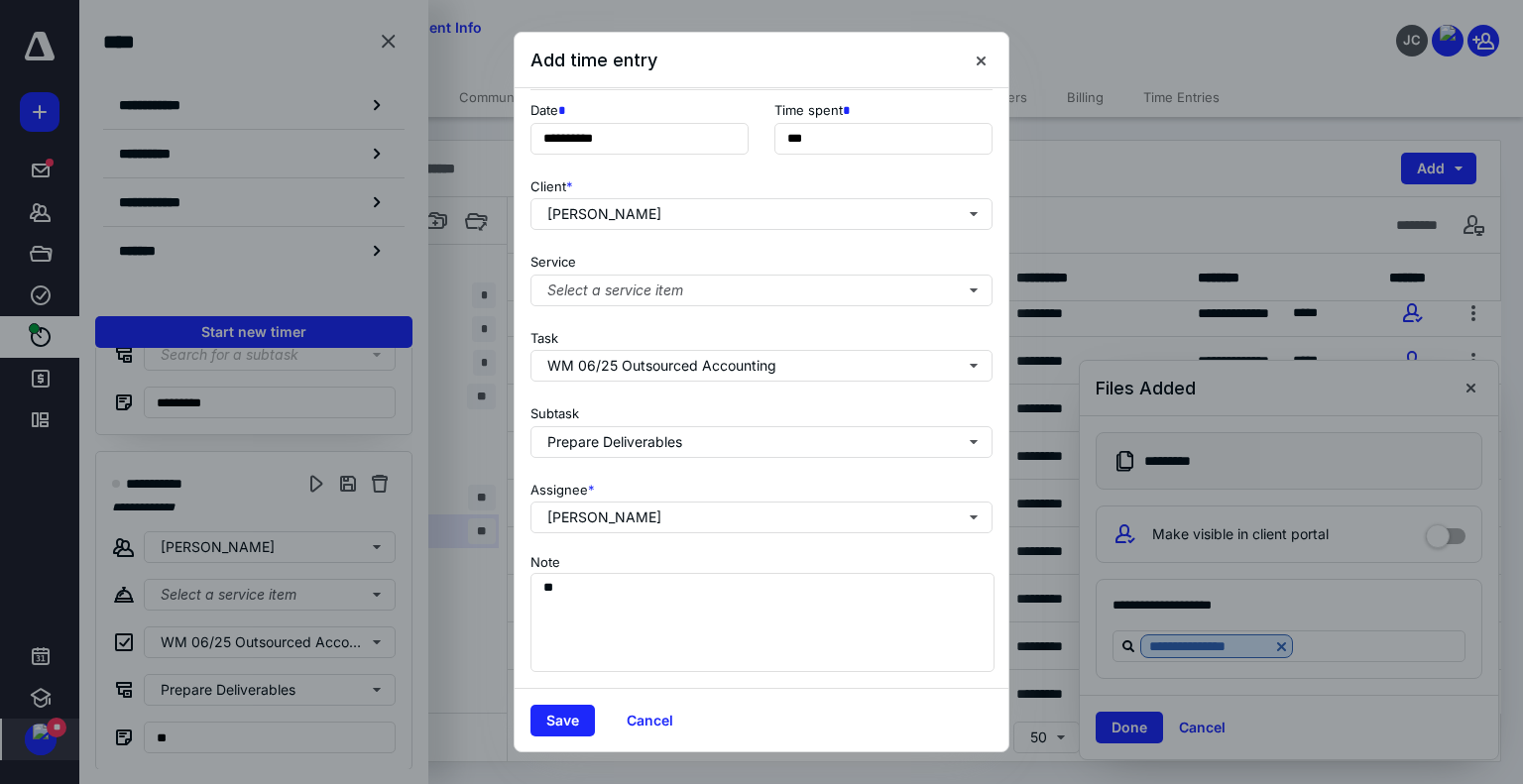 scroll, scrollTop: 108, scrollLeft: 0, axis: vertical 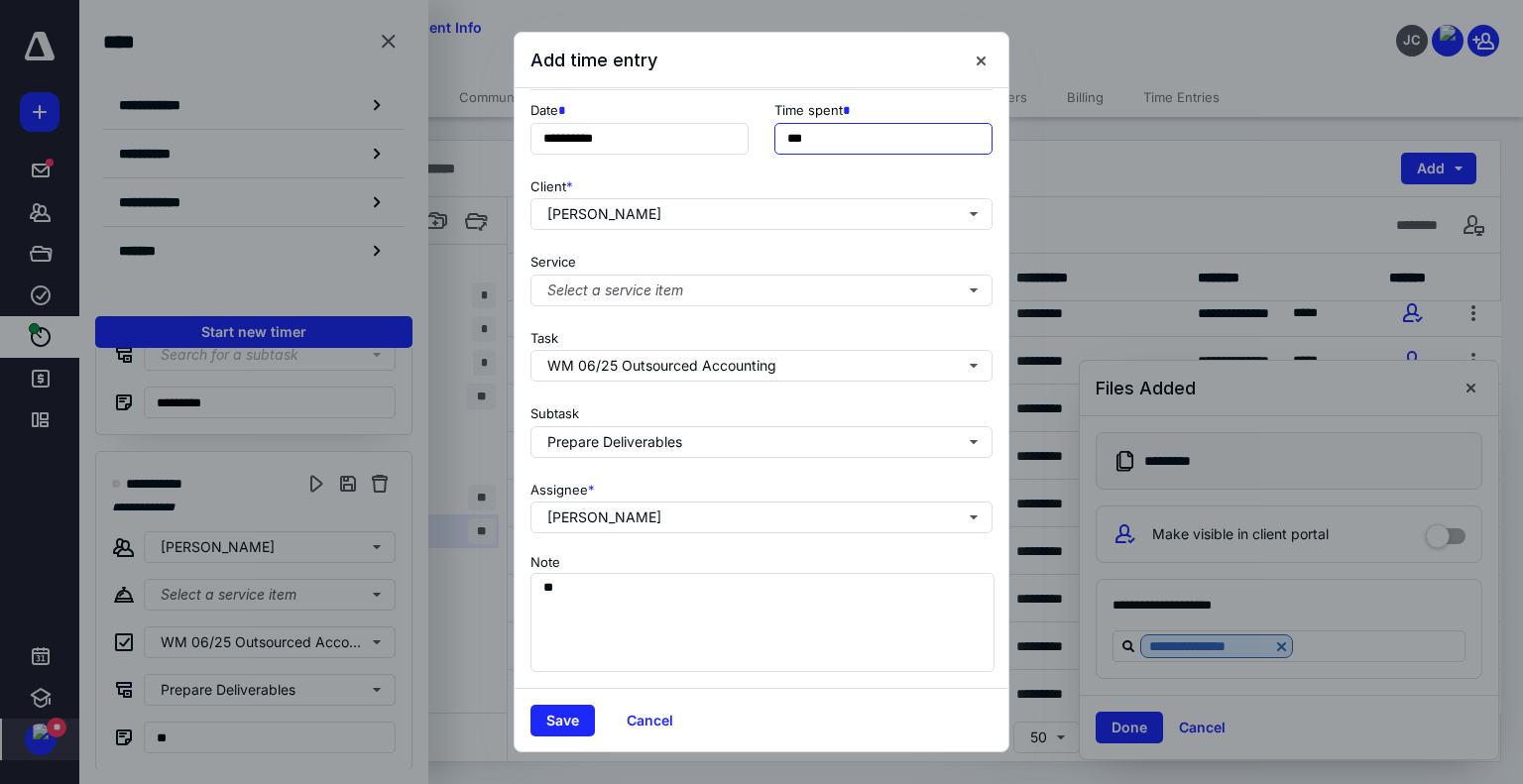 click on "***" at bounding box center [883, 139] 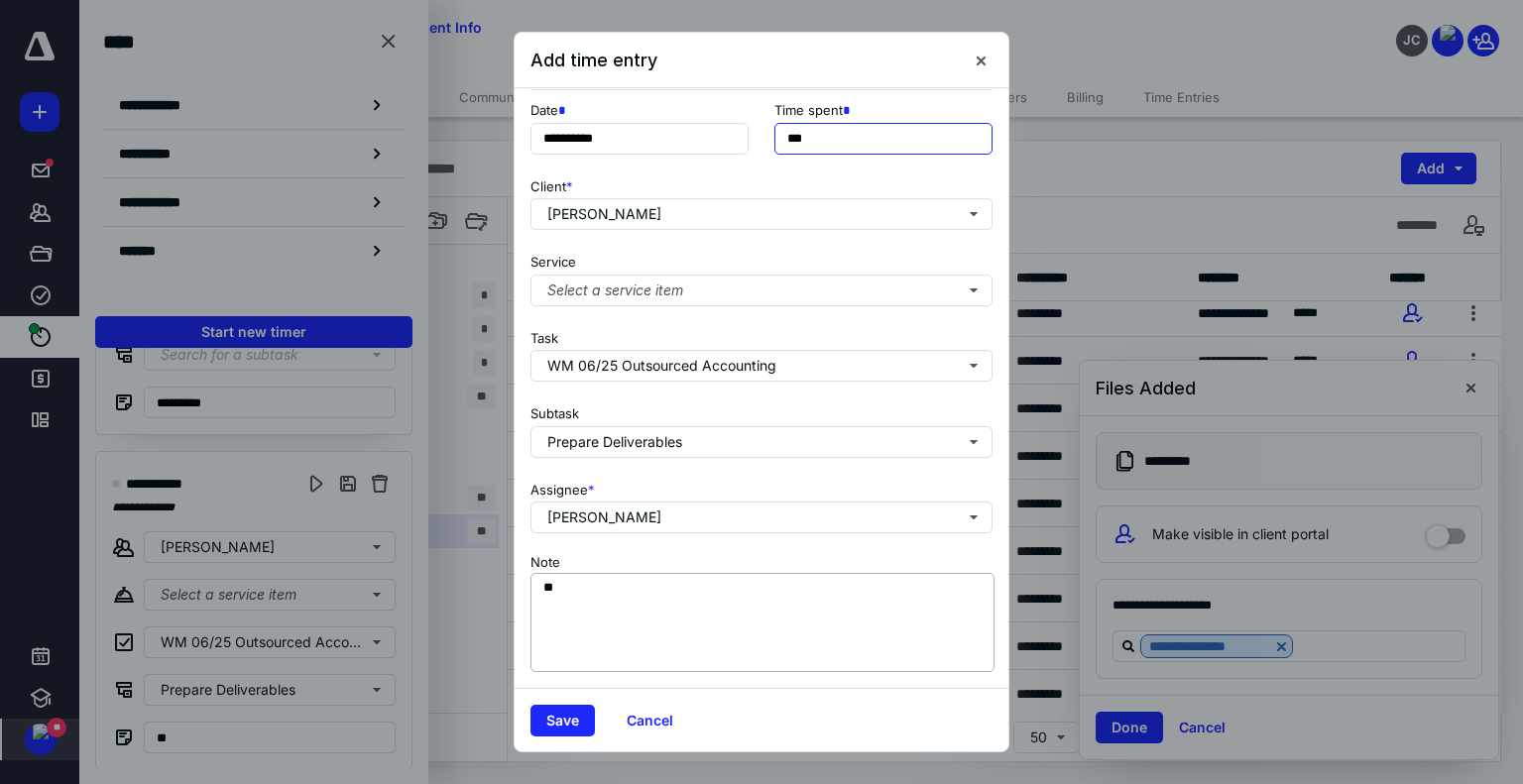 type on "***" 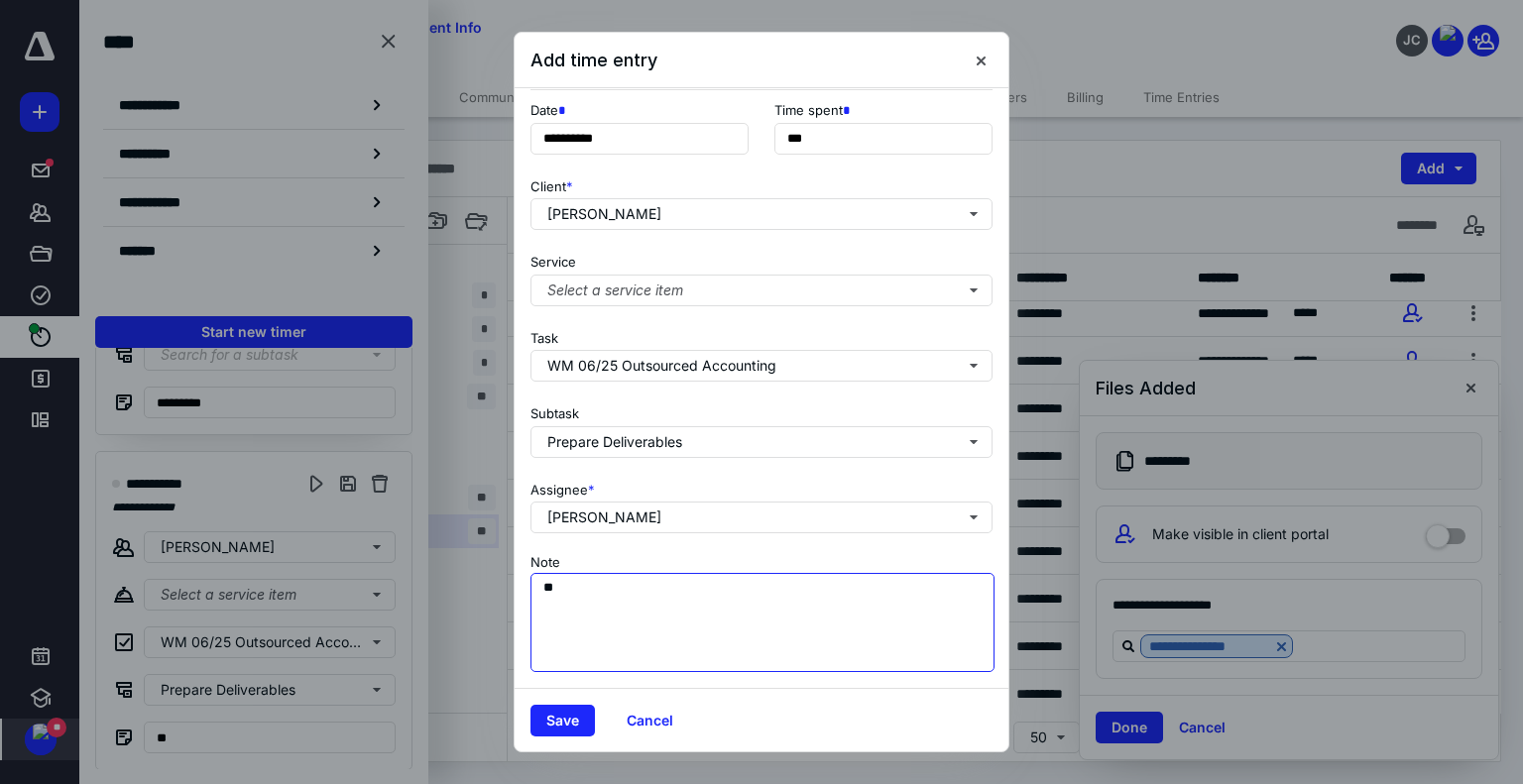 drag, startPoint x: 541, startPoint y: 593, endPoint x: 469, endPoint y: 580, distance: 73.1642 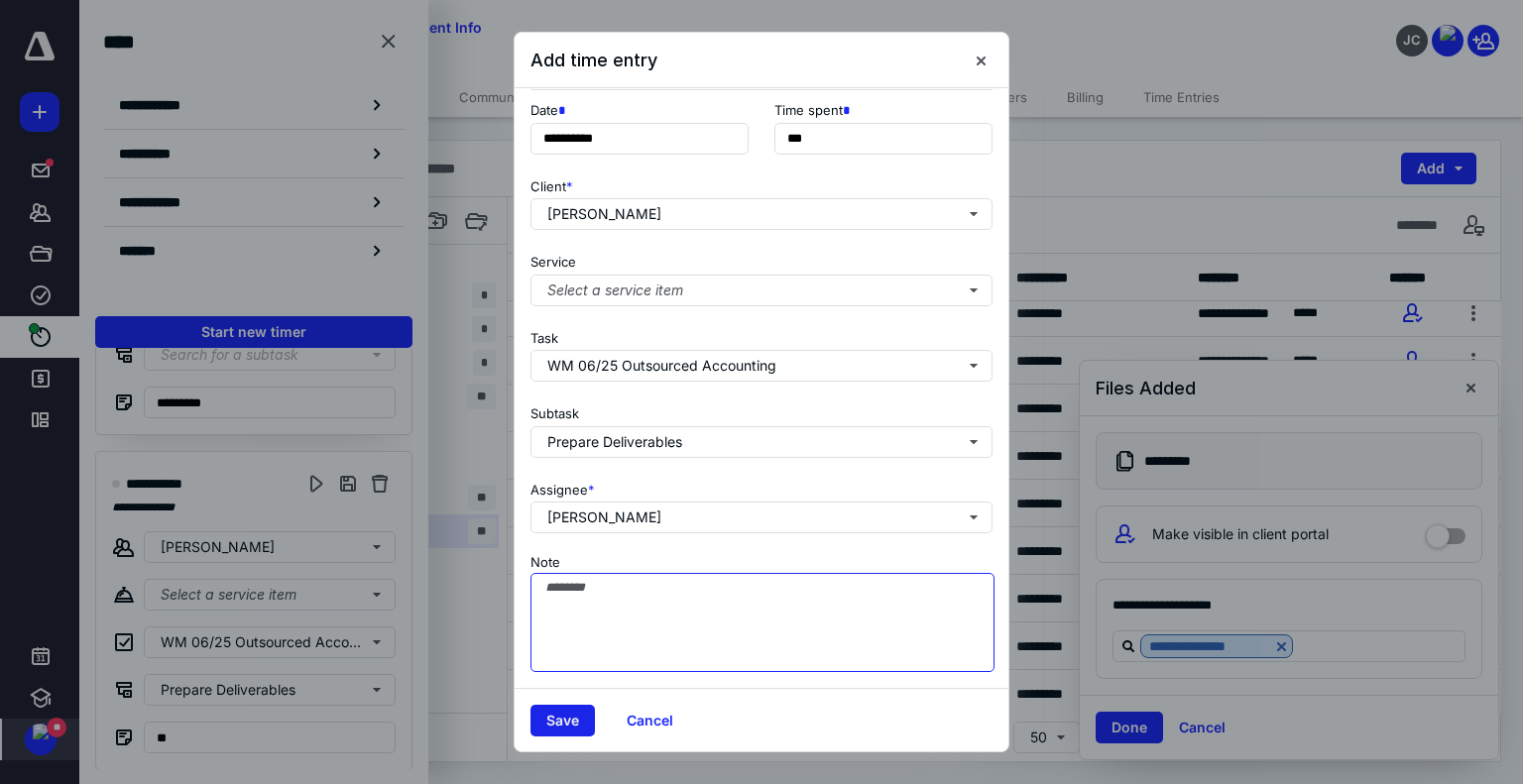 type 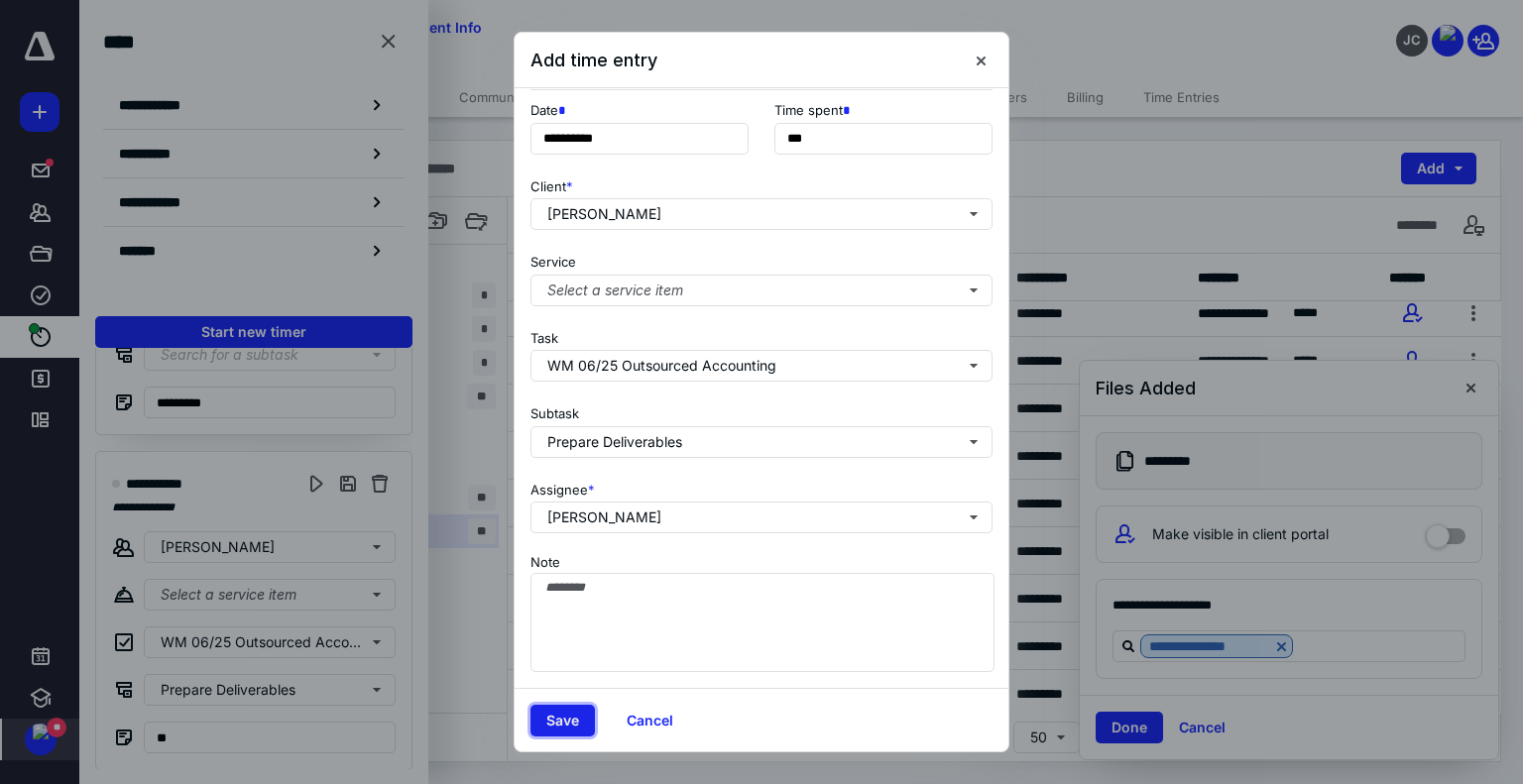 click on "Save" at bounding box center [562, 721] 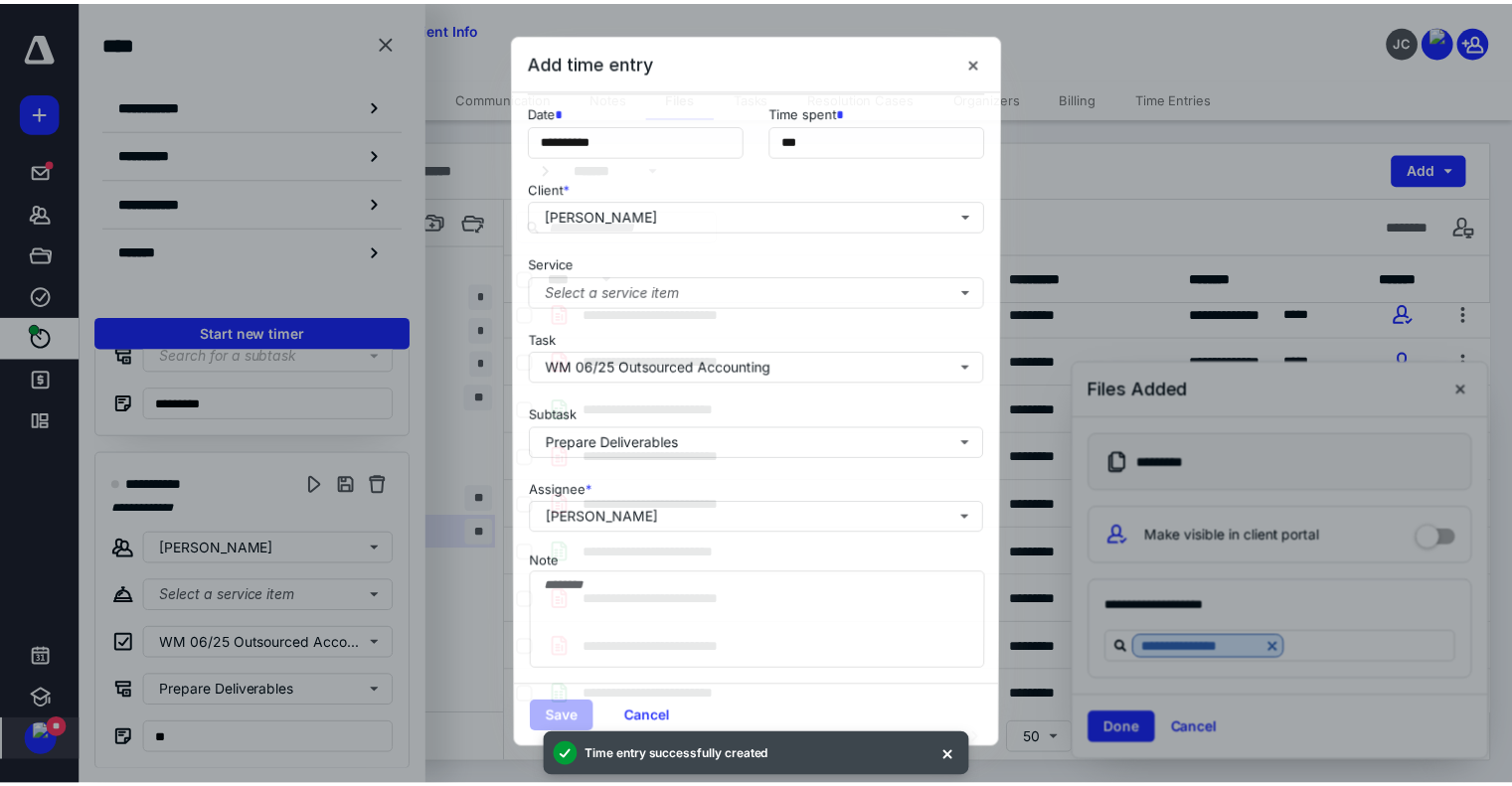 scroll, scrollTop: 0, scrollLeft: 0, axis: both 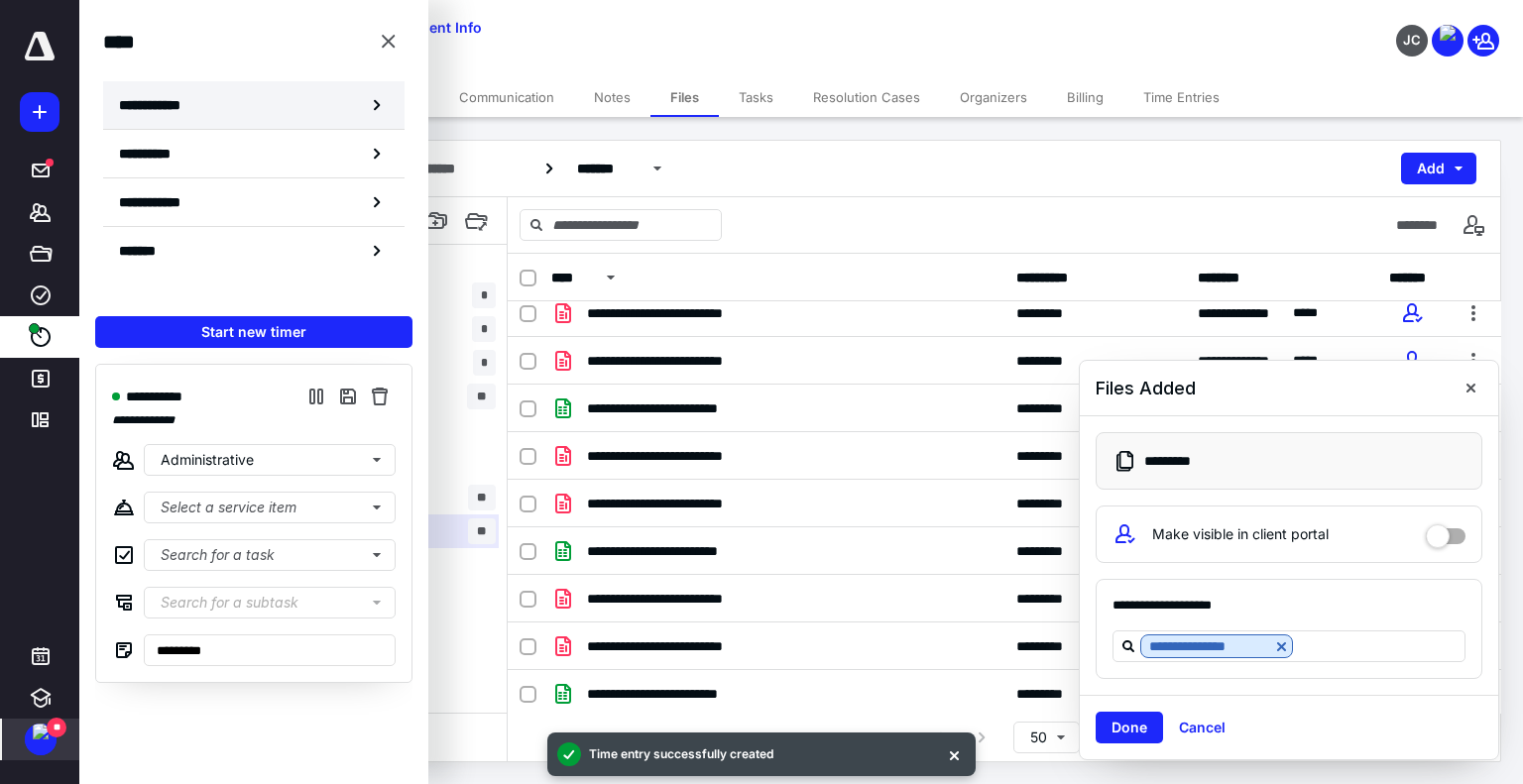 click on "**********" at bounding box center [254, 105] 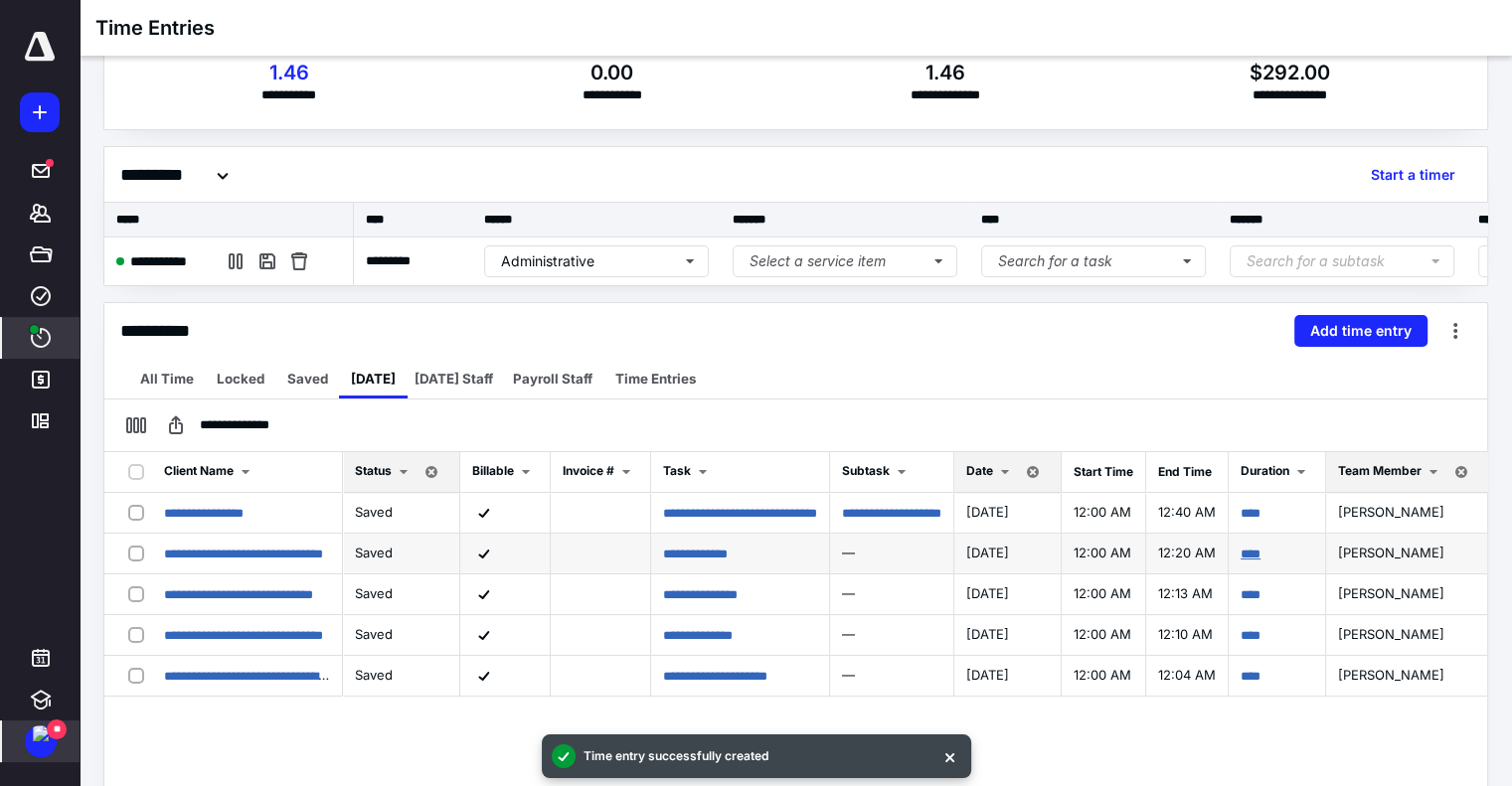 scroll, scrollTop: 99, scrollLeft: 0, axis: vertical 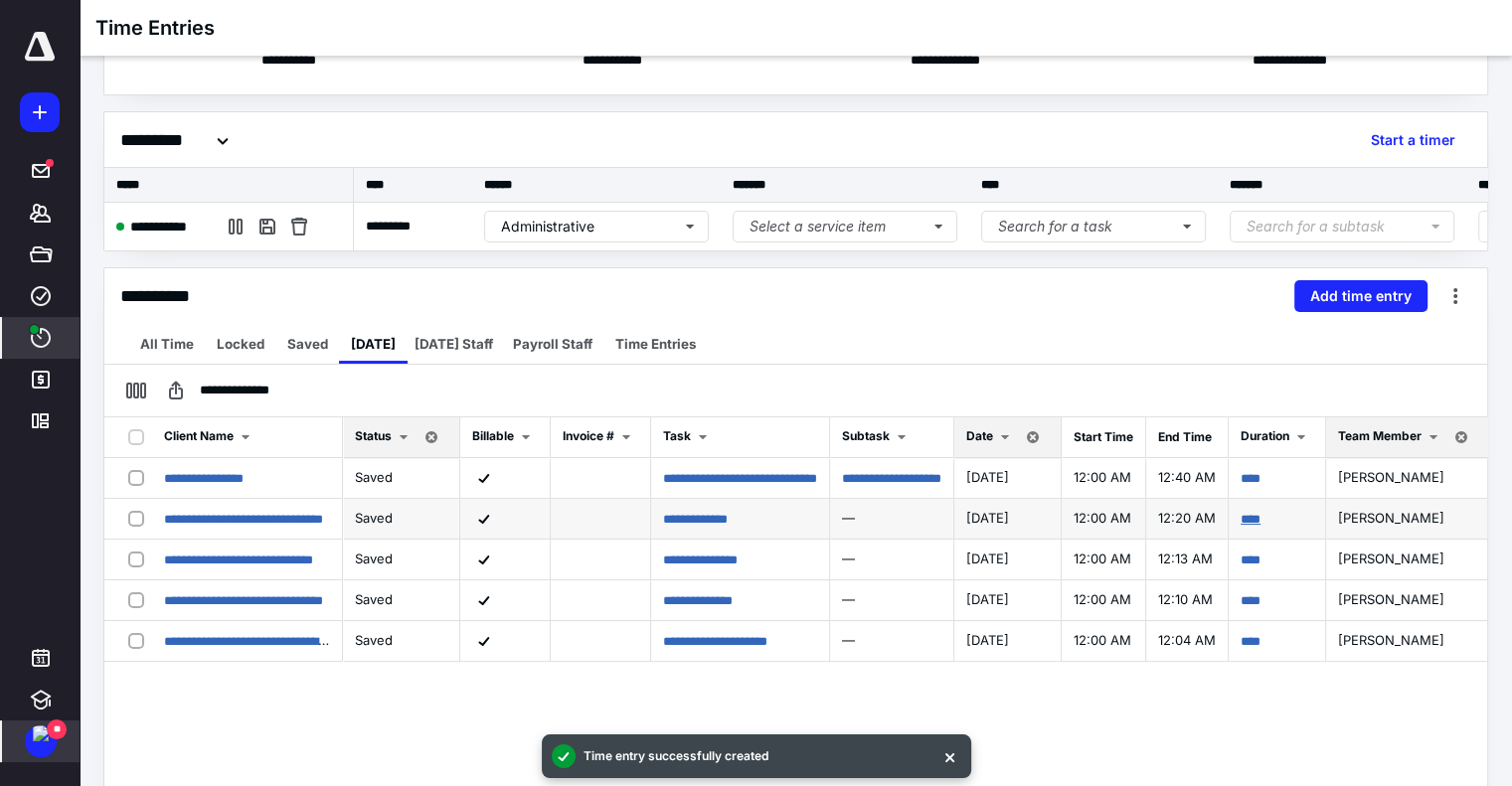 click on "****" at bounding box center [1251, 519] 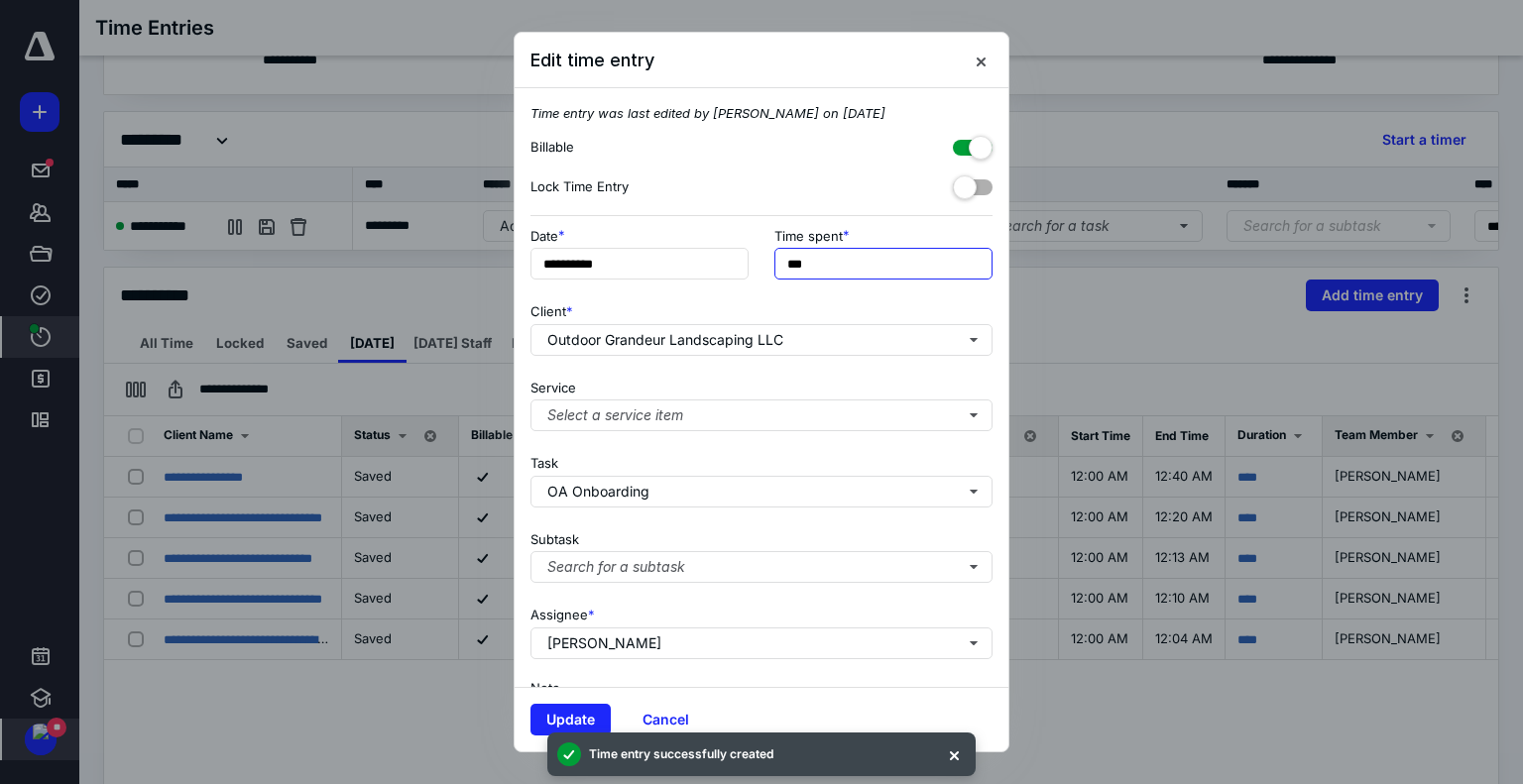 click on "***" at bounding box center (883, 264) 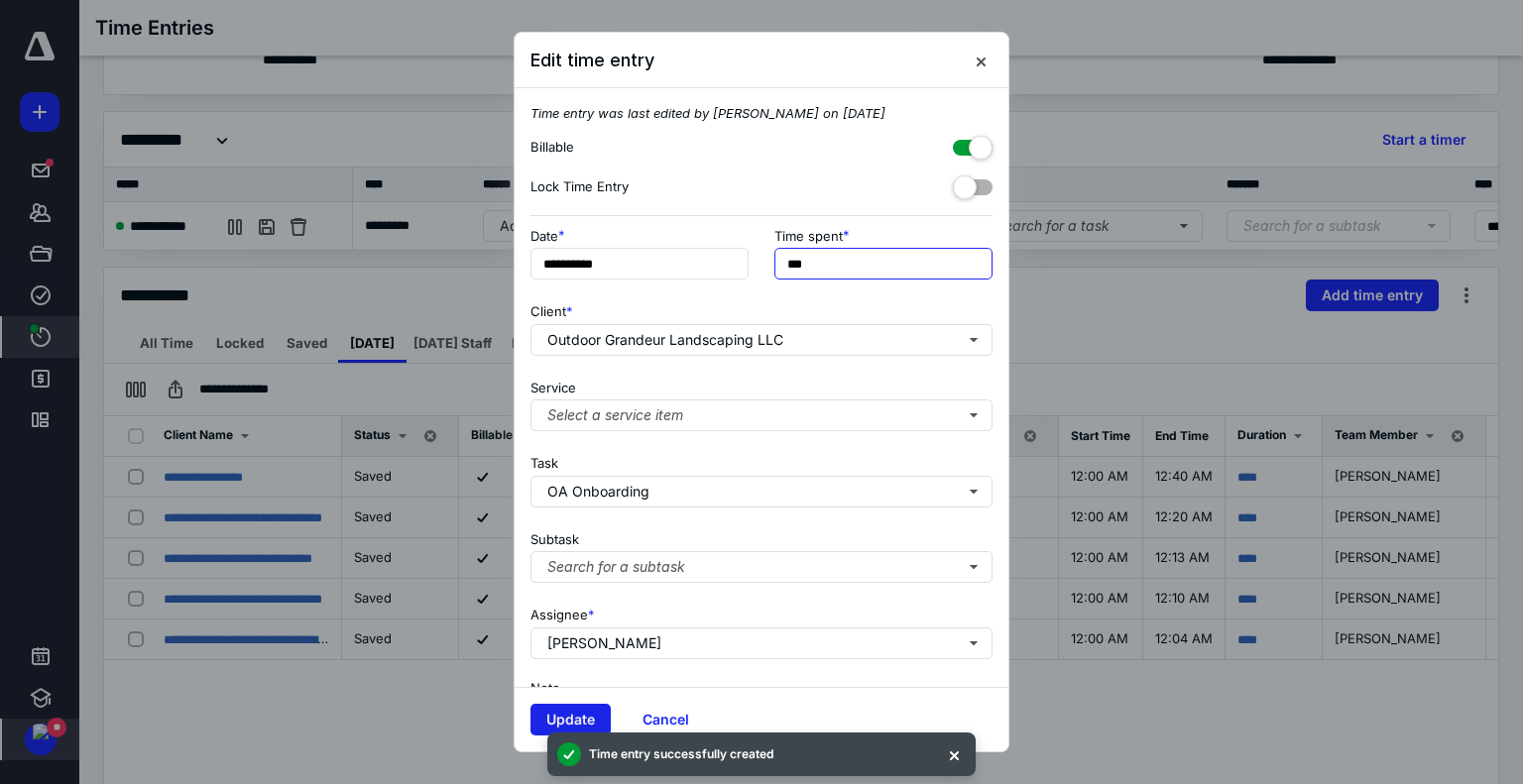 type on "***" 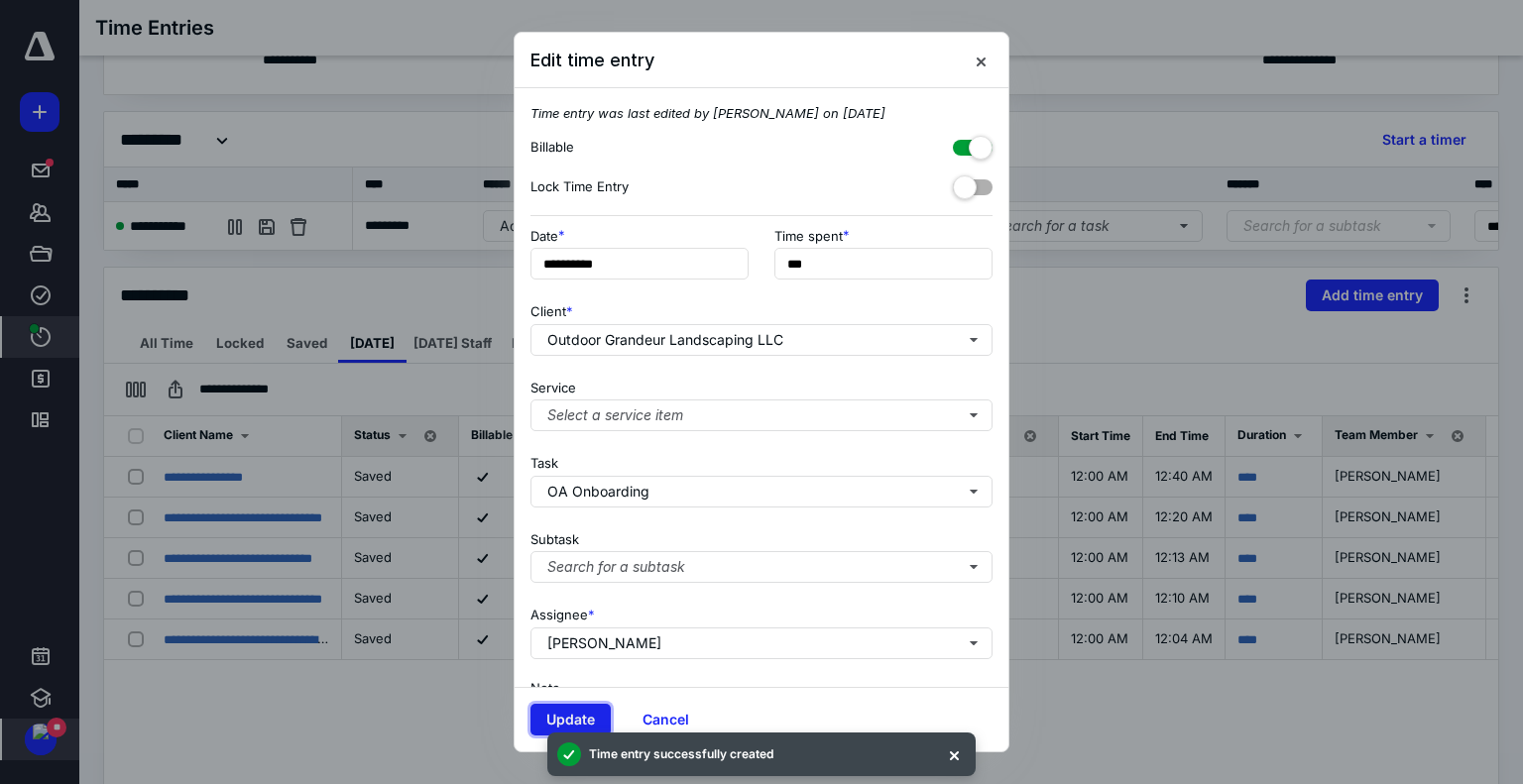 click on "Update" at bounding box center [570, 720] 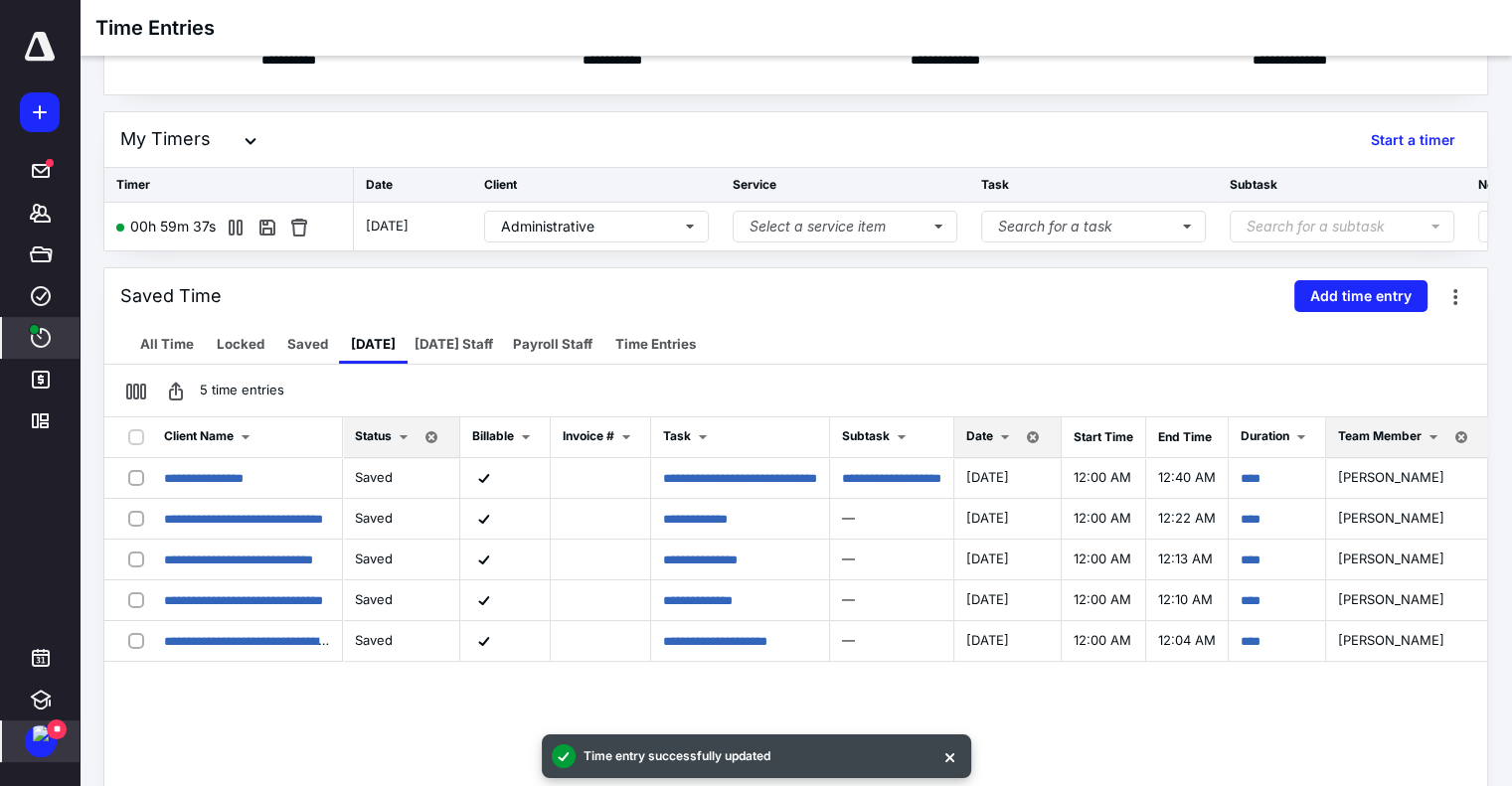 click at bounding box center (41, 733) 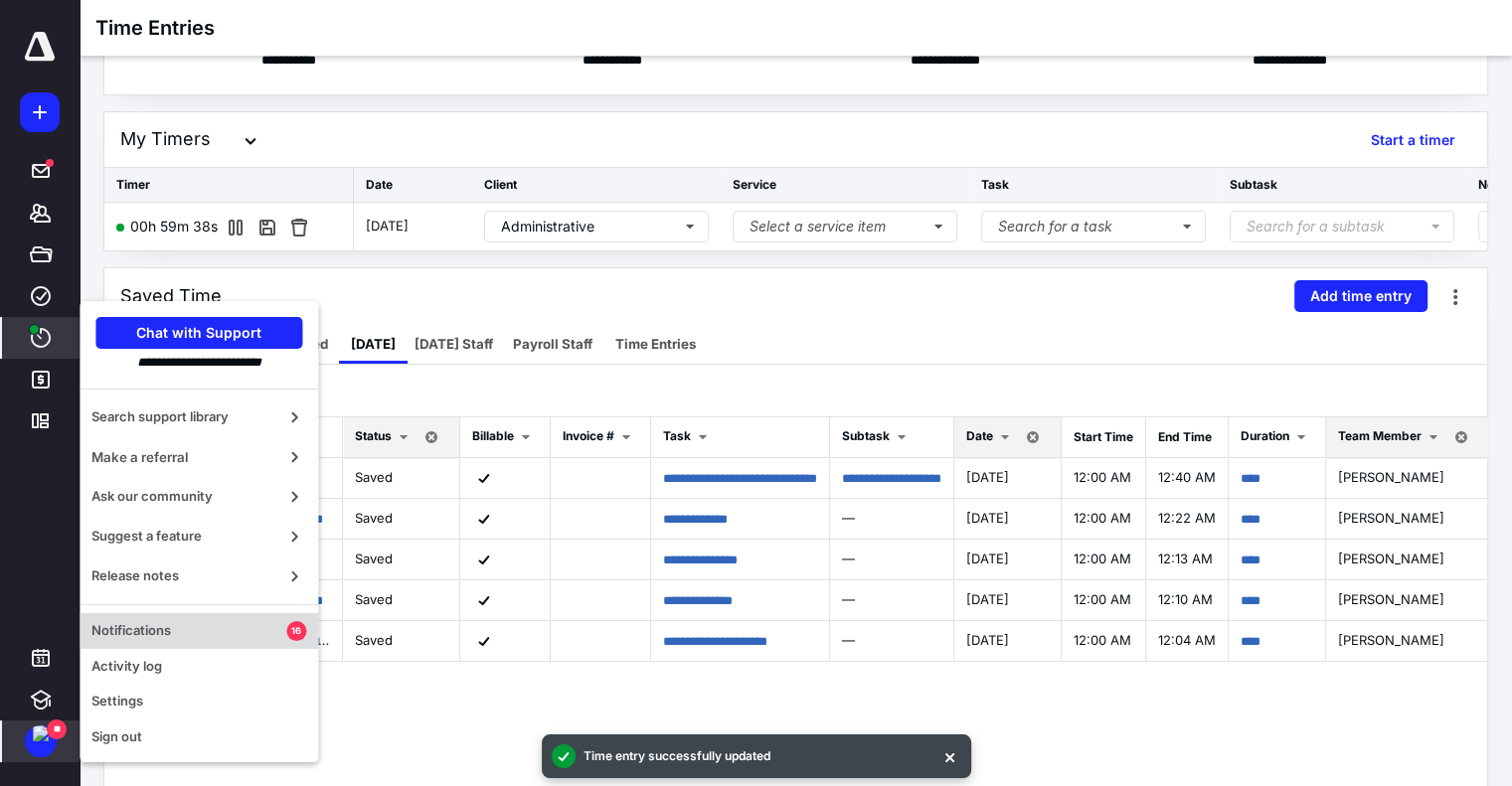 click on "Notifications" at bounding box center (189, 631) 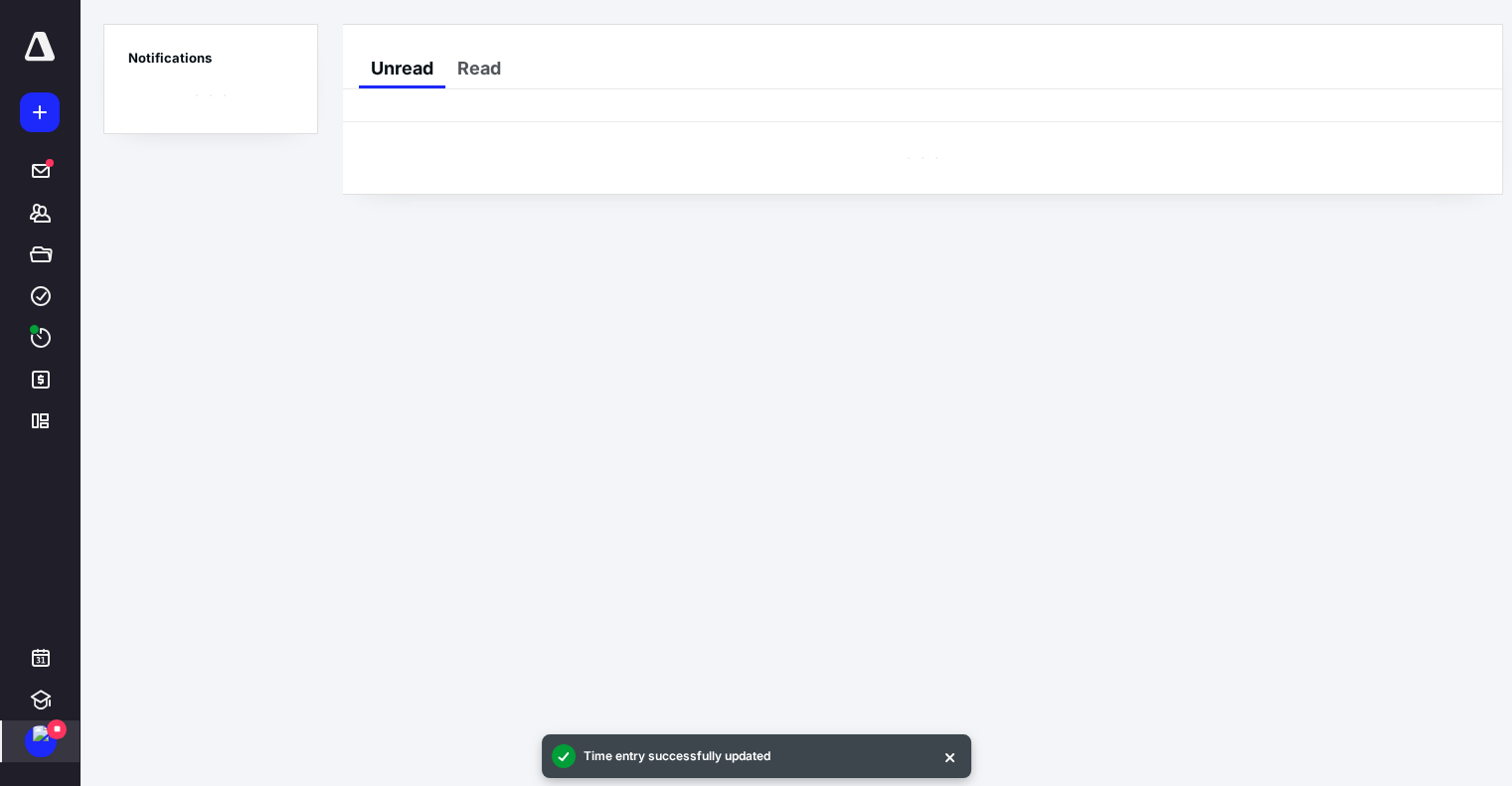 scroll, scrollTop: 0, scrollLeft: 0, axis: both 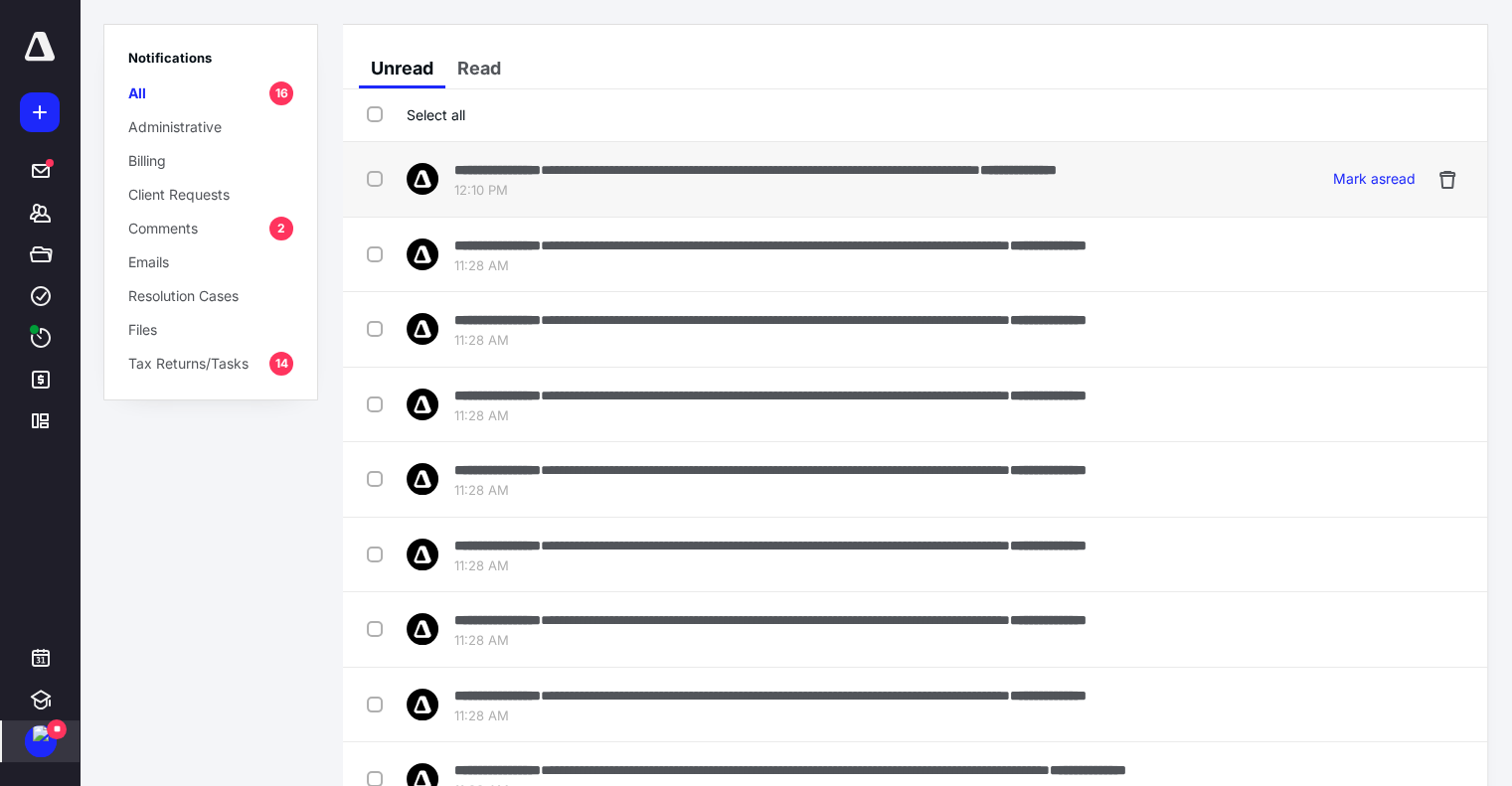 click on "**********" at bounding box center (760, 170) 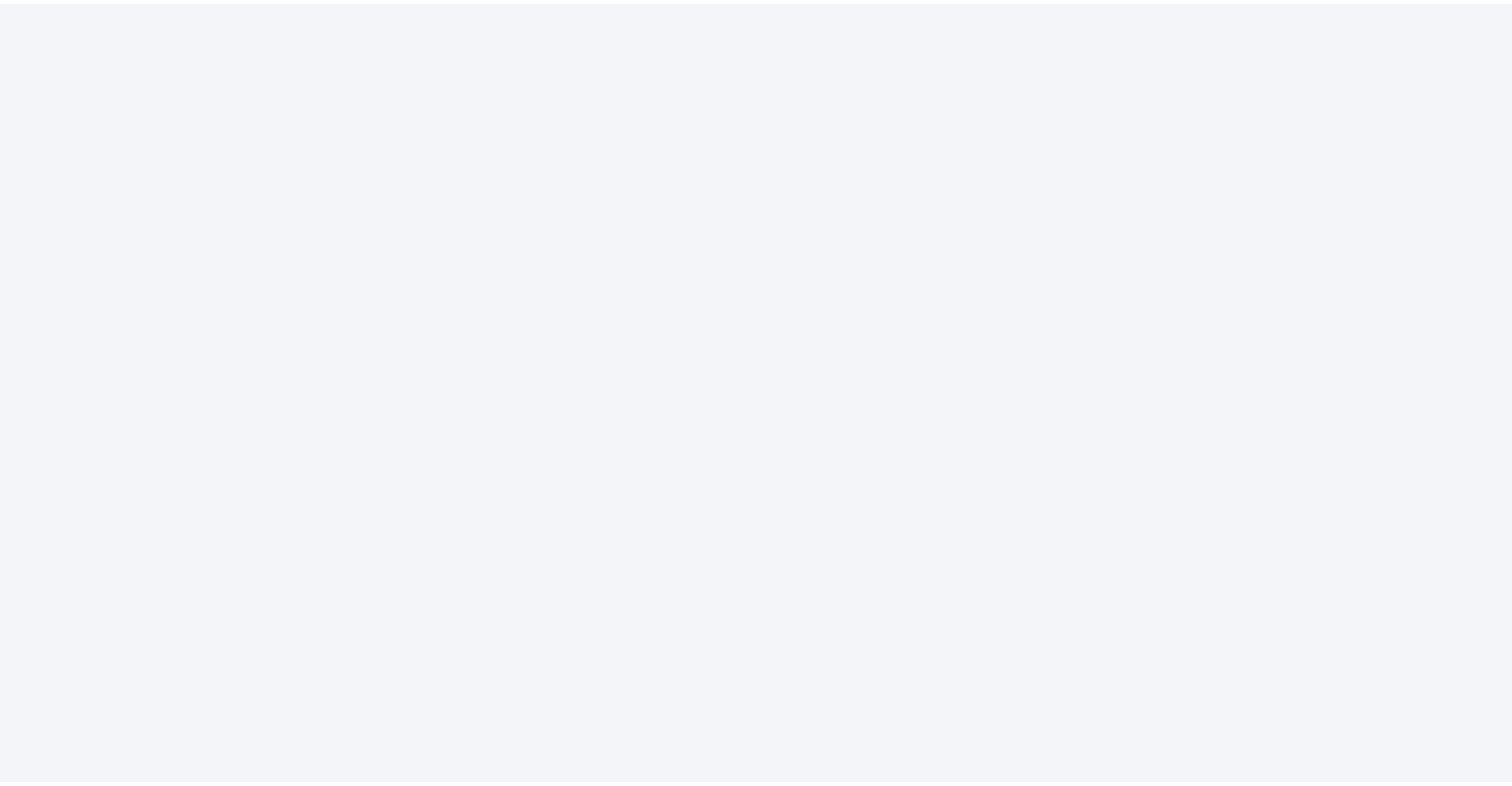scroll, scrollTop: 0, scrollLeft: 0, axis: both 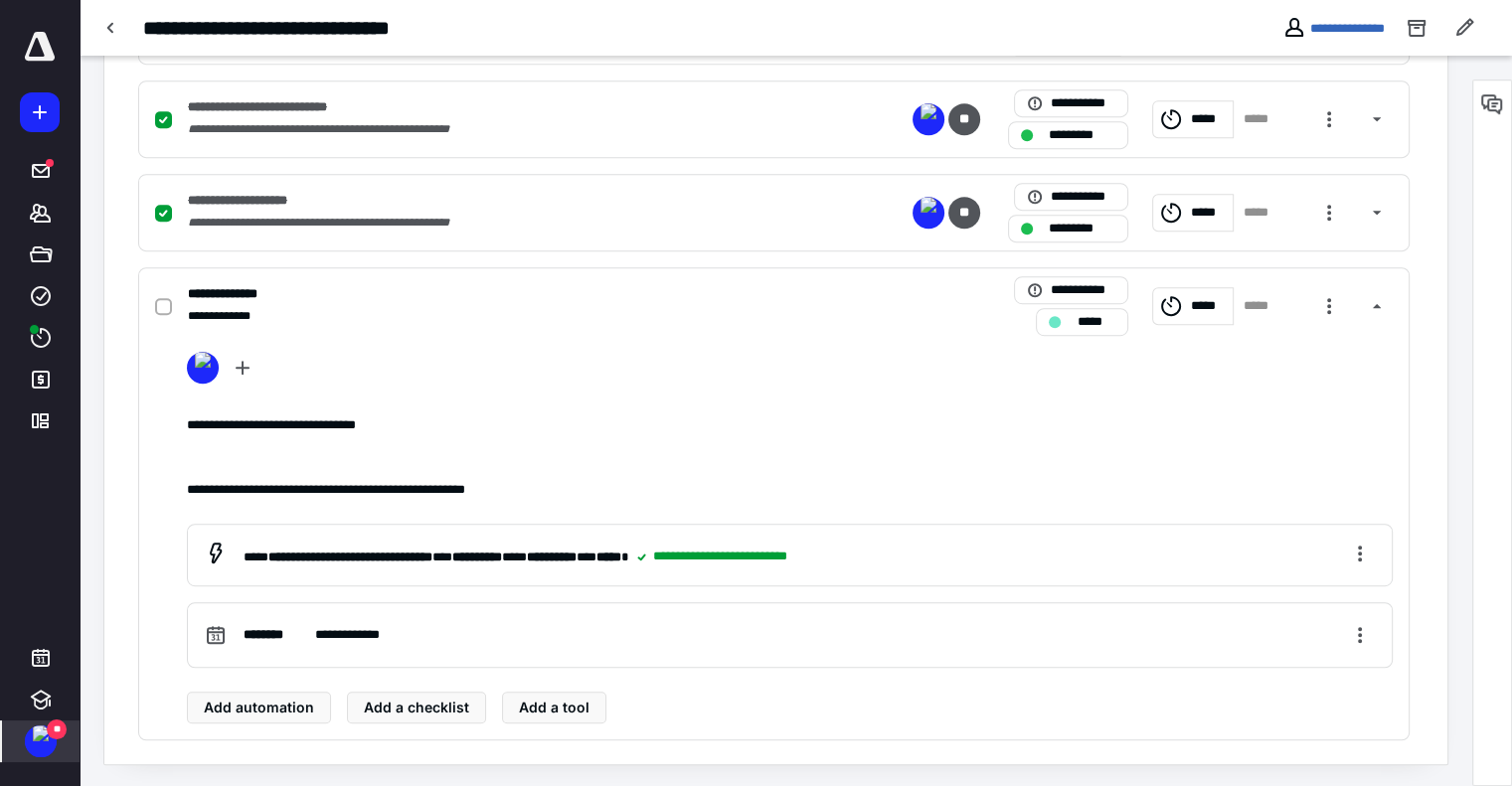 click at bounding box center [41, 733] 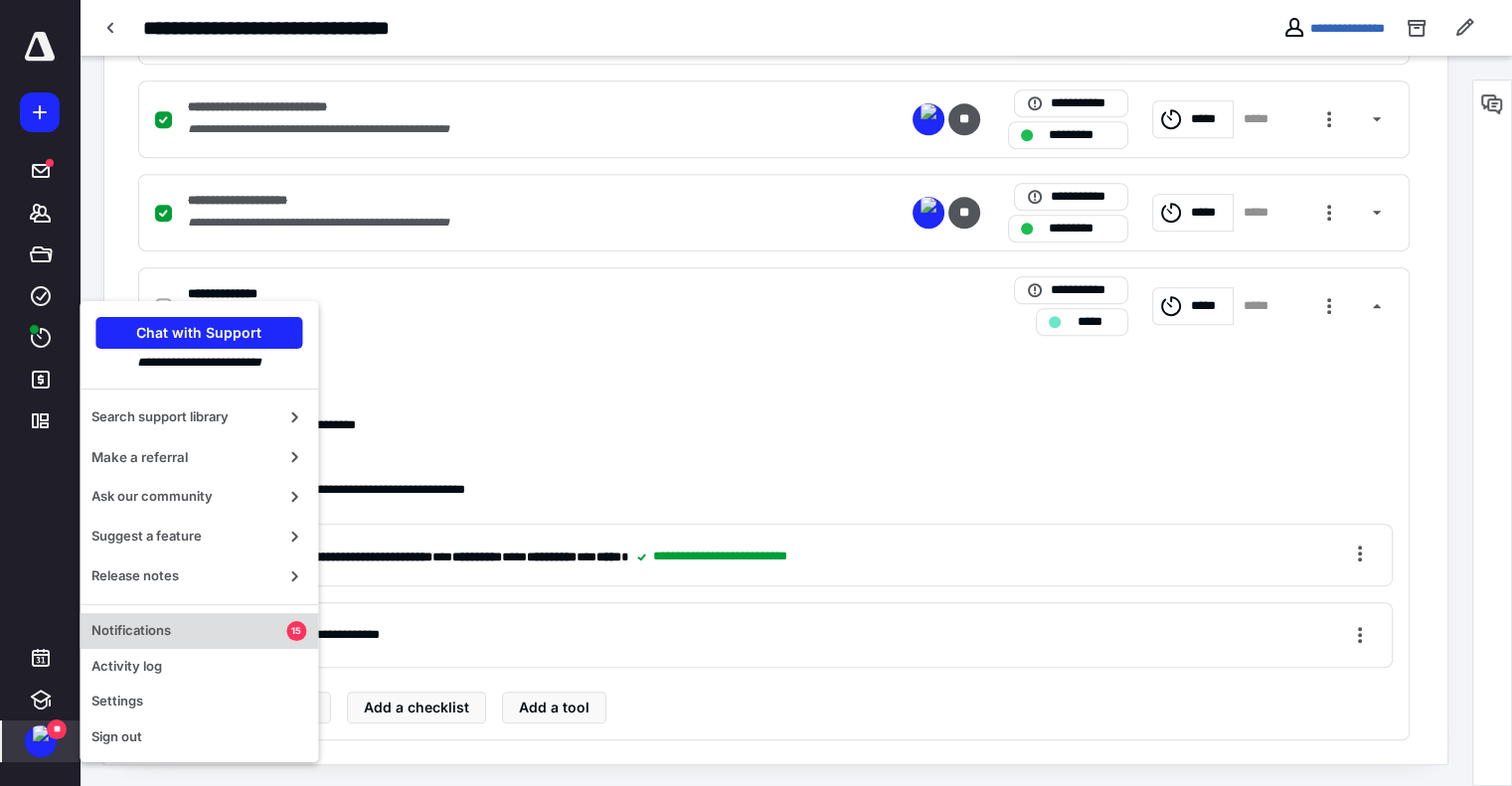 click on "Notifications" at bounding box center [189, 631] 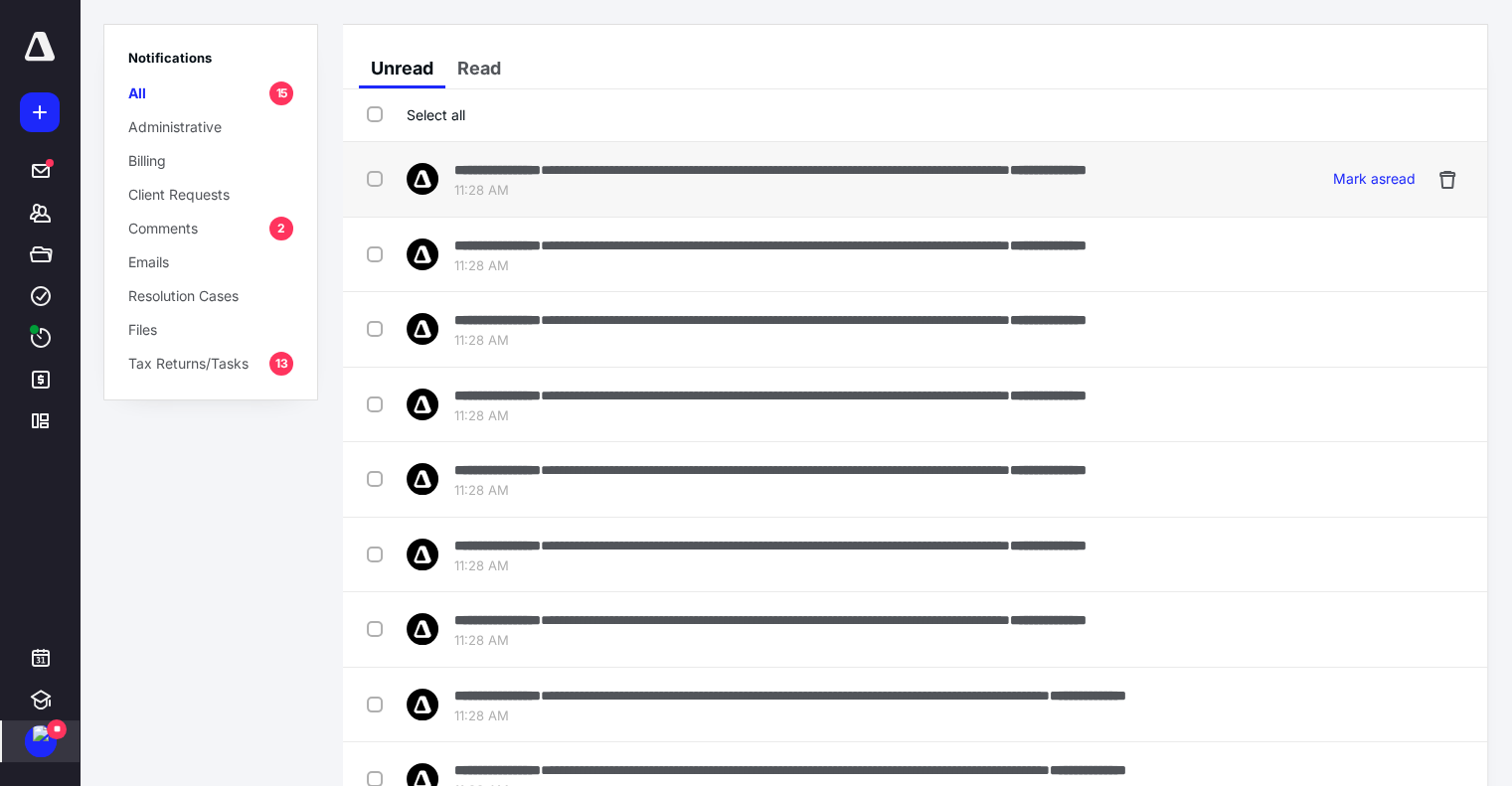 click at bounding box center (379, 178) 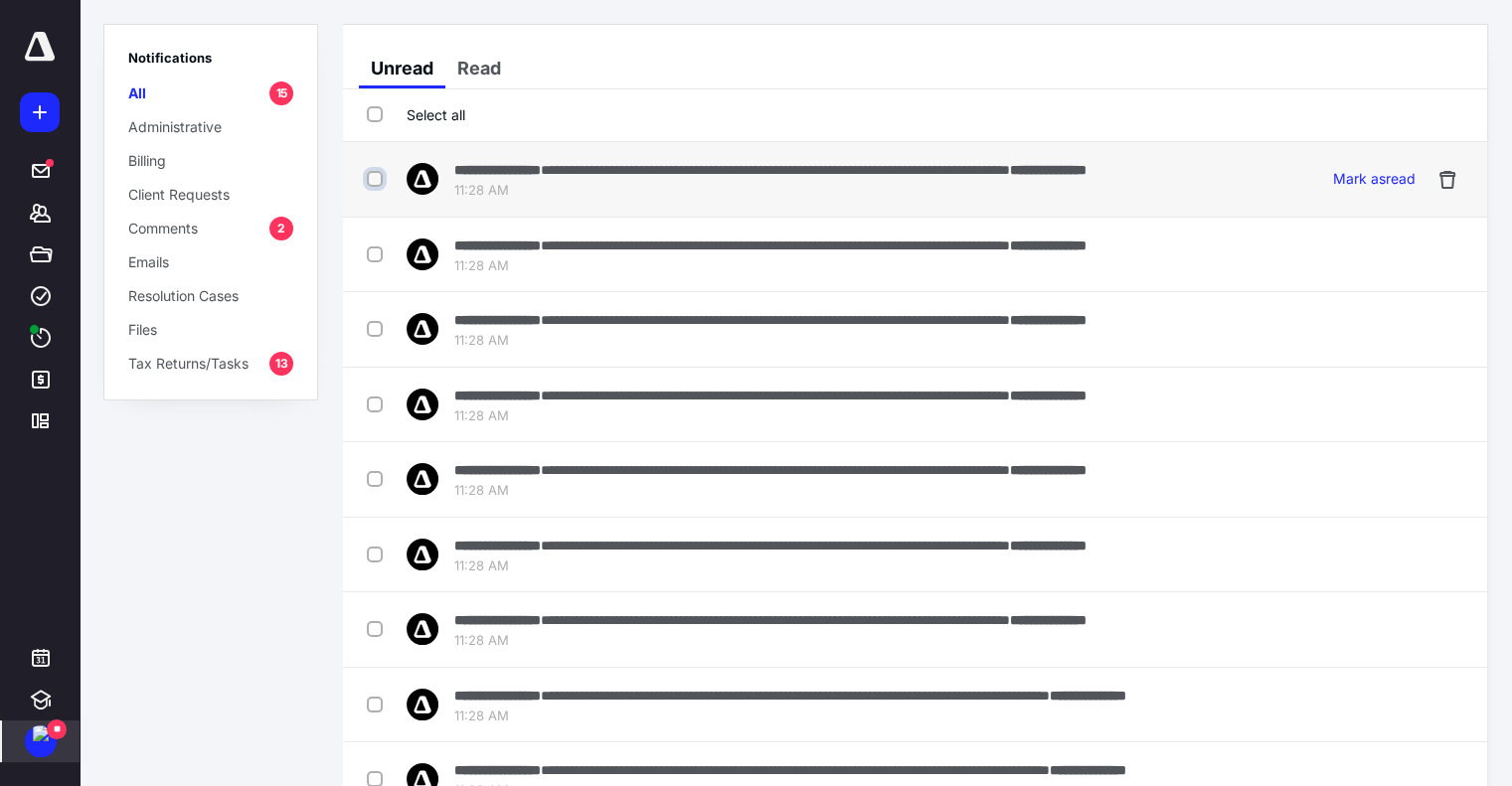 click at bounding box center [377, 179] 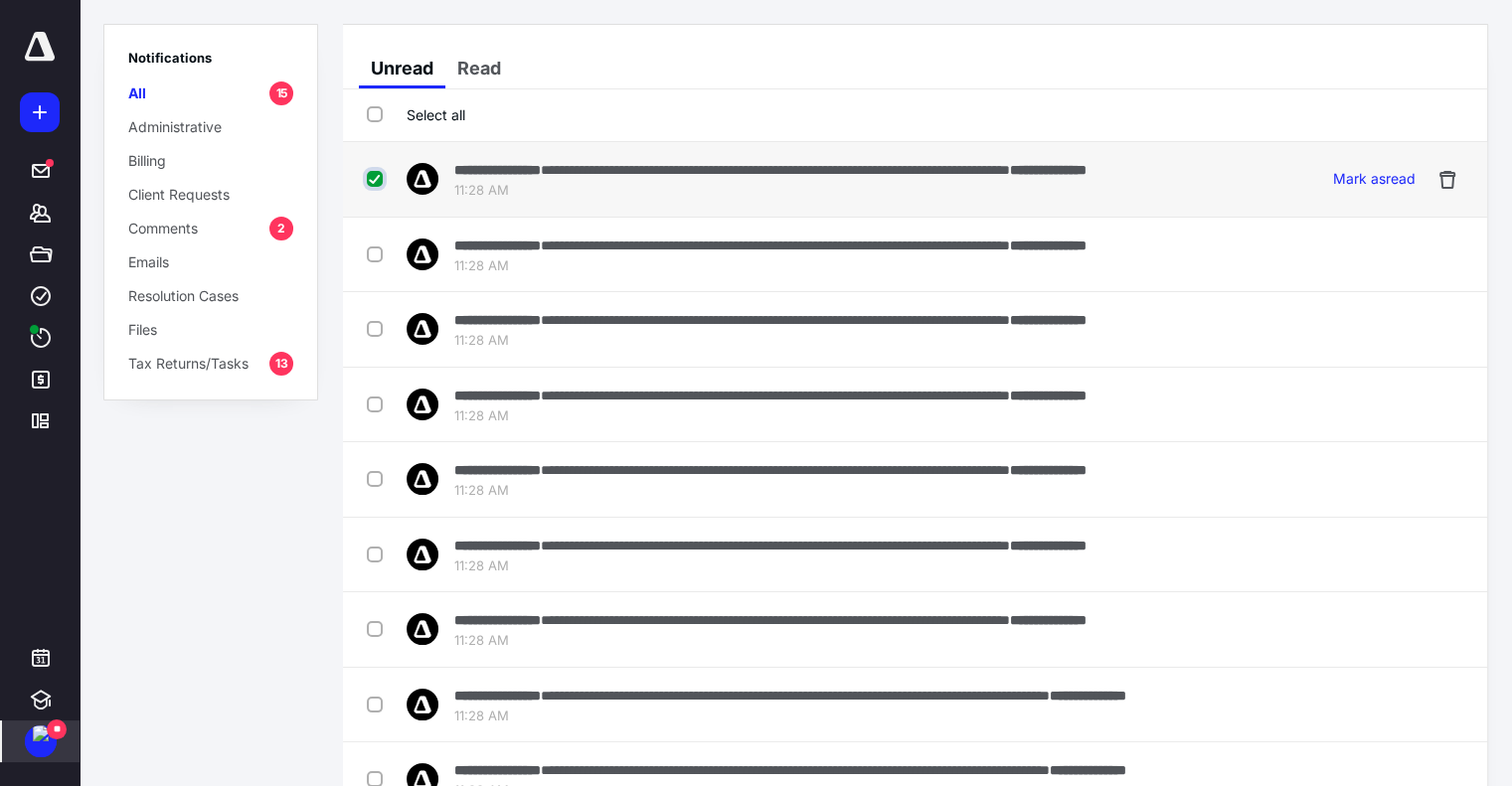 checkbox on "true" 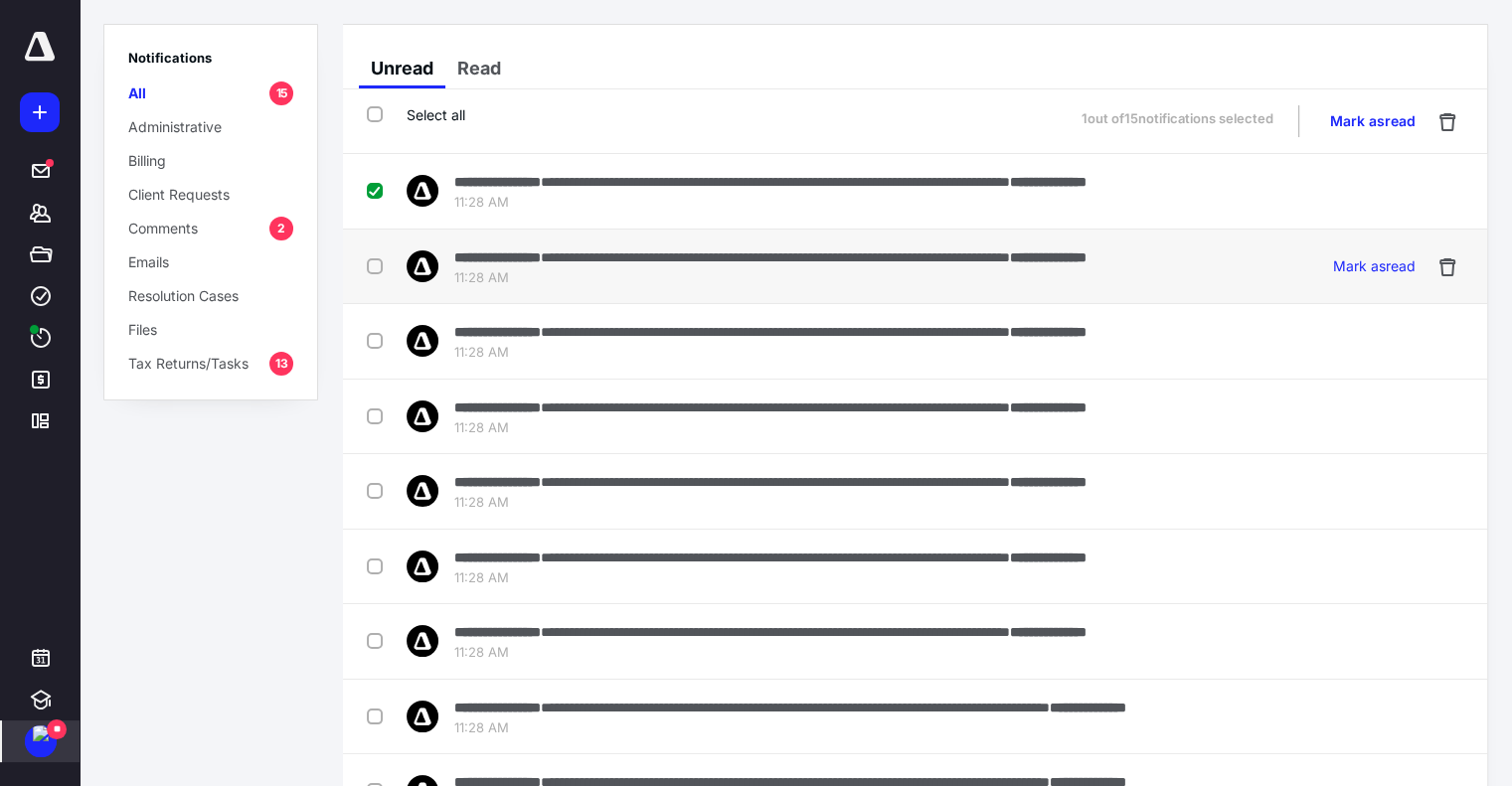 click at bounding box center (379, 265) 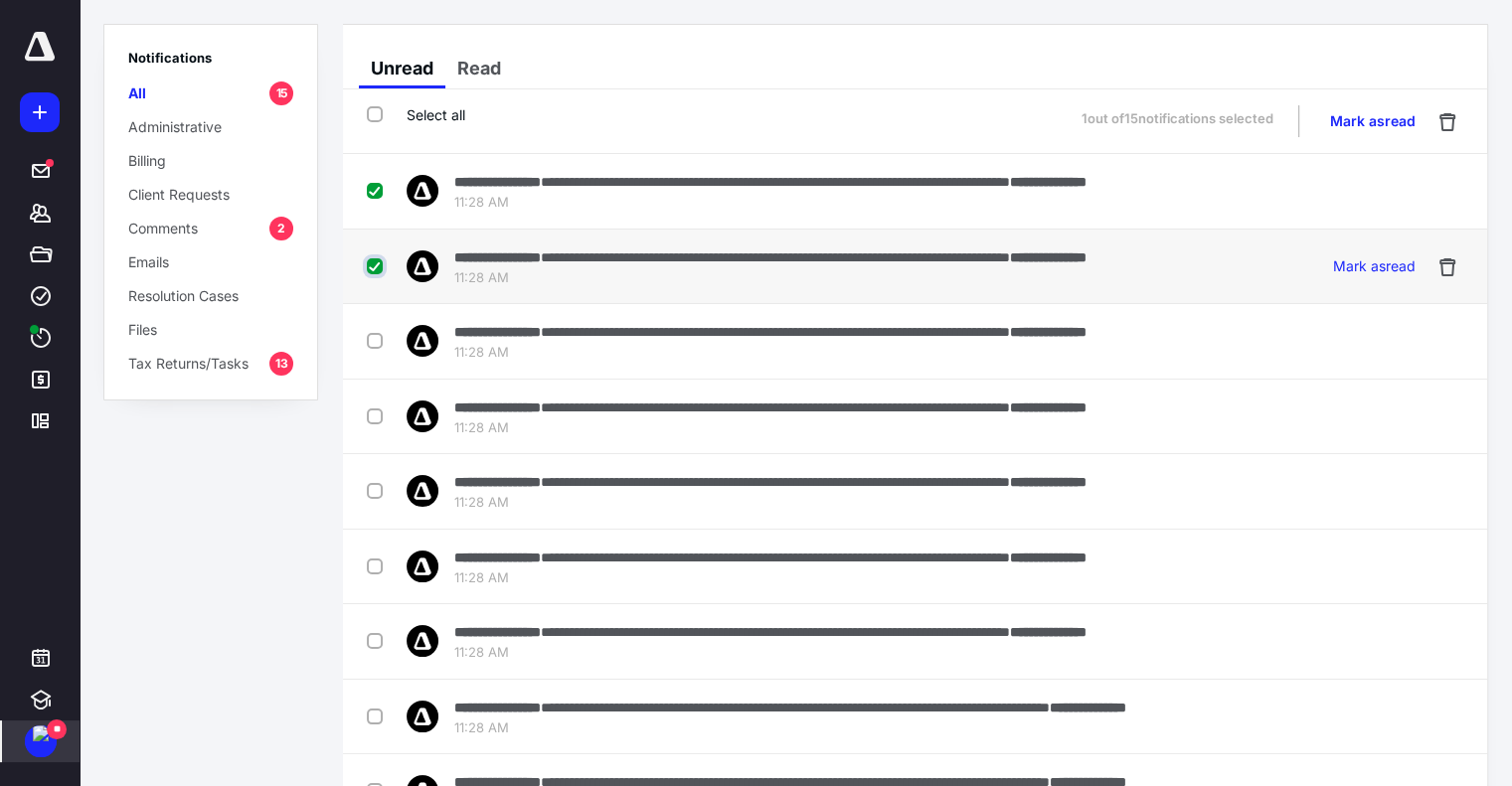 checkbox on "true" 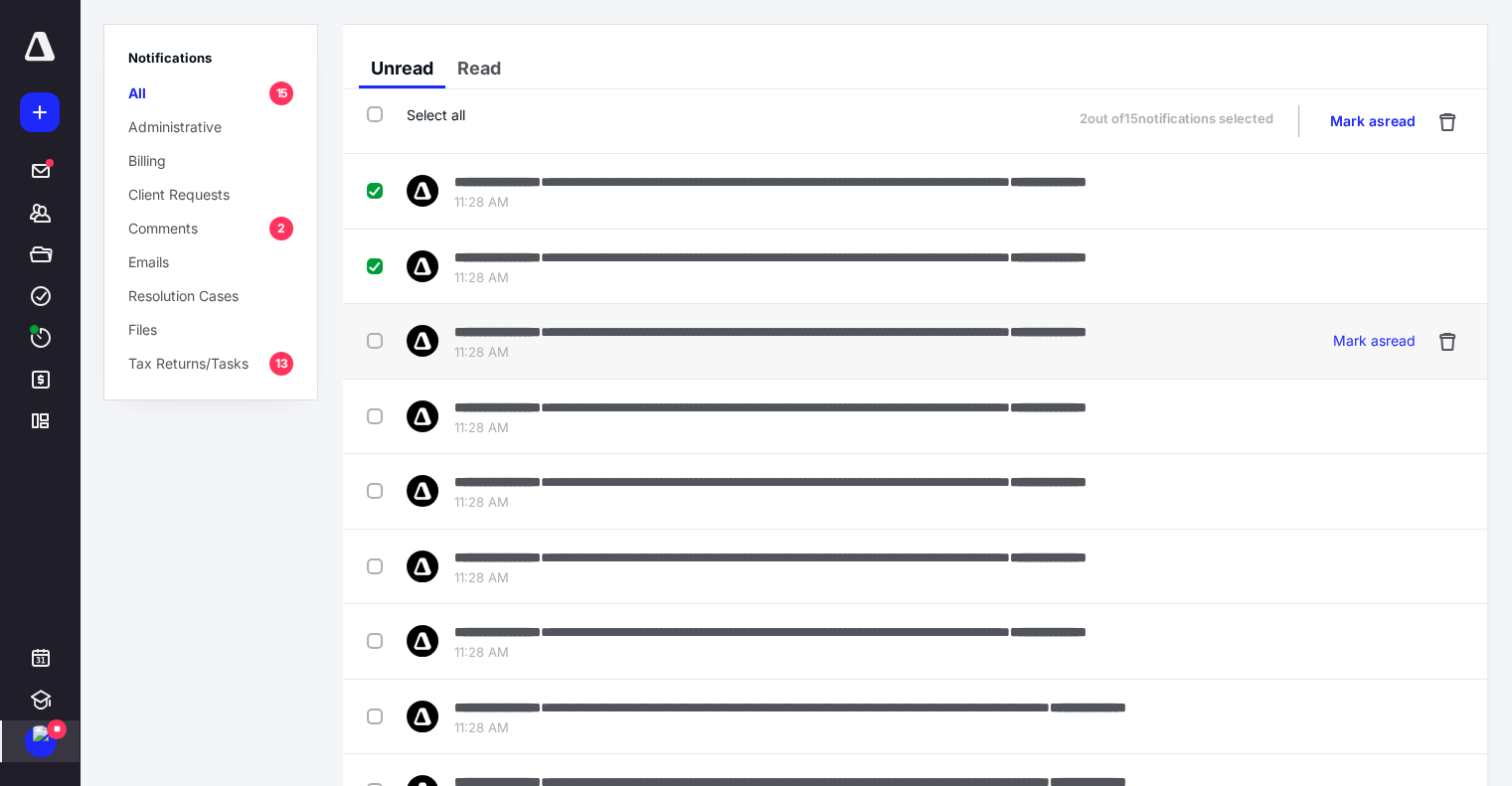 click at bounding box center [379, 340] 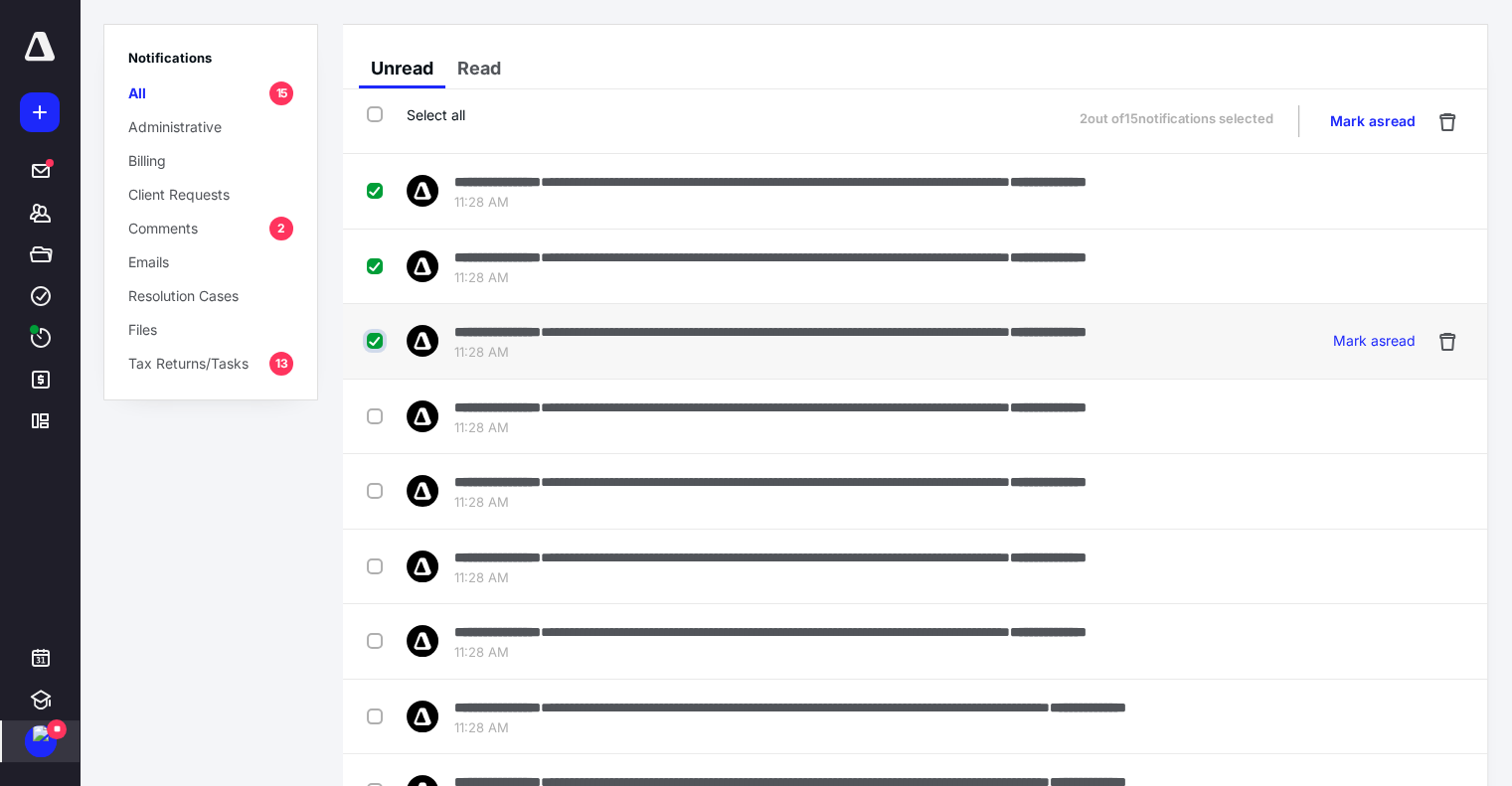 checkbox on "true" 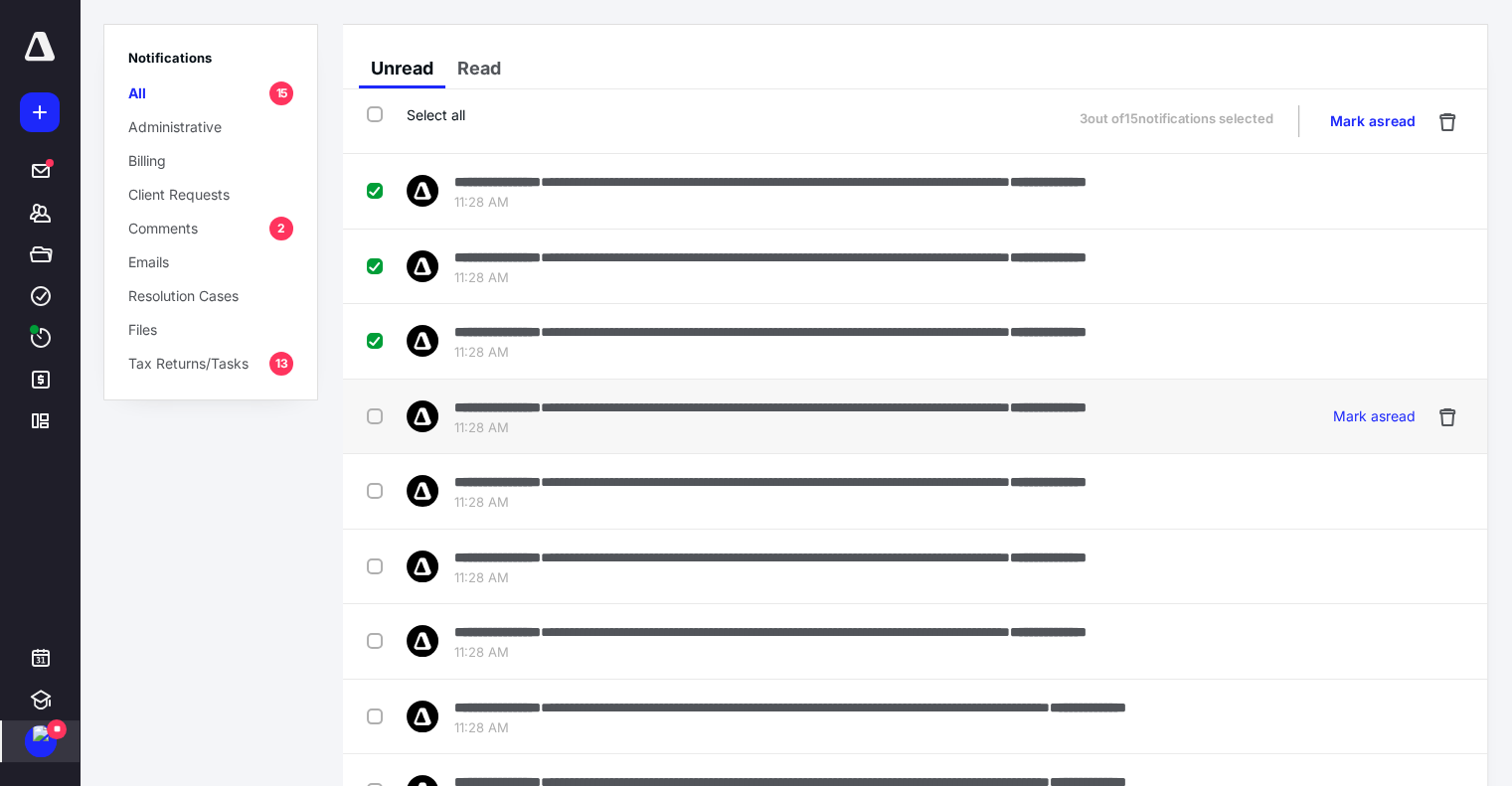 click at bounding box center (379, 415) 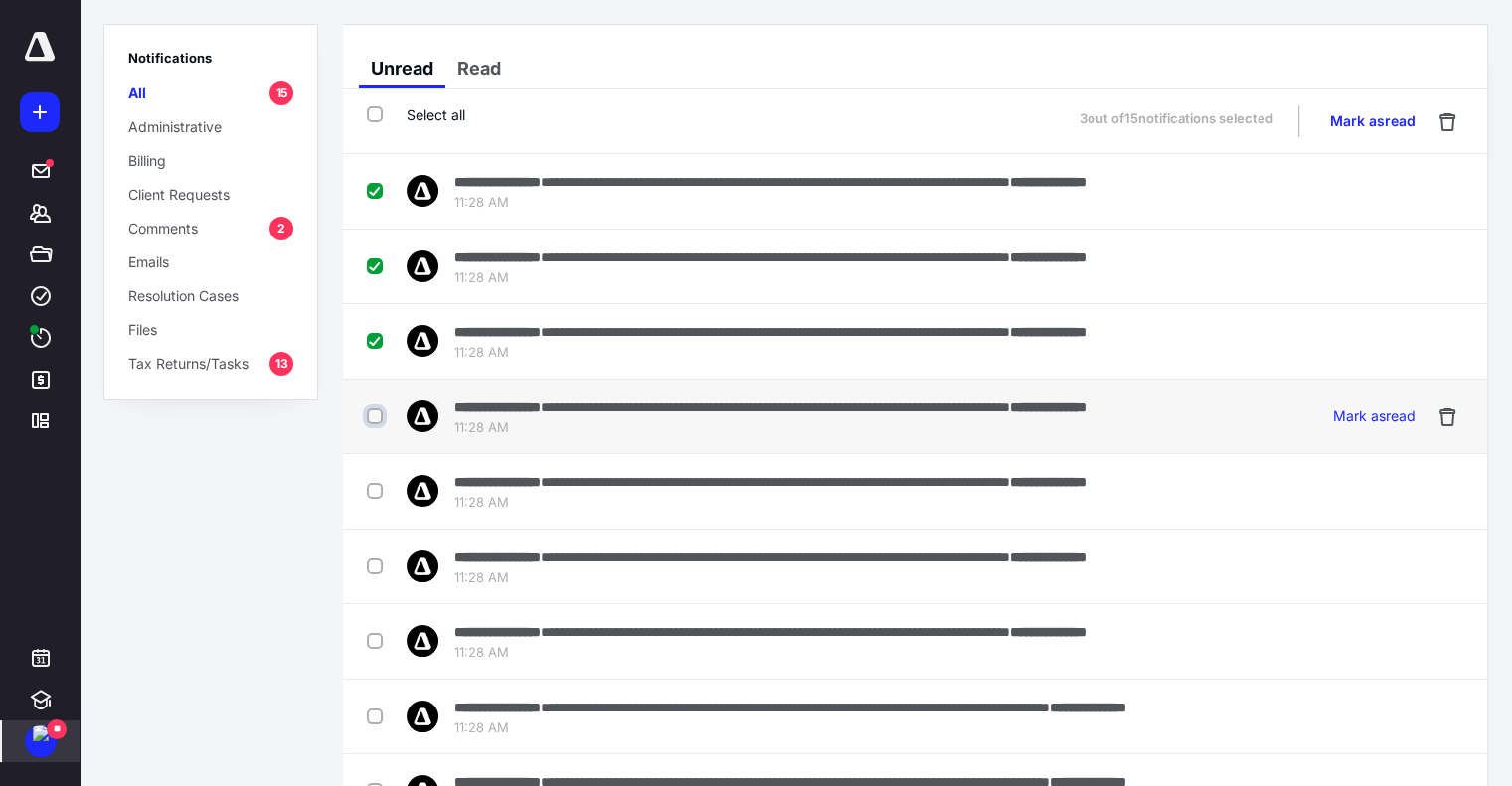 click at bounding box center [377, 416] 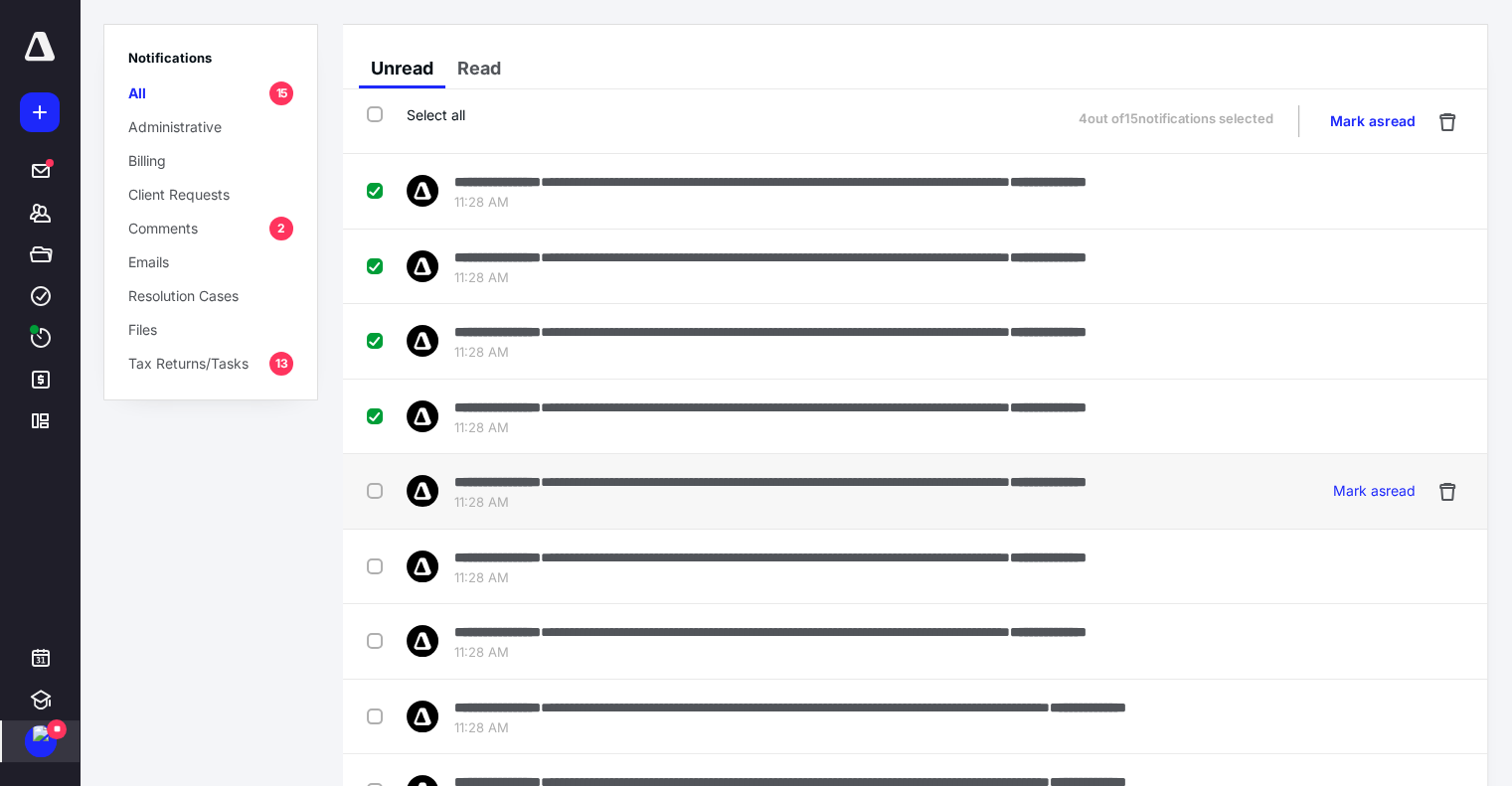 click at bounding box center (379, 490) 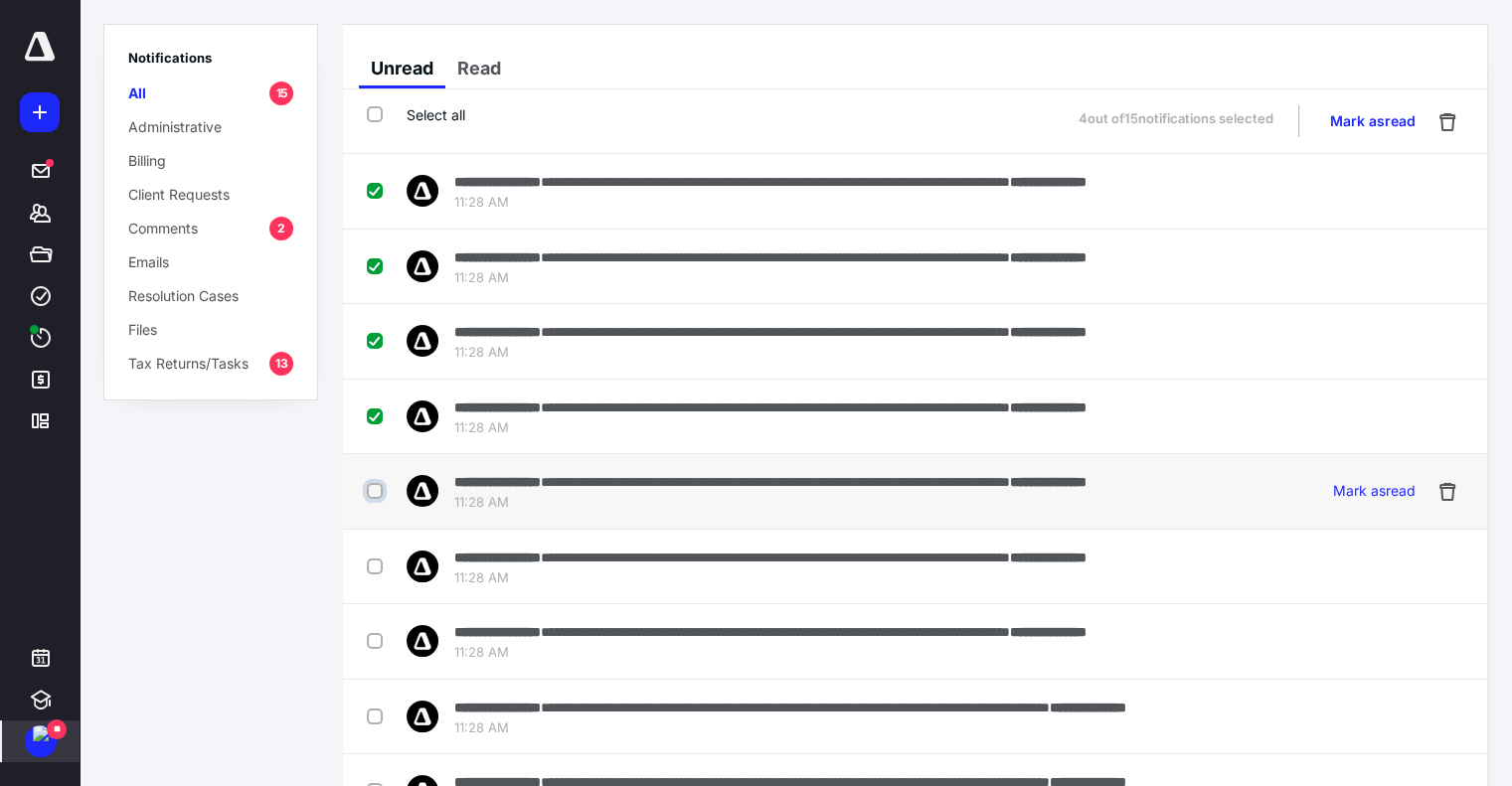 checkbox on "true" 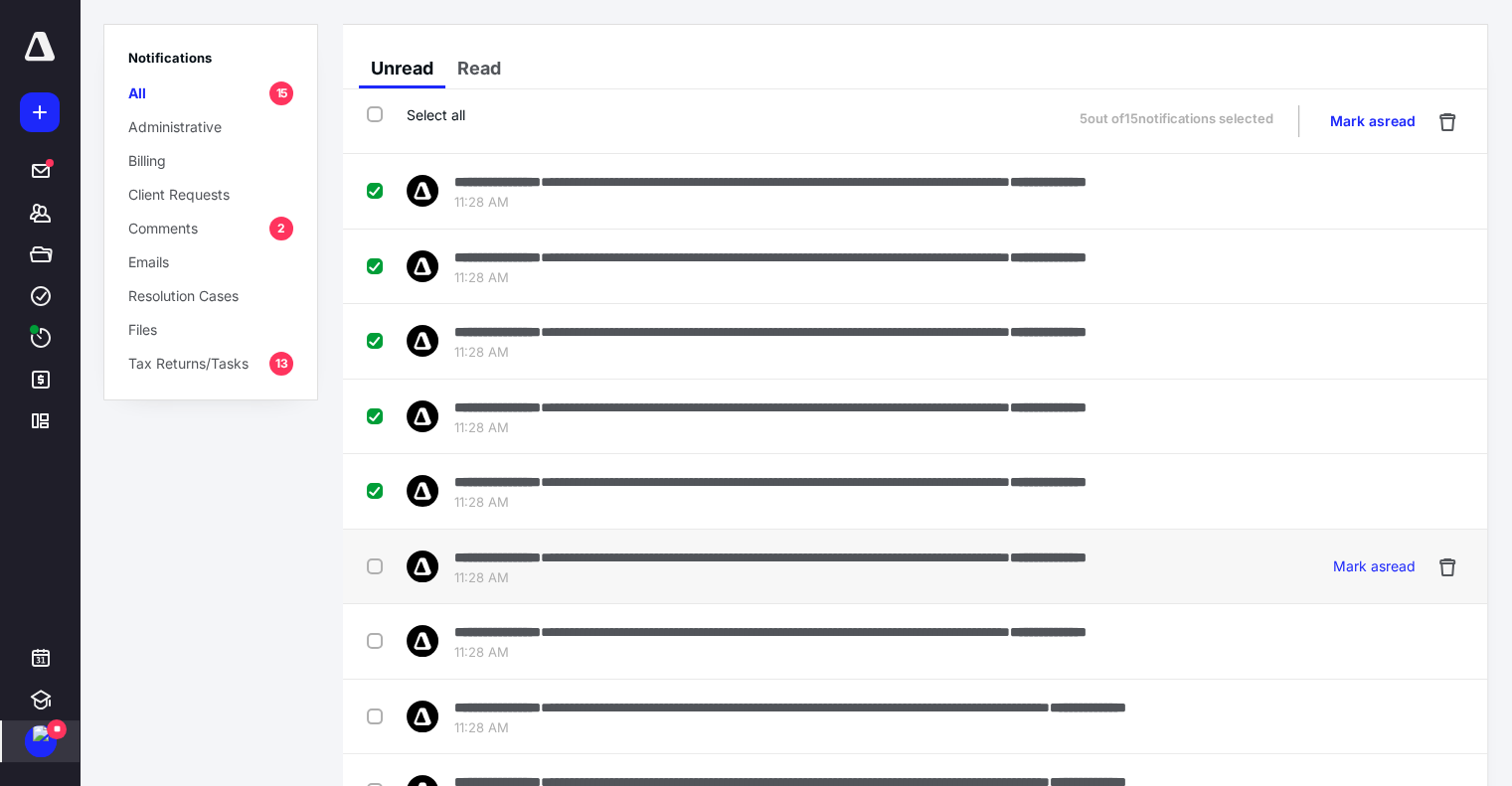 click at bounding box center [379, 565] 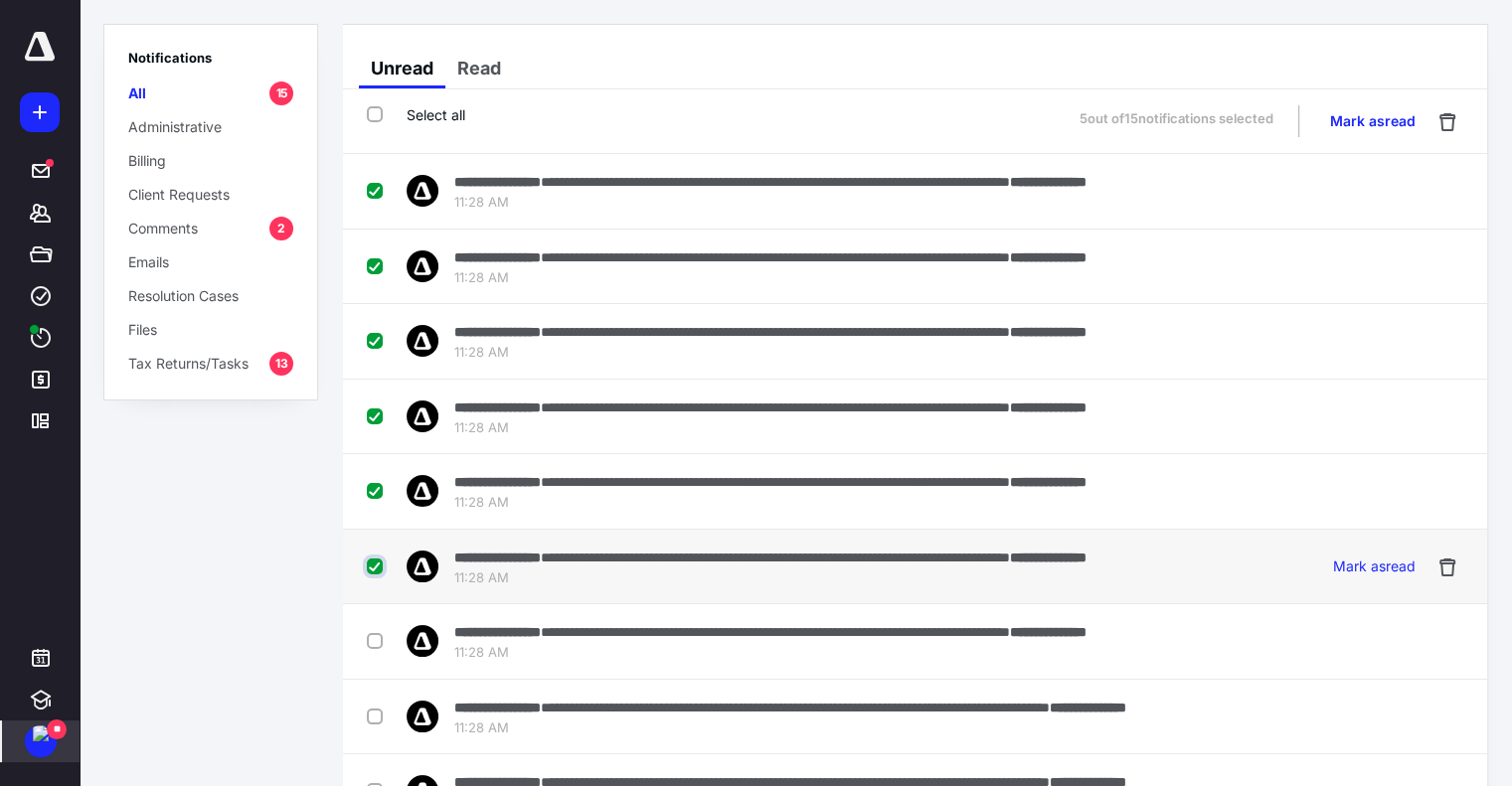 checkbox on "true" 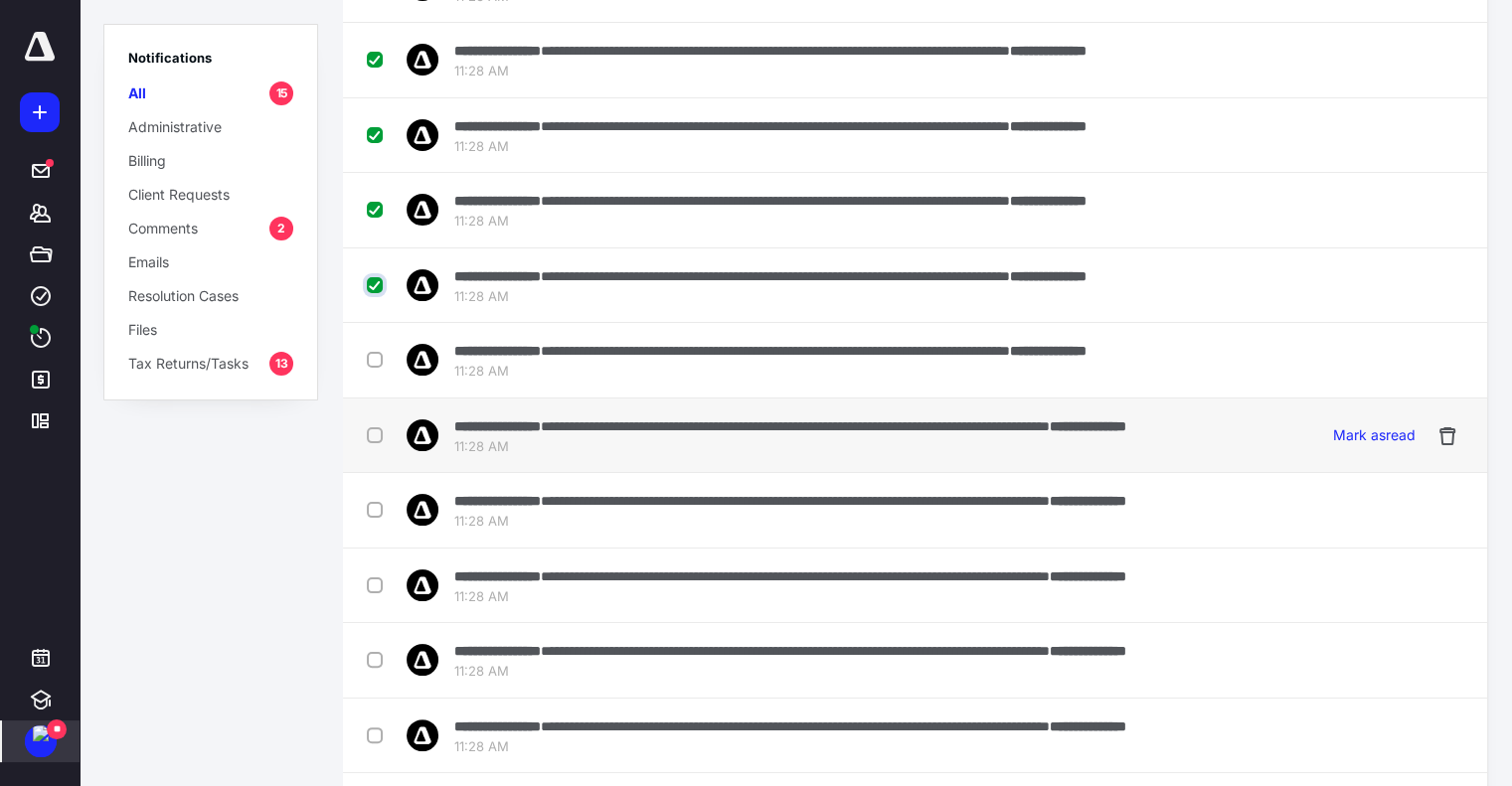 scroll, scrollTop: 298, scrollLeft: 0, axis: vertical 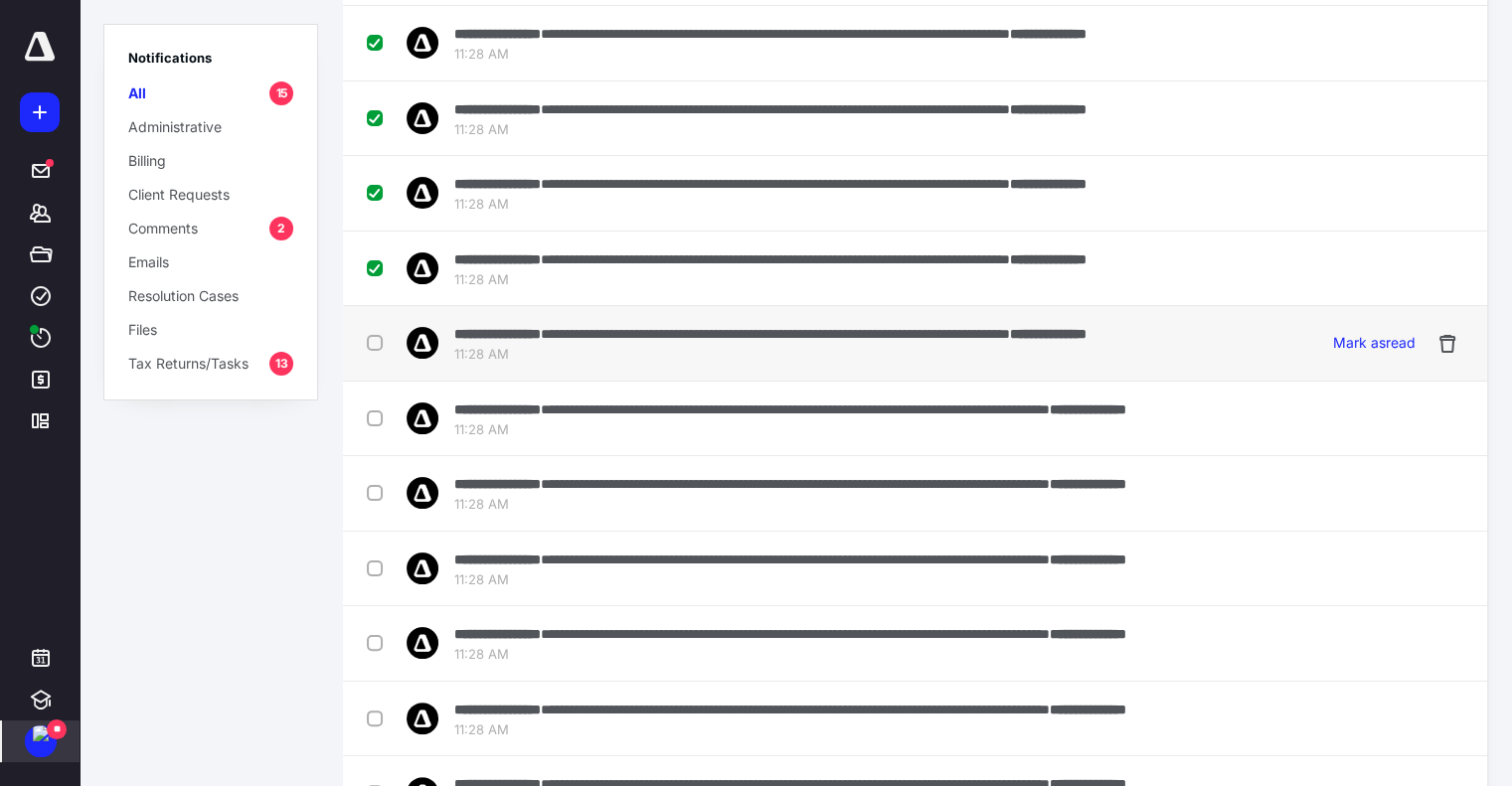 click at bounding box center (379, 342) 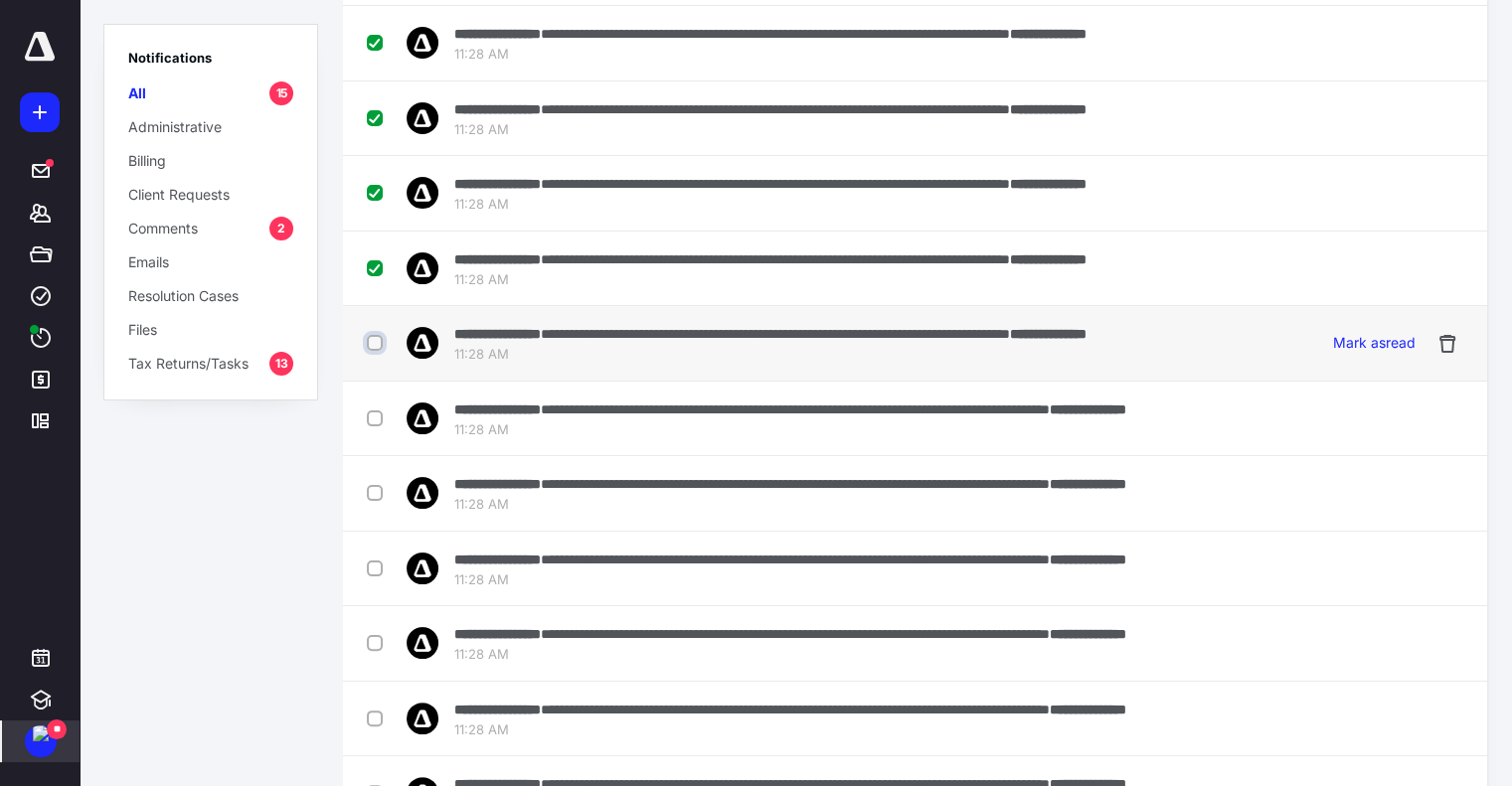 click at bounding box center [377, 343] 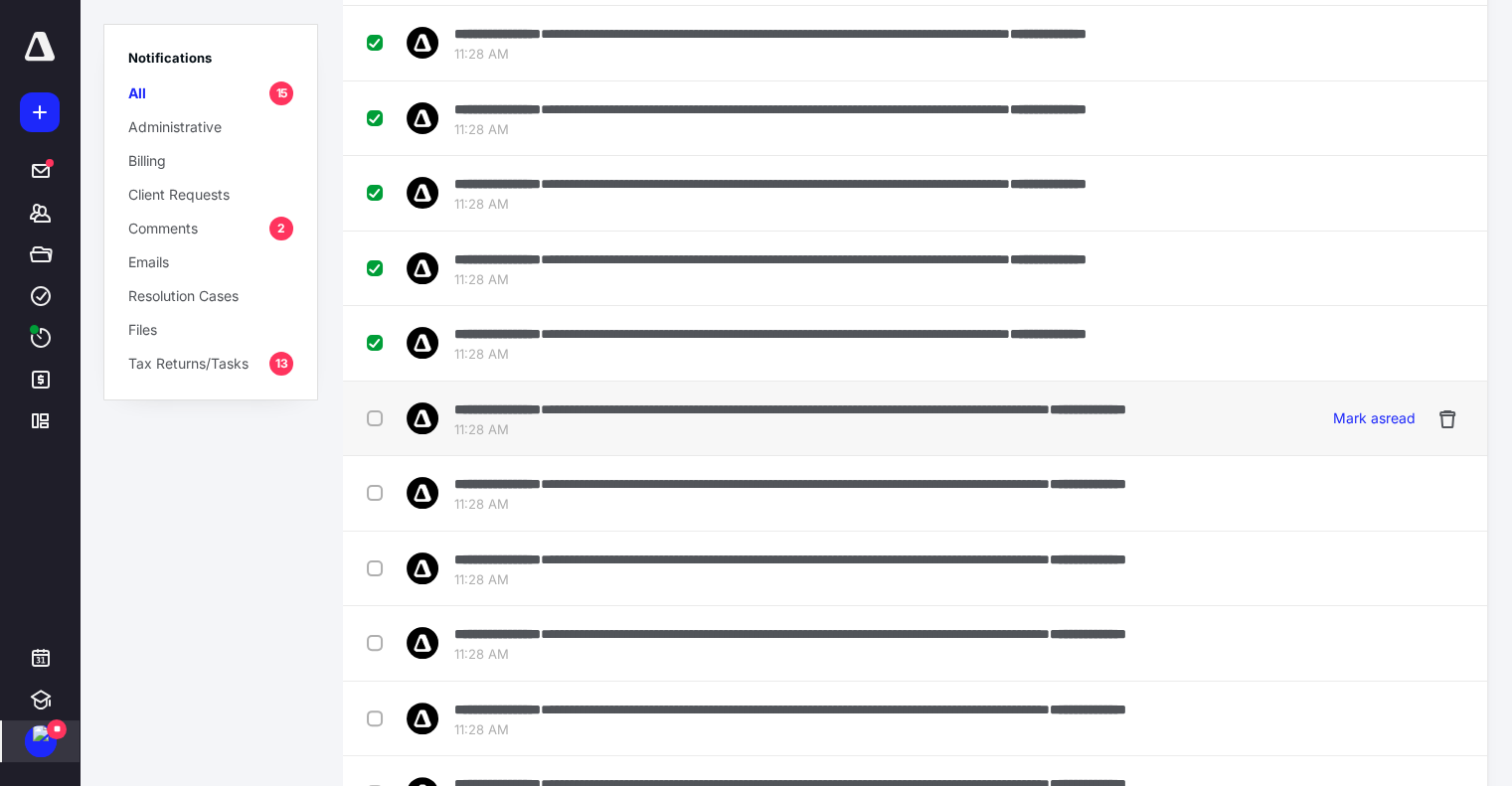 click at bounding box center (379, 417) 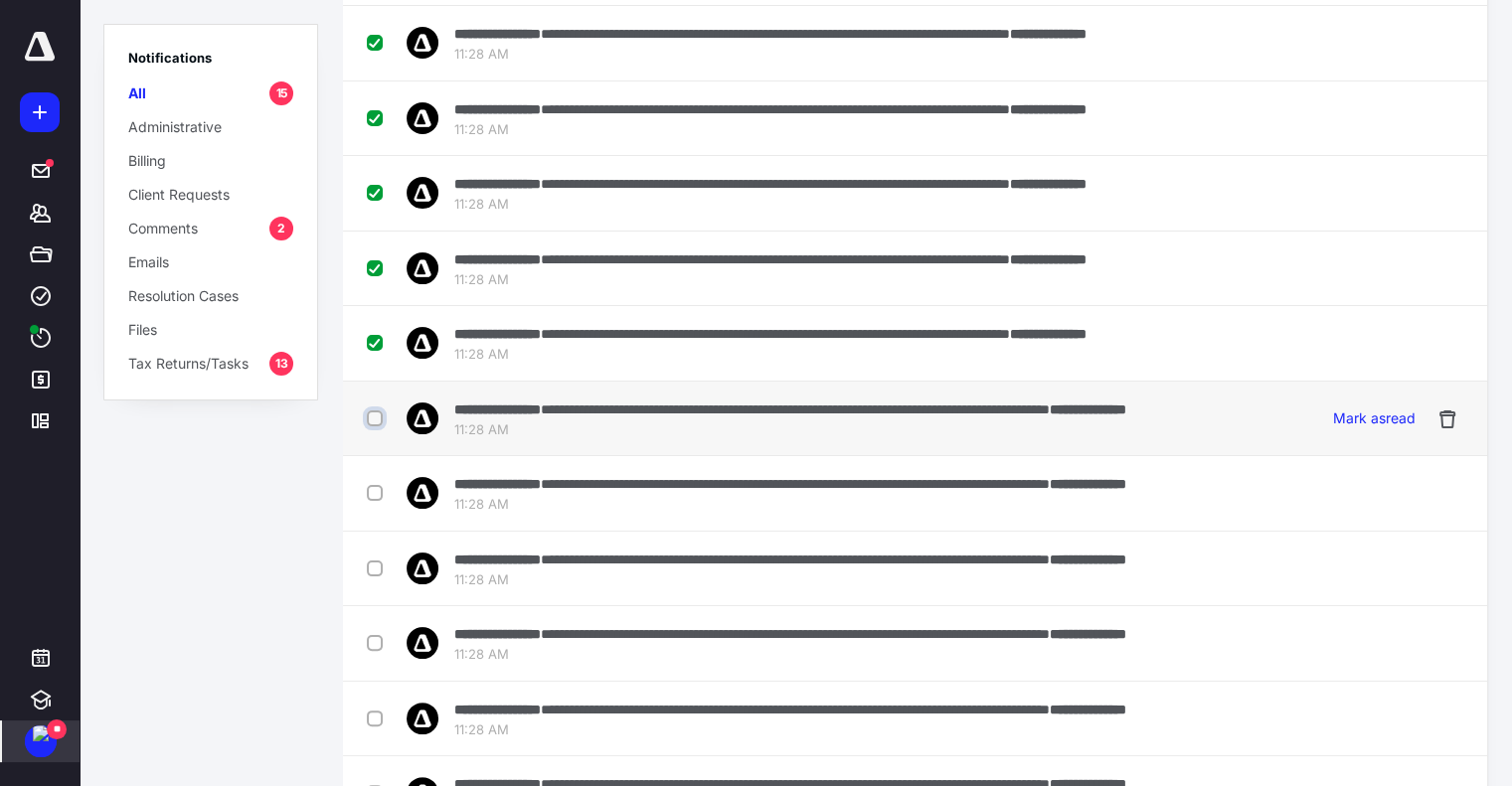 click at bounding box center [377, 418] 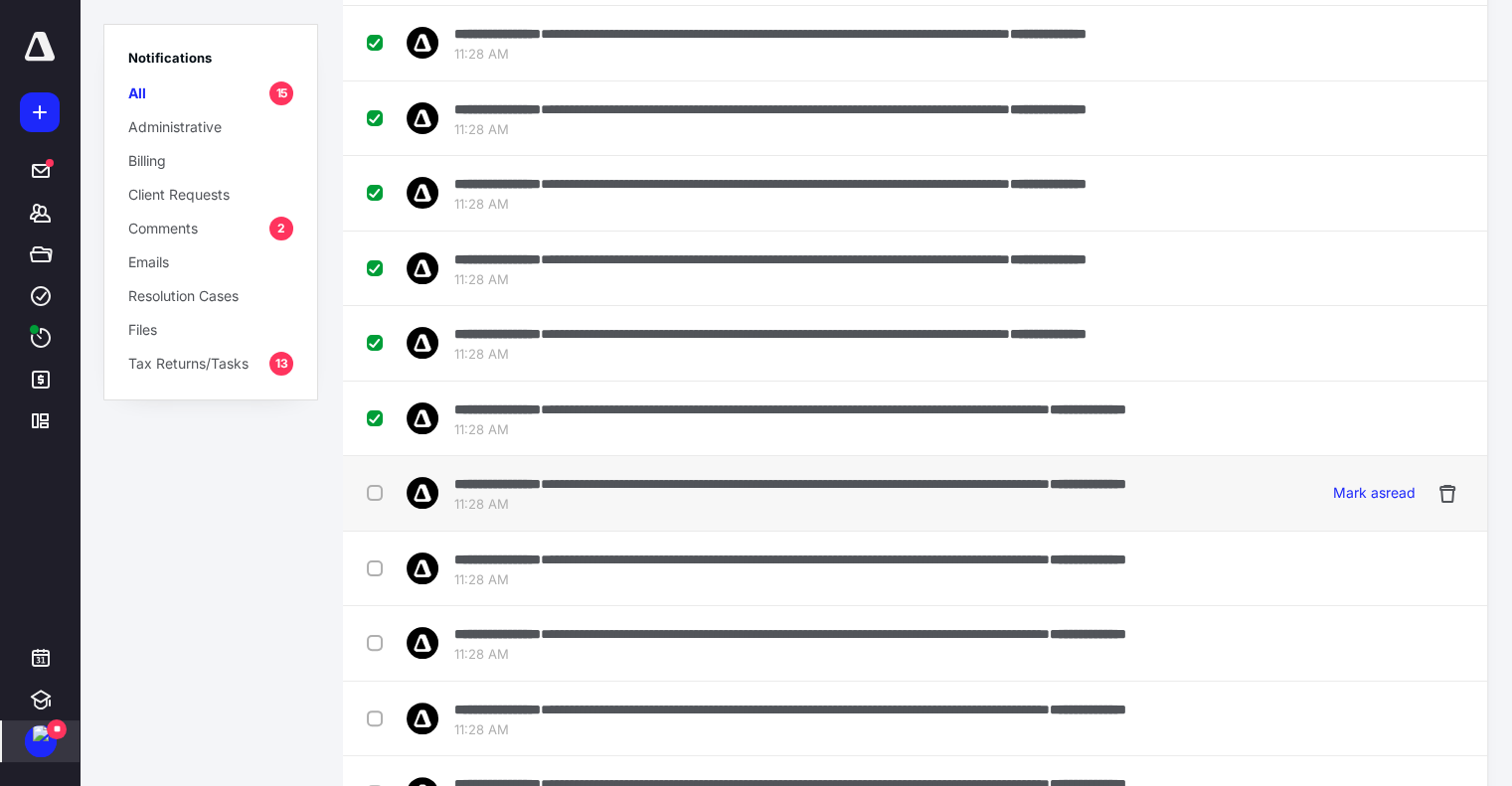 click at bounding box center (379, 492) 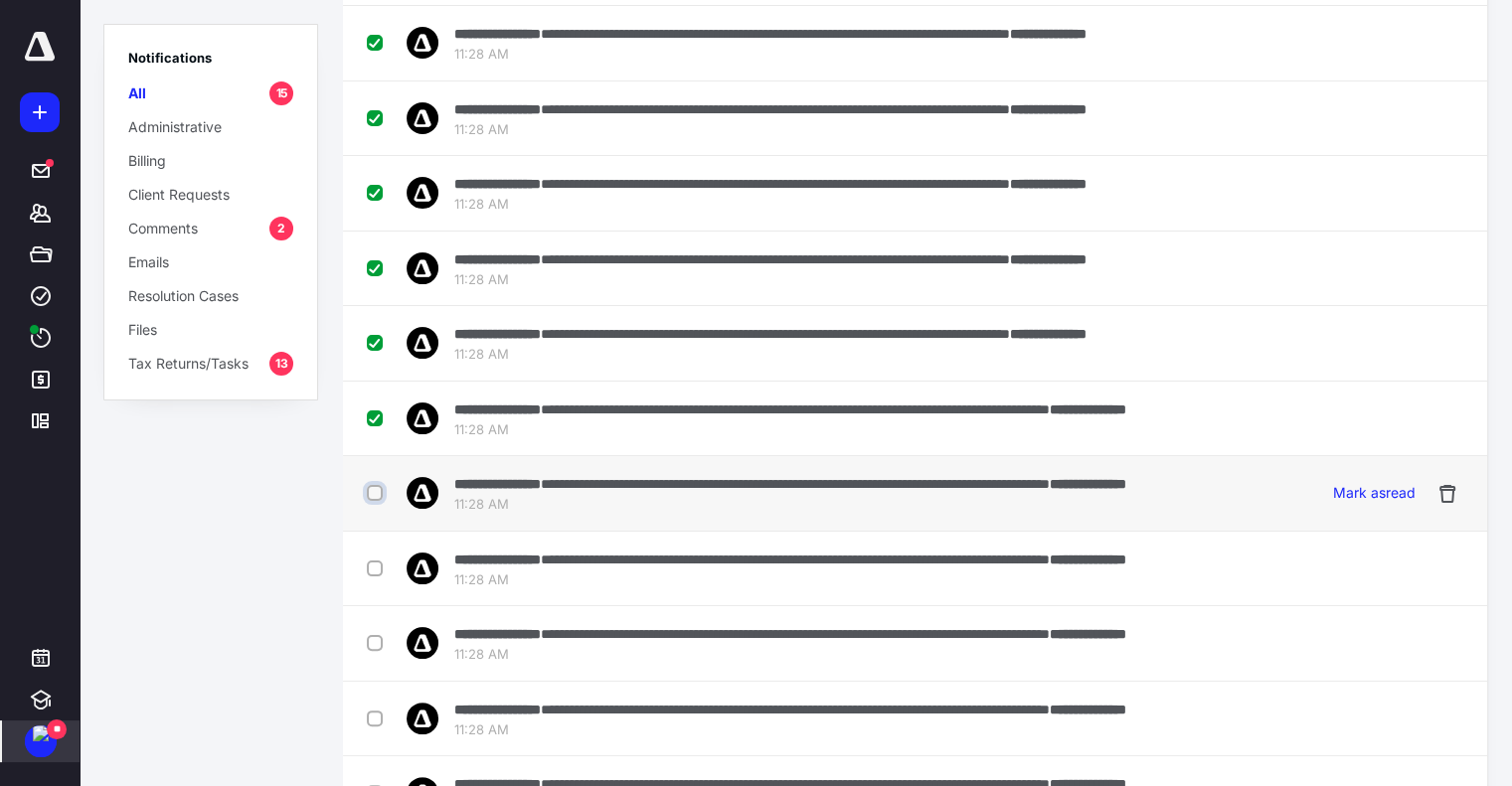 checkbox on "true" 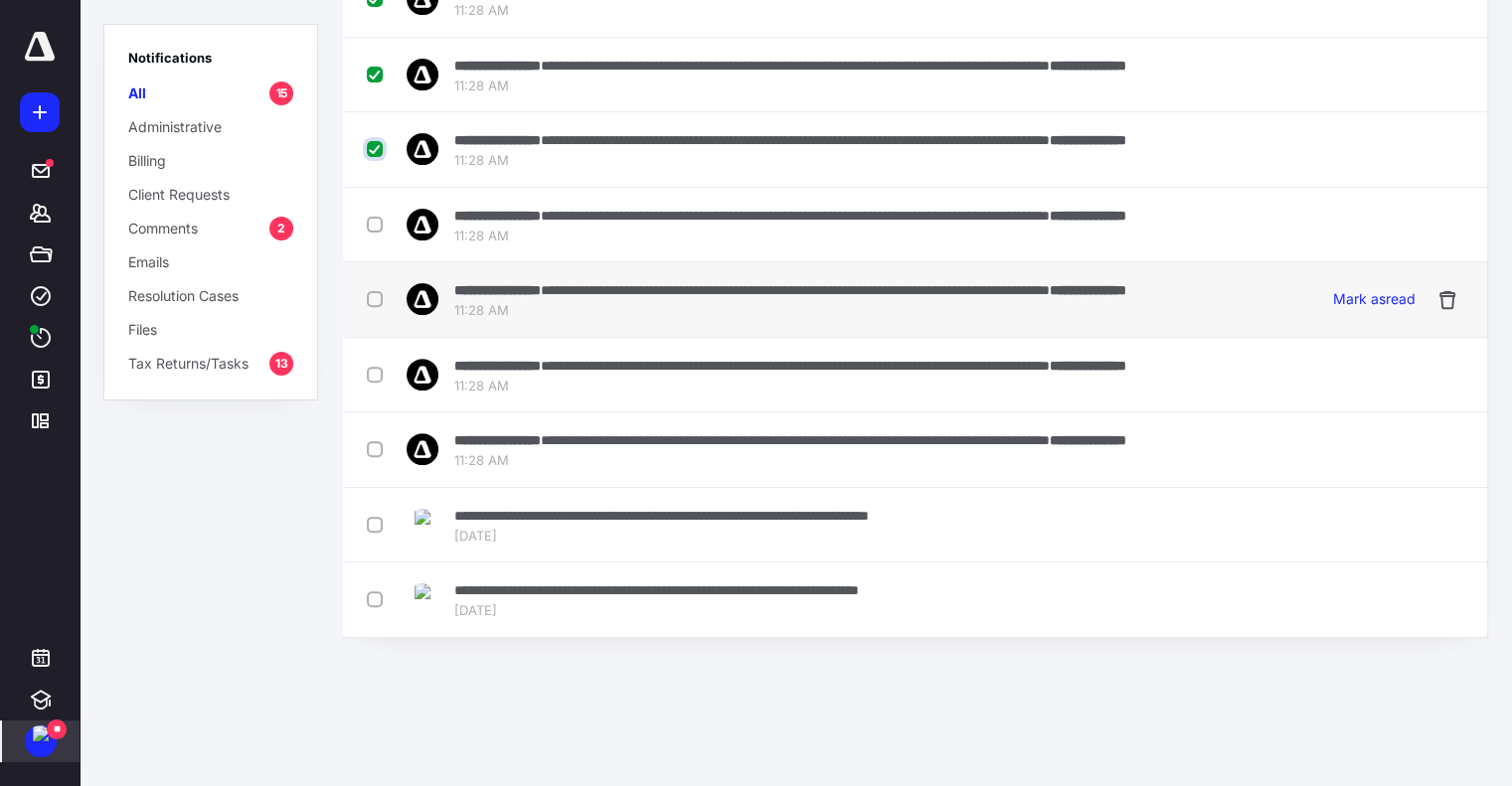 scroll, scrollTop: 696, scrollLeft: 0, axis: vertical 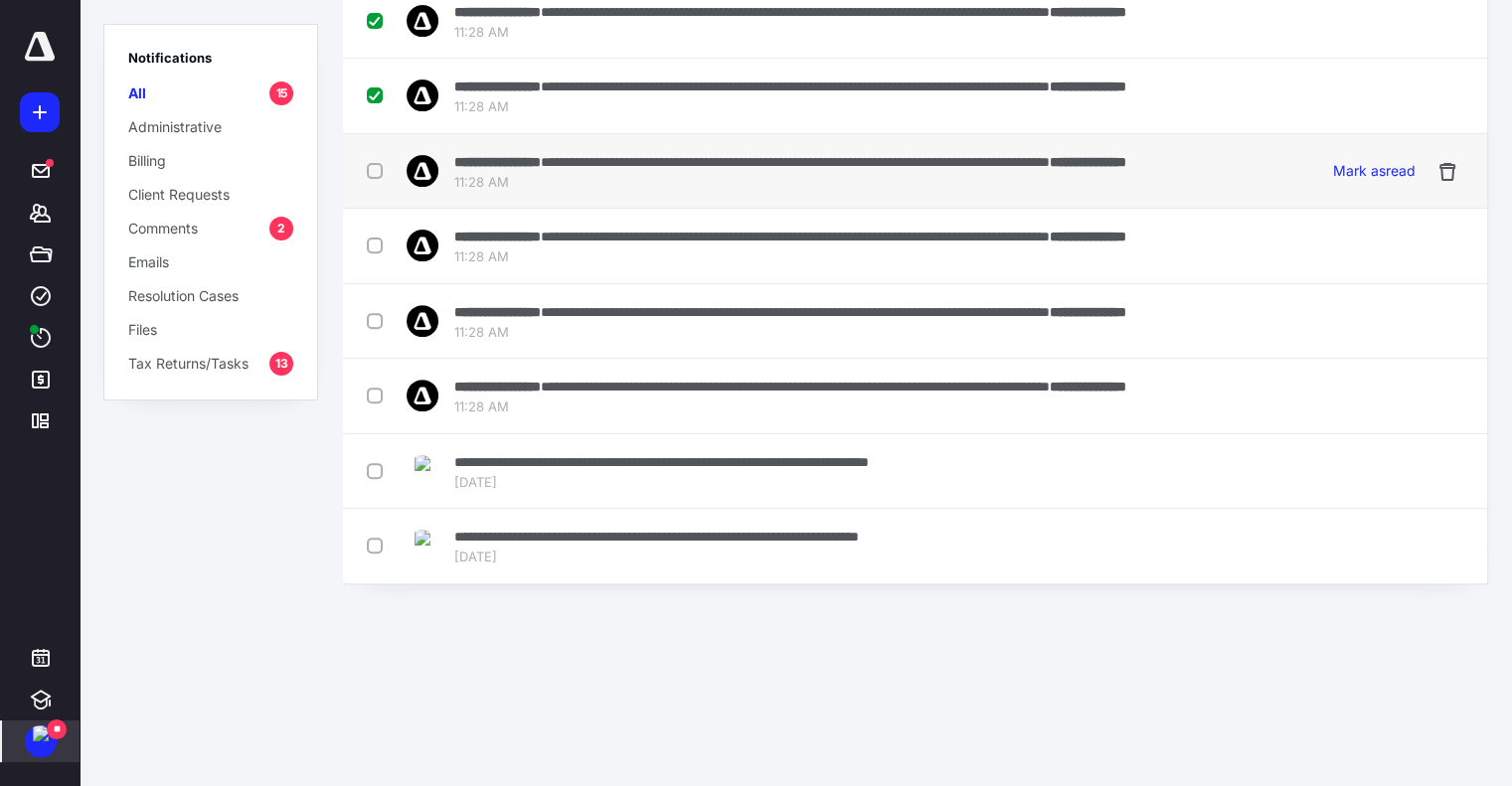 click at bounding box center (379, 170) 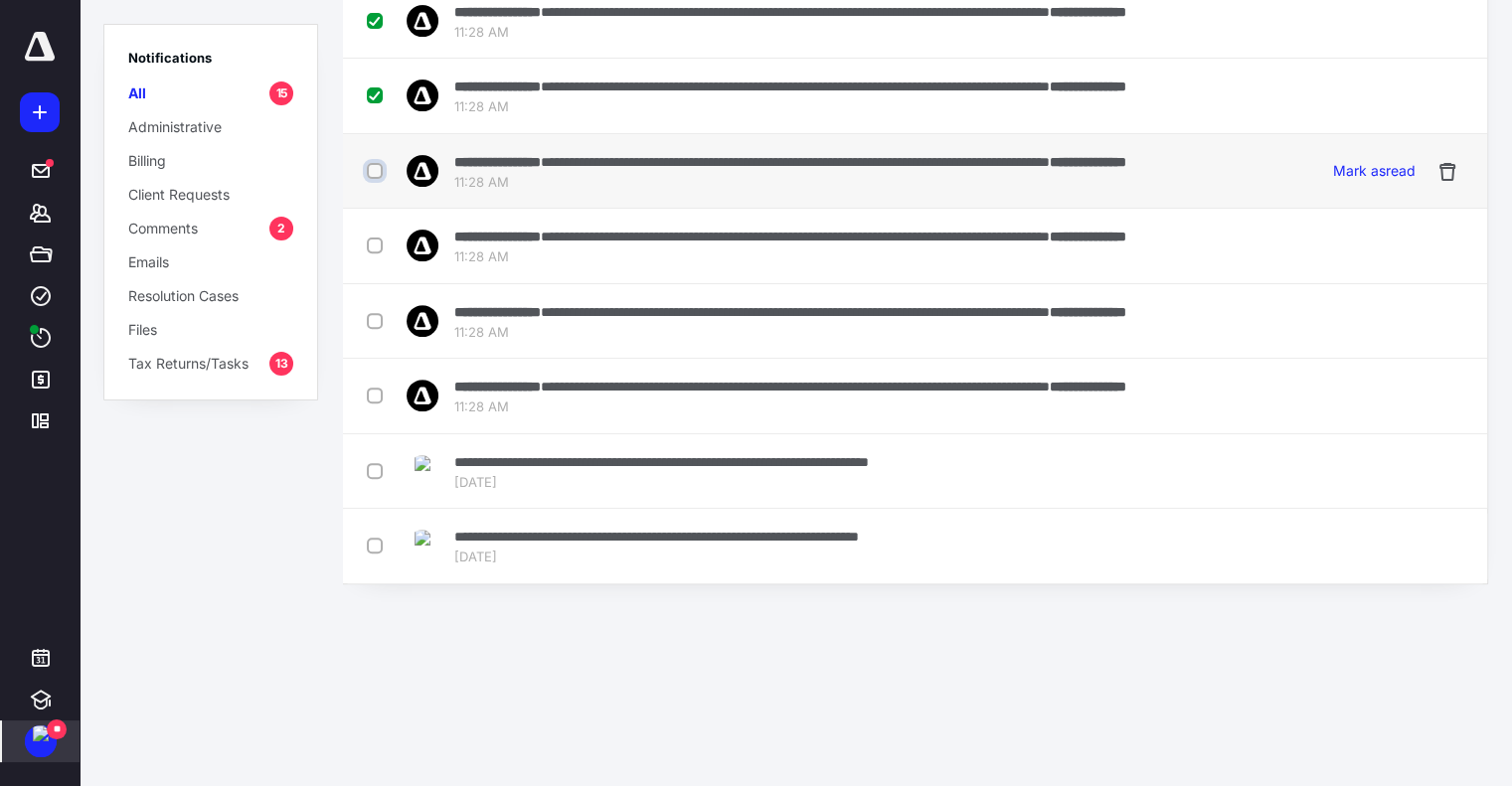 click at bounding box center [377, 171] 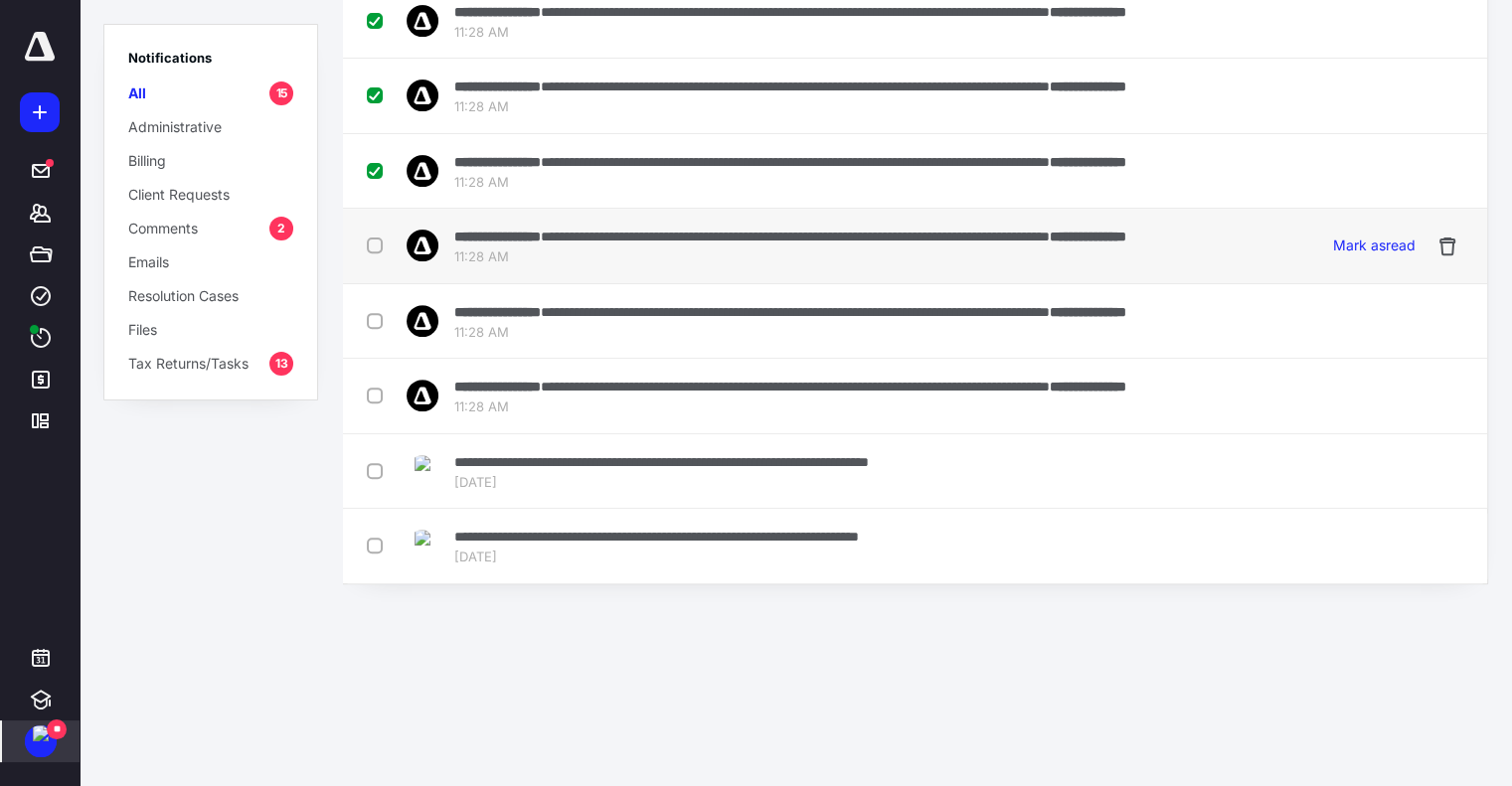click at bounding box center [379, 244] 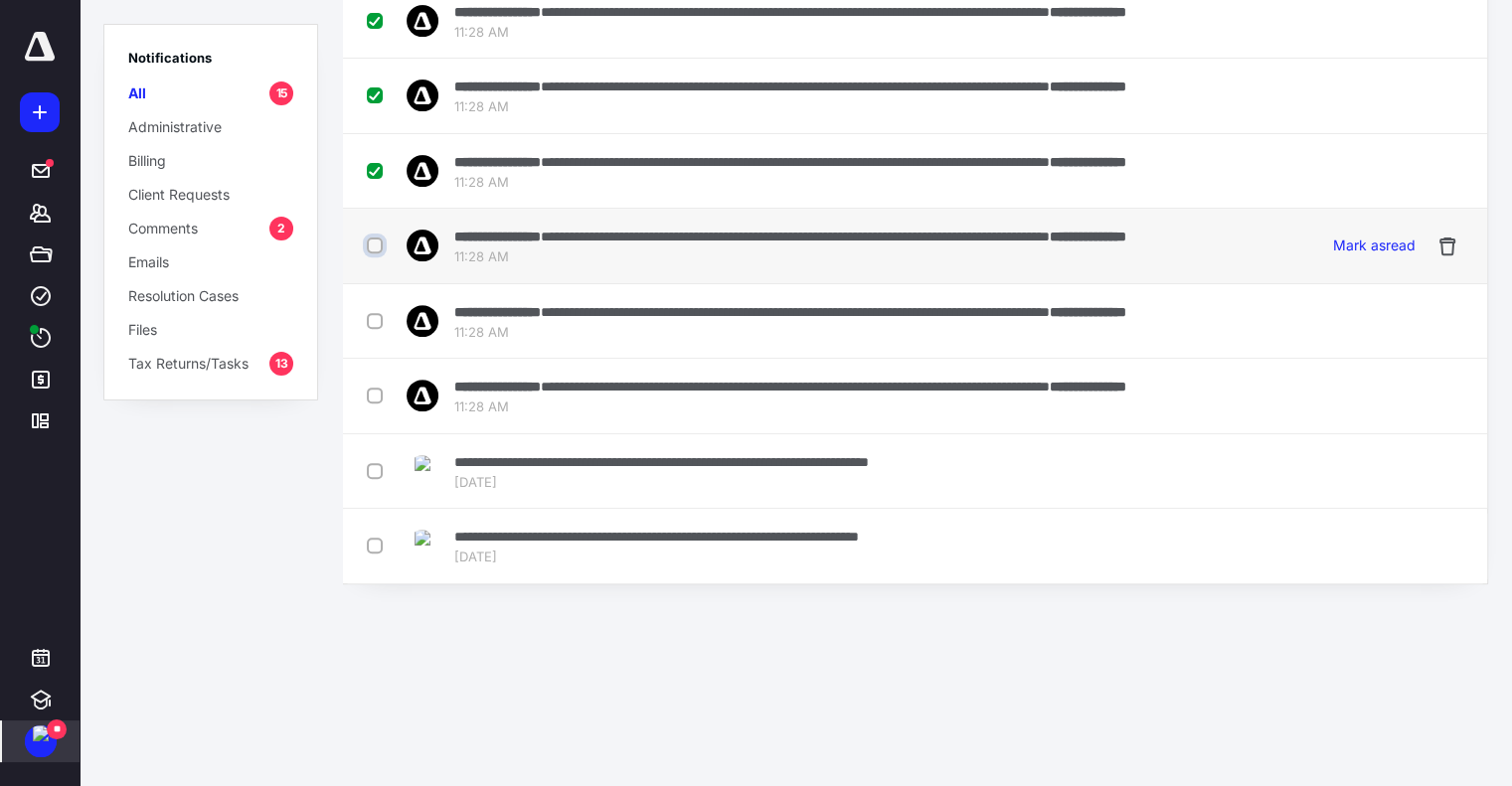 click at bounding box center (377, 245) 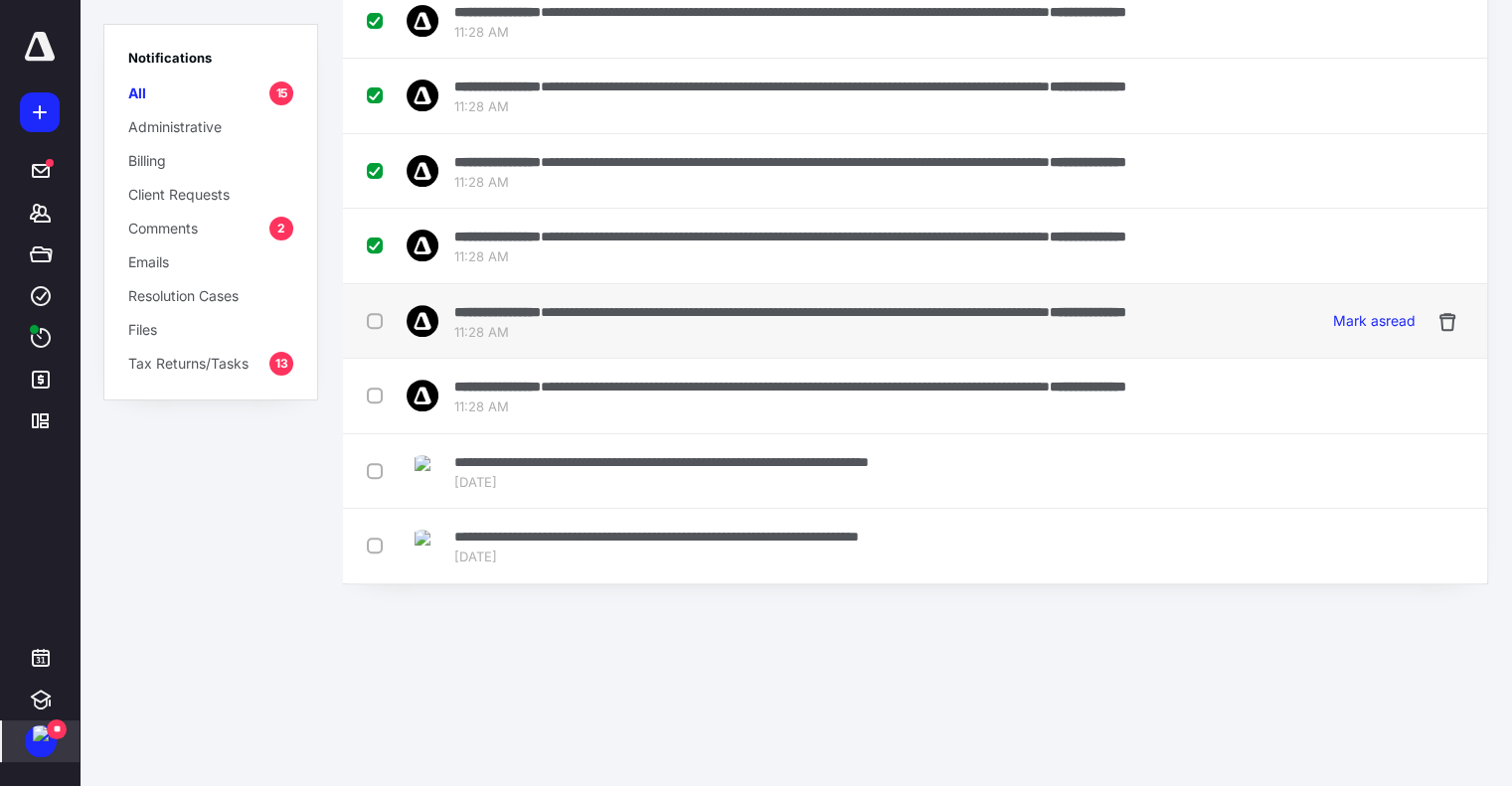 click at bounding box center (379, 320) 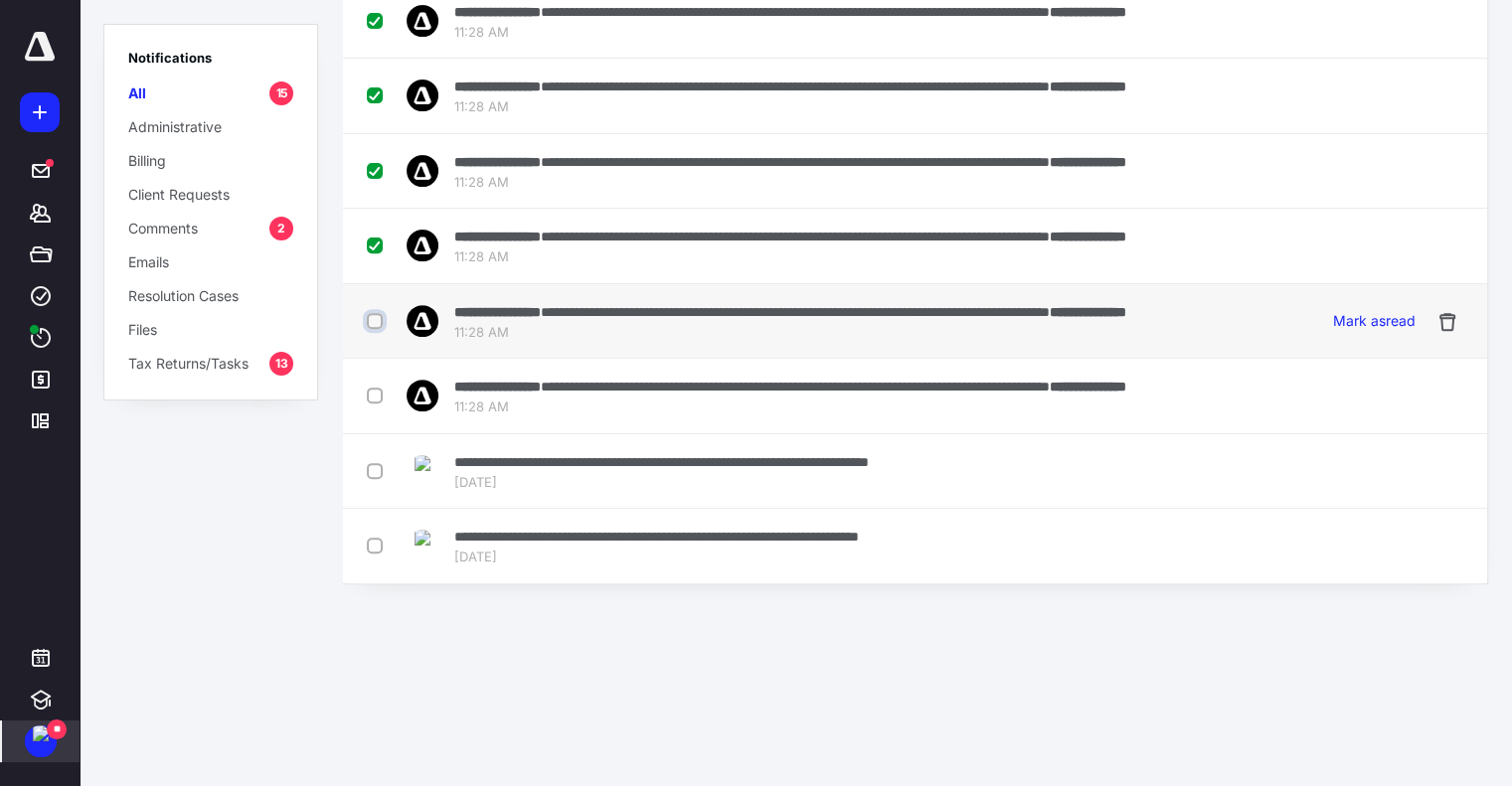 click at bounding box center [377, 321] 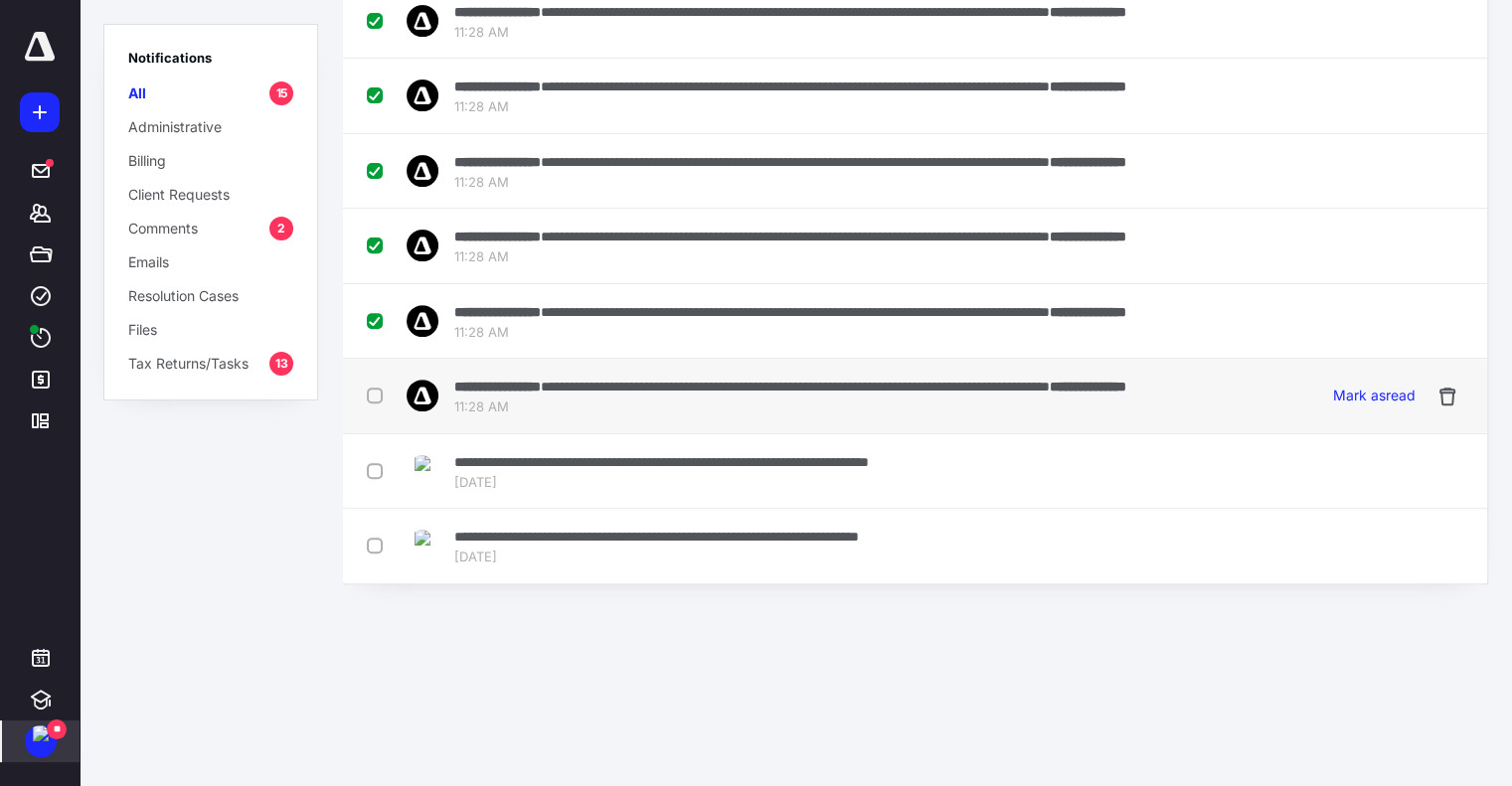 click at bounding box center [379, 394] 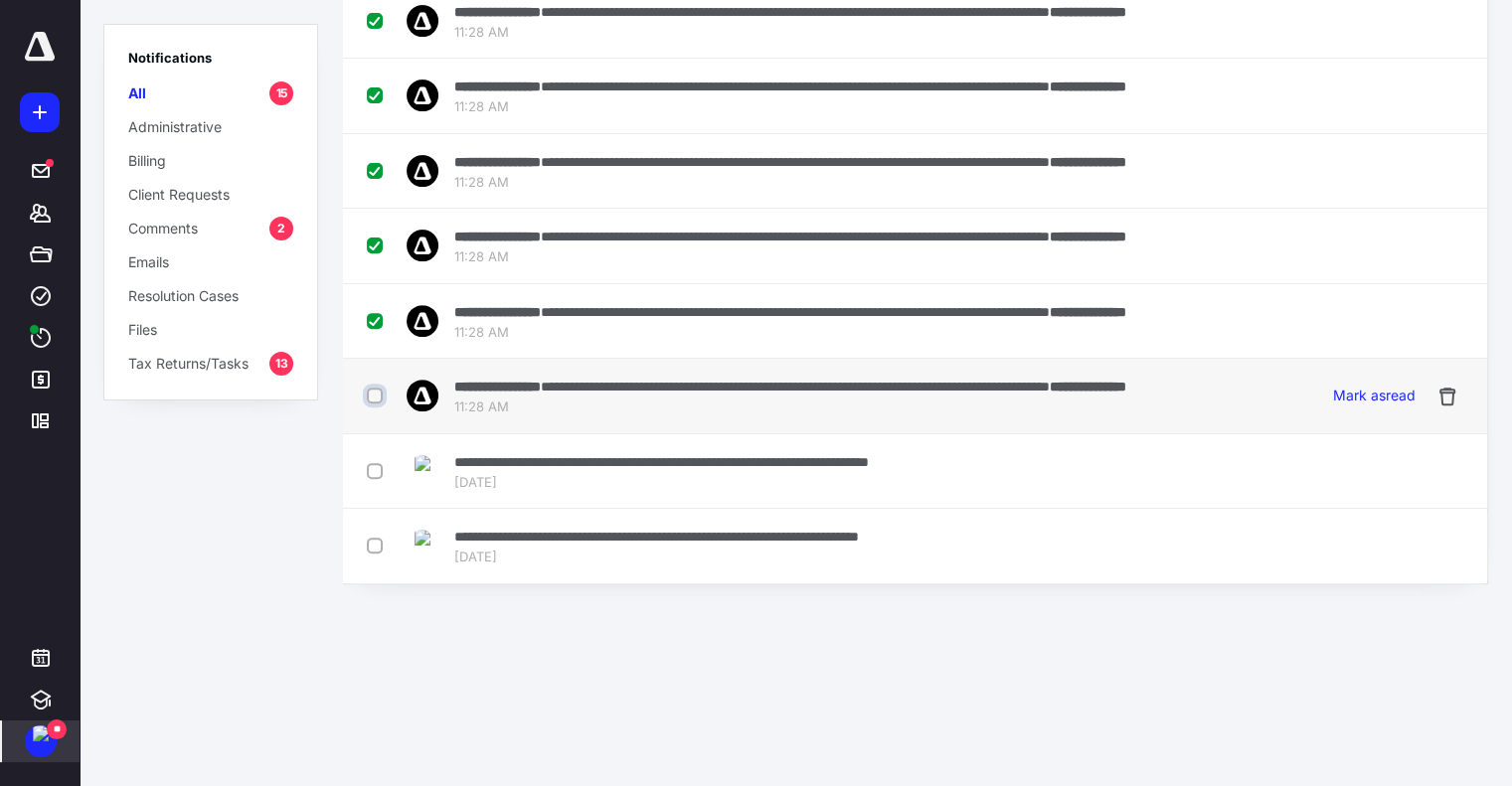 click at bounding box center (377, 395) 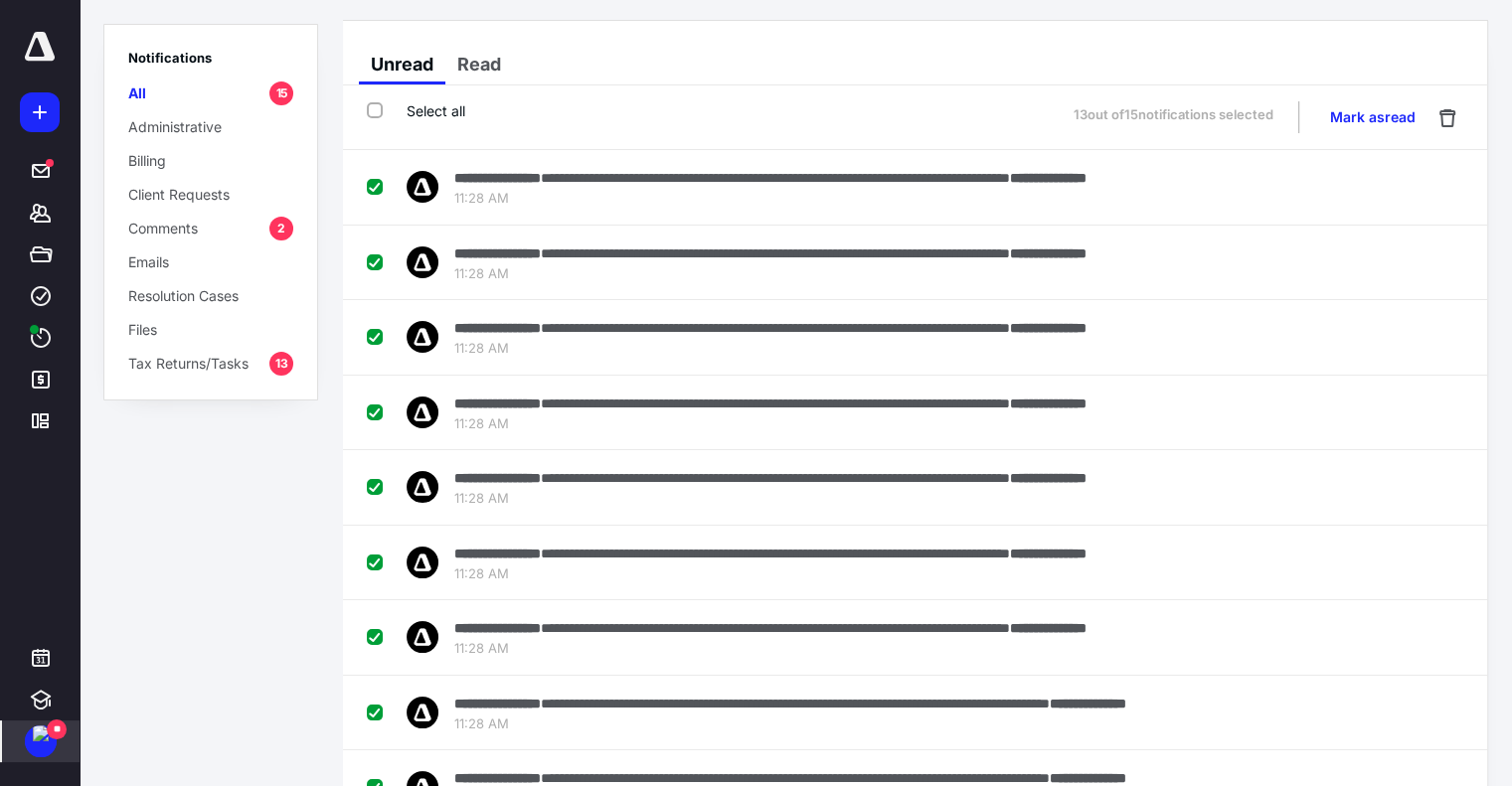 scroll, scrollTop: 0, scrollLeft: 0, axis: both 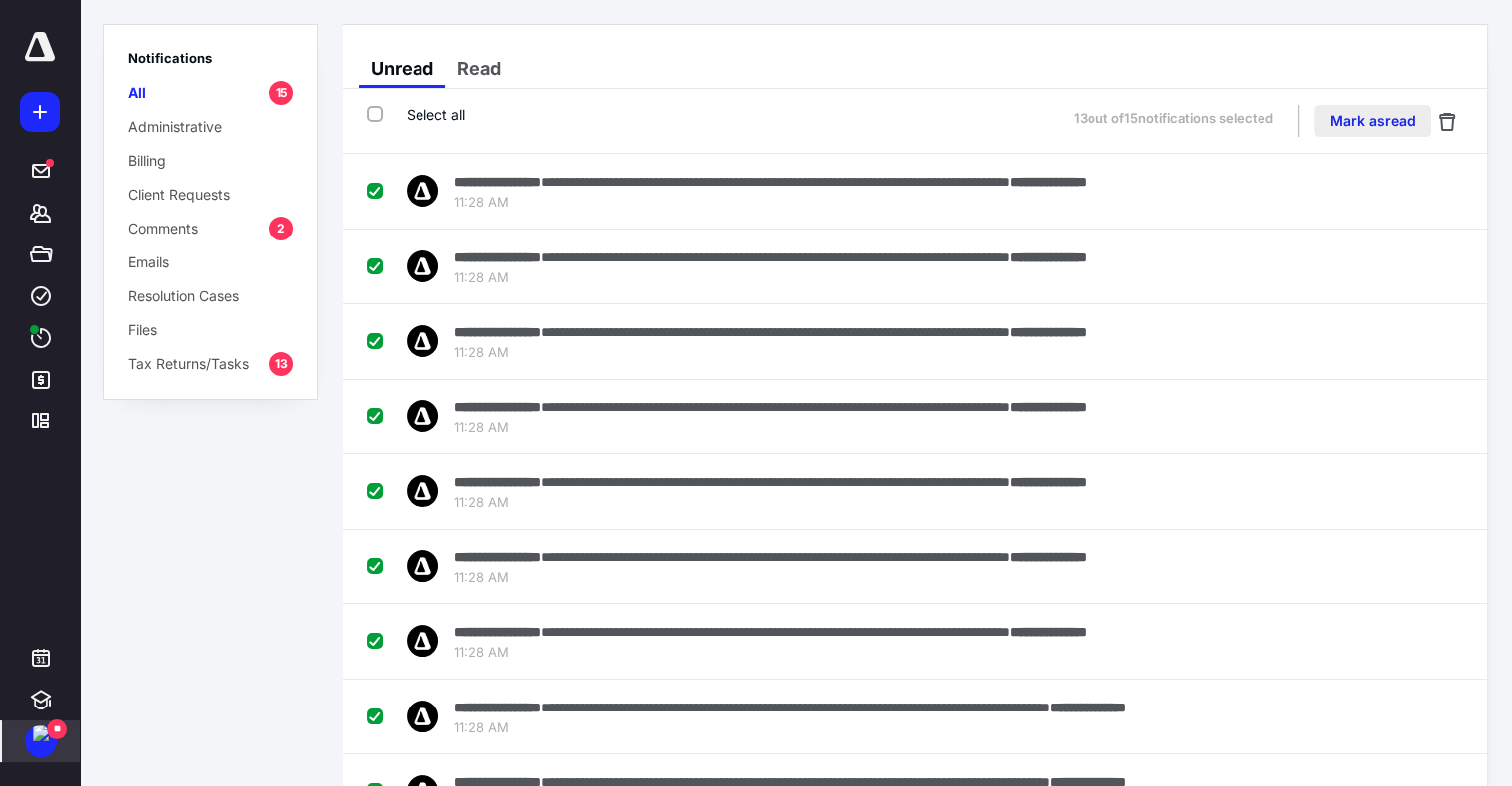 click on "Mark as  read" at bounding box center [1373, 121] 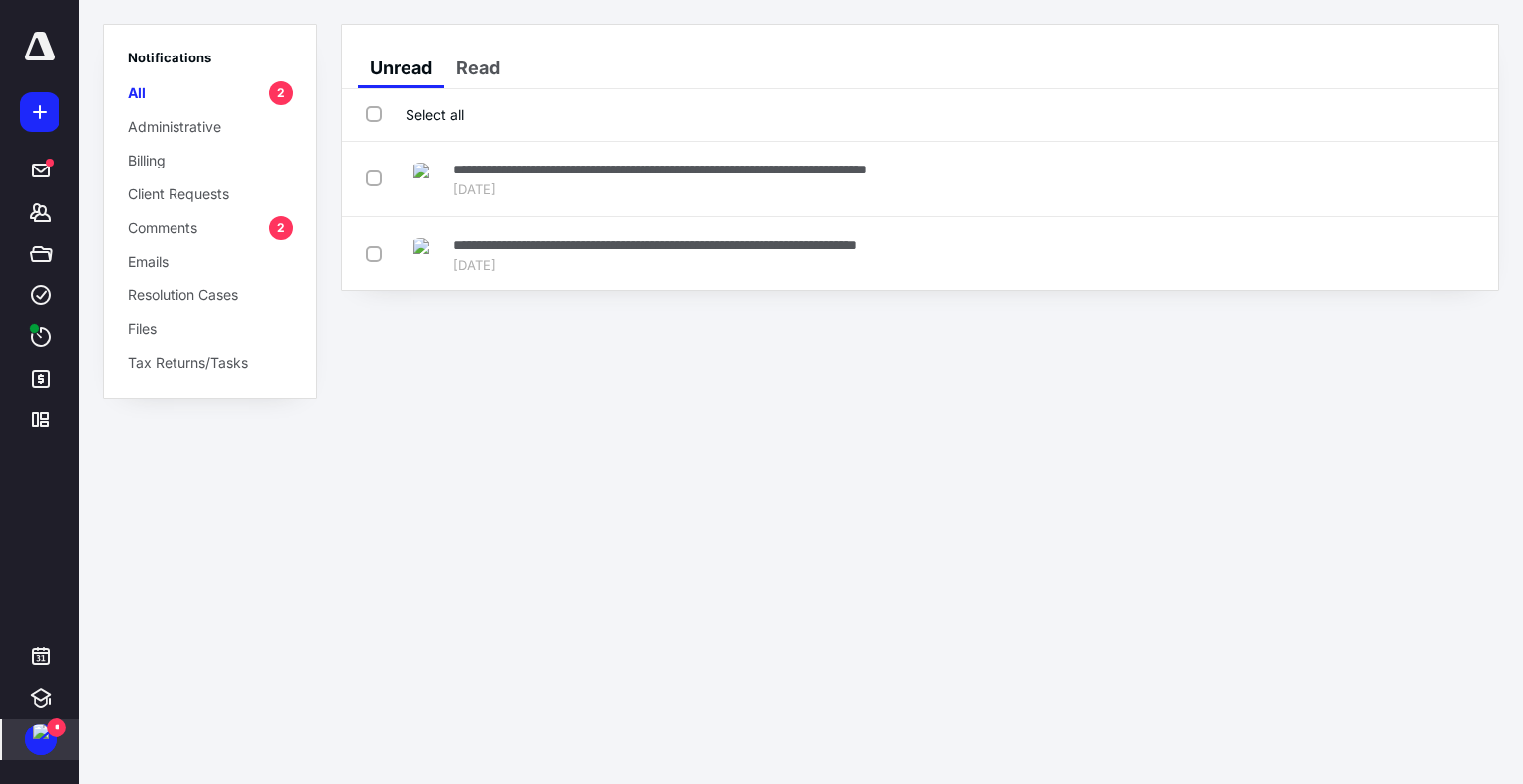 click on "*" at bounding box center (57, 728) 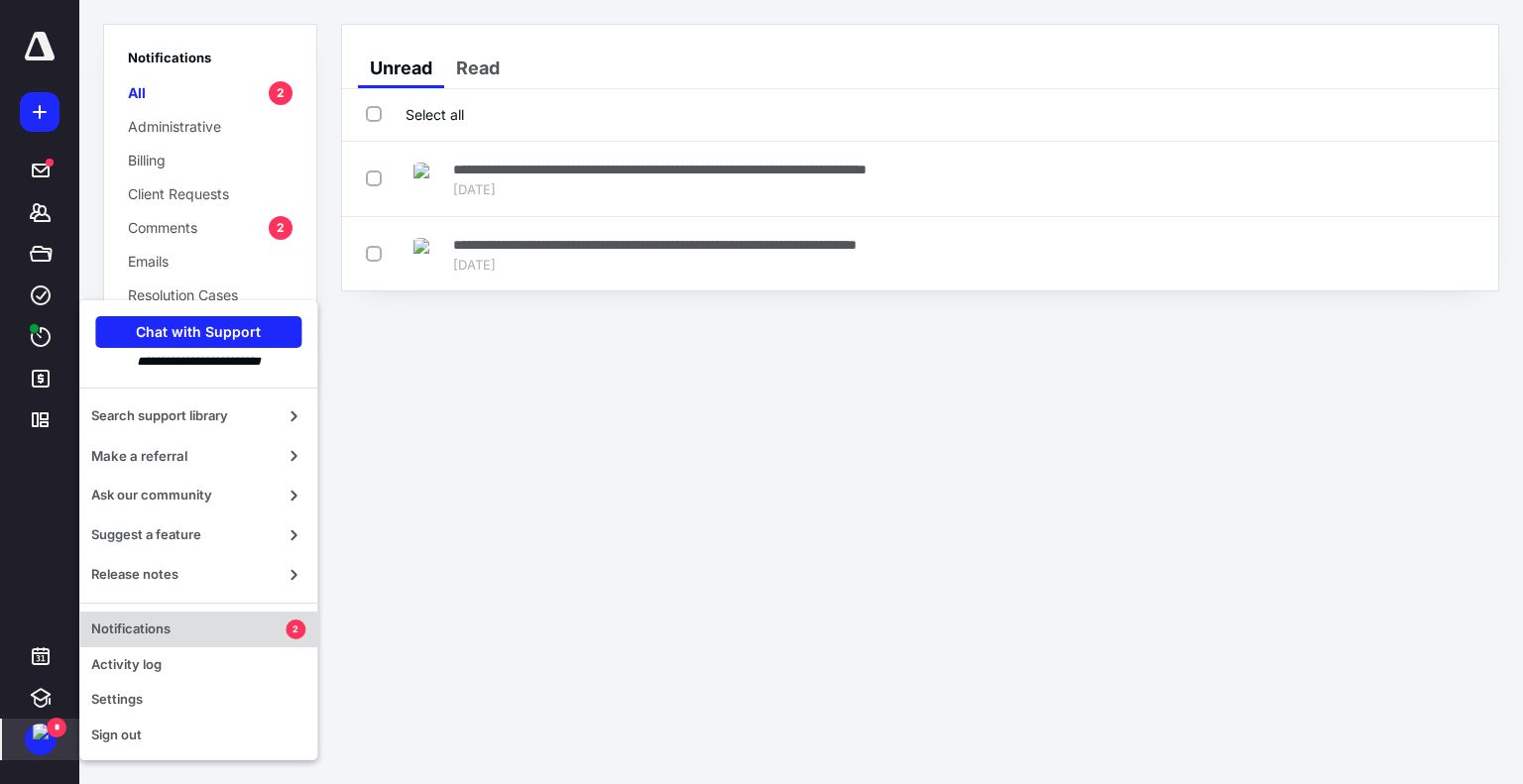 click on "Notifications" at bounding box center [188, 629] 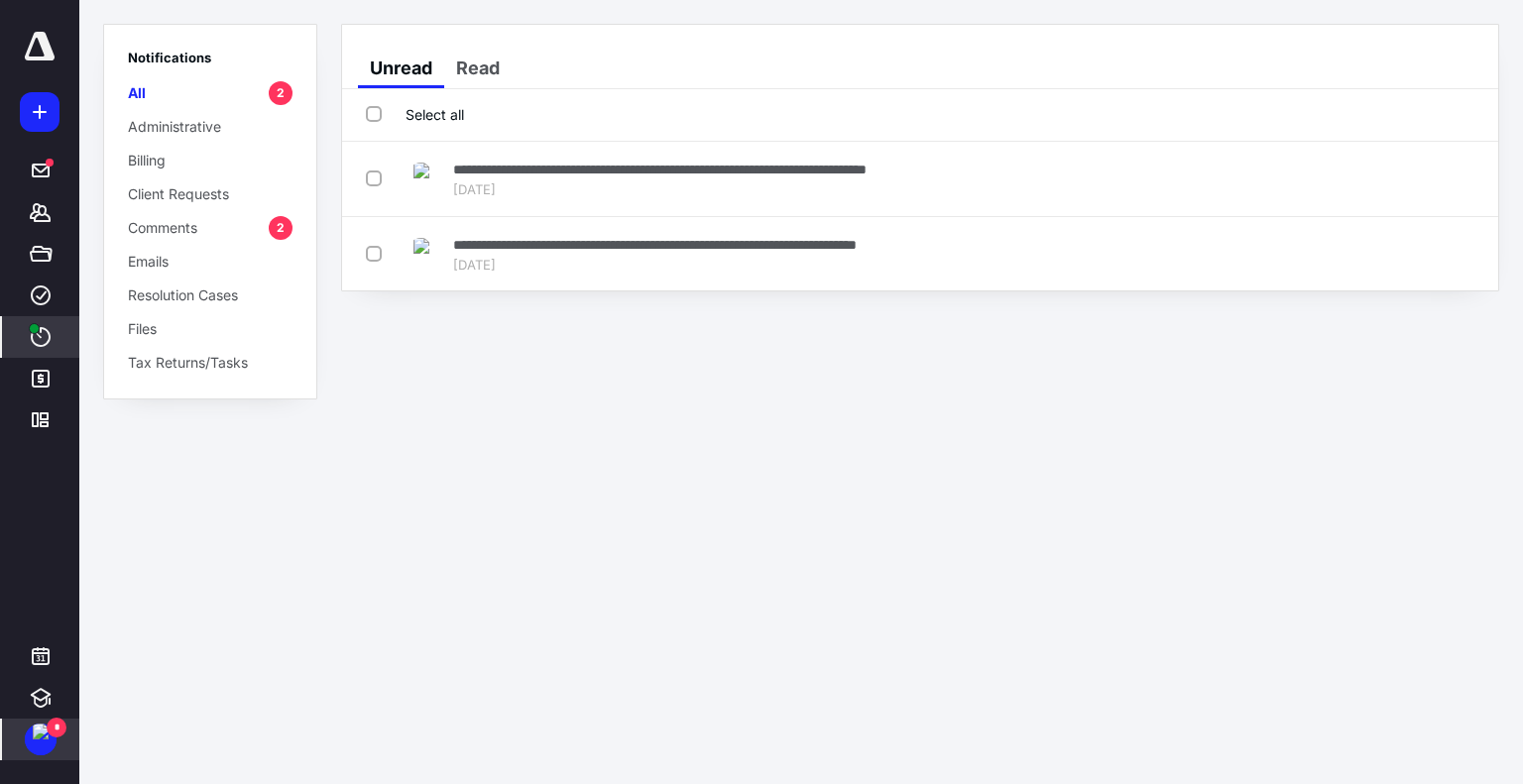 click 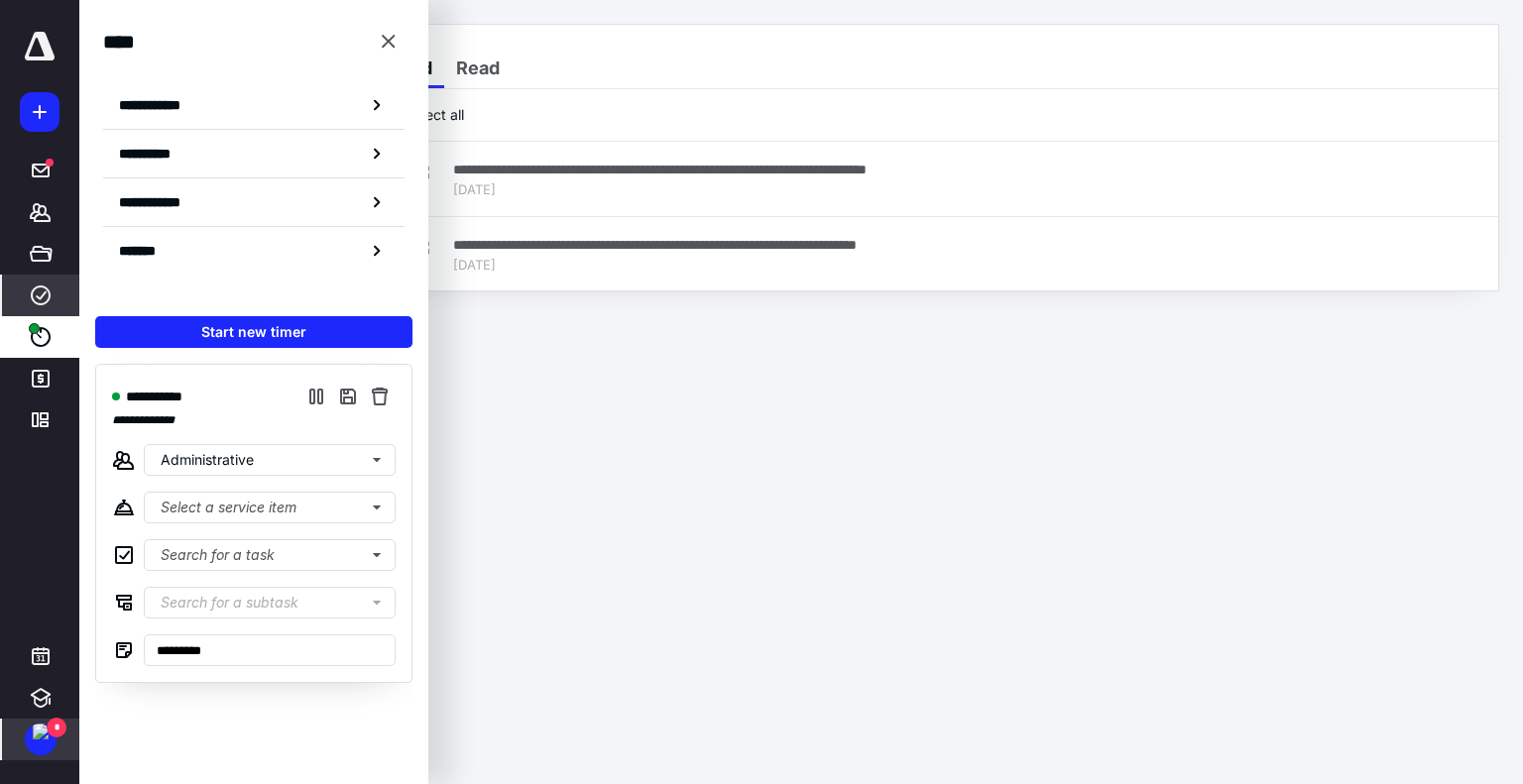 click on "****" at bounding box center [41, 295] 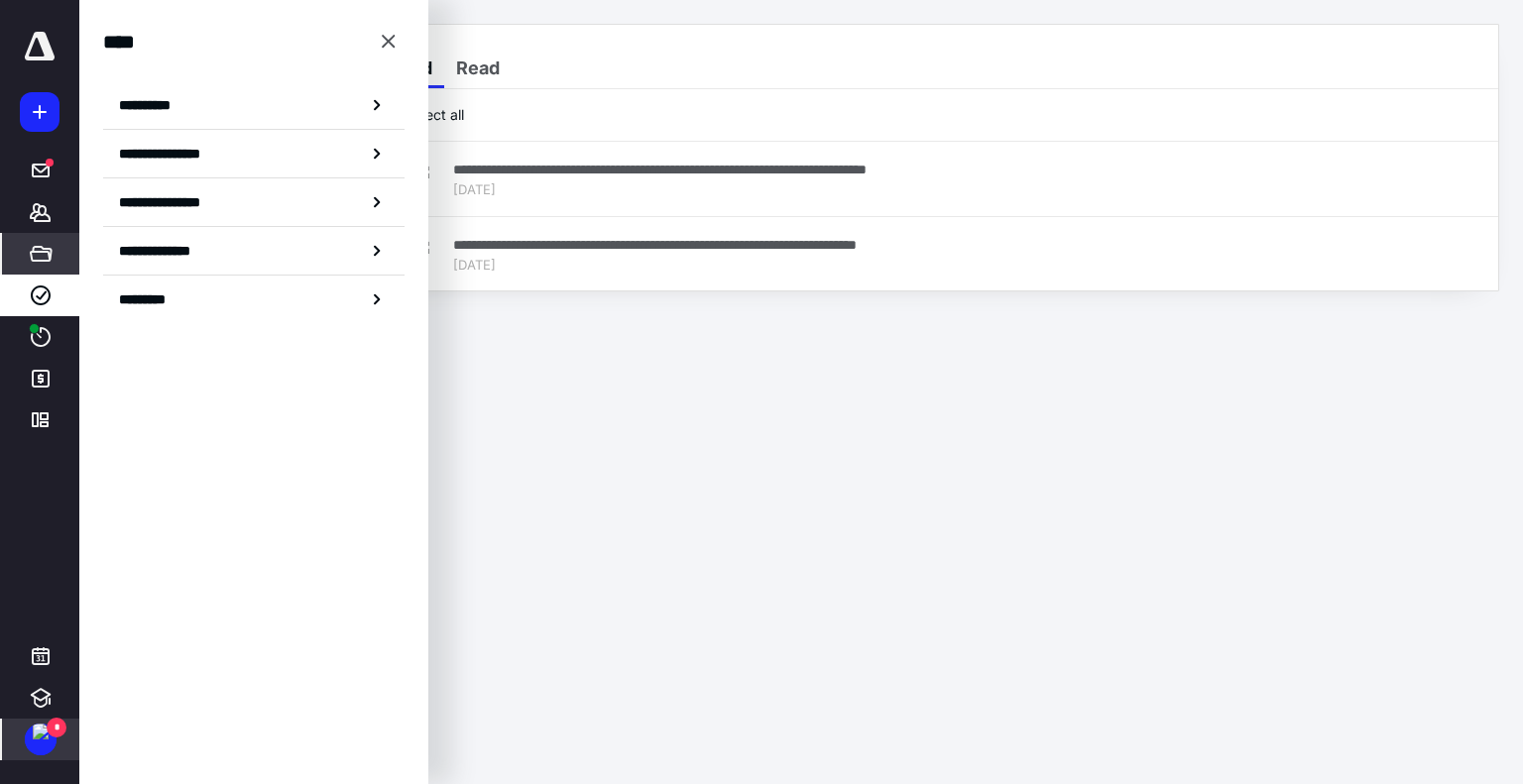 click on "*****" at bounding box center [41, 254] 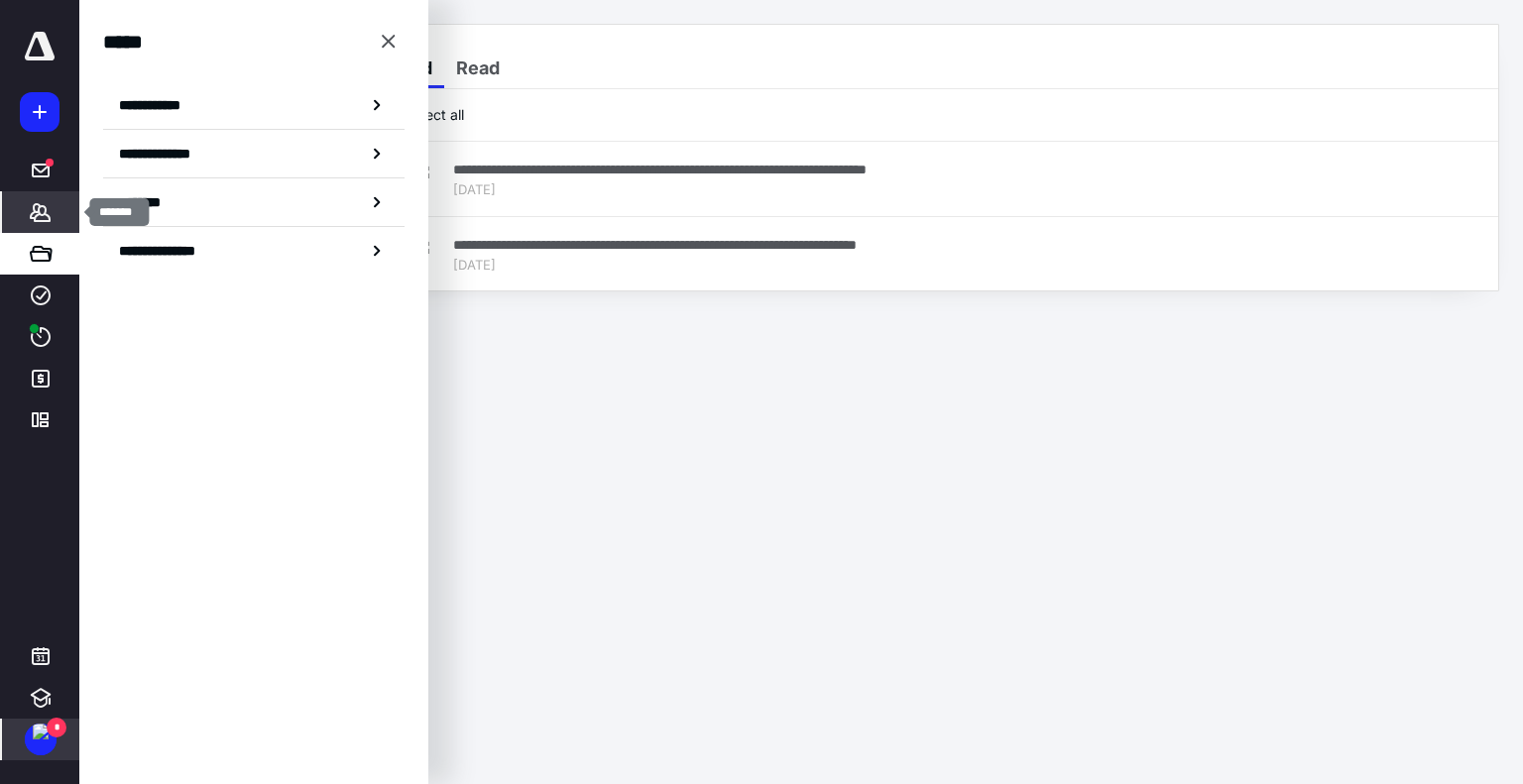 click on "*******" at bounding box center [41, 212] 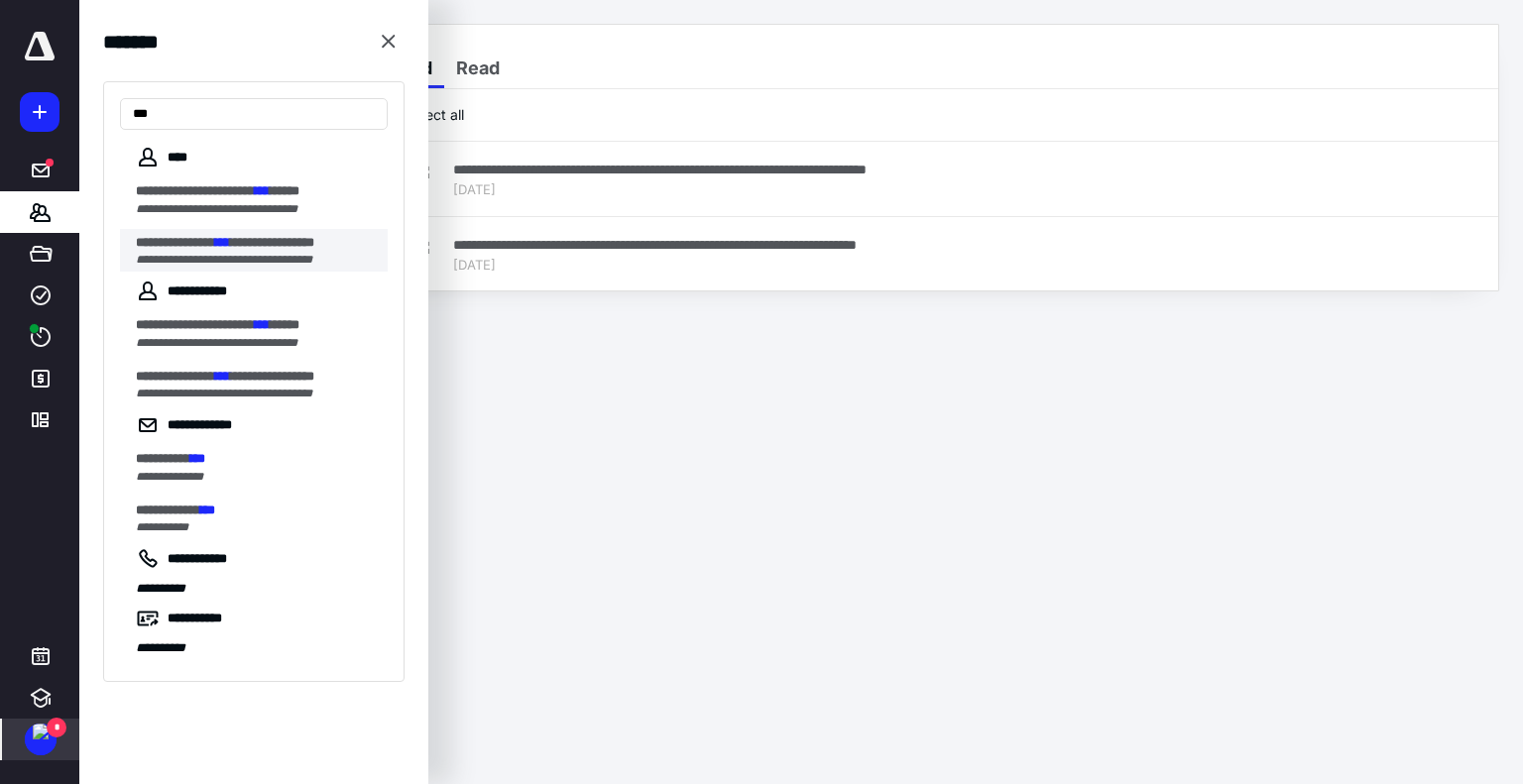 type on "***" 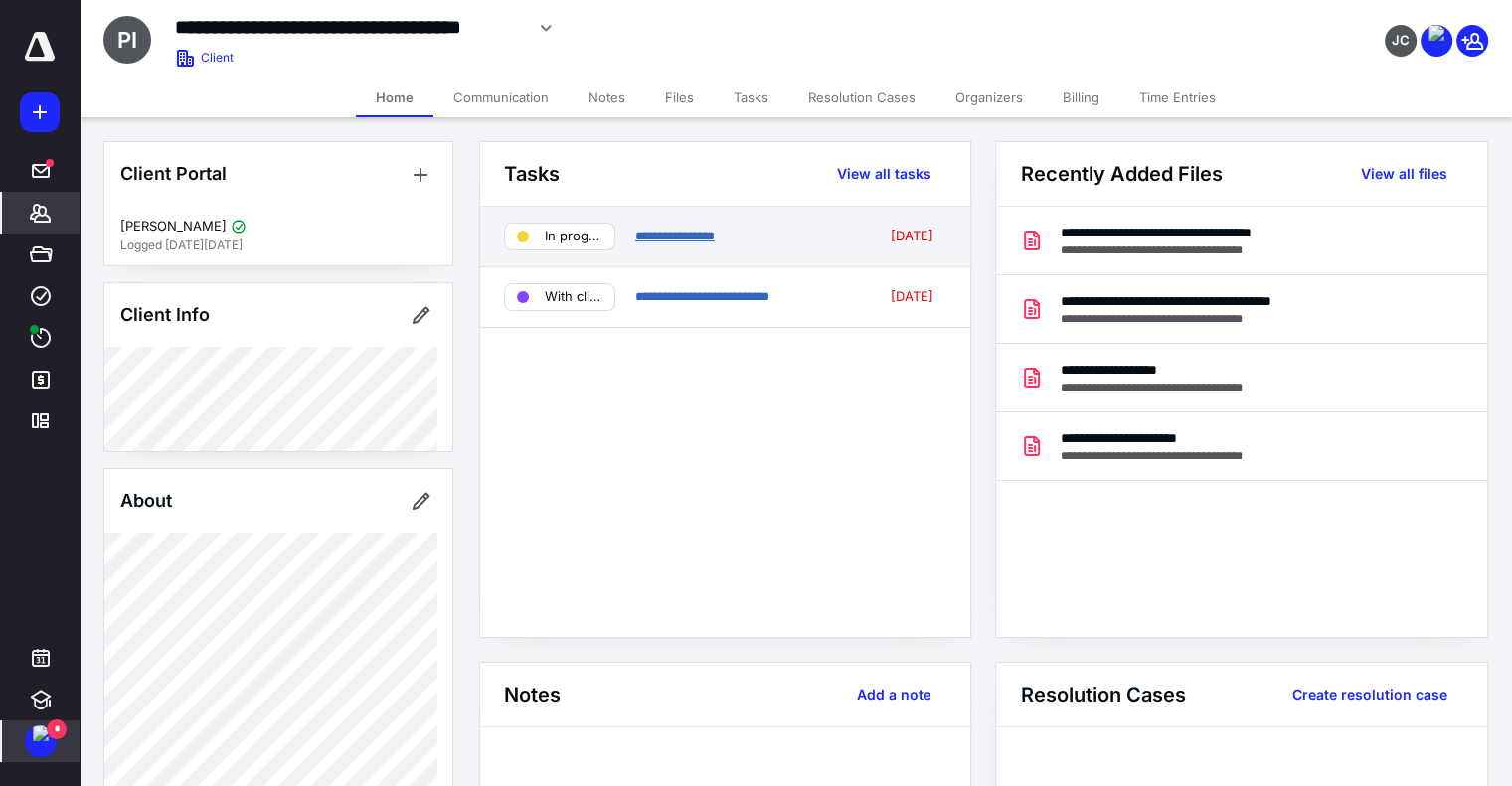 click on "**********" at bounding box center [675, 236] 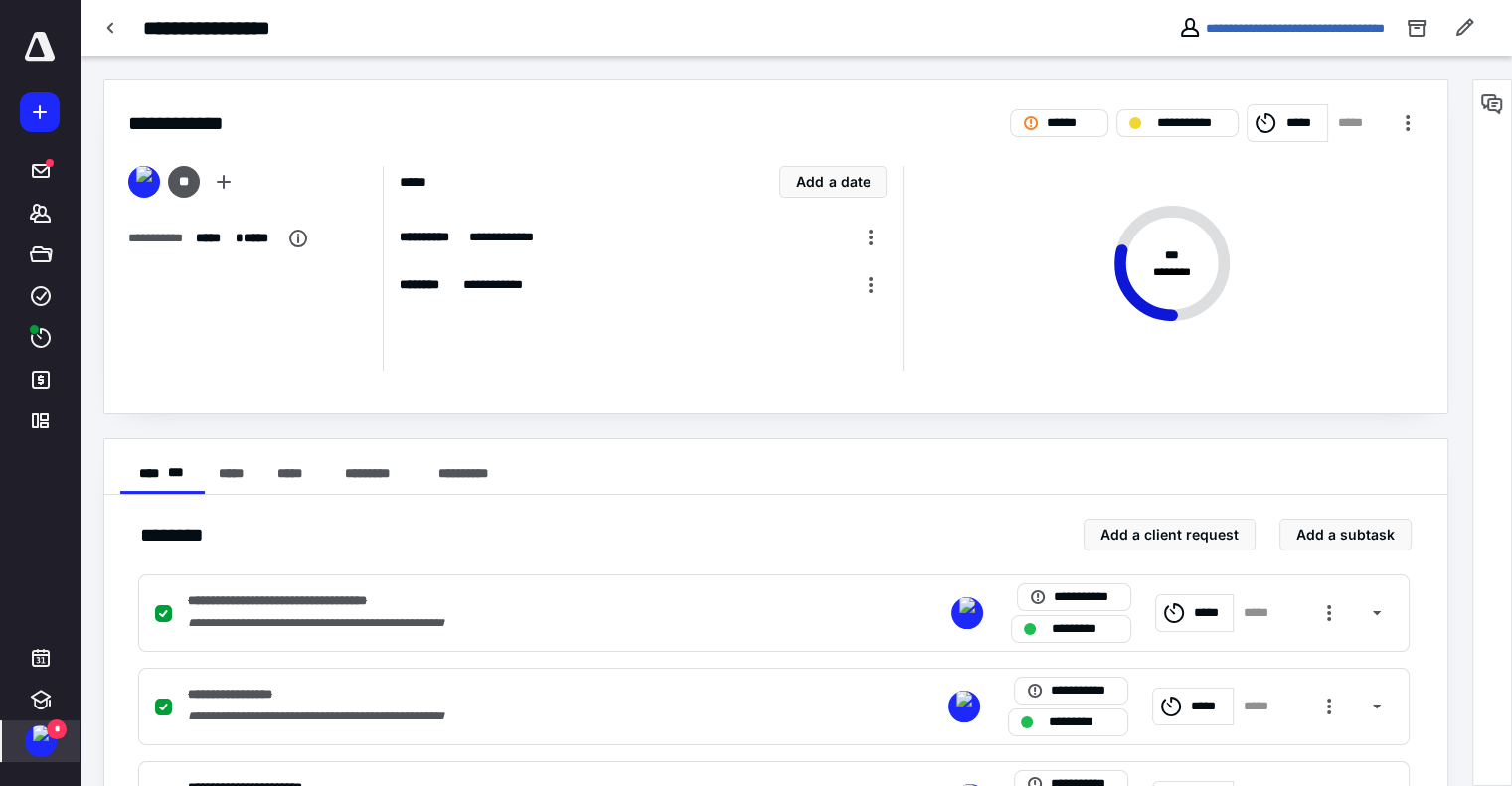 click on "*****" at bounding box center [1303, 123] 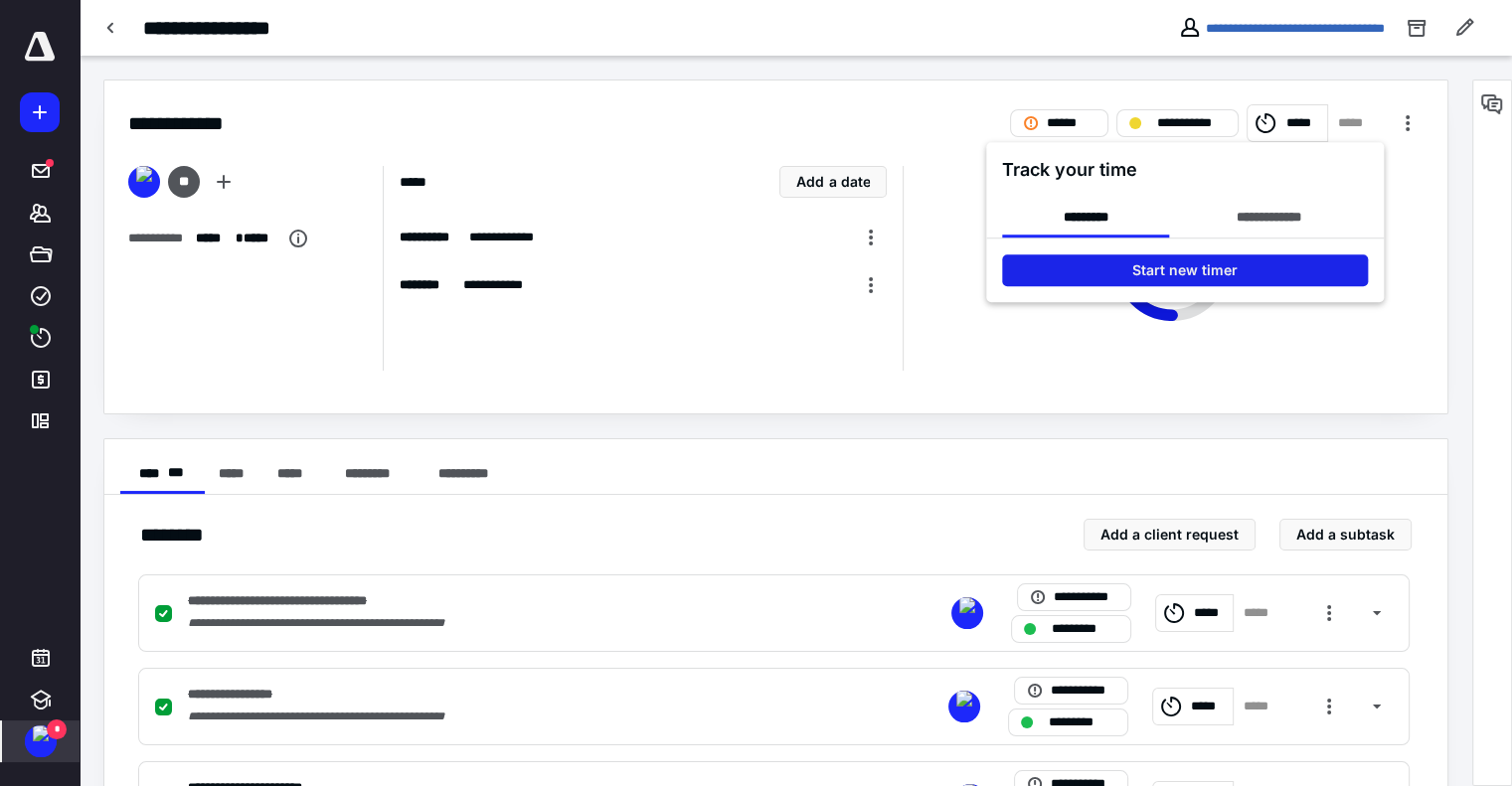 click on "Start new timer" at bounding box center [1185, 270] 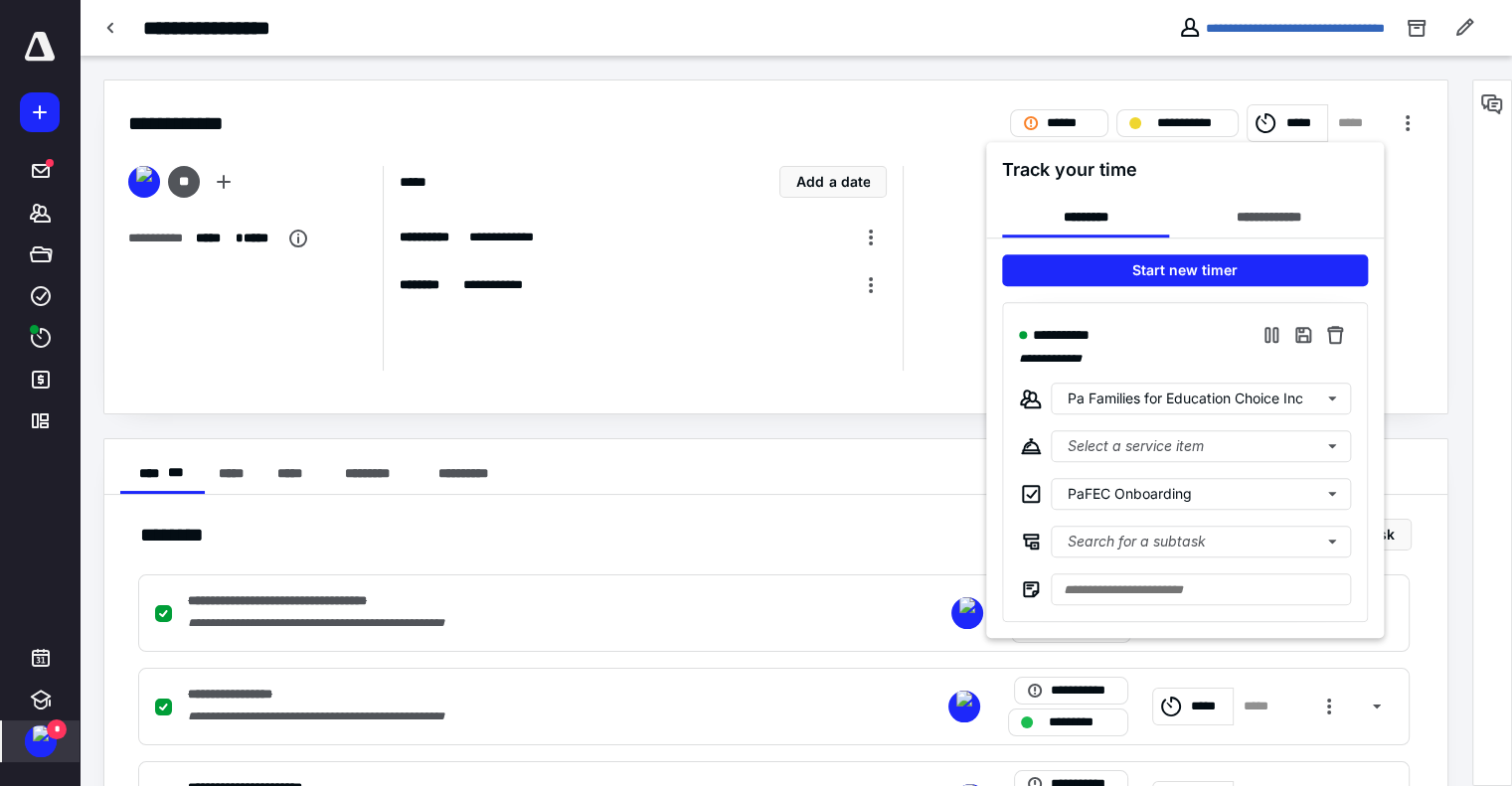 click at bounding box center (756, 393) 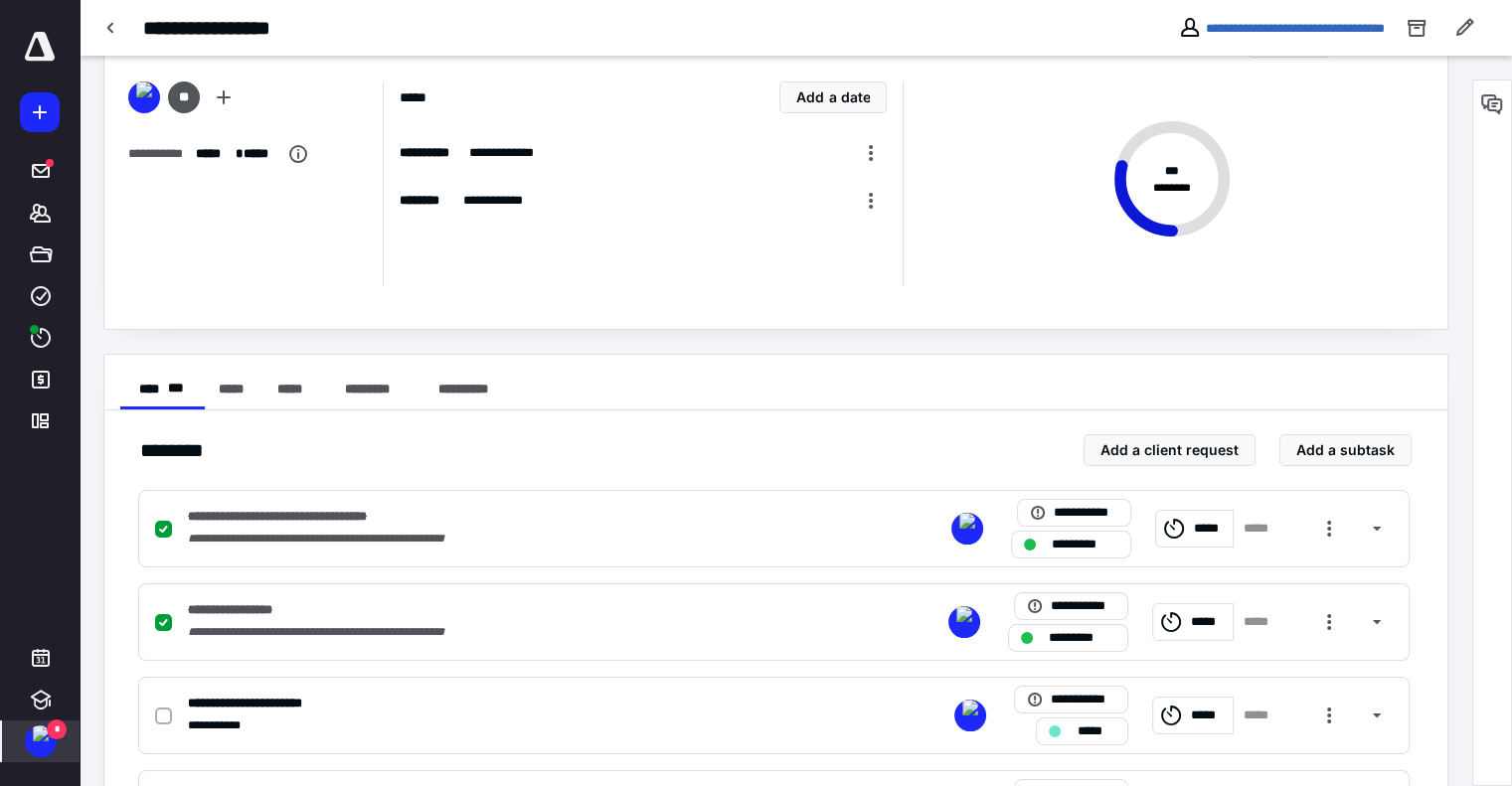 scroll, scrollTop: 474, scrollLeft: 0, axis: vertical 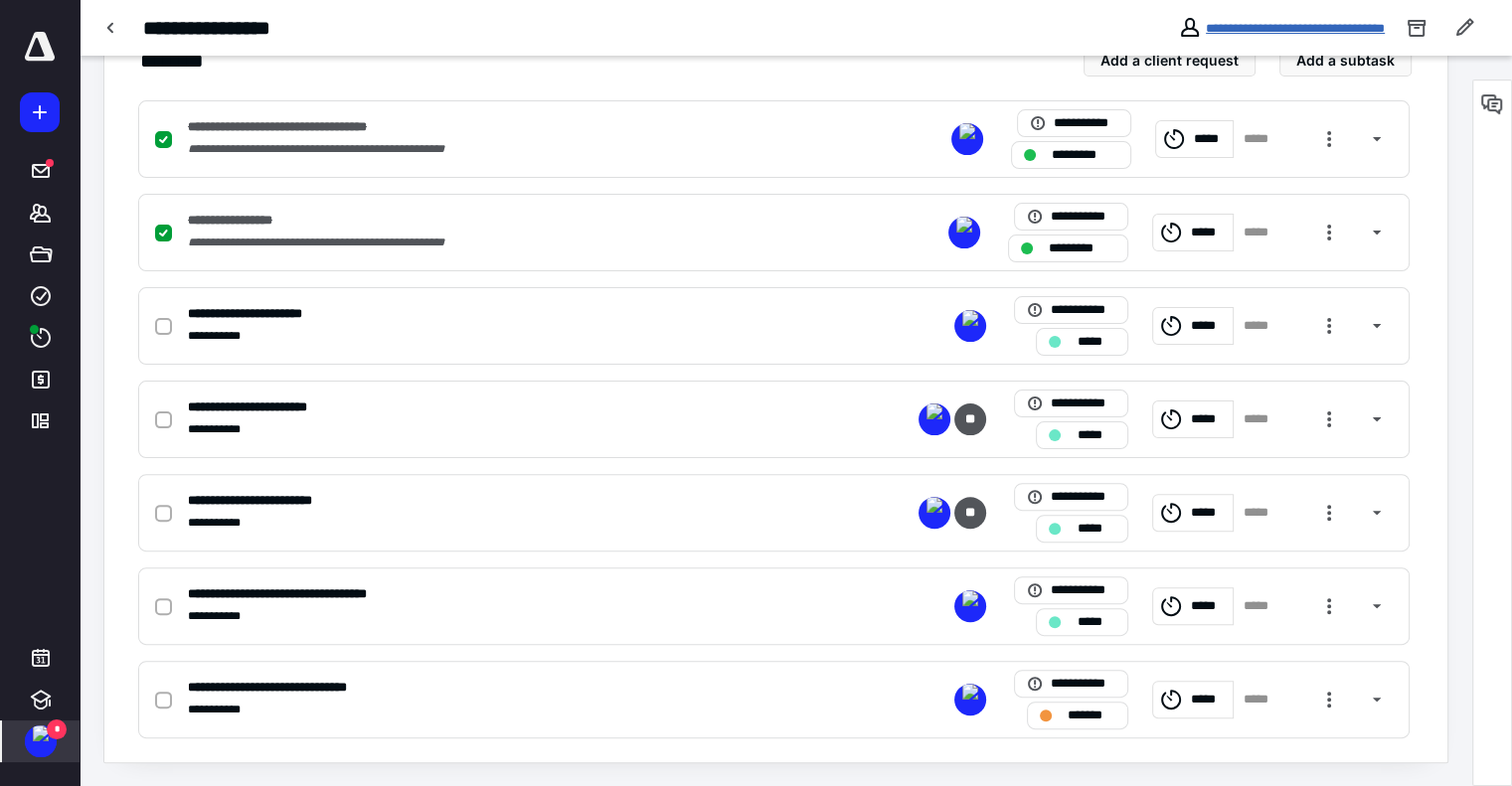 click on "**********" at bounding box center [1295, 28] 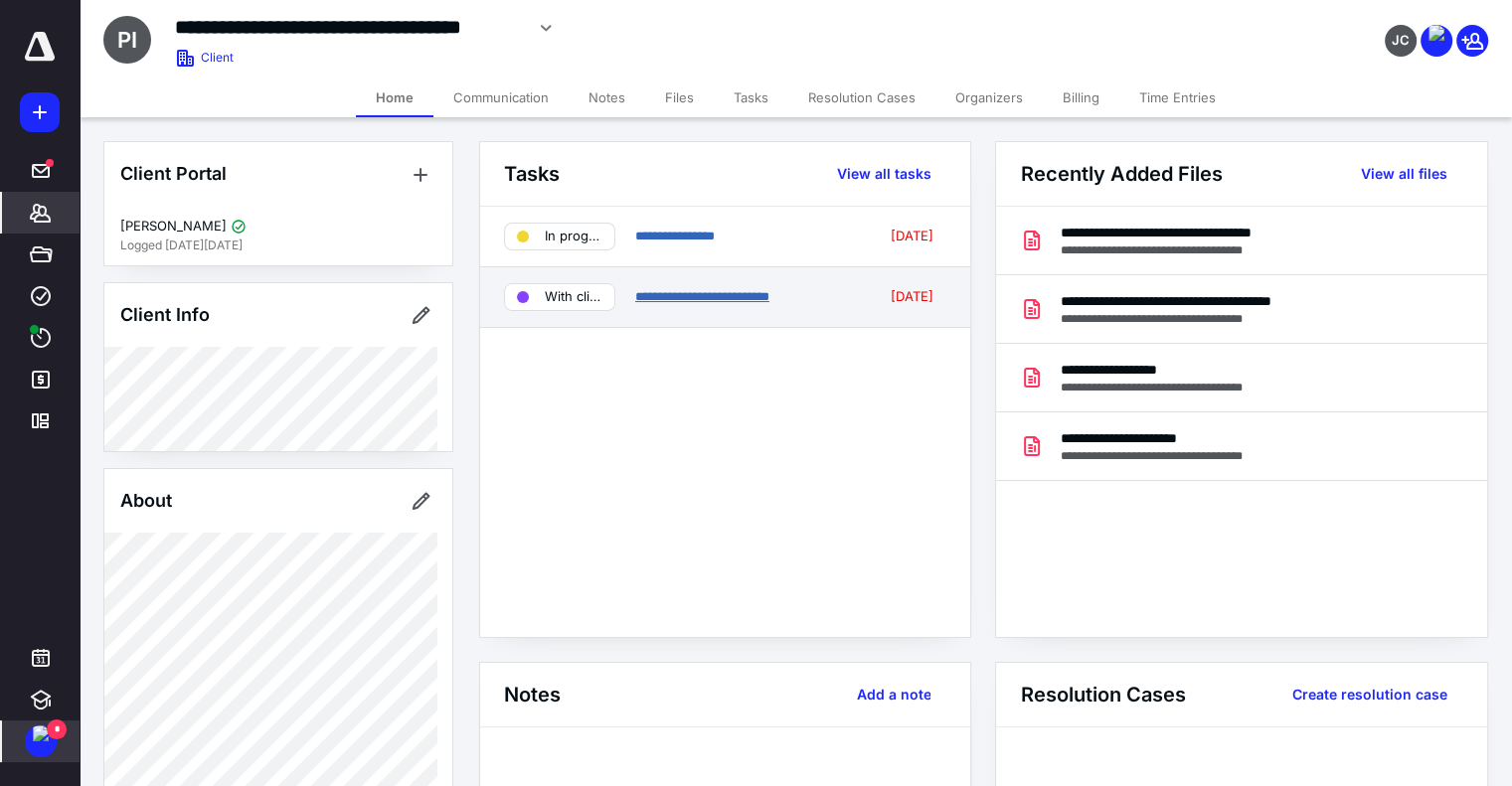 click on "**********" at bounding box center (702, 296) 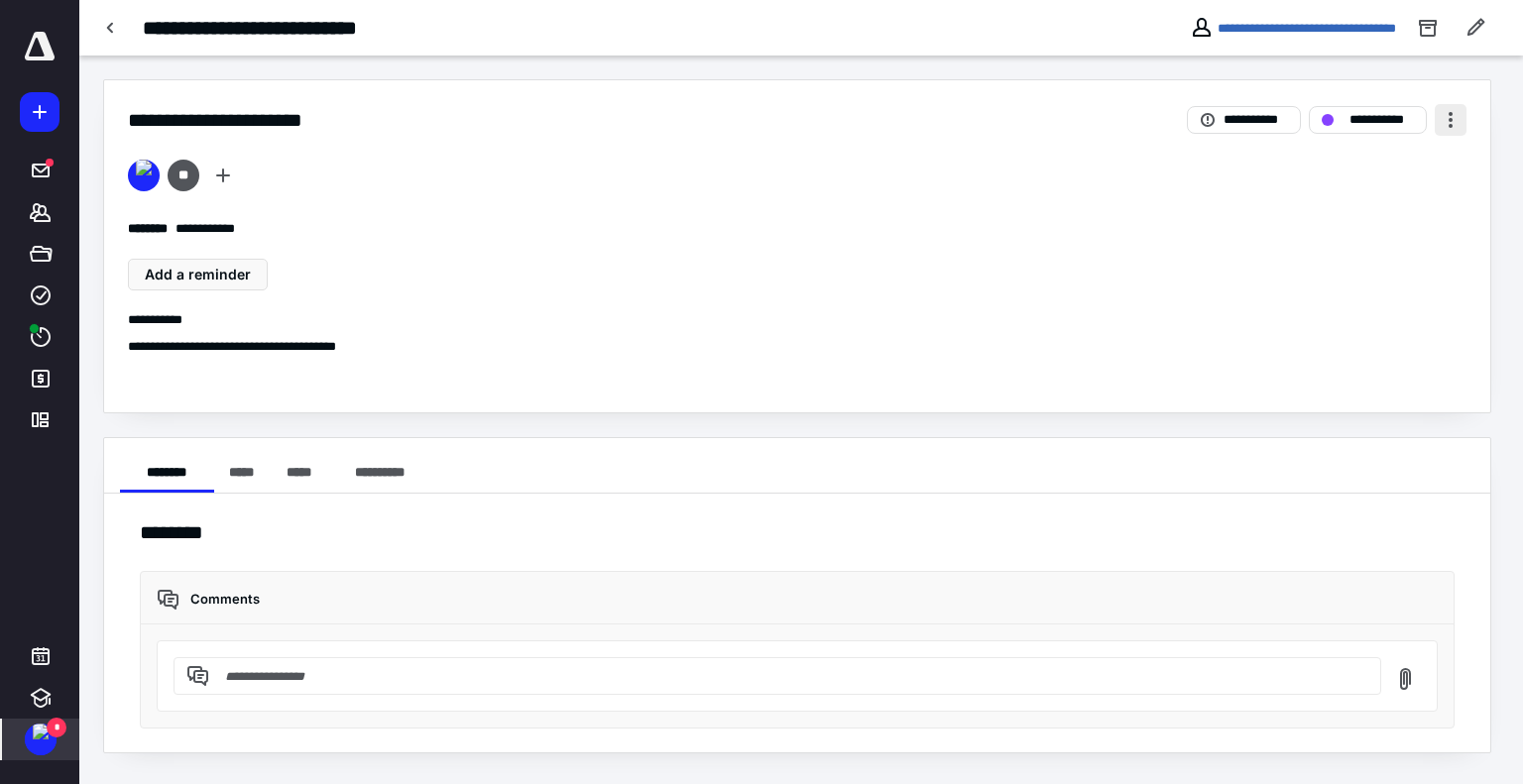 click at bounding box center (1451, 120) 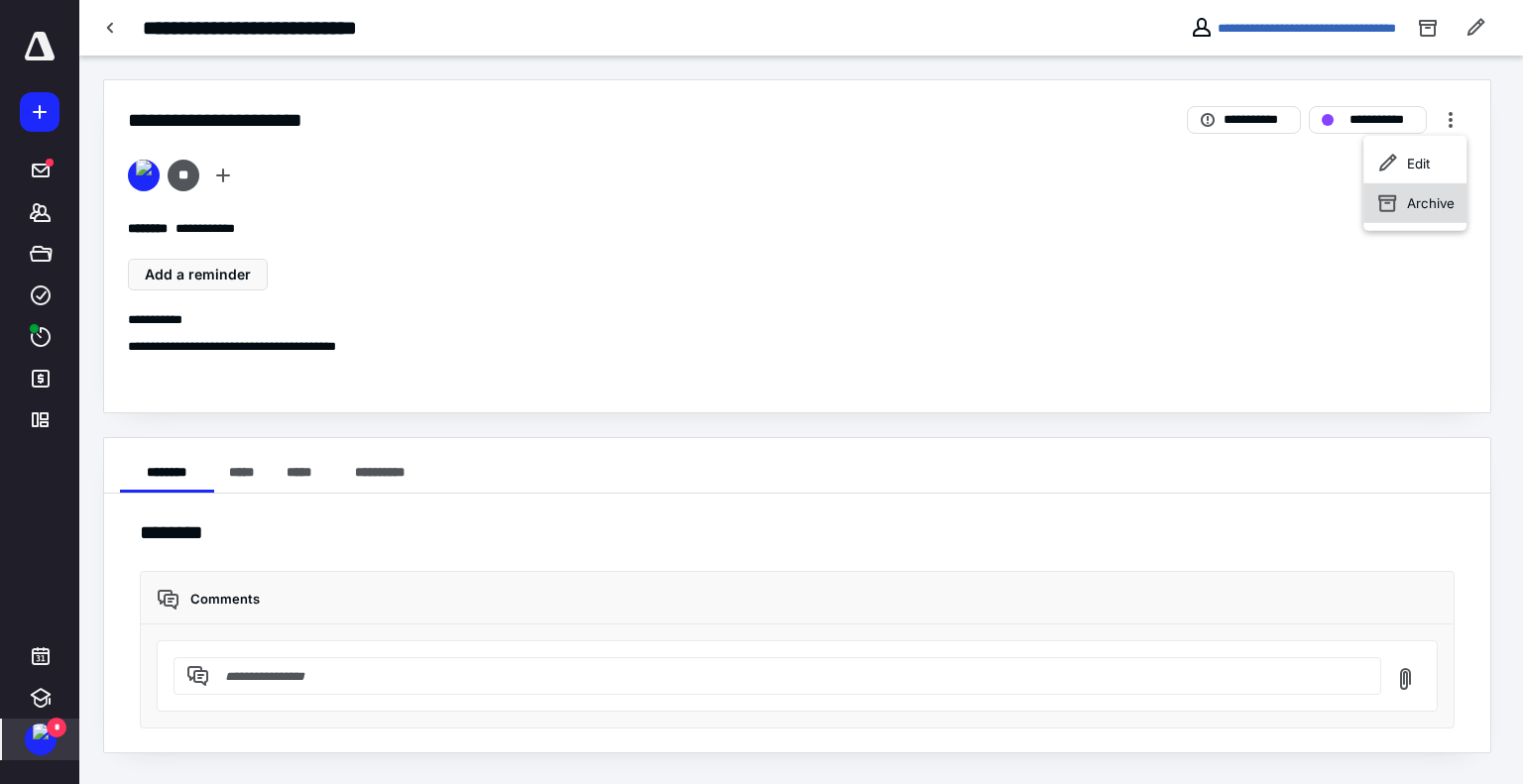 click on "Archive" at bounding box center [1431, 203] 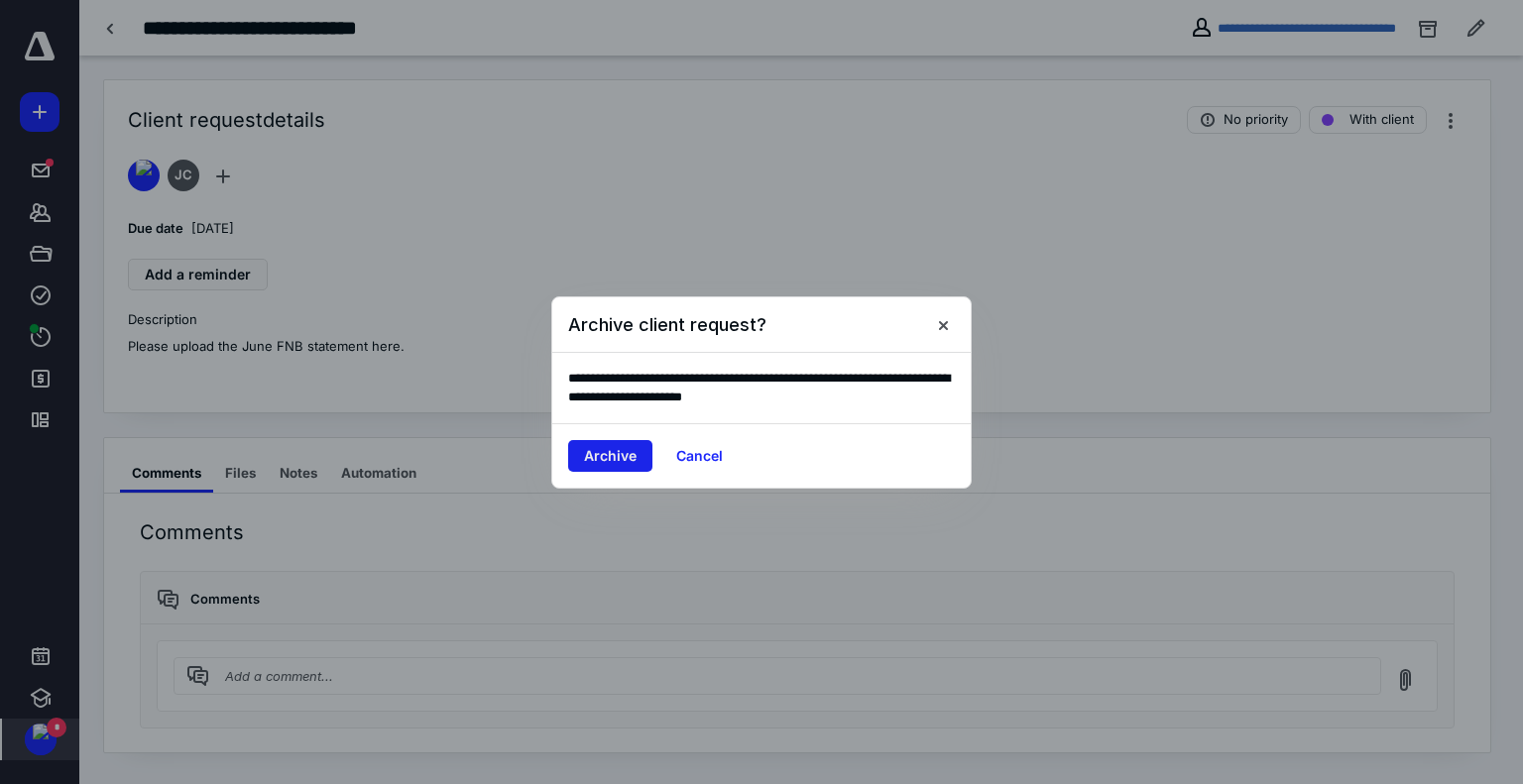 click on "Archive" at bounding box center (610, 456) 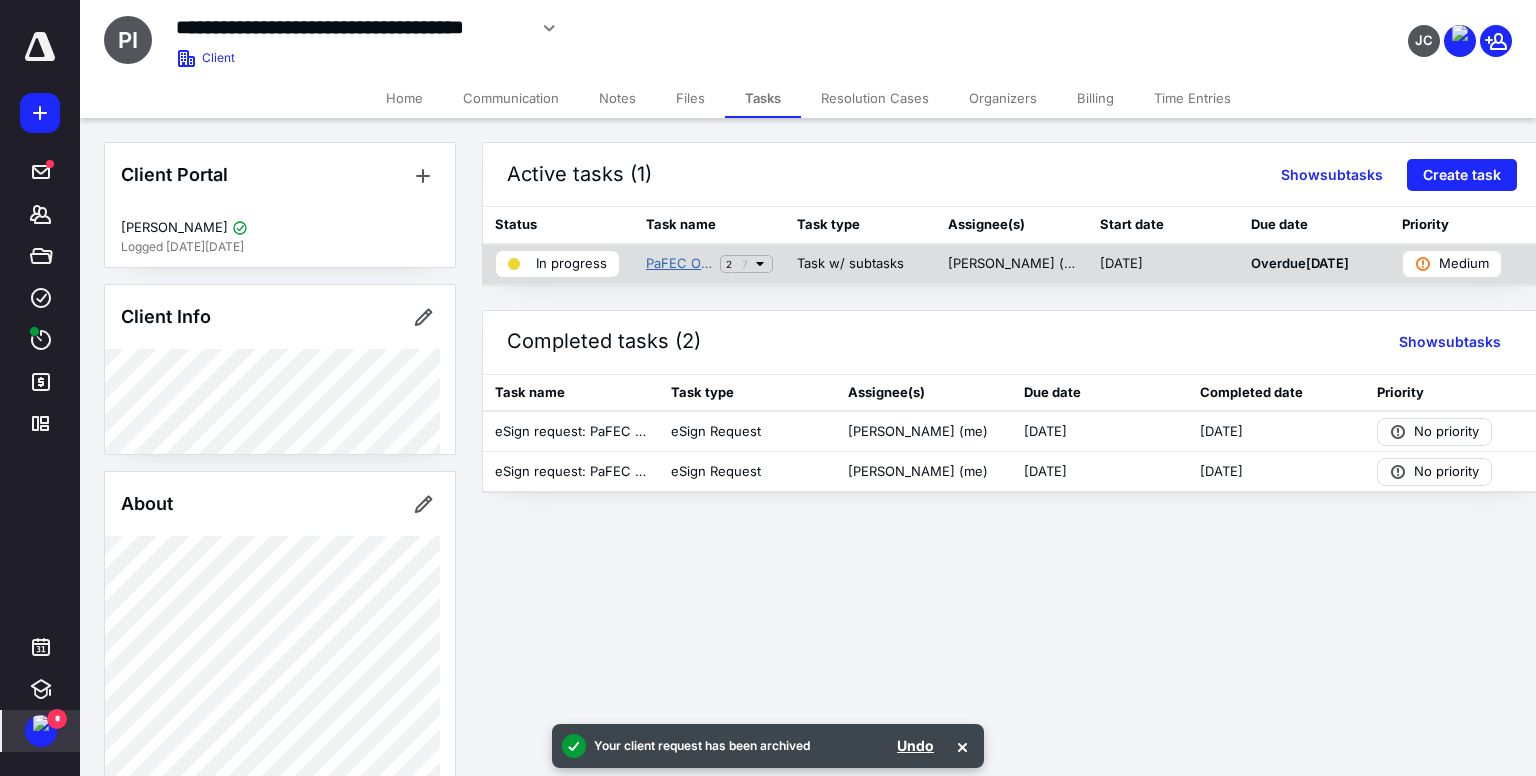 click on "PaFEC Onboarding" at bounding box center [679, 264] 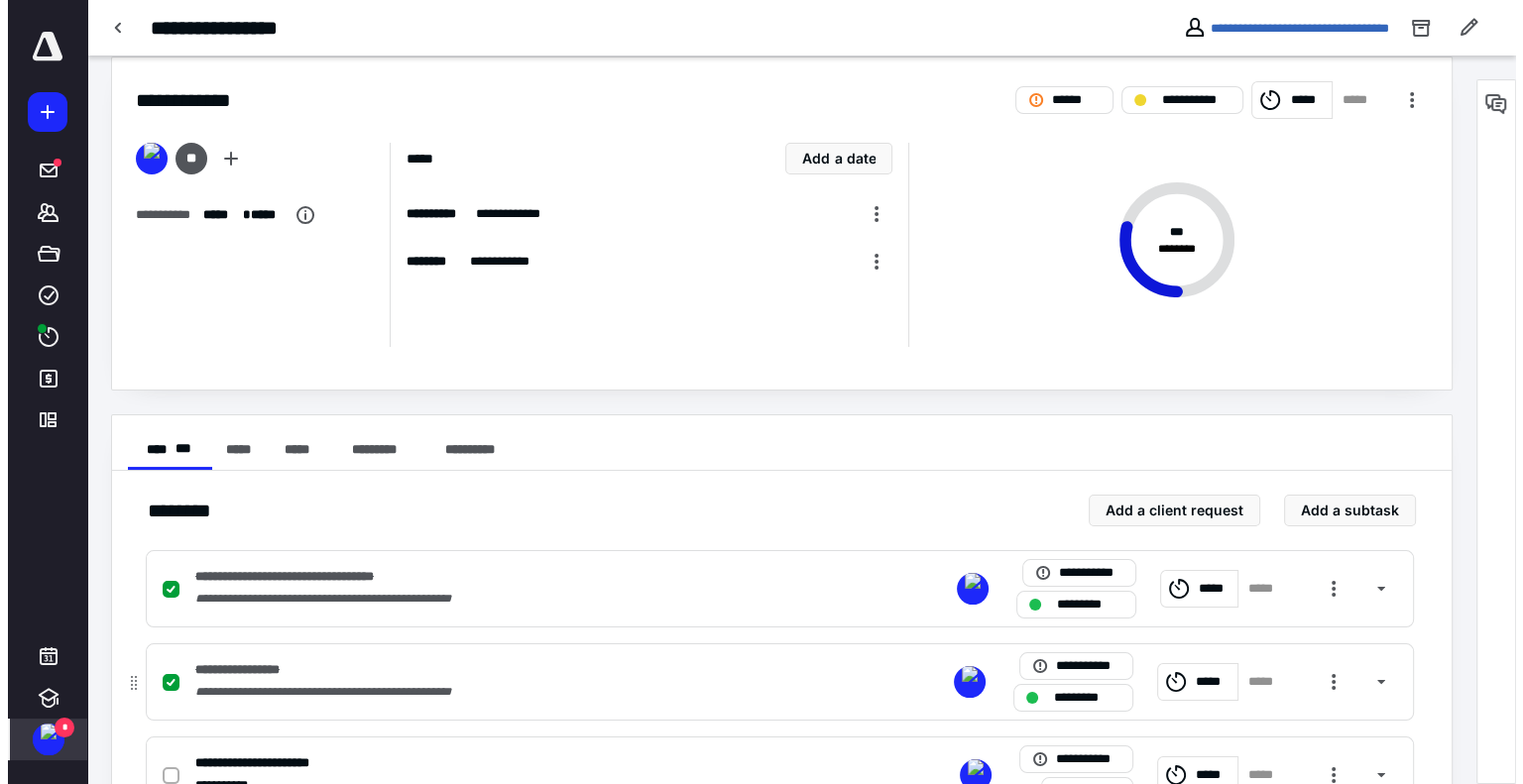 scroll, scrollTop: 0, scrollLeft: 0, axis: both 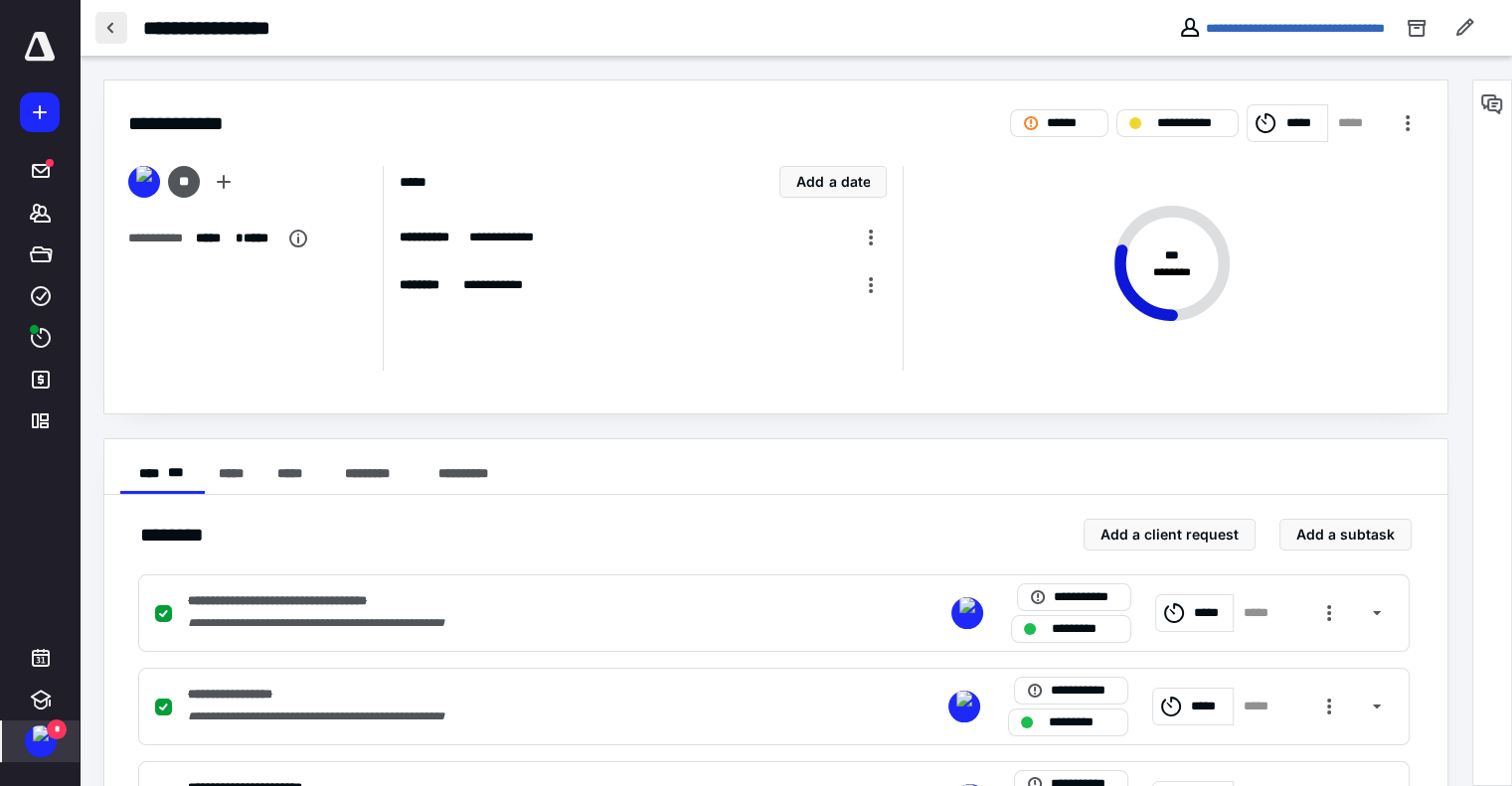 click at bounding box center [111, 28] 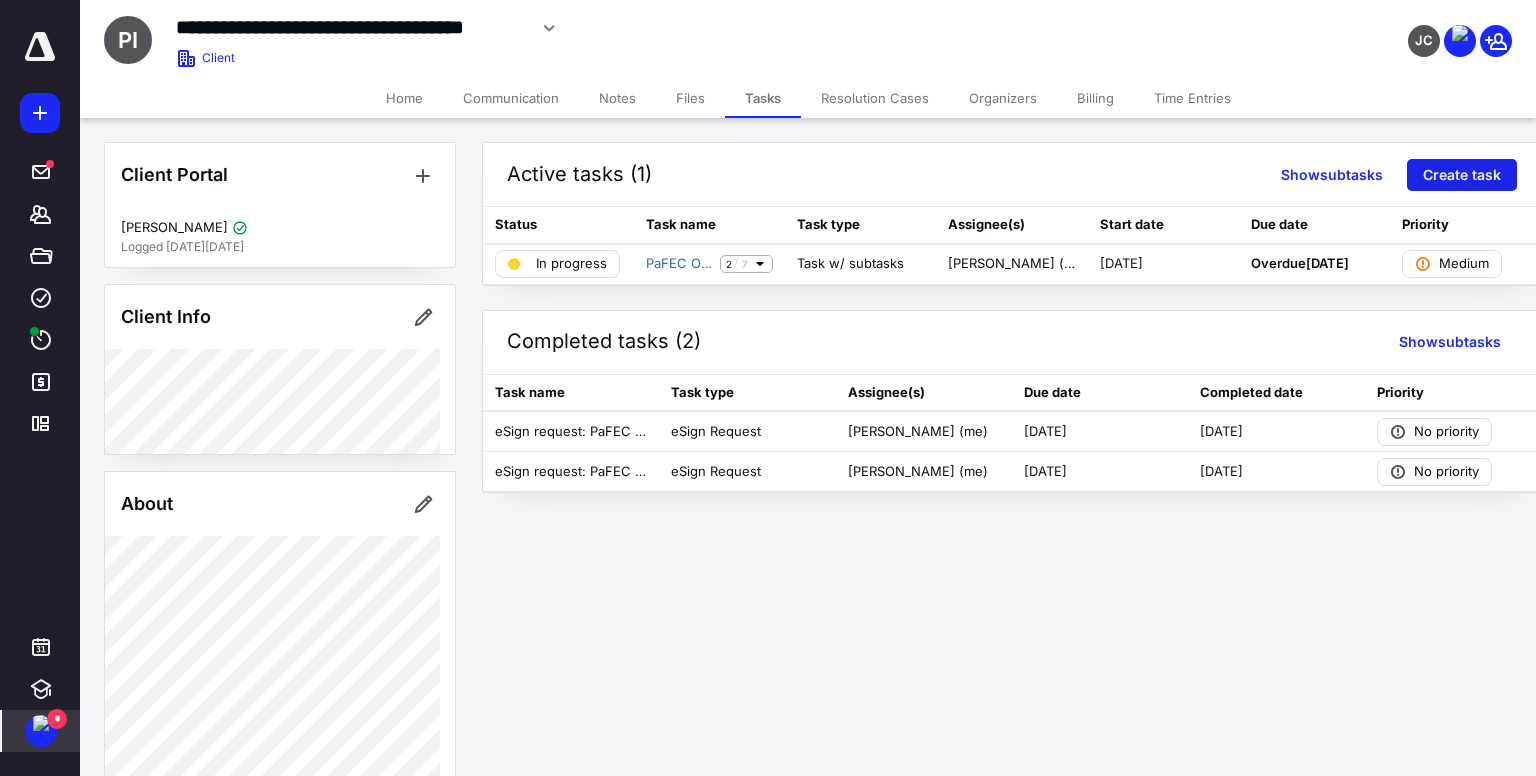 click on "Create task" at bounding box center (1462, 175) 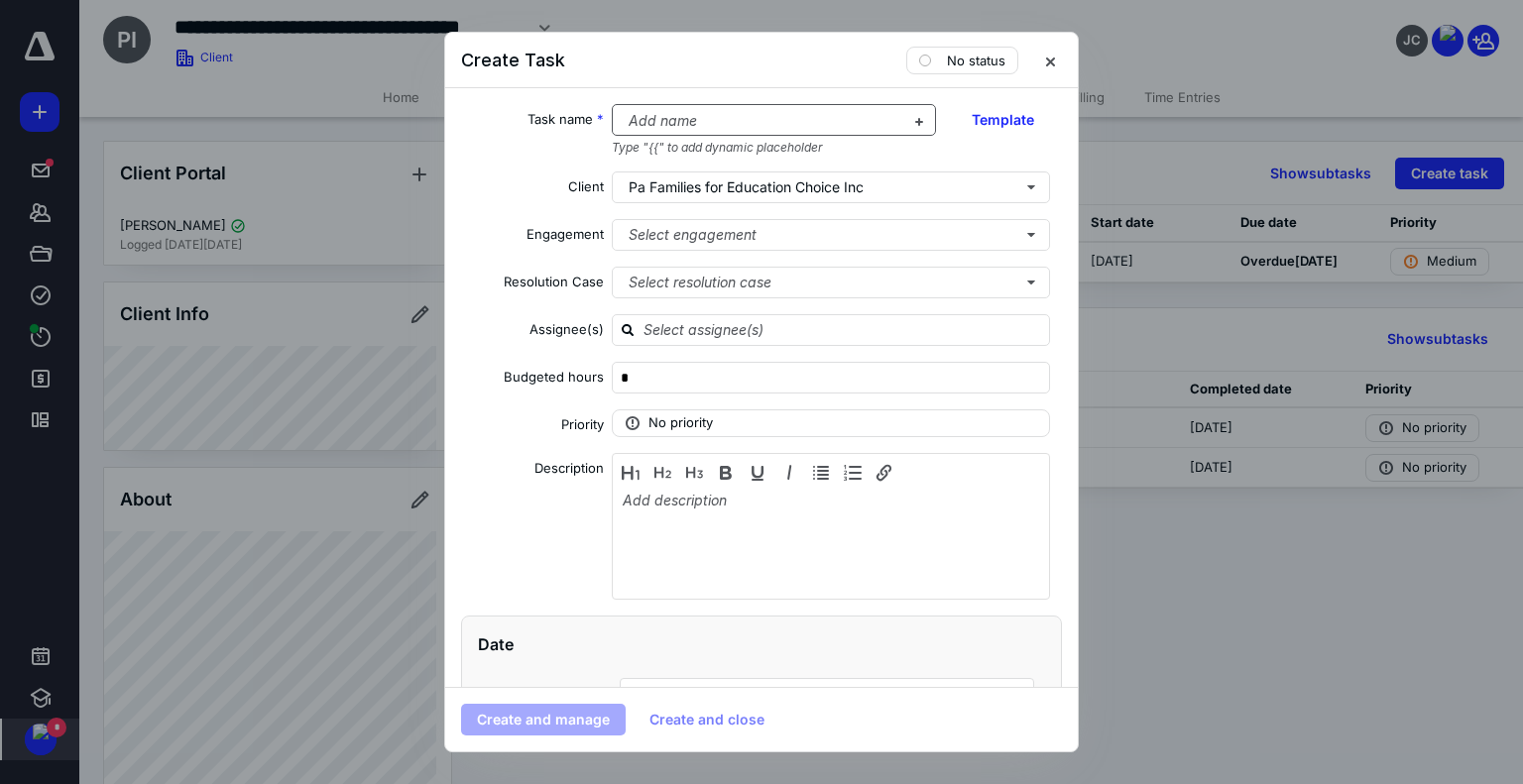click at bounding box center (762, 121) 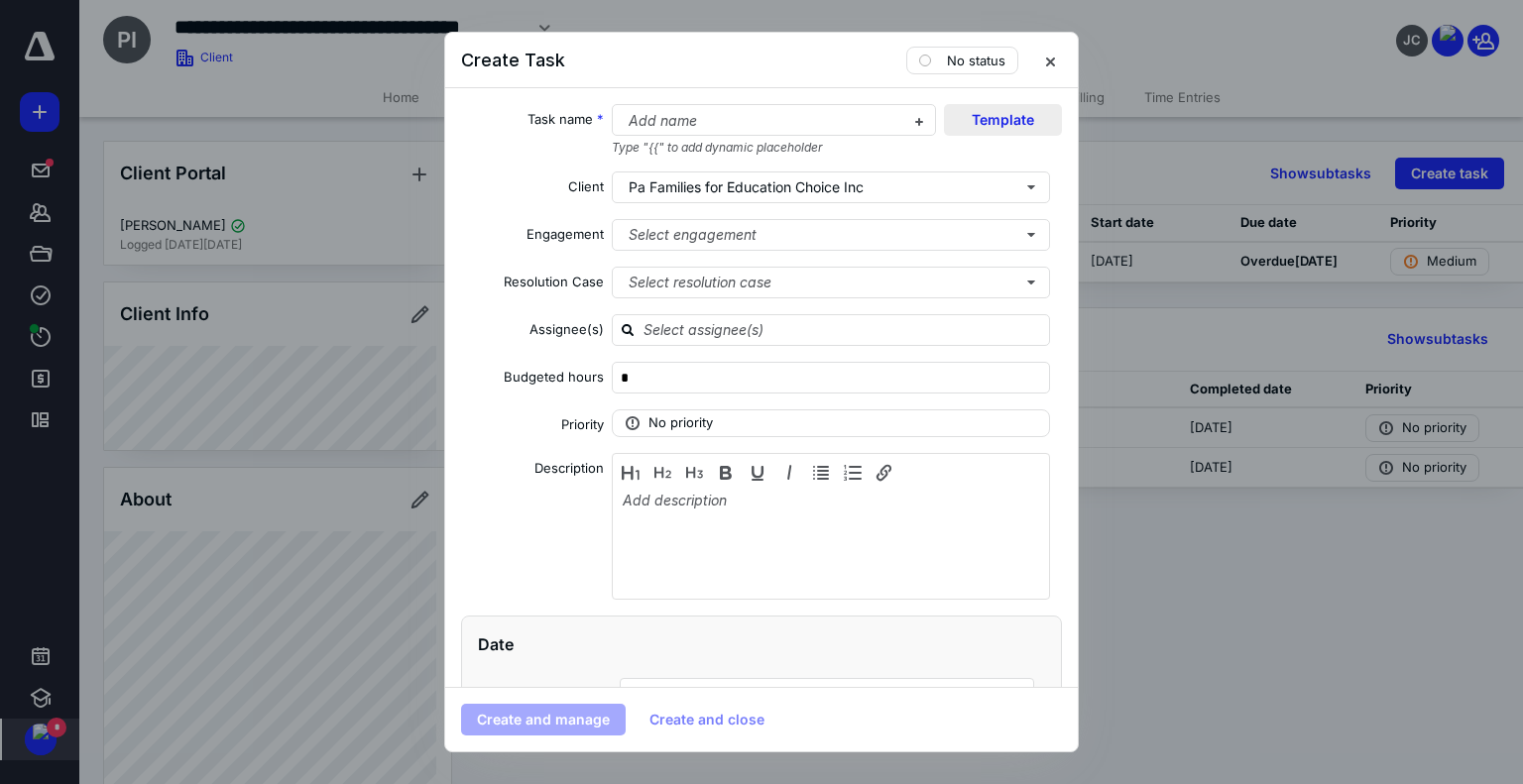 click on "Template" at bounding box center (1002, 120) 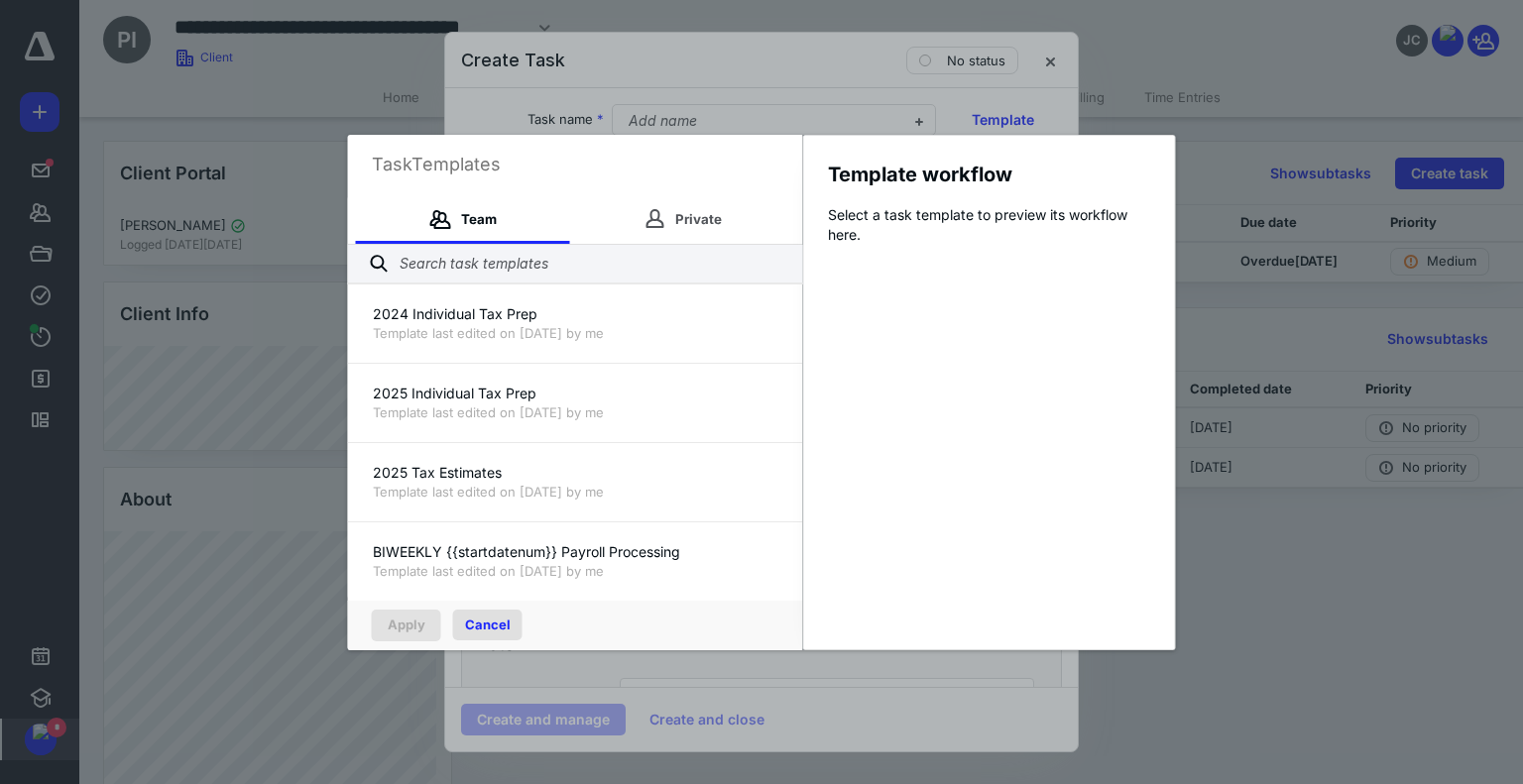 click on "Cancel" at bounding box center (488, 624) 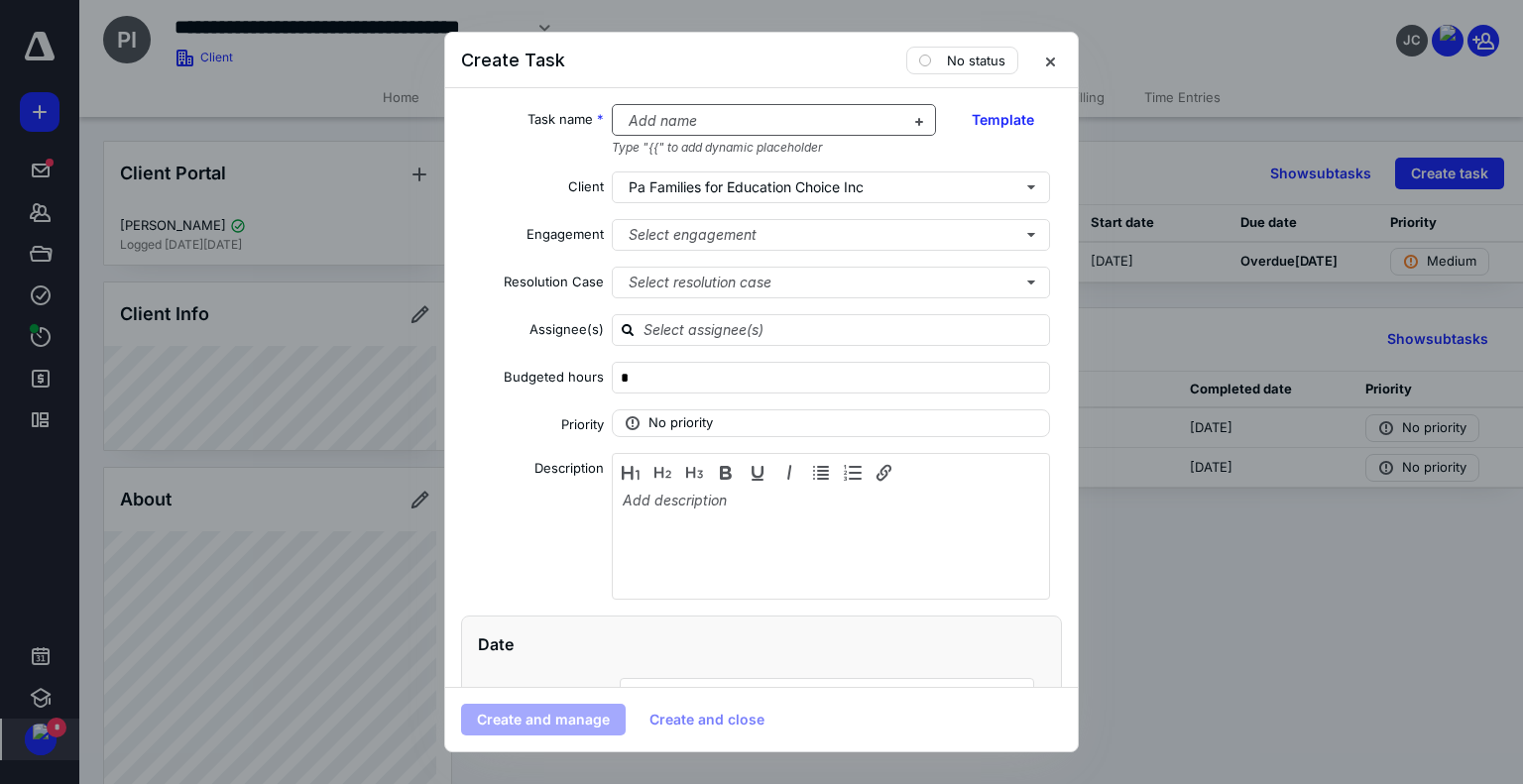 click at bounding box center [762, 121] 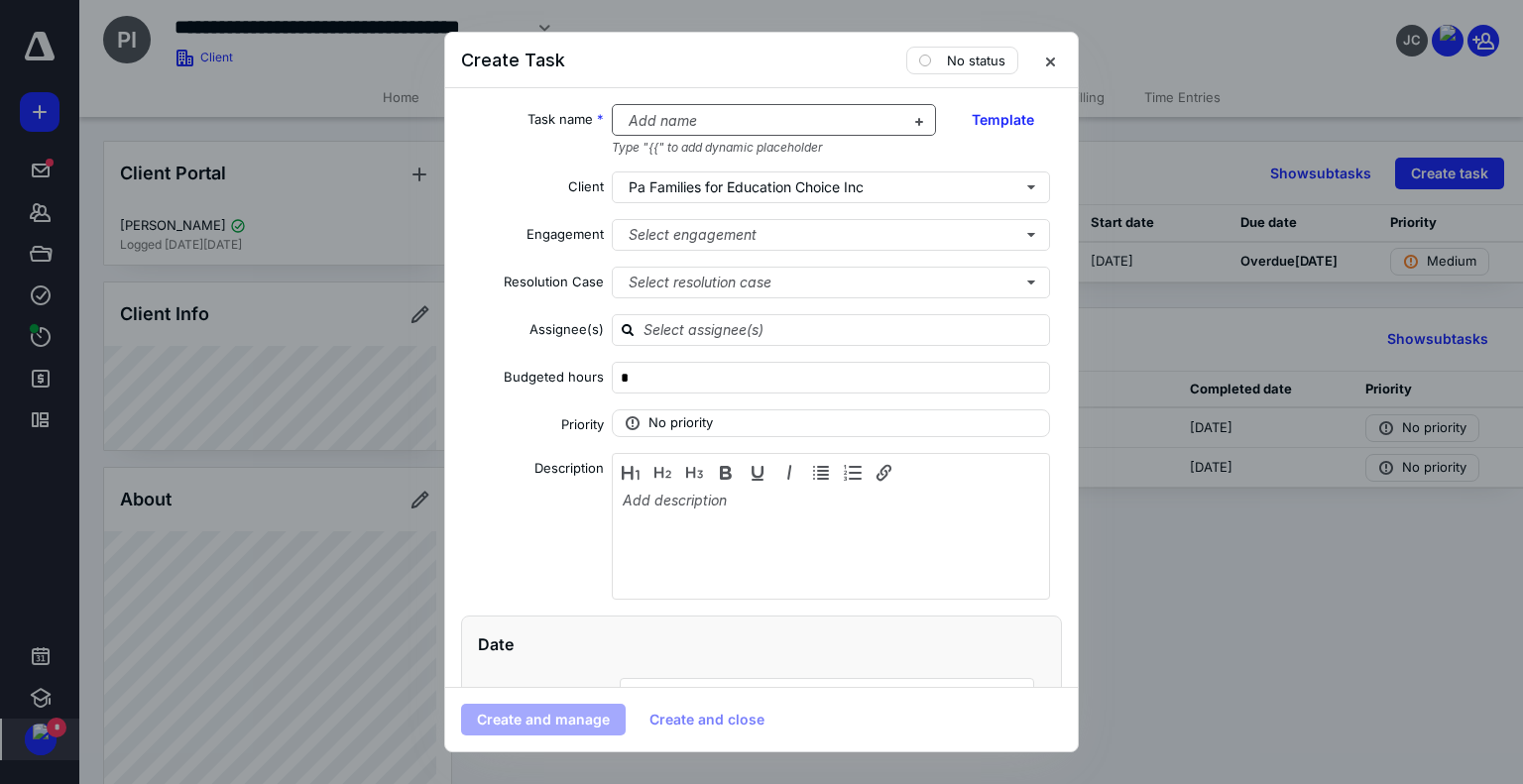 type 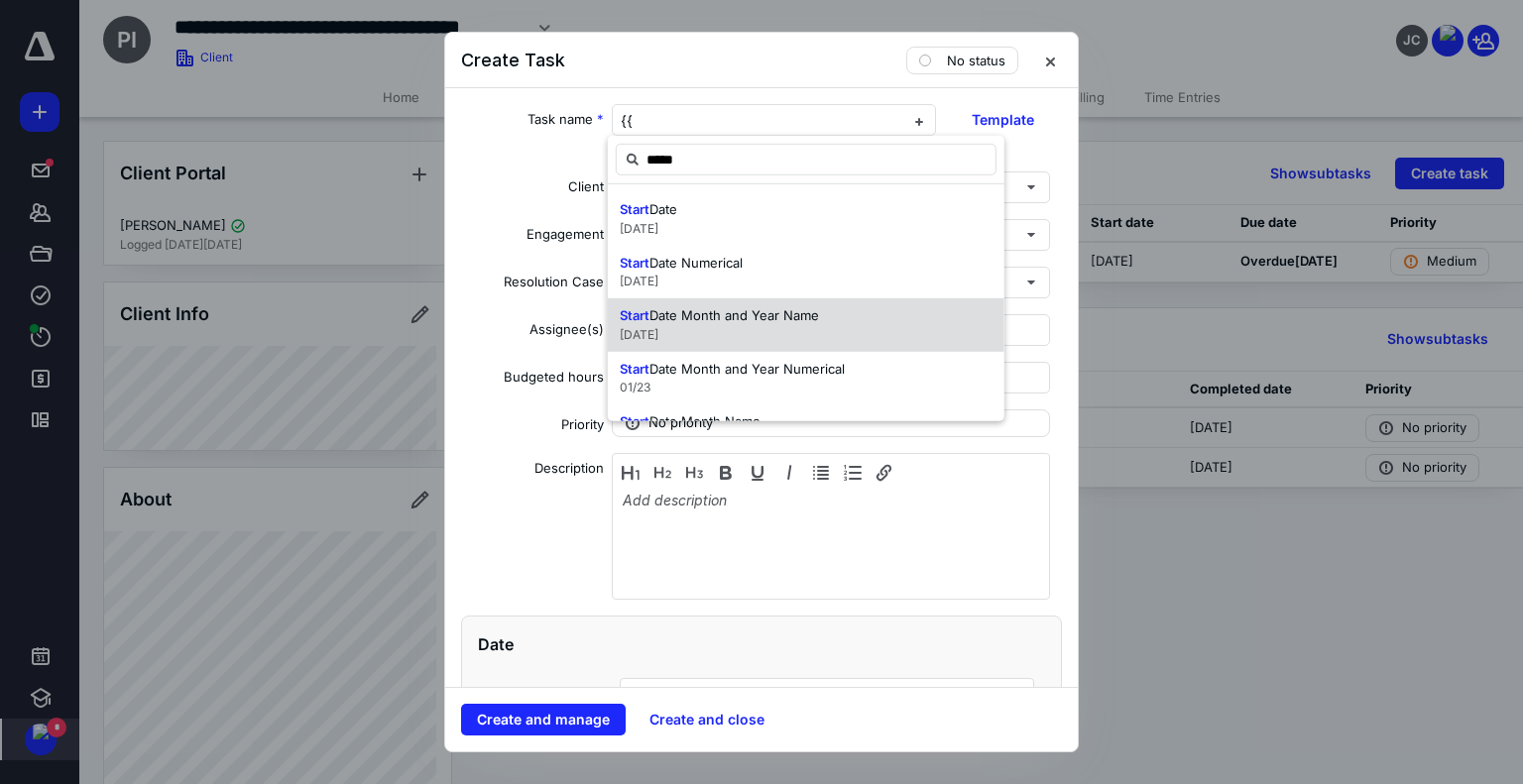 click on "Date Month and Year Name" at bounding box center [734, 315] 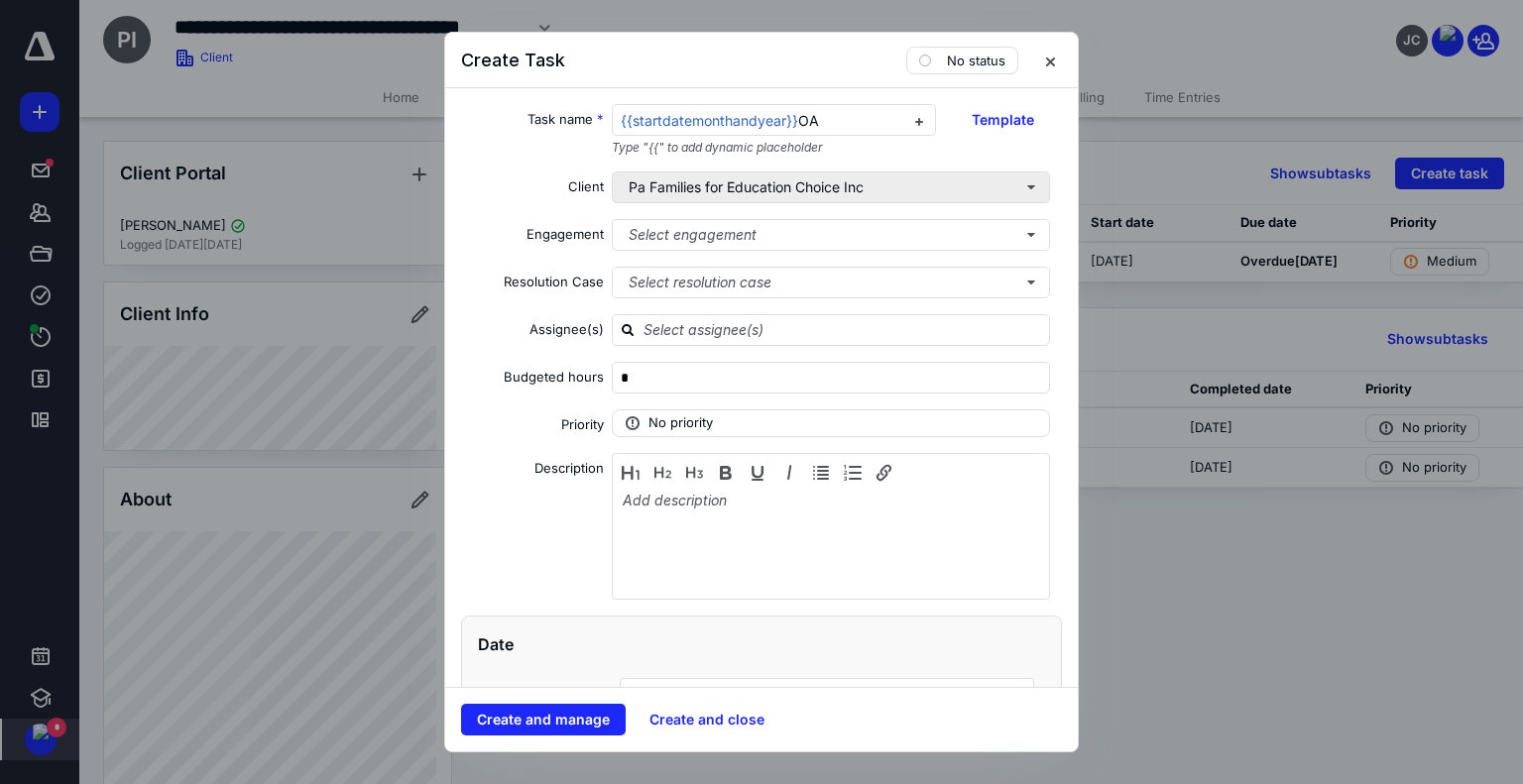 scroll, scrollTop: 99, scrollLeft: 0, axis: vertical 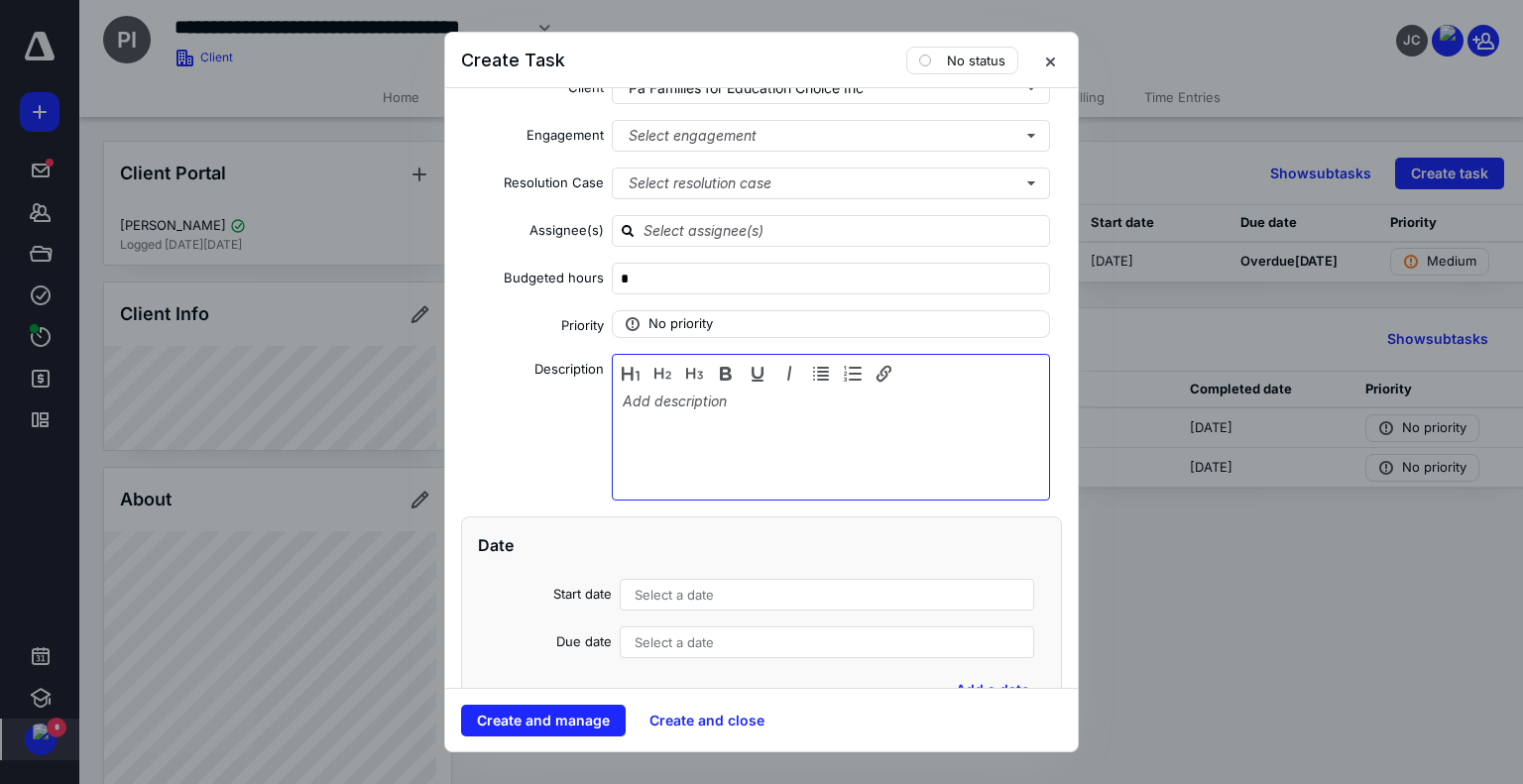 click at bounding box center (831, 442) 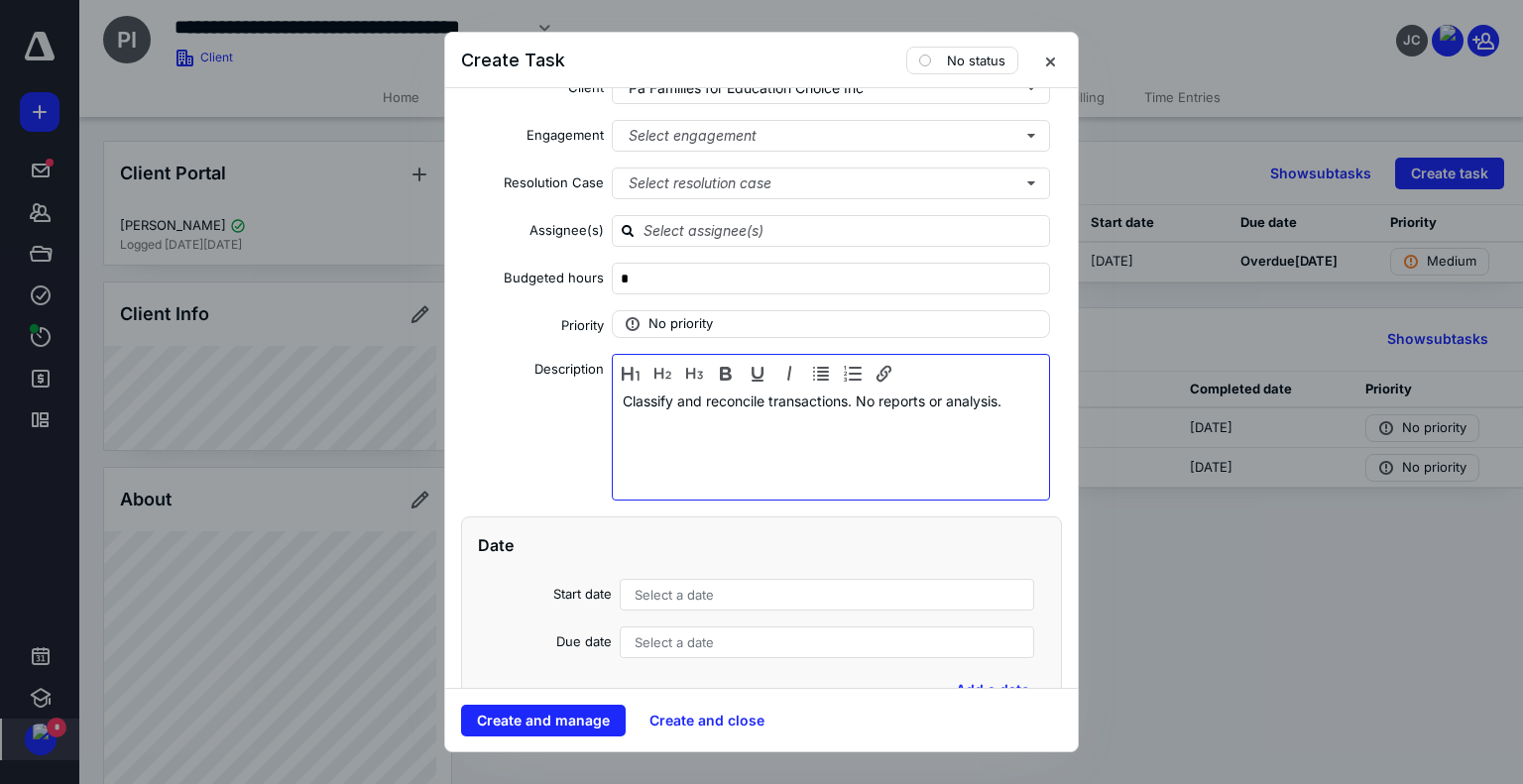 click on "Classify and reconcile transactions. No reports or analysis." at bounding box center [831, 442] 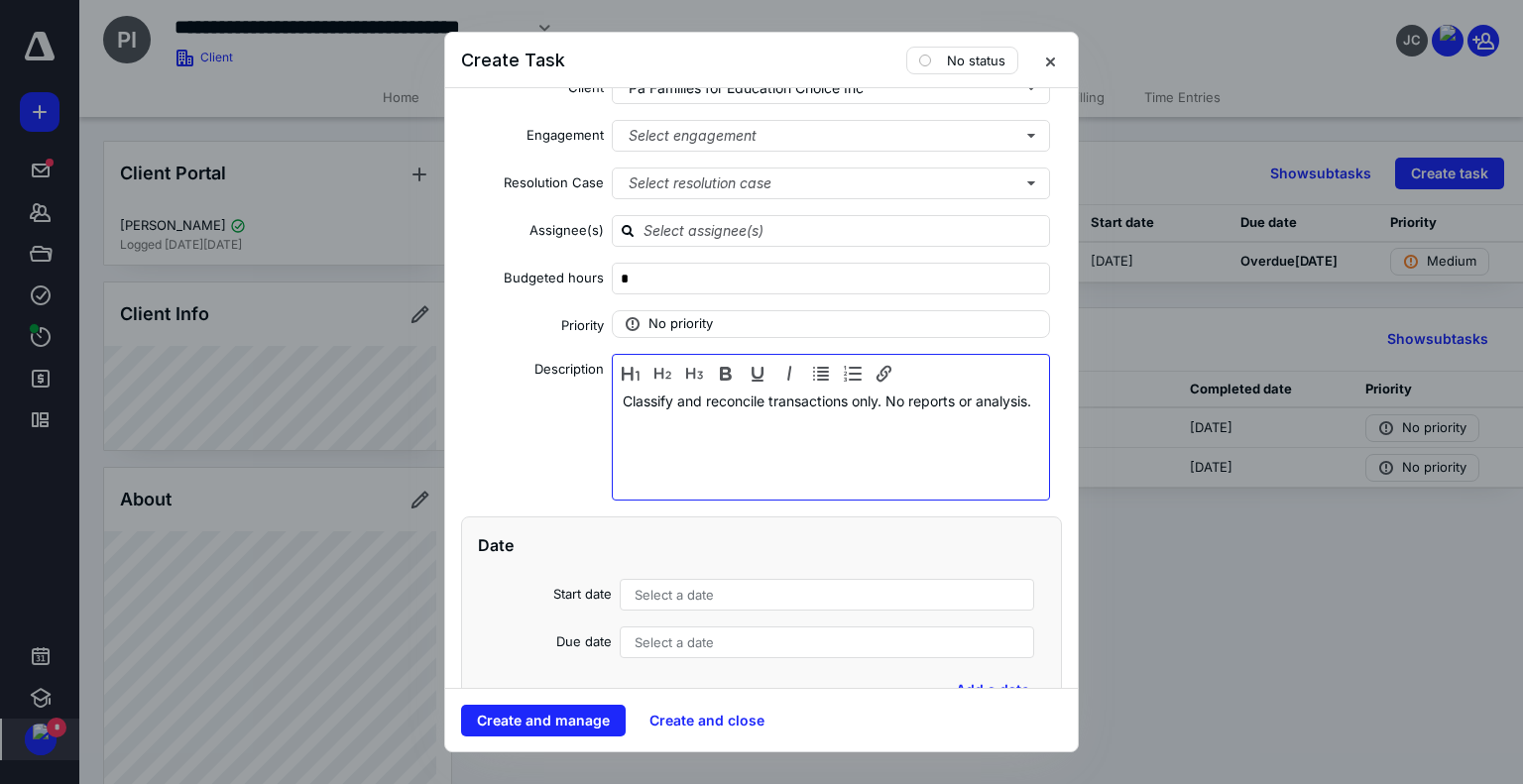 click on "Classify and reconcile transactions only. No reports or analysis." at bounding box center (831, 442) 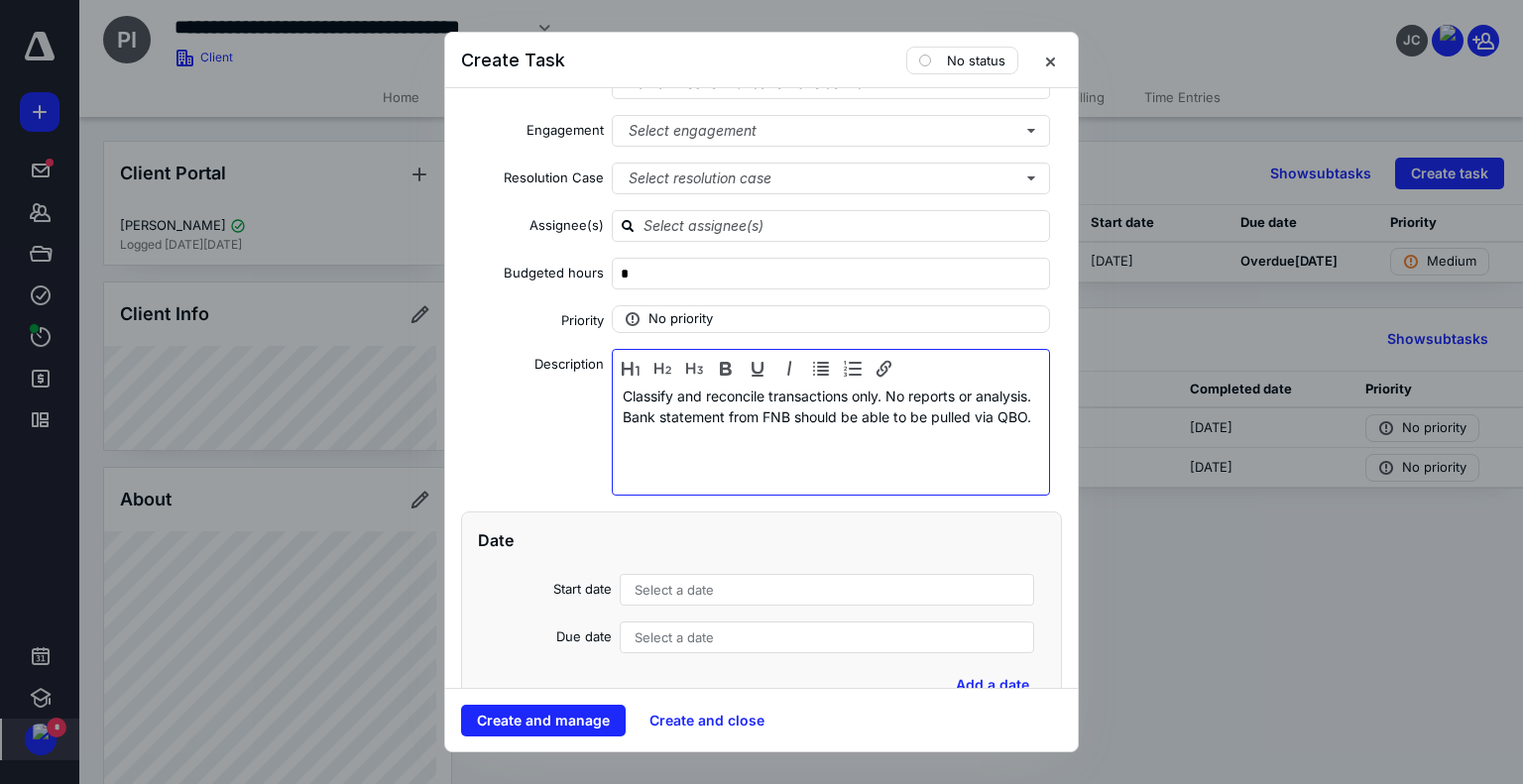 scroll, scrollTop: 198, scrollLeft: 0, axis: vertical 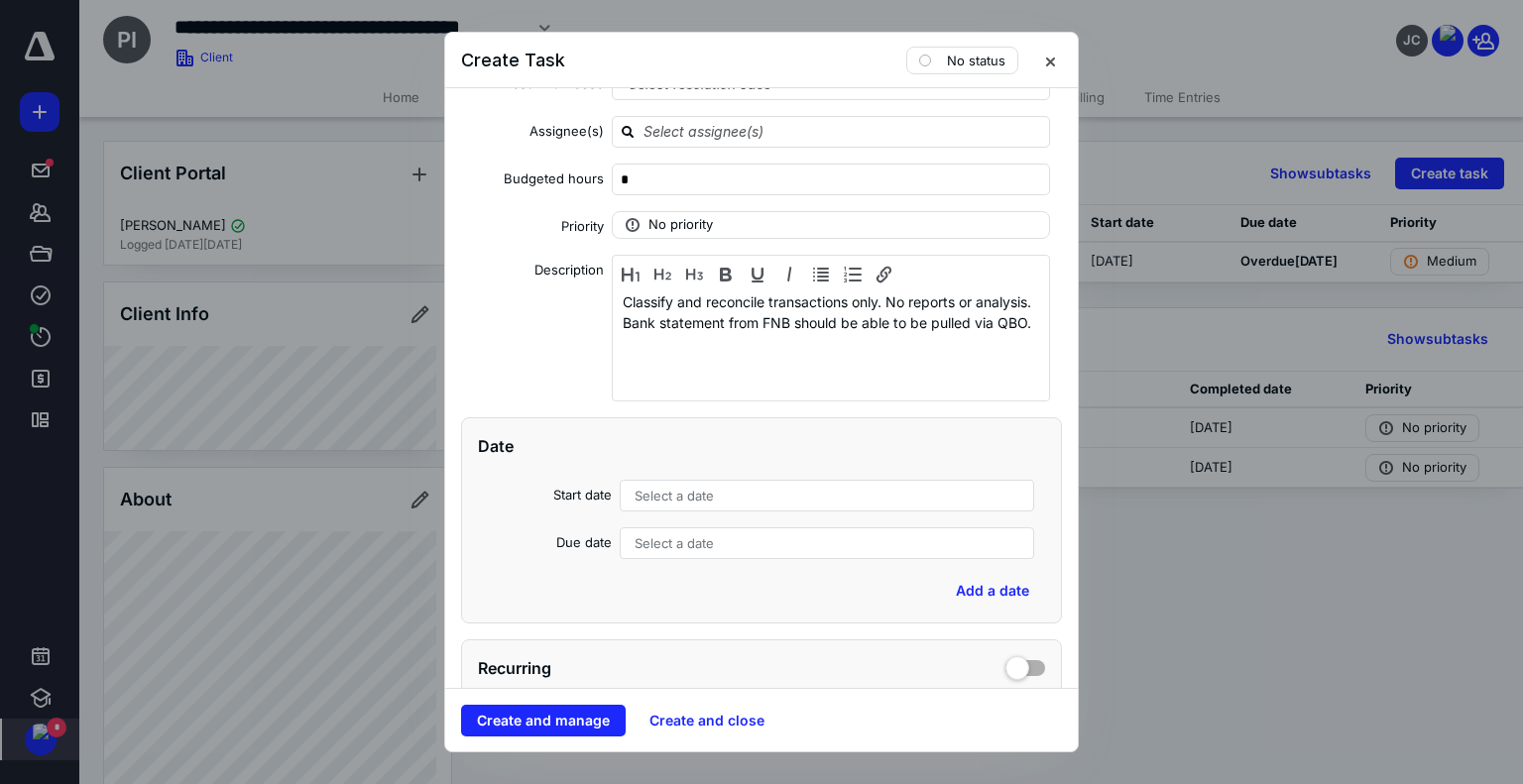 click on "Select a date" at bounding box center [827, 496] 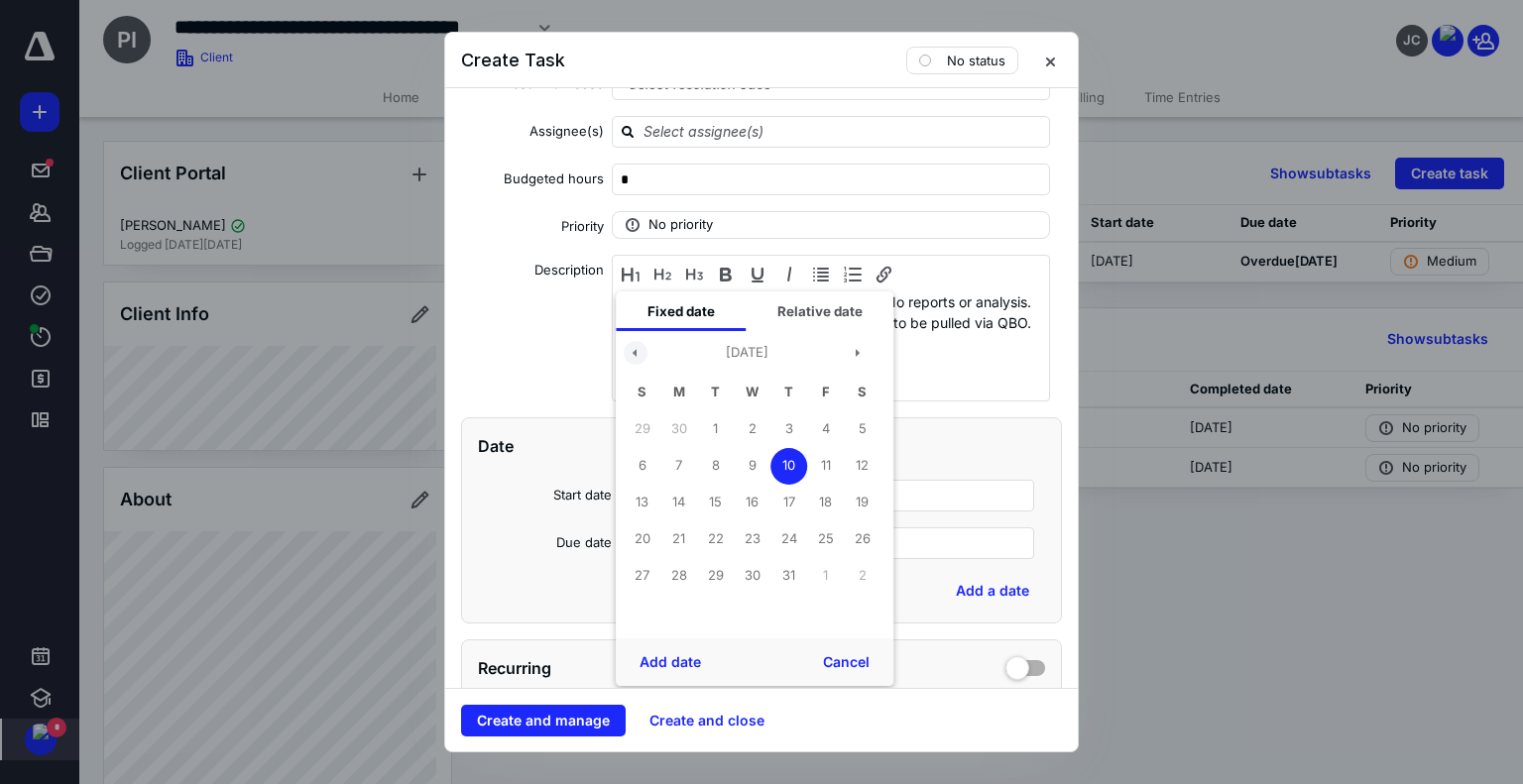 click at bounding box center (636, 353) 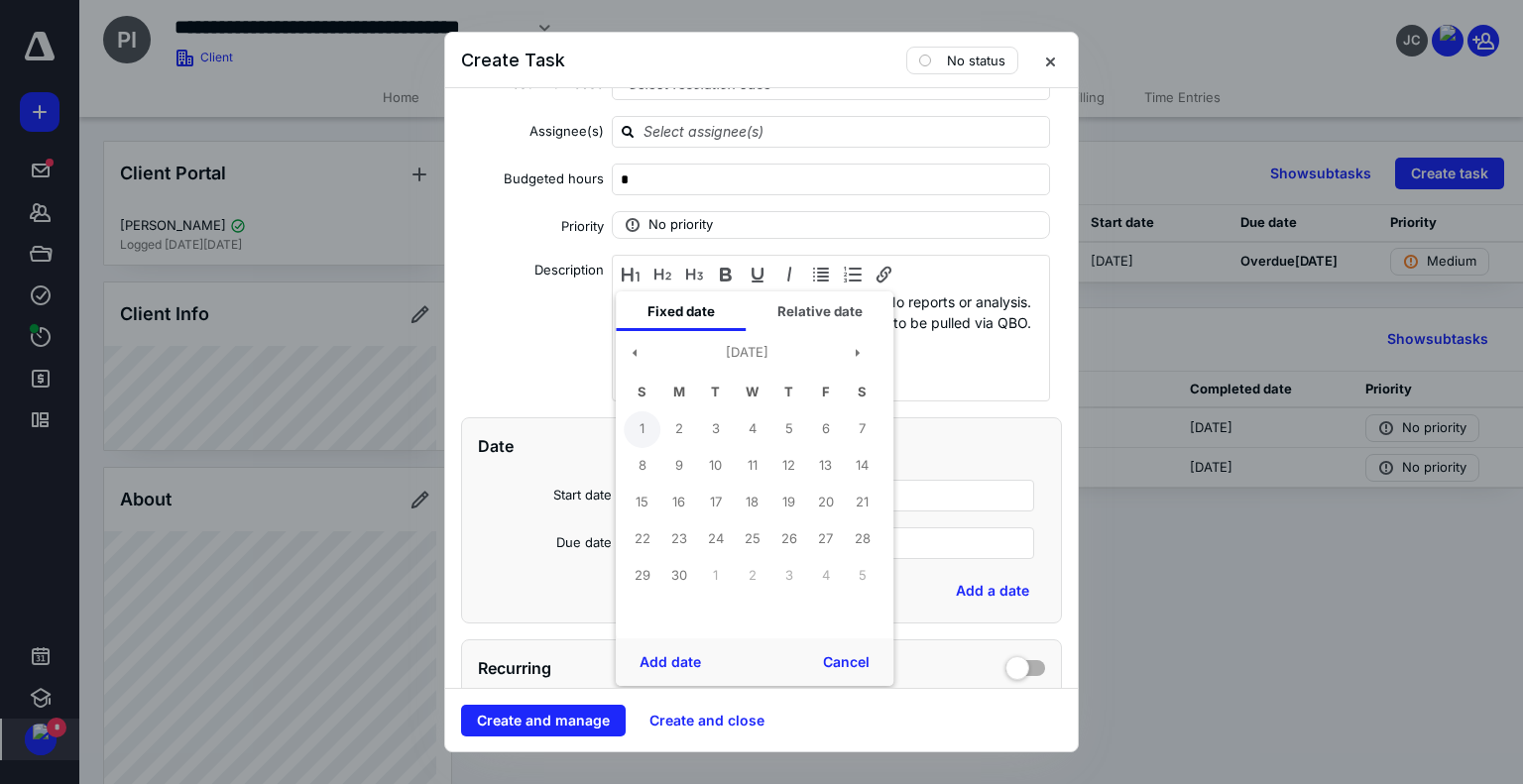click on "1" at bounding box center [642, 429] 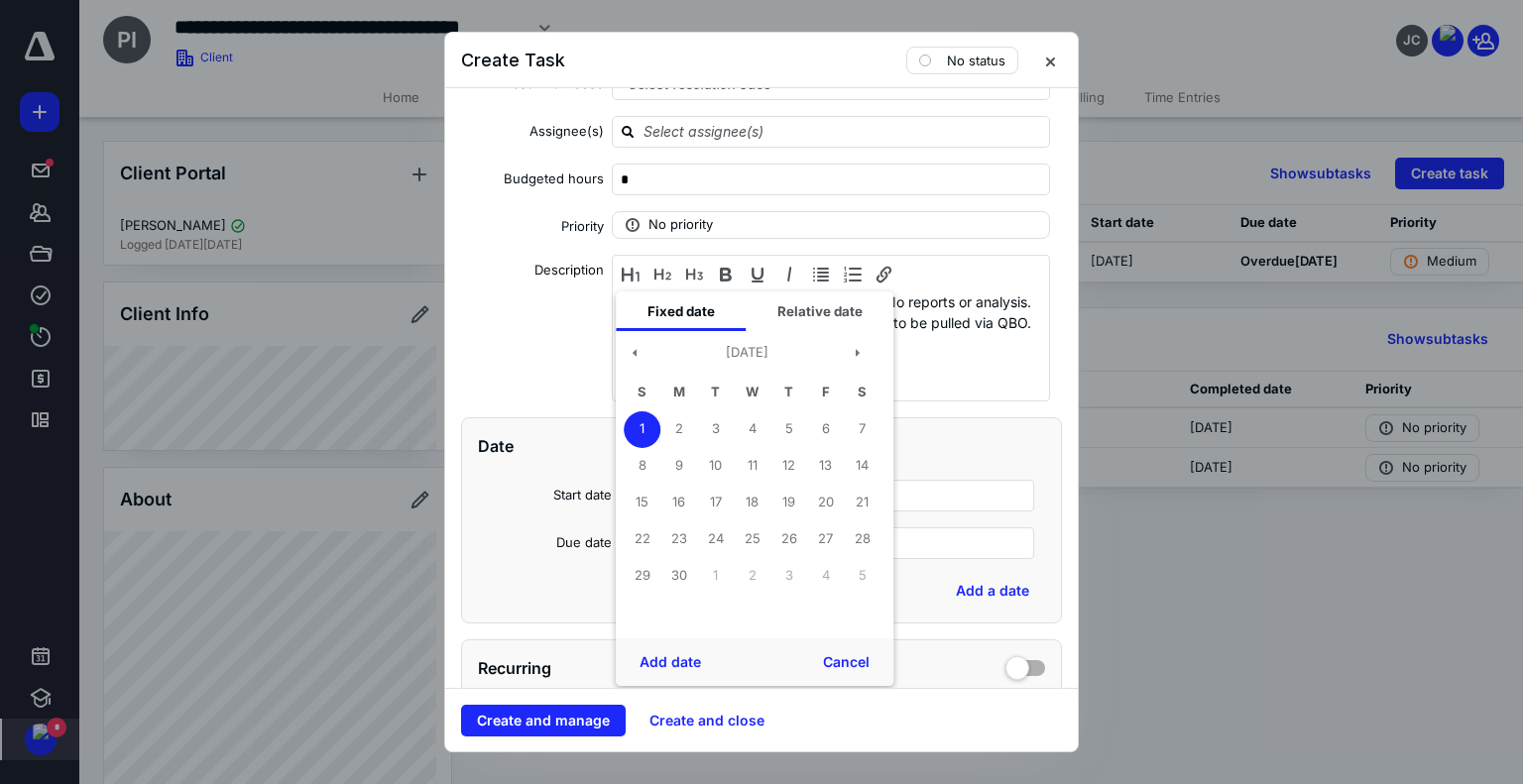 click on "Add date Cancel" at bounding box center (755, 662) 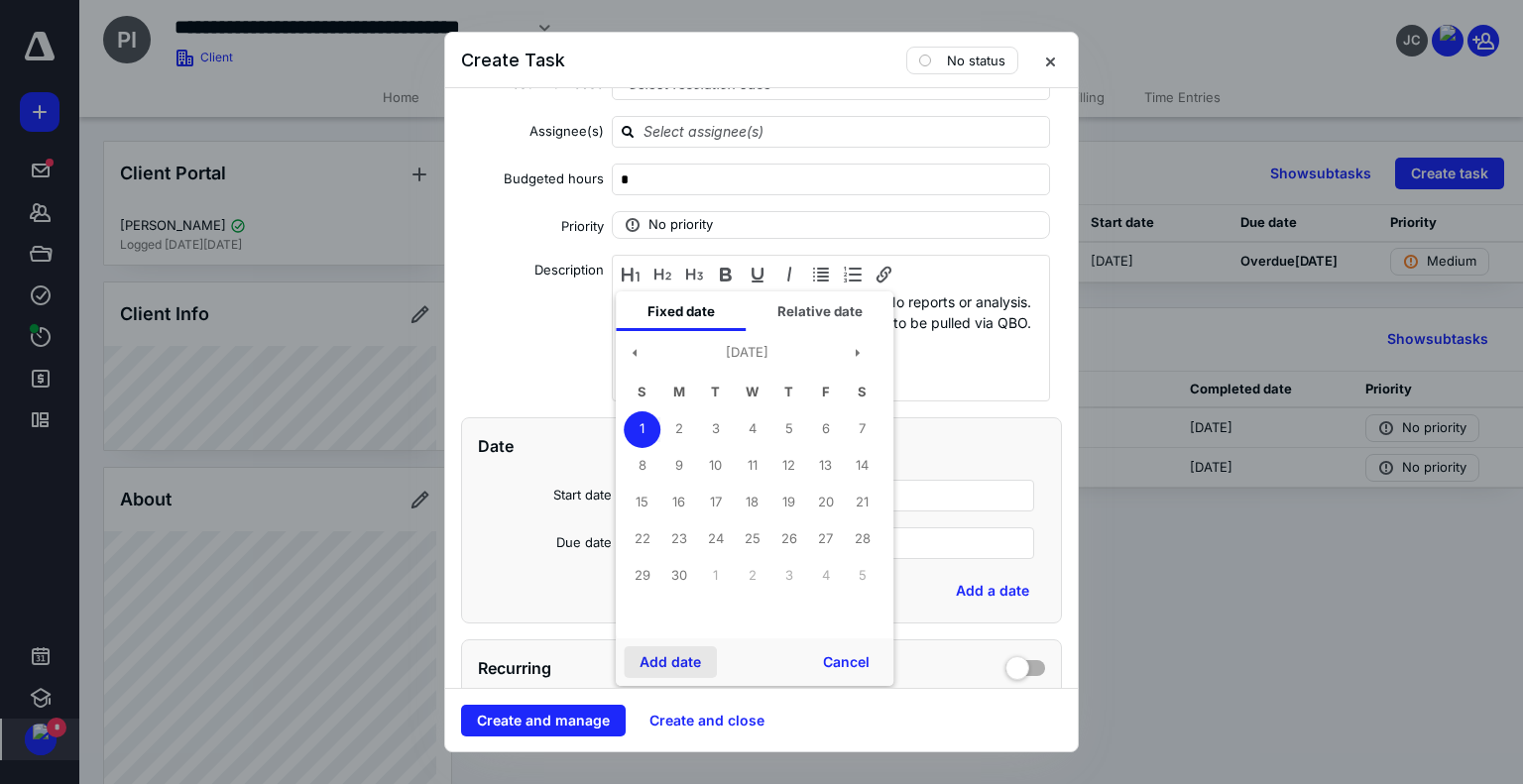 click on "Add date" at bounding box center (670, 662) 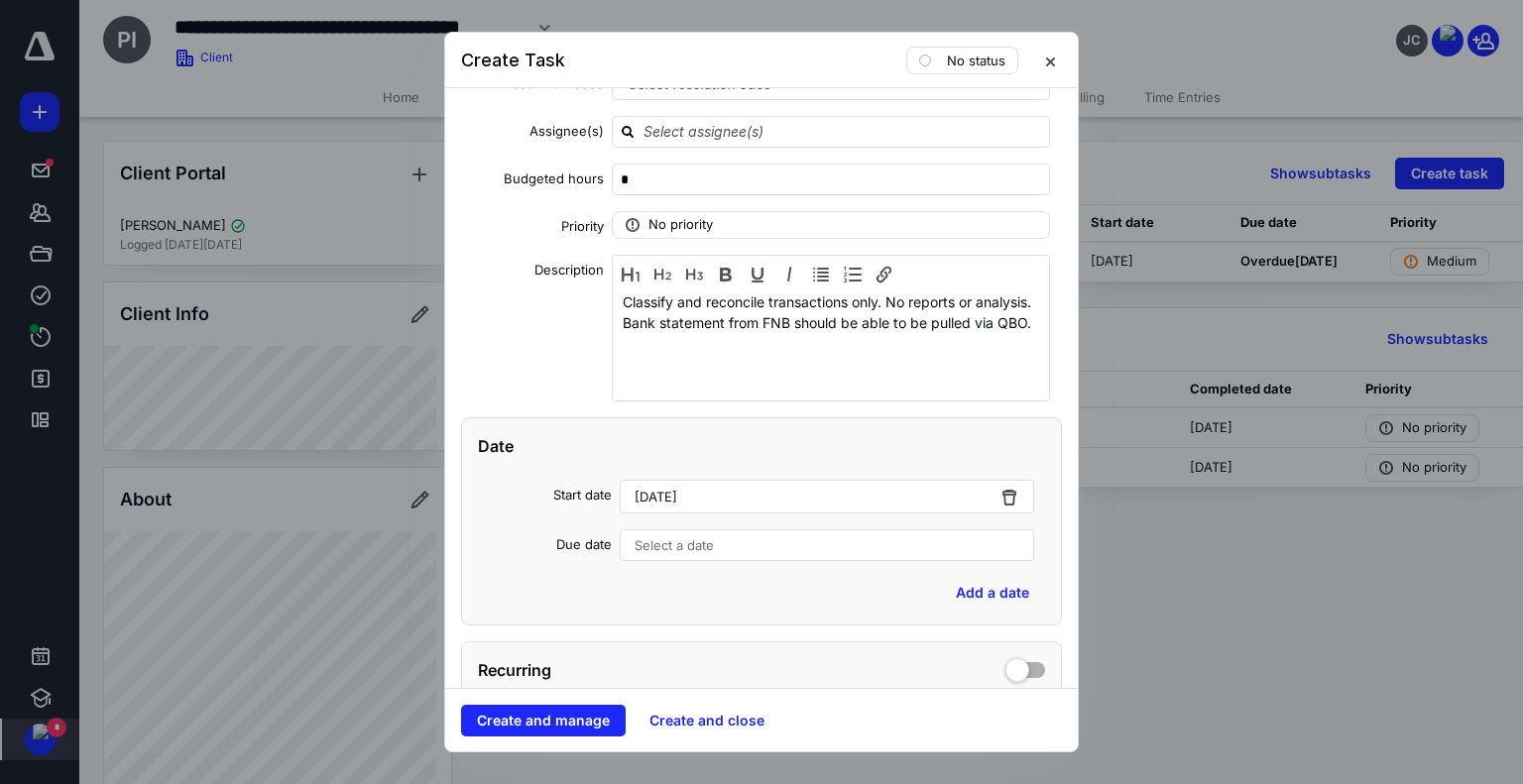 click on "Select a date" at bounding box center (827, 545) 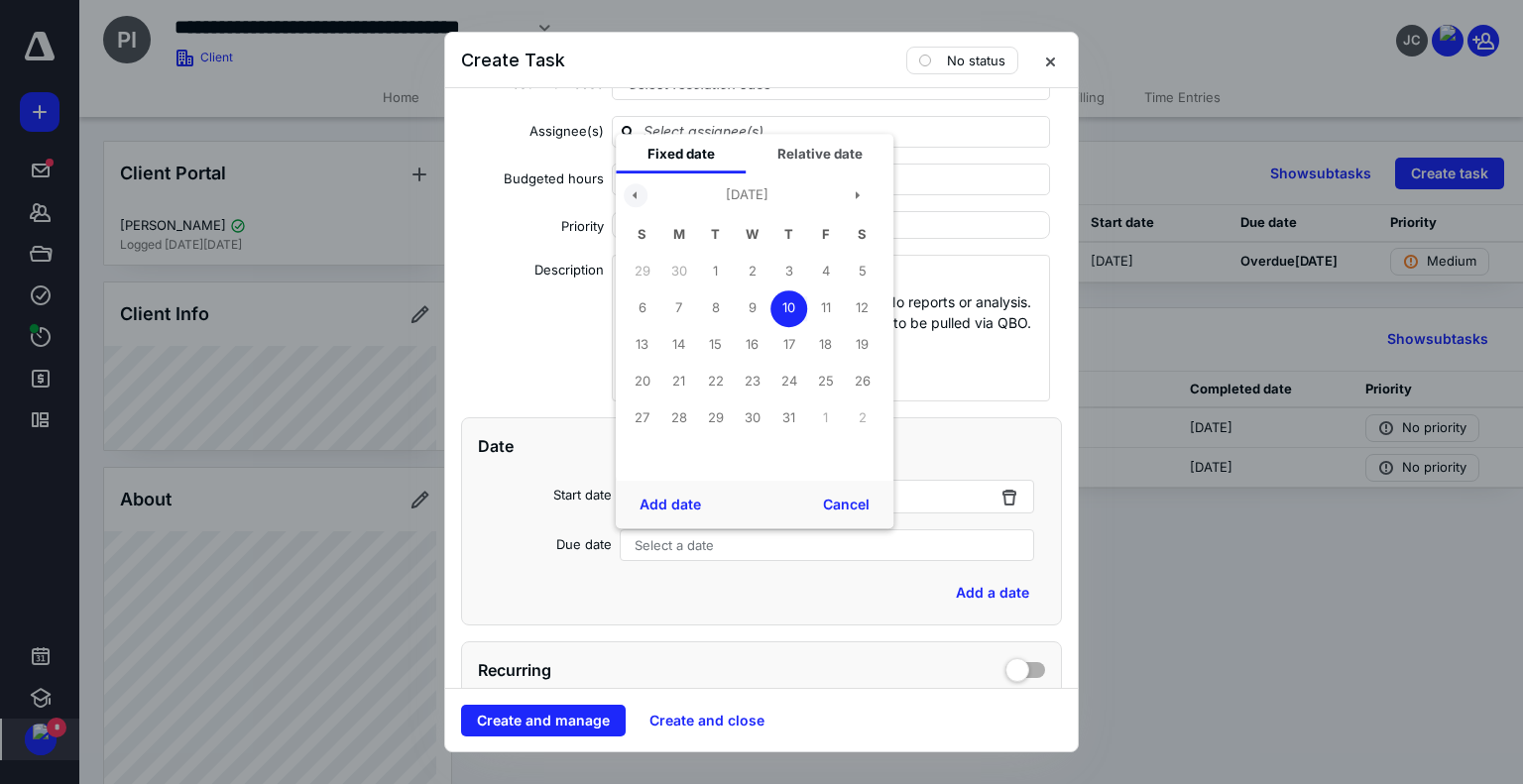 click at bounding box center (636, 195) 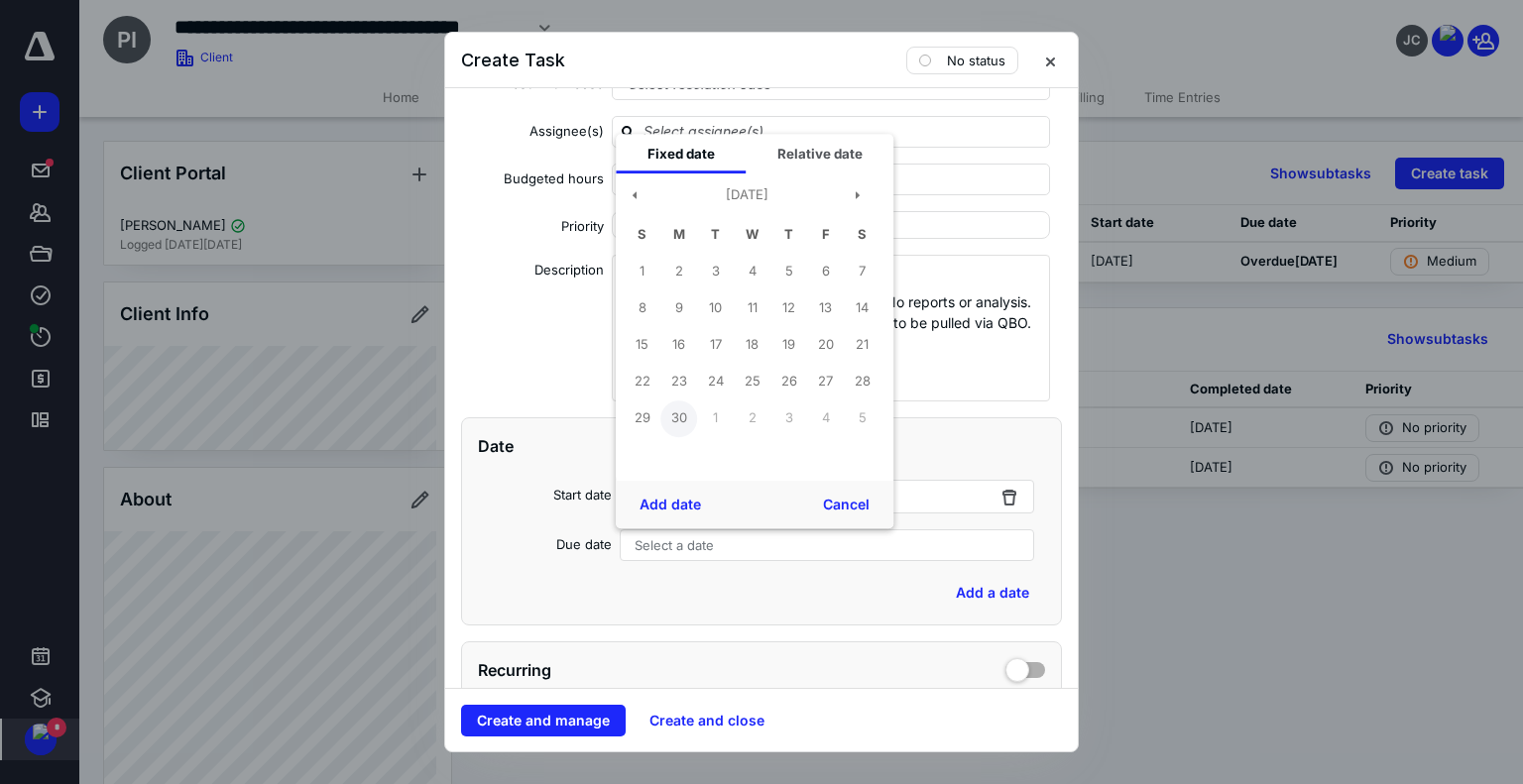 click on "30" at bounding box center [678, 418] 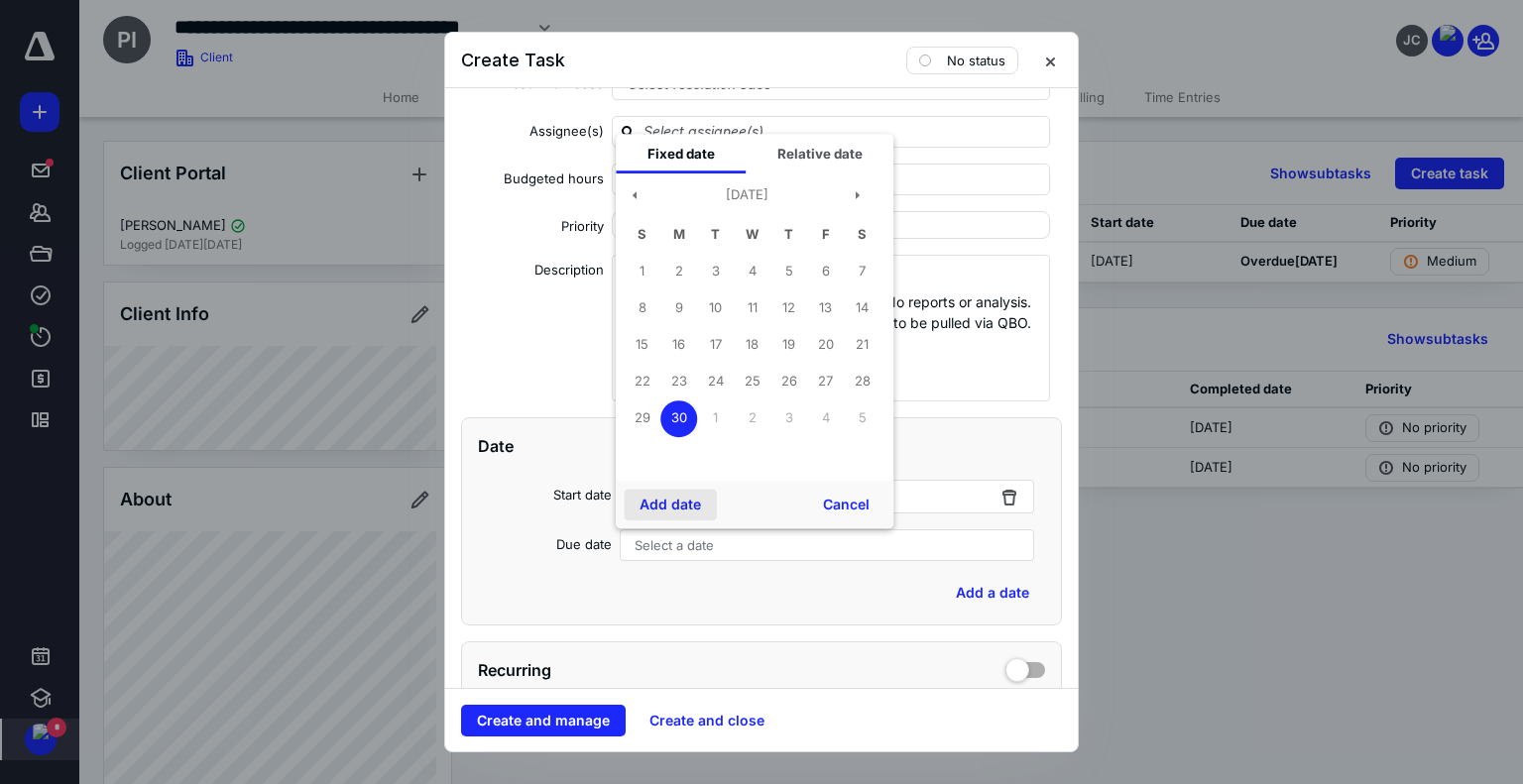 drag, startPoint x: 673, startPoint y: 495, endPoint x: 674, endPoint y: 505, distance: 10.049876 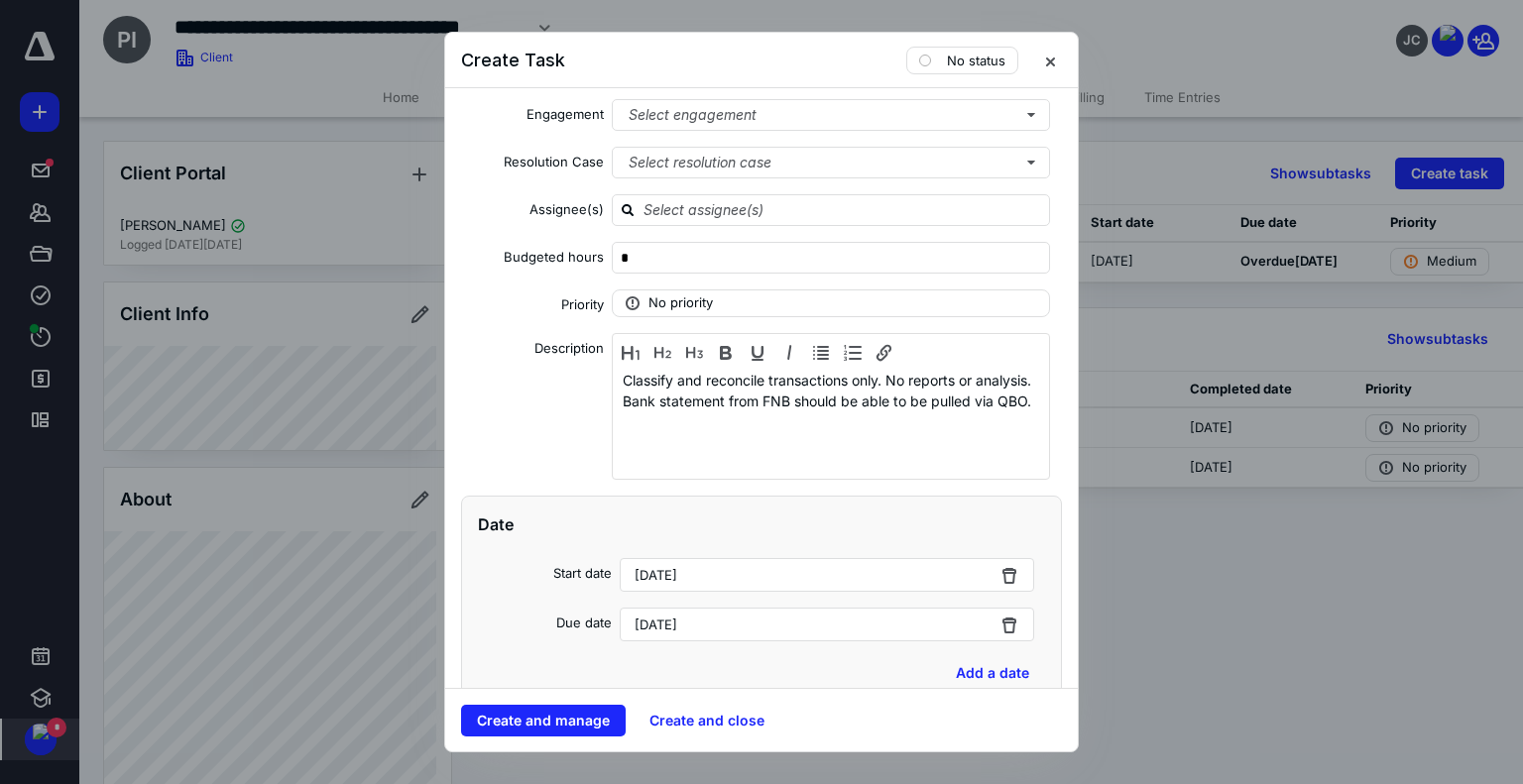 scroll, scrollTop: 0, scrollLeft: 0, axis: both 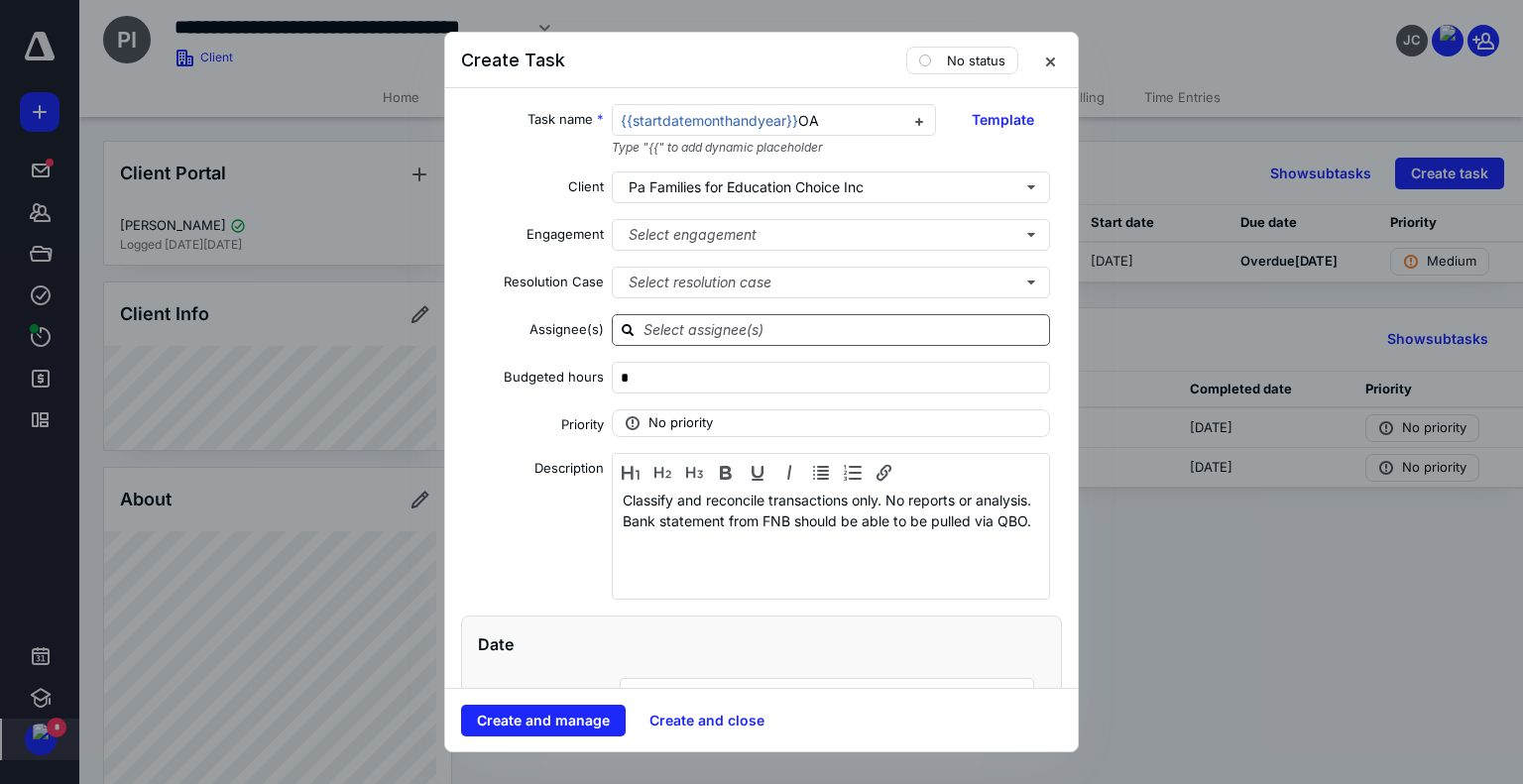 click at bounding box center (843, 329) 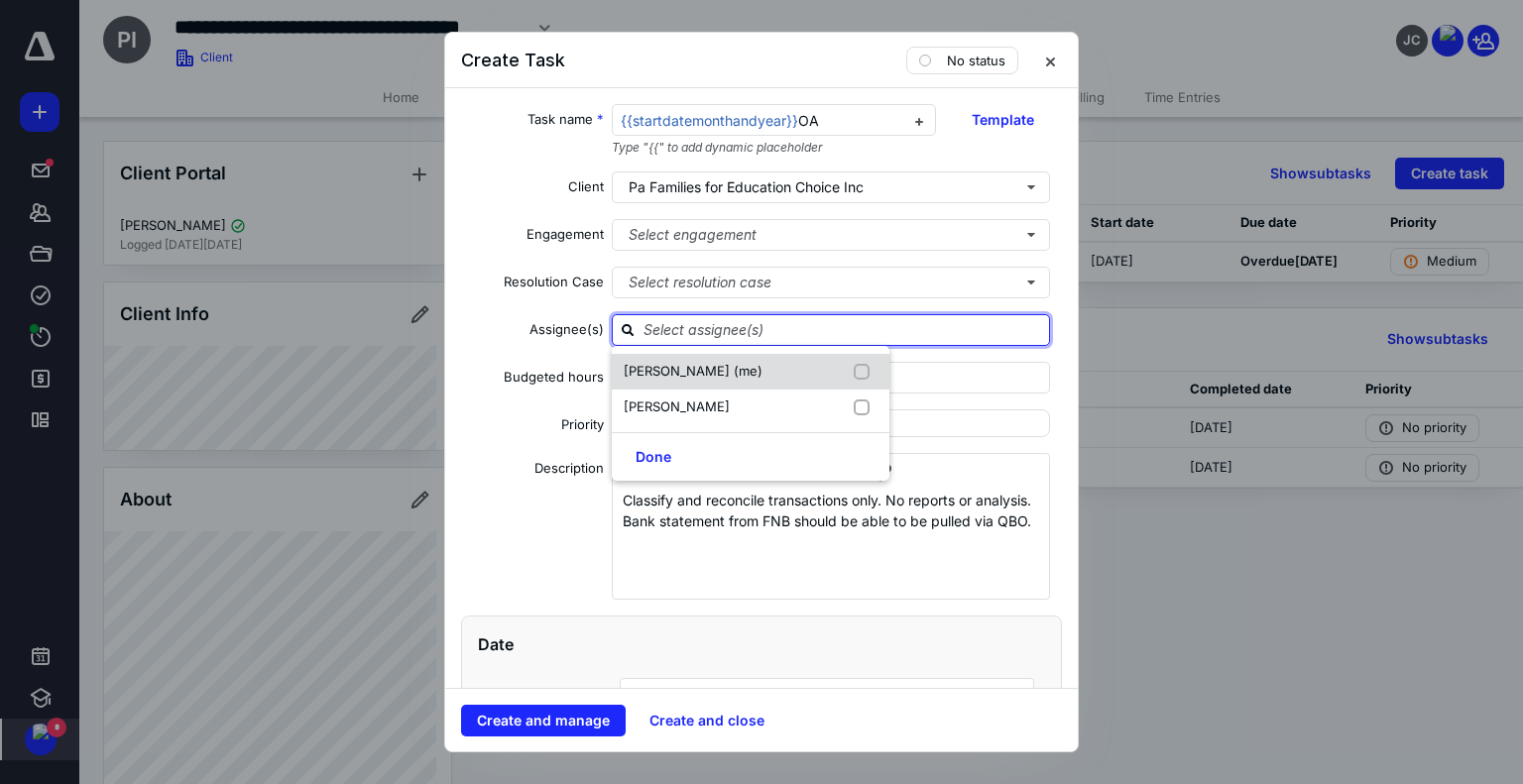 click on "[PERSON_NAME] (me)" at bounding box center (697, 372) 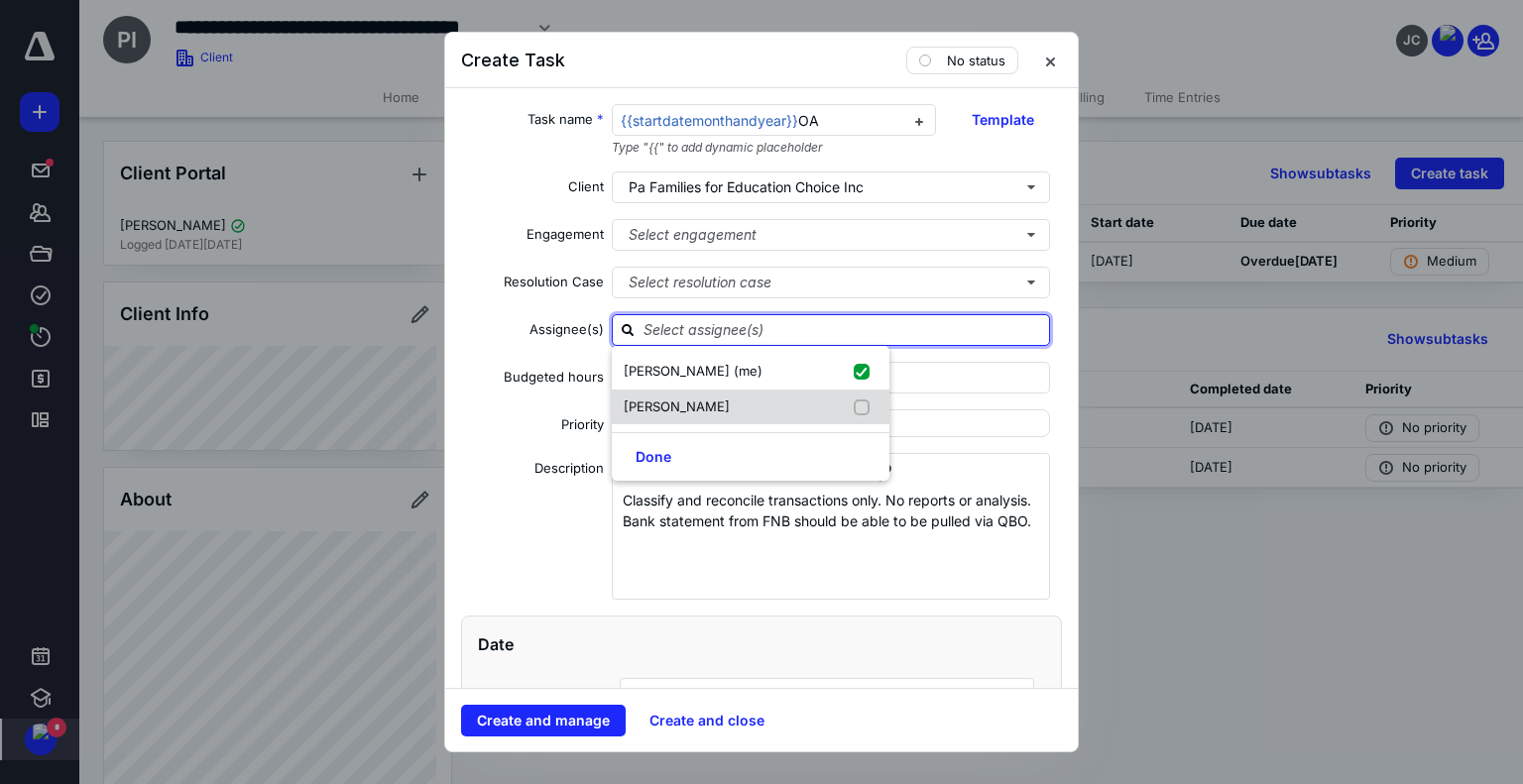 checkbox on "true" 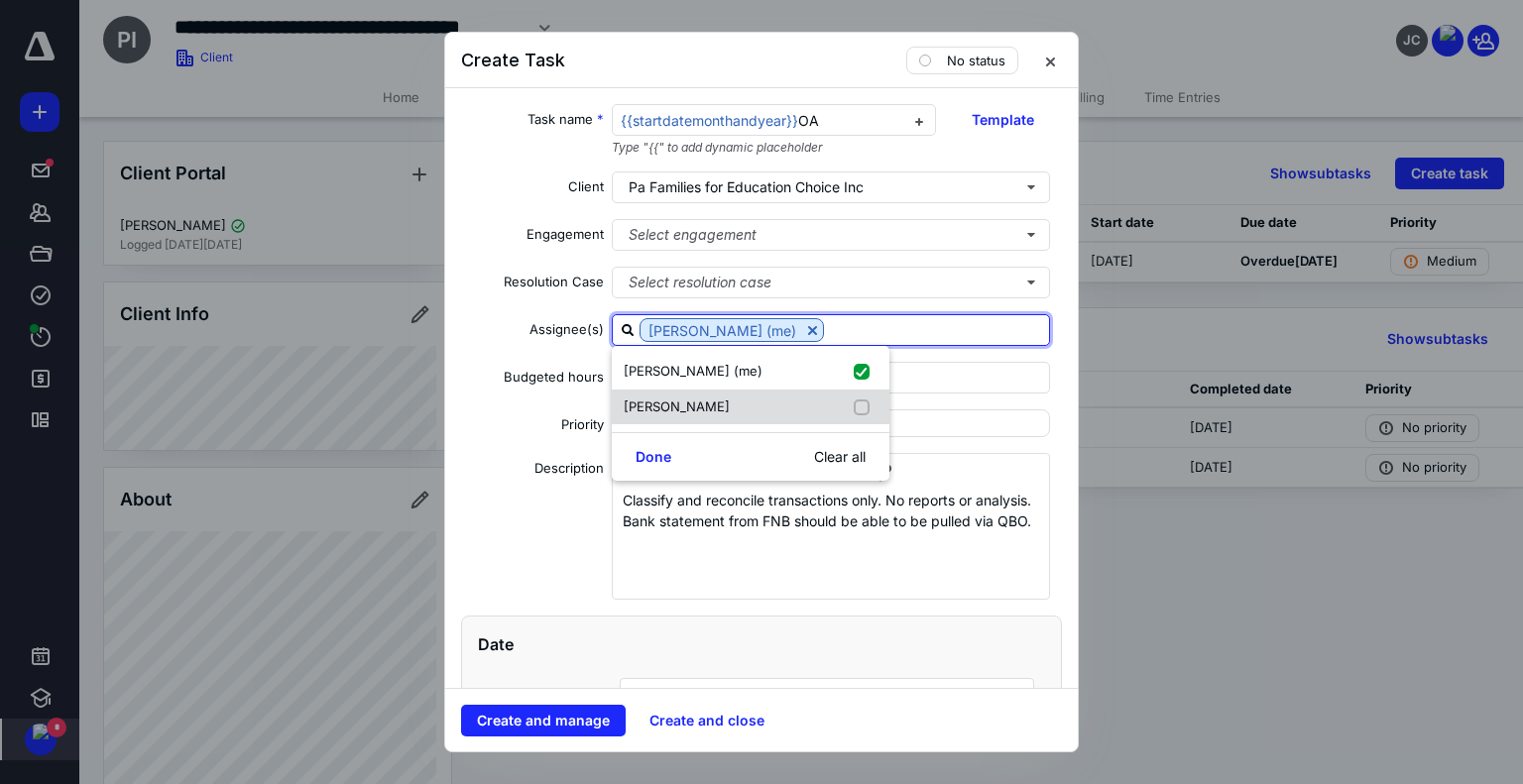 click on "[PERSON_NAME]" at bounding box center [751, 407] 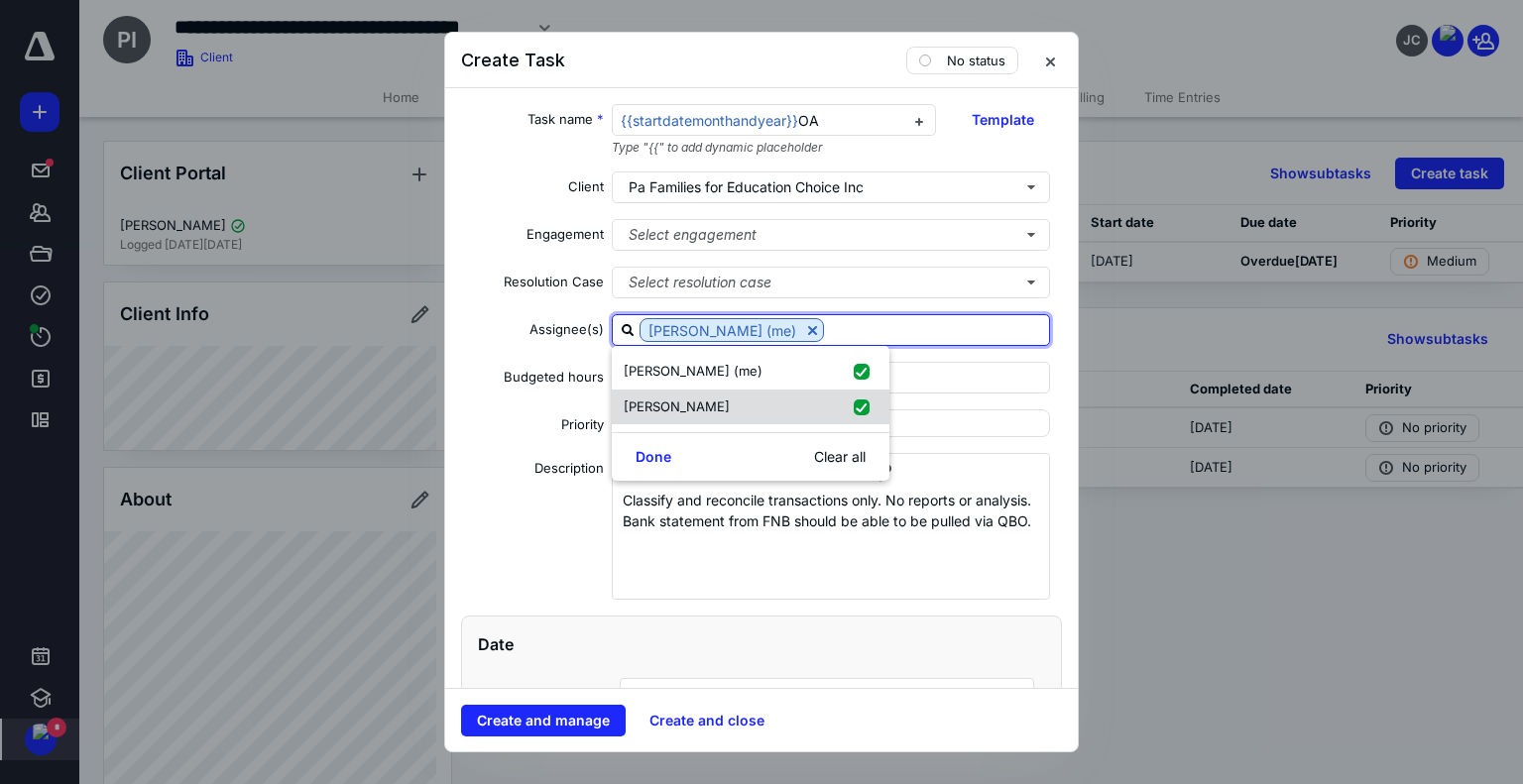 checkbox on "true" 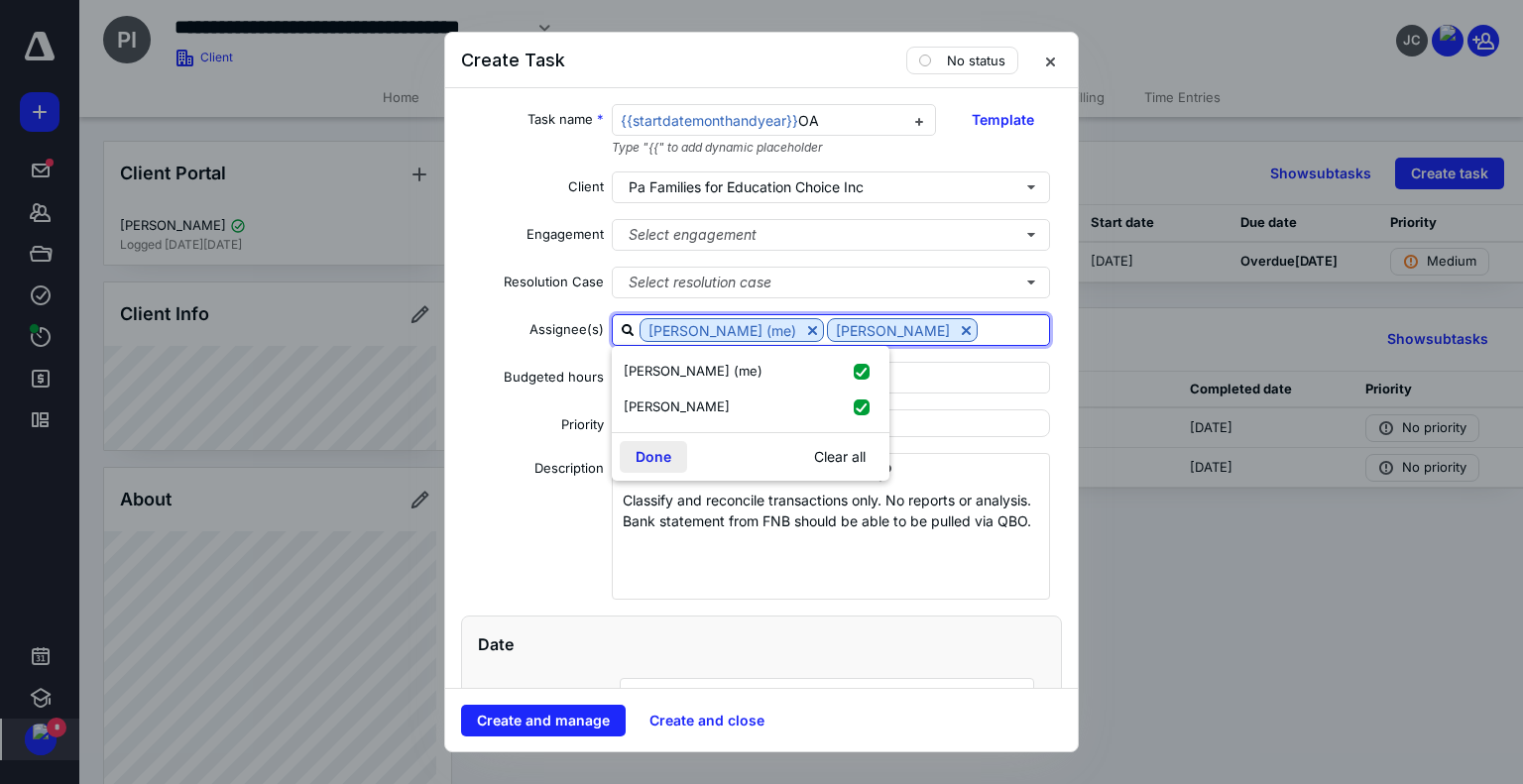 click on "Done" at bounding box center [653, 457] 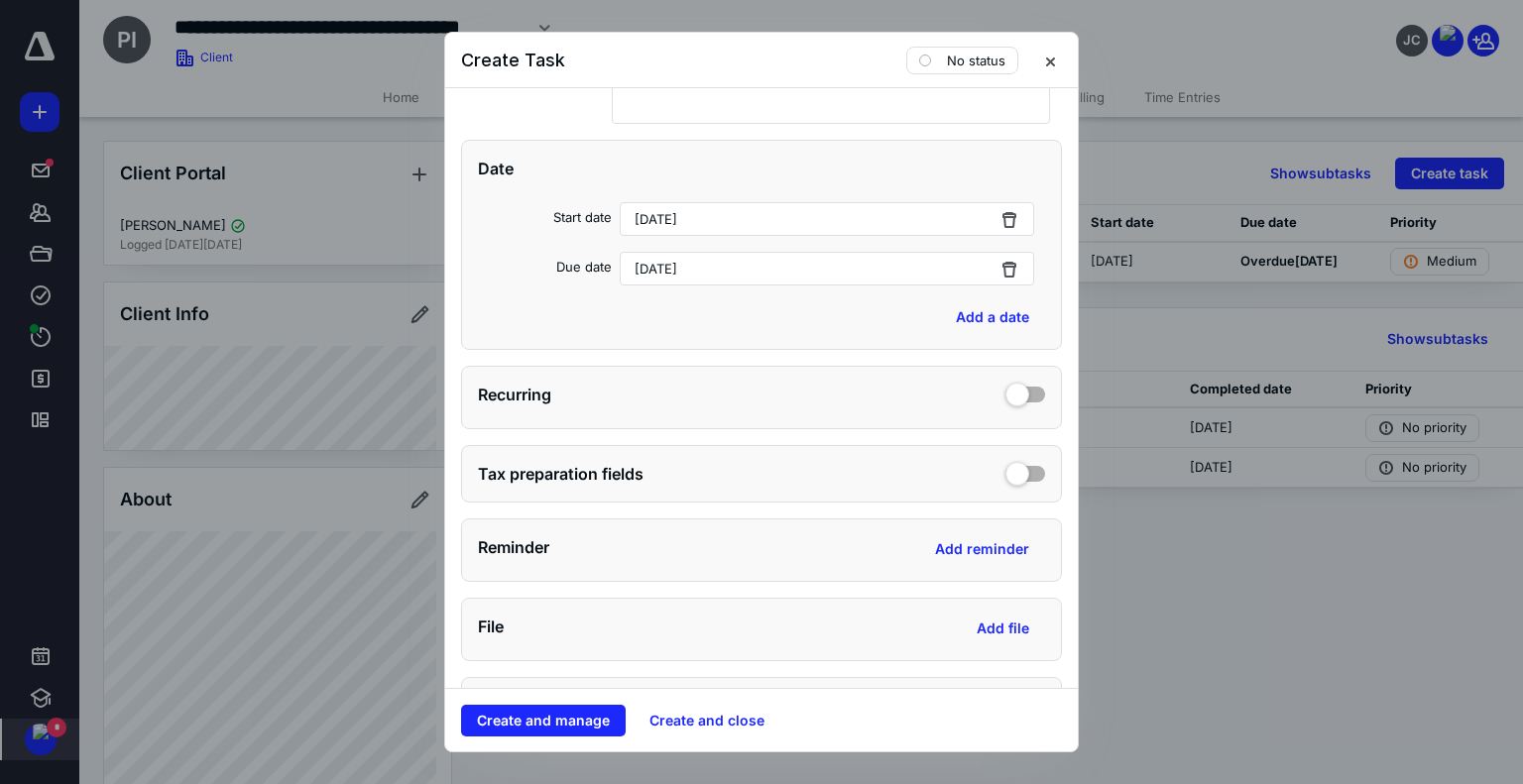 scroll, scrollTop: 496, scrollLeft: 0, axis: vertical 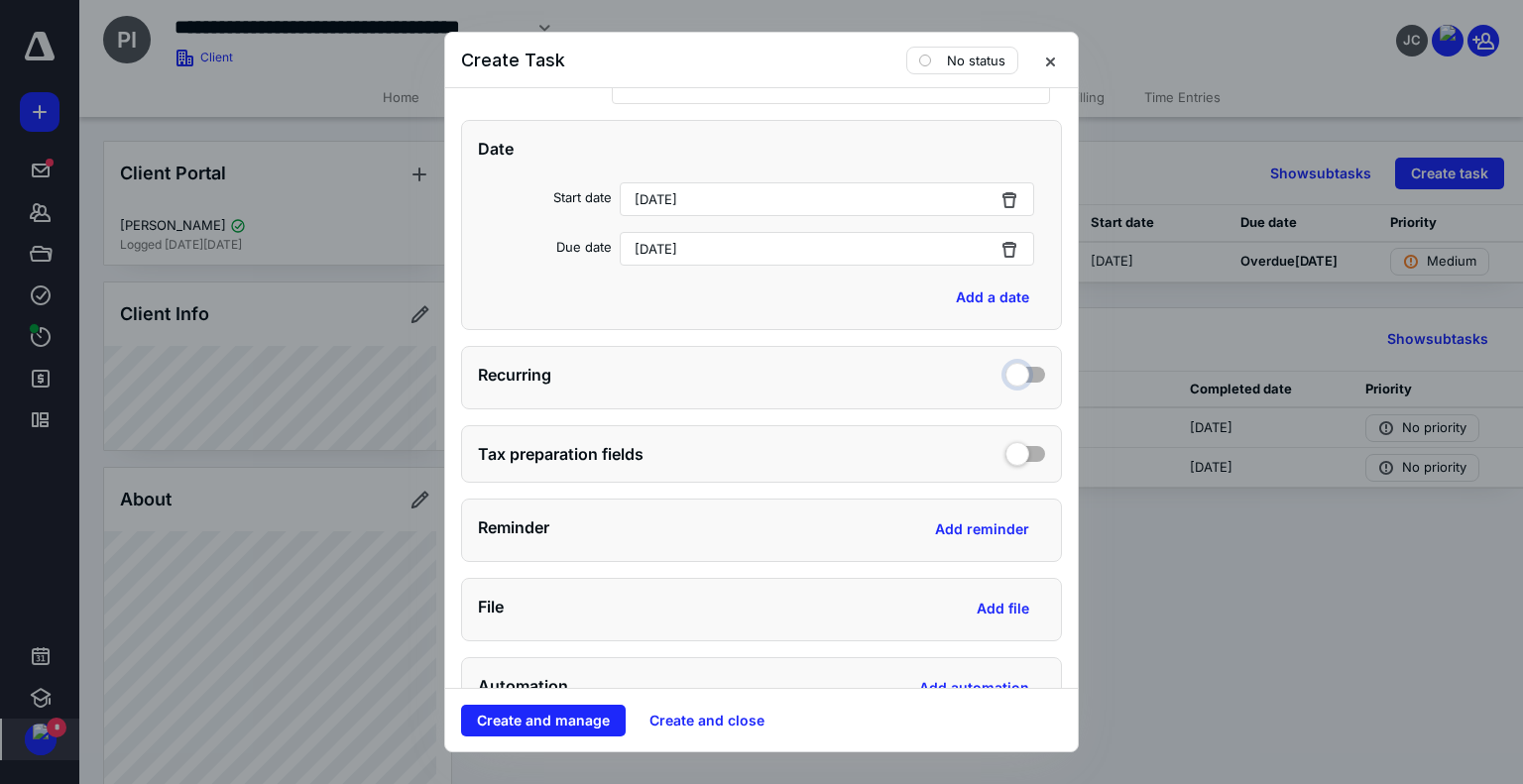 click at bounding box center [1025, 372] 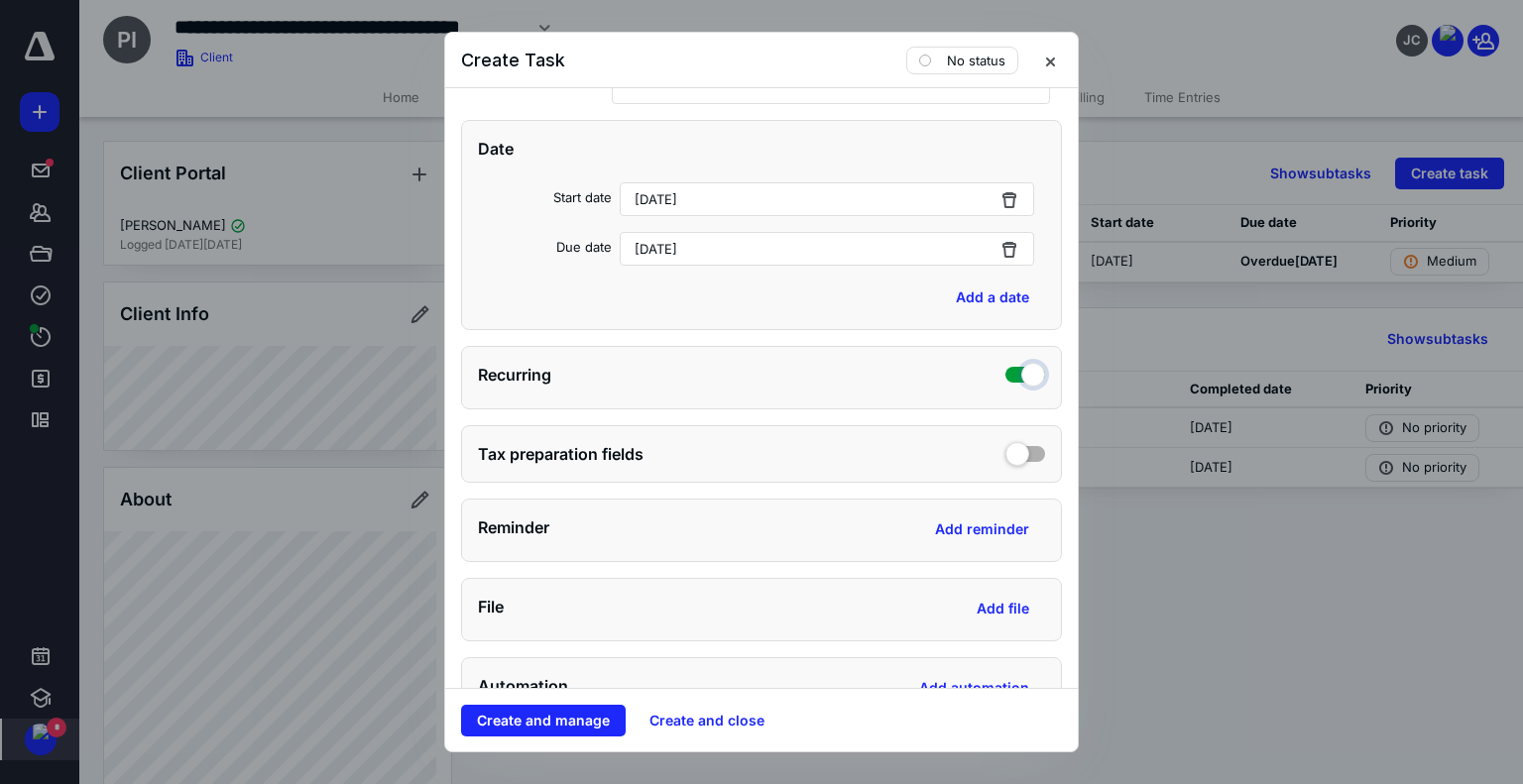 checkbox on "true" 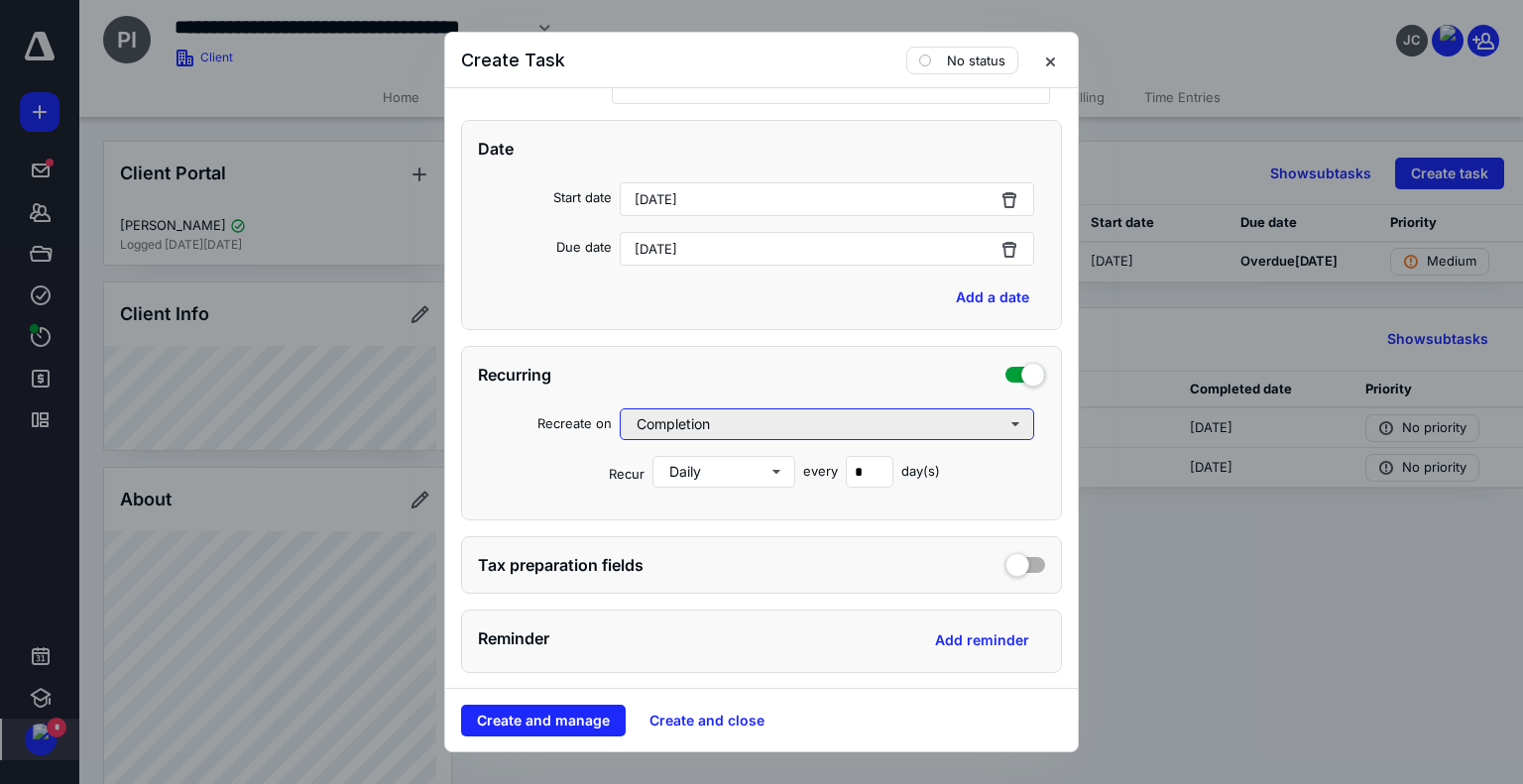 click on "Completion" at bounding box center [827, 424] 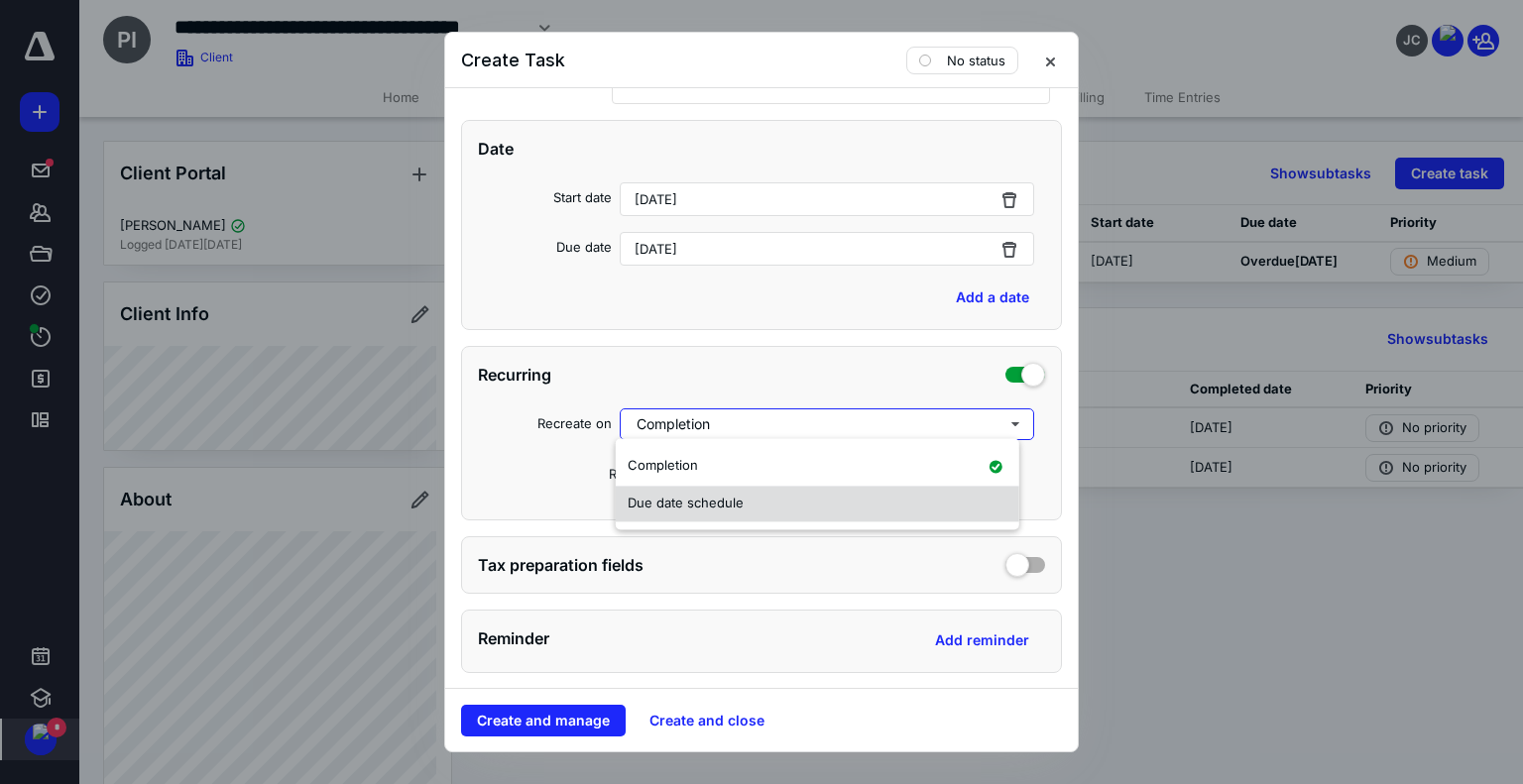 click on "Due date schedule" at bounding box center (817, 504) 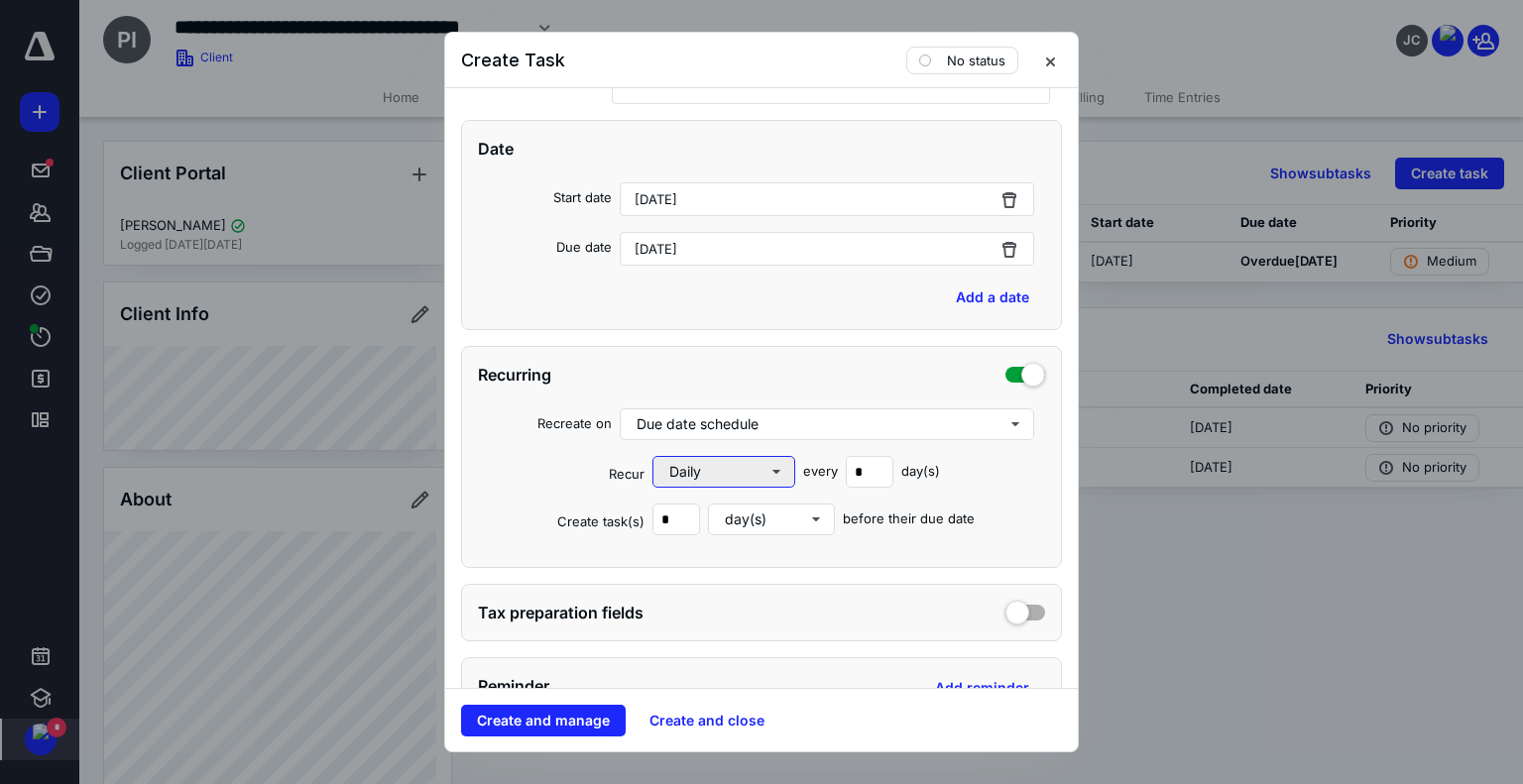 click on "Daily" at bounding box center (724, 472) 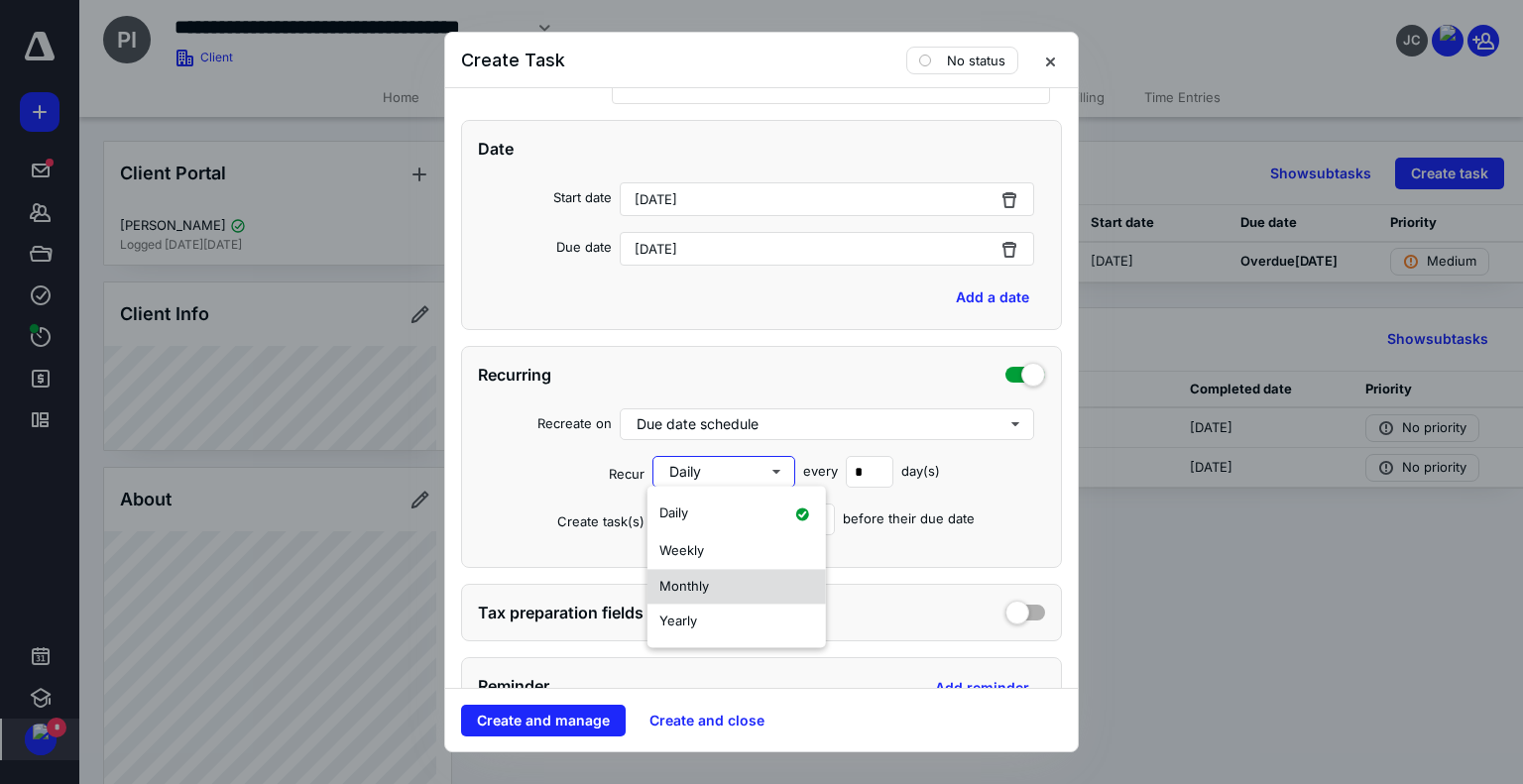 click on "Monthly" at bounding box center [737, 587] 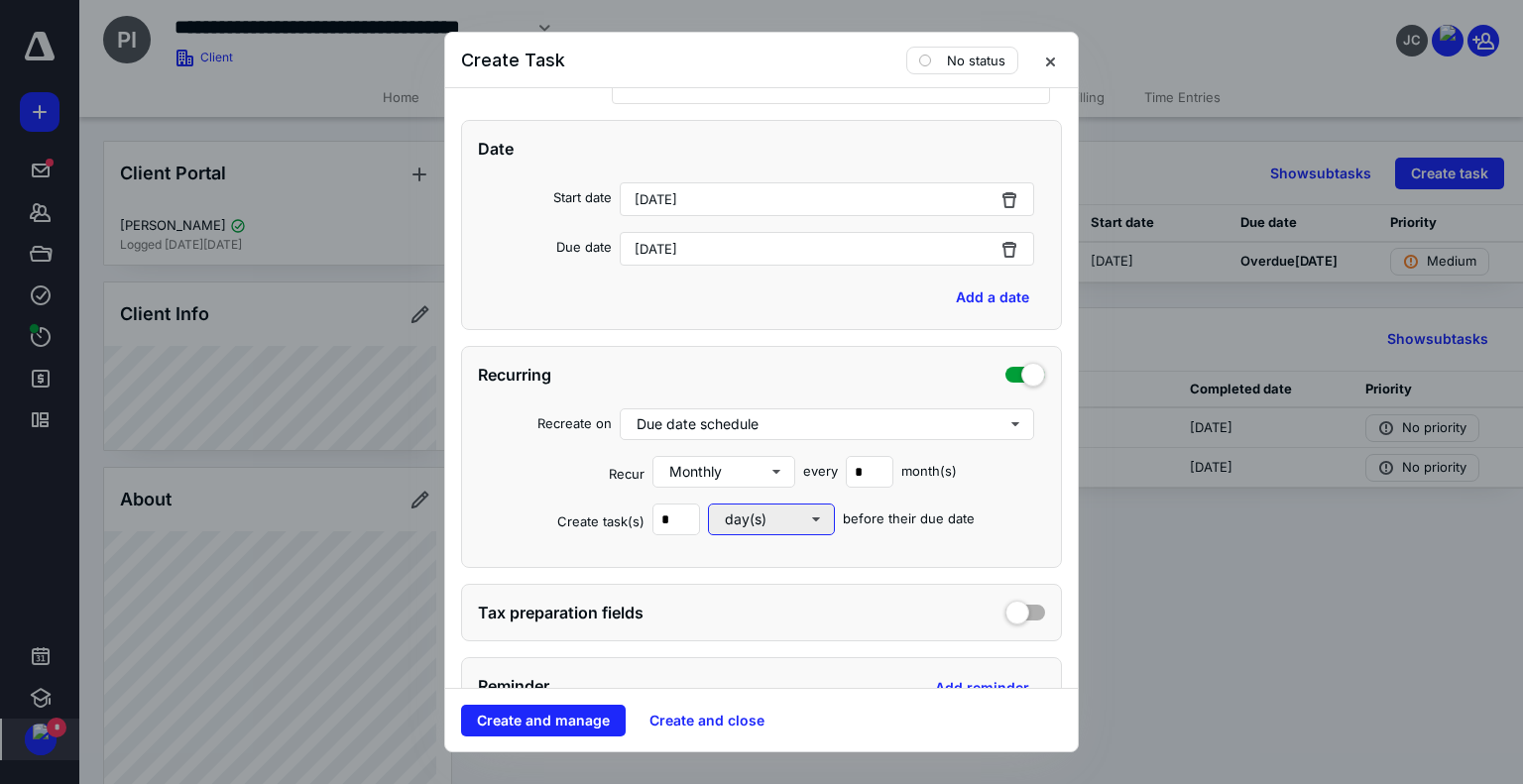 click on "day(s)" at bounding box center (771, 519) 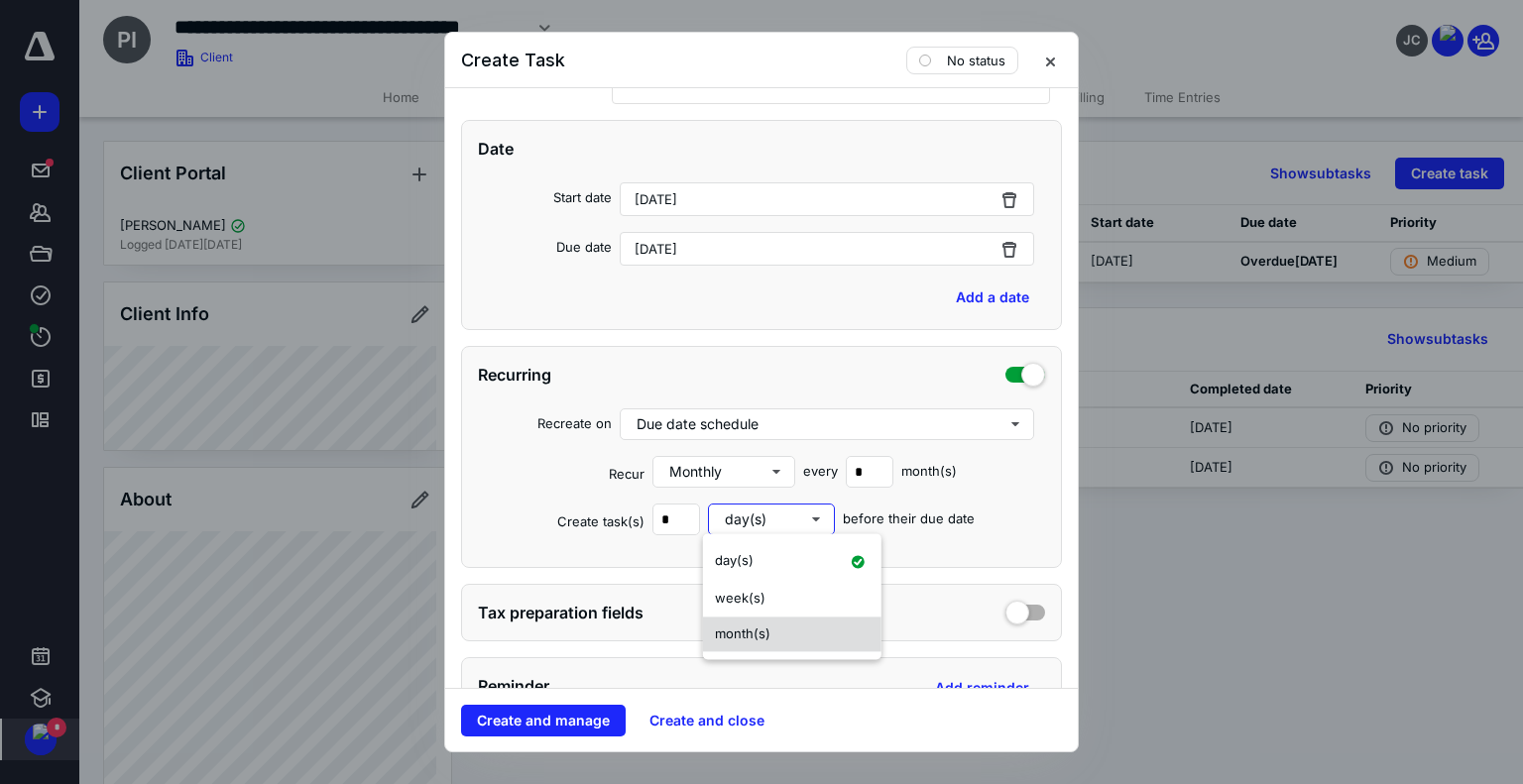 click on "month(s)" at bounding box center [743, 633] 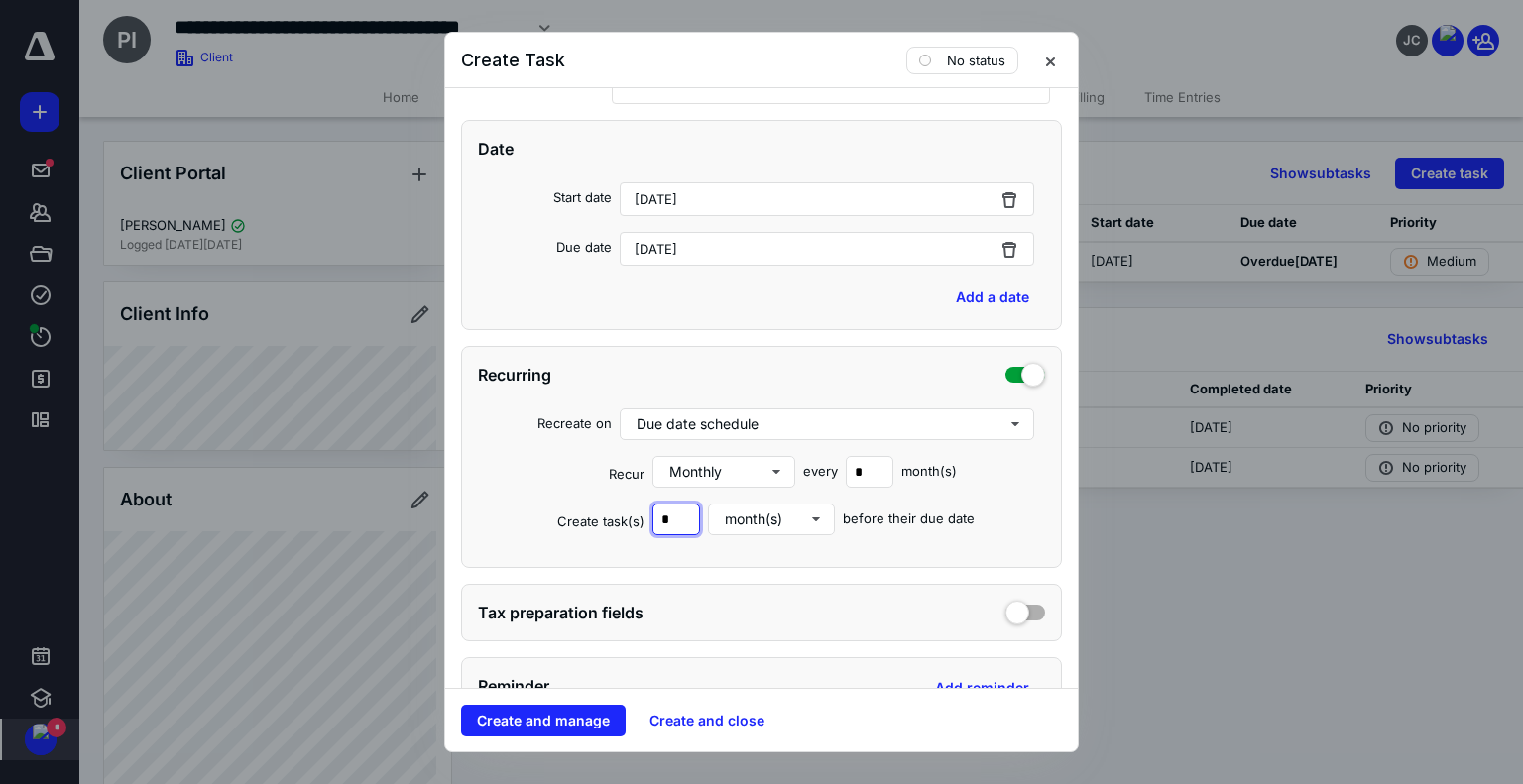 drag, startPoint x: 673, startPoint y: 518, endPoint x: 639, endPoint y: 512, distance: 34.525353 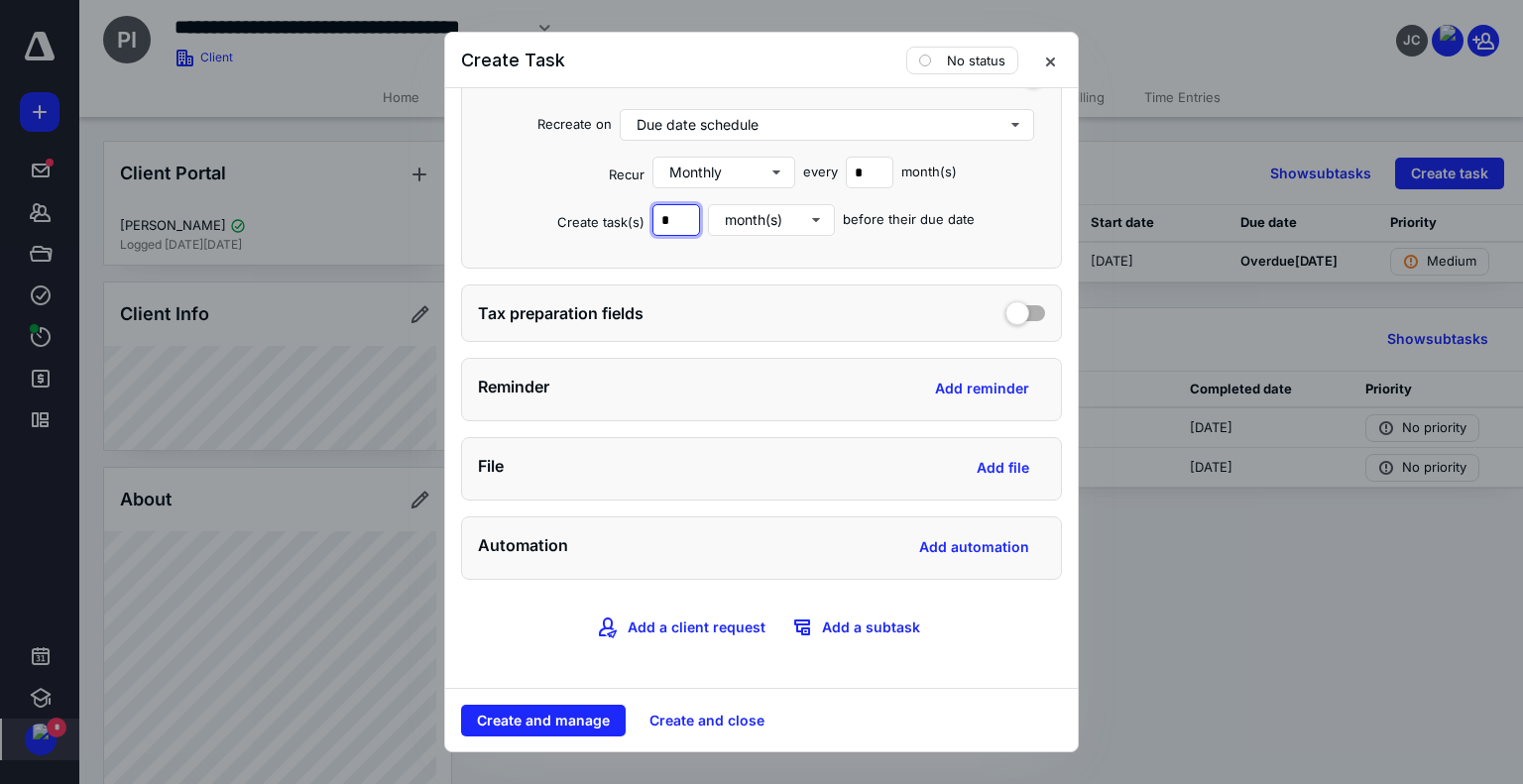 scroll, scrollTop: 796, scrollLeft: 0, axis: vertical 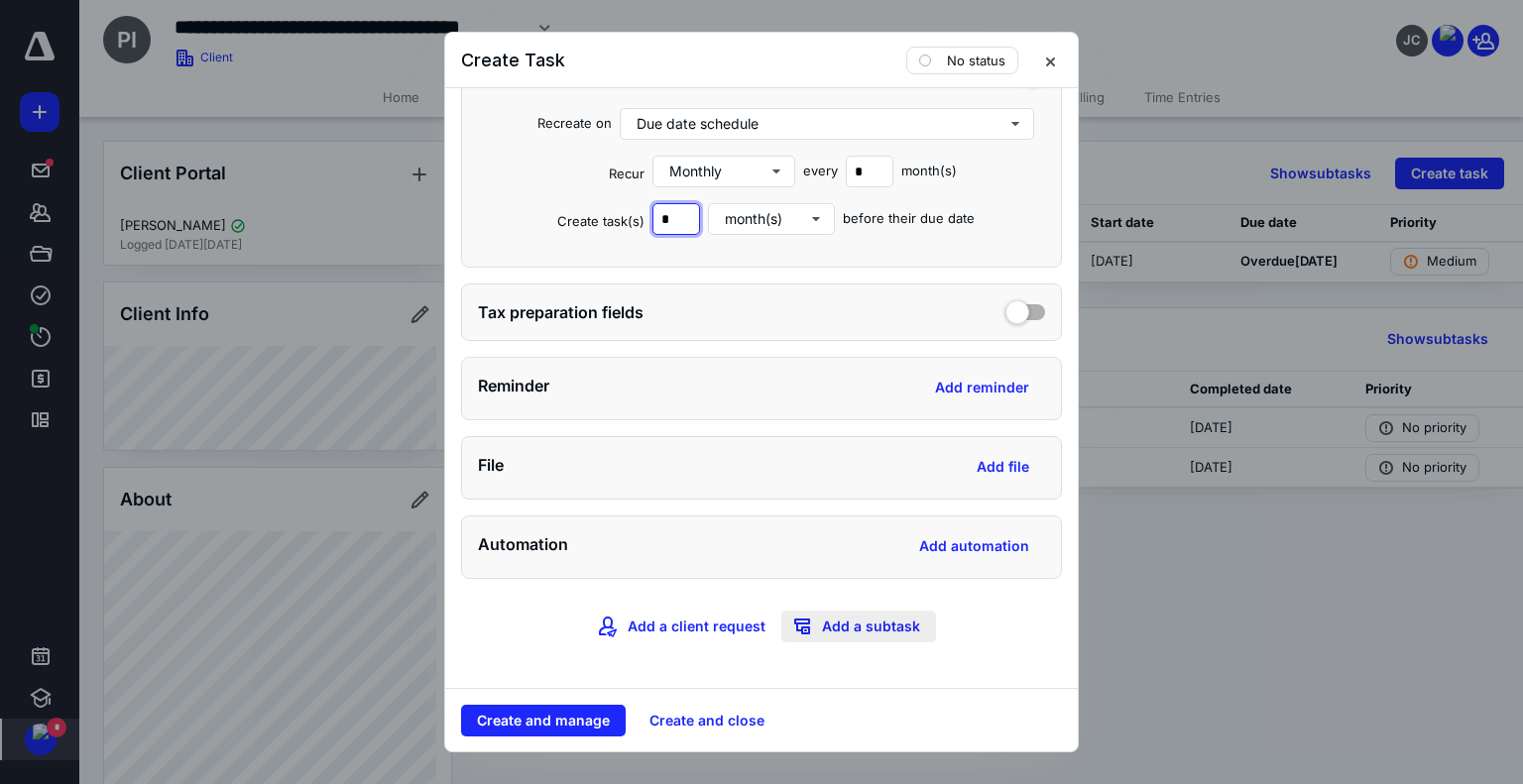 type on "*" 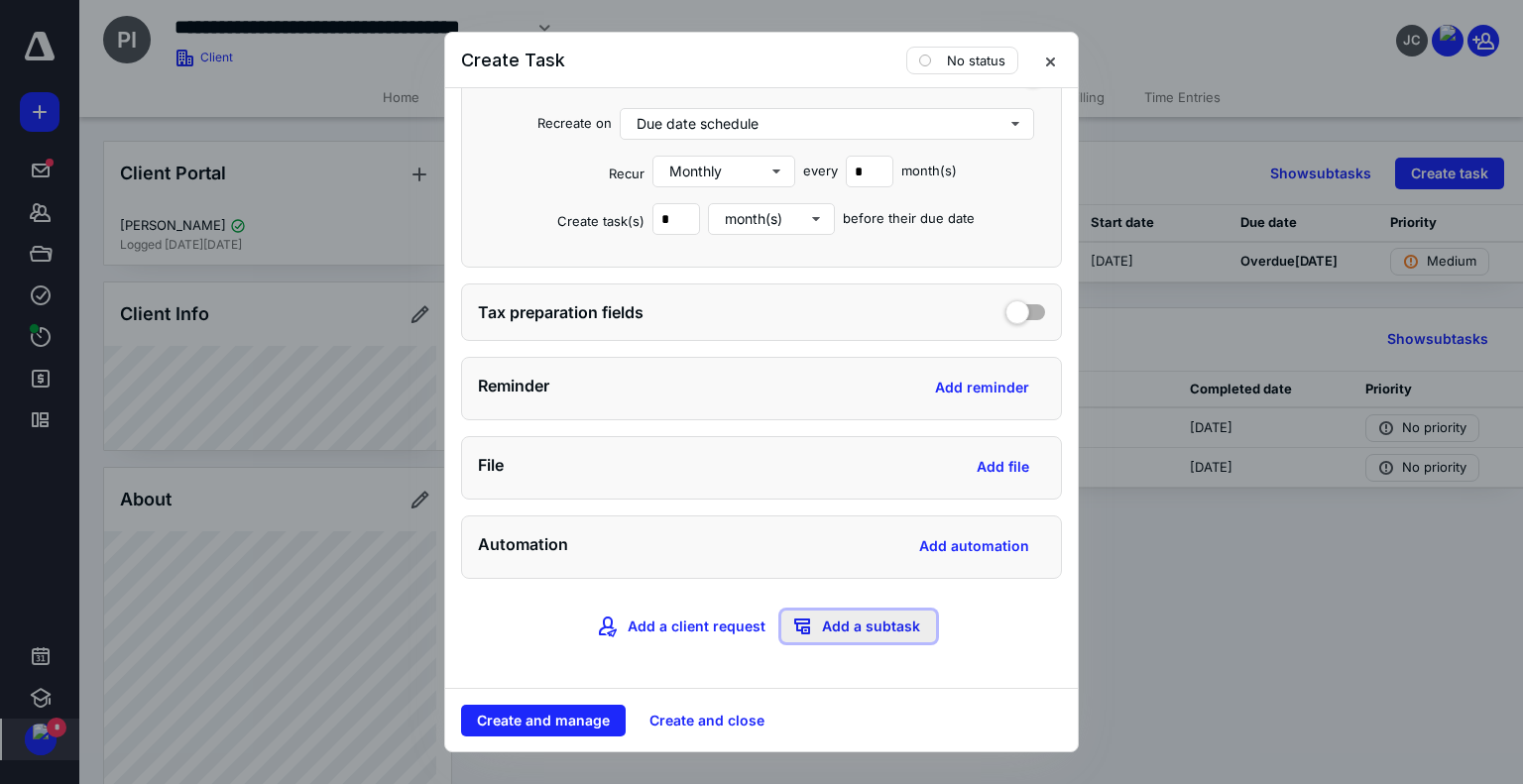 click on "Add a subtask" at bounding box center [859, 626] 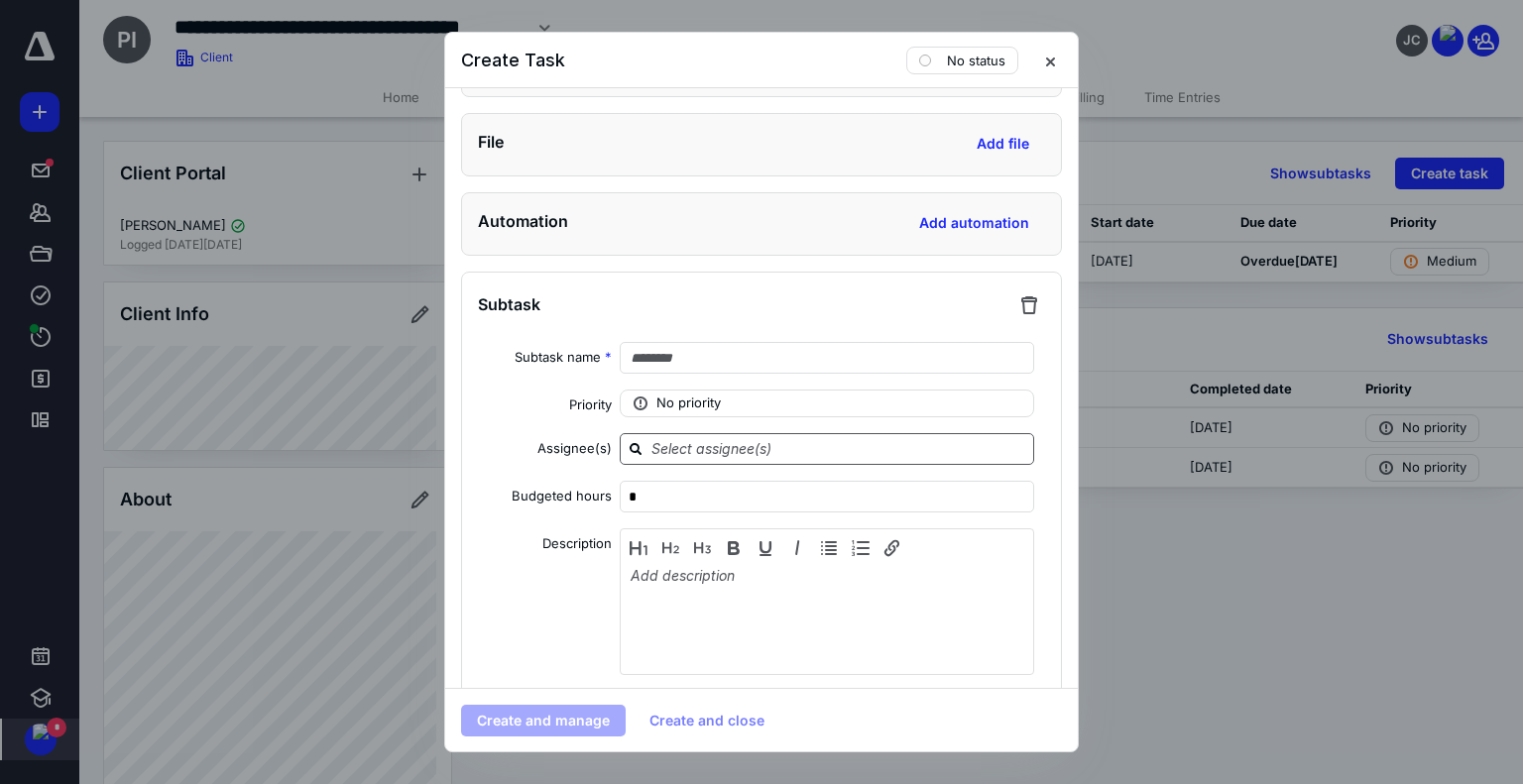 scroll, scrollTop: 1213, scrollLeft: 0, axis: vertical 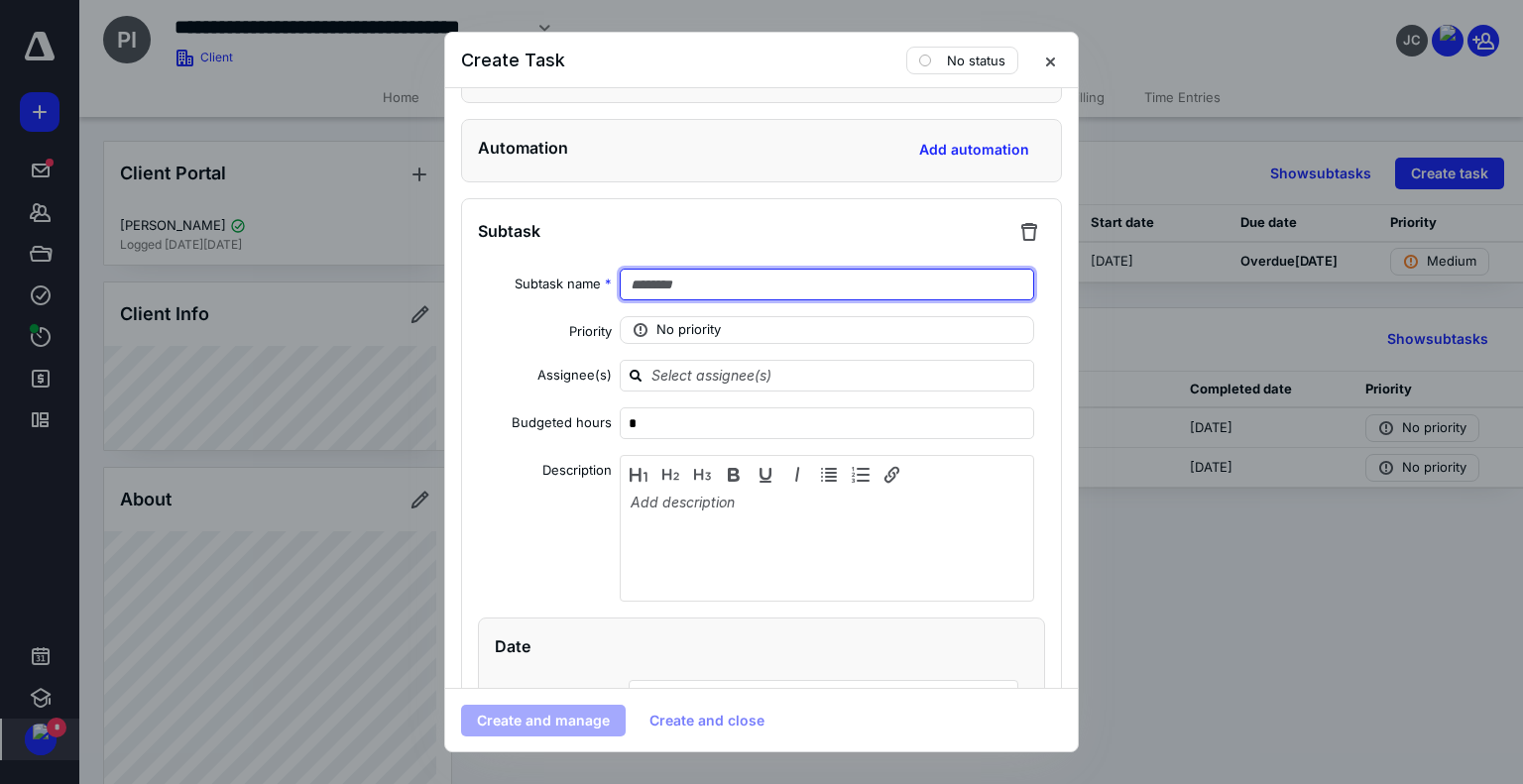 click at bounding box center [827, 284] 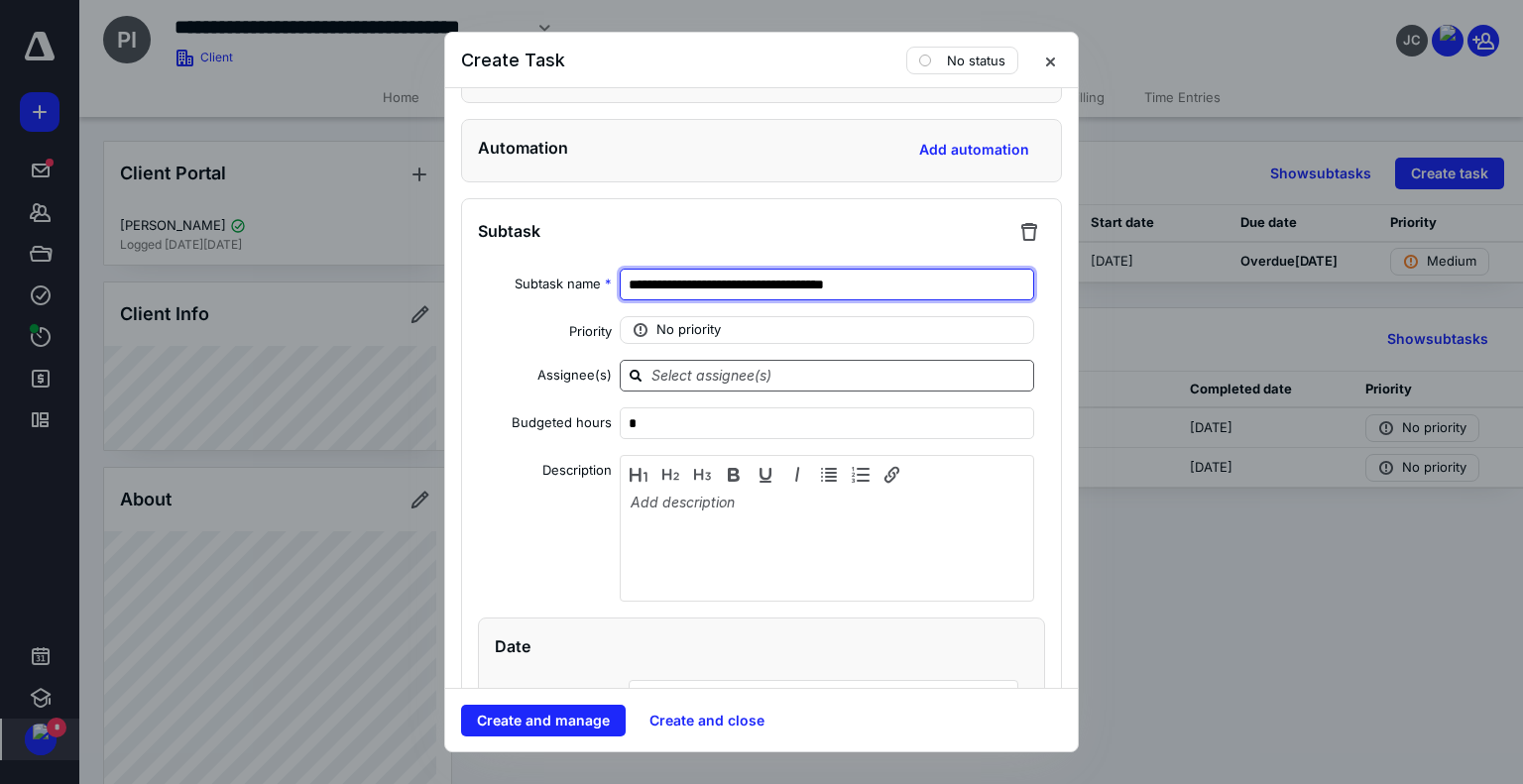 type on "**********" 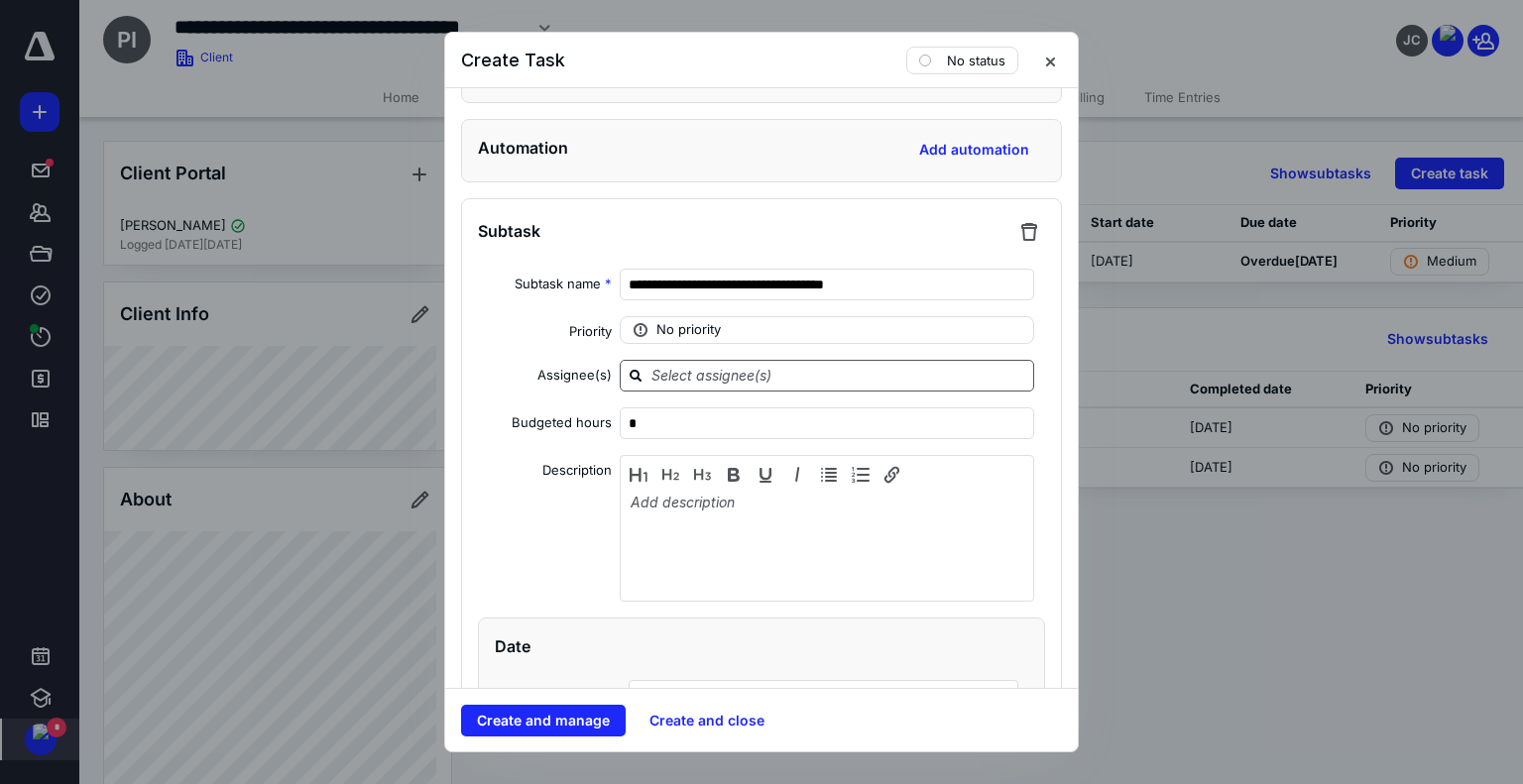 click at bounding box center [839, 375] 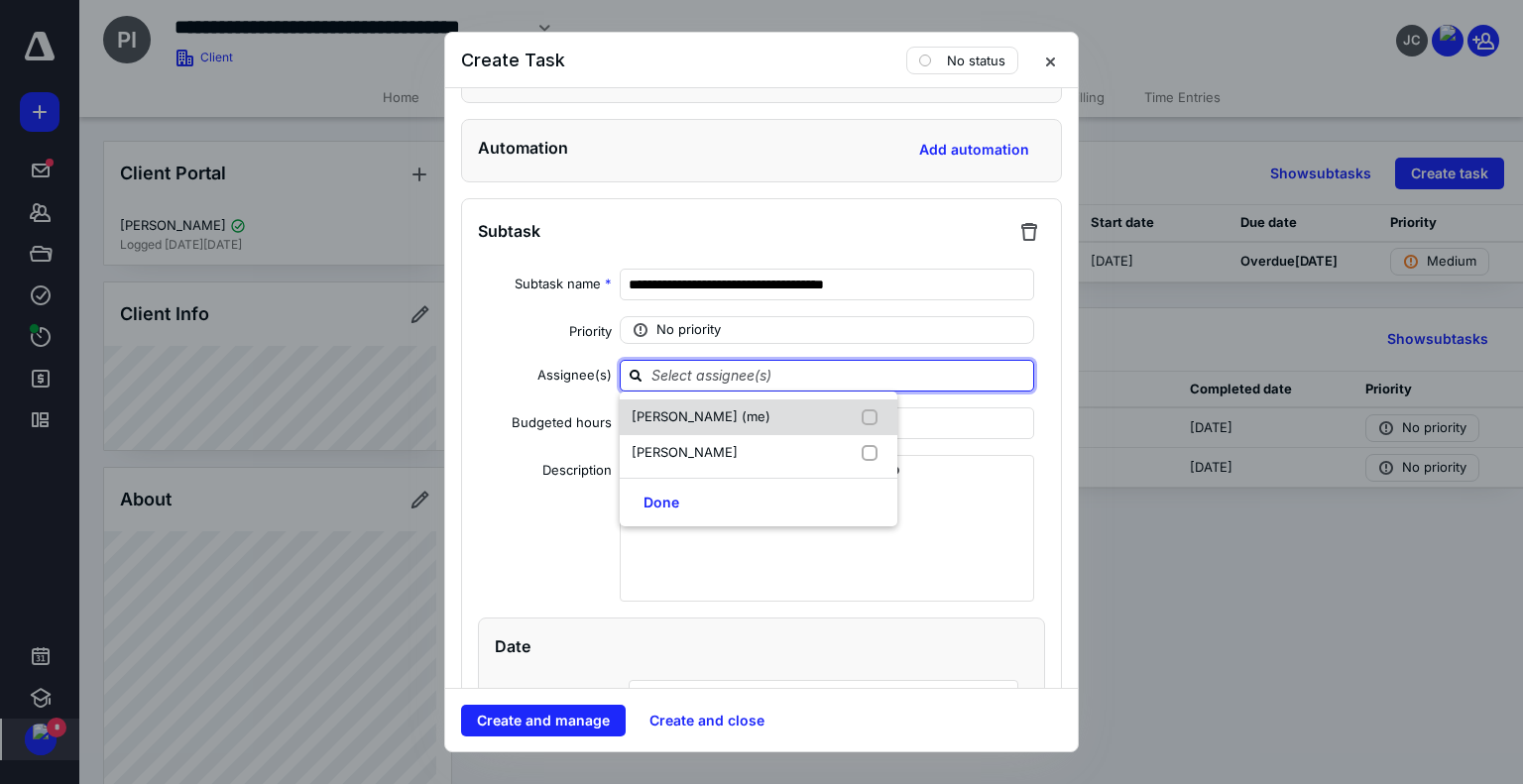 click on "[PERSON_NAME] (me)" at bounding box center [701, 416] 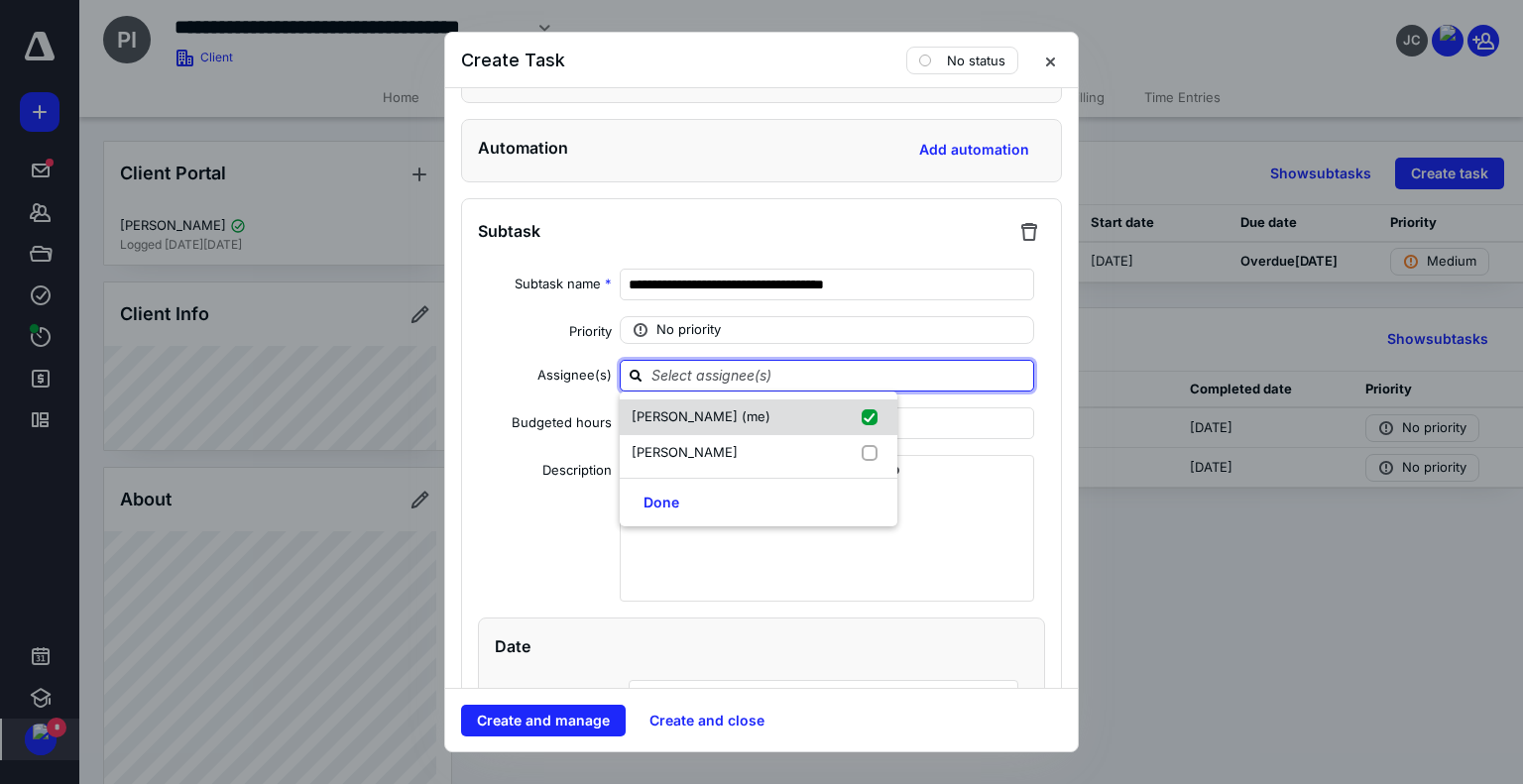 checkbox on "true" 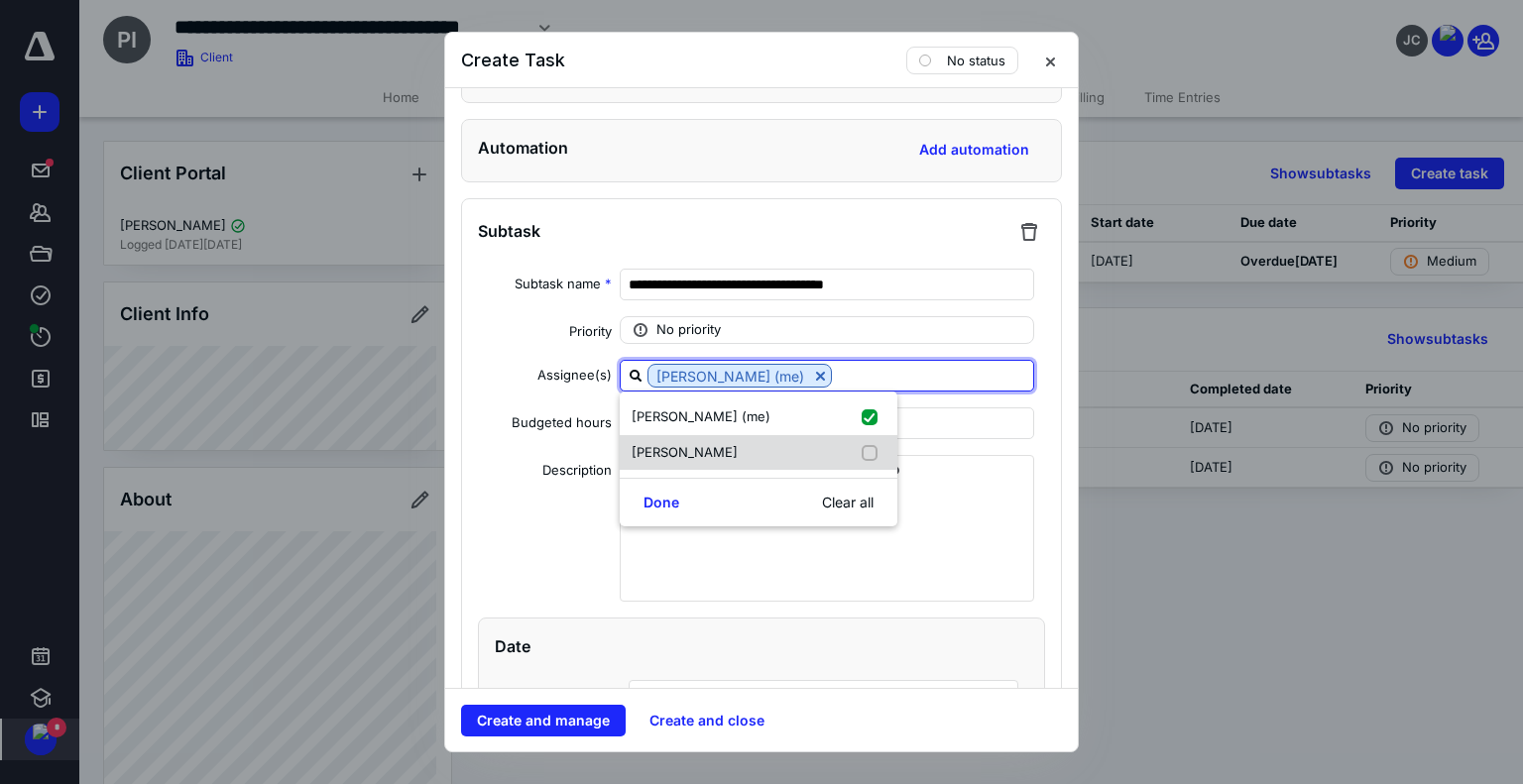 click on "[PERSON_NAME]" at bounding box center (688, 453) 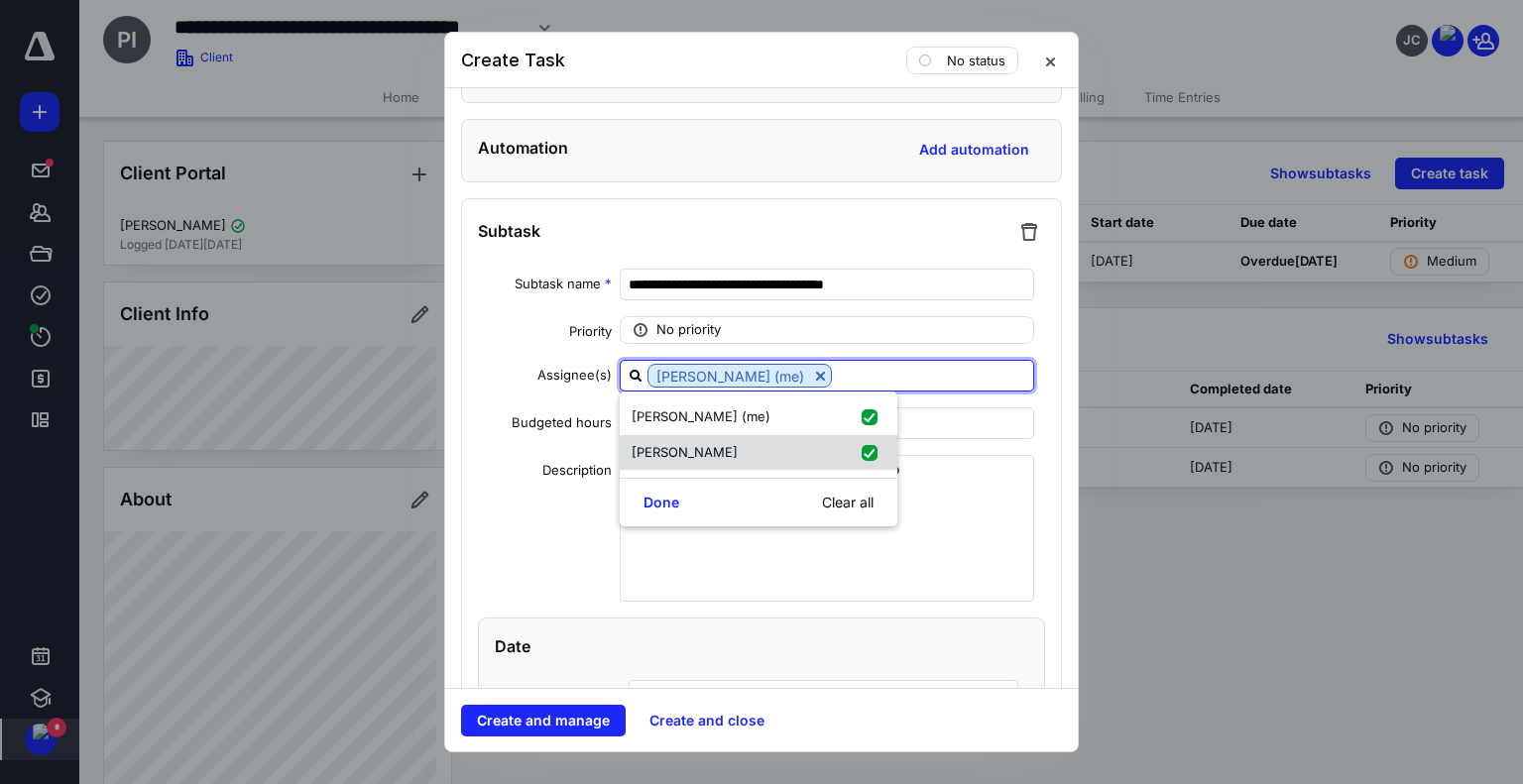 checkbox on "true" 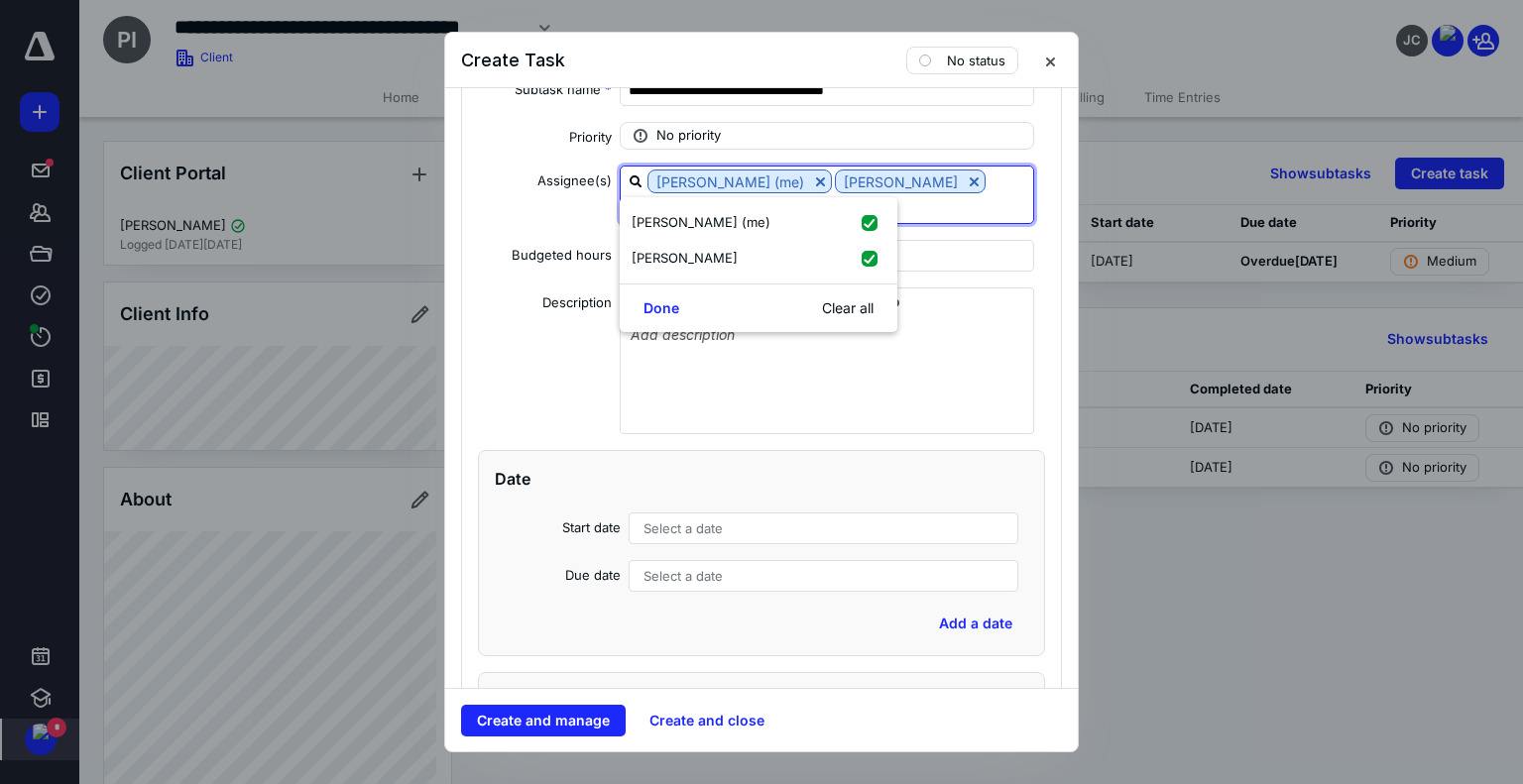 scroll, scrollTop: 1411, scrollLeft: 0, axis: vertical 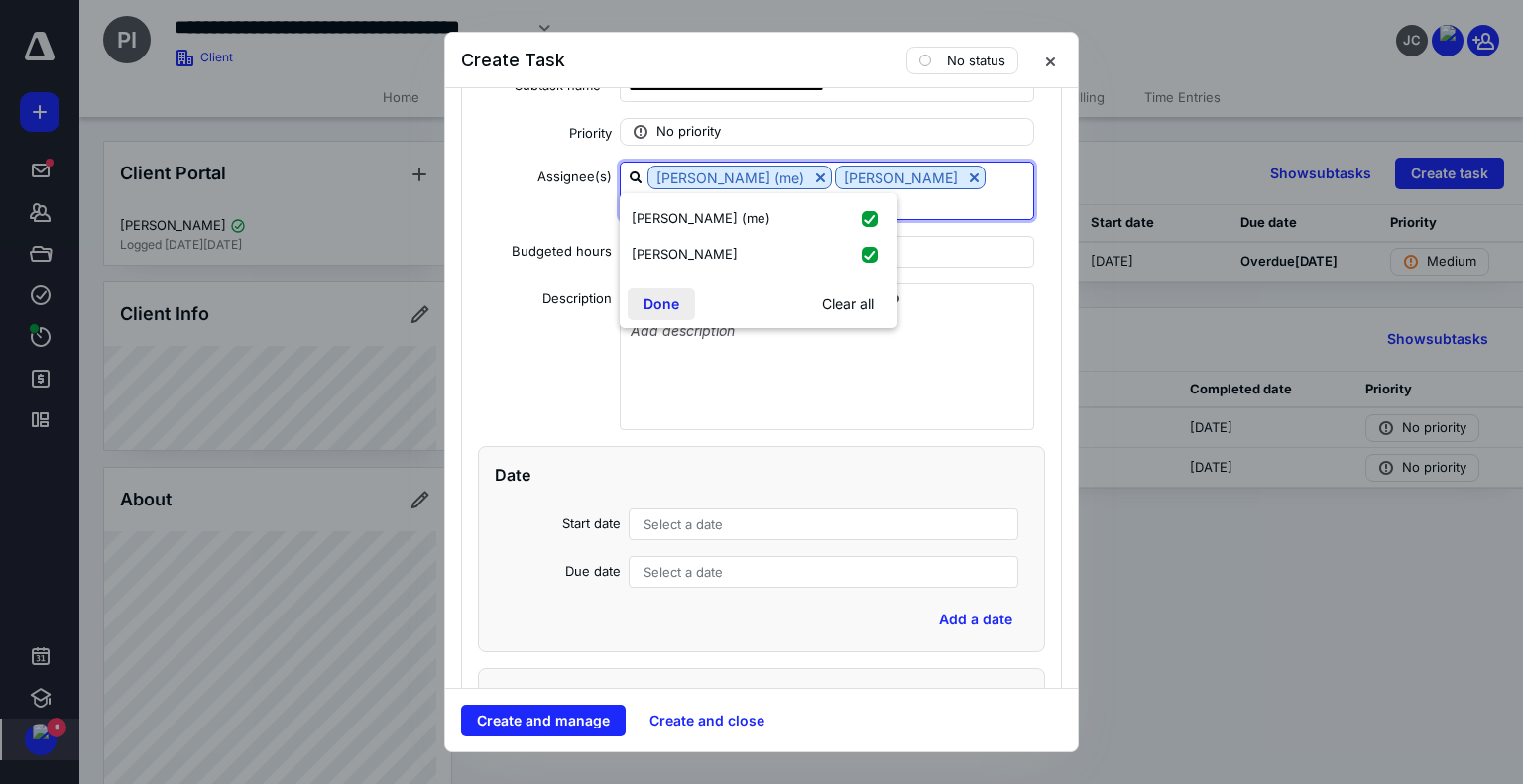 click on "Done" at bounding box center (661, 304) 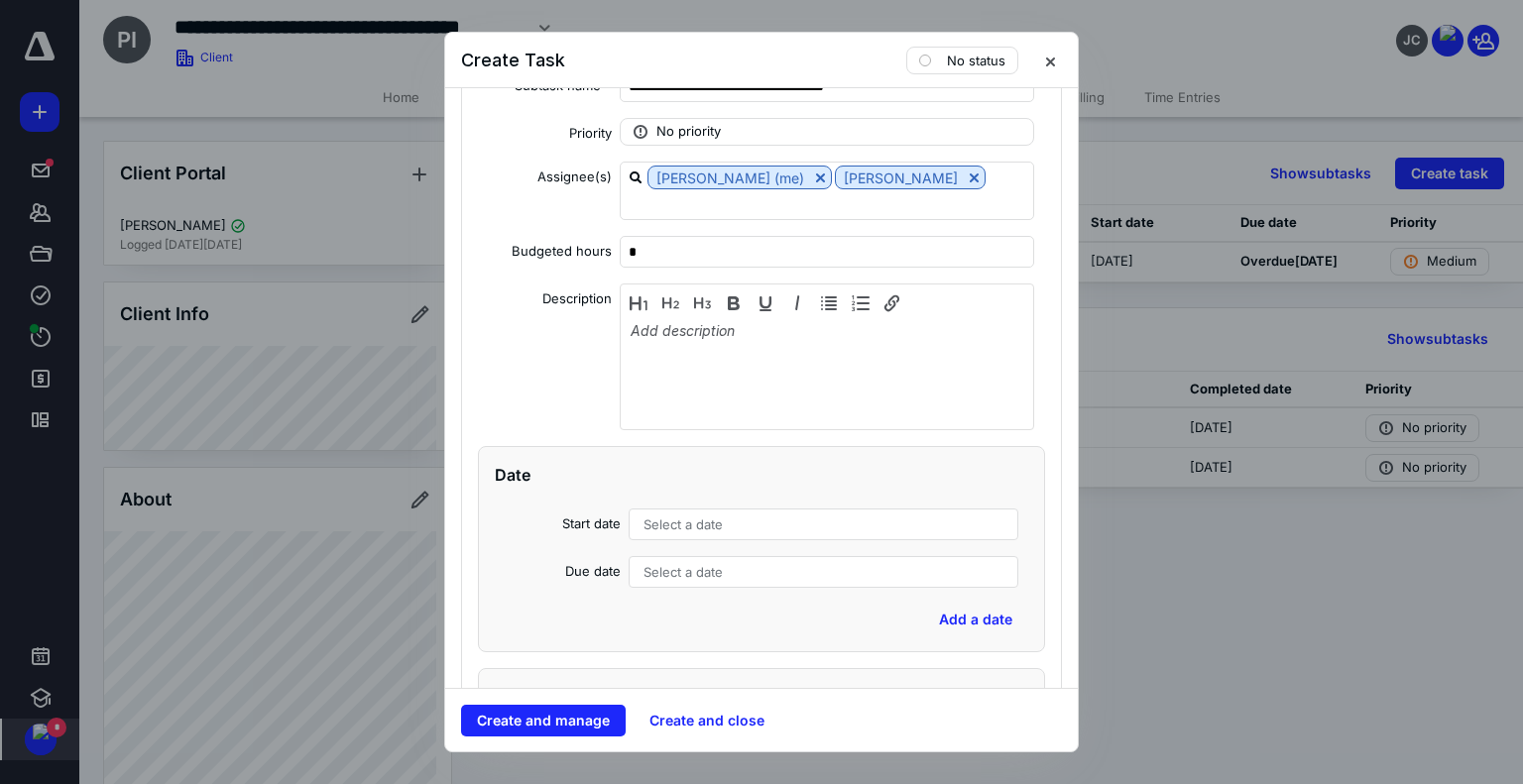 click on "Select a date" at bounding box center (683, 524) 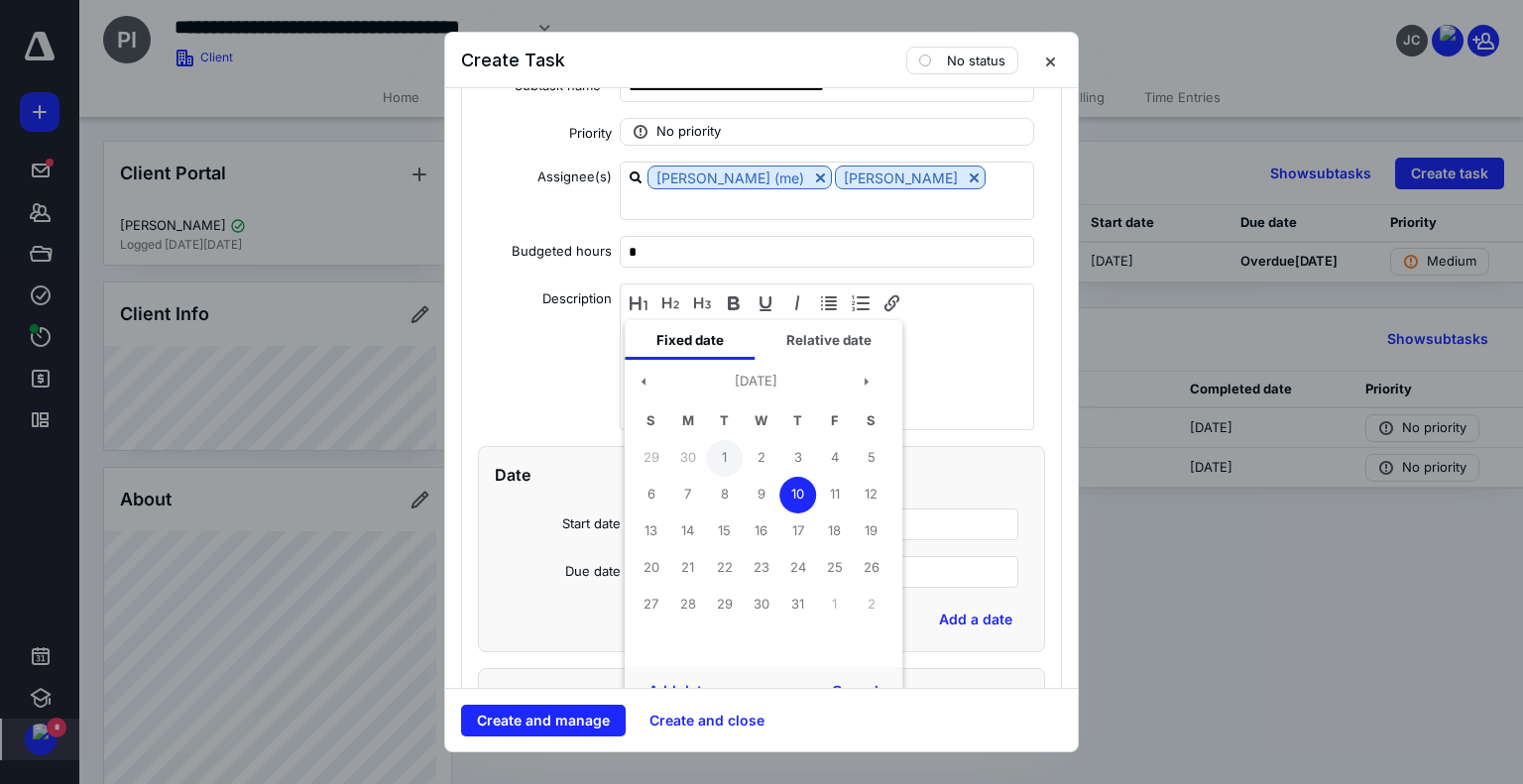 click on "1" at bounding box center [724, 458] 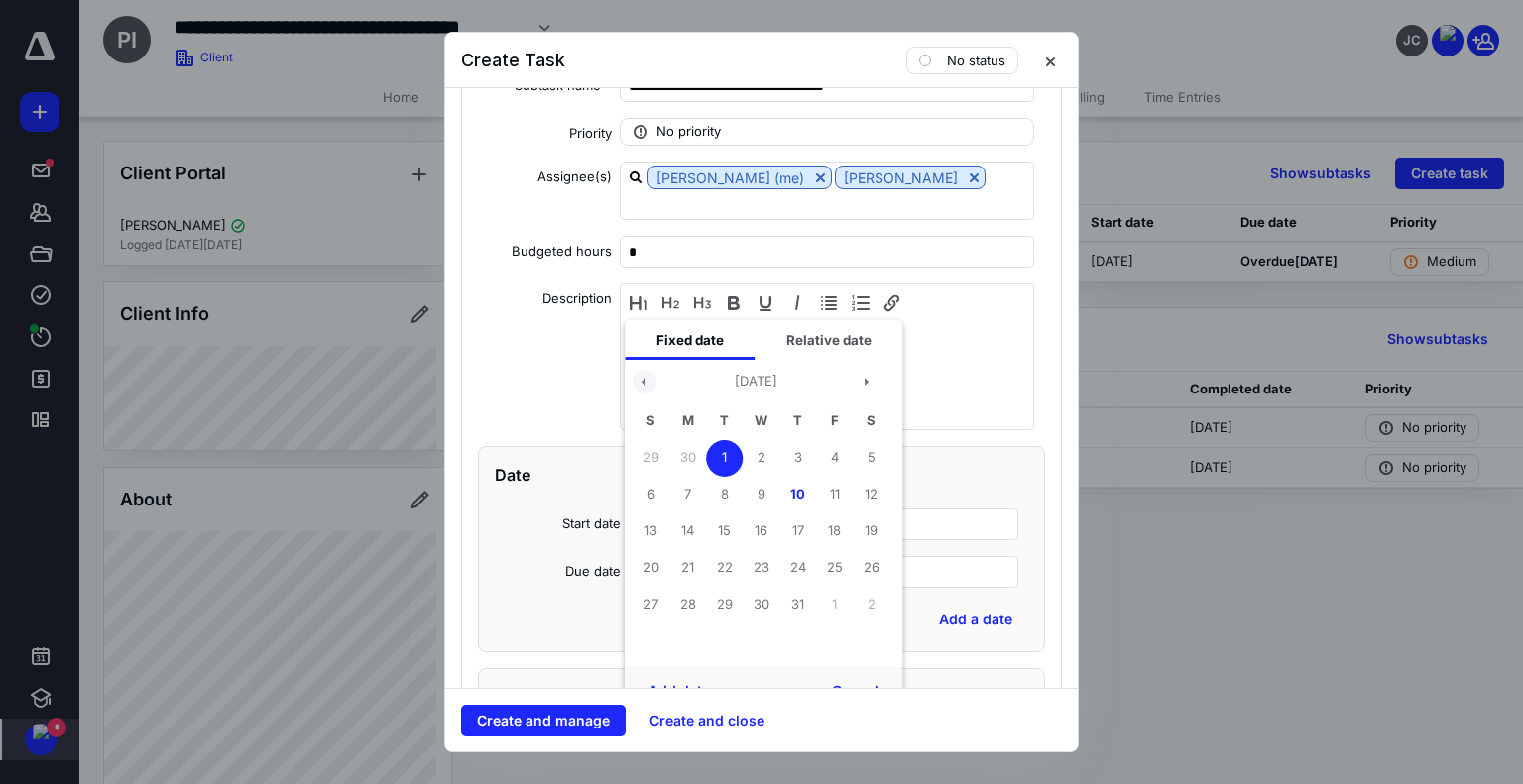 click at bounding box center (644, 382) 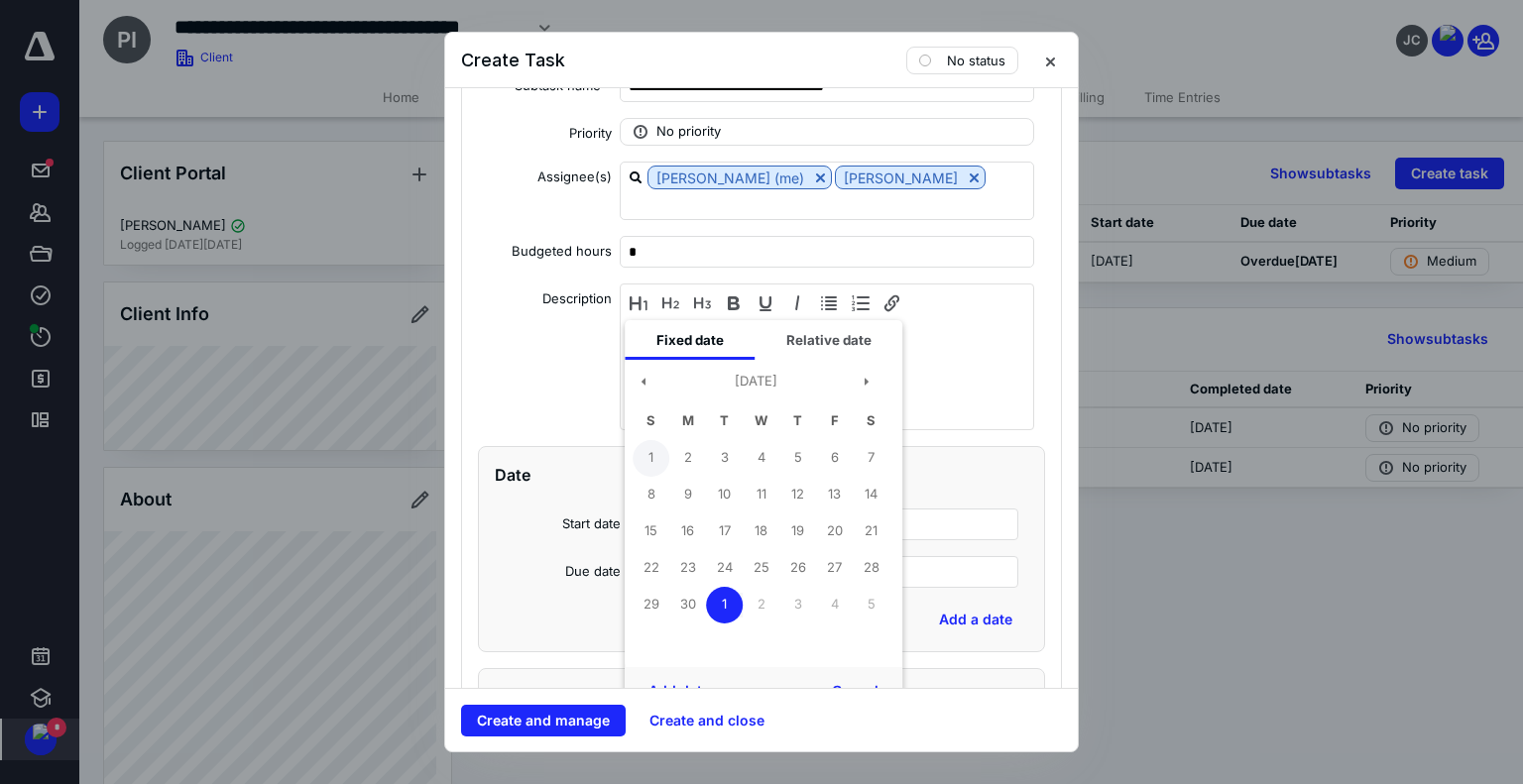 click on "1" at bounding box center [650, 458] 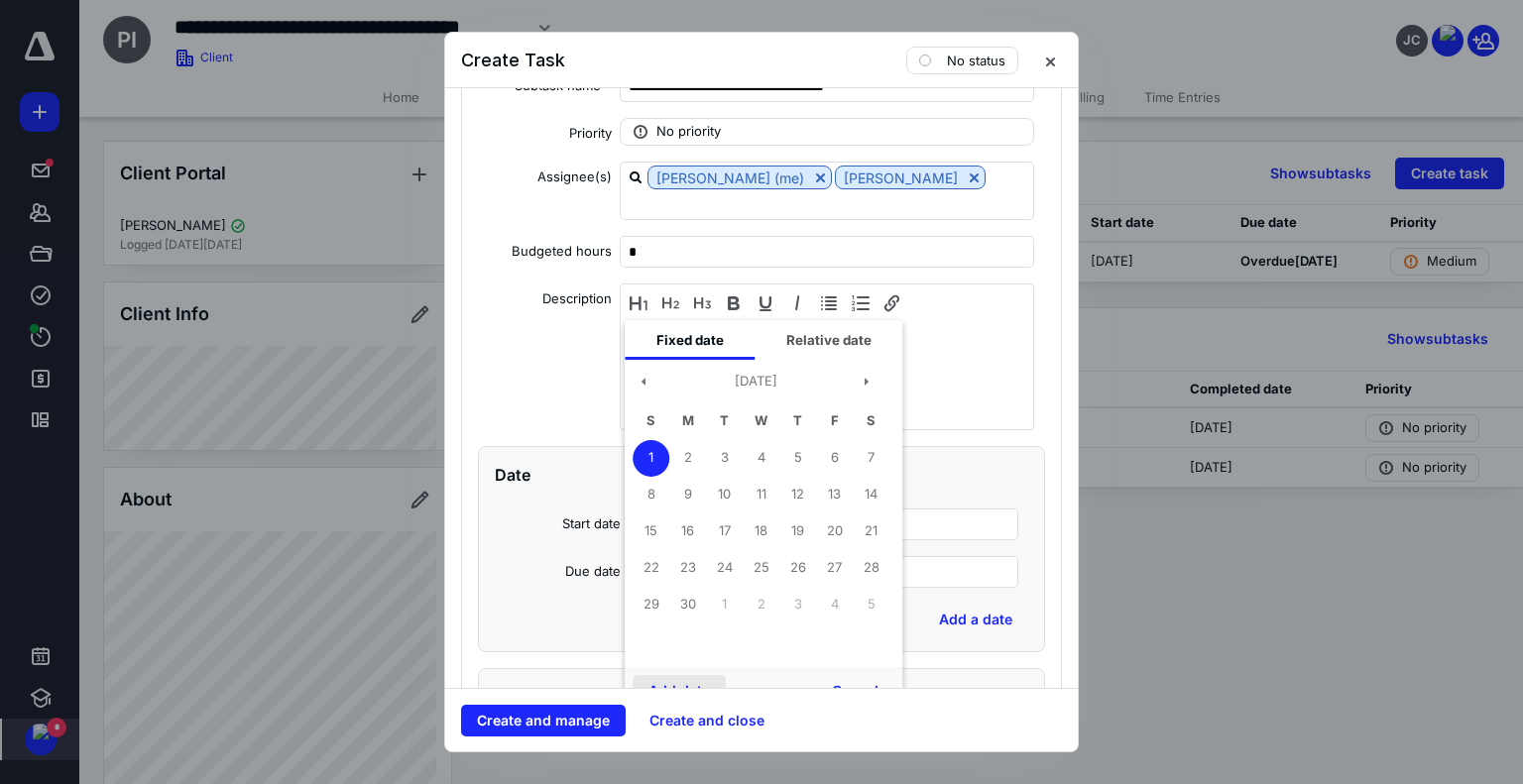 click on "Add date" at bounding box center [679, 691] 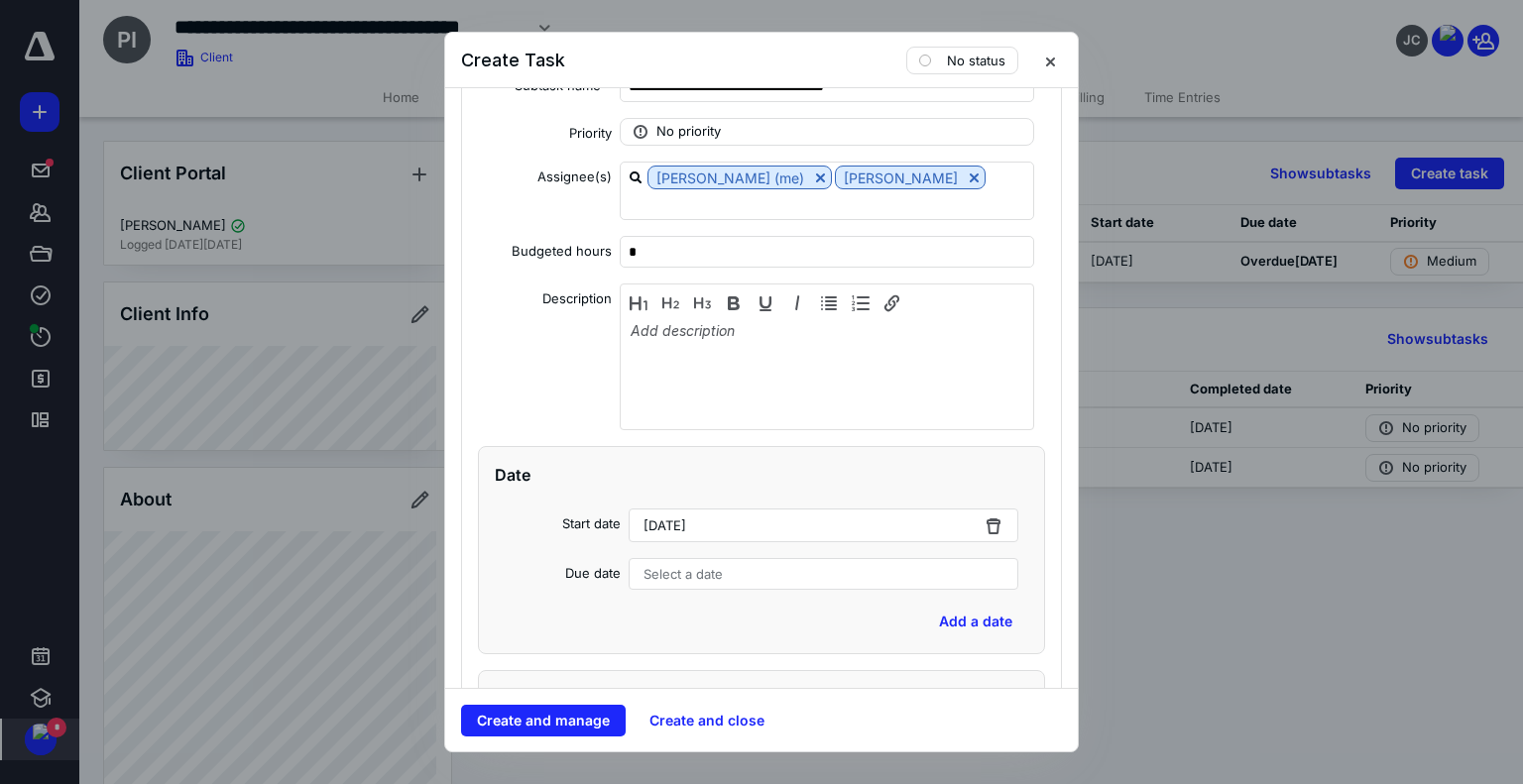 click on "Select a date" at bounding box center (823, 574) 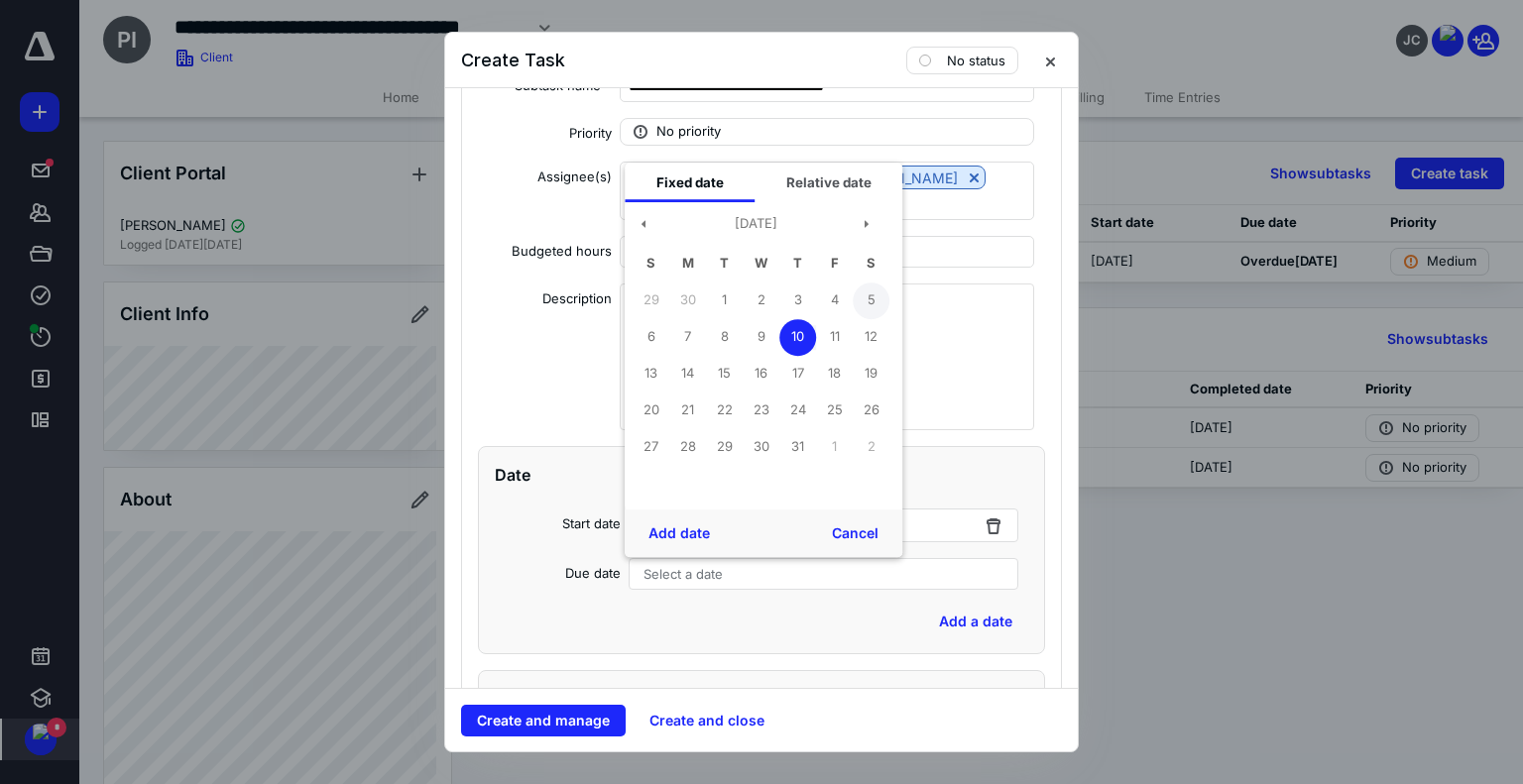 click on "5" at bounding box center (871, 300) 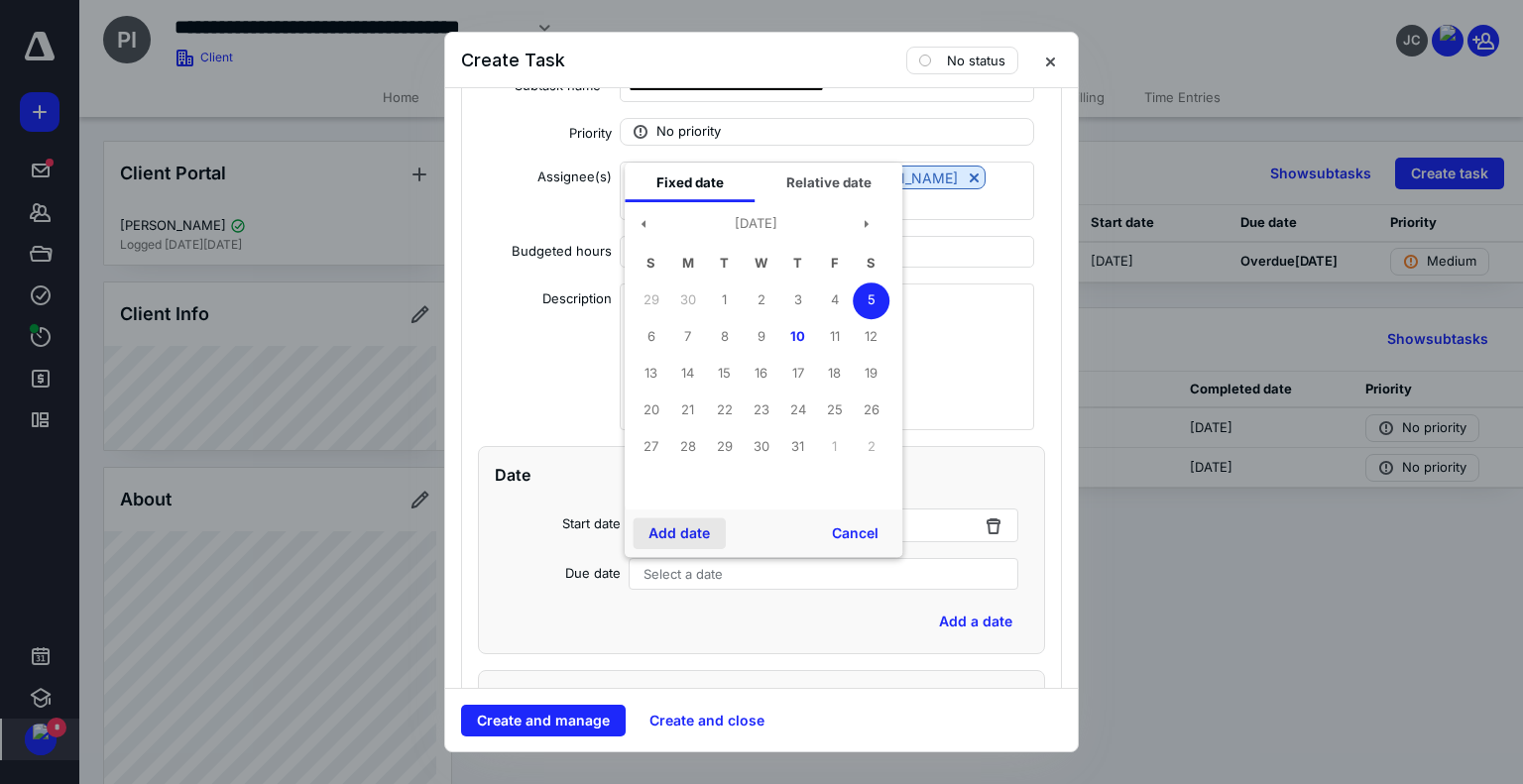click on "Add date" at bounding box center (679, 533) 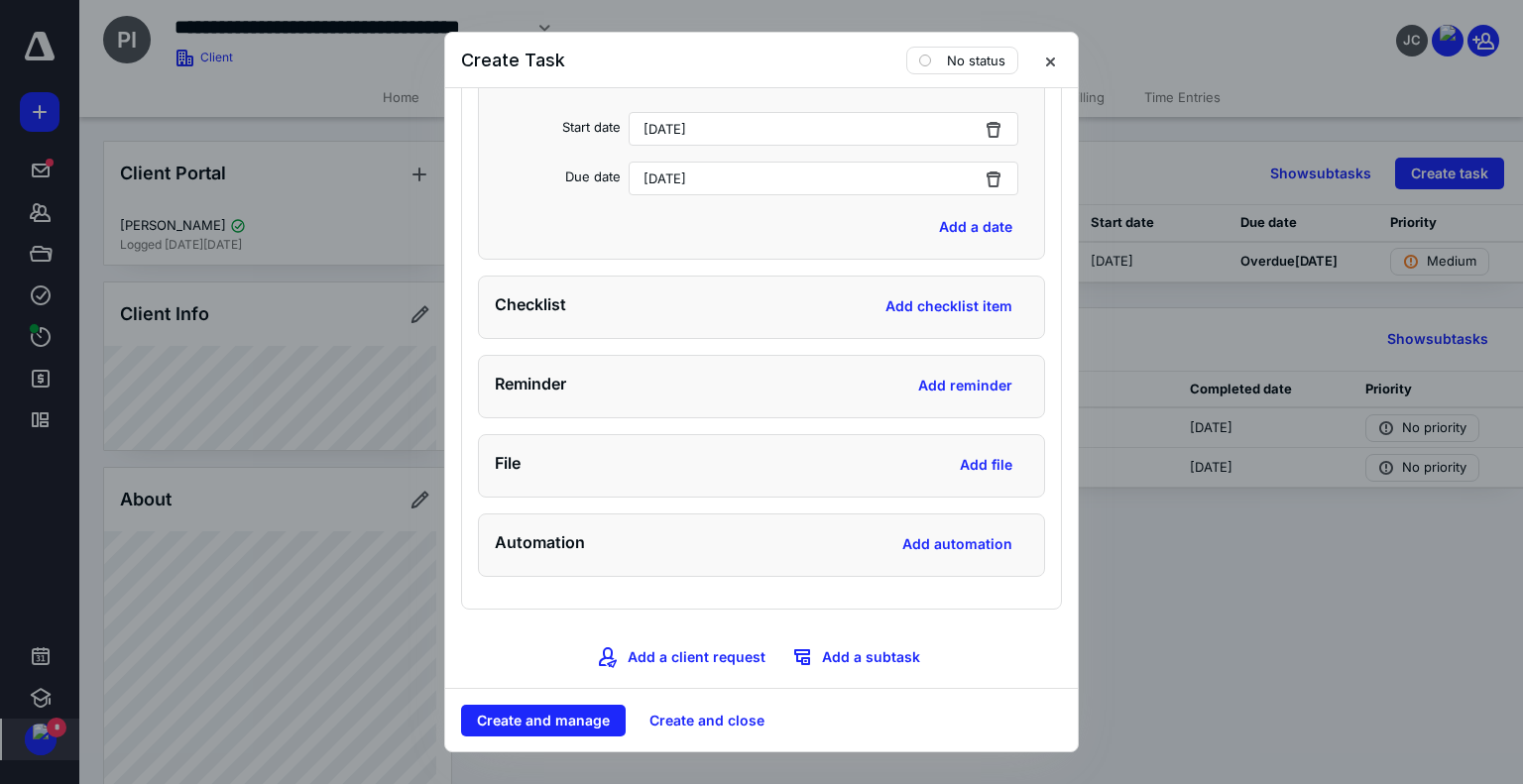 scroll, scrollTop: 1810, scrollLeft: 0, axis: vertical 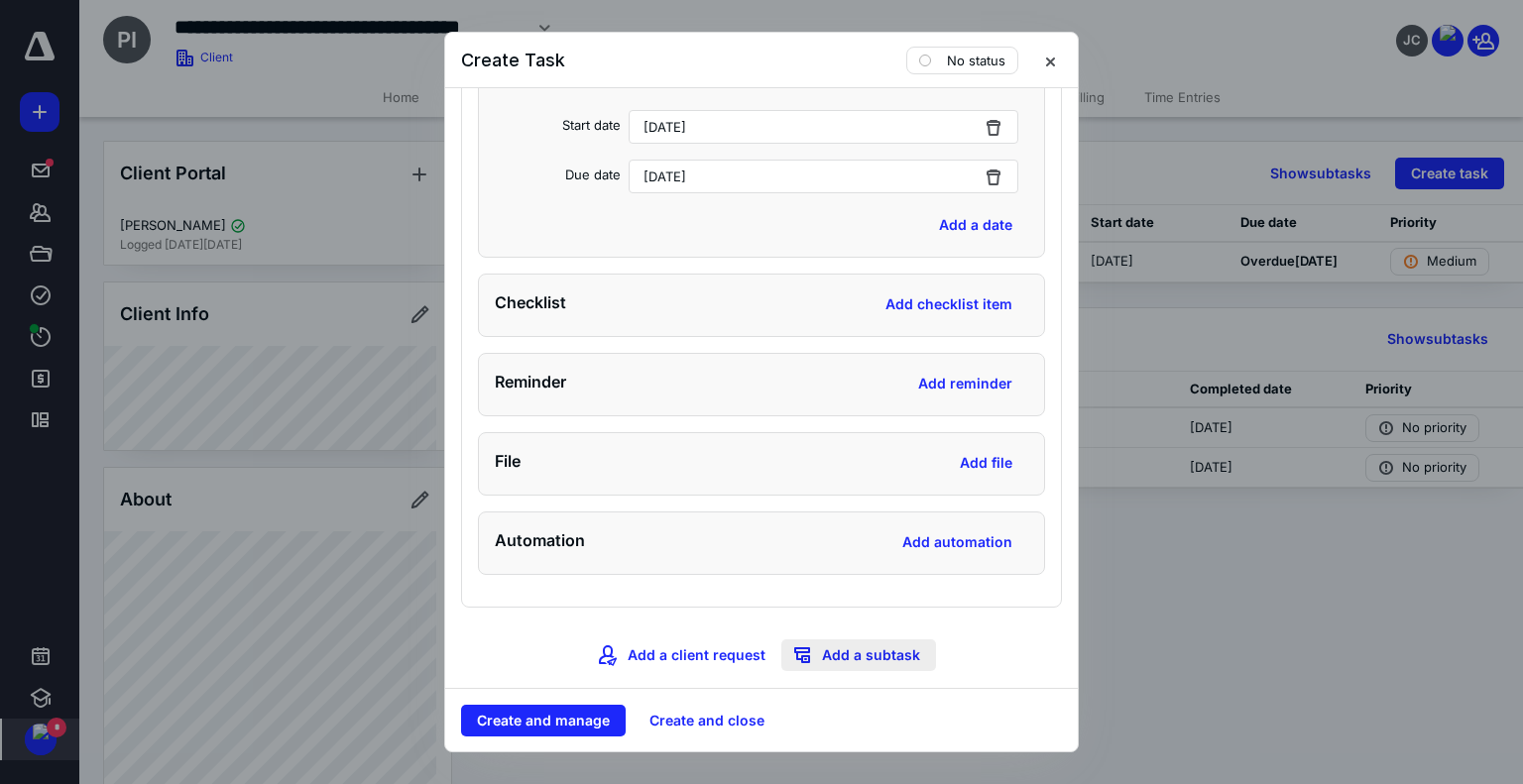 click on "Add a subtask" at bounding box center (859, 655) 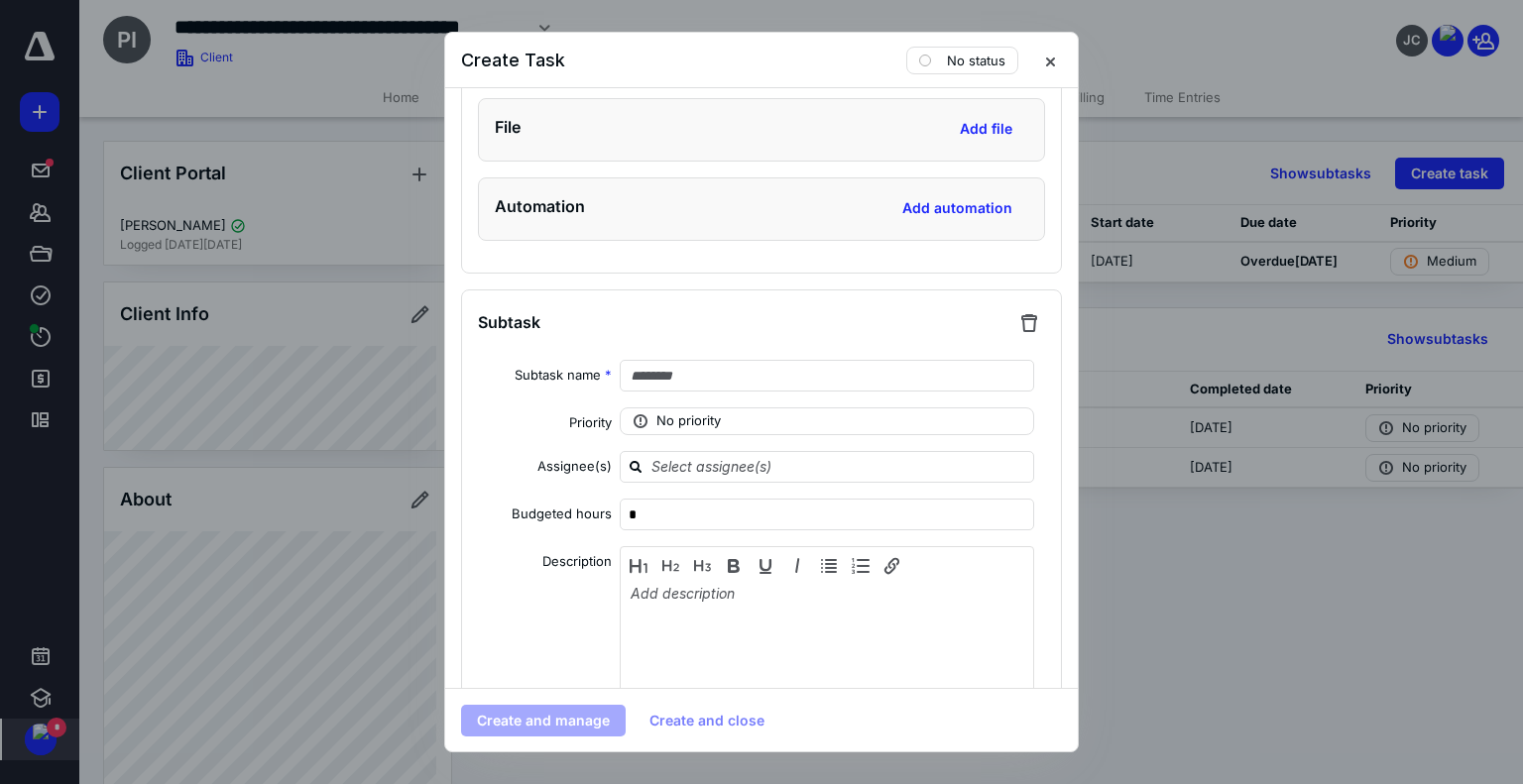 scroll, scrollTop: 2206, scrollLeft: 0, axis: vertical 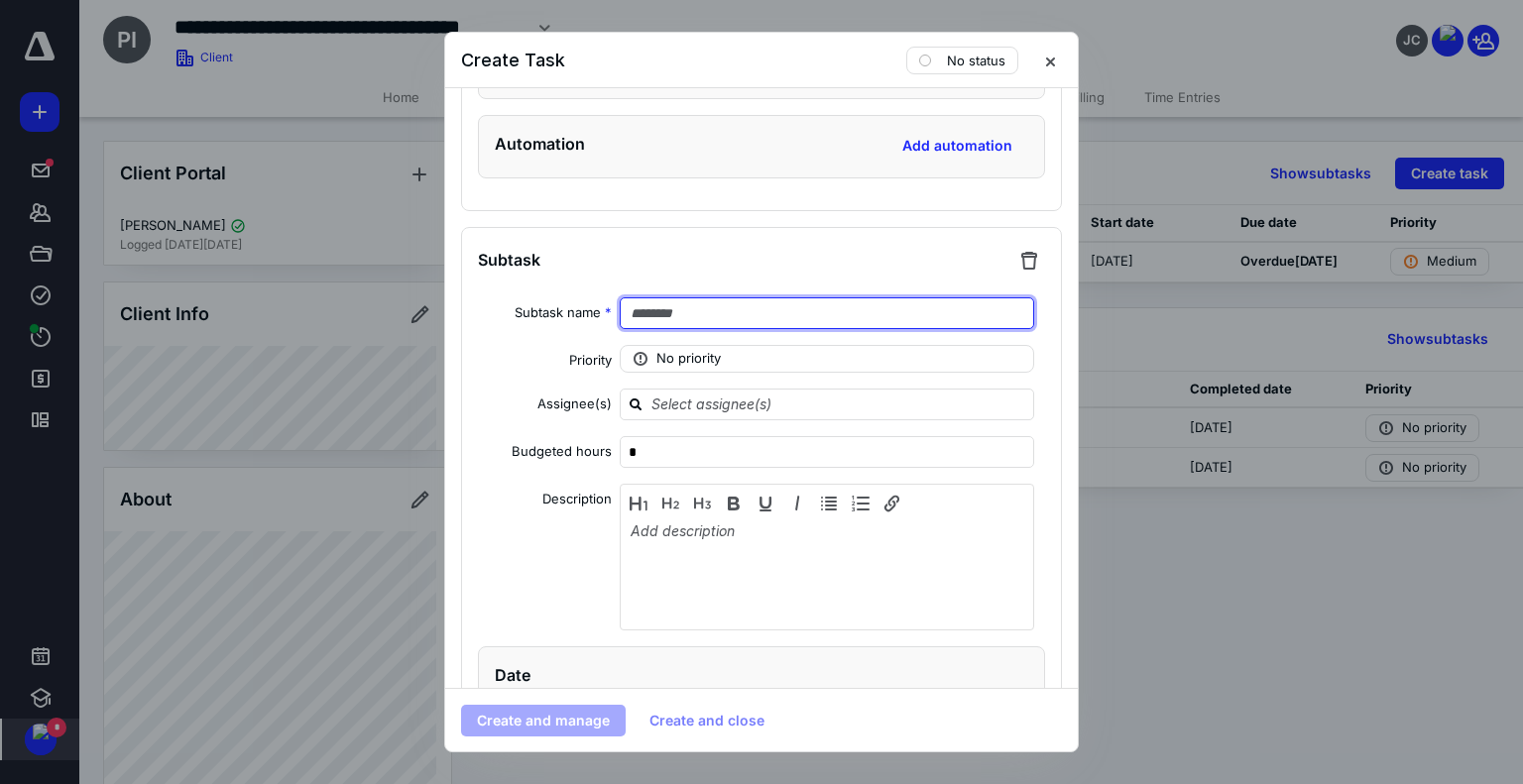 click at bounding box center [827, 313] 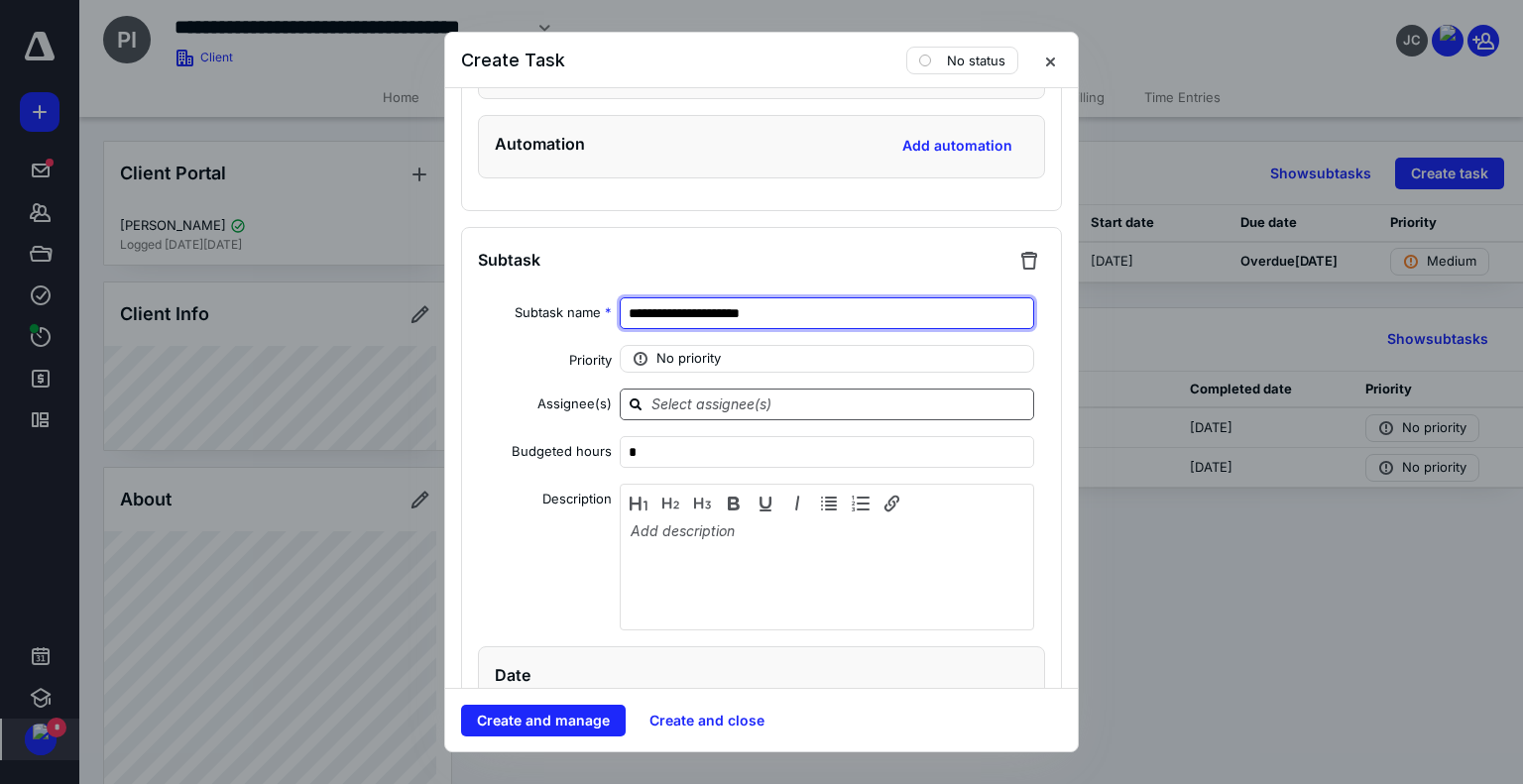 type on "**********" 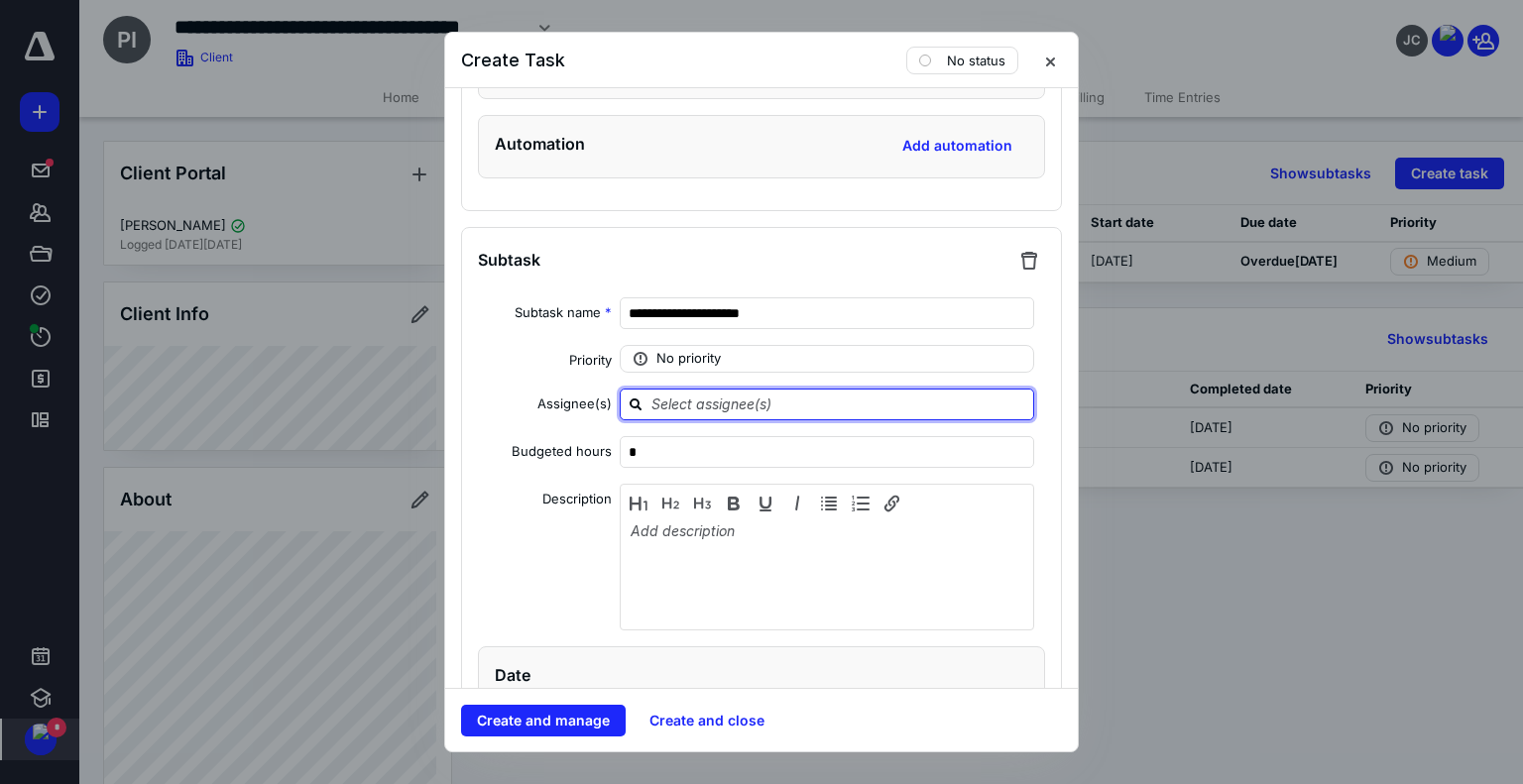 click at bounding box center [839, 403] 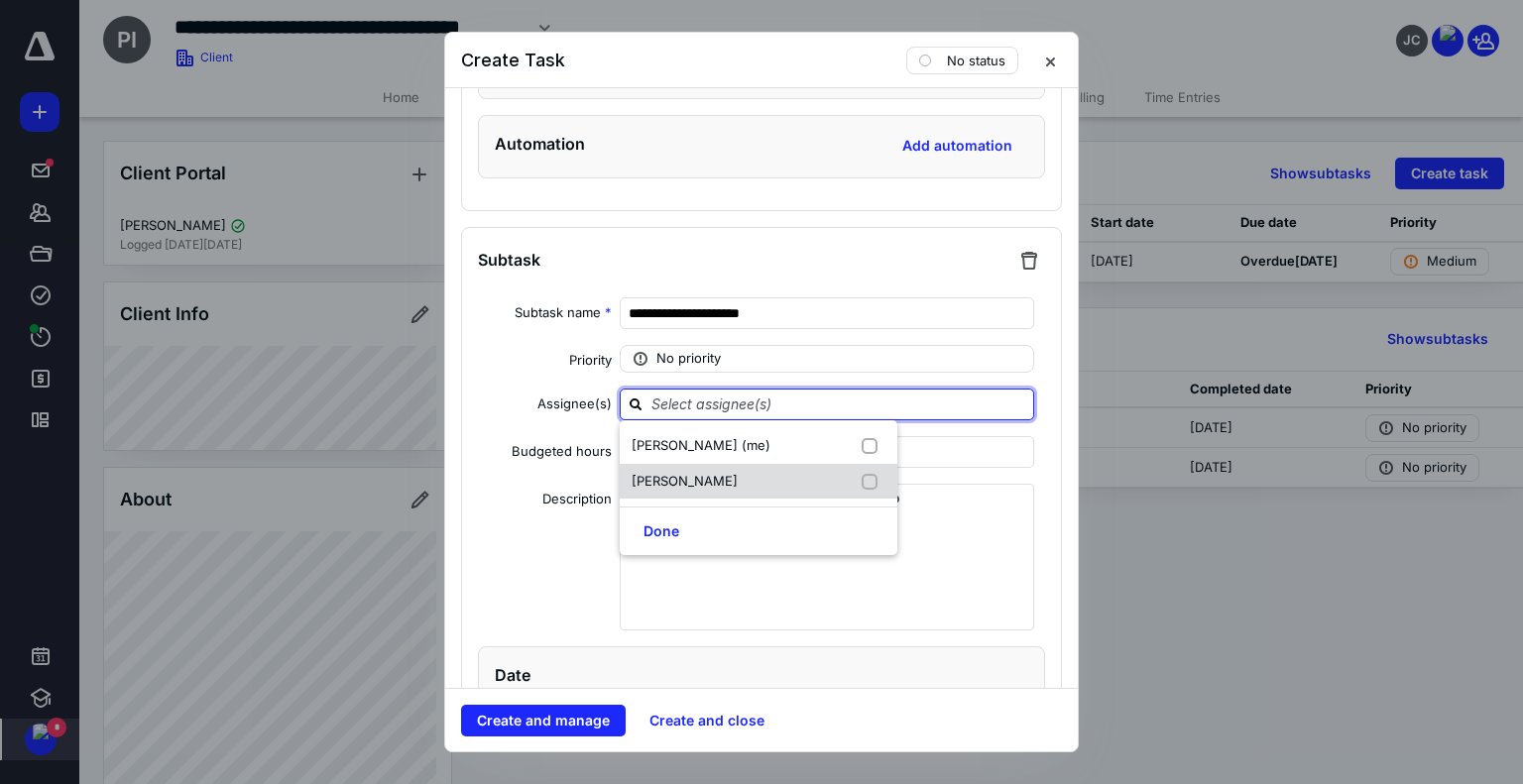 click on "[PERSON_NAME]" at bounding box center (759, 482) 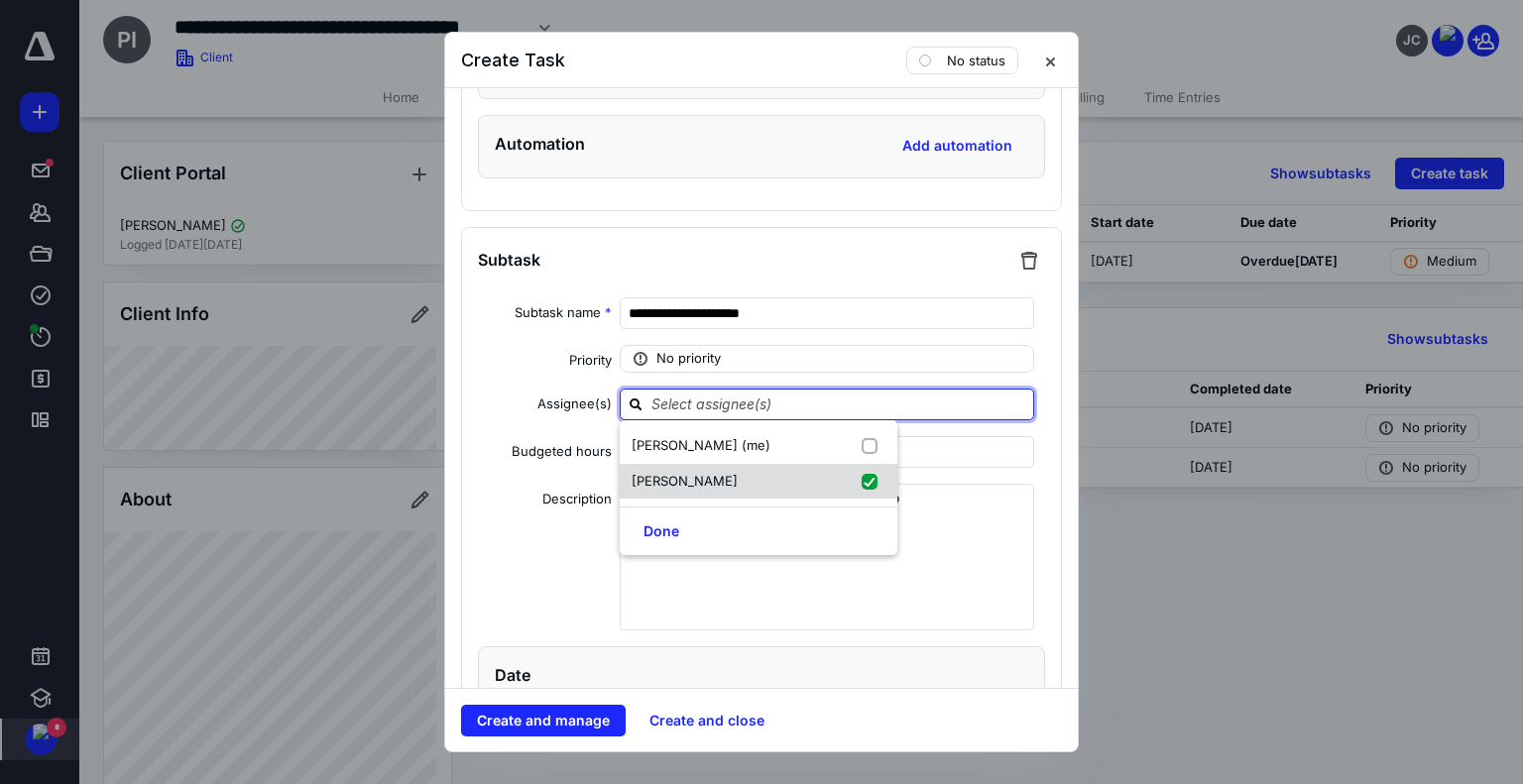 checkbox on "true" 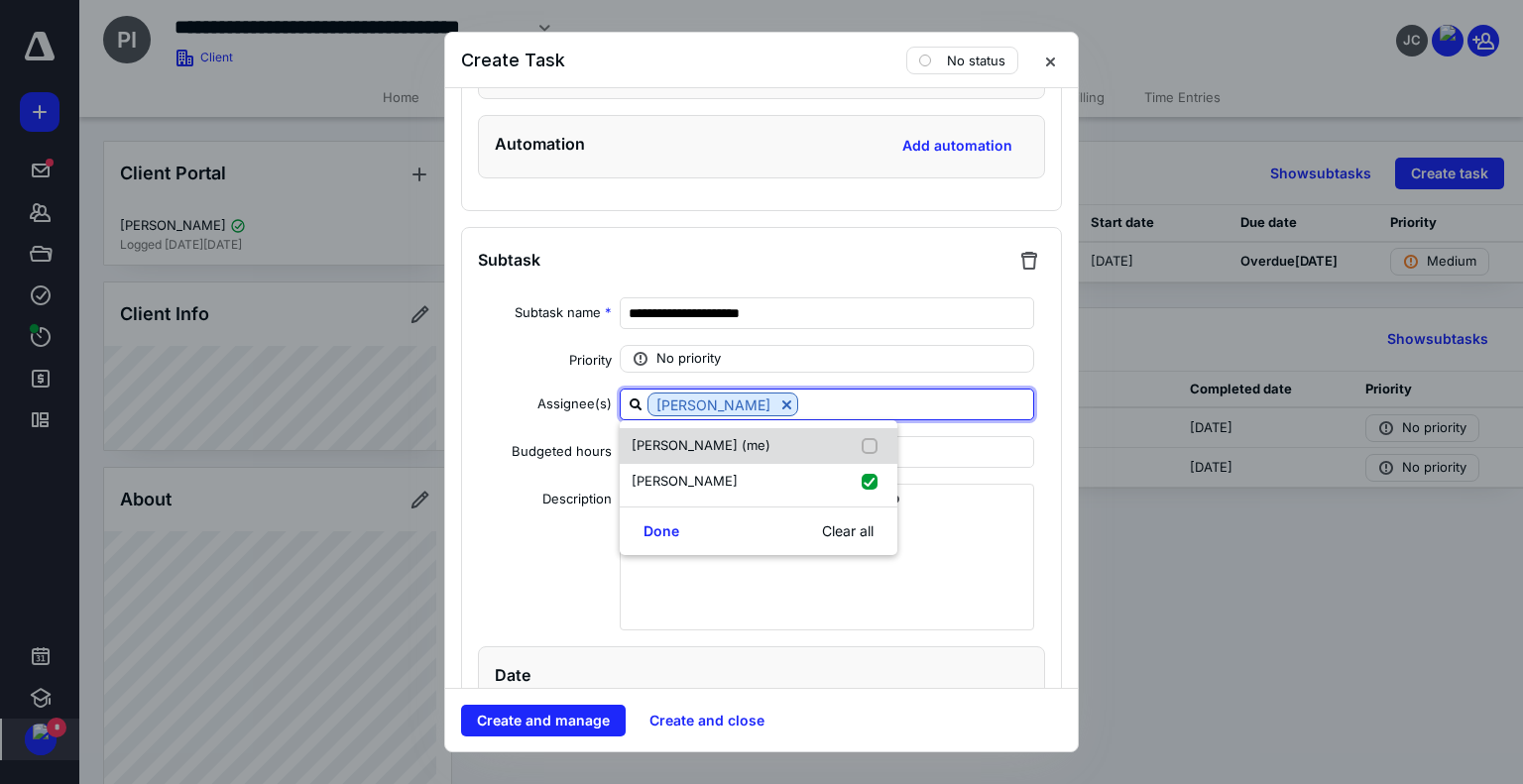 click on "[PERSON_NAME] (me)" at bounding box center (759, 446) 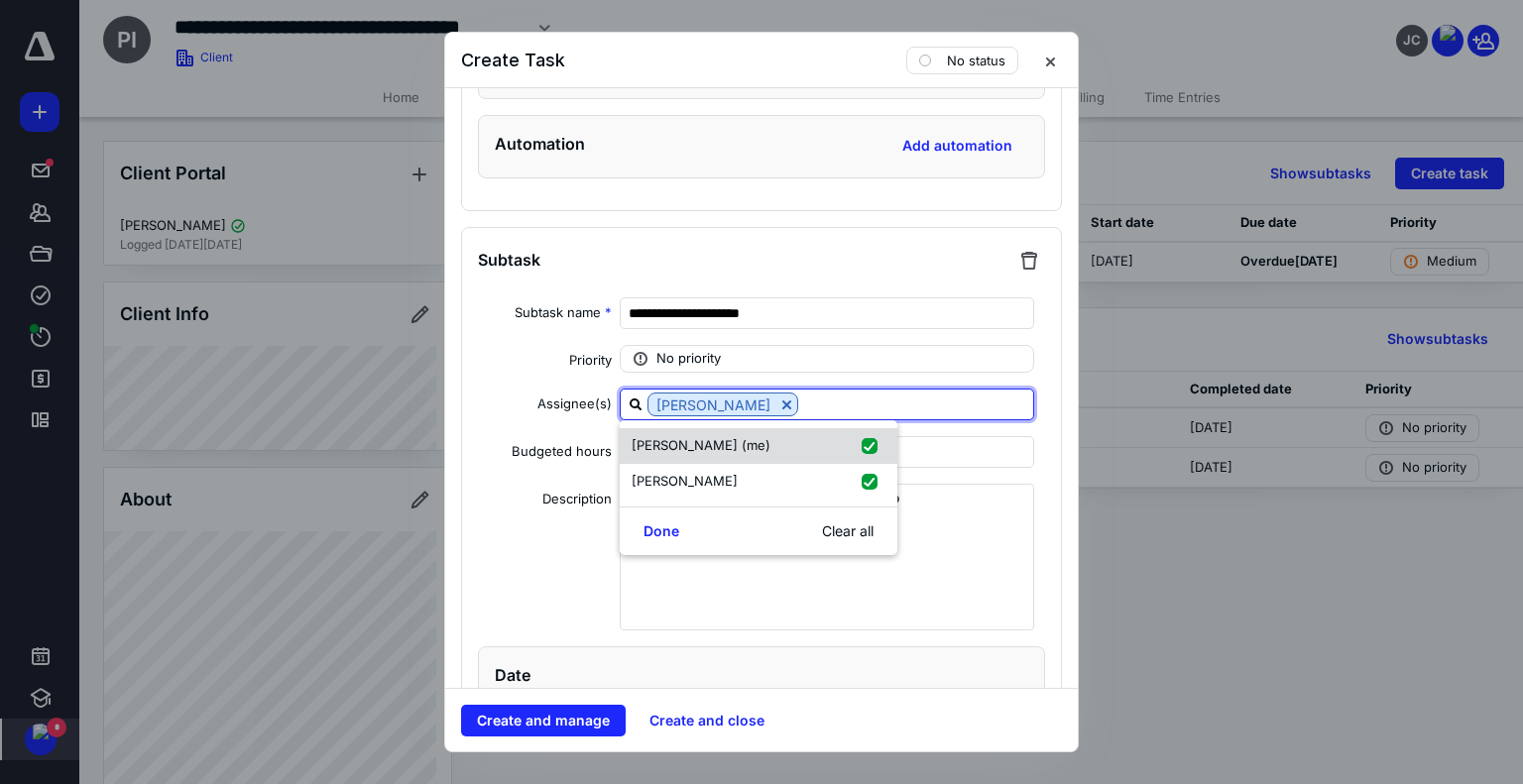 checkbox on "true" 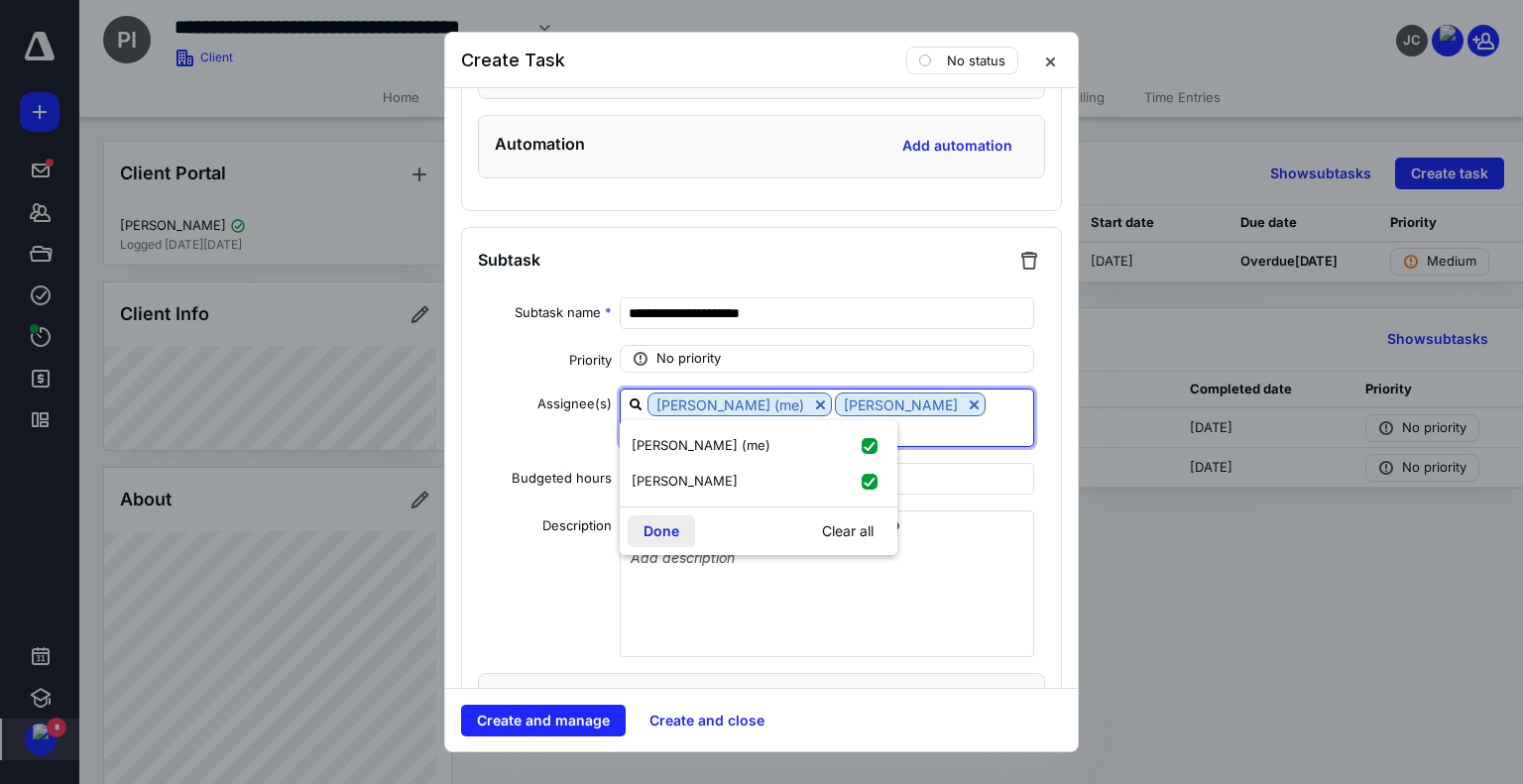 click on "Done" at bounding box center [661, 531] 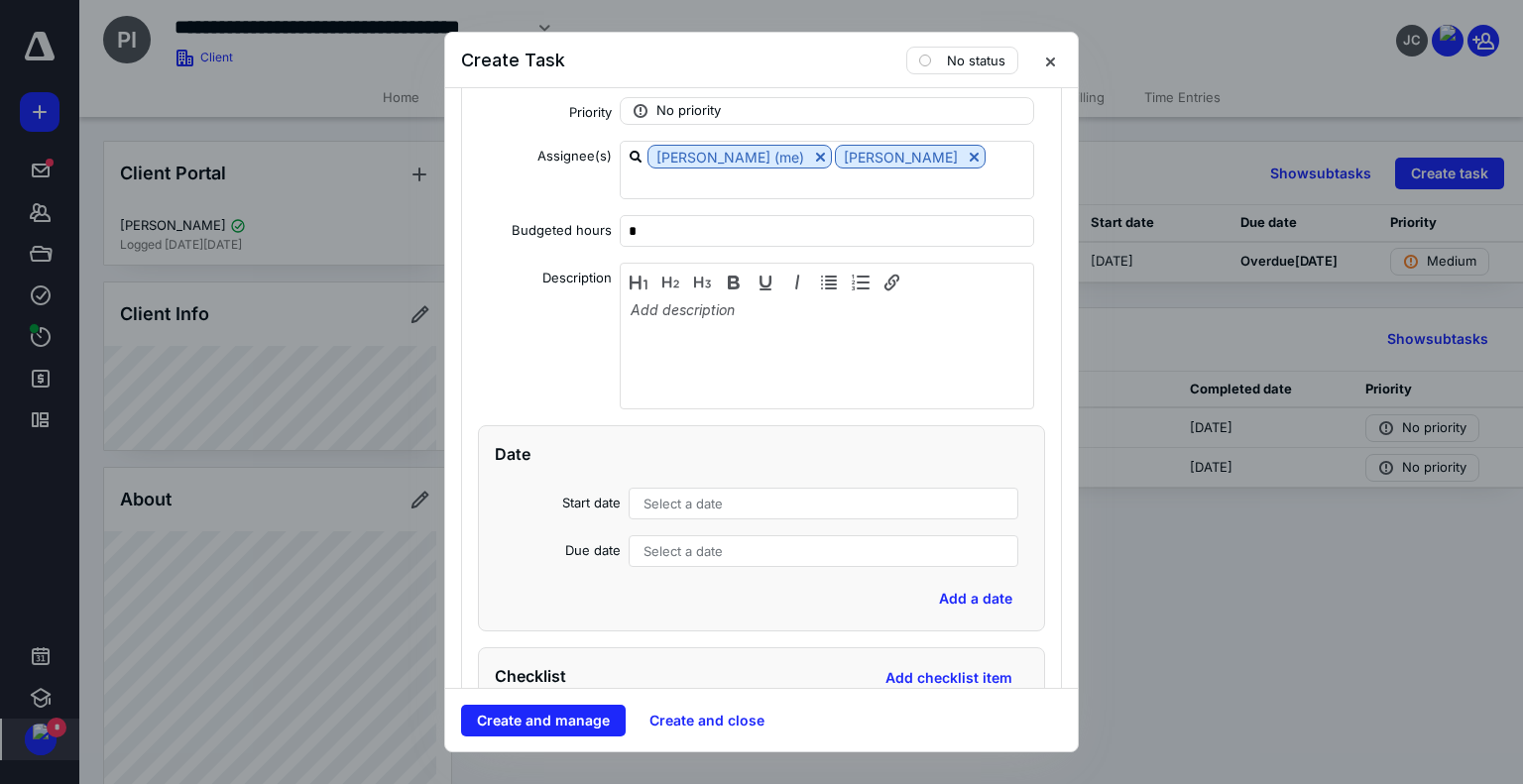 scroll, scrollTop: 2504, scrollLeft: 0, axis: vertical 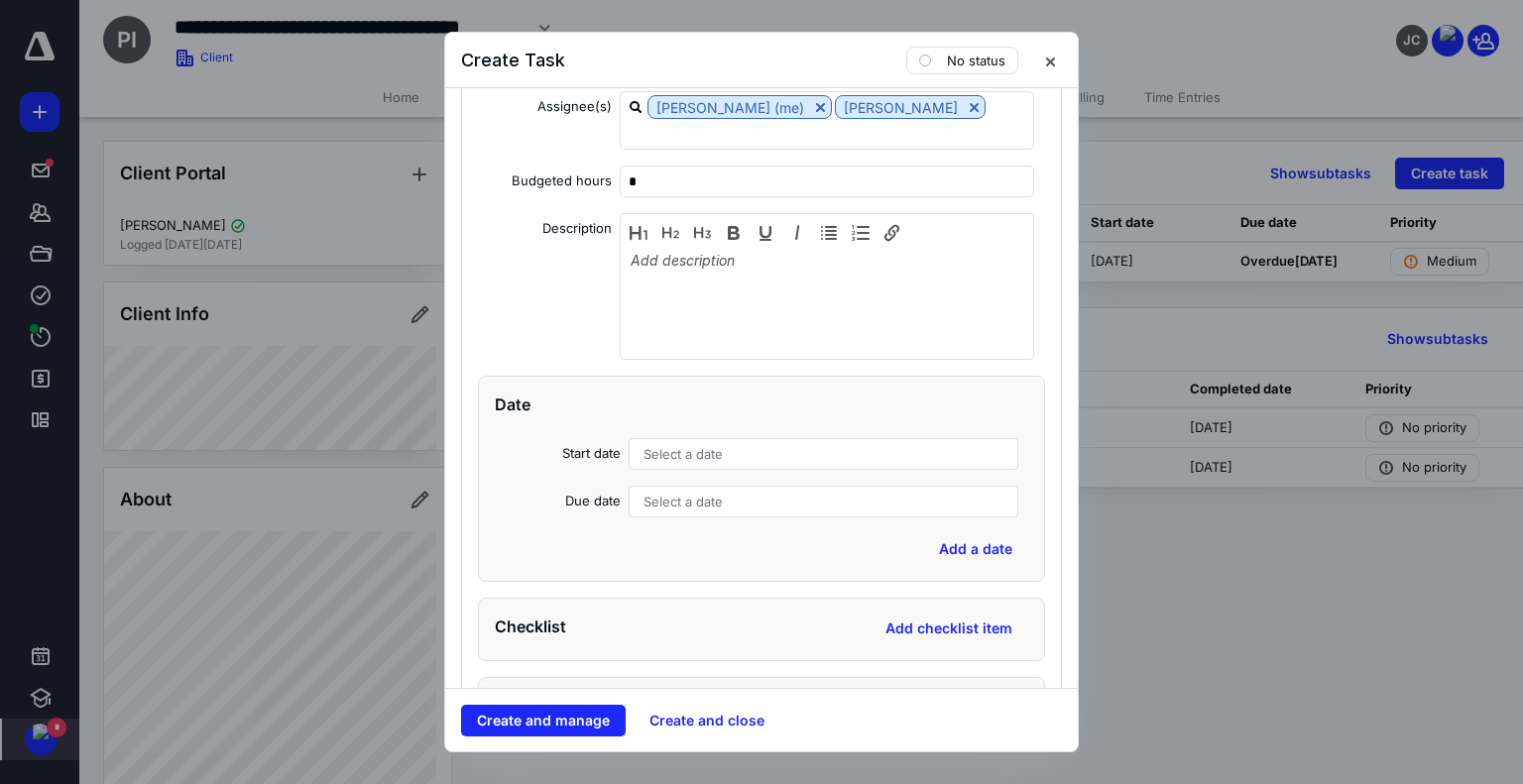 click on "Select a date" at bounding box center [683, 454] 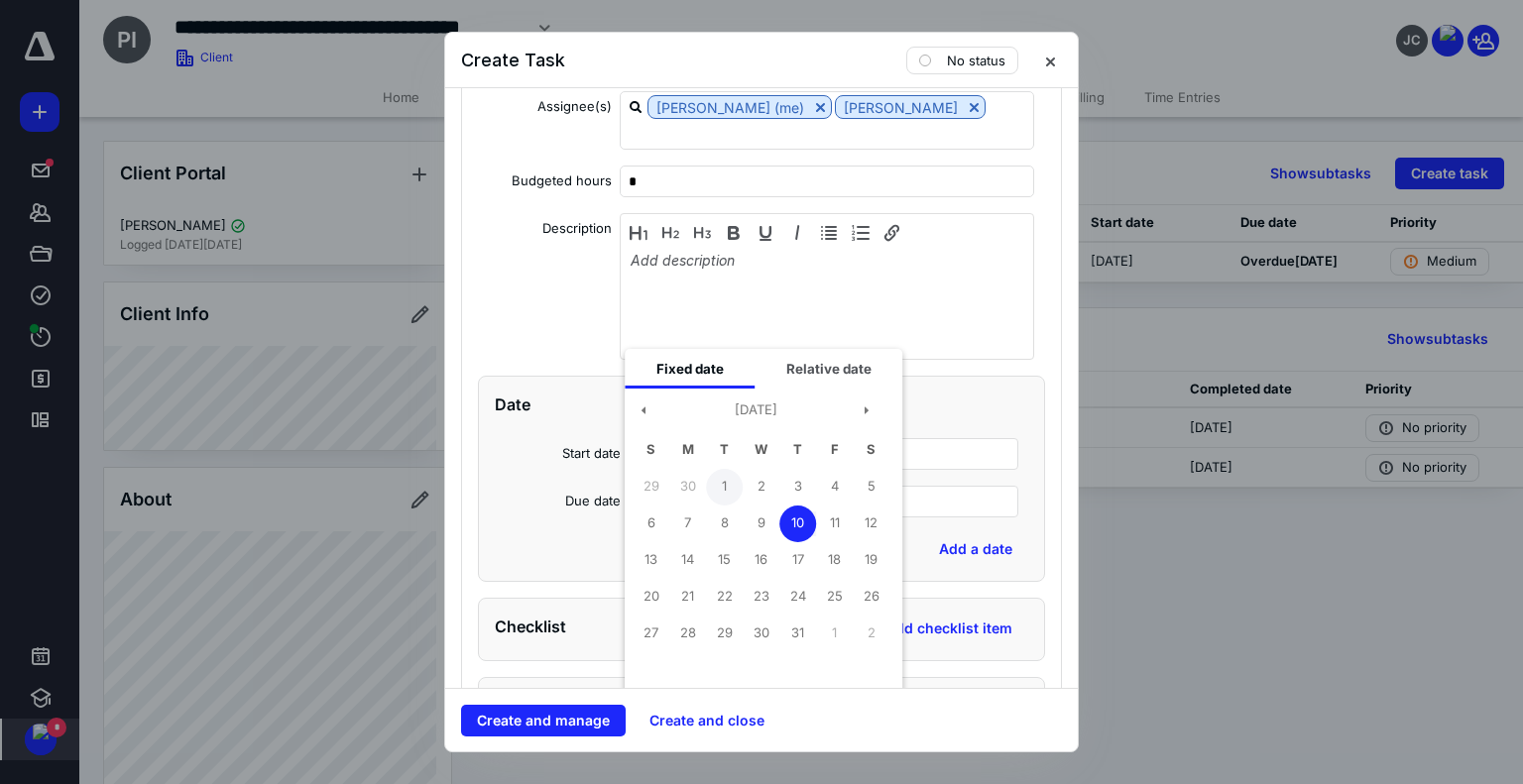 click on "1" at bounding box center (724, 487) 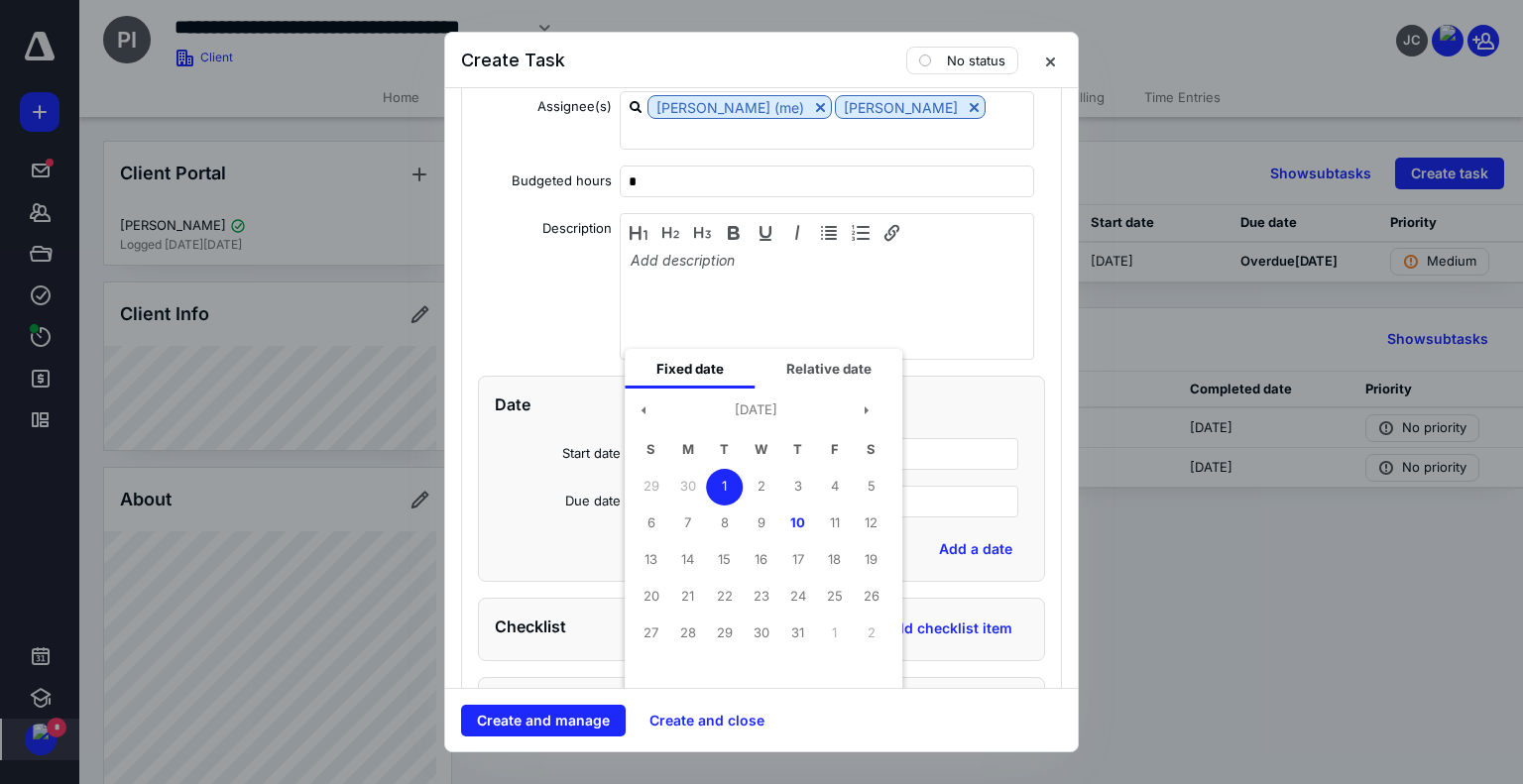 click on "Add date" at bounding box center (679, 720) 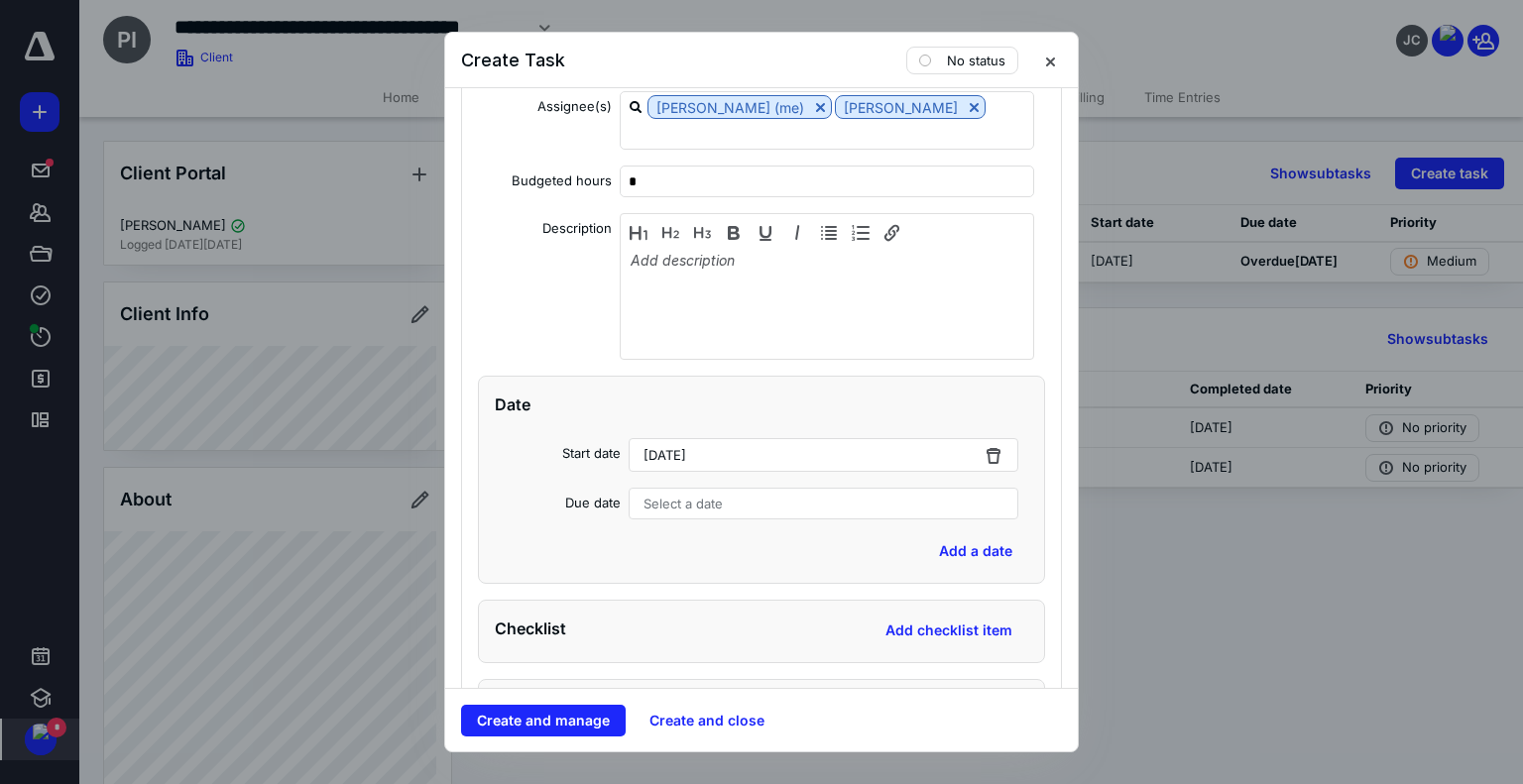 click on "Select a date" at bounding box center [823, 504] 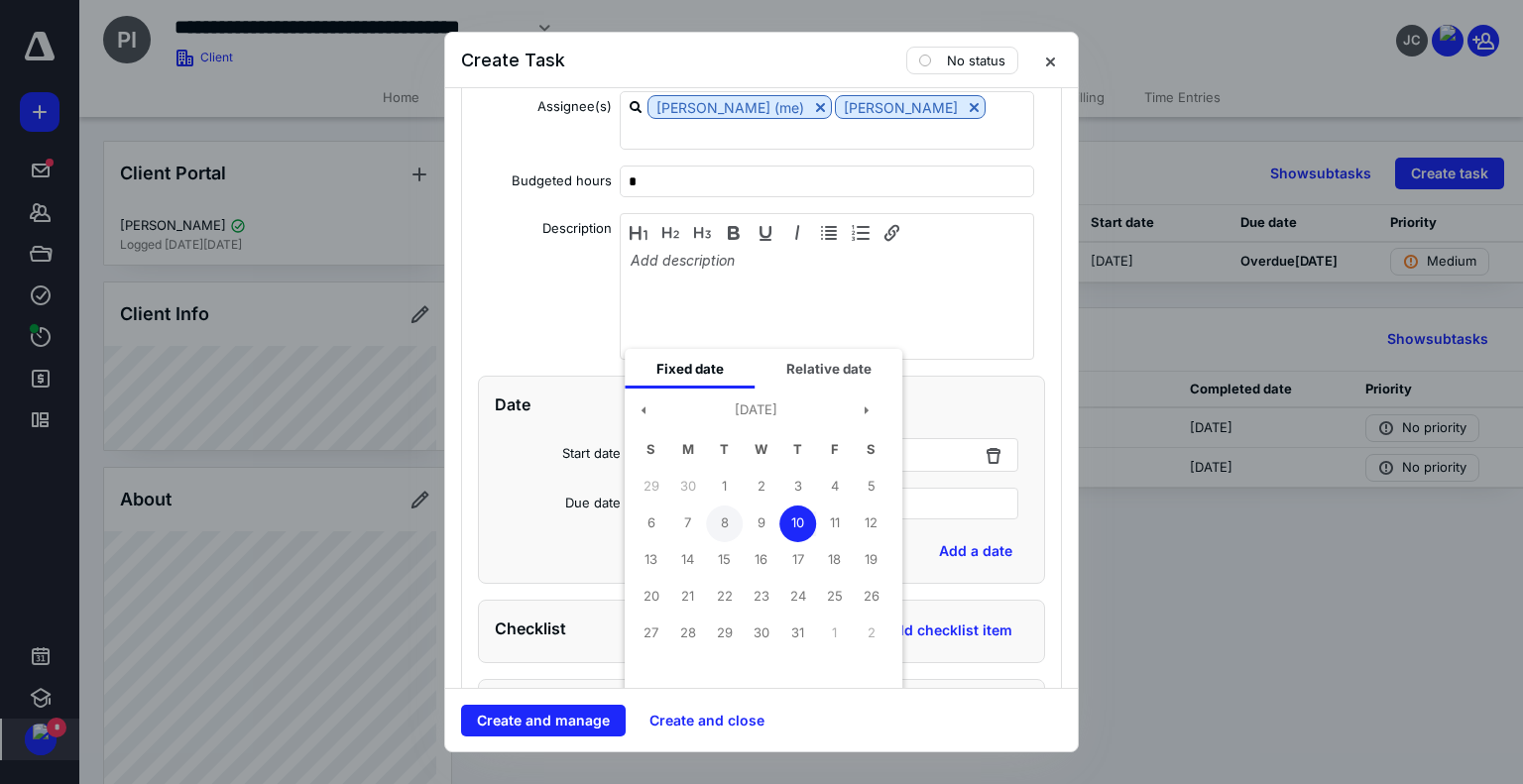 click on "8" at bounding box center (724, 523) 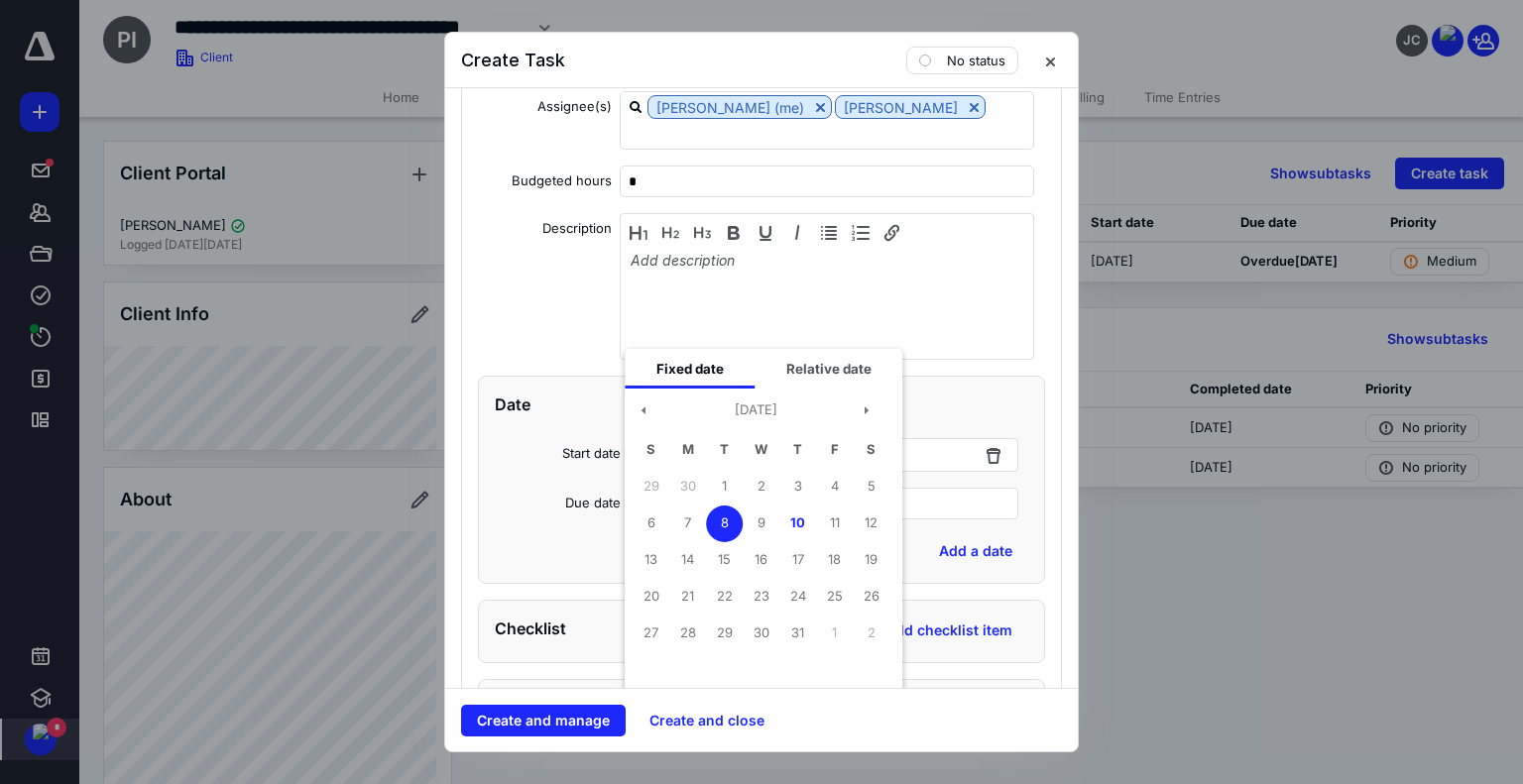 click on "Add date" at bounding box center (679, 720) 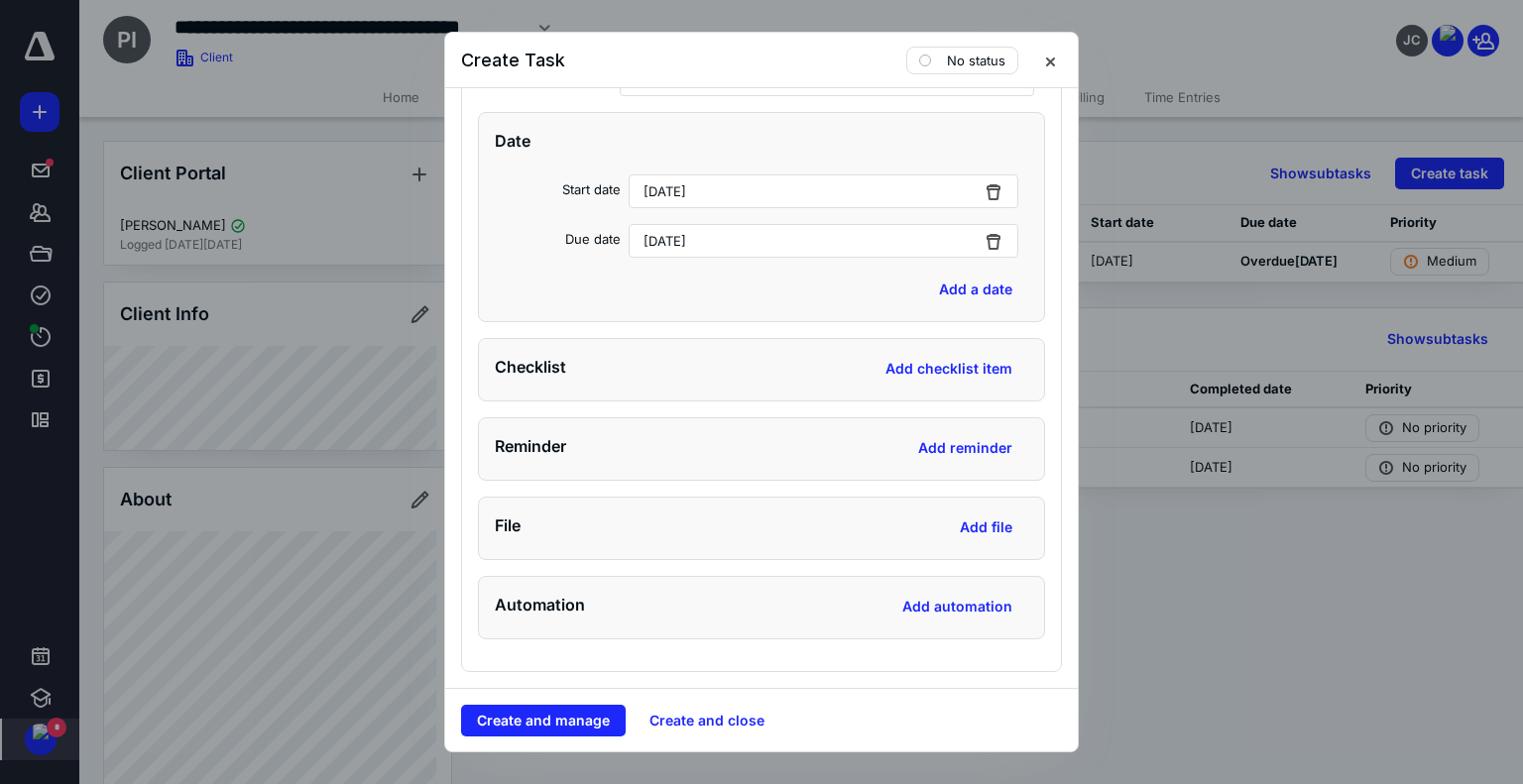 scroll, scrollTop: 2801, scrollLeft: 0, axis: vertical 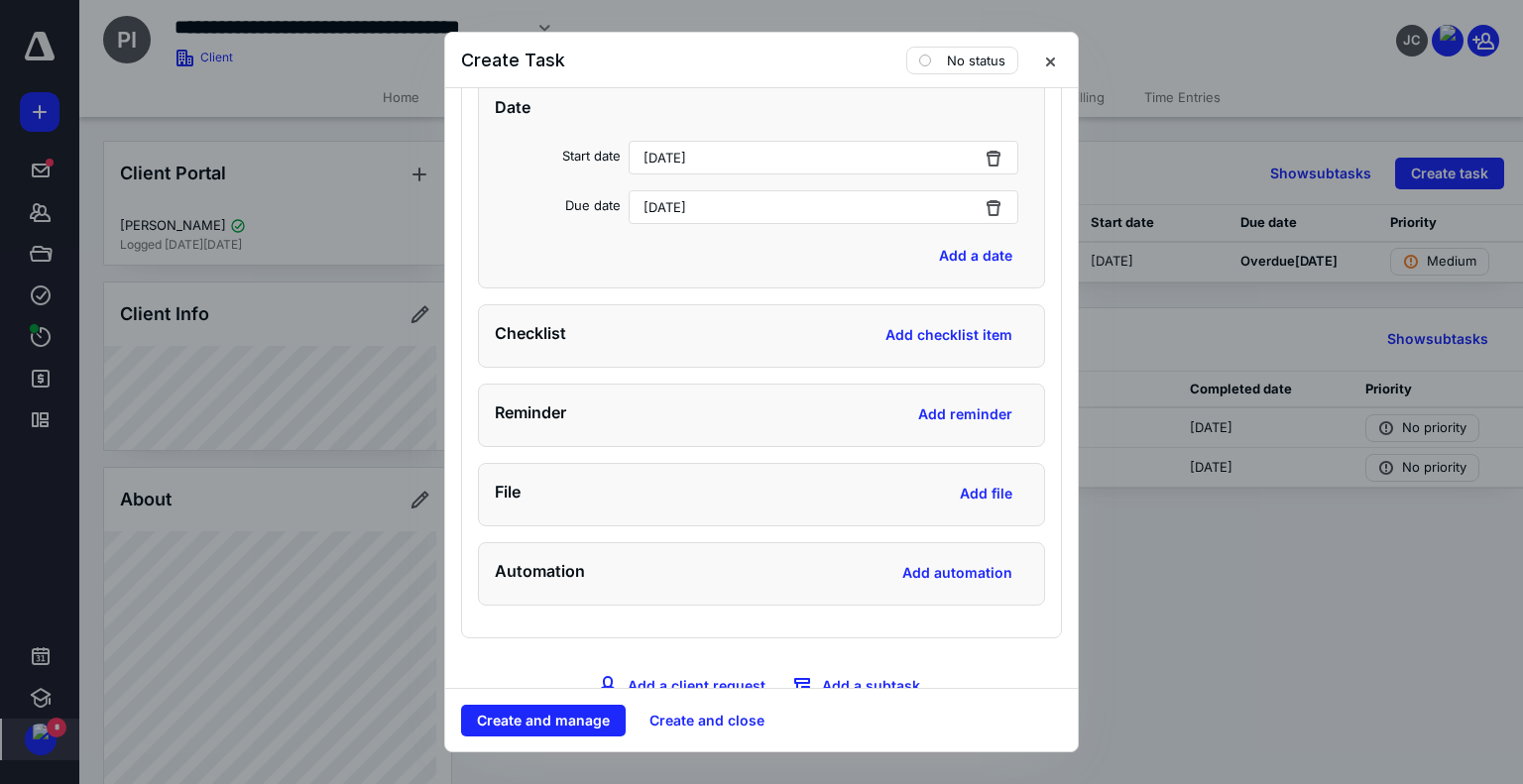 drag, startPoint x: 924, startPoint y: 497, endPoint x: 932, endPoint y: 518, distance: 22.472205 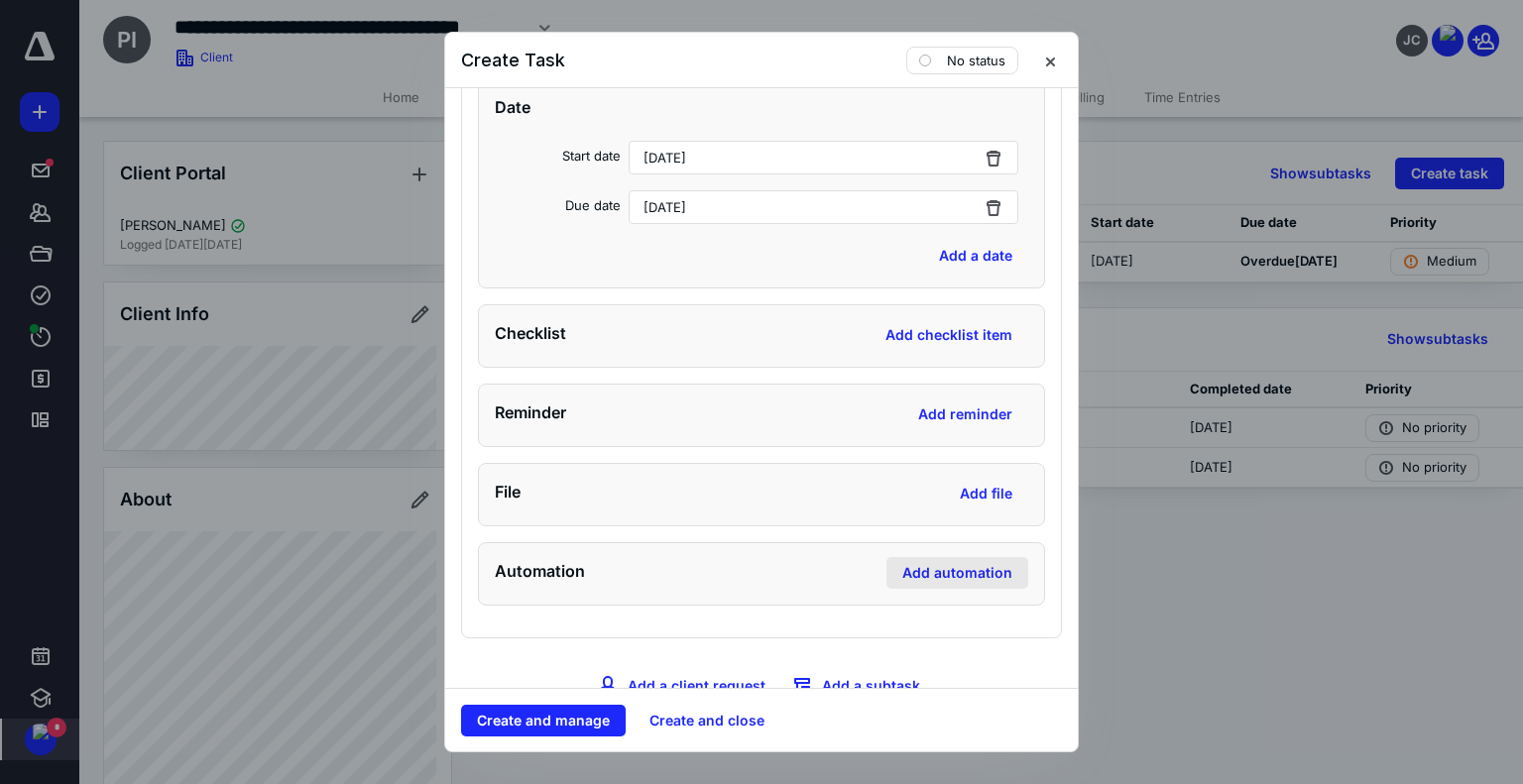 click on "Automation Add automation" at bounding box center (762, 574) 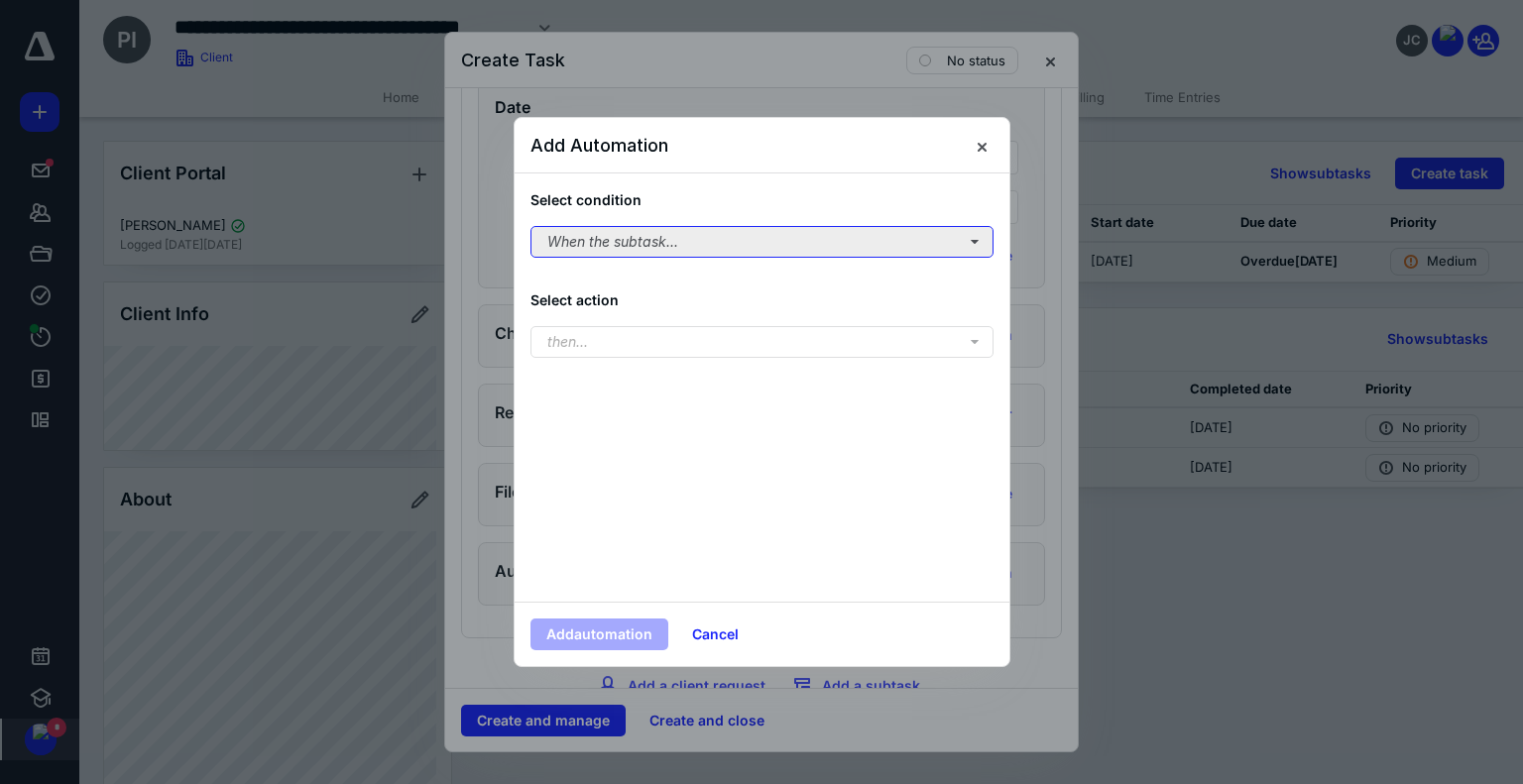 click on "When the subtask..." at bounding box center [762, 242] 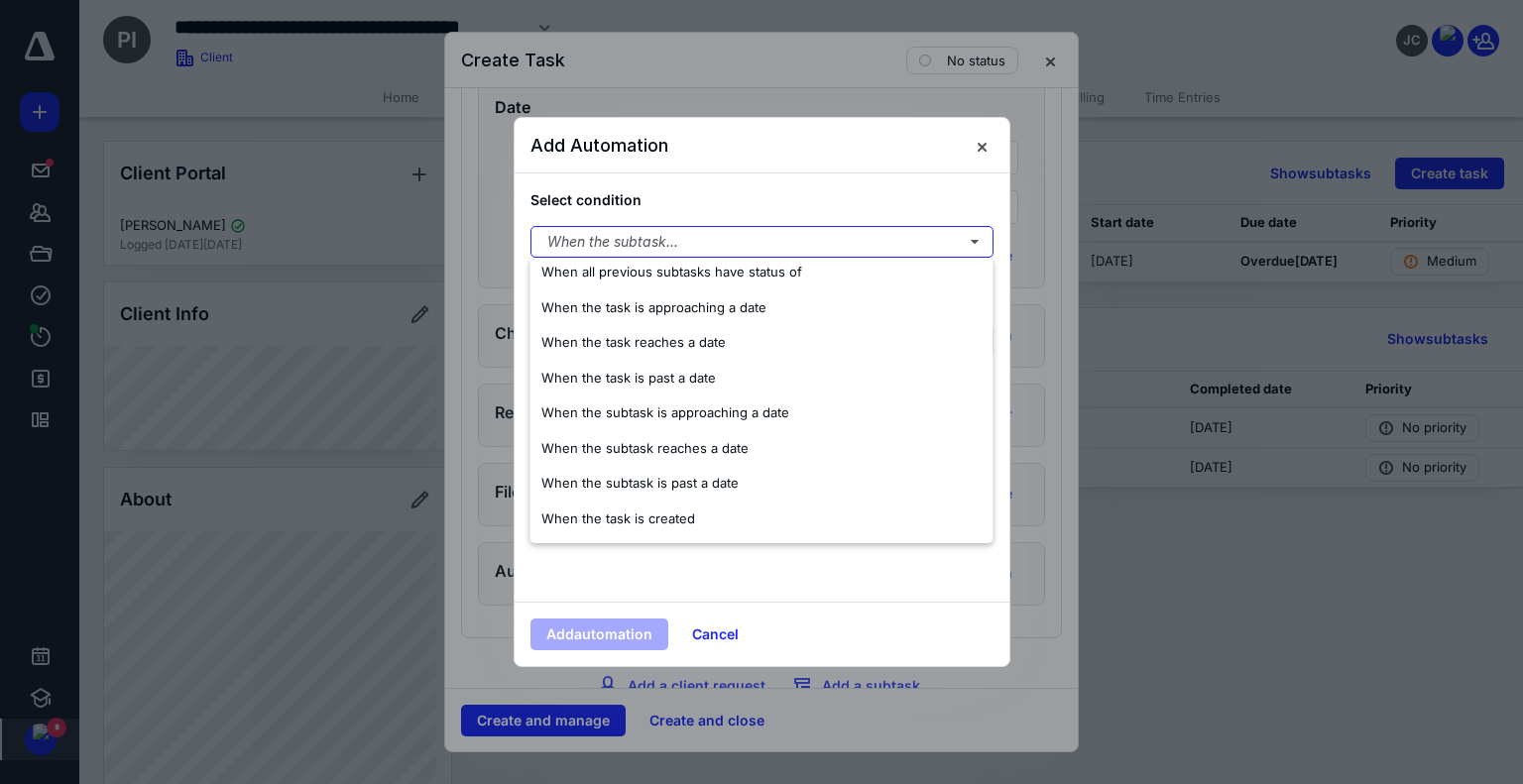 scroll, scrollTop: 153, scrollLeft: 0, axis: vertical 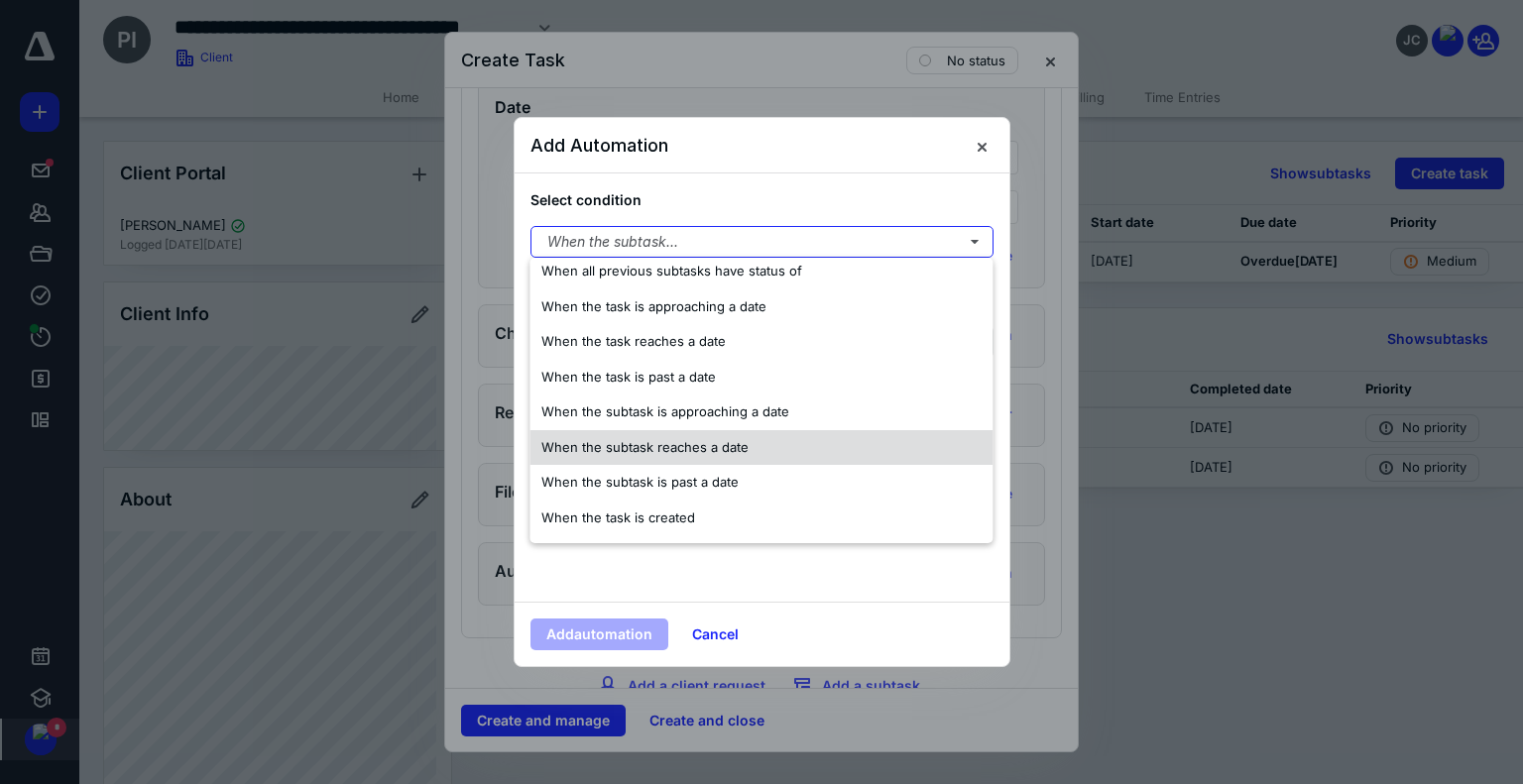 click on "When the subtask reaches a date" at bounding box center (761, 448) 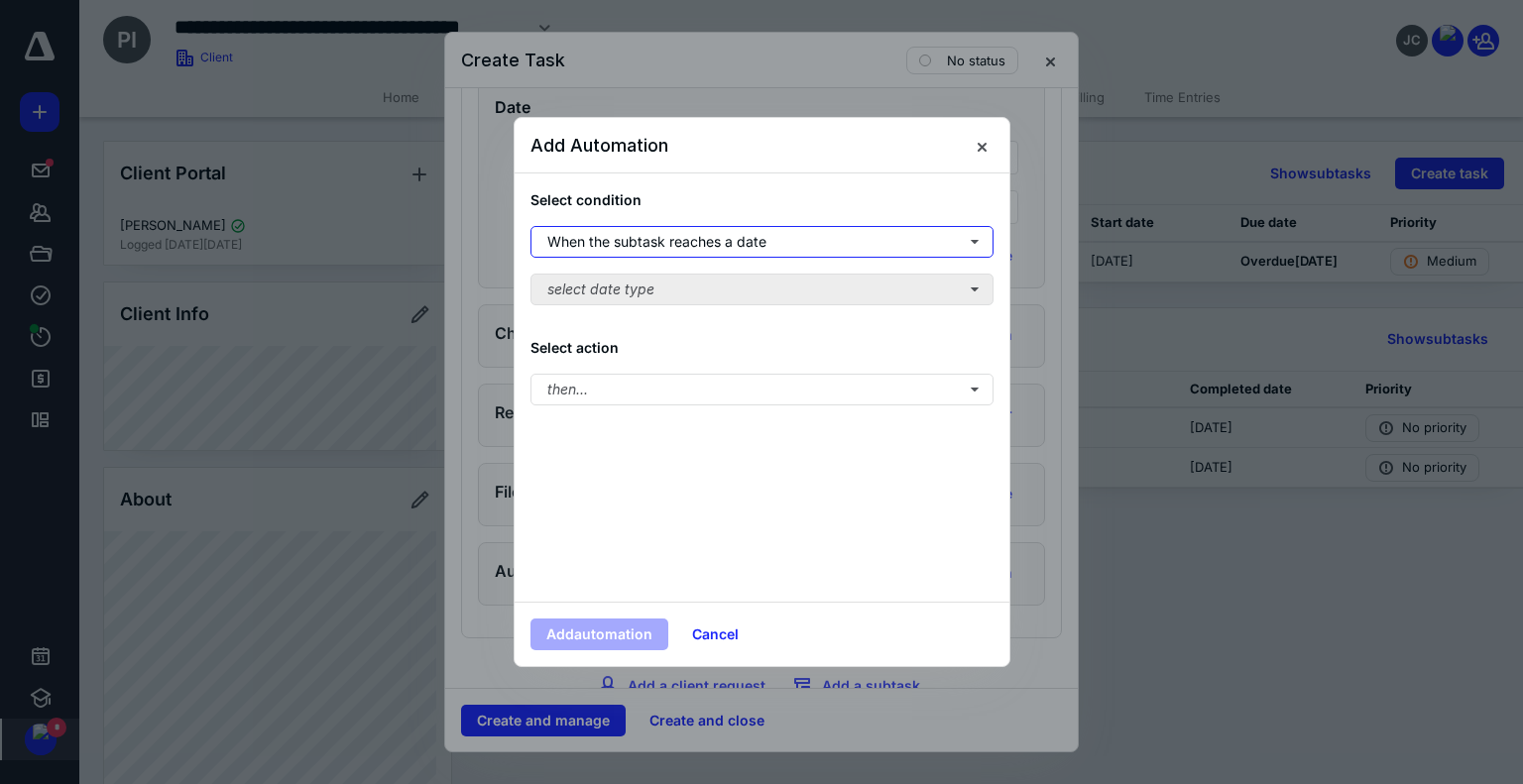 scroll, scrollTop: 0, scrollLeft: 0, axis: both 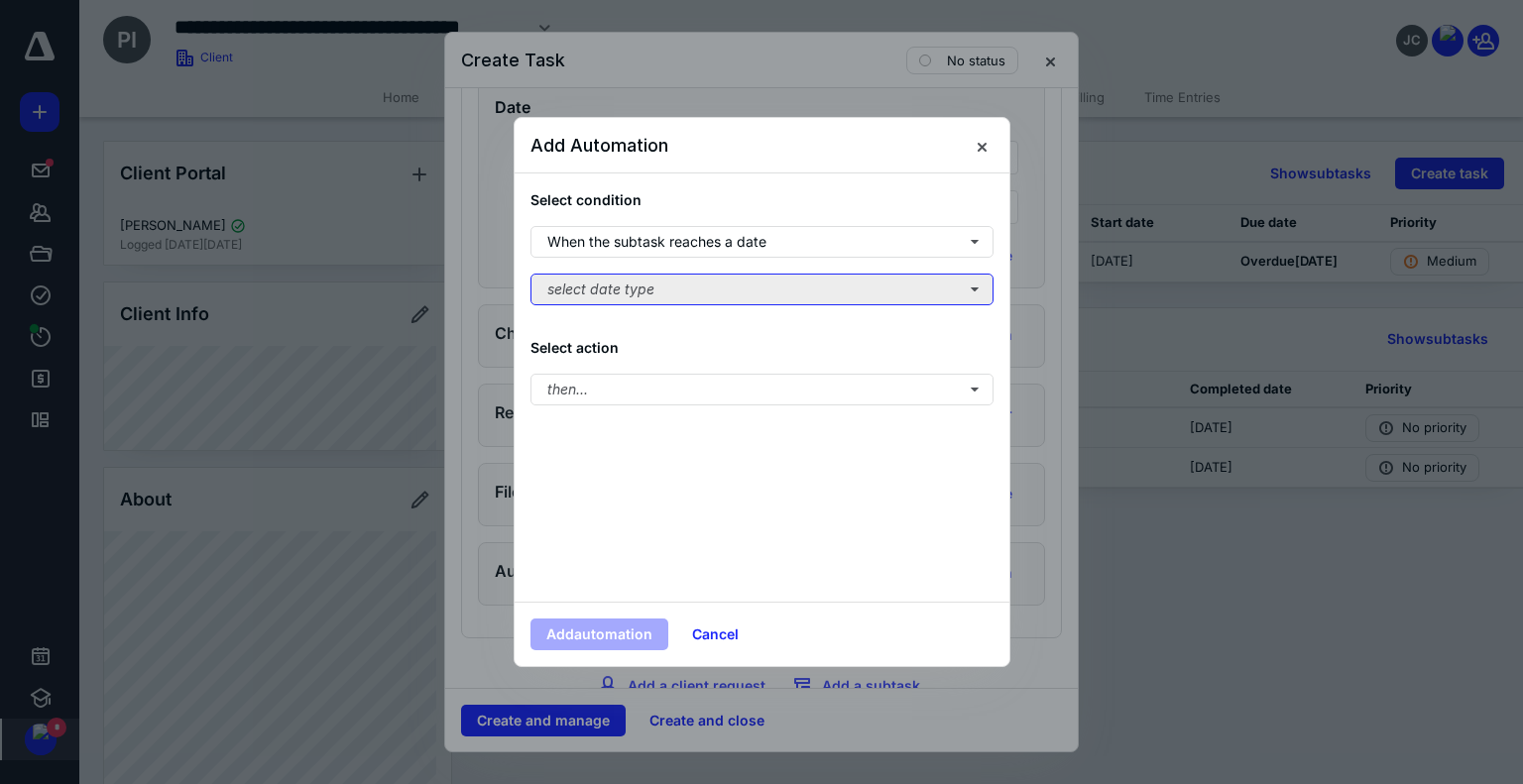 click on "select date type" at bounding box center (762, 289) 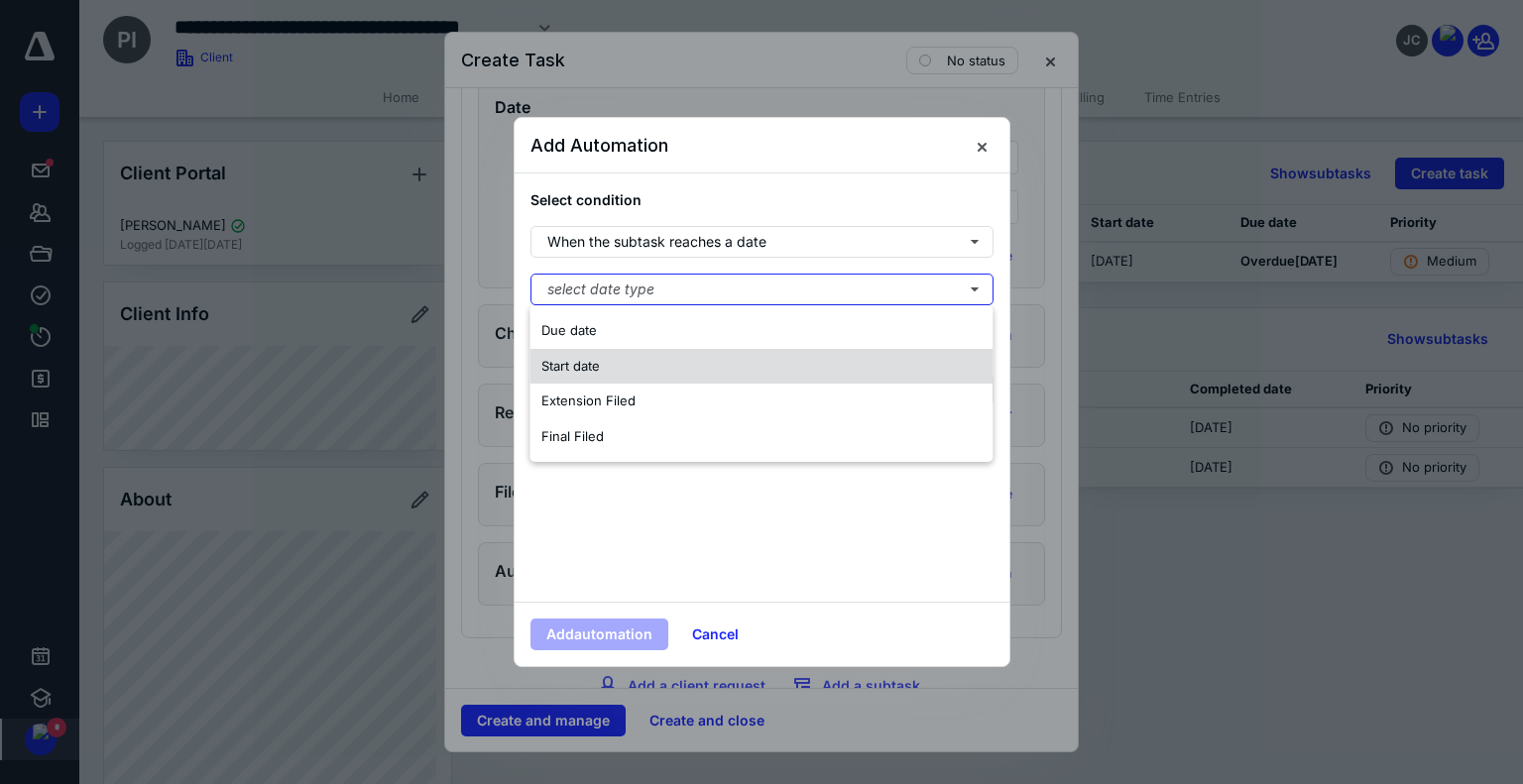 click on "Start date" at bounding box center (761, 367) 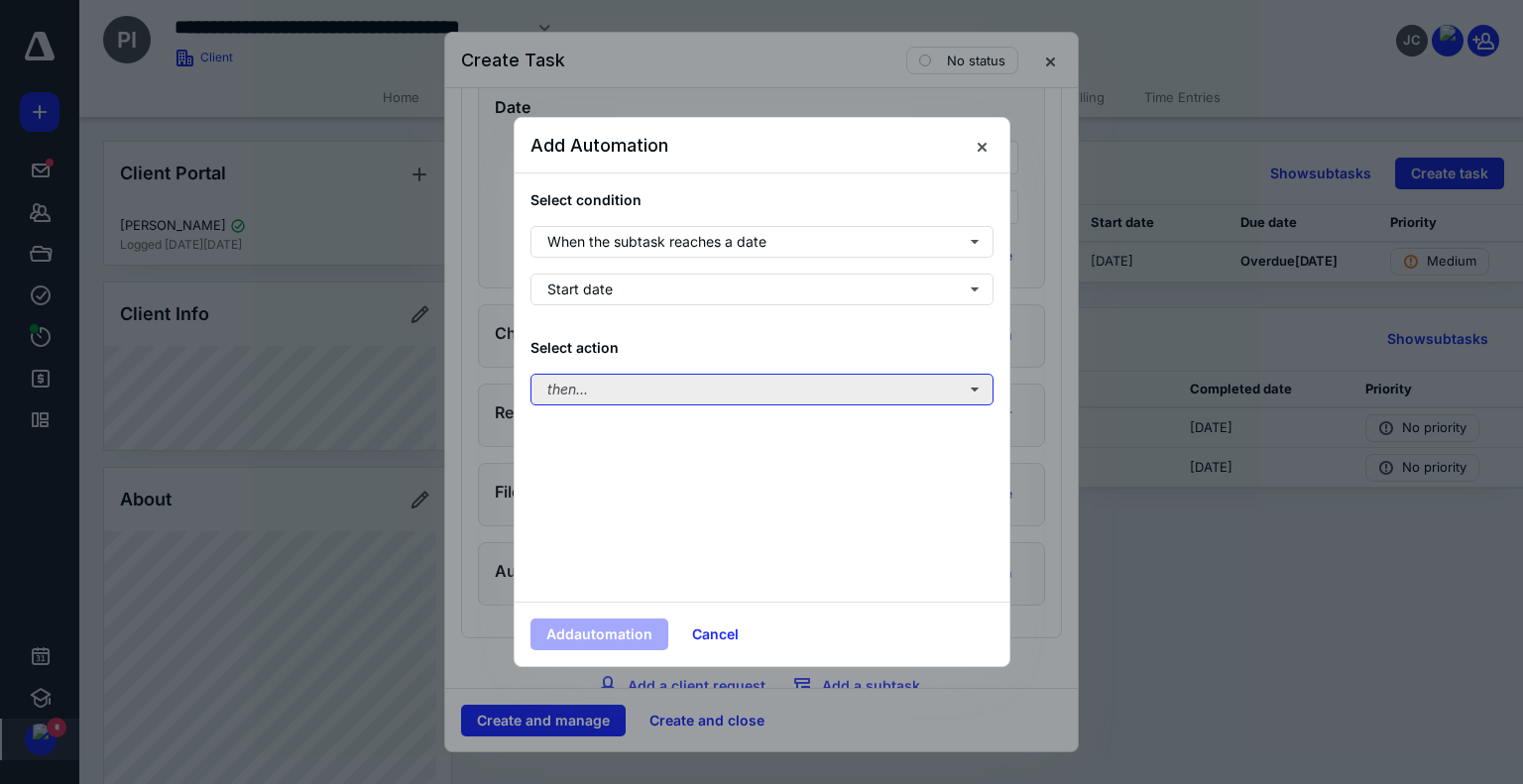 click on "then..." at bounding box center (762, 390) 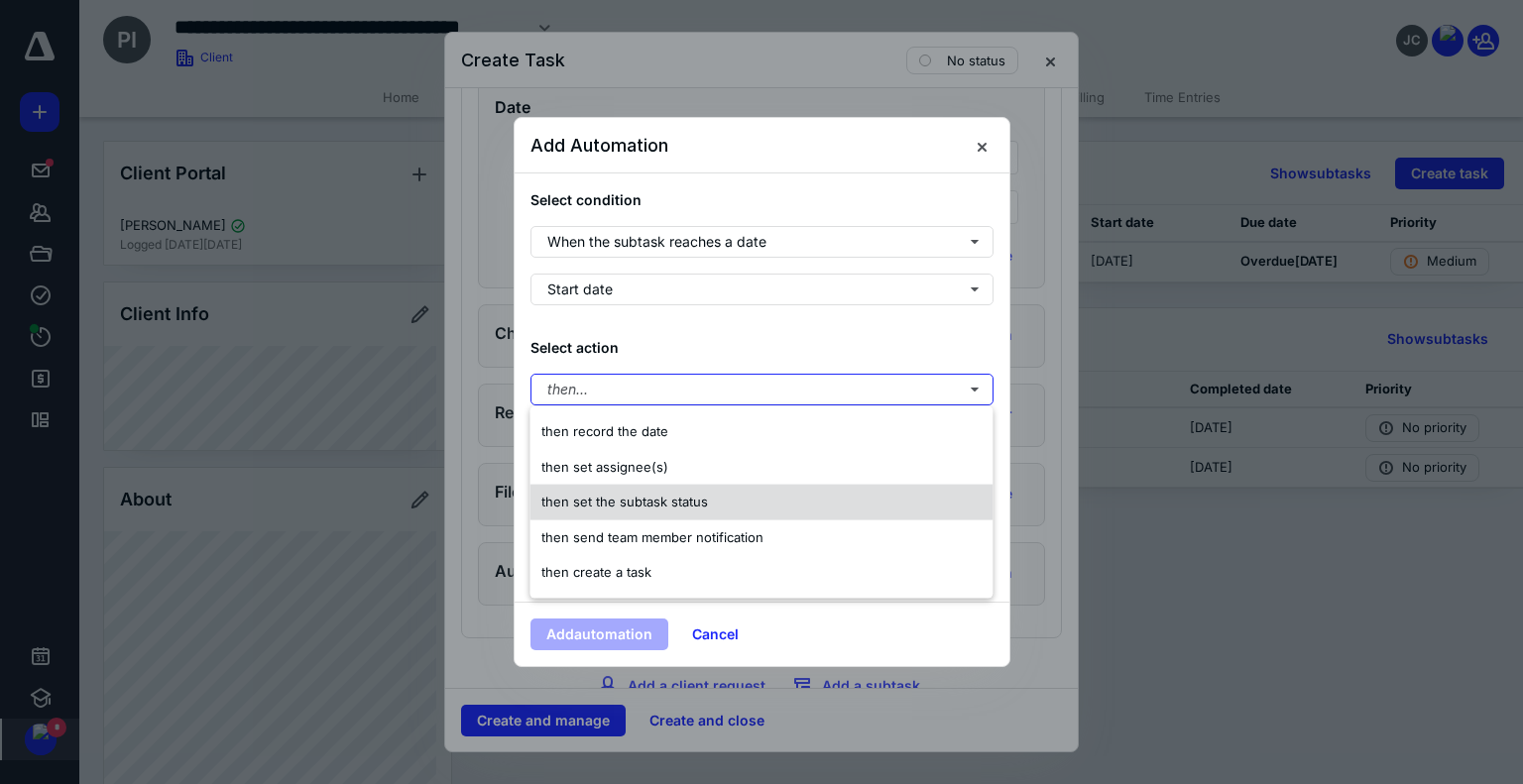 click on "then set the subtask status" at bounding box center [761, 502] 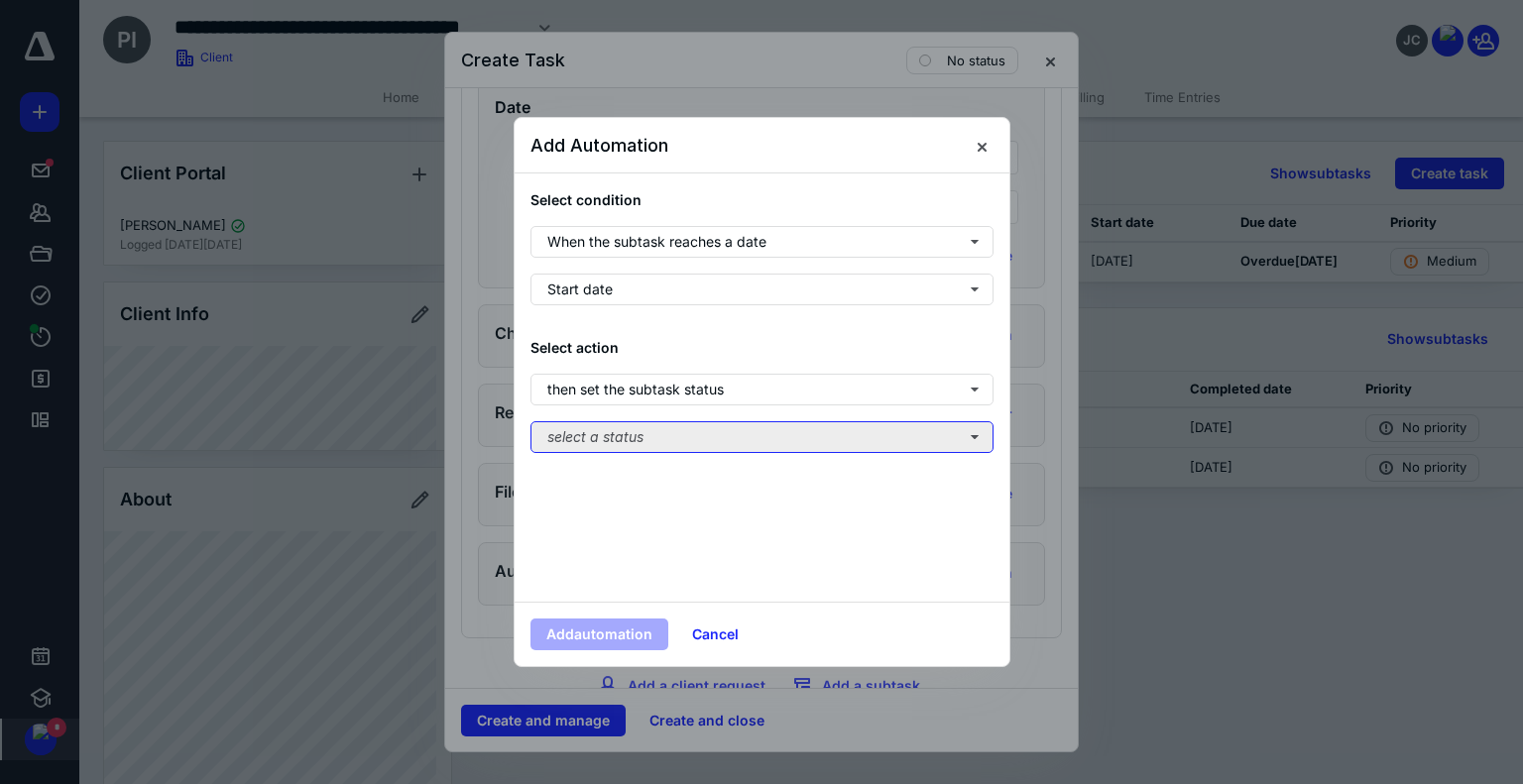 click on "select a status" at bounding box center (762, 437) 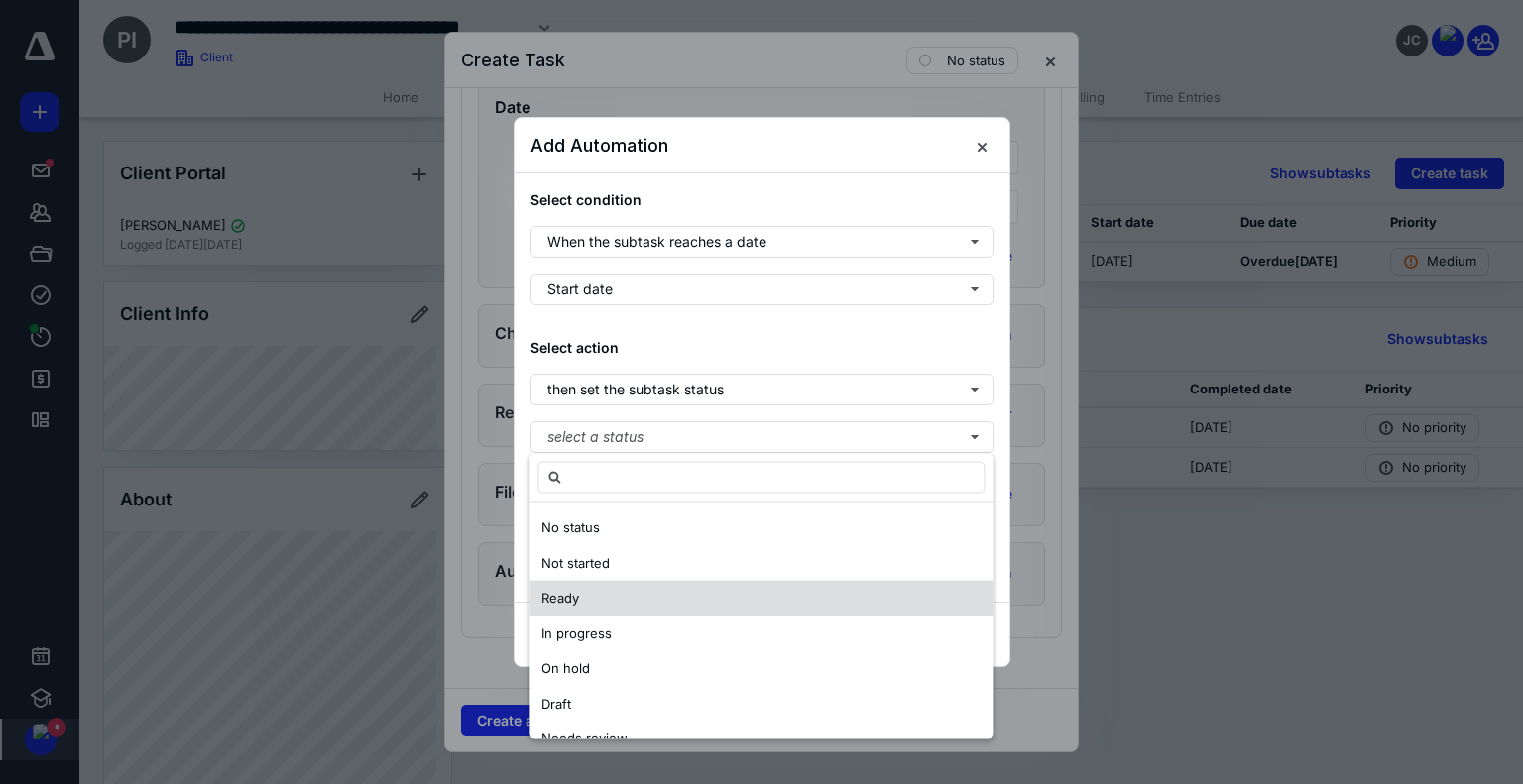 click on "Ready" at bounding box center (761, 599) 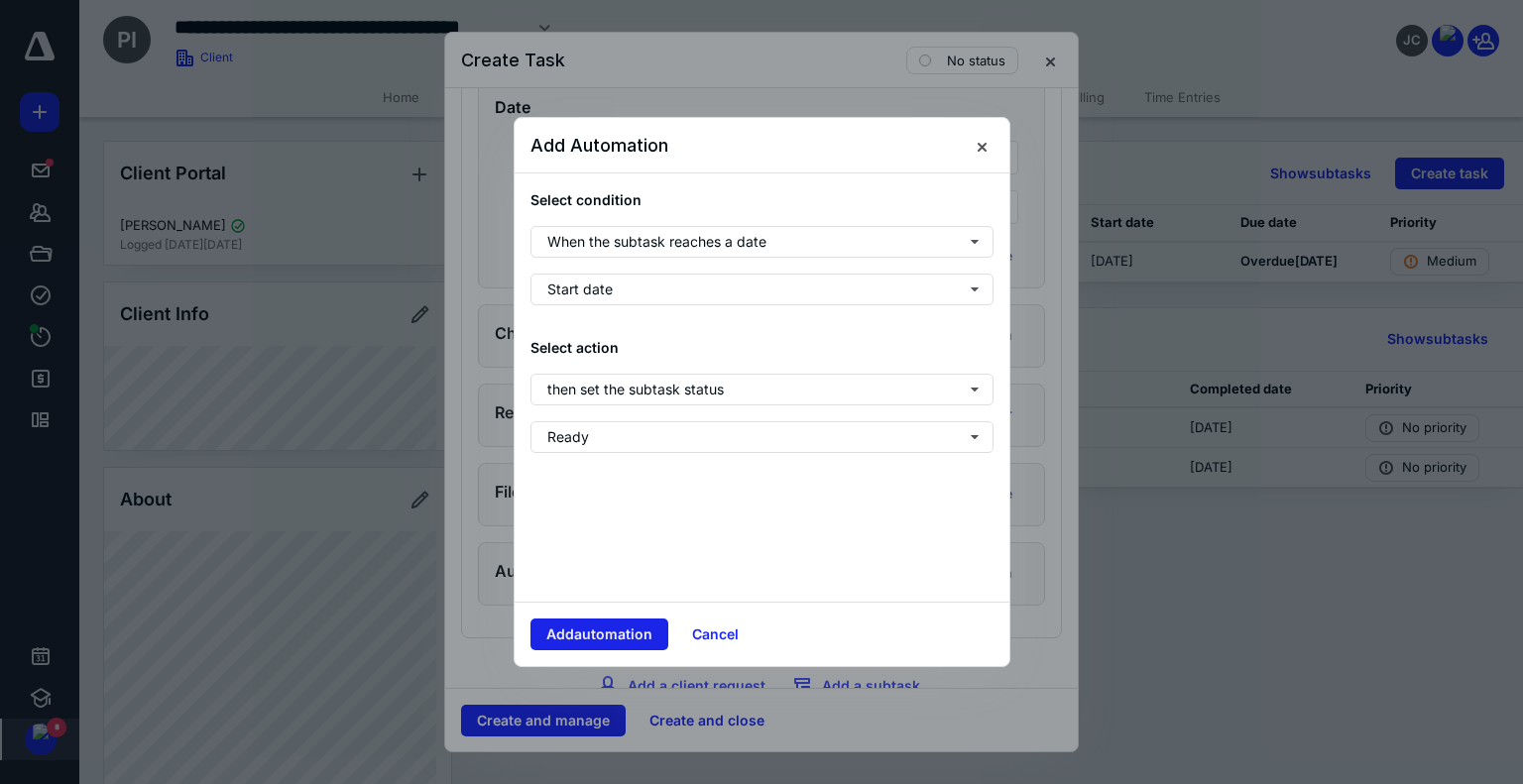 click on "Add  automation" at bounding box center (599, 634) 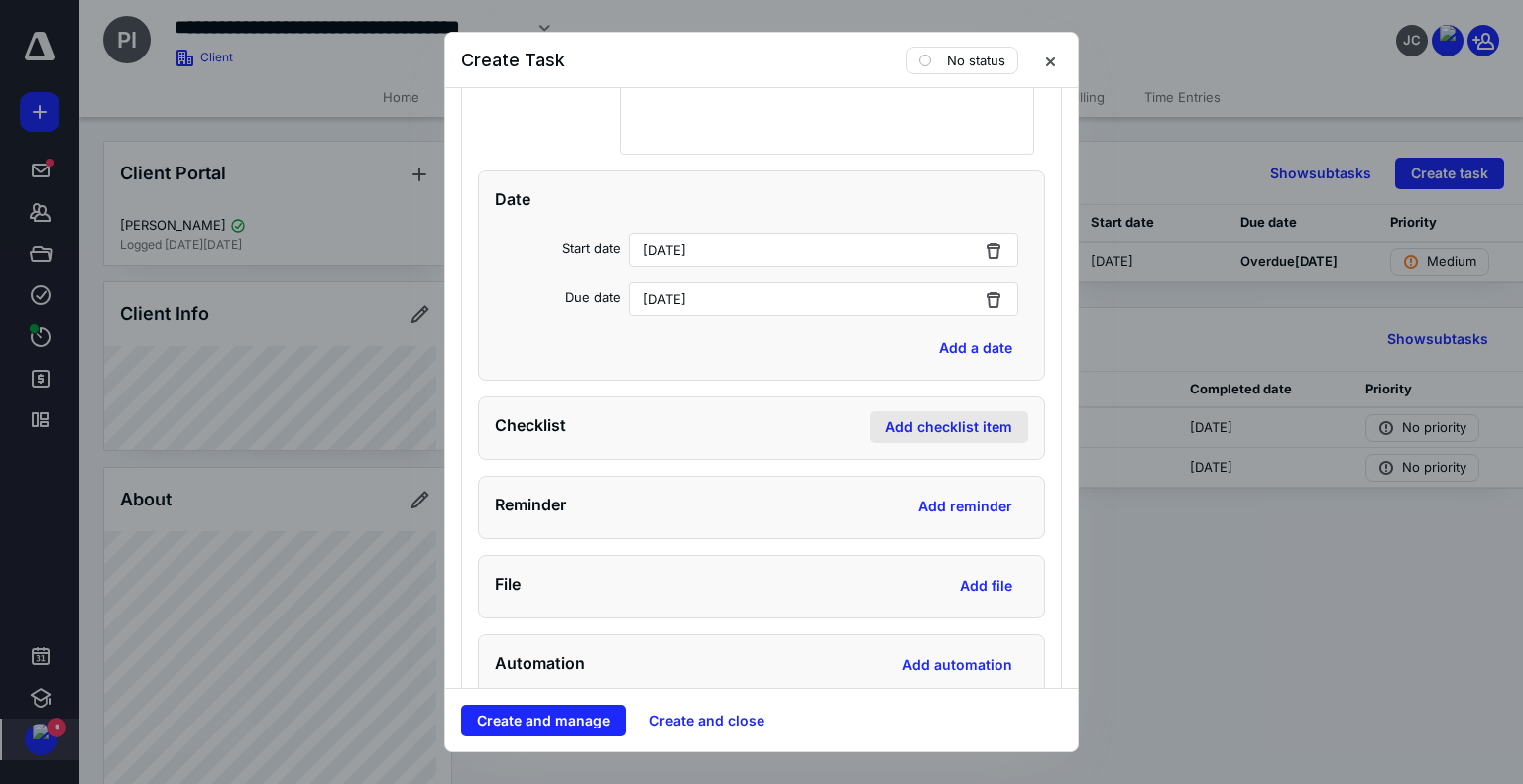 scroll, scrollTop: 1711, scrollLeft: 0, axis: vertical 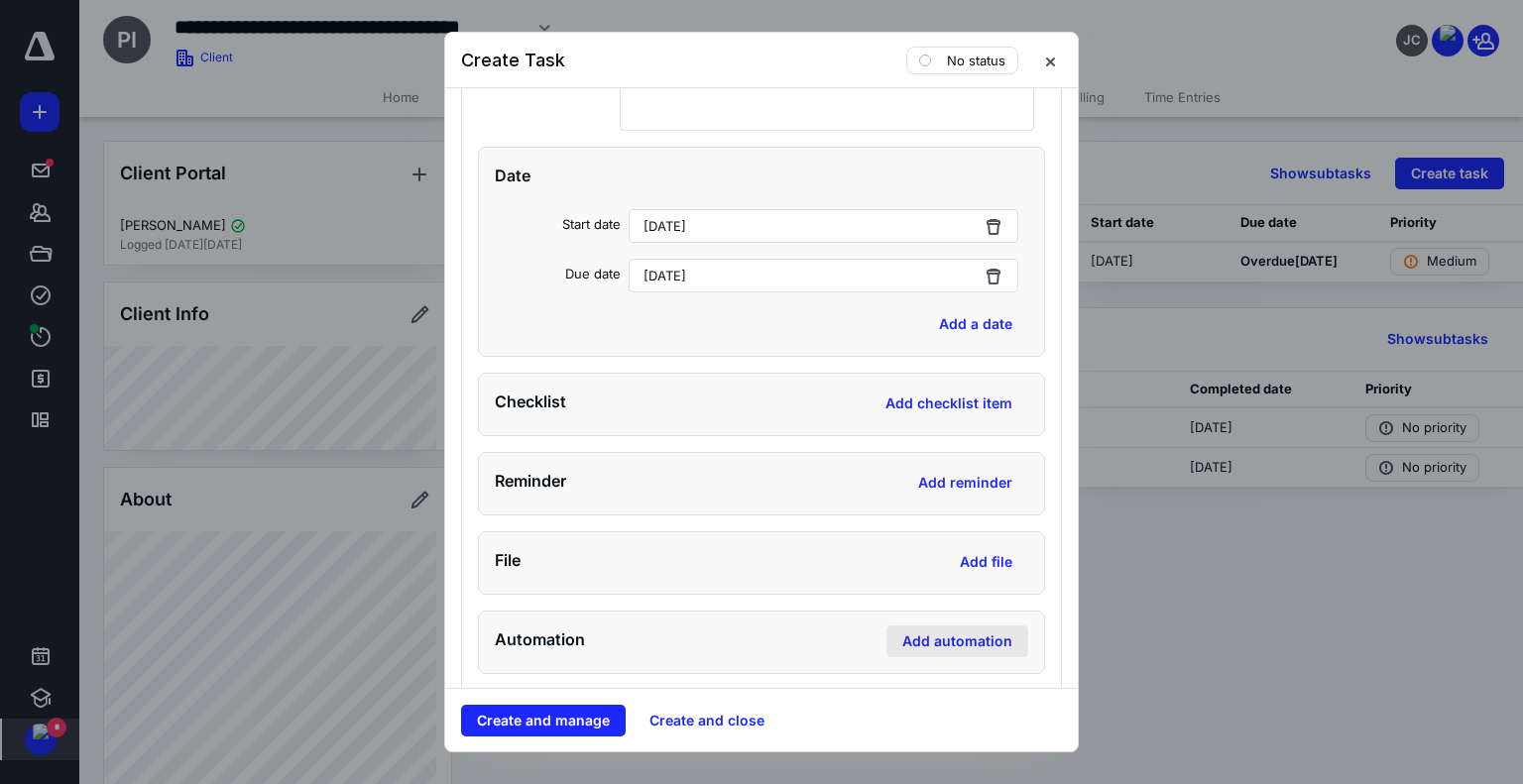 click on "Add automation" at bounding box center [957, 641] 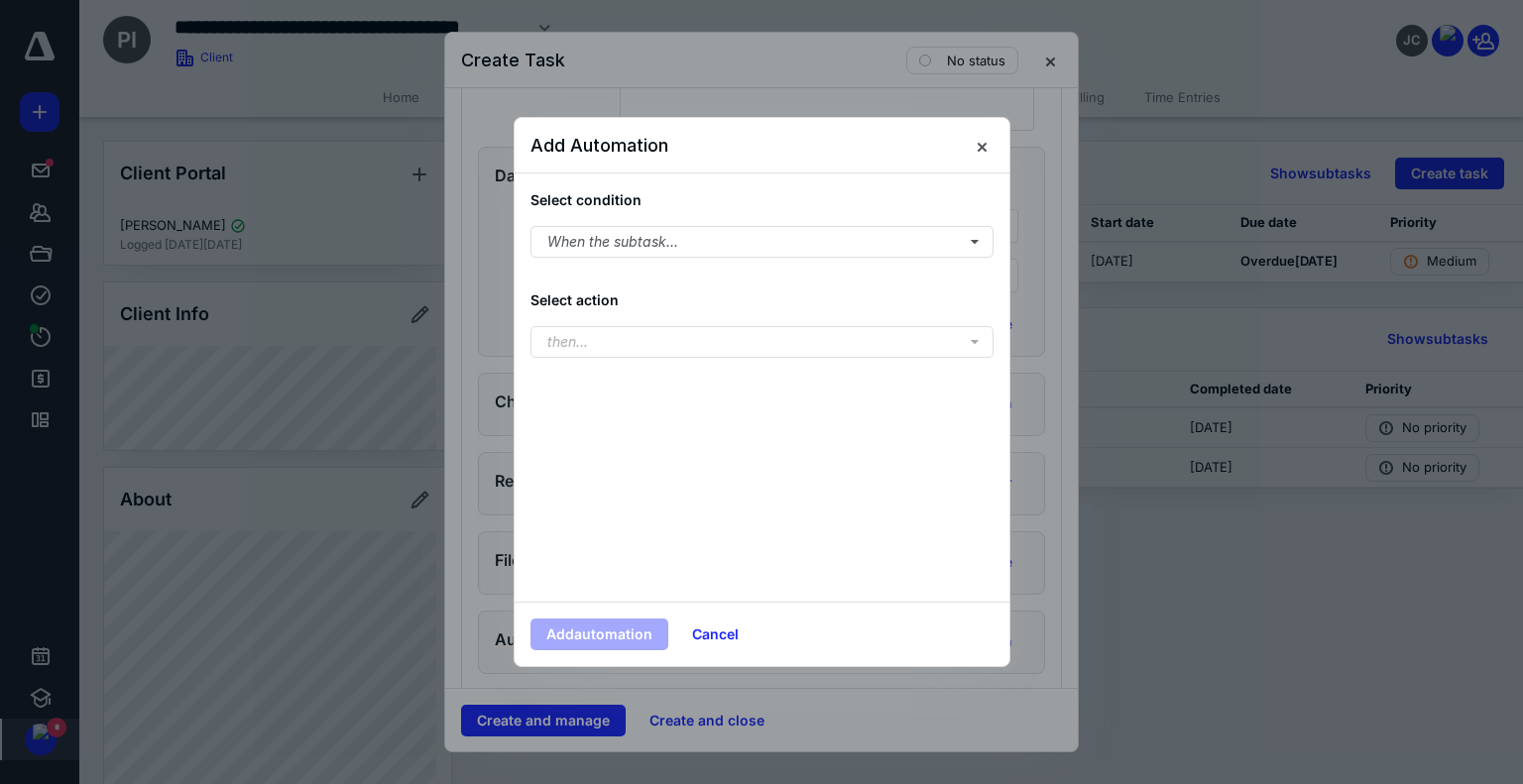 click on "Select condition When the subtask..." at bounding box center [762, 223] 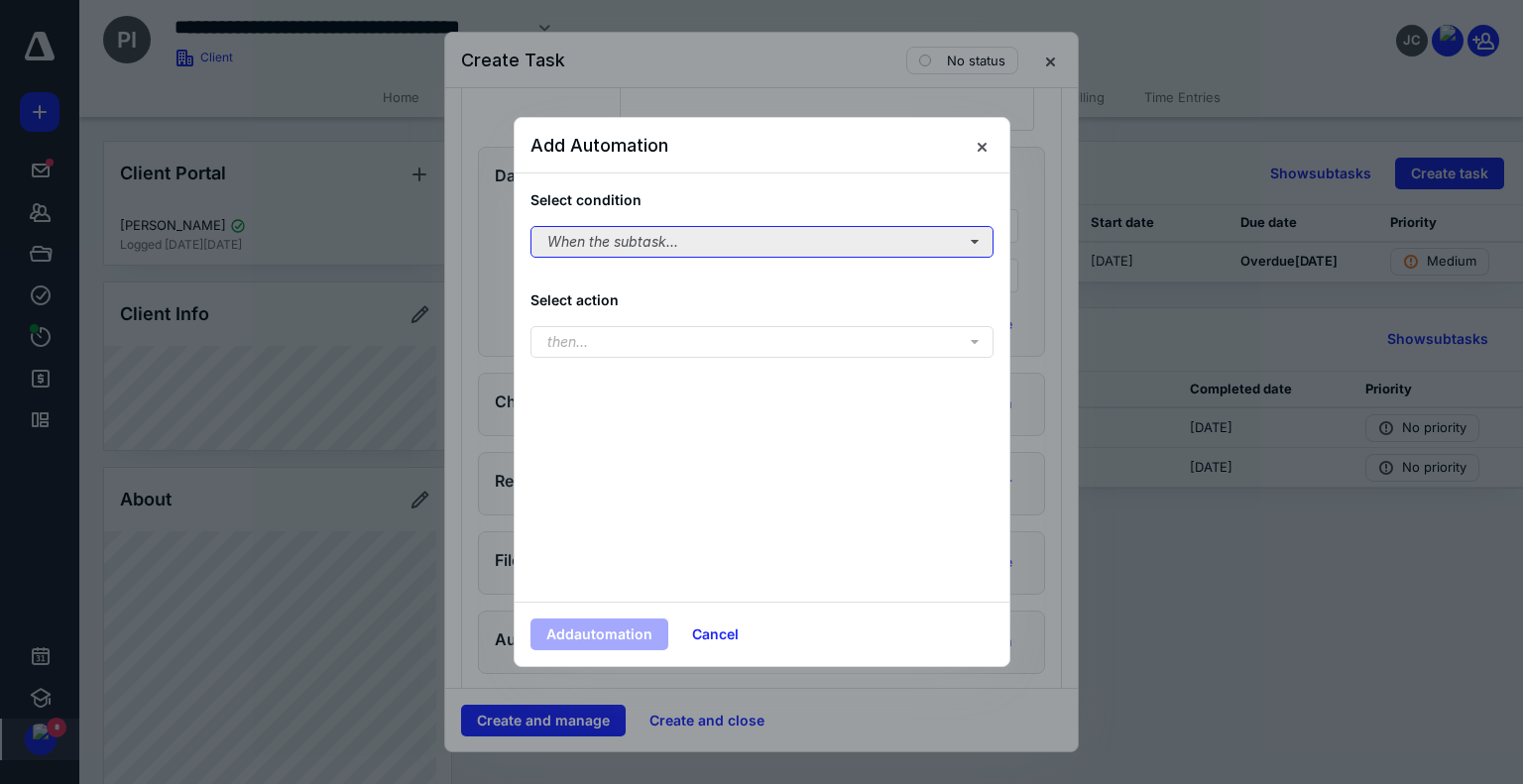 click on "When the subtask..." at bounding box center (762, 242) 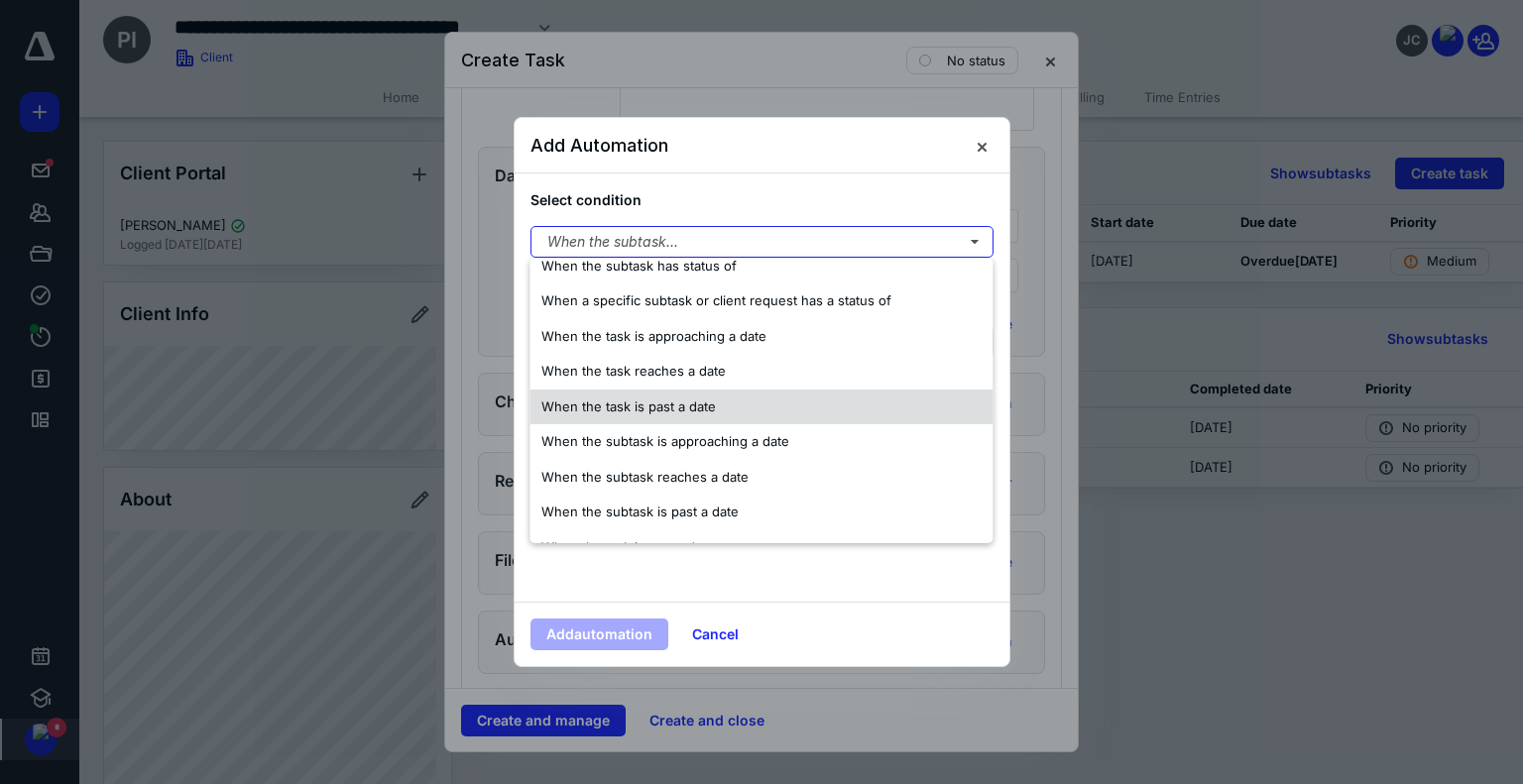 scroll, scrollTop: 82, scrollLeft: 0, axis: vertical 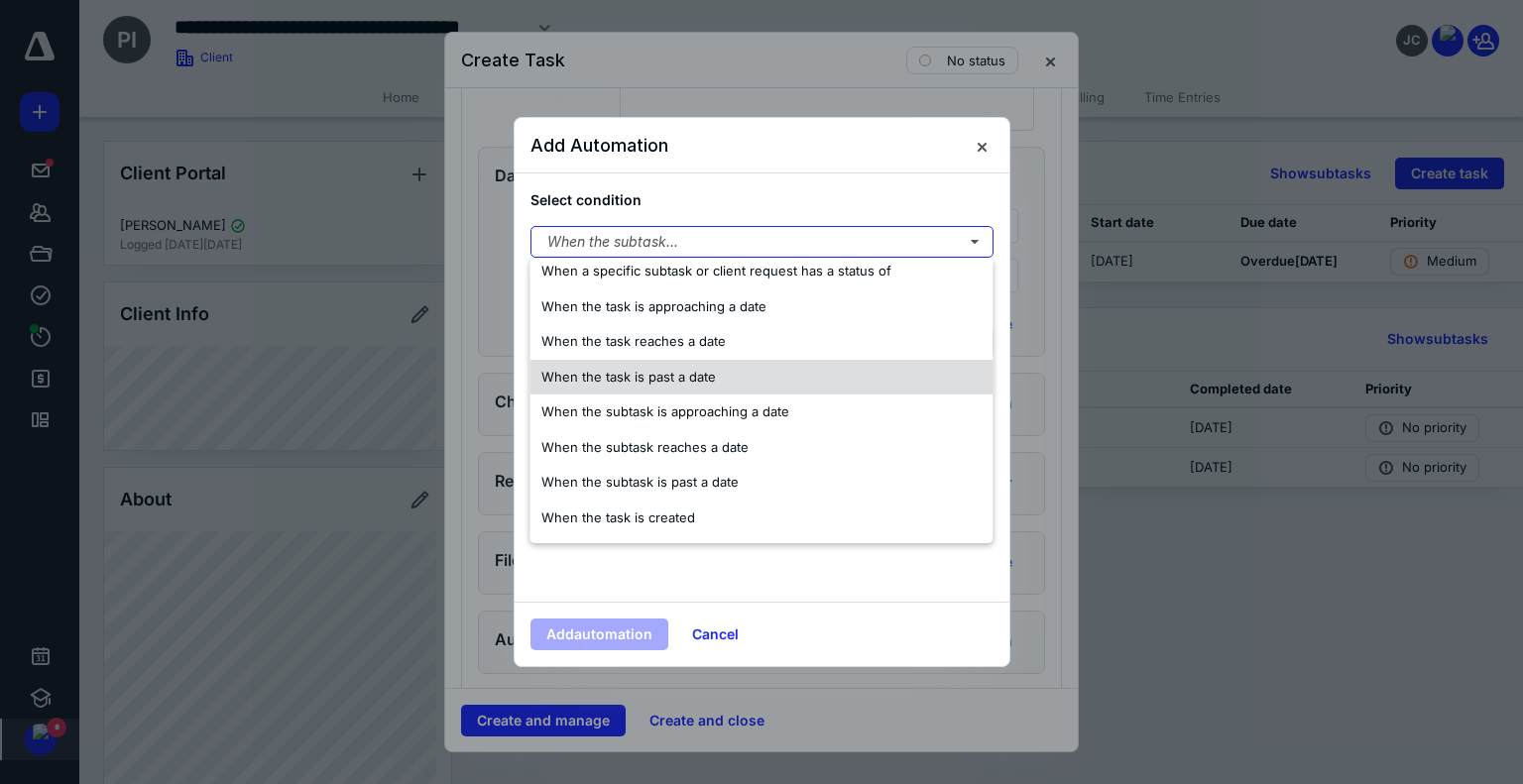 click on "When the subtask reaches a date" at bounding box center [761, 448] 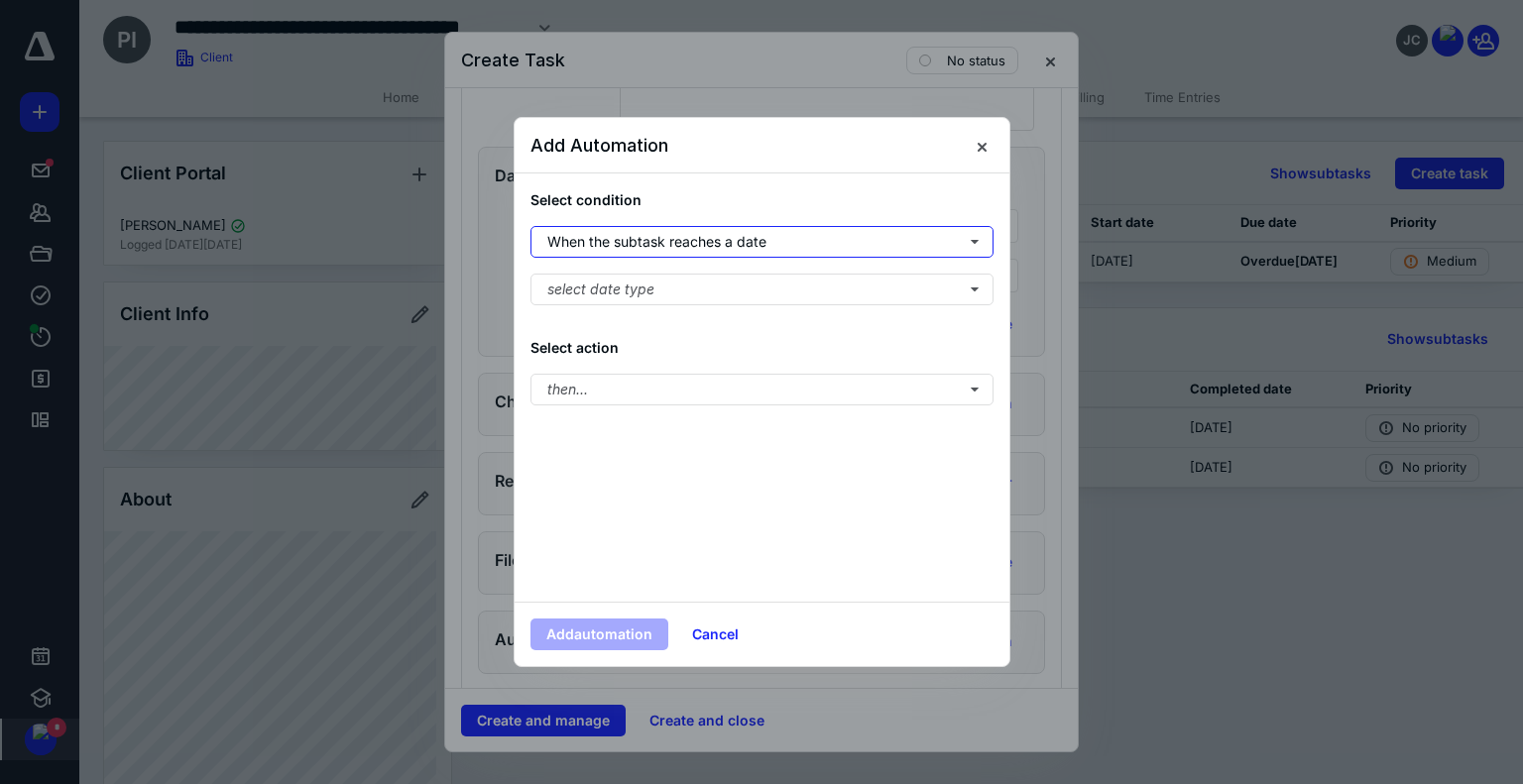 scroll, scrollTop: 0, scrollLeft: 0, axis: both 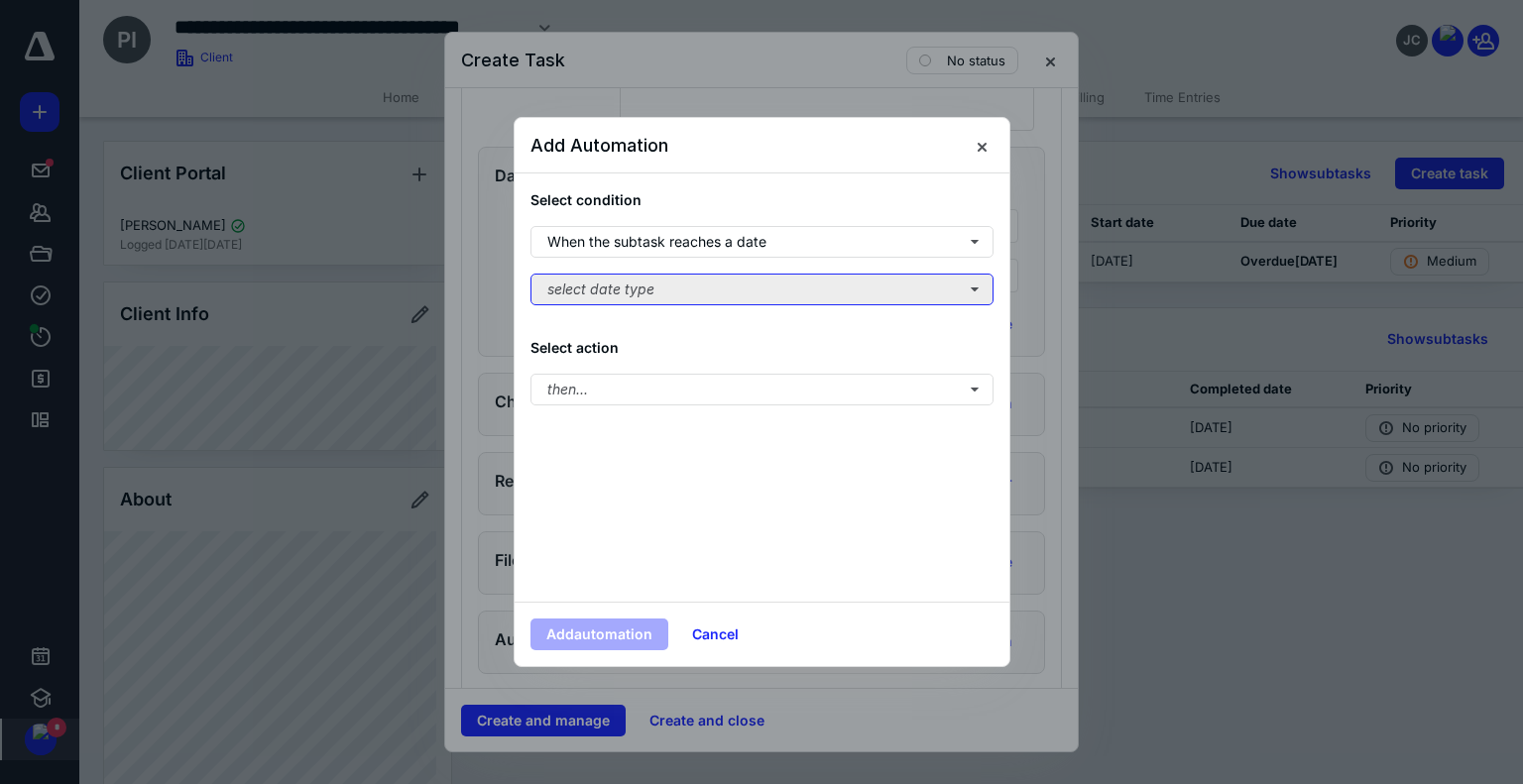 click on "select date type" at bounding box center [762, 289] 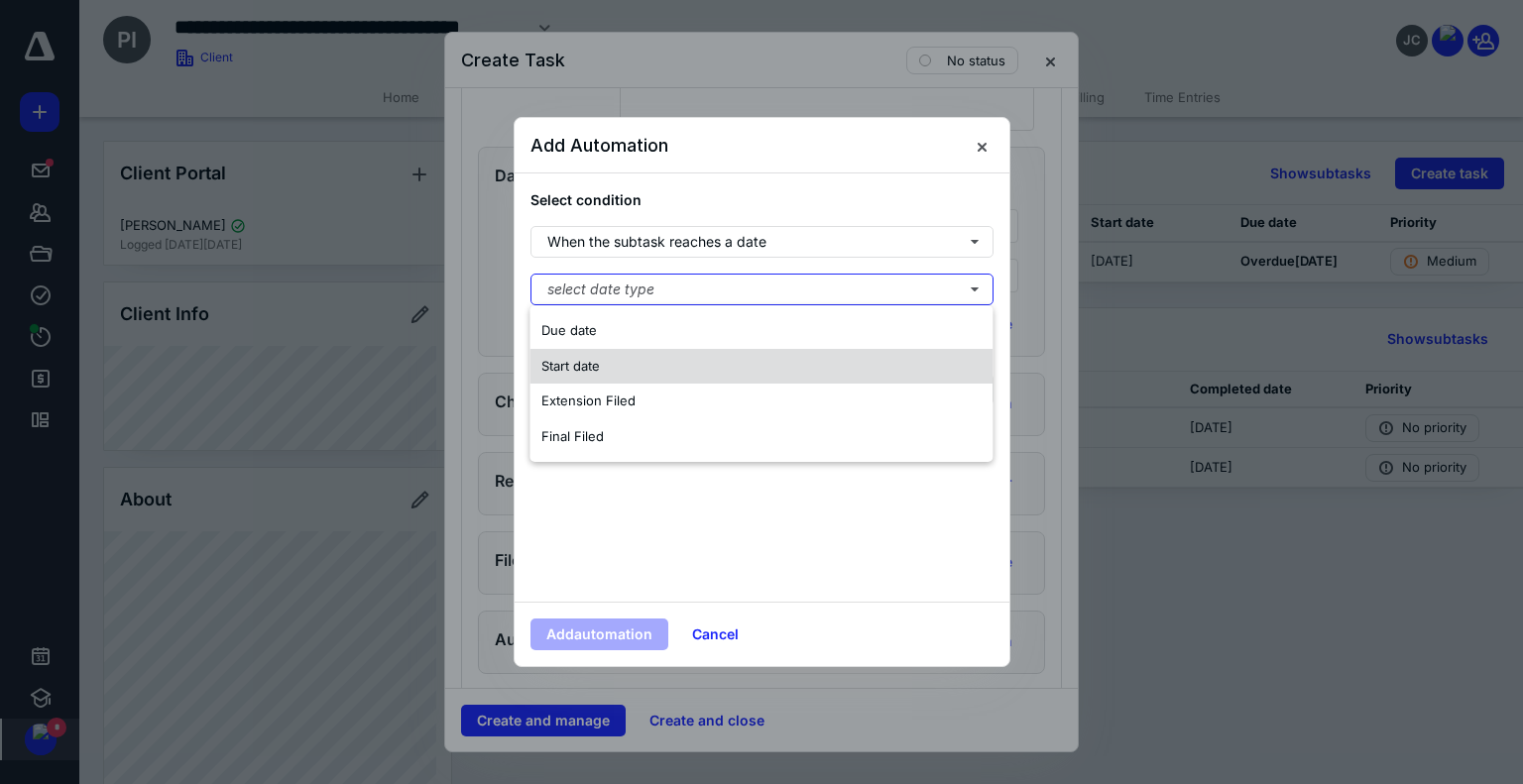 click on "Start date" at bounding box center [761, 367] 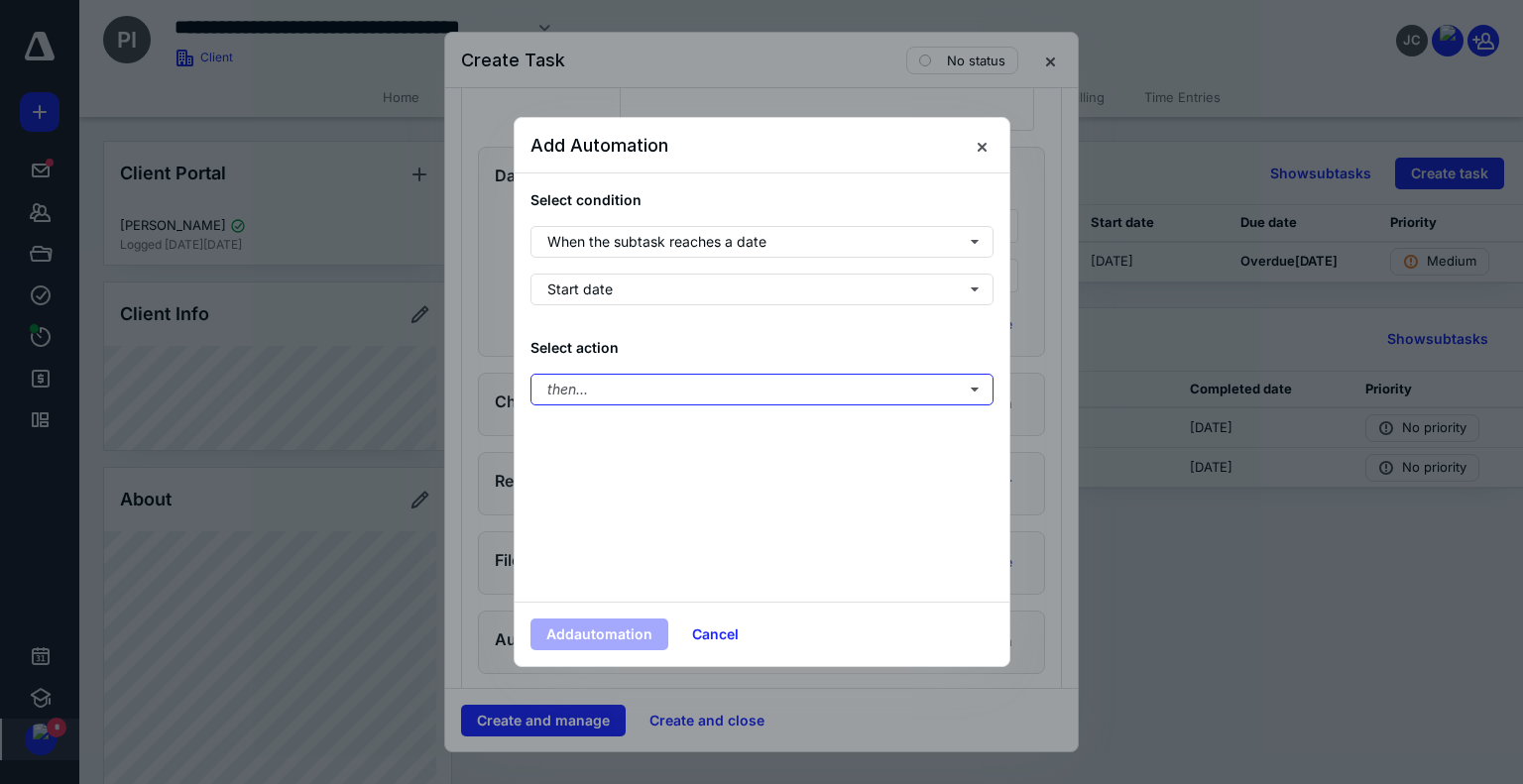 click on "then..." at bounding box center (762, 390) 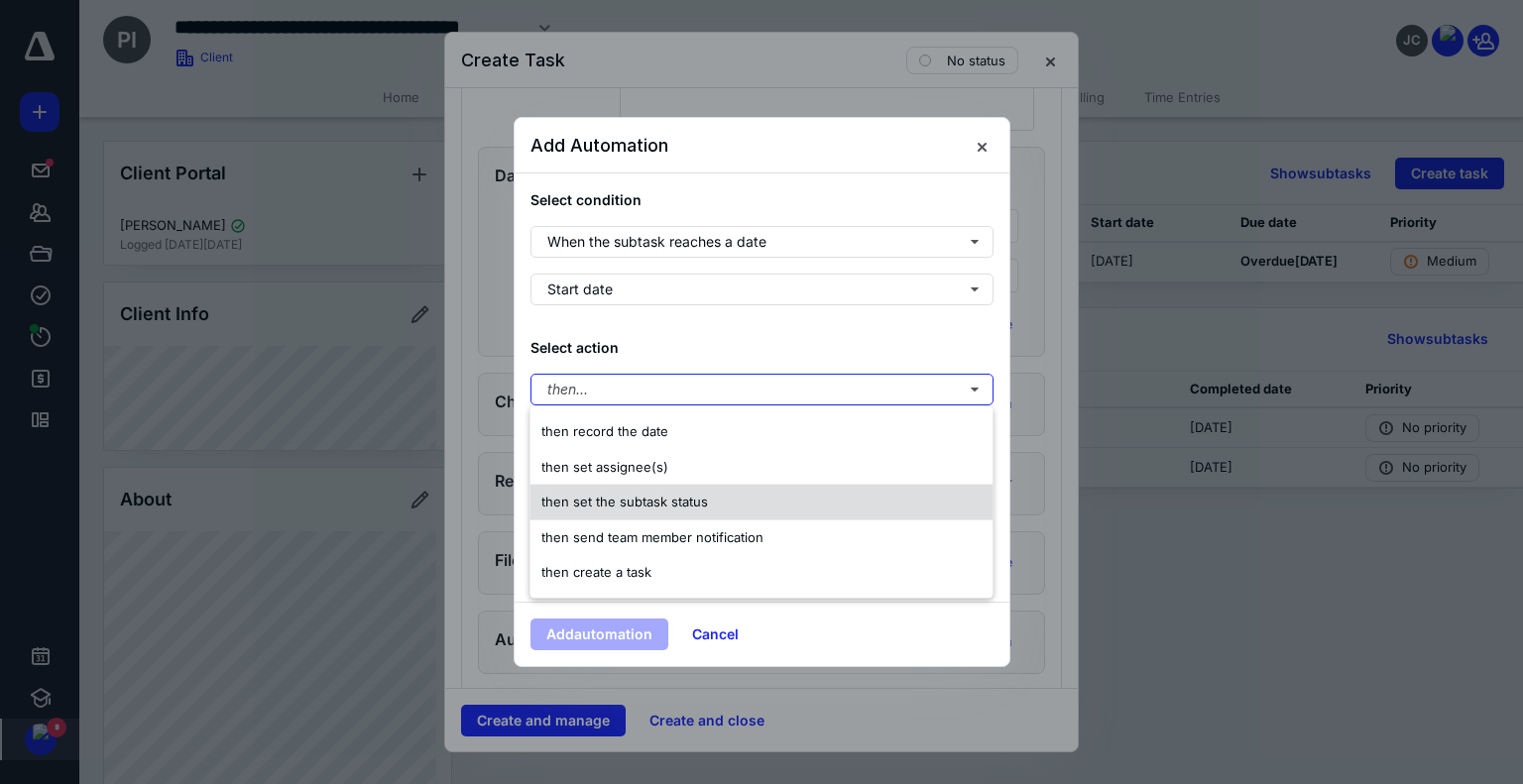 click on "then set the subtask status" at bounding box center [761, 502] 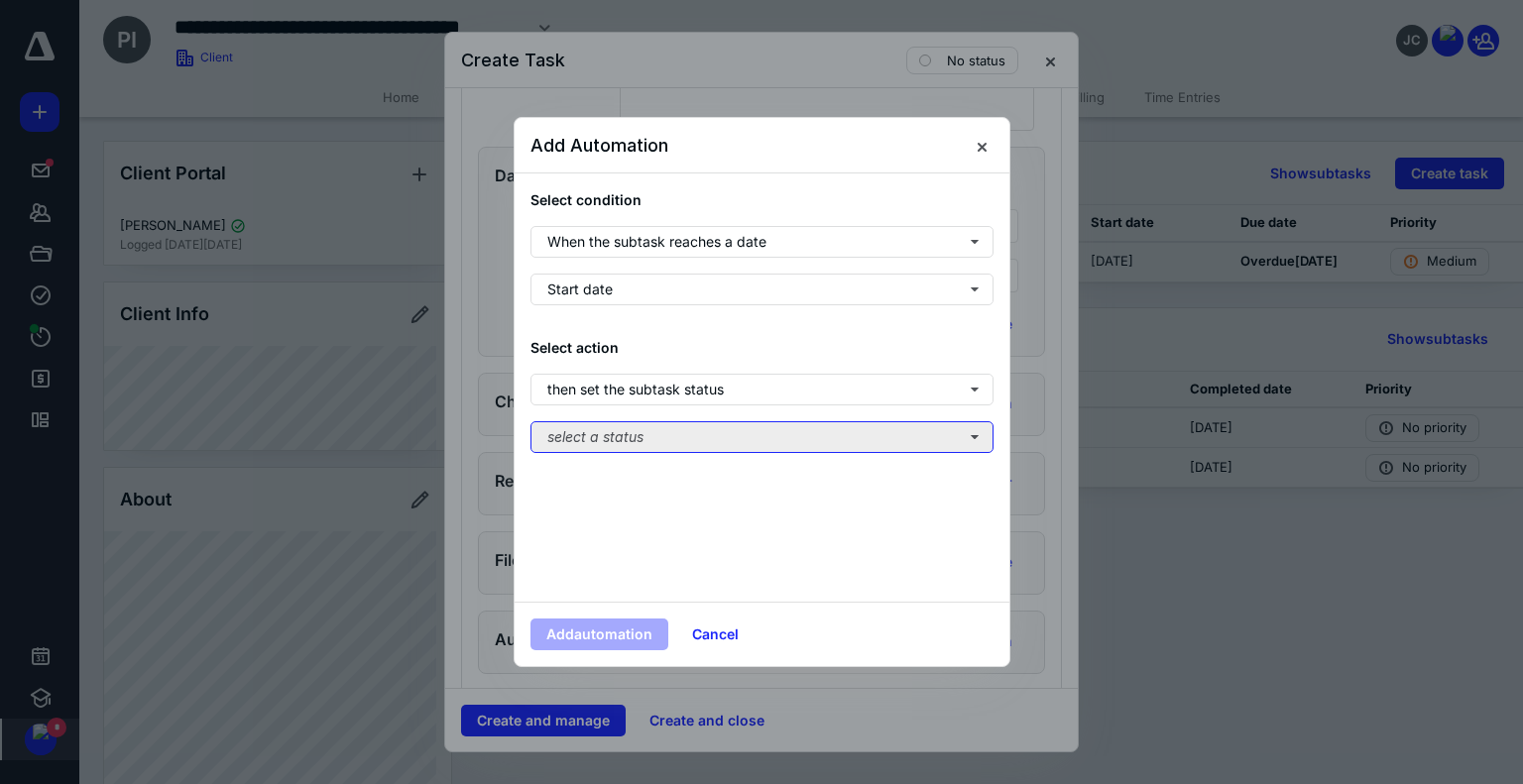 click on "select a status" at bounding box center [762, 437] 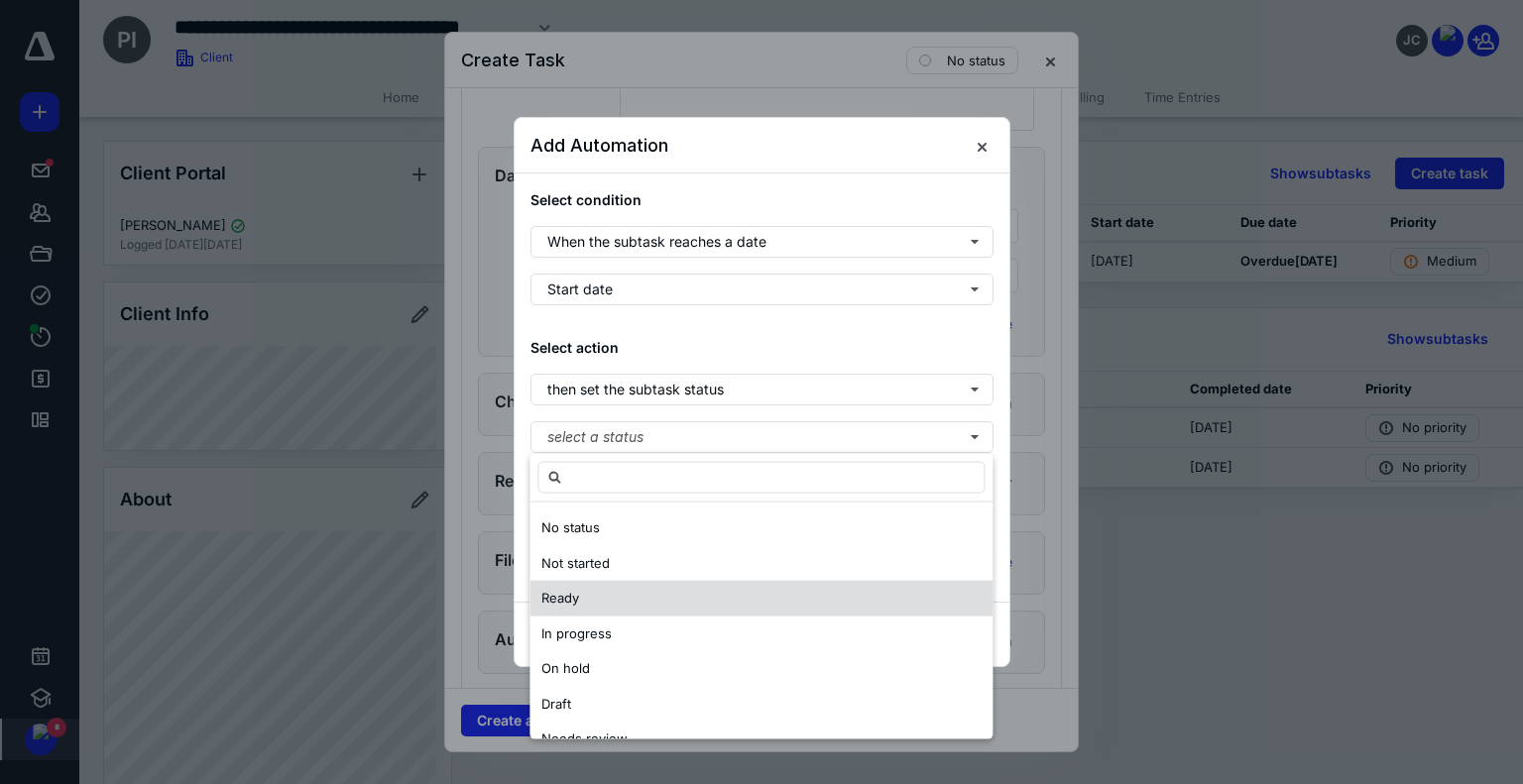 click on "Ready" at bounding box center (761, 599) 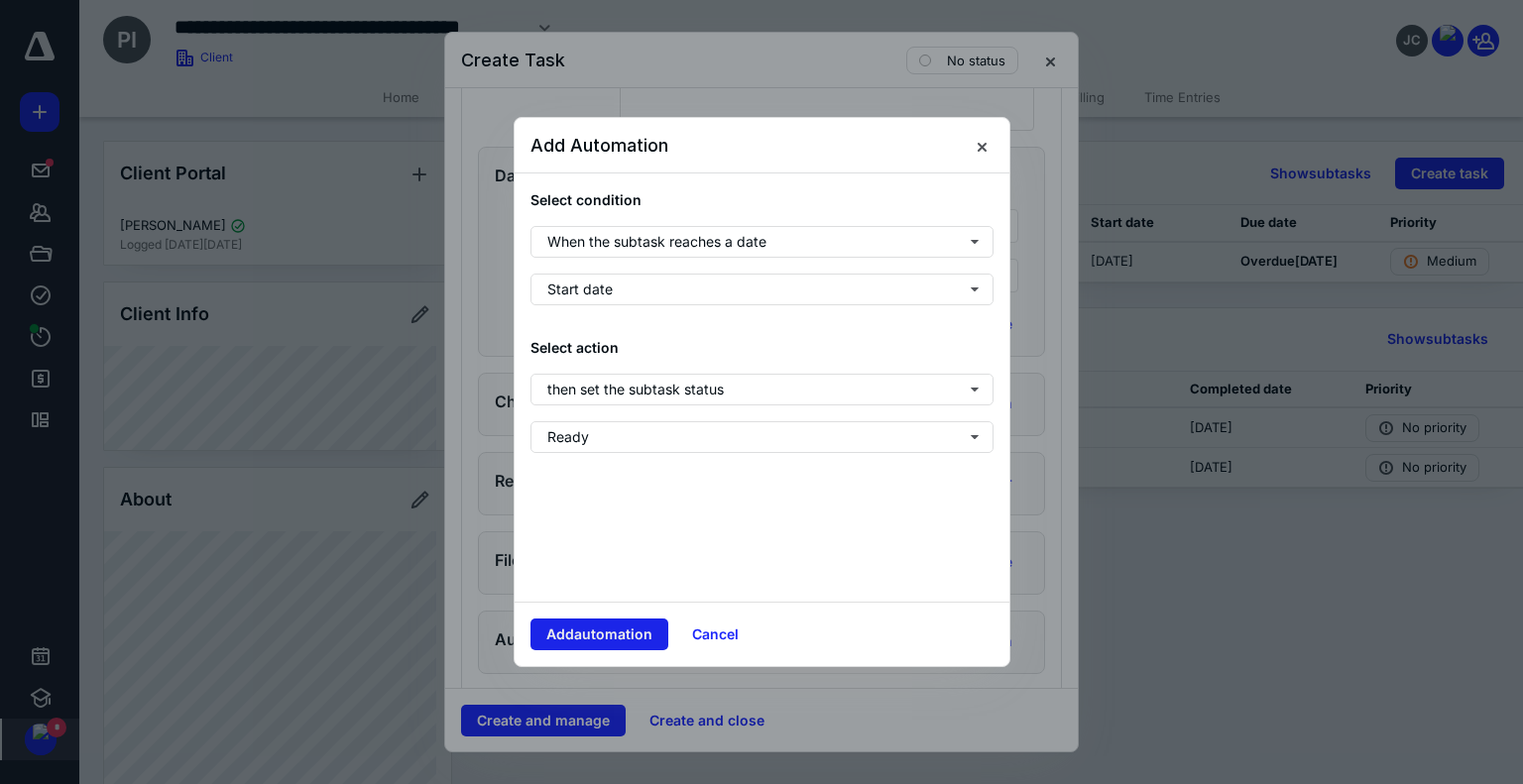 click on "Add  automation" at bounding box center (599, 634) 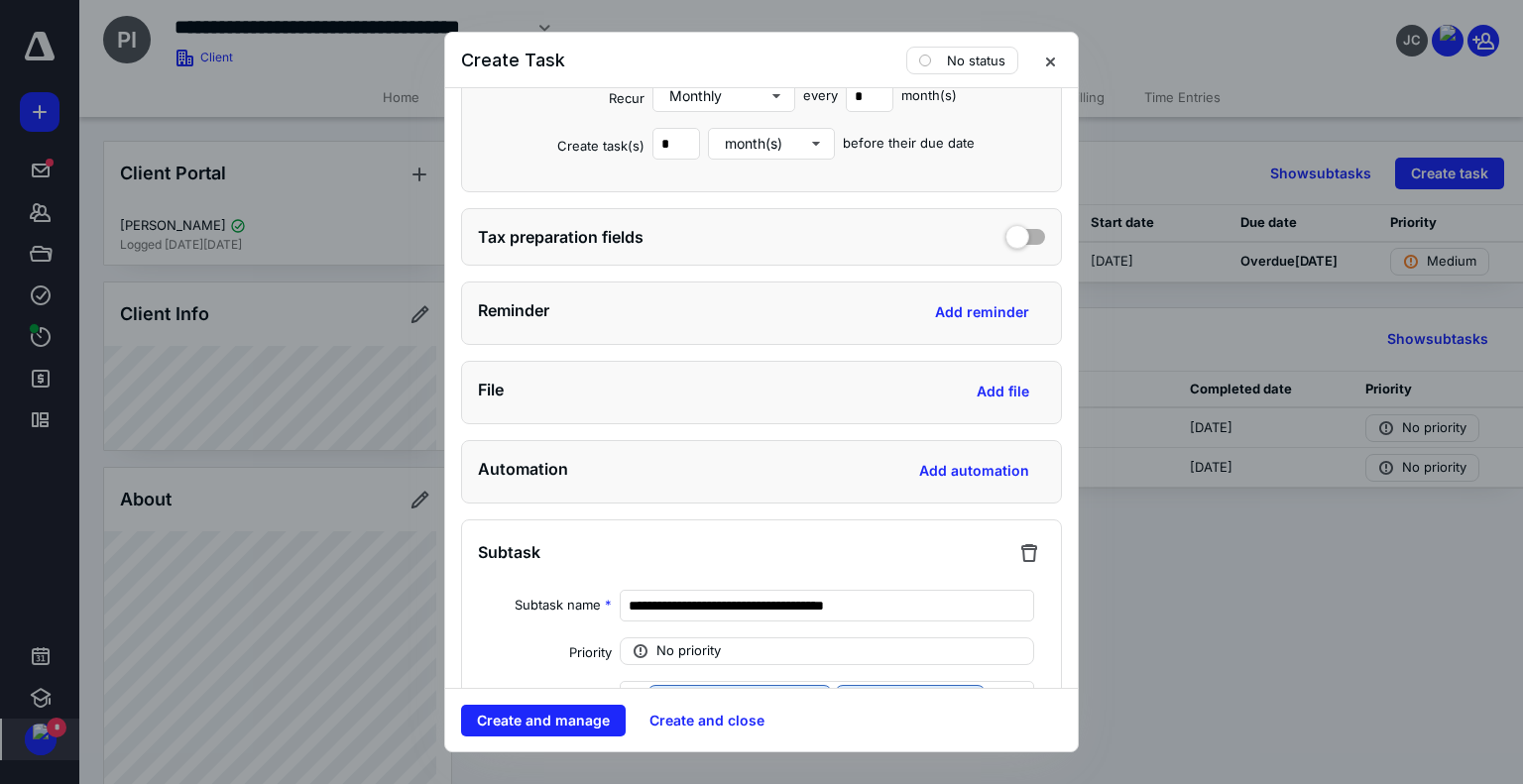 scroll, scrollTop: 991, scrollLeft: 0, axis: vertical 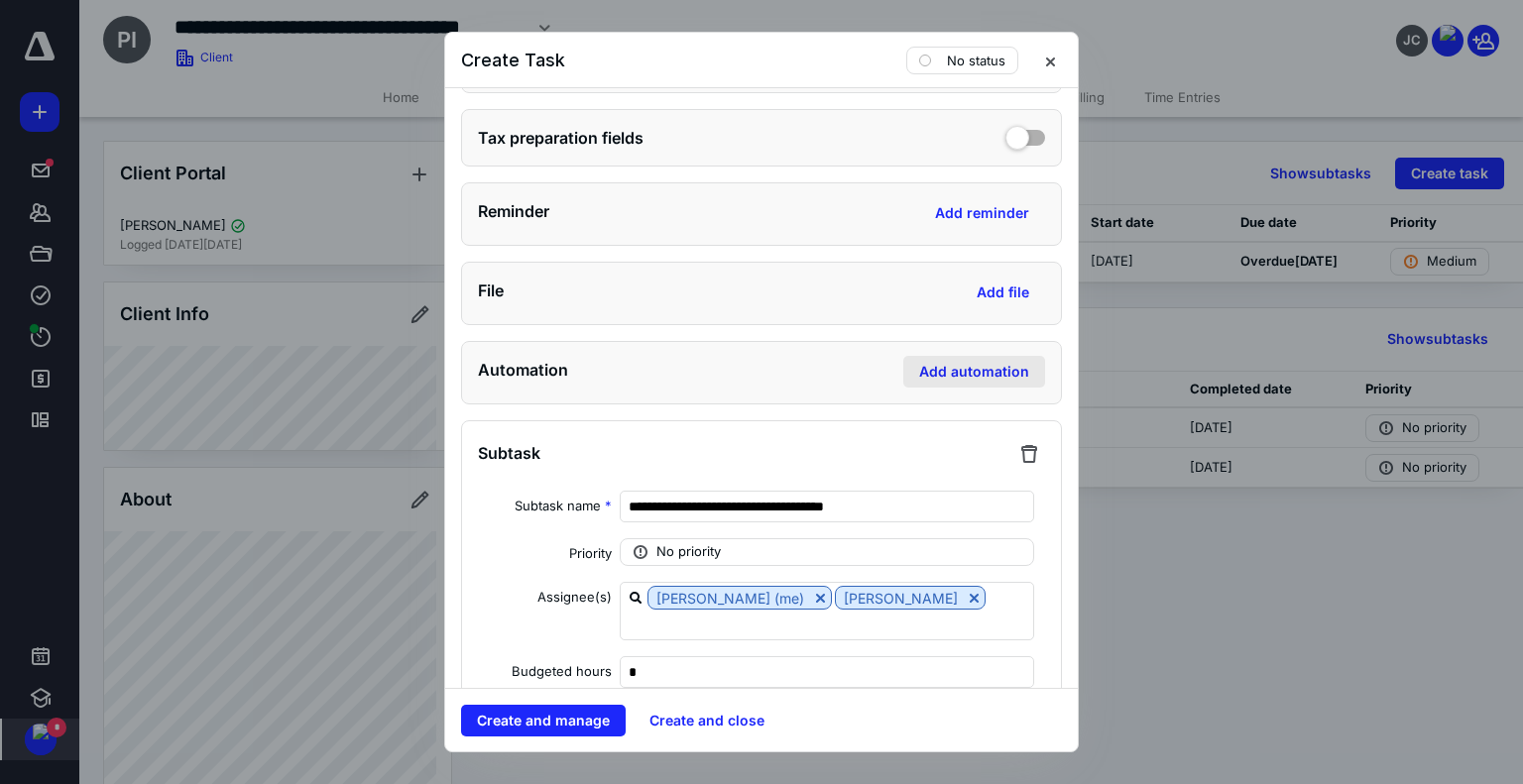 click on "Add automation" at bounding box center (974, 372) 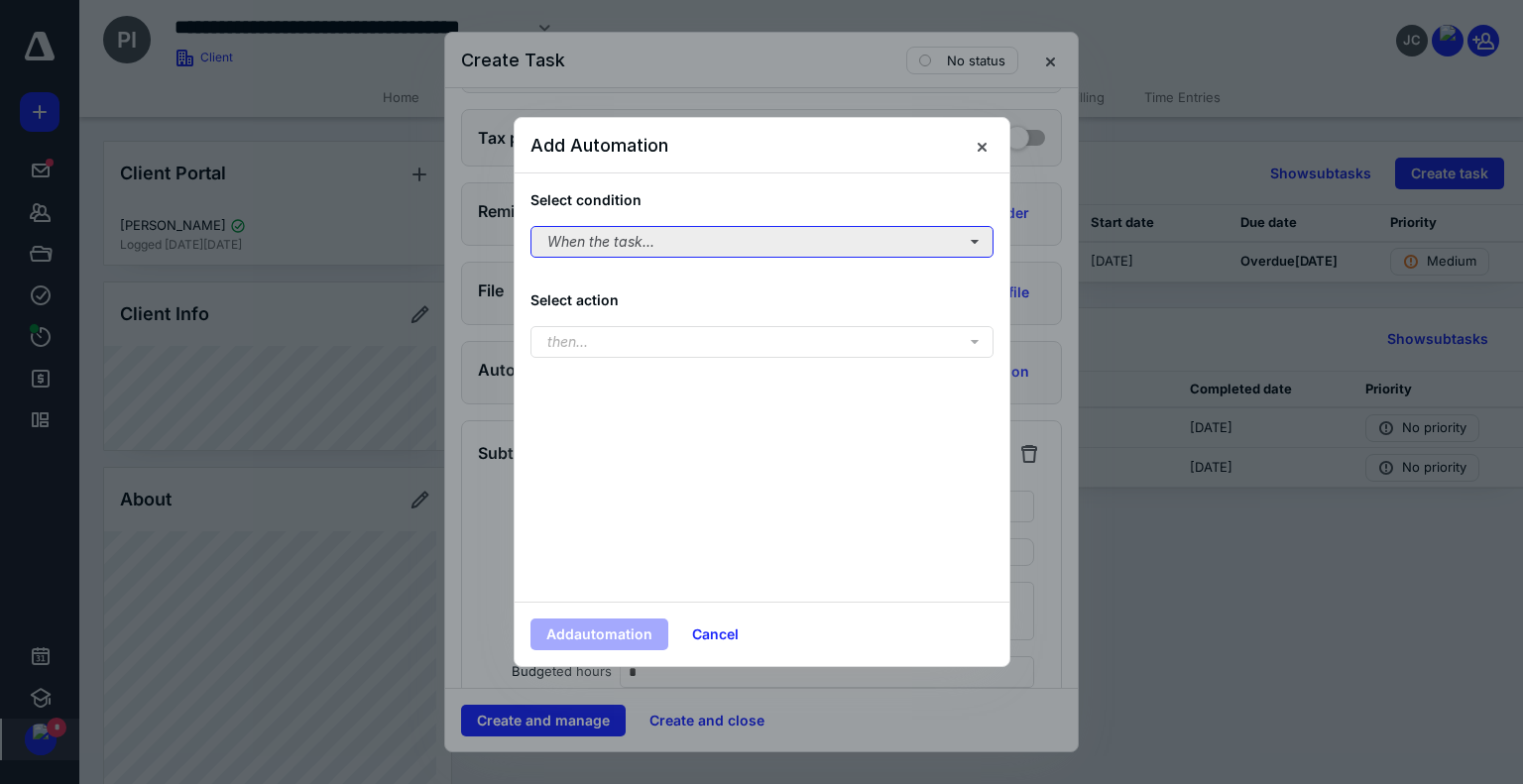 click on "When the task..." at bounding box center [762, 242] 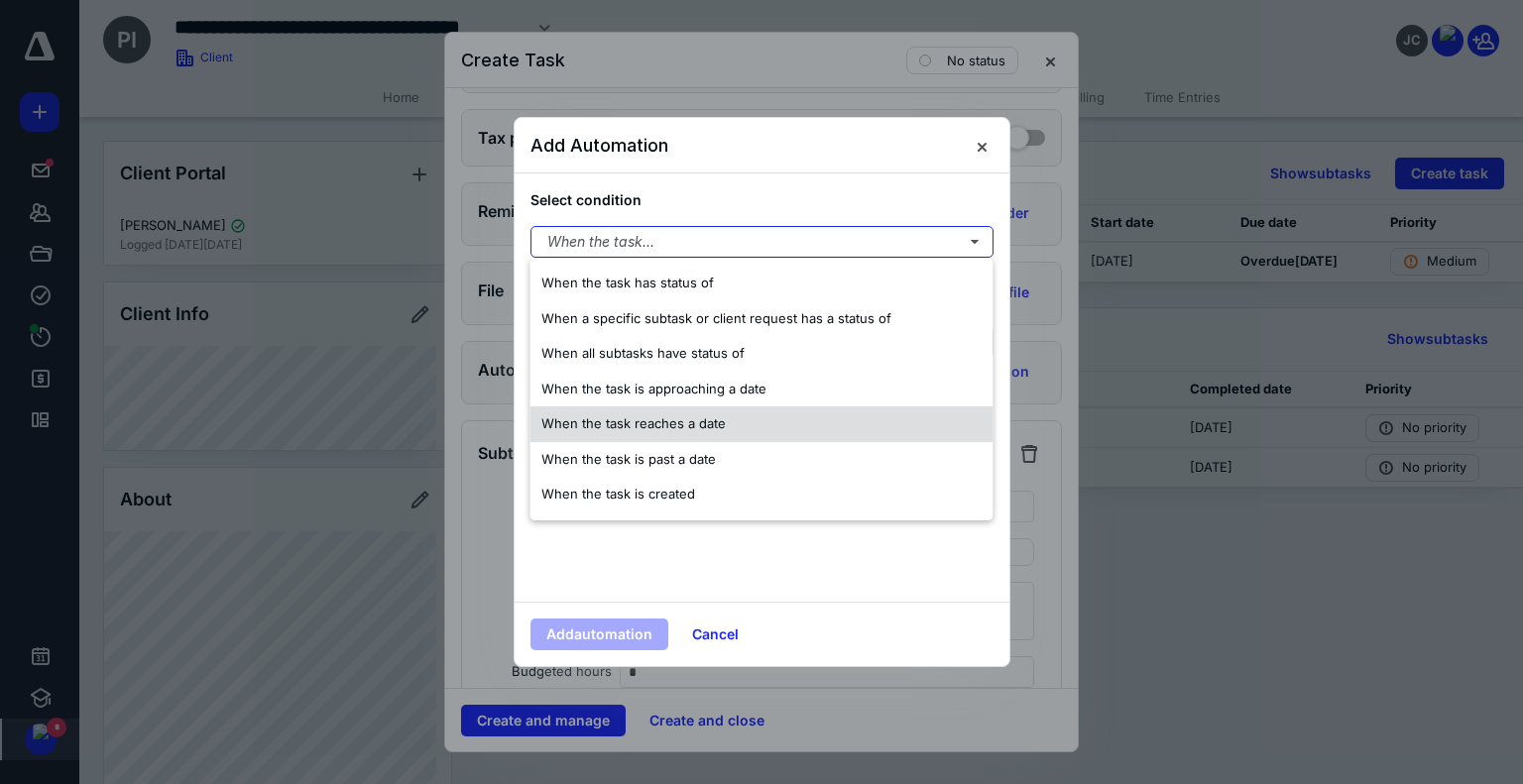 click on "When the task reaches a date" at bounding box center [761, 424] 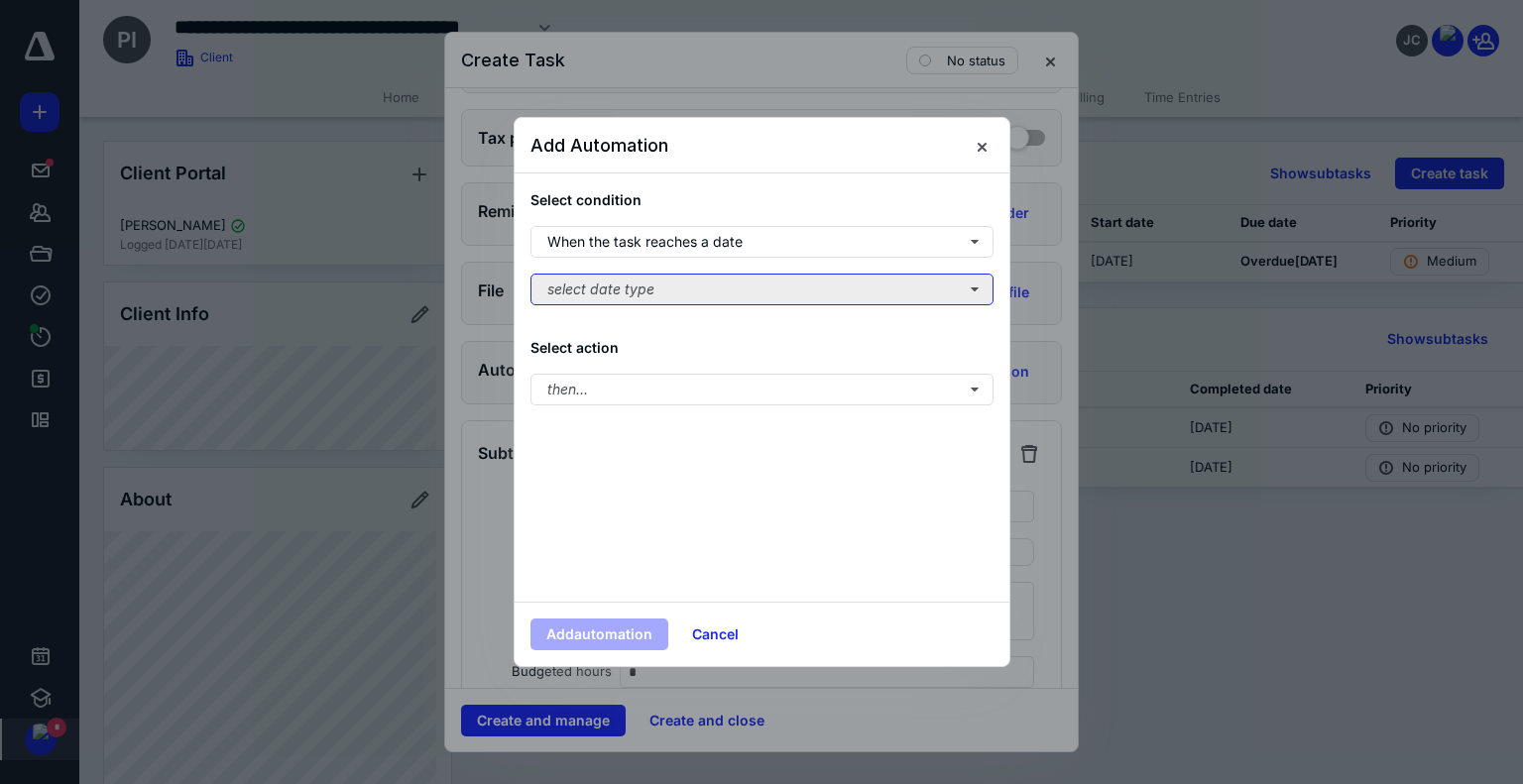 click on "select date type" at bounding box center (762, 289) 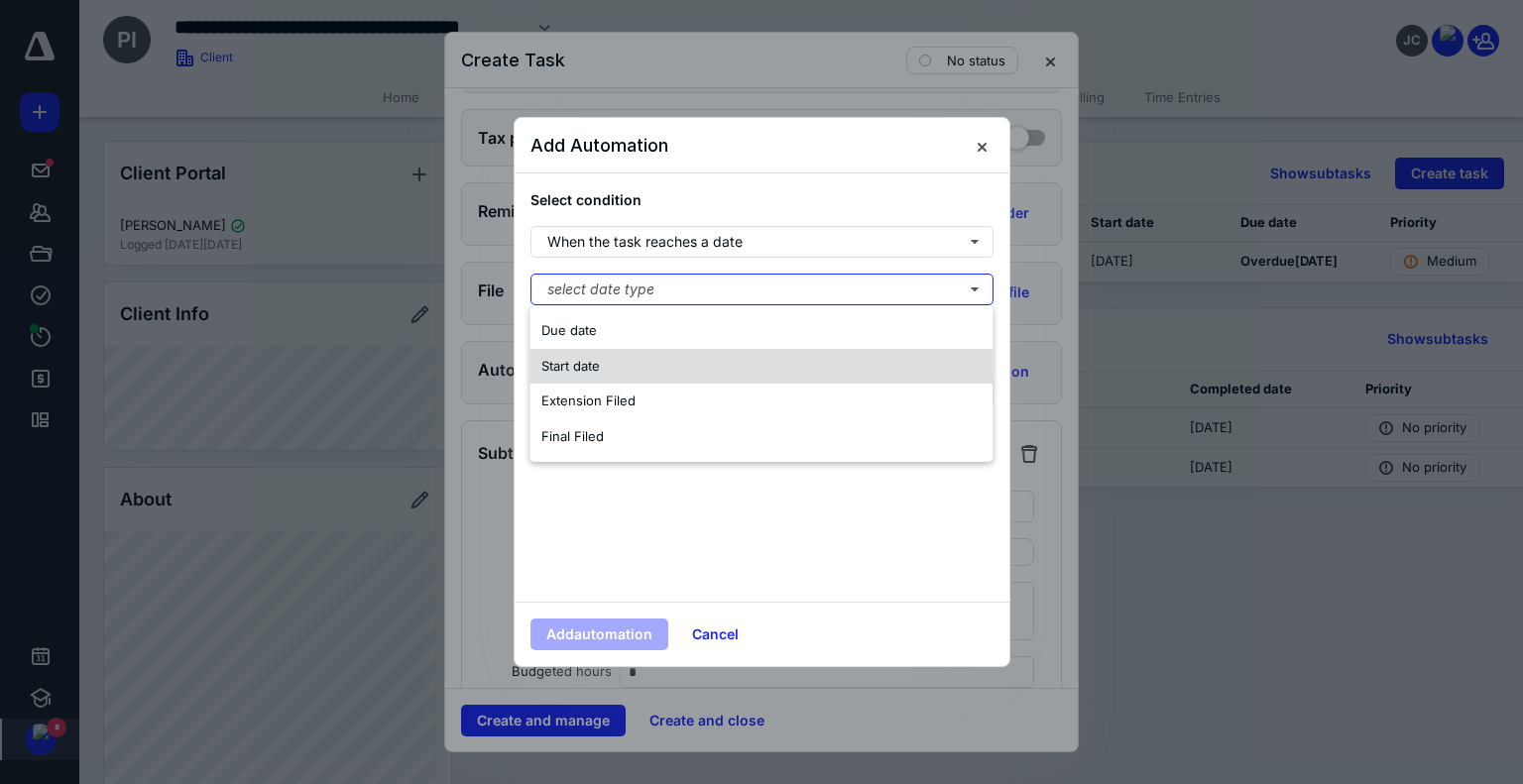 click on "Start date" at bounding box center (761, 367) 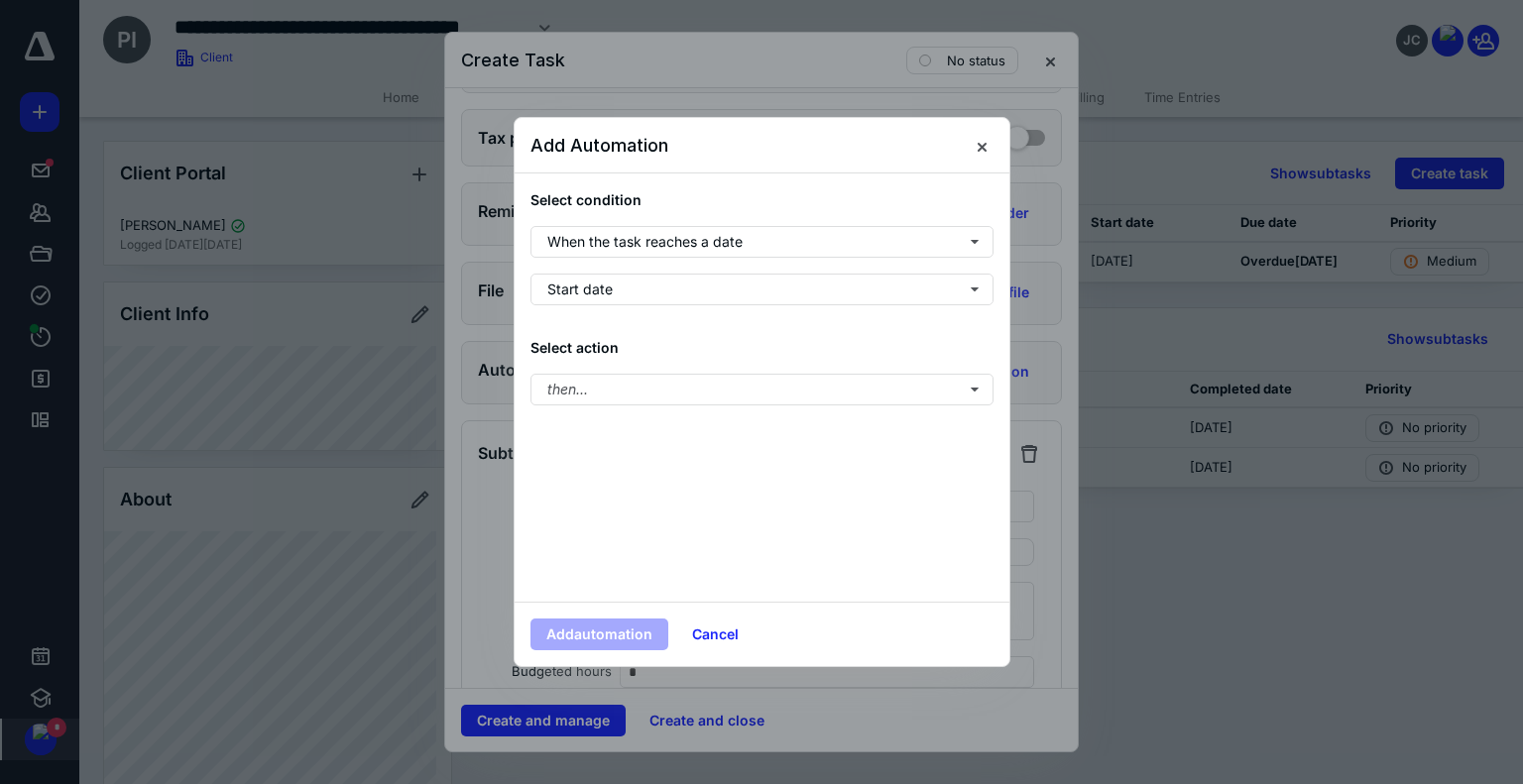 click on "Select action then..." at bounding box center [762, 371] 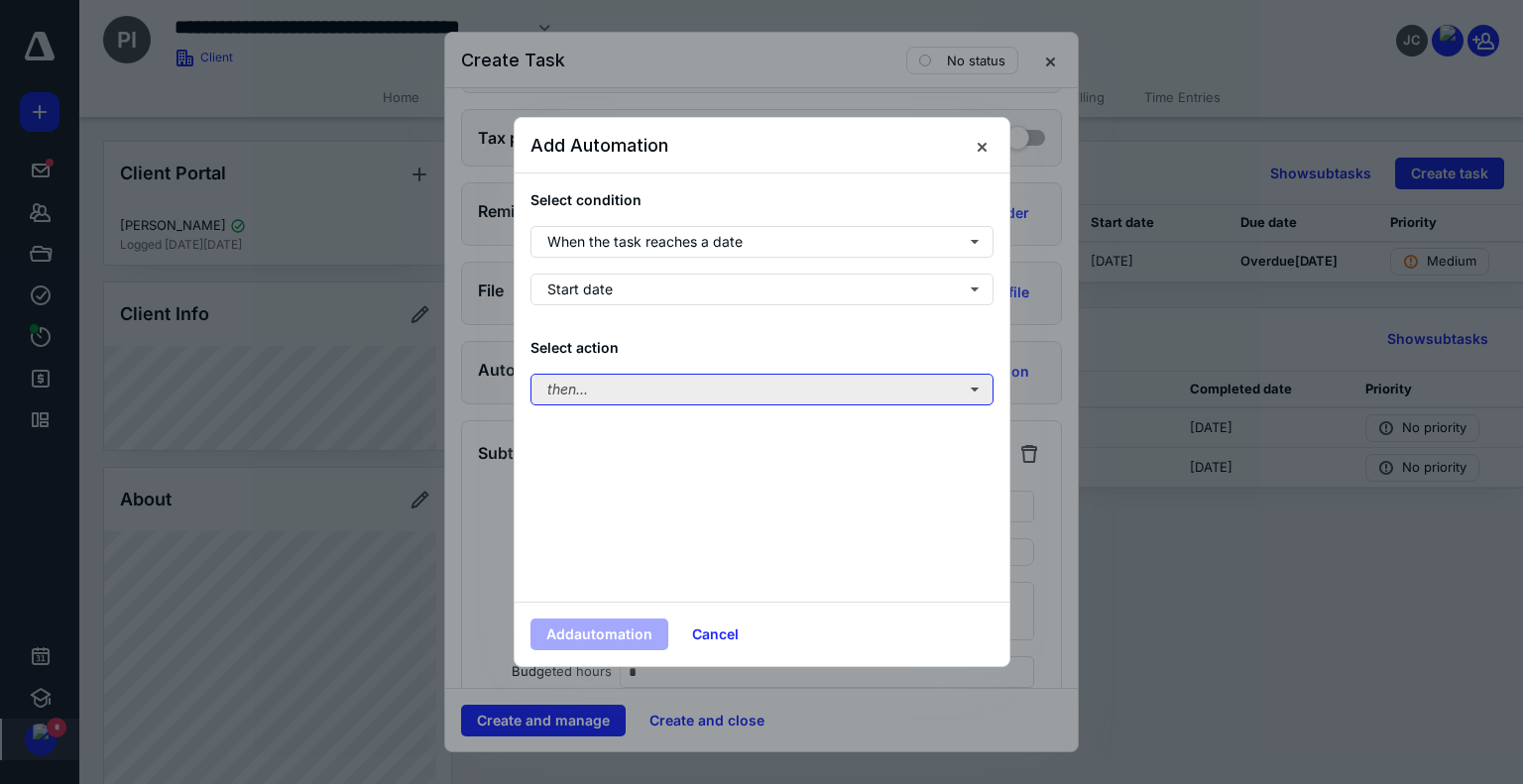 click on "then..." at bounding box center [762, 390] 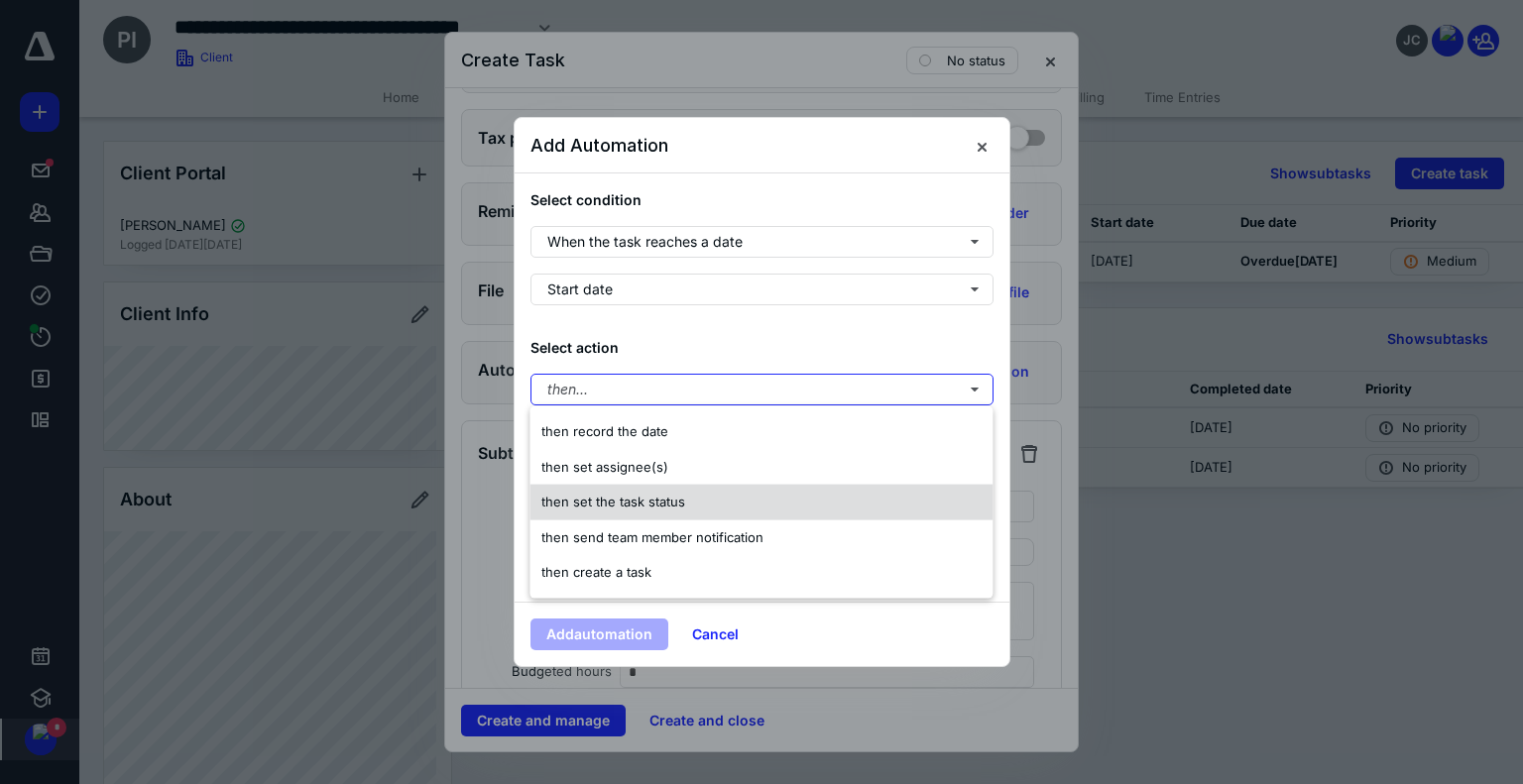 click on "then set the task status" at bounding box center (761, 502) 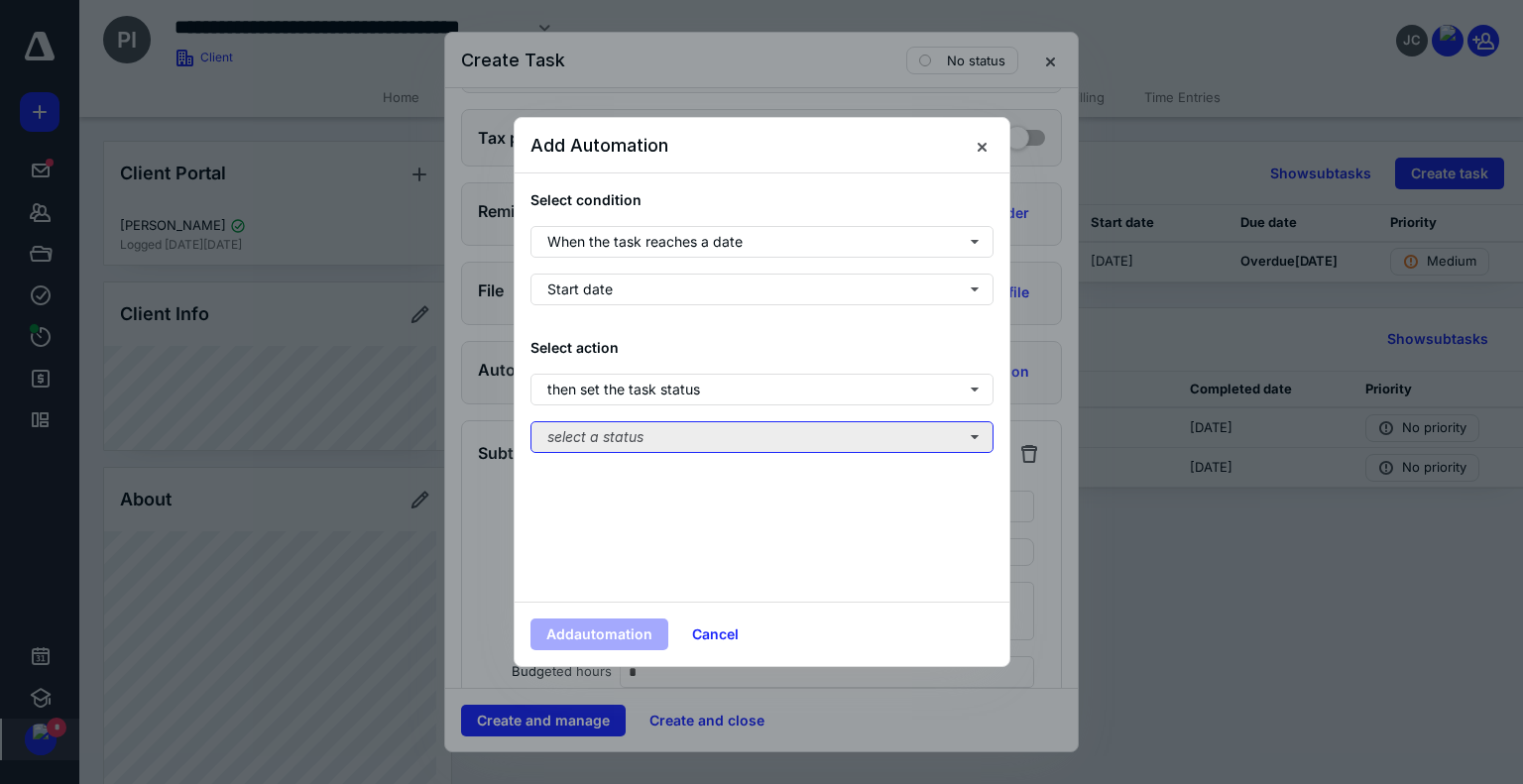 click on "select a status" at bounding box center [762, 437] 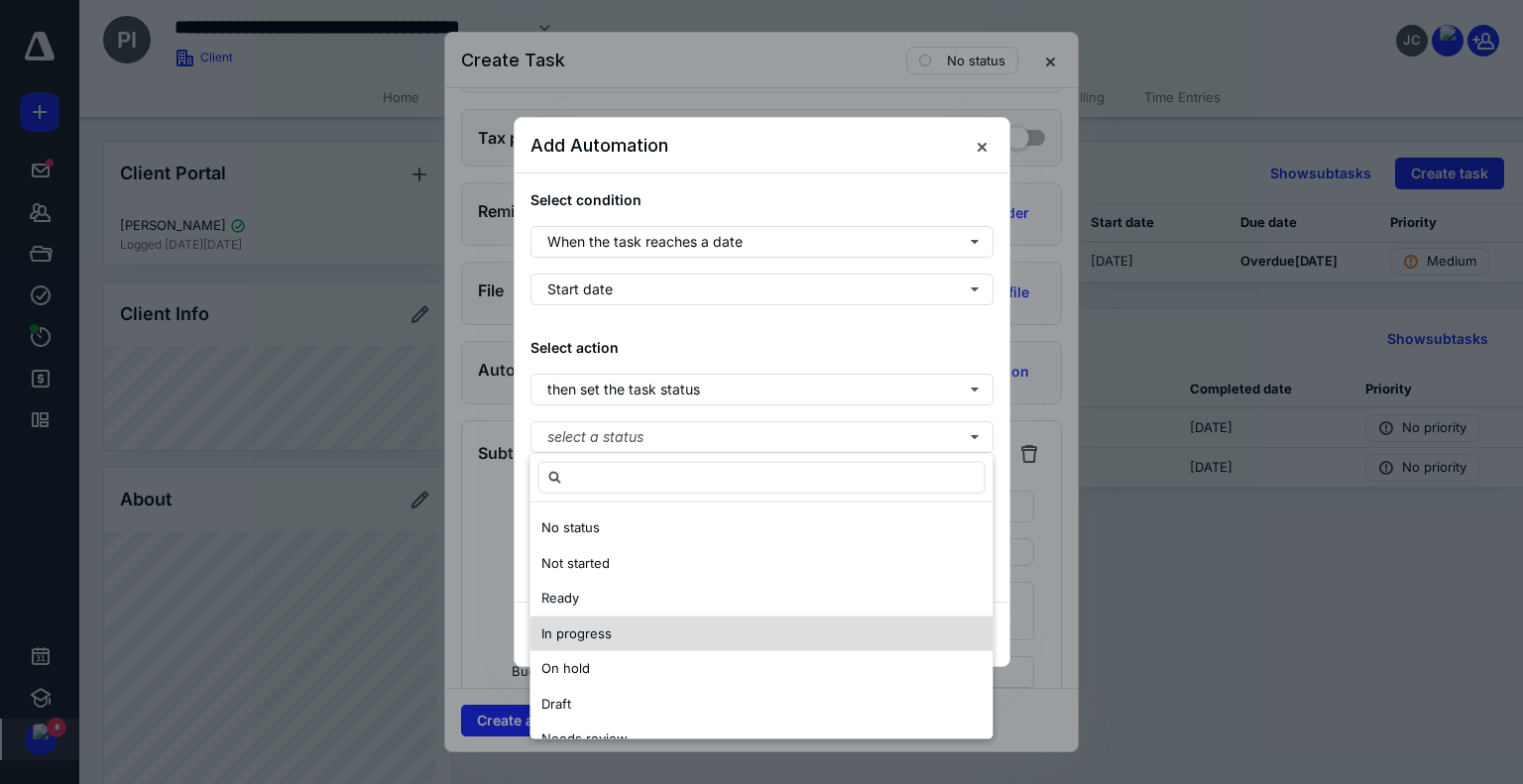 click on "In progress" at bounding box center [761, 633] 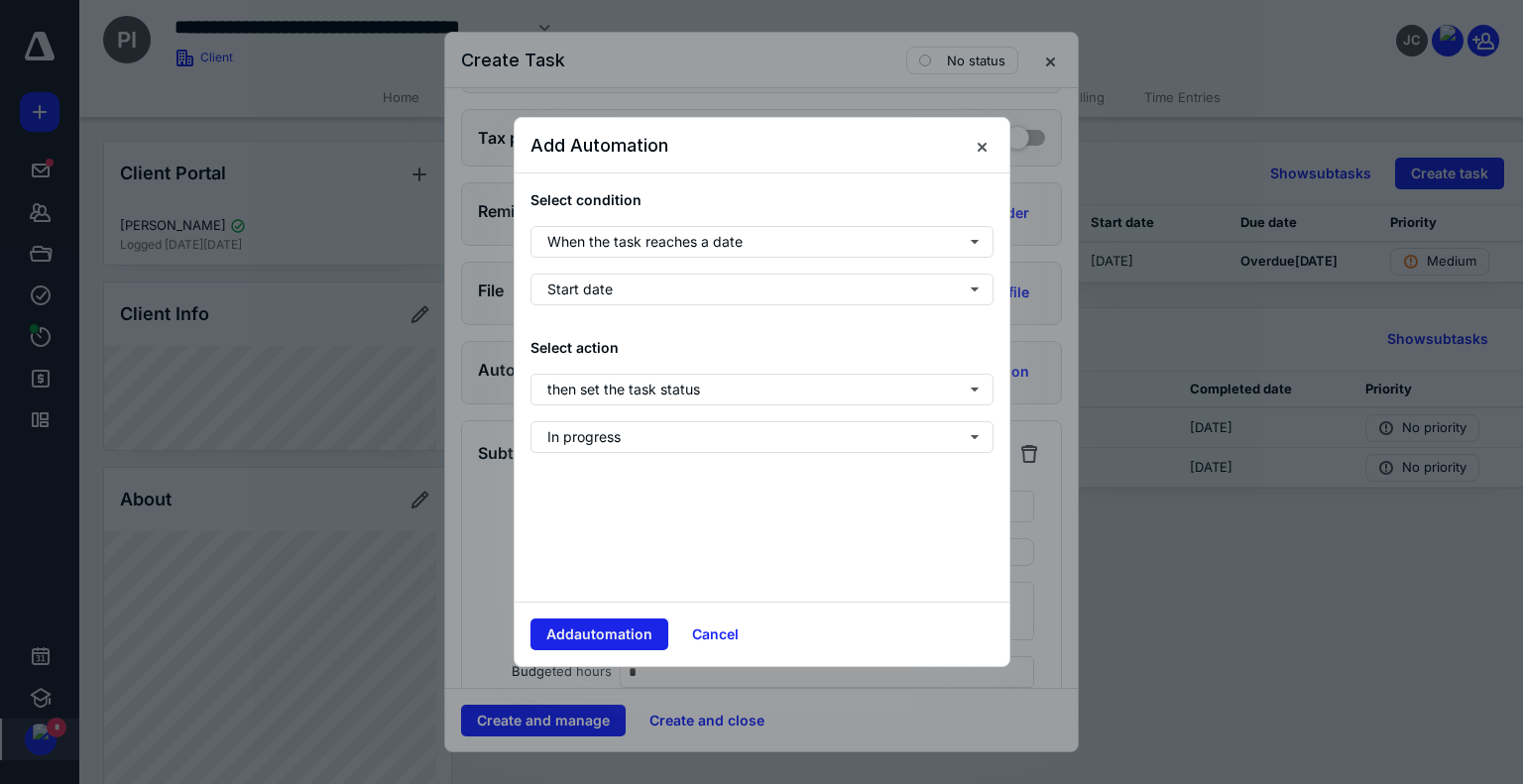 click on "Add  automation" at bounding box center (599, 634) 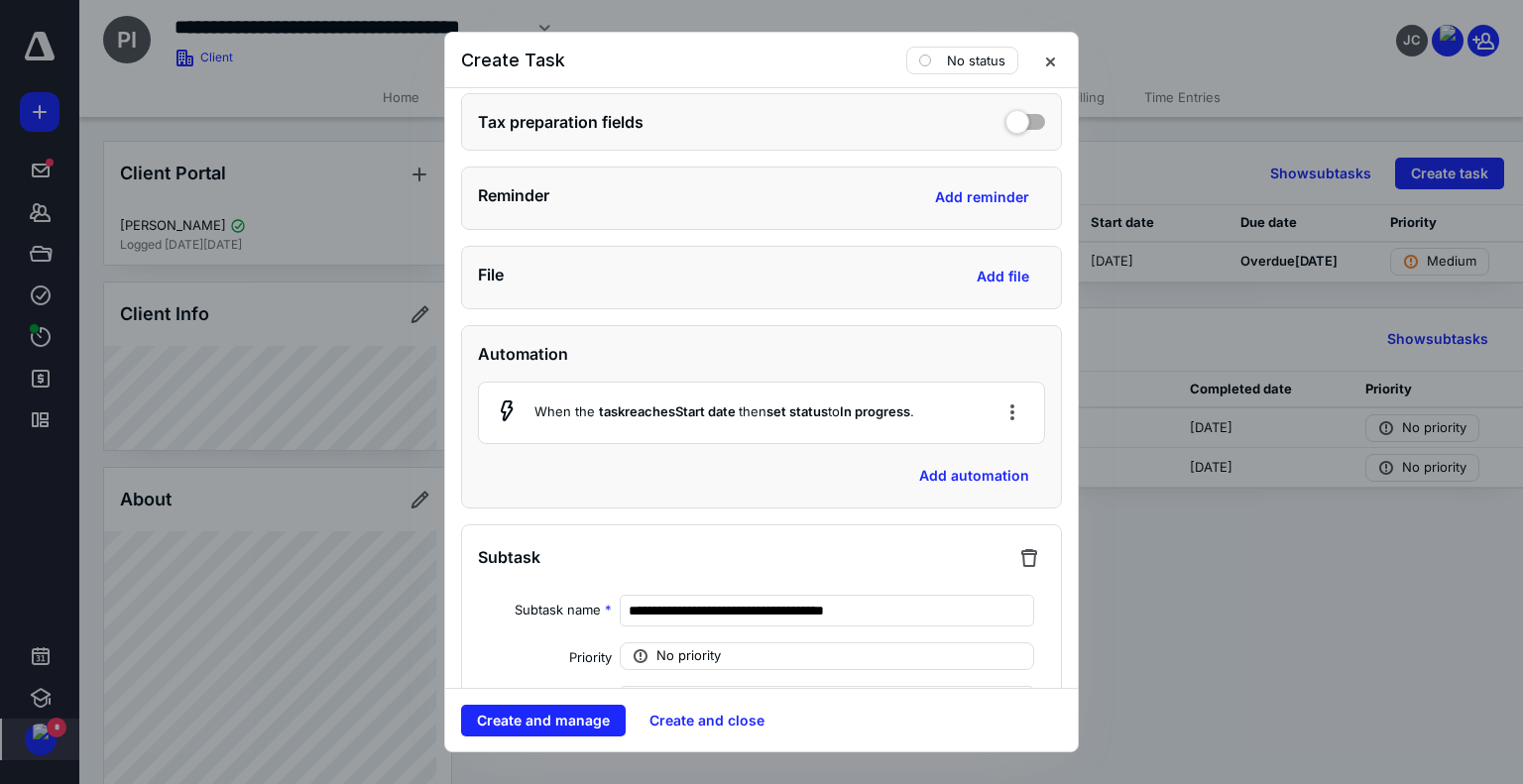scroll, scrollTop: 1008, scrollLeft: 0, axis: vertical 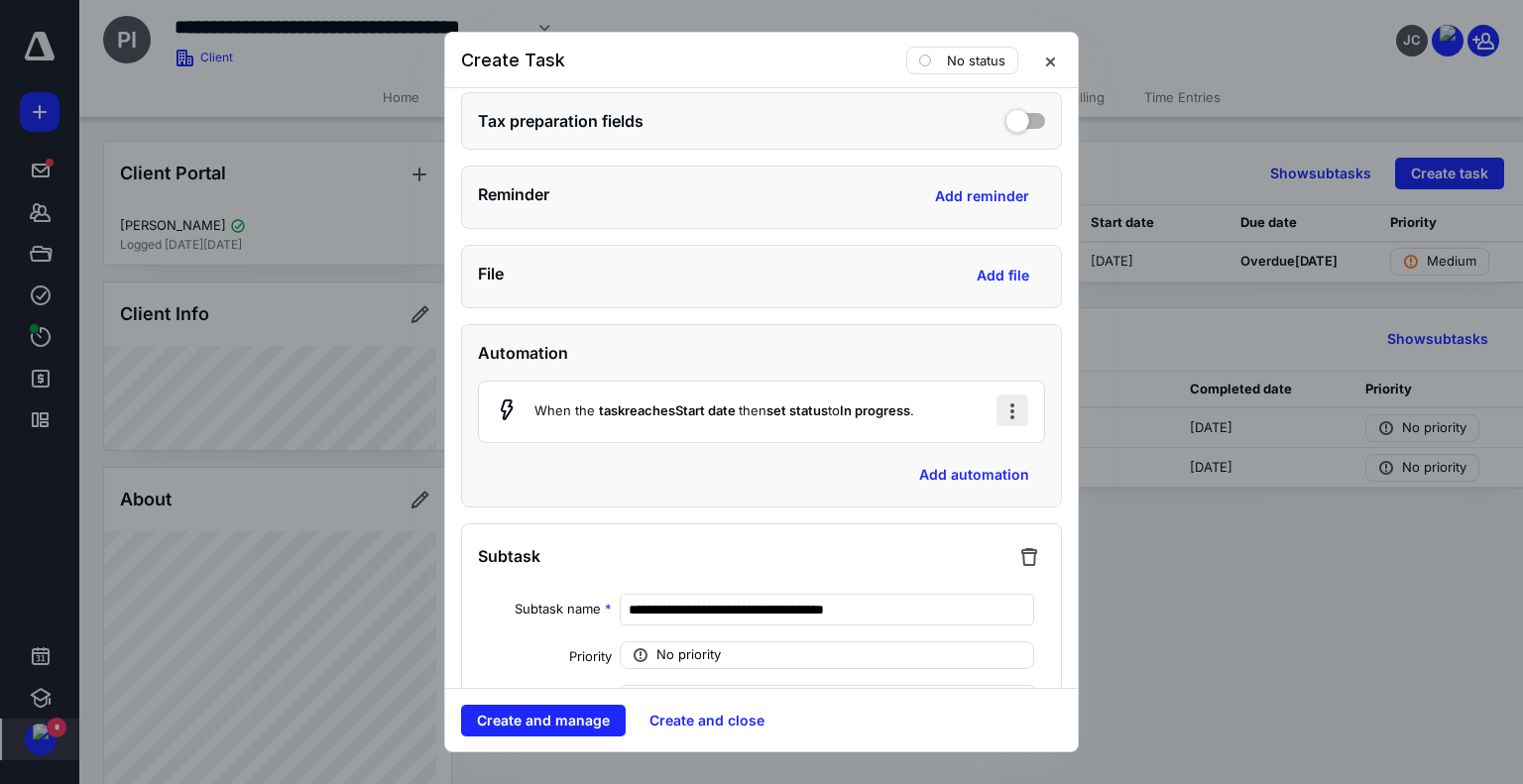 click at bounding box center (1012, 410) 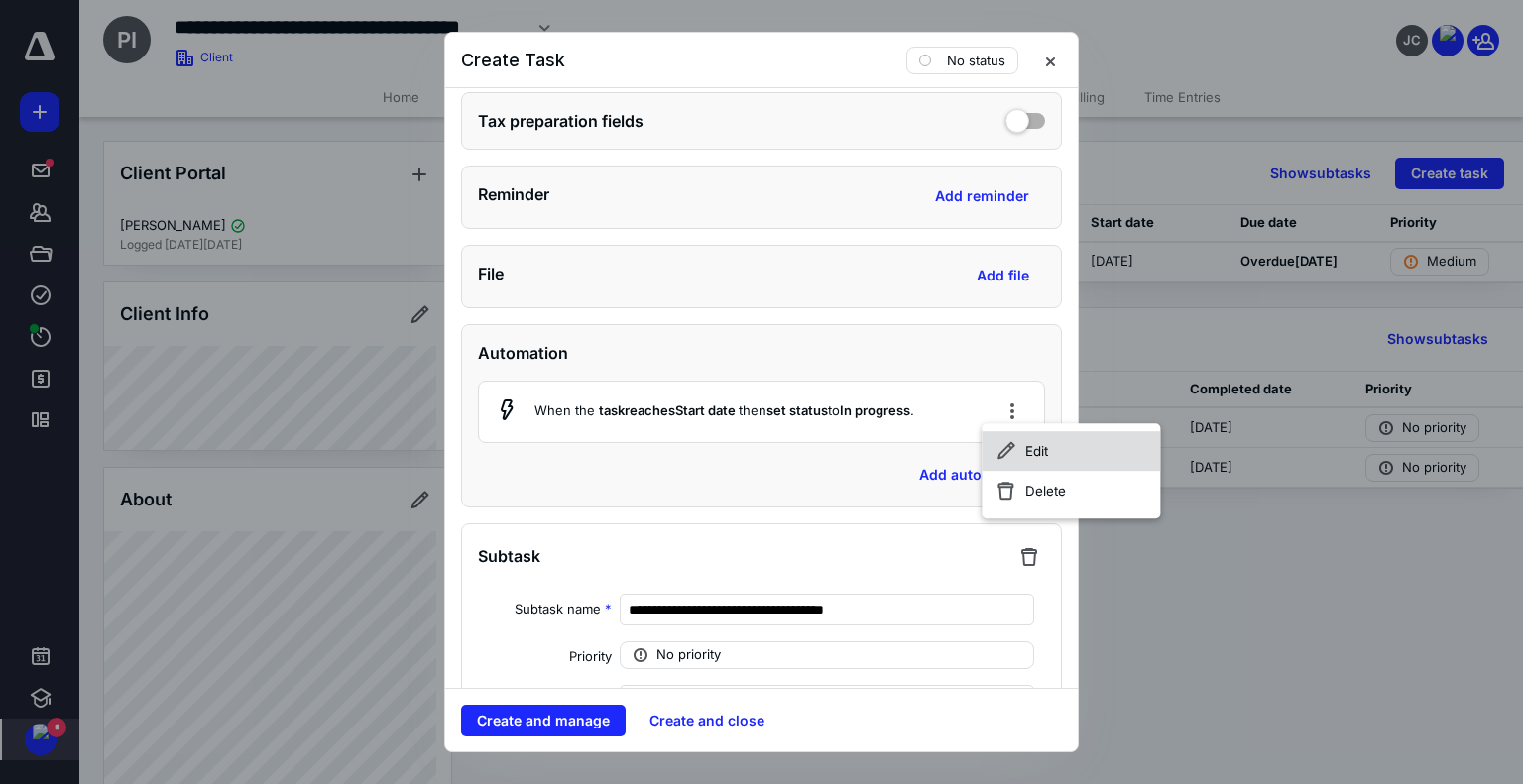 click 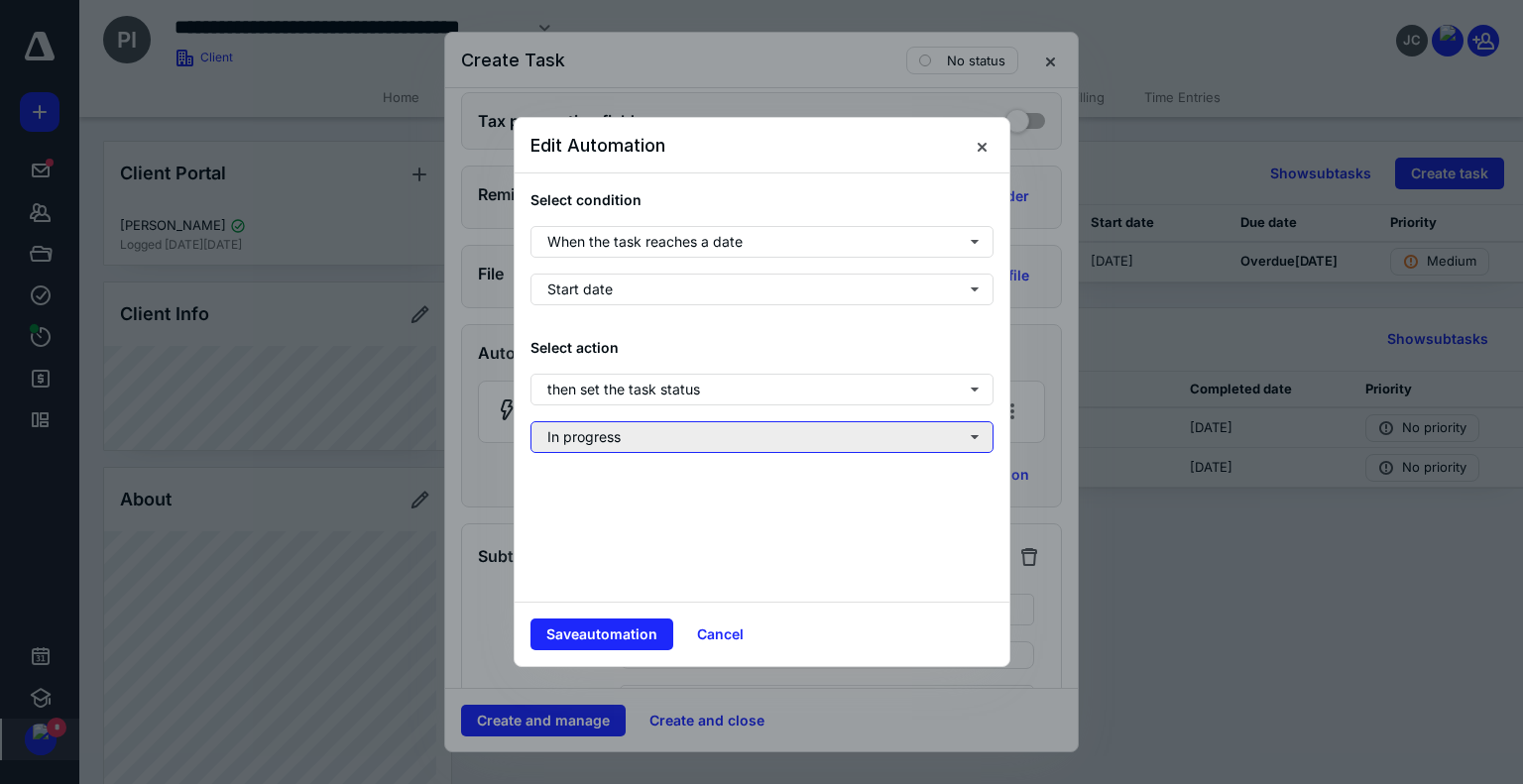 click on "In progress" at bounding box center (762, 437) 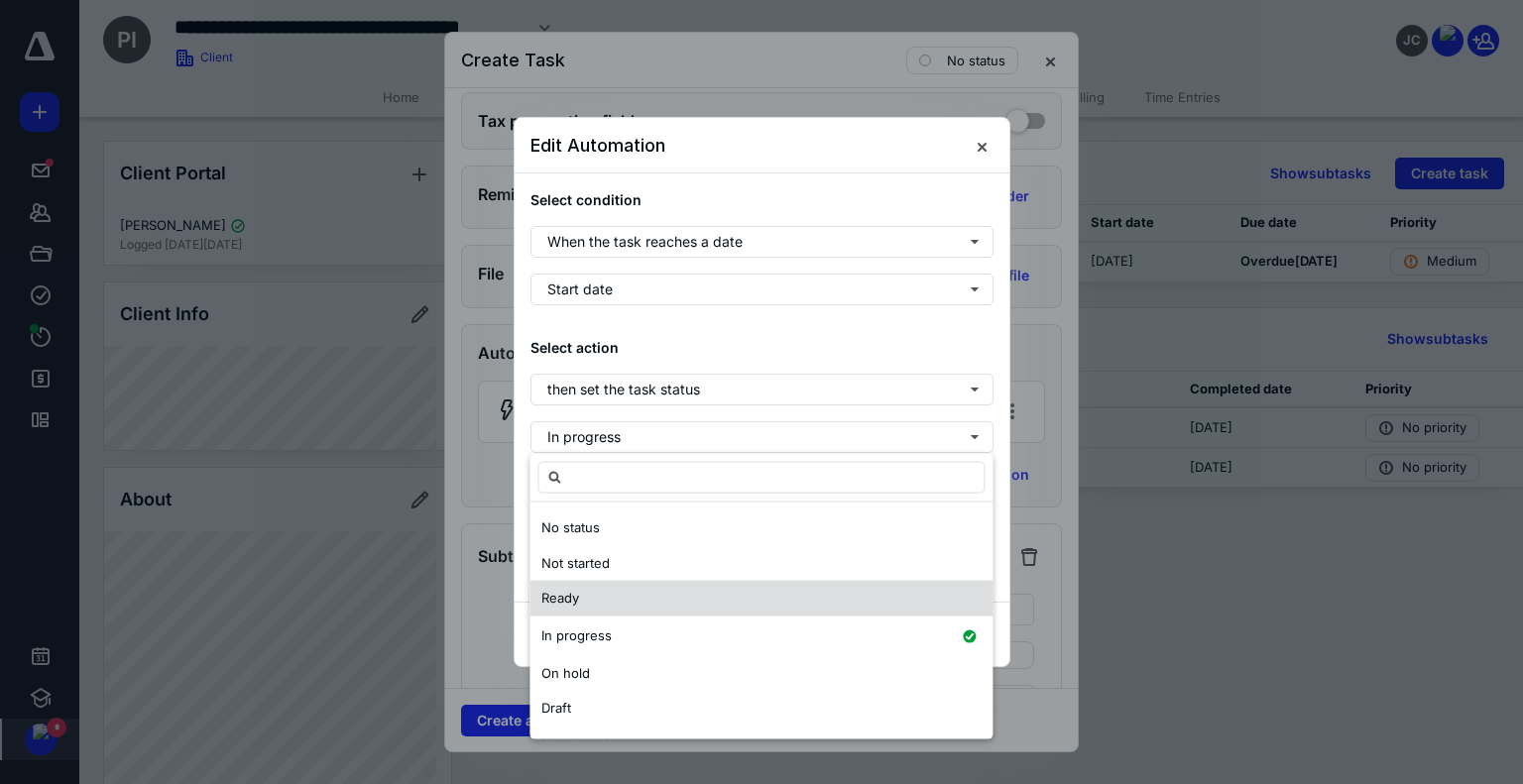 click on "No status Not started Ready In progress On hold Draft Needs review With client Completed" at bounding box center [761, 620] 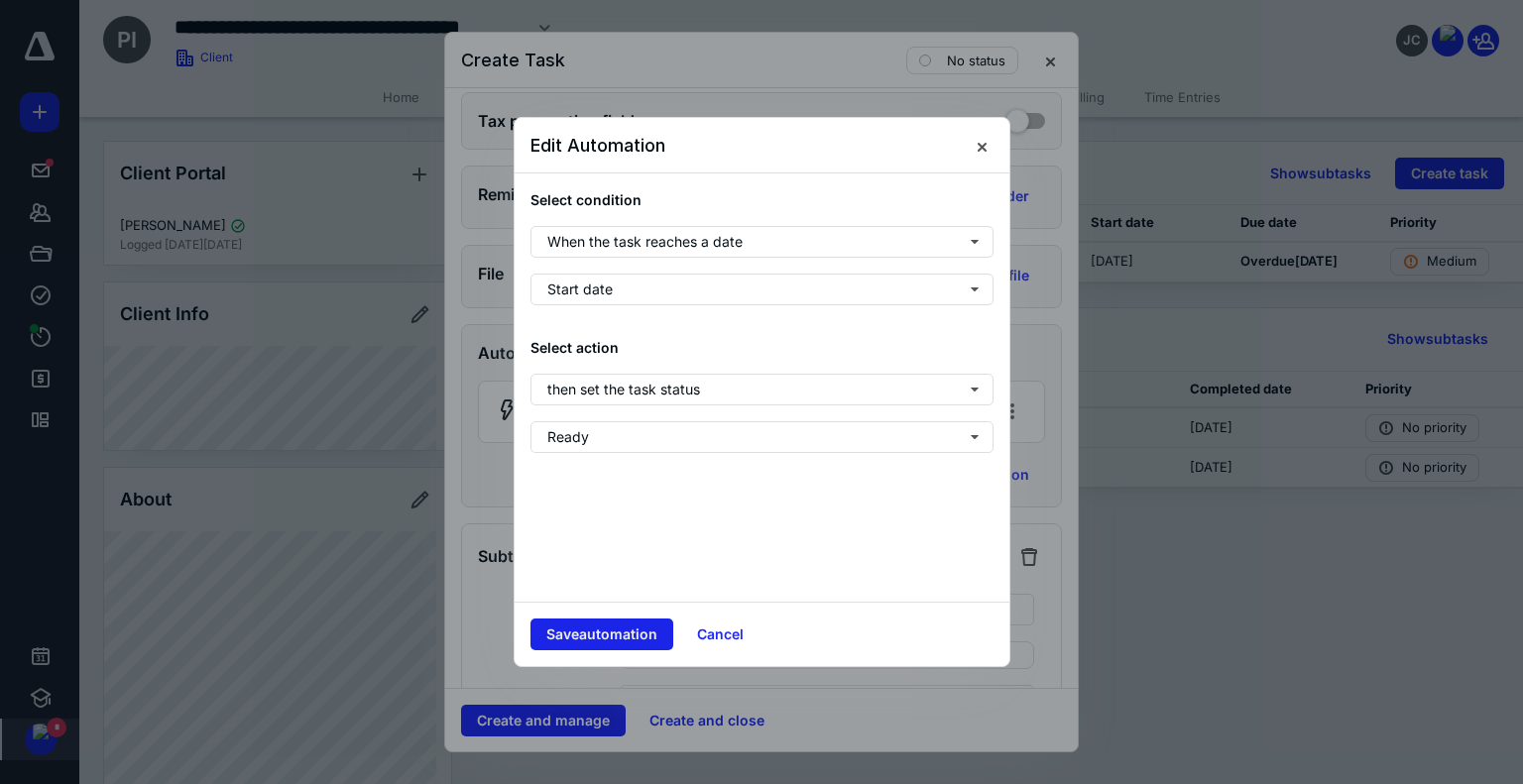 click on "Save  automation" at bounding box center (602, 634) 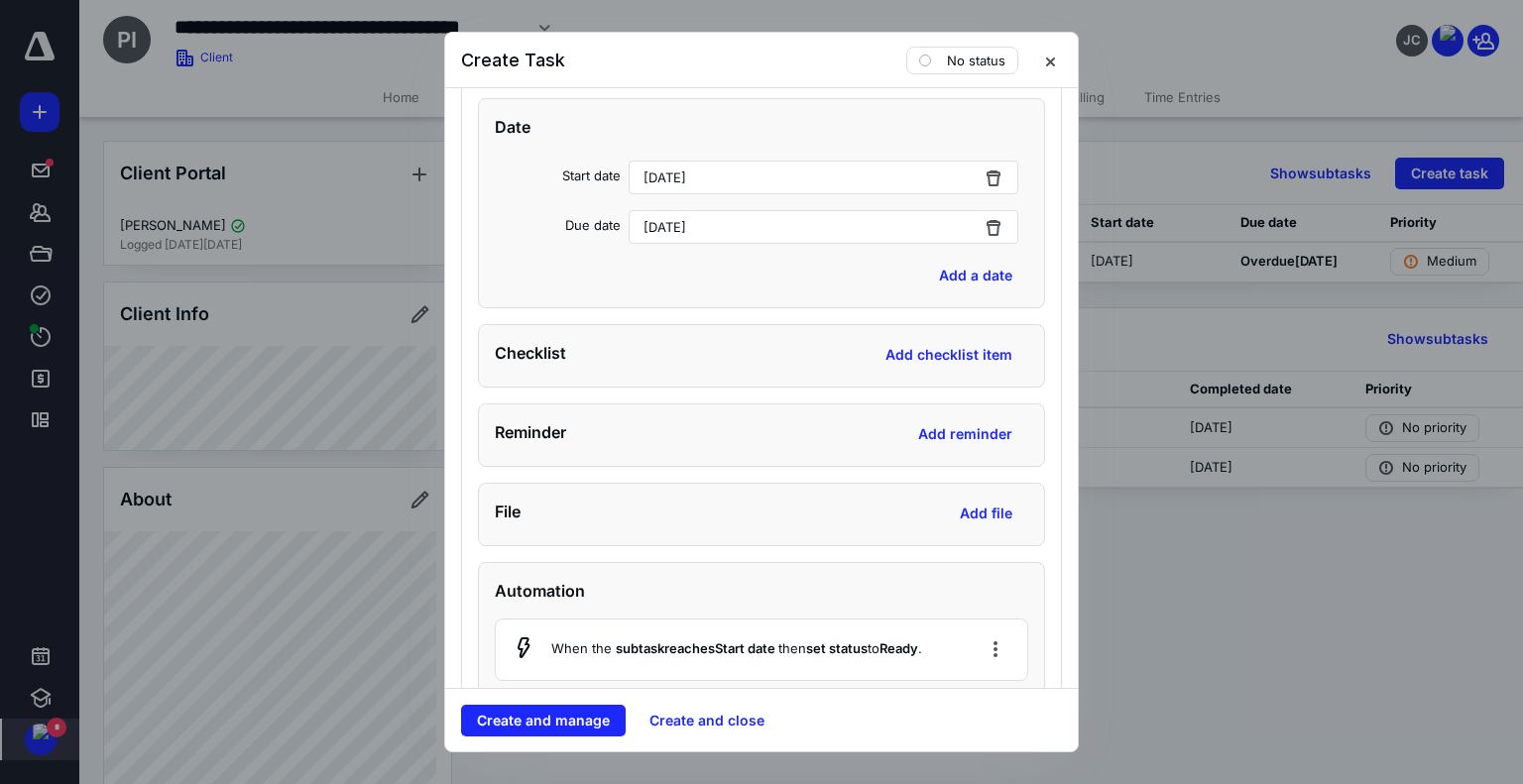 scroll, scrollTop: 3189, scrollLeft: 0, axis: vertical 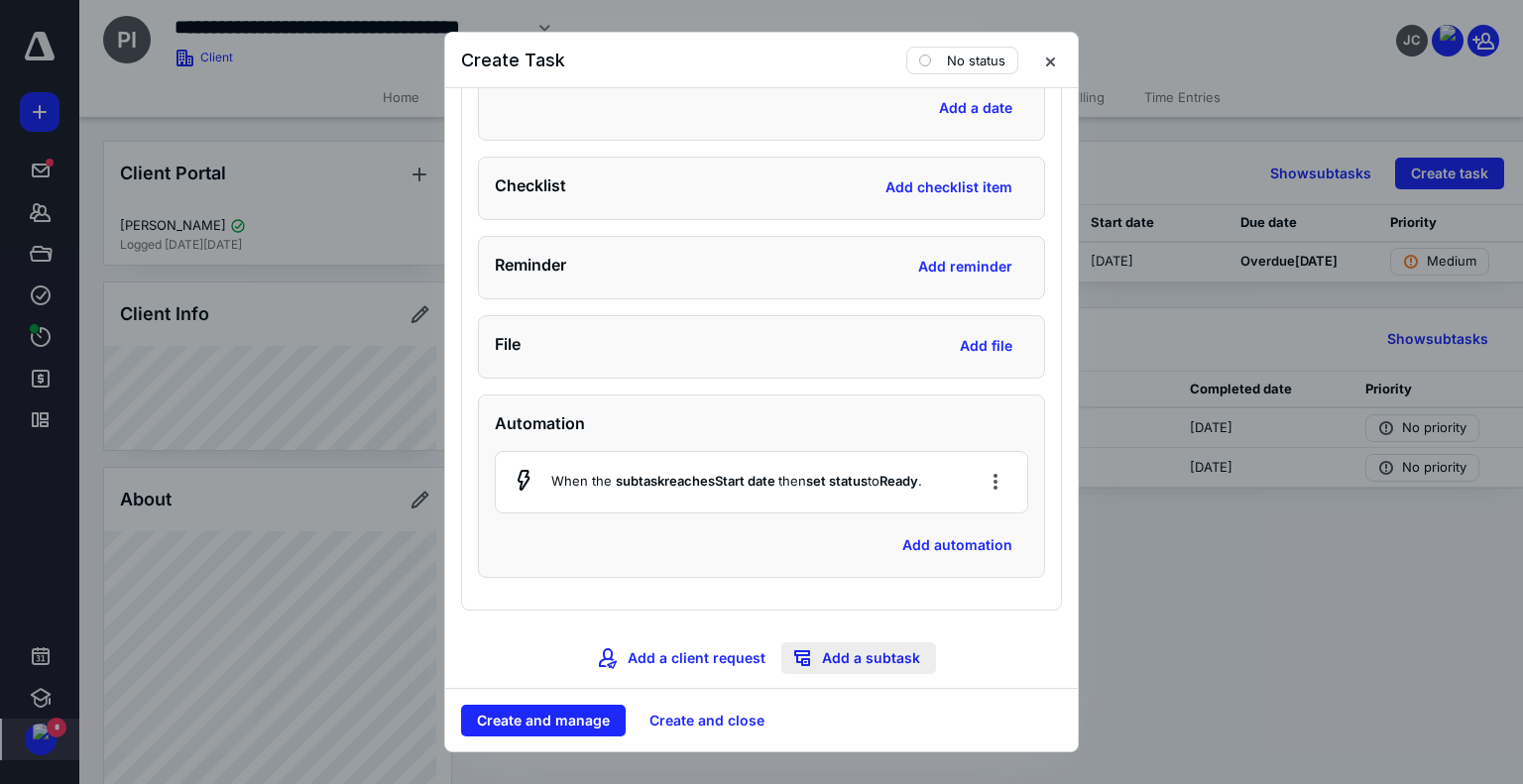 click on "Add a subtask" at bounding box center [859, 658] 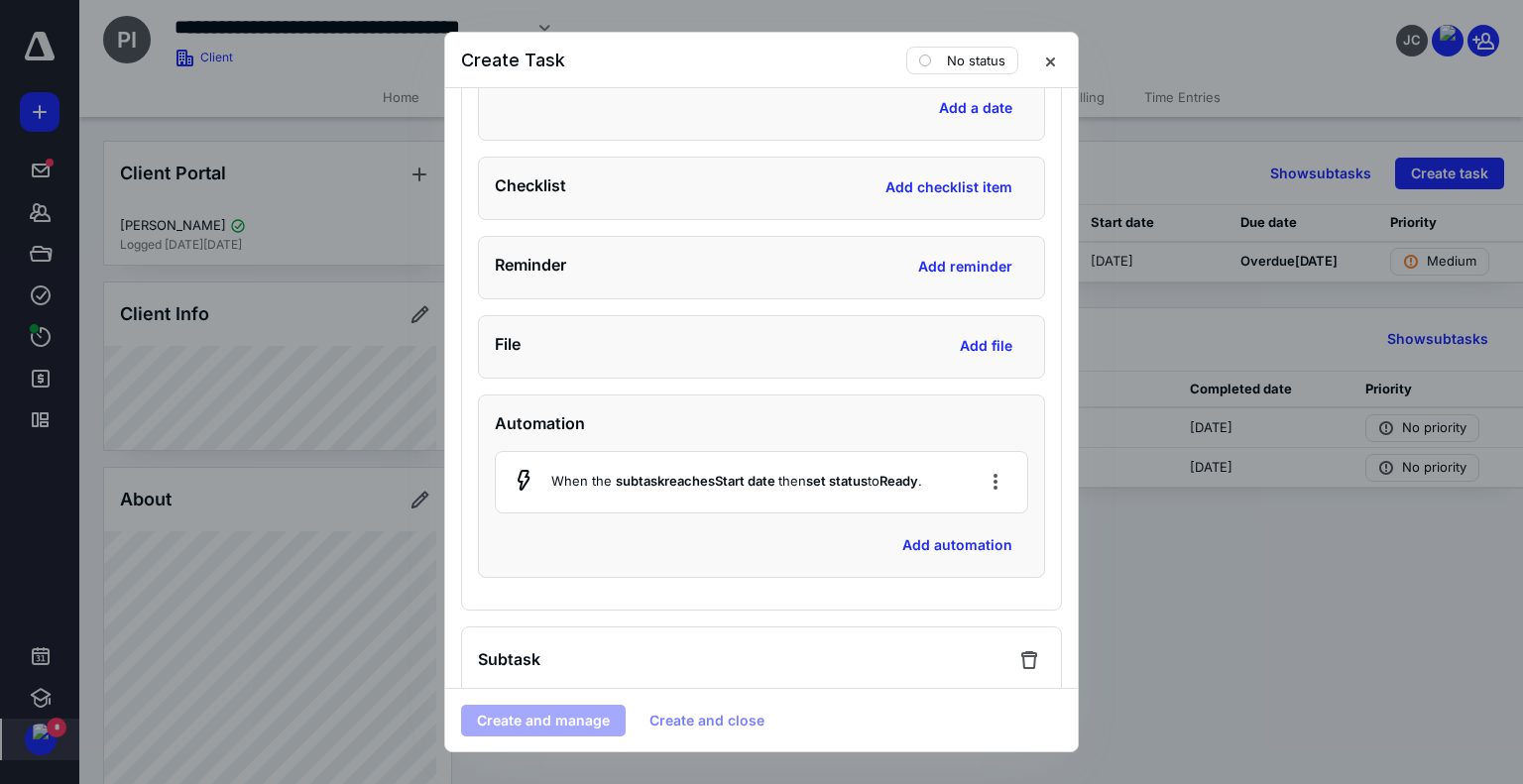 scroll, scrollTop: 3486, scrollLeft: 0, axis: vertical 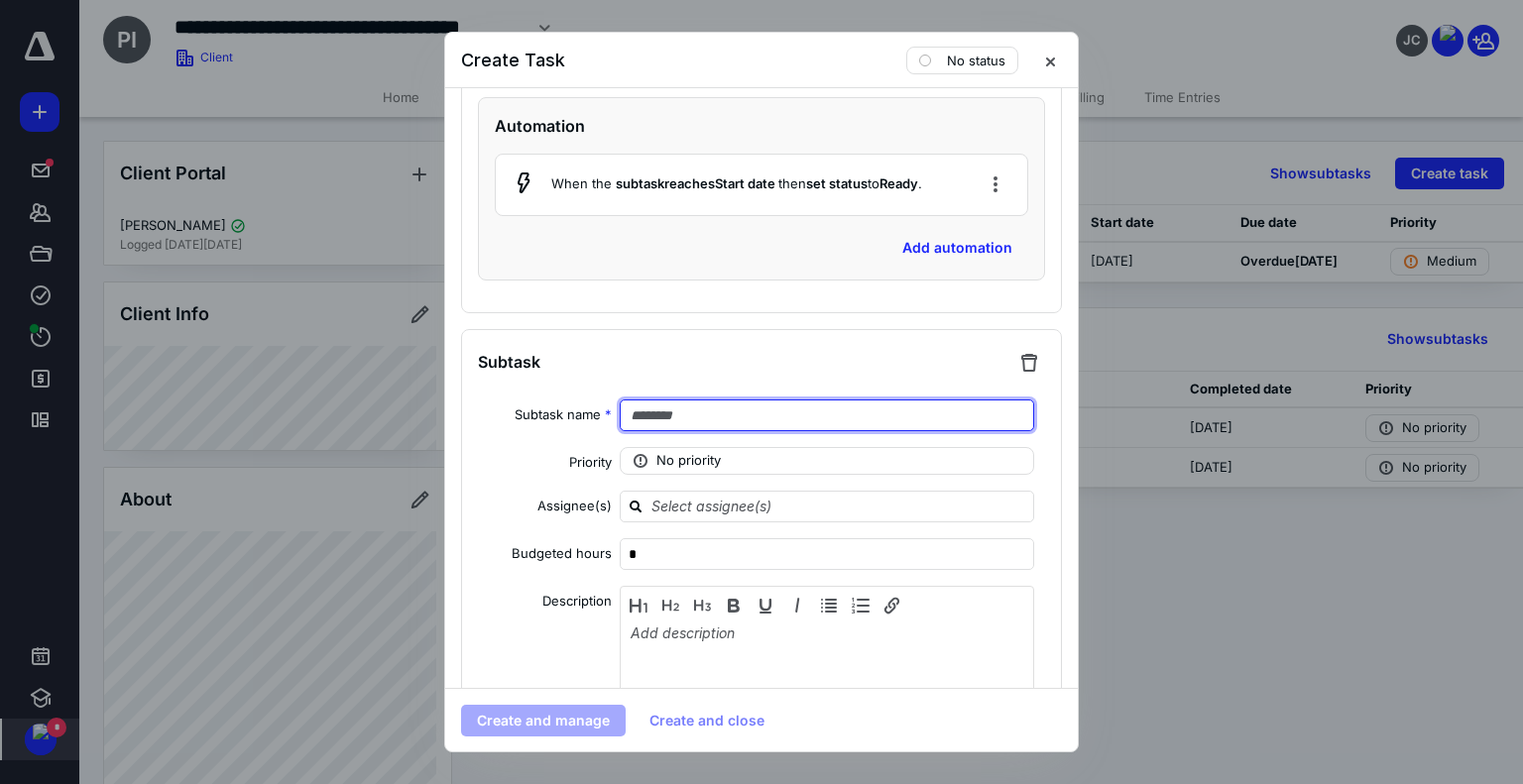 click at bounding box center (827, 415) 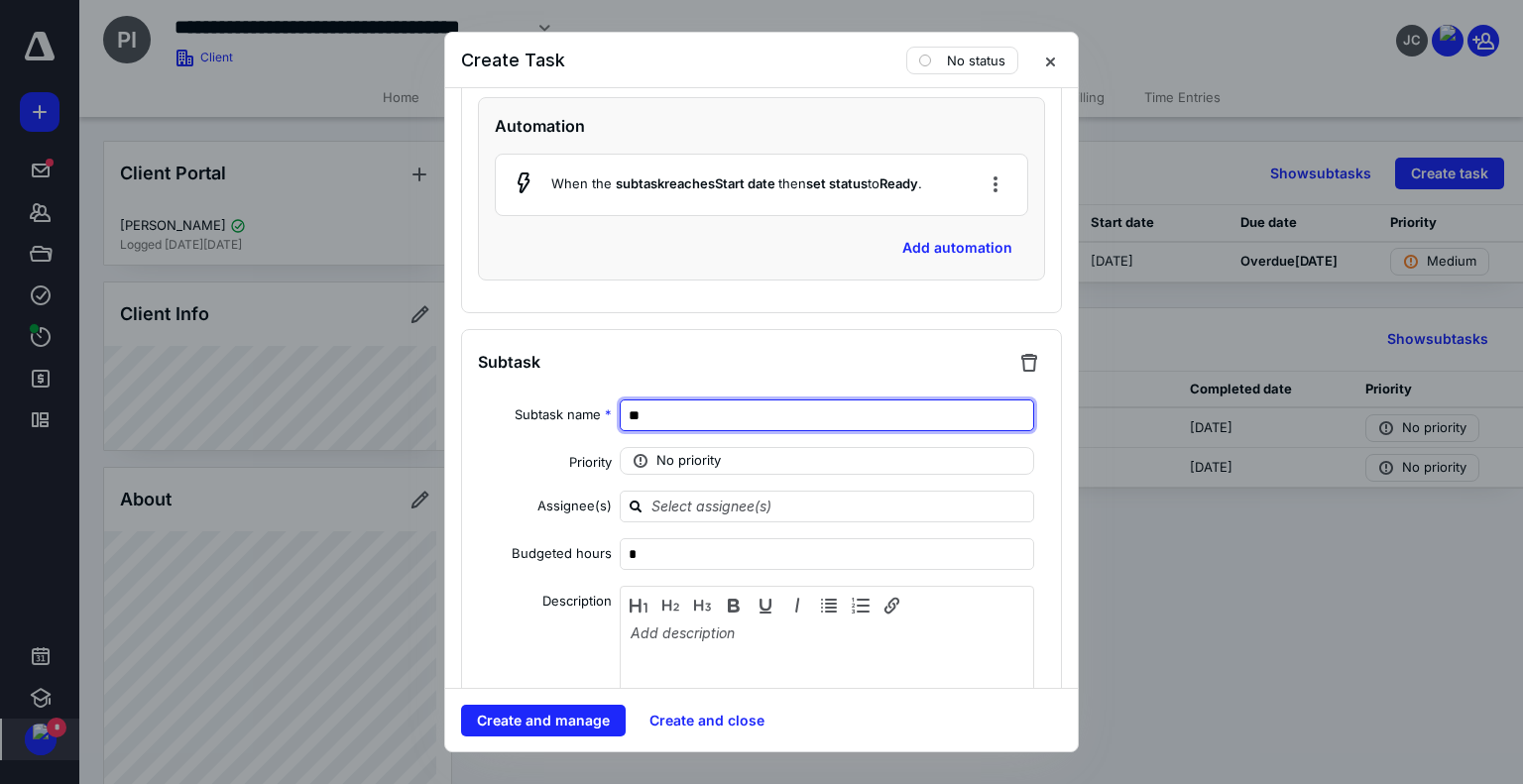 type on "*" 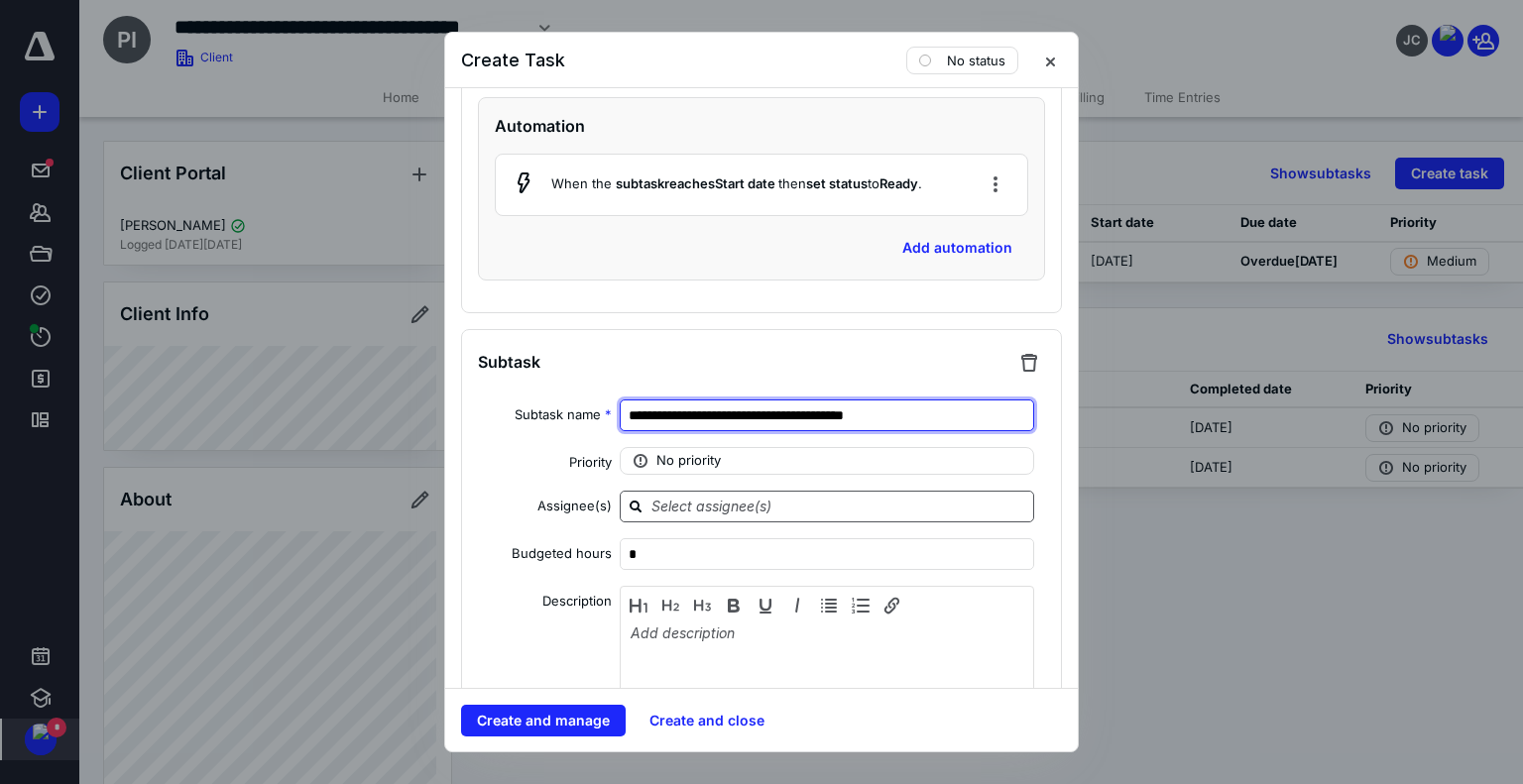 type on "**********" 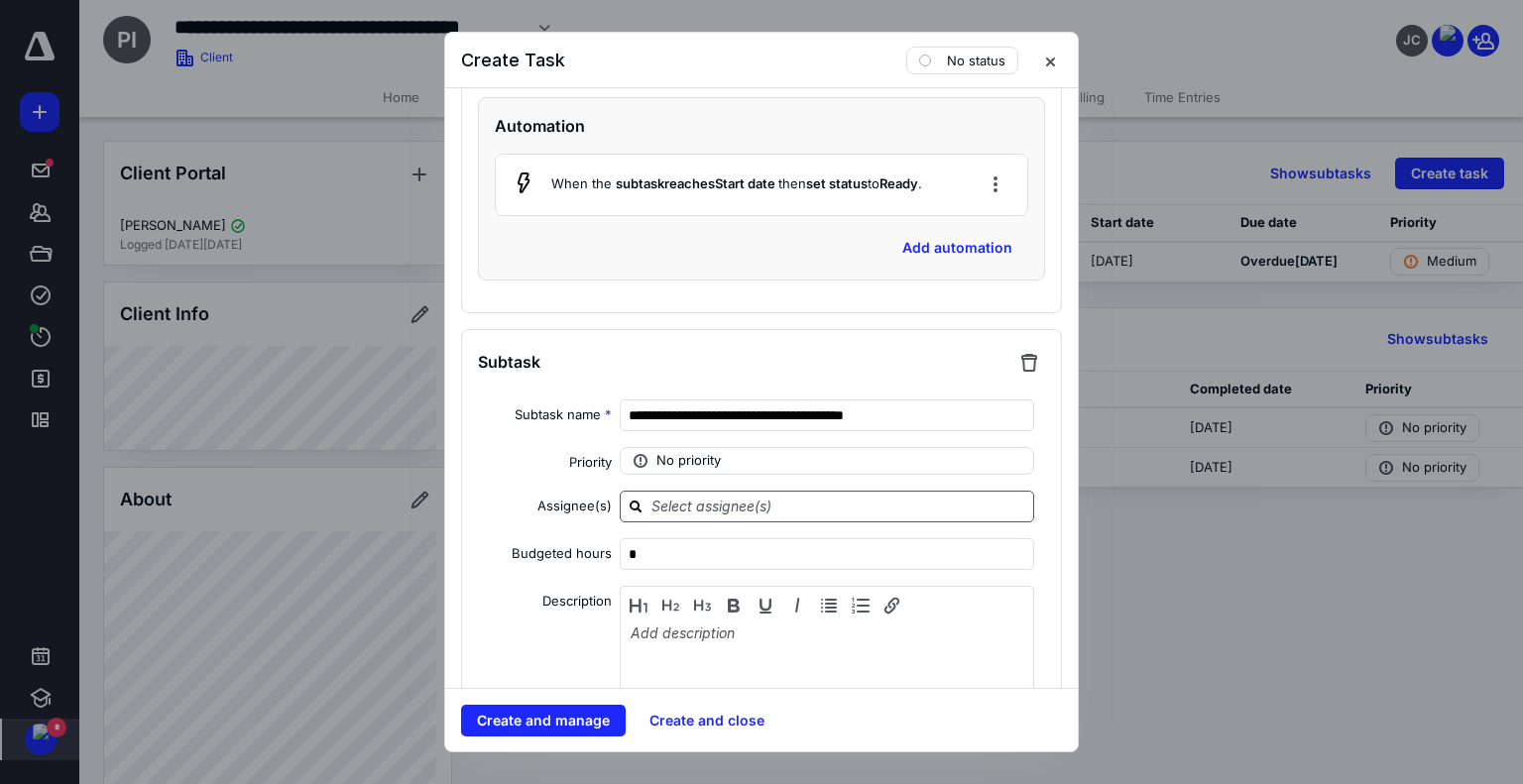 click at bounding box center (839, 505) 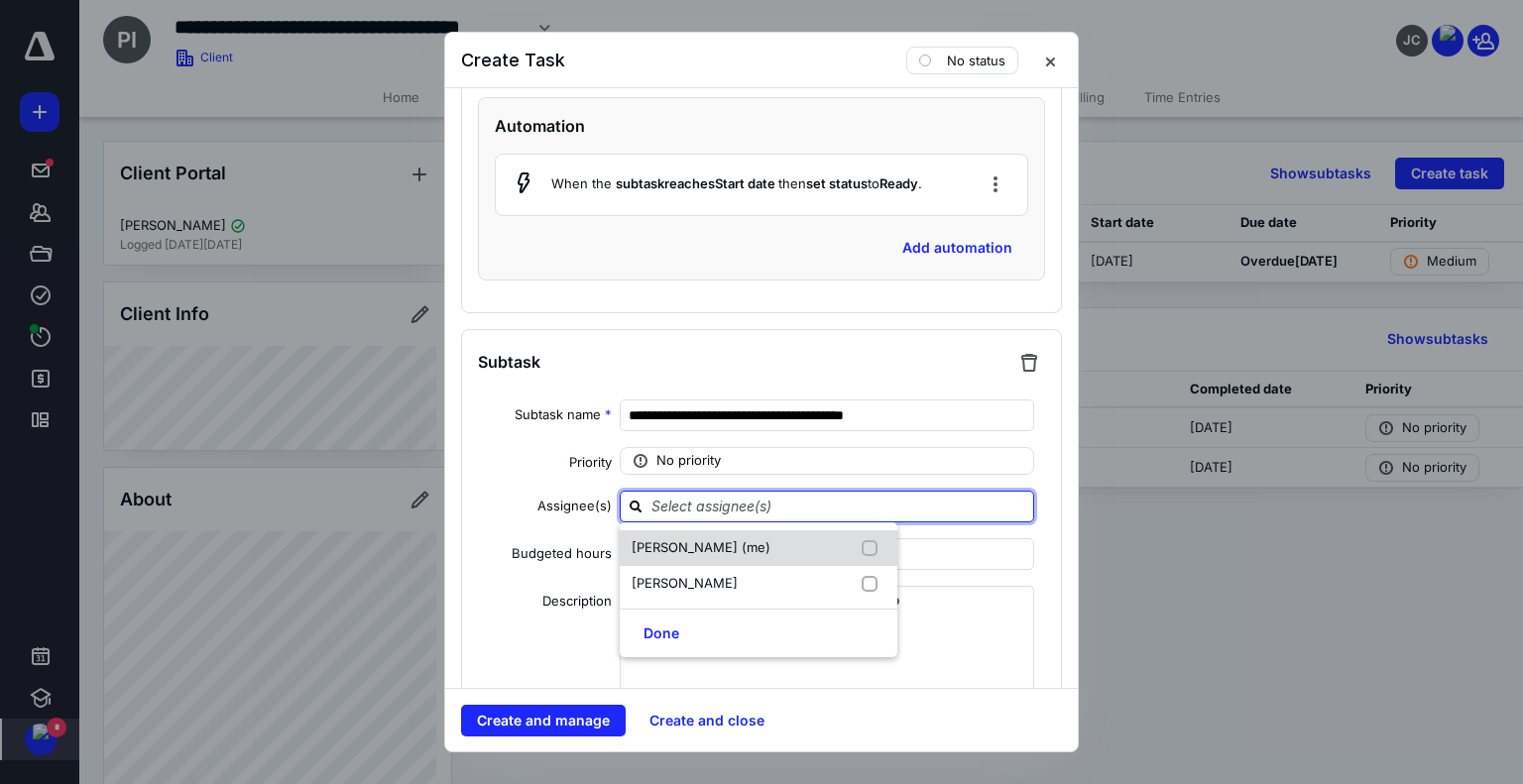 click on "[PERSON_NAME] (me)" at bounding box center (701, 547) 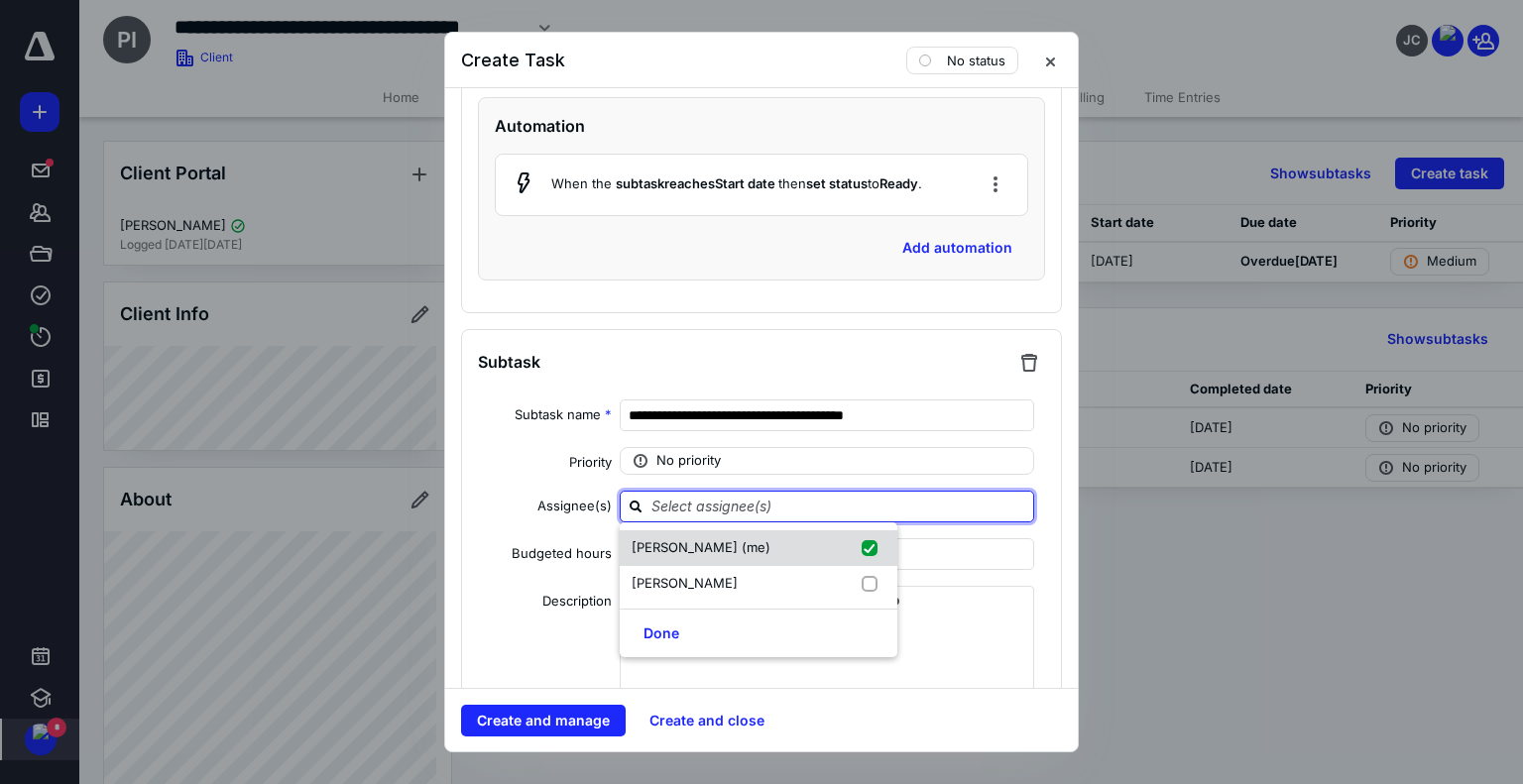 checkbox on "true" 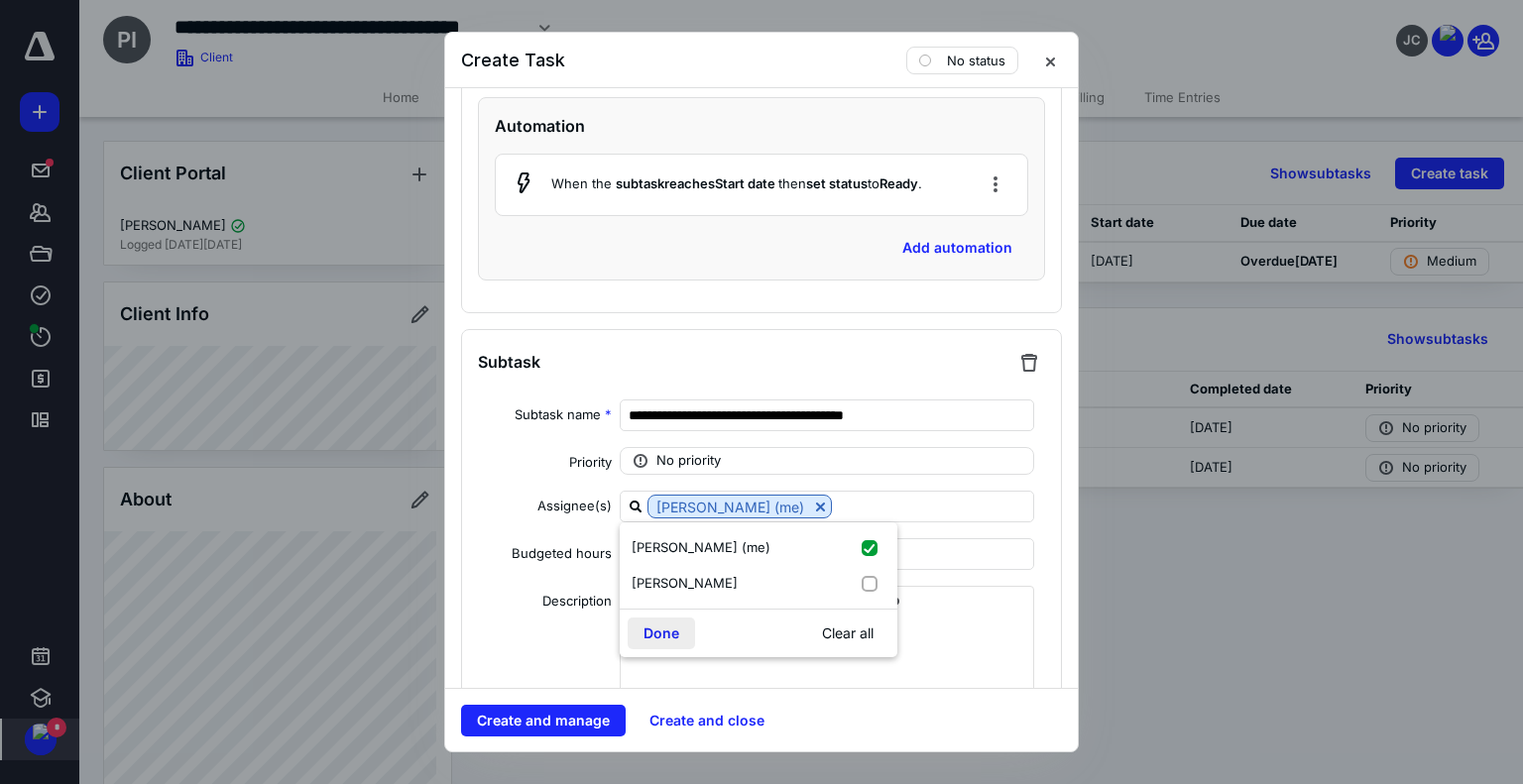 click on "Done" at bounding box center [661, 633] 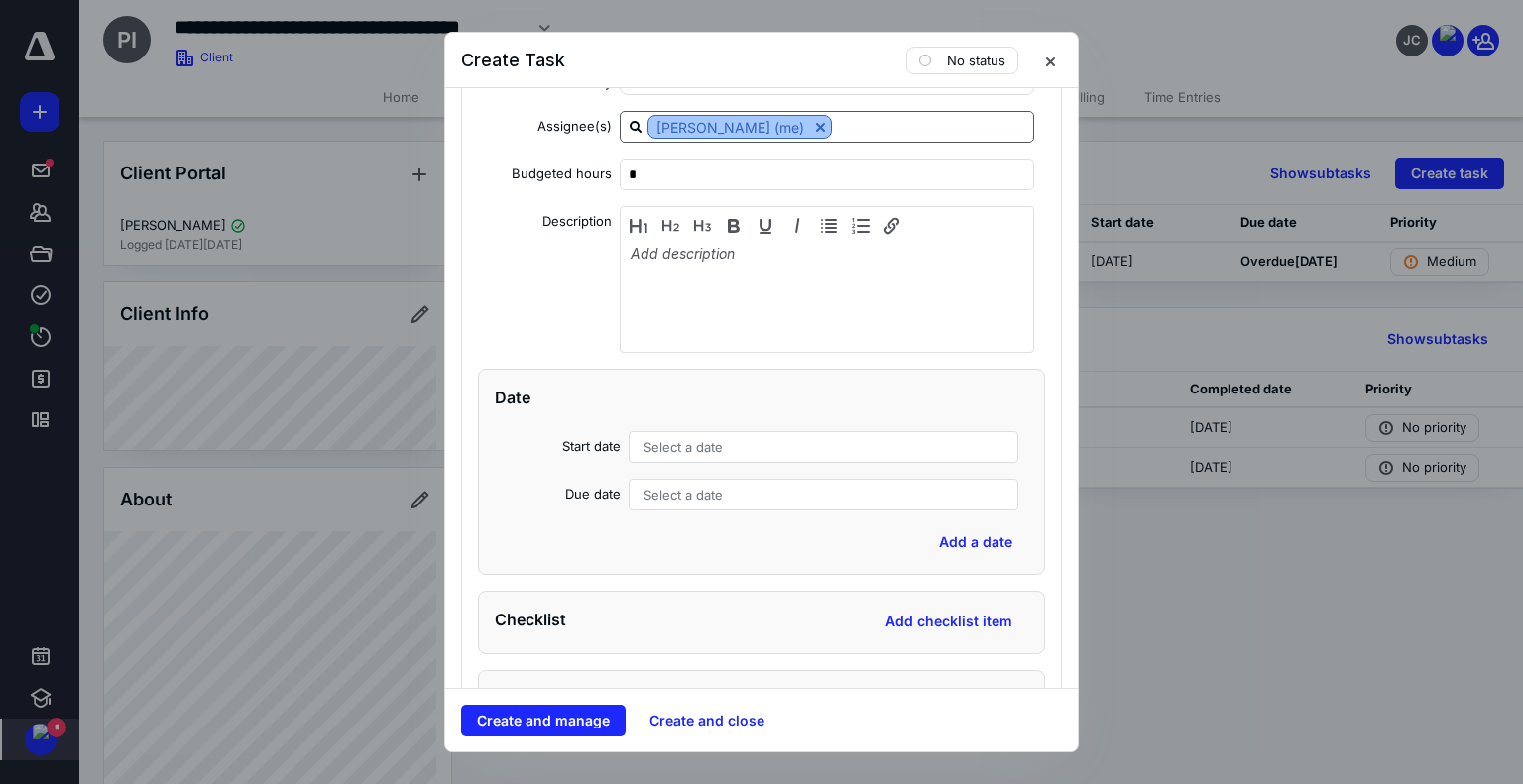 scroll, scrollTop: 3882, scrollLeft: 0, axis: vertical 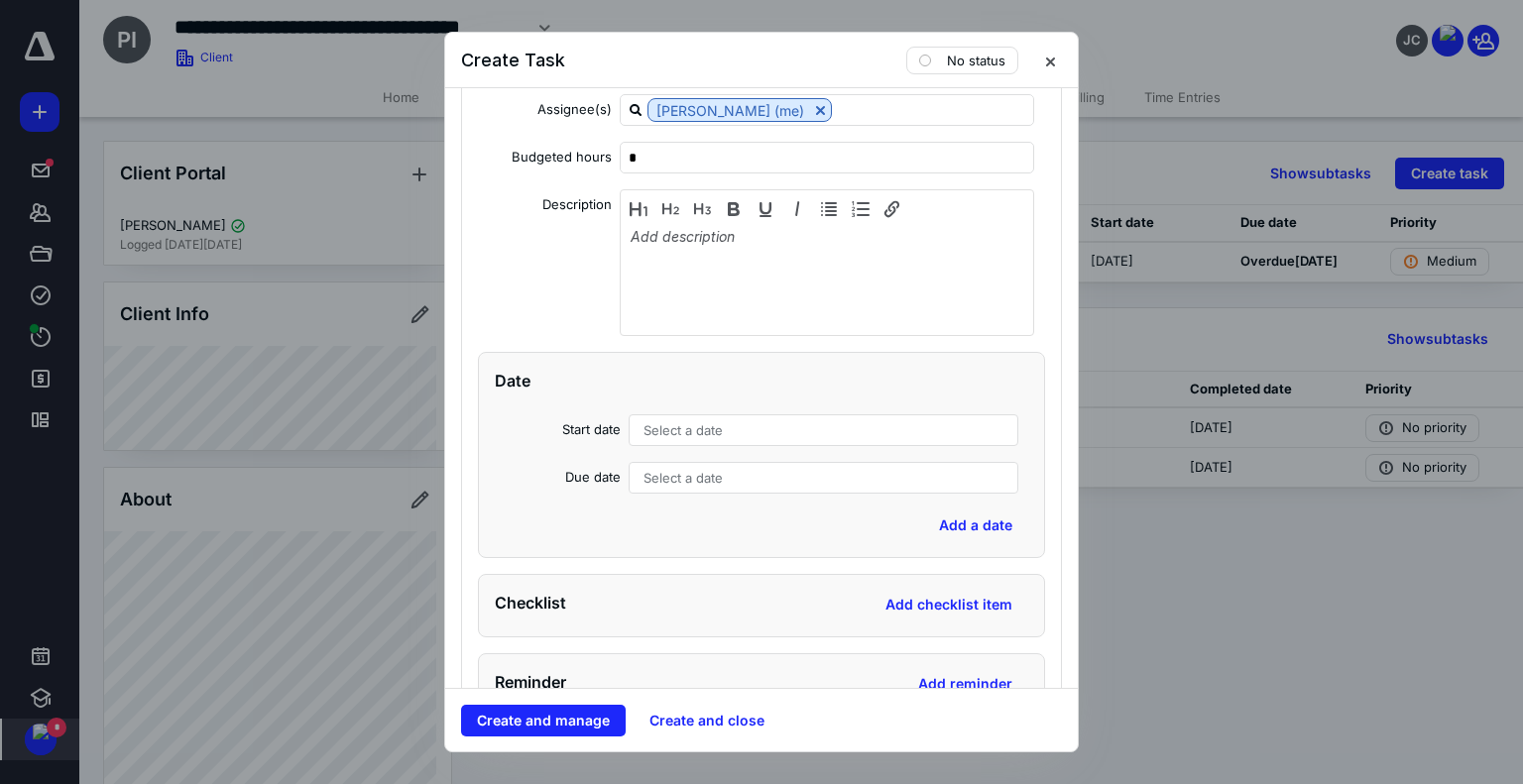 click on "Select a date" at bounding box center [683, 478] 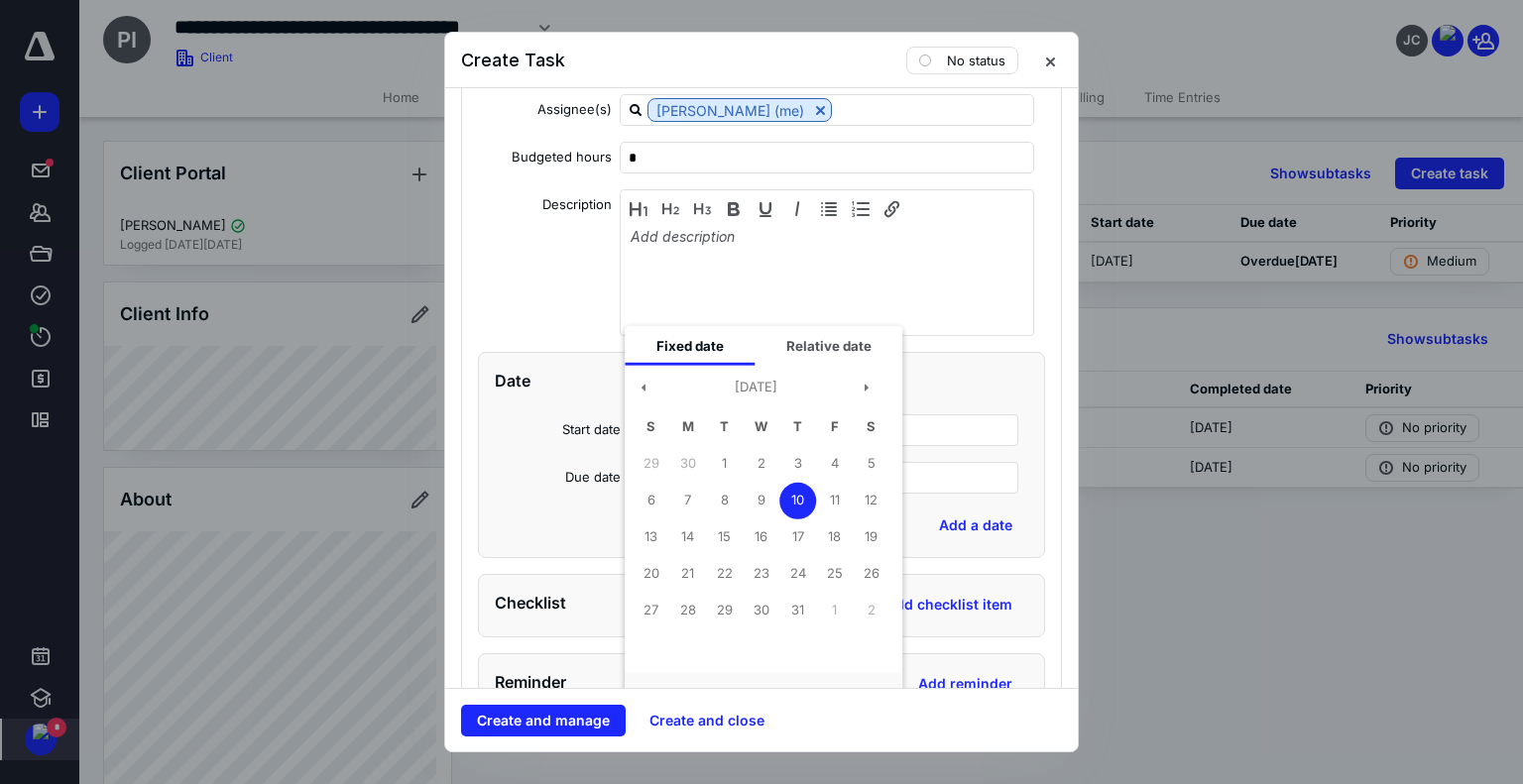 click on "10" at bounding box center [797, 500] 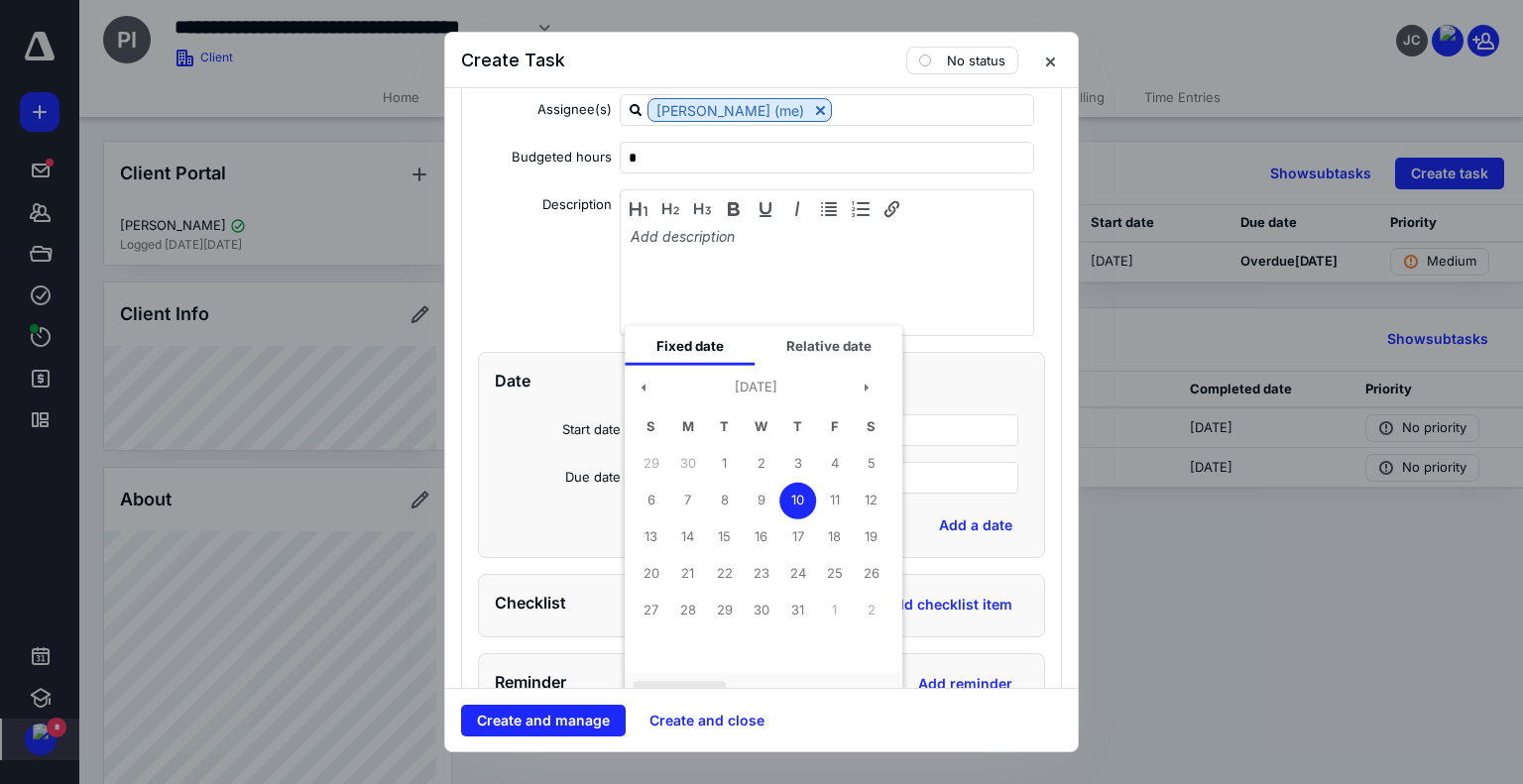 click on "Add date" at bounding box center [679, 697] 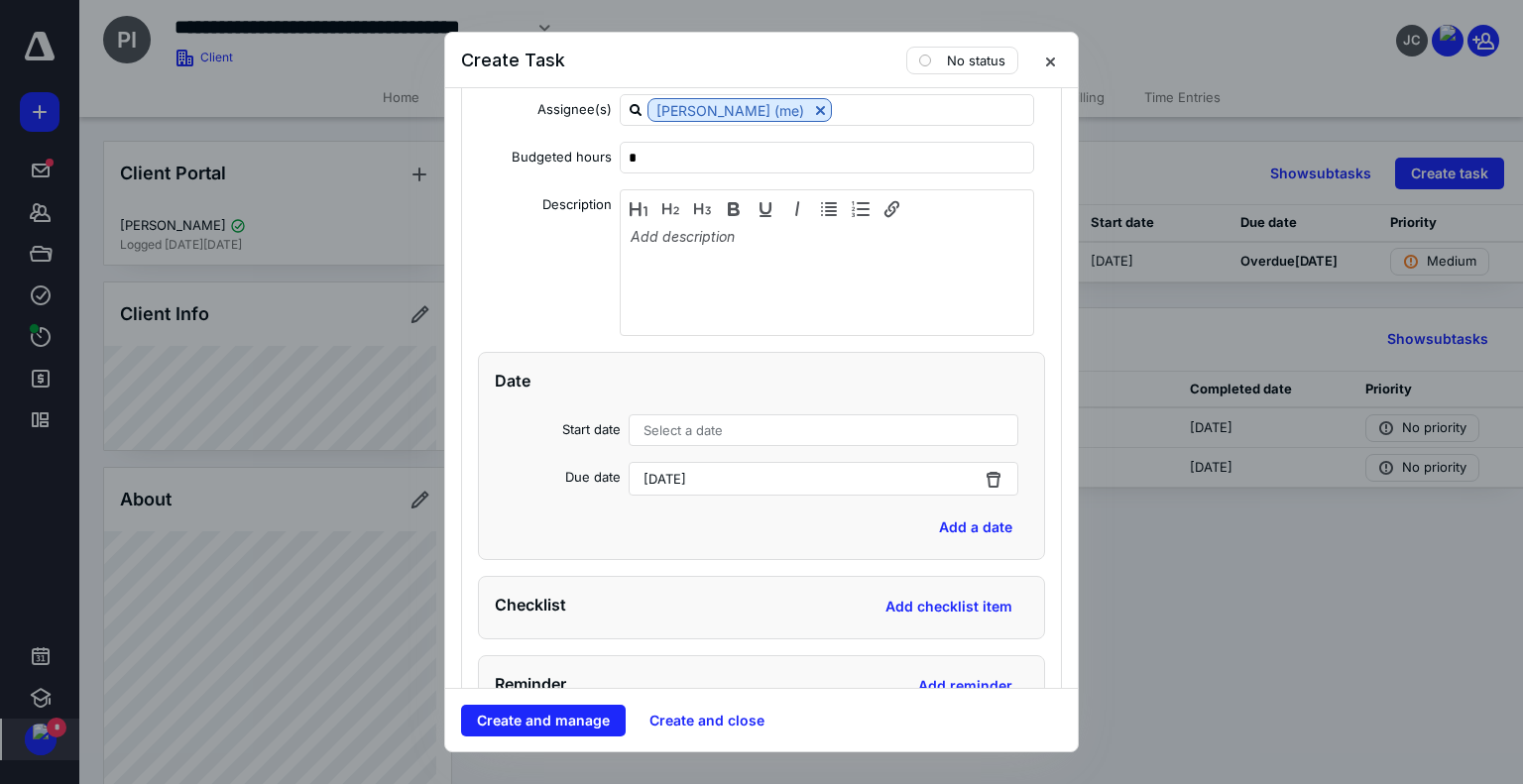 click on "Select a date" at bounding box center (823, 430) 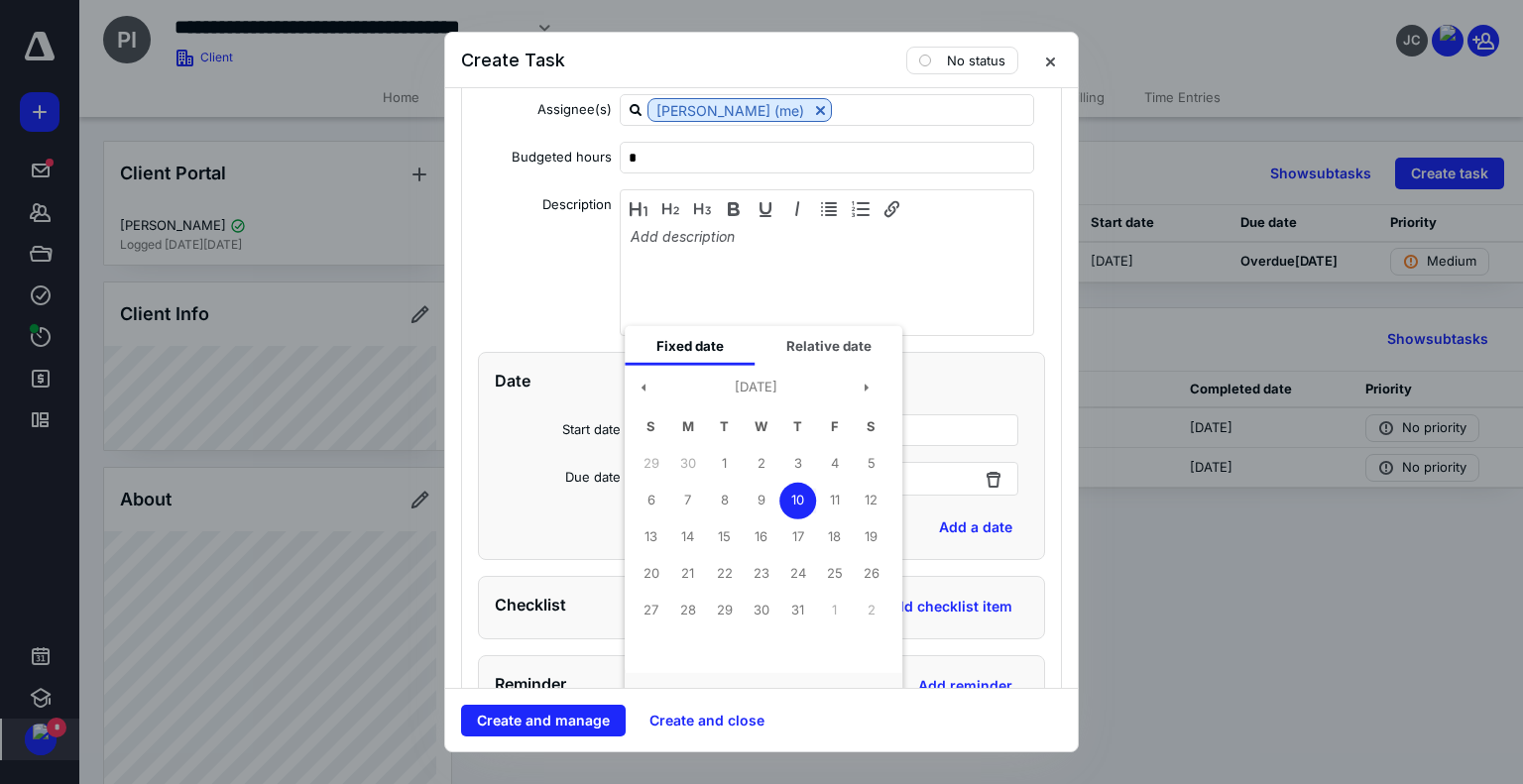 click on "Due date" at bounding box center (557, 482) 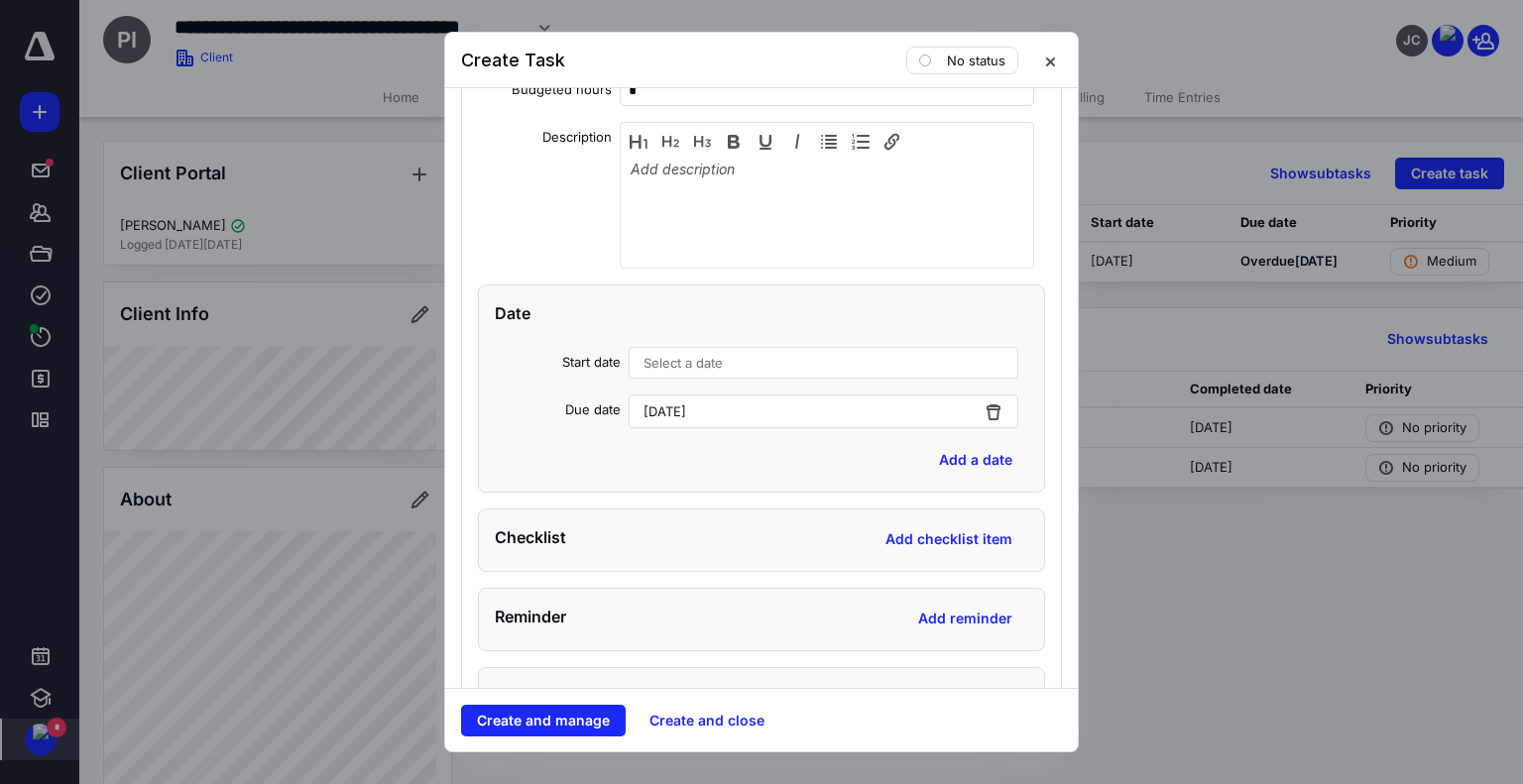 scroll, scrollTop: 4081, scrollLeft: 0, axis: vertical 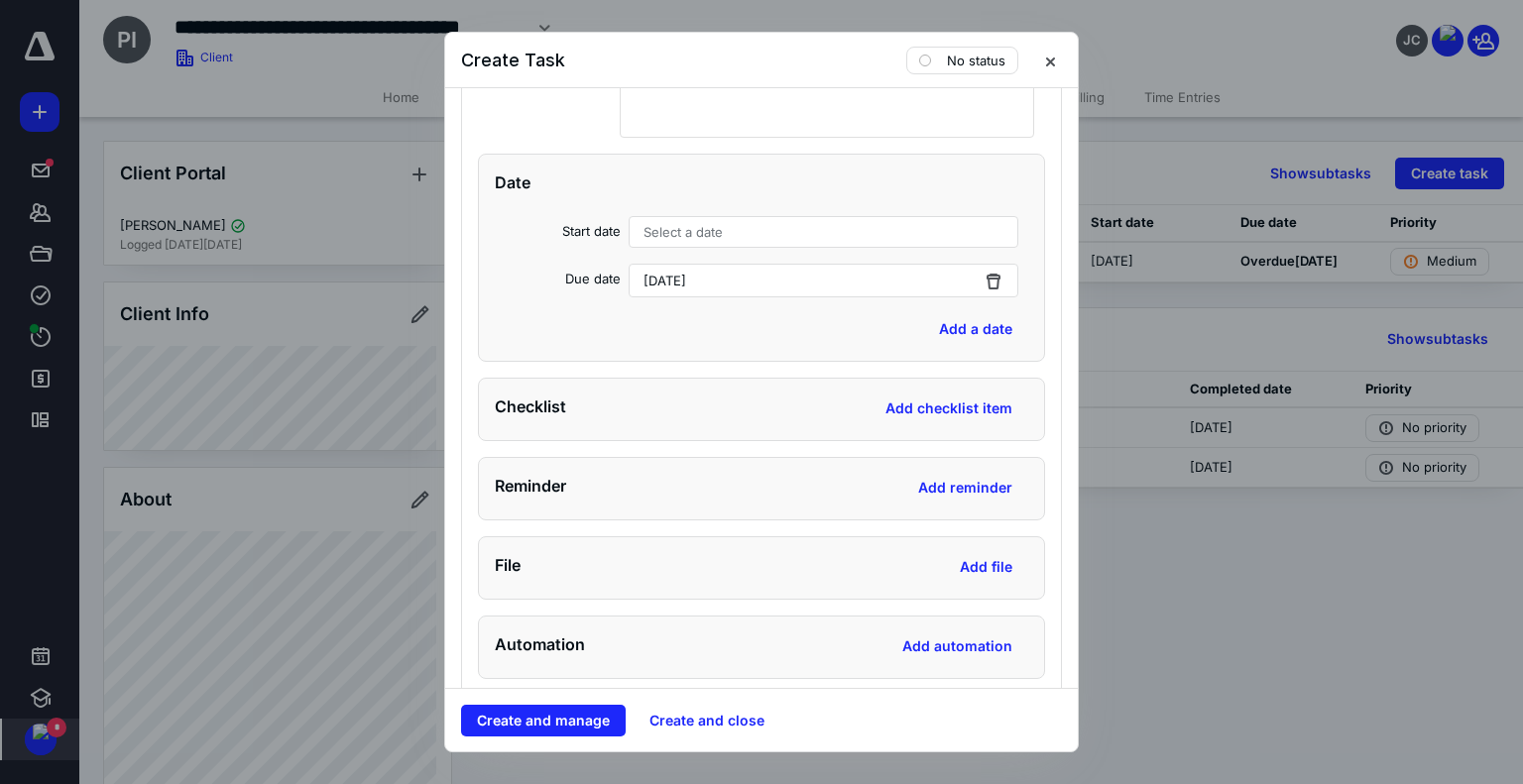 click on "Select a date" at bounding box center [823, 232] 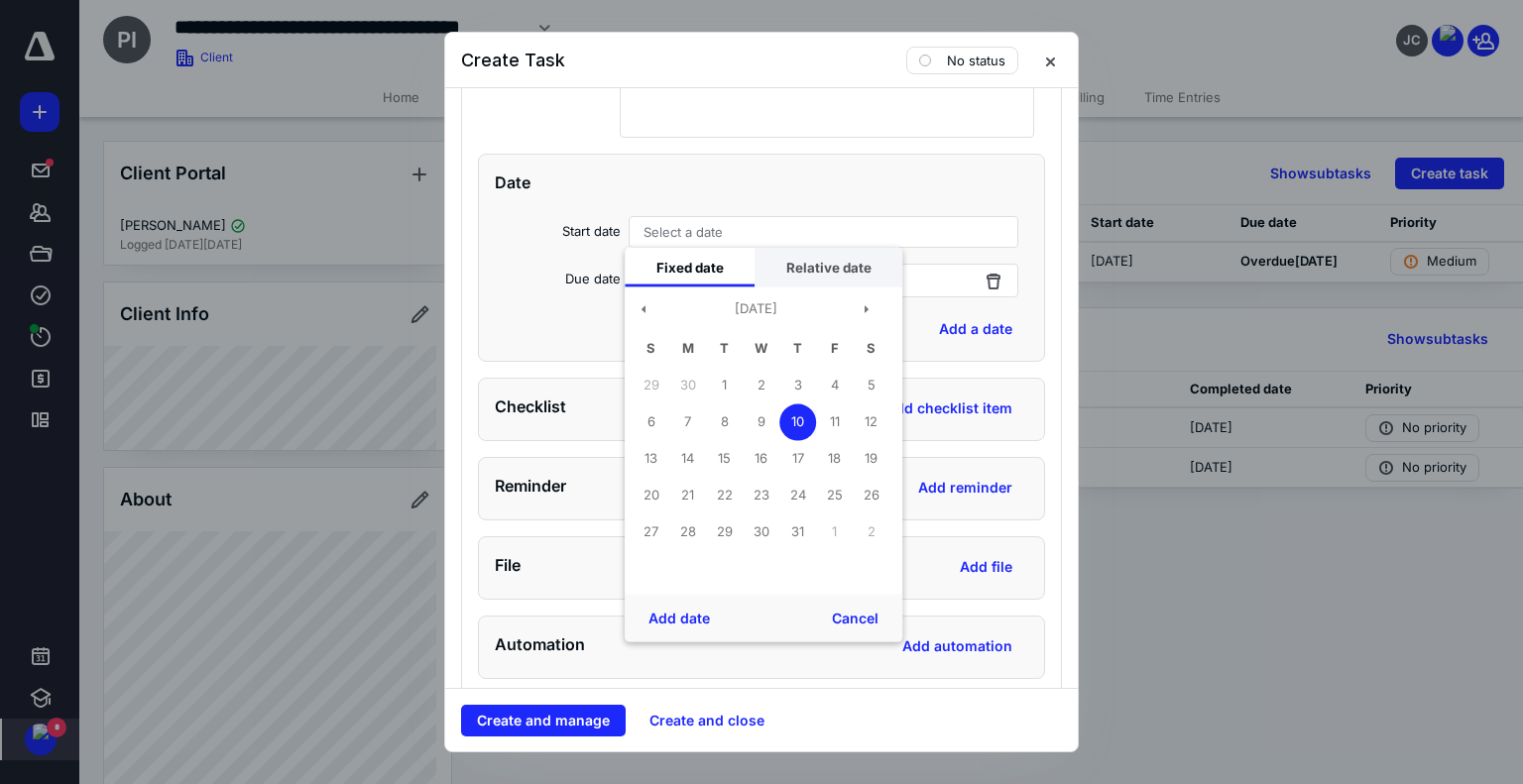 click on "Relative date" at bounding box center (828, 268) 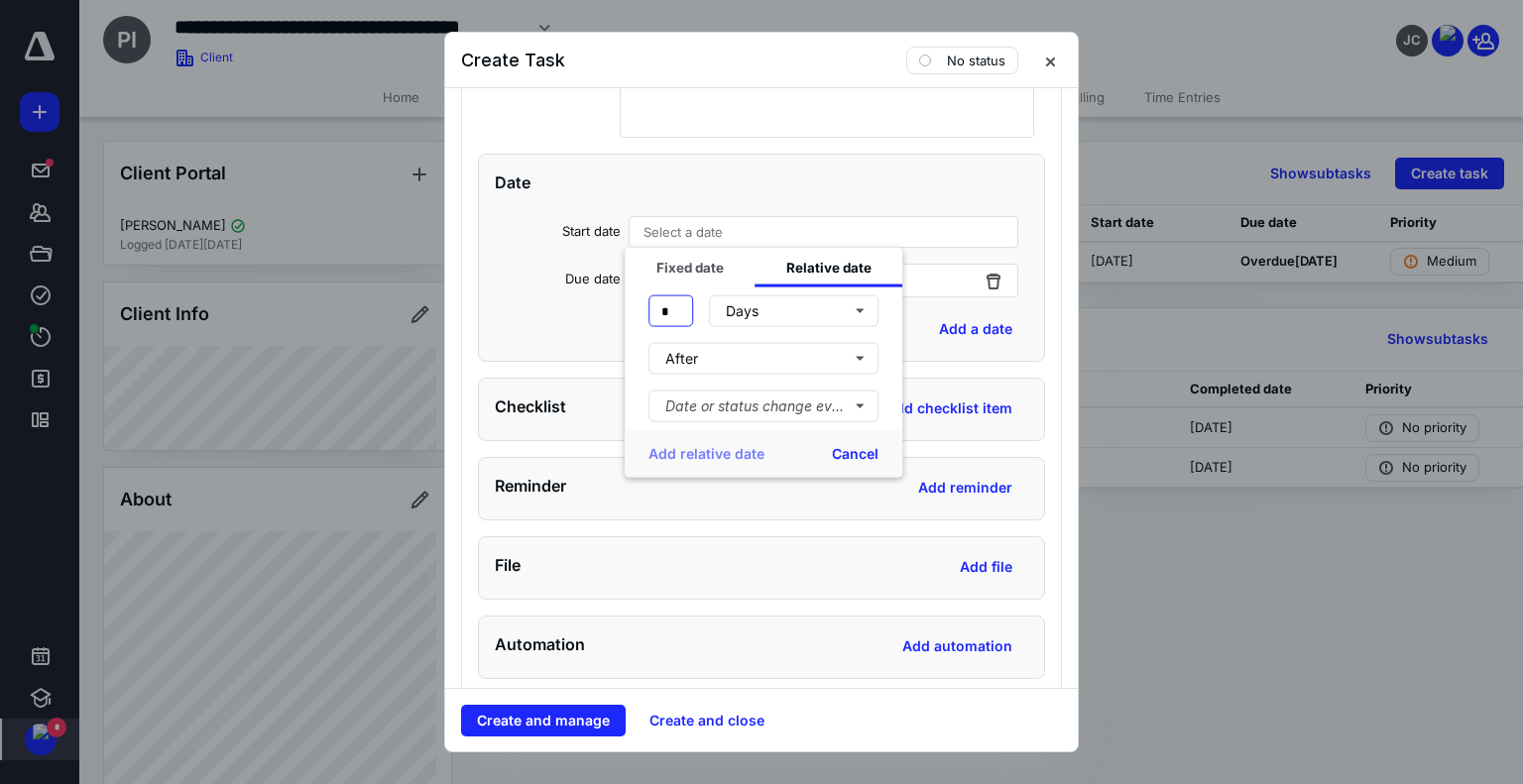 drag, startPoint x: 670, startPoint y: 277, endPoint x: 631, endPoint y: 282, distance: 39.3192 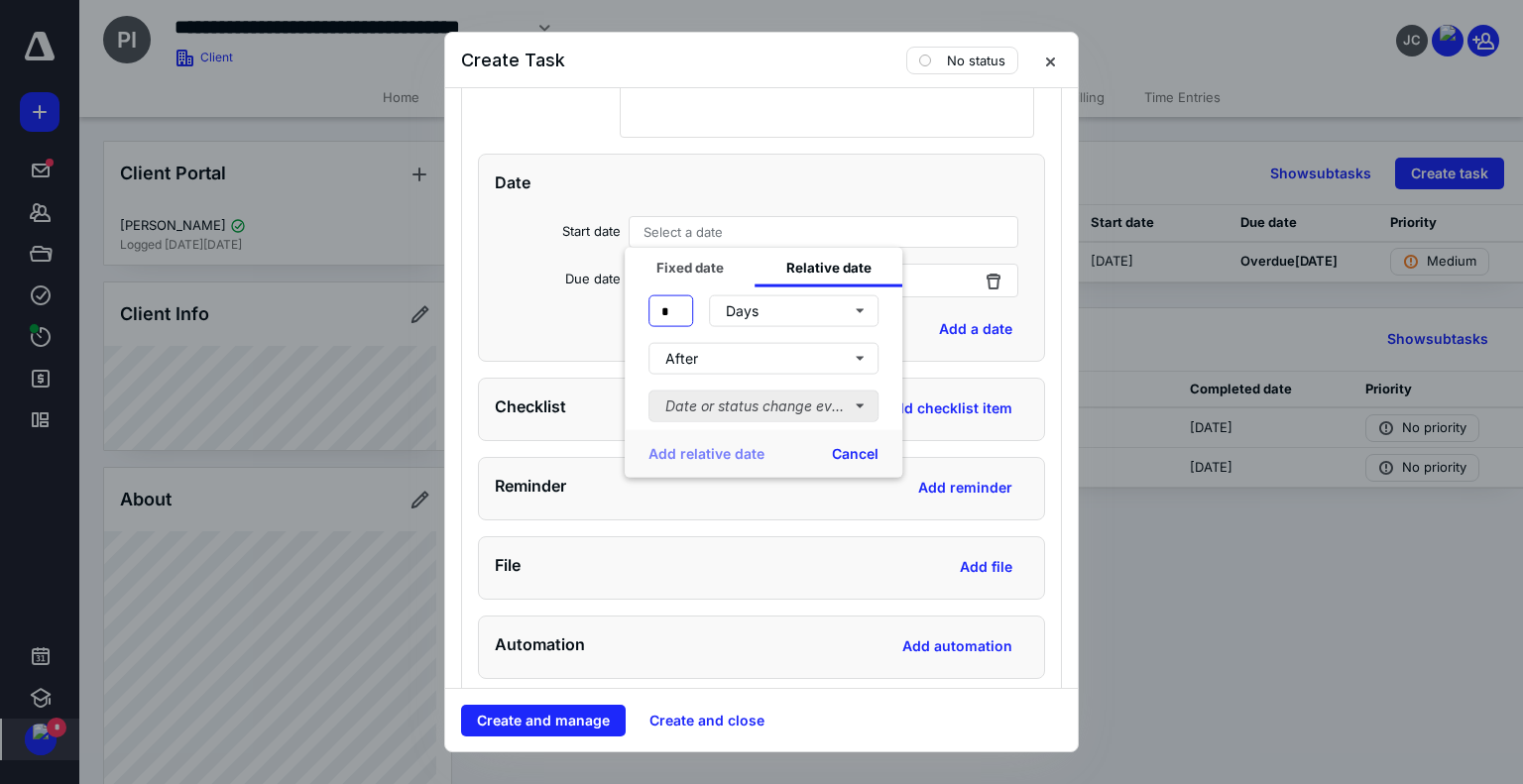 type on "*" 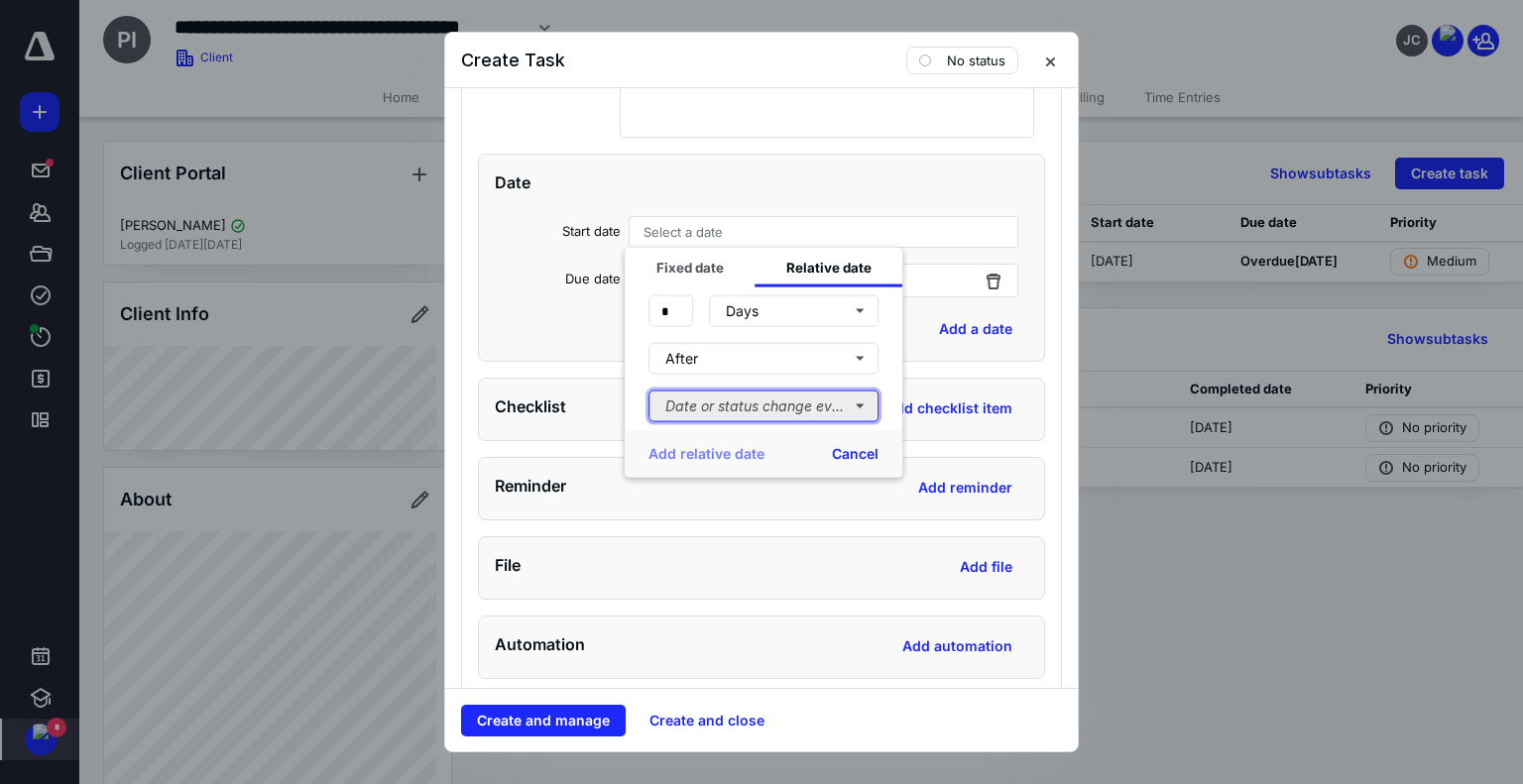 click on "Date or status change event" at bounding box center (763, 406) 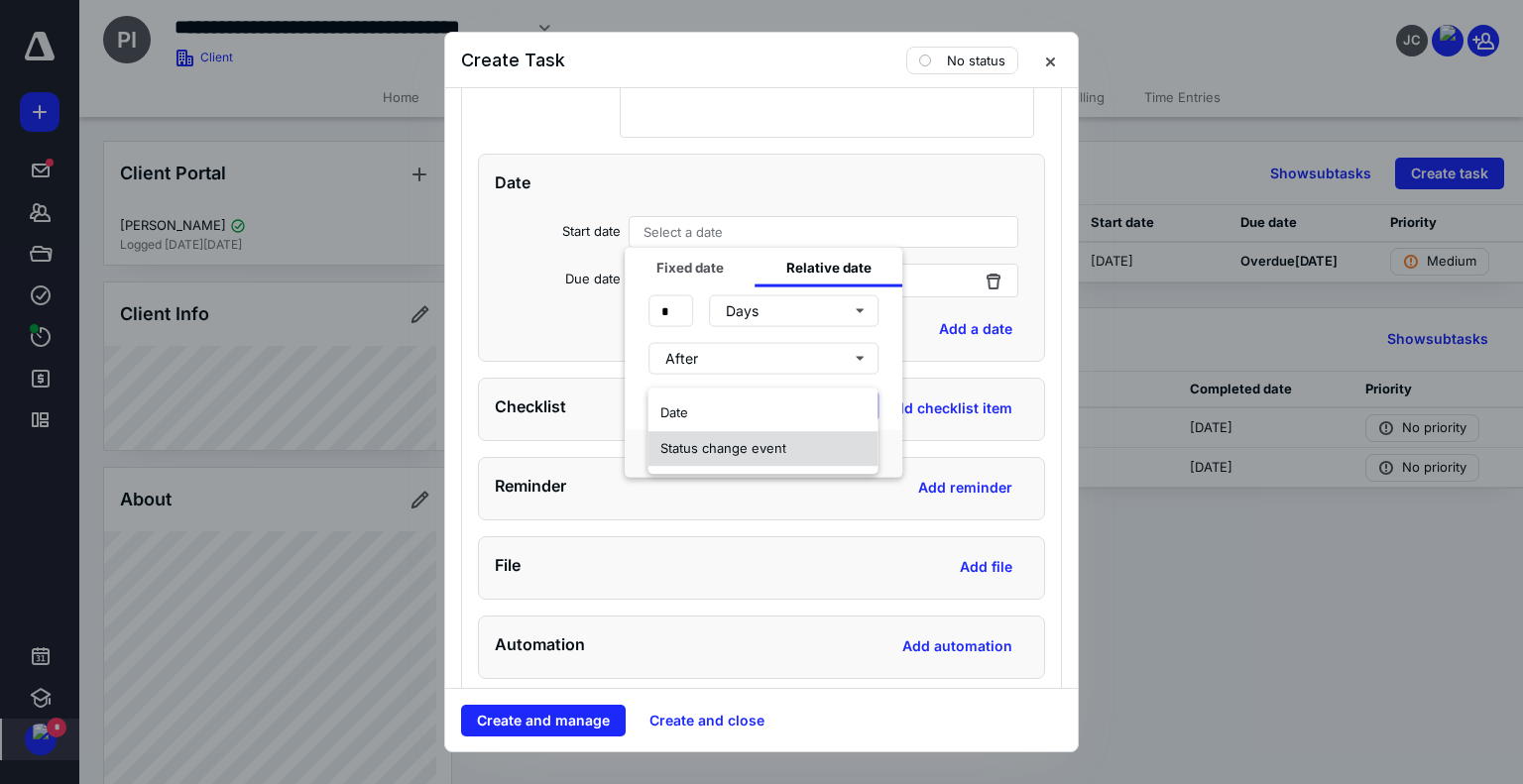 click on "Status change event" at bounding box center [723, 449] 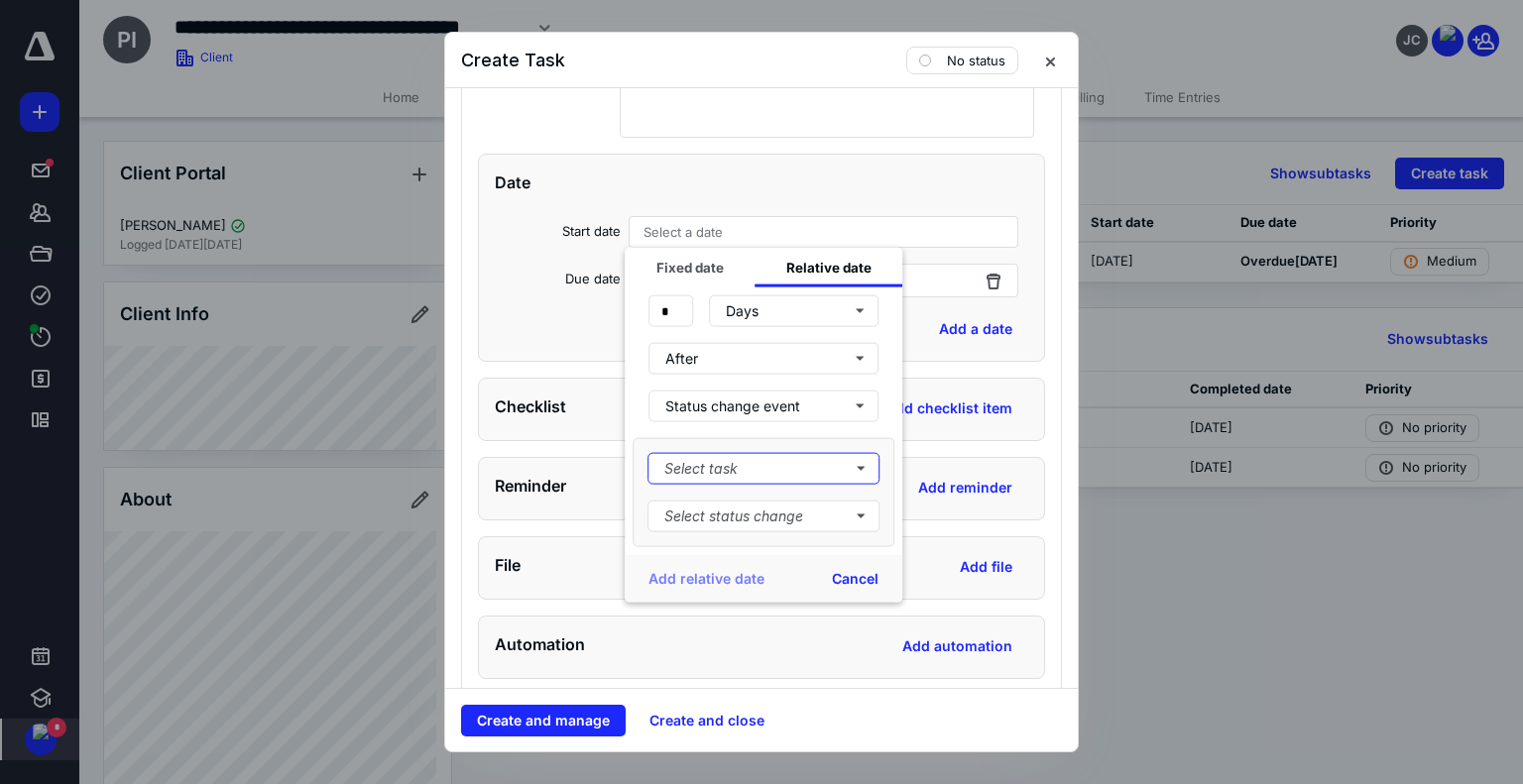 click on "Select task" at bounding box center [763, 469] 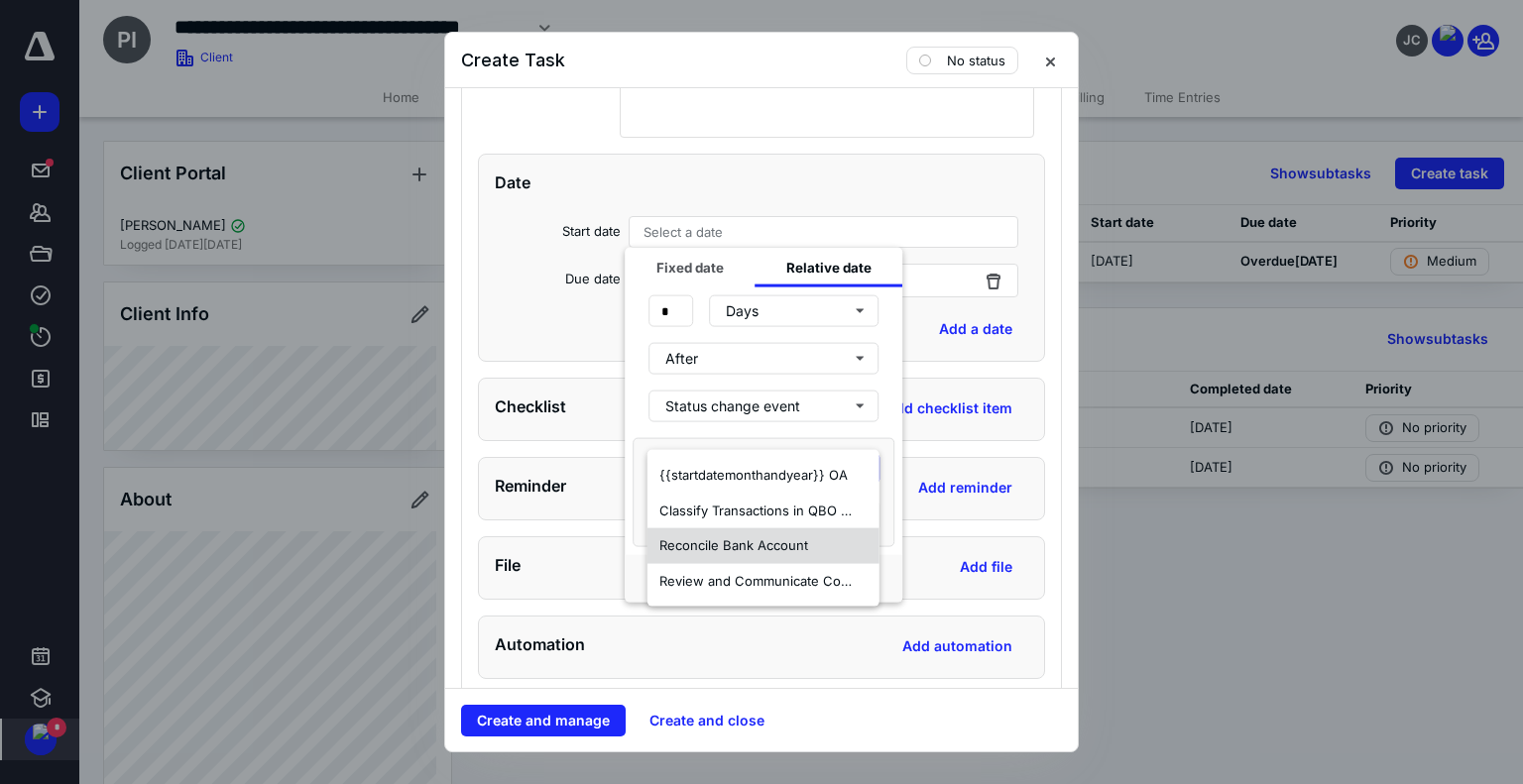 click on "Reconcile Bank Account" at bounding box center [734, 546] 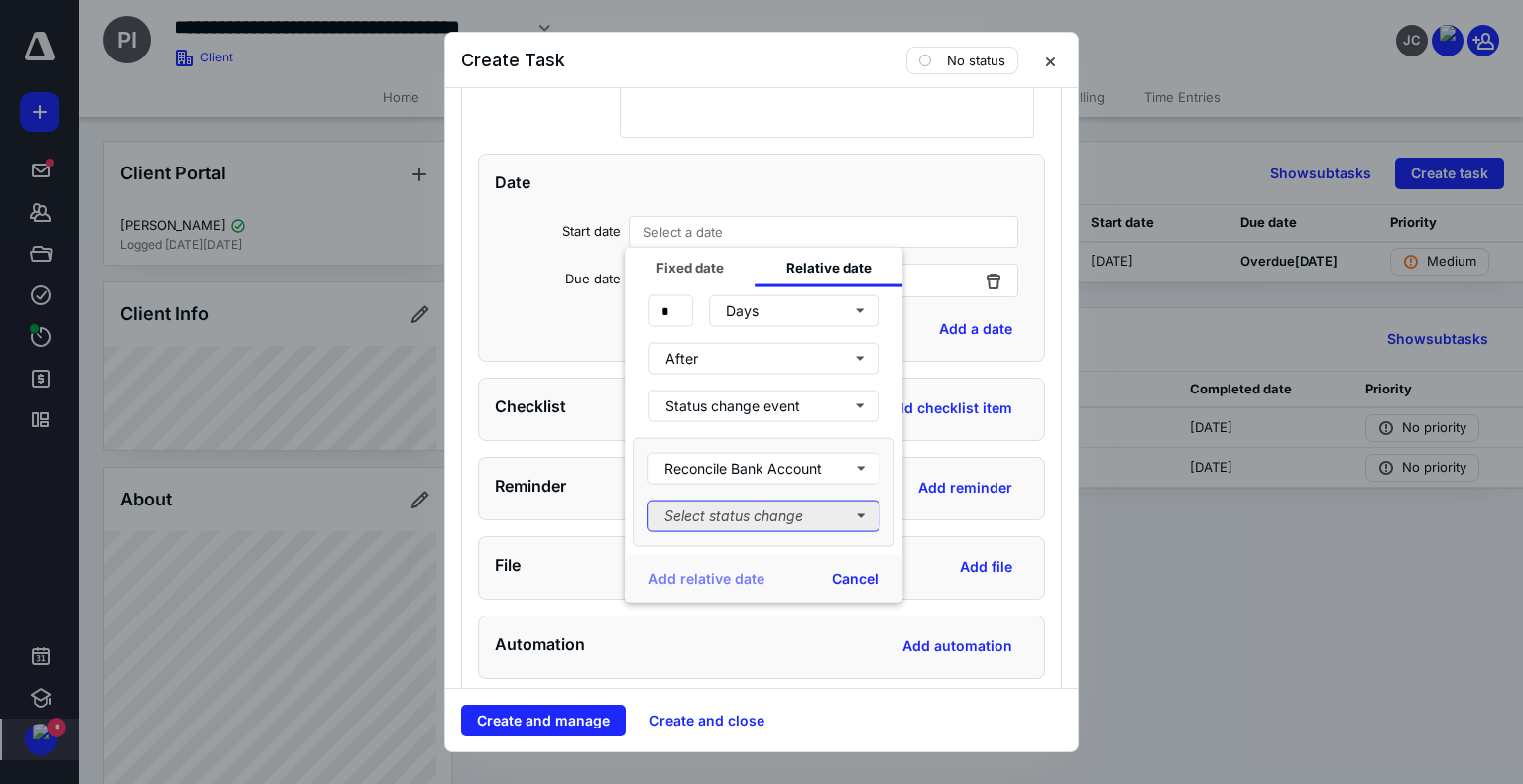 click on "Select status change" at bounding box center (763, 516) 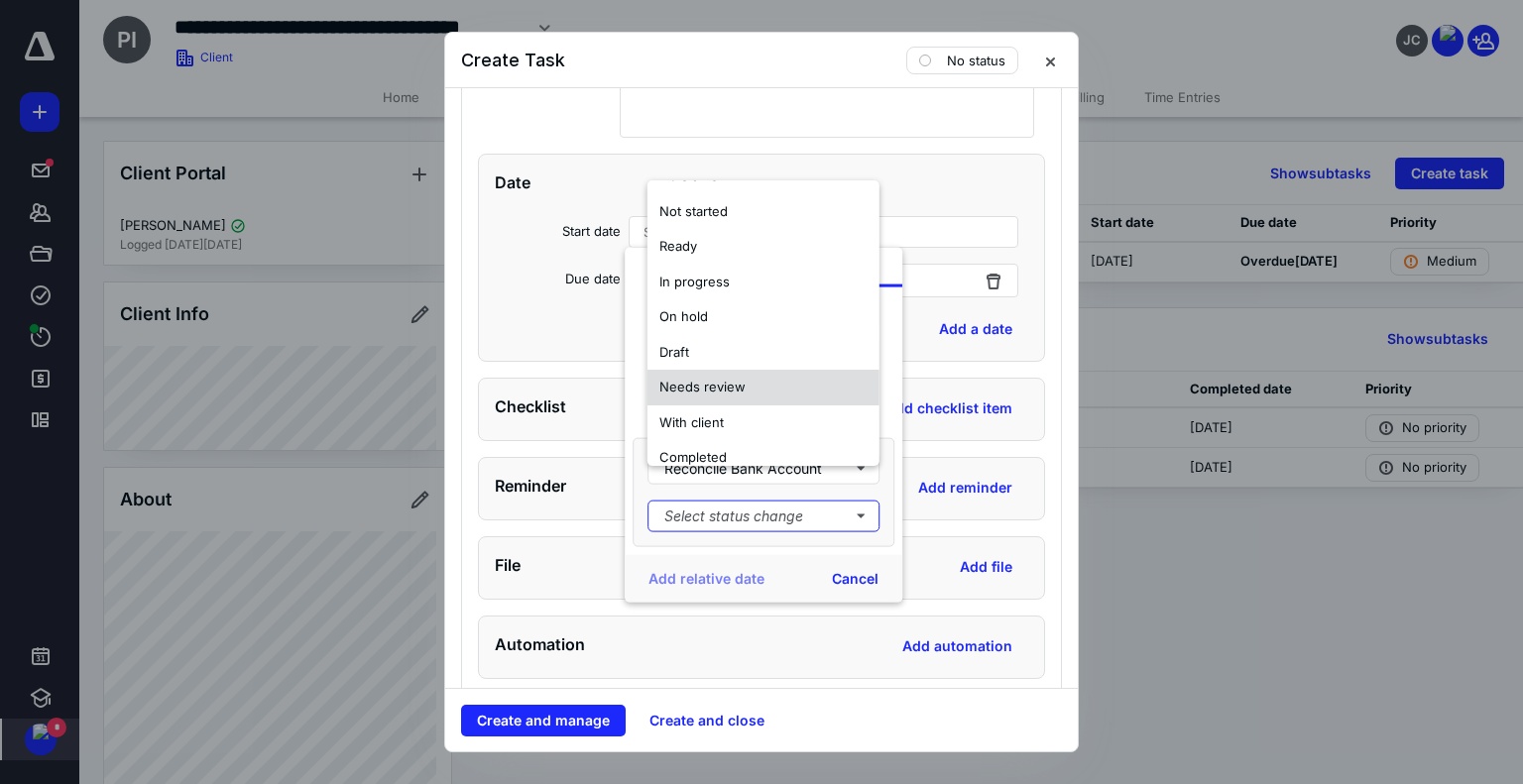 scroll, scrollTop: 47, scrollLeft: 0, axis: vertical 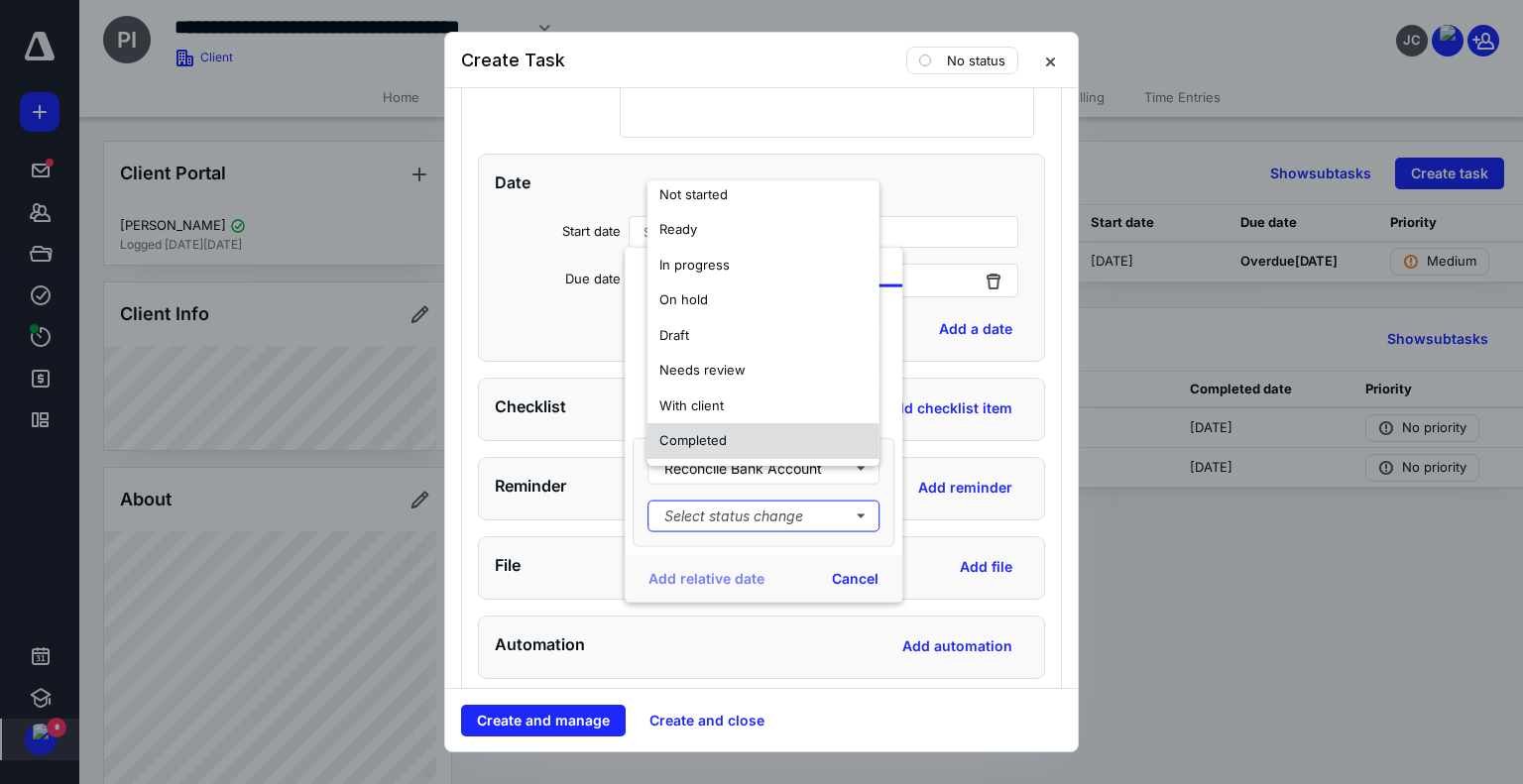 click on "Completed" at bounding box center (763, 441) 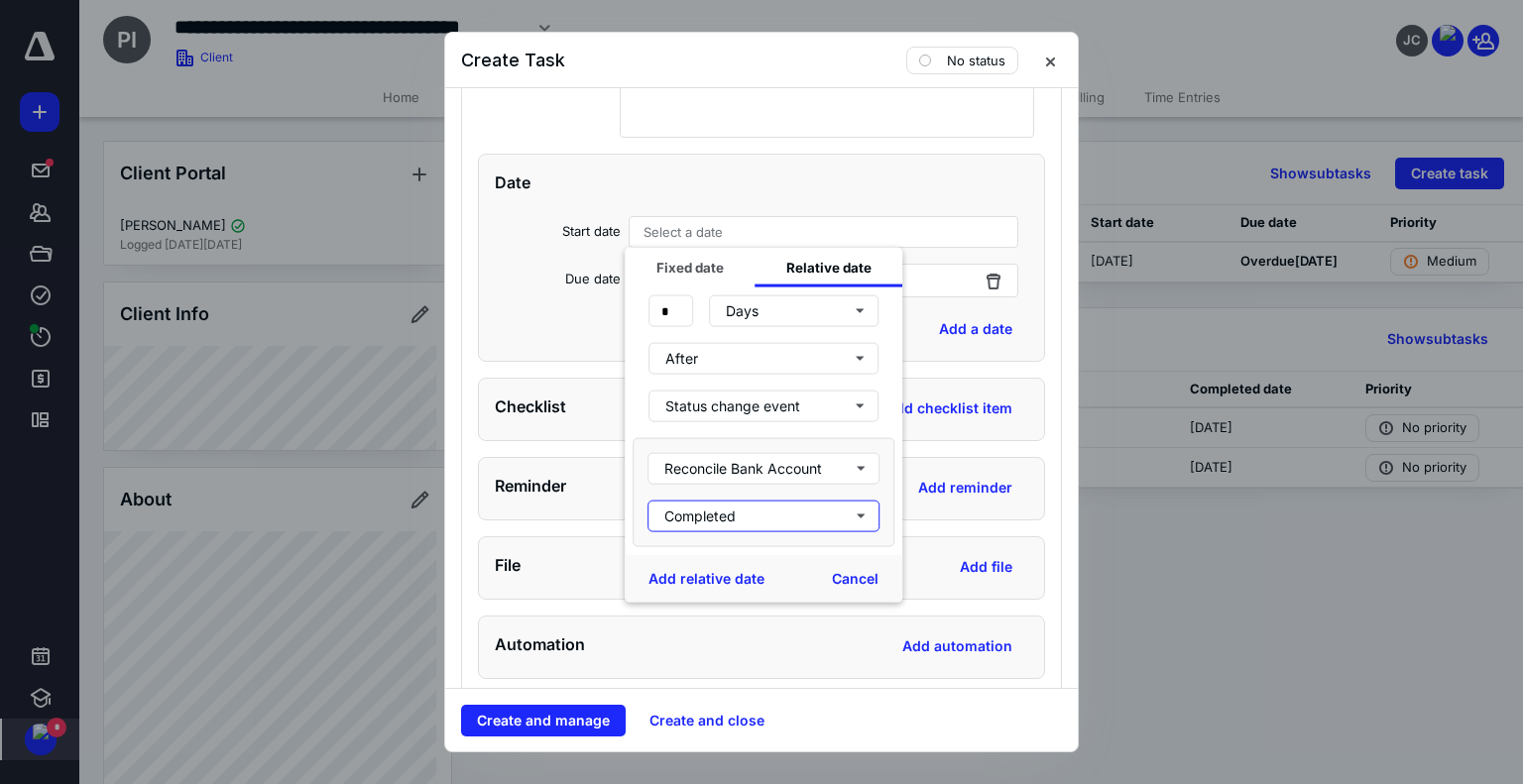 scroll, scrollTop: 0, scrollLeft: 0, axis: both 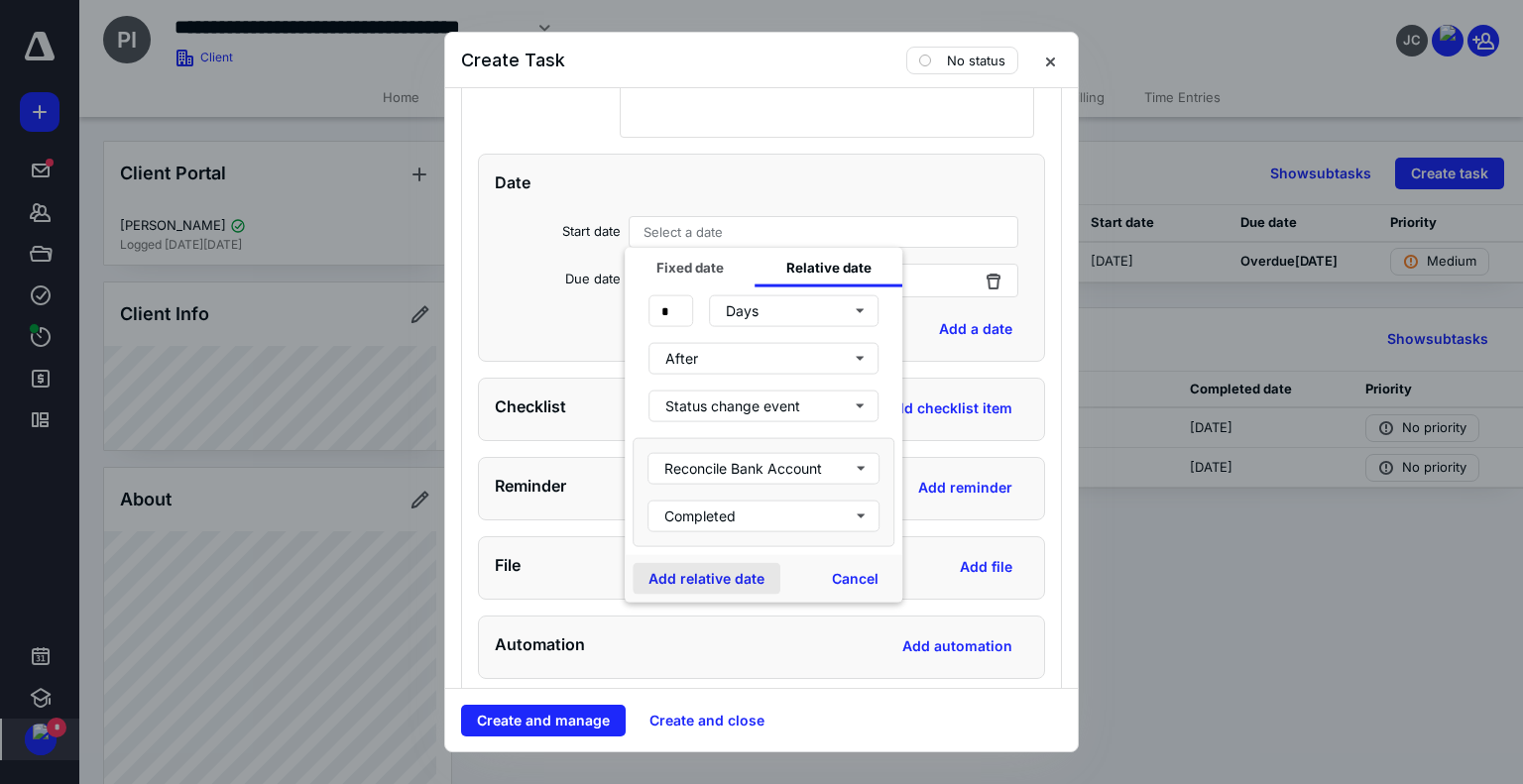 click on "Add relative date" at bounding box center (706, 579) 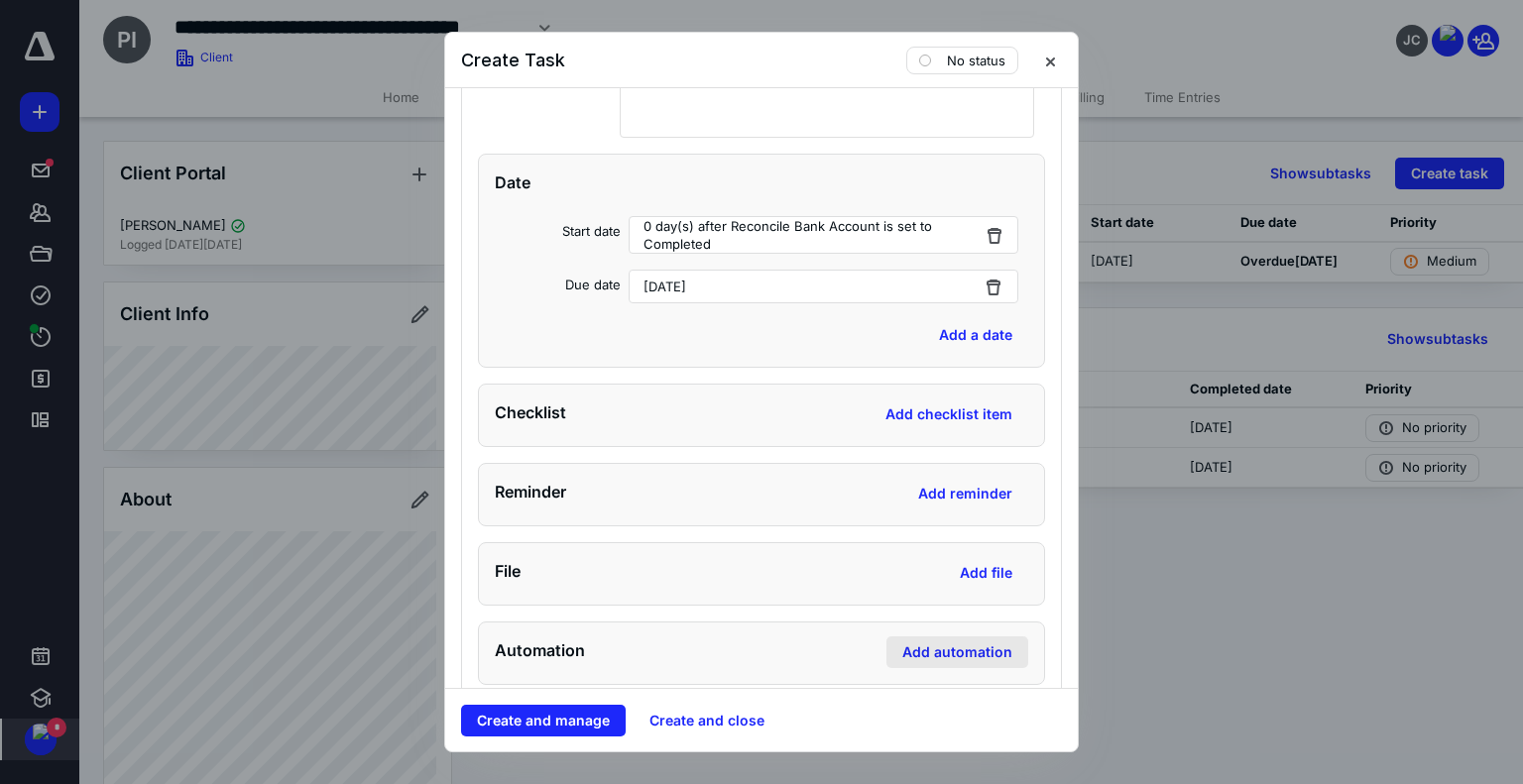 click on "Add automation" at bounding box center [957, 652] 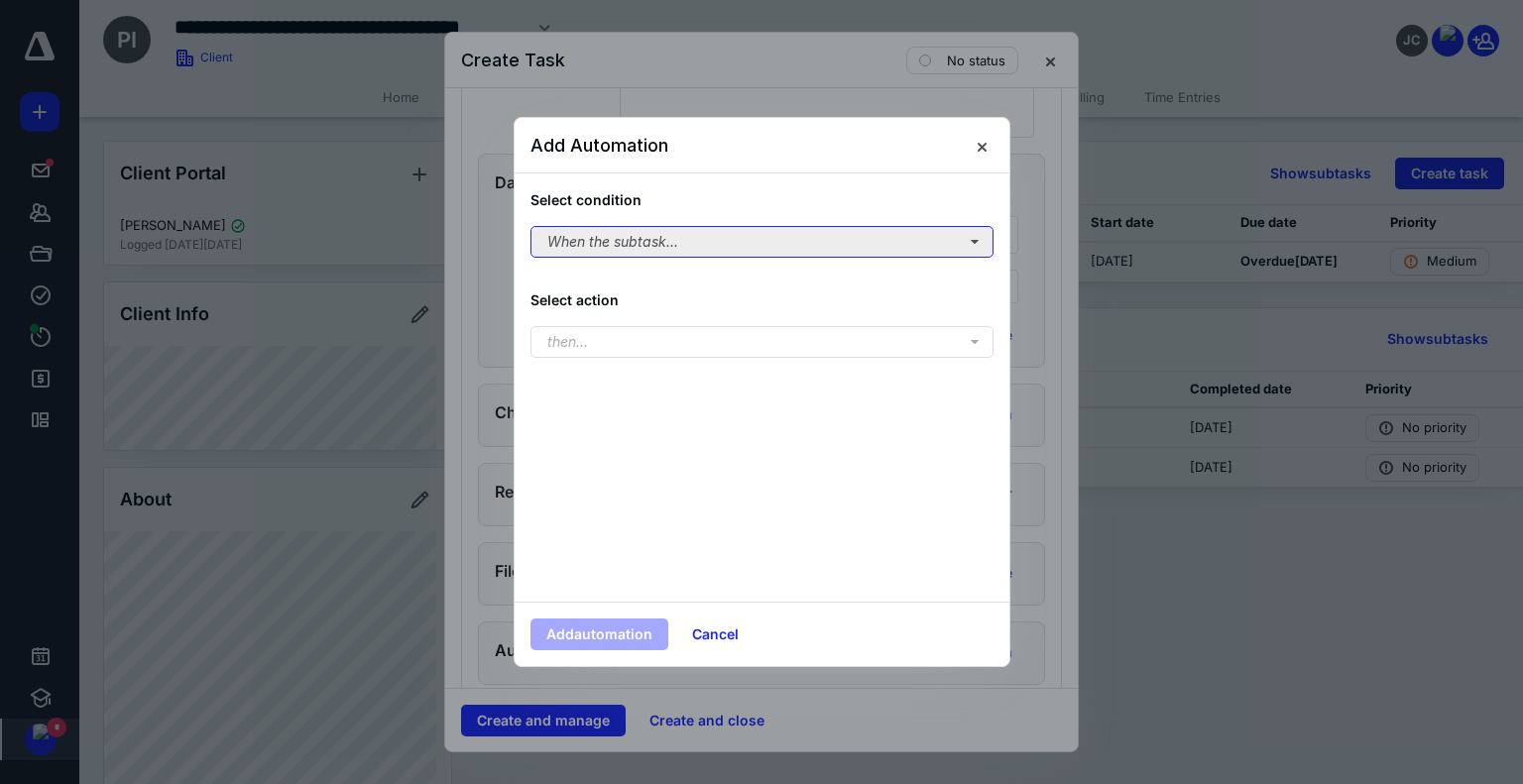 click on "When the subtask..." at bounding box center [762, 242] 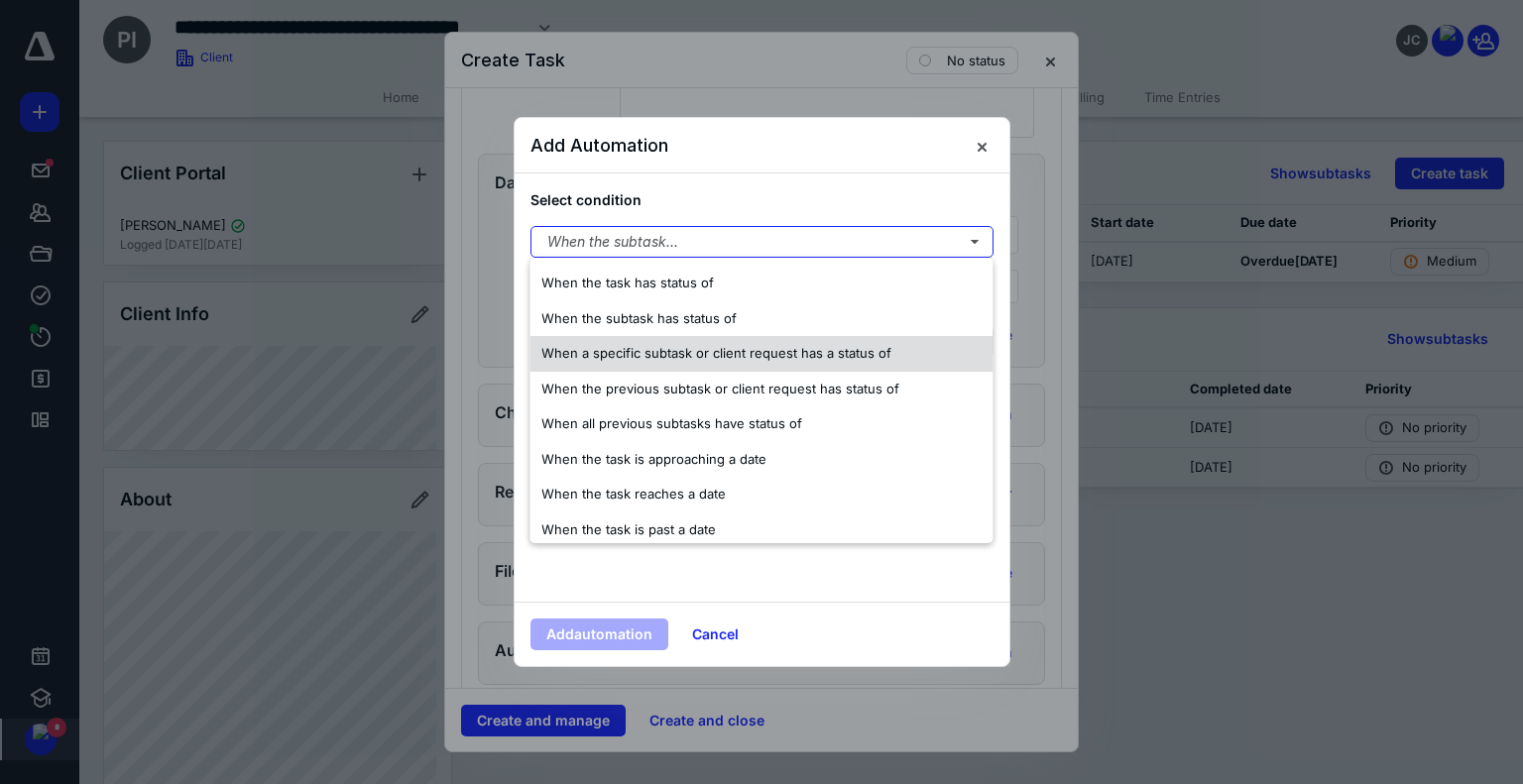 click on "When a specific subtask or client request has a status of" at bounding box center [761, 354] 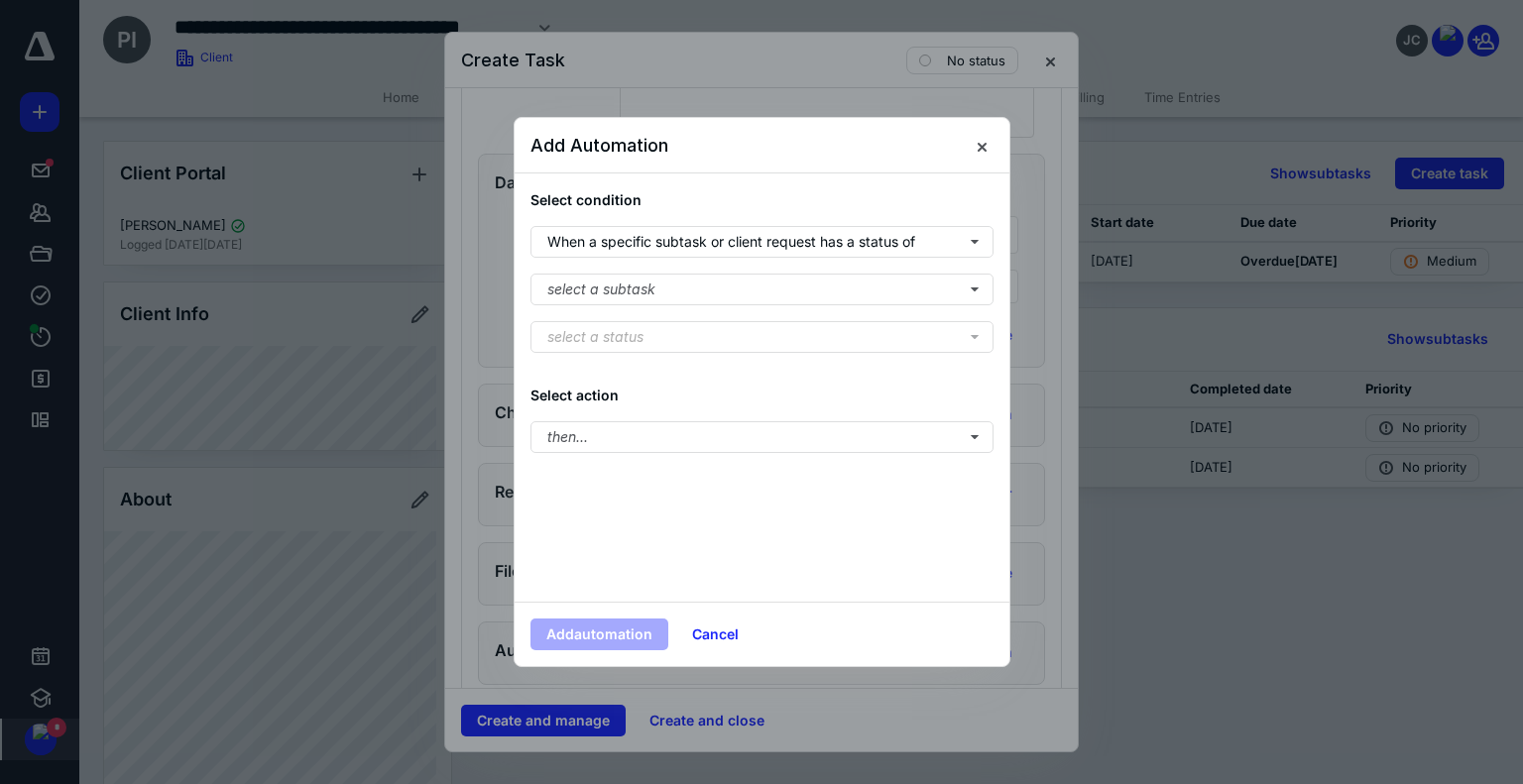 click on "Select condition When a specific subtask or client request has a status of select a subtask select a status" at bounding box center (762, 271) 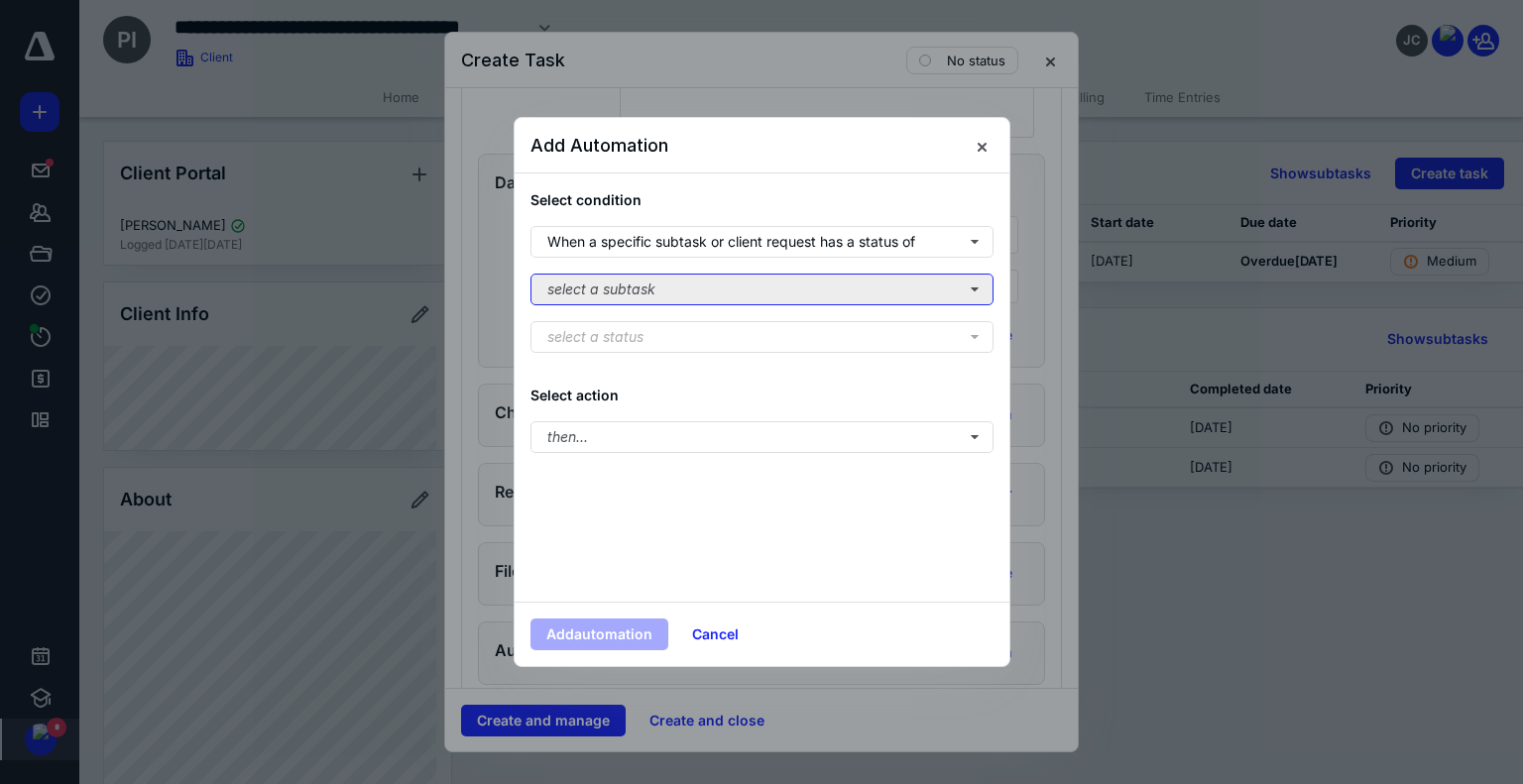click on "select a subtask" at bounding box center [762, 289] 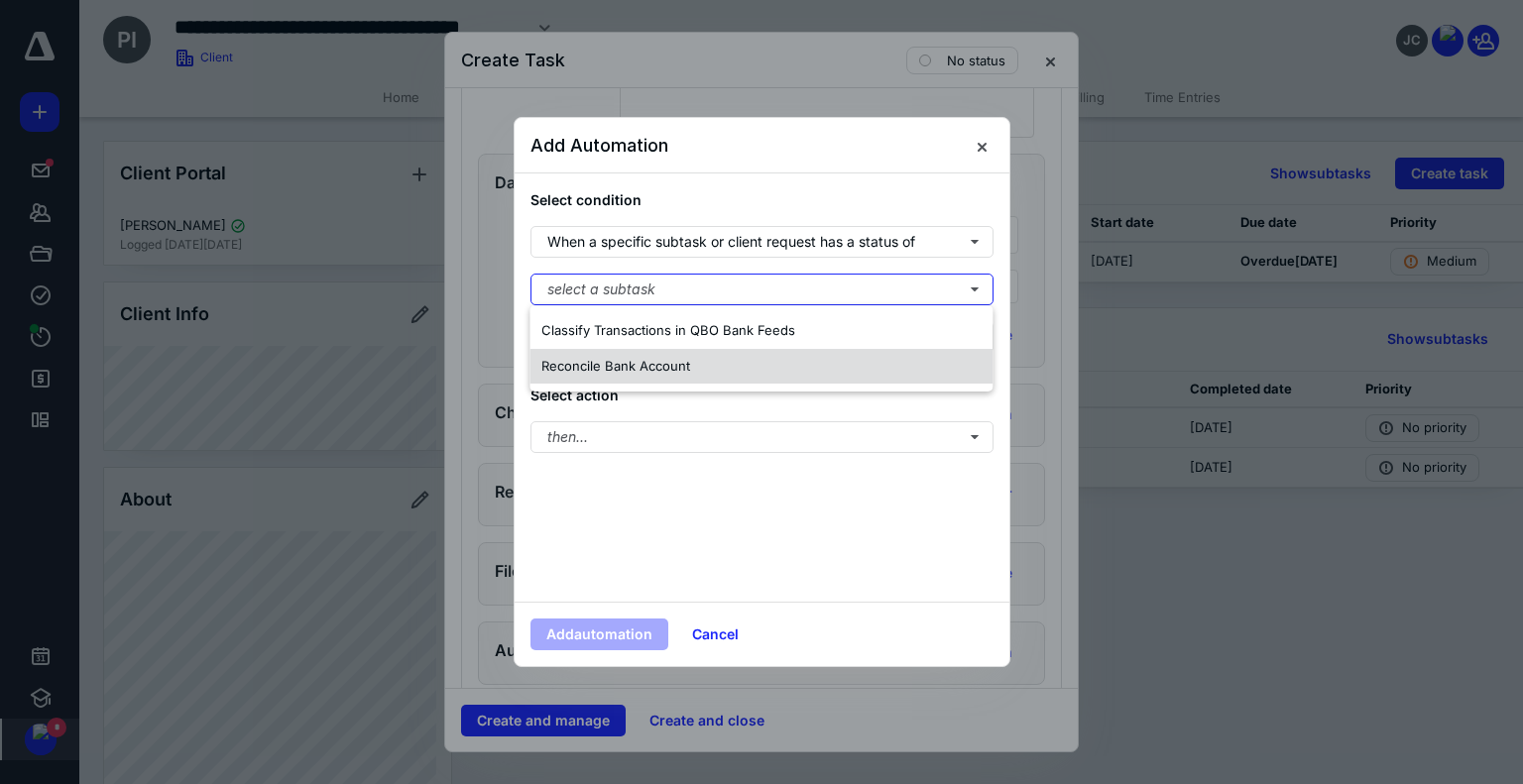 click on "Reconcile Bank Account" at bounding box center (761, 367) 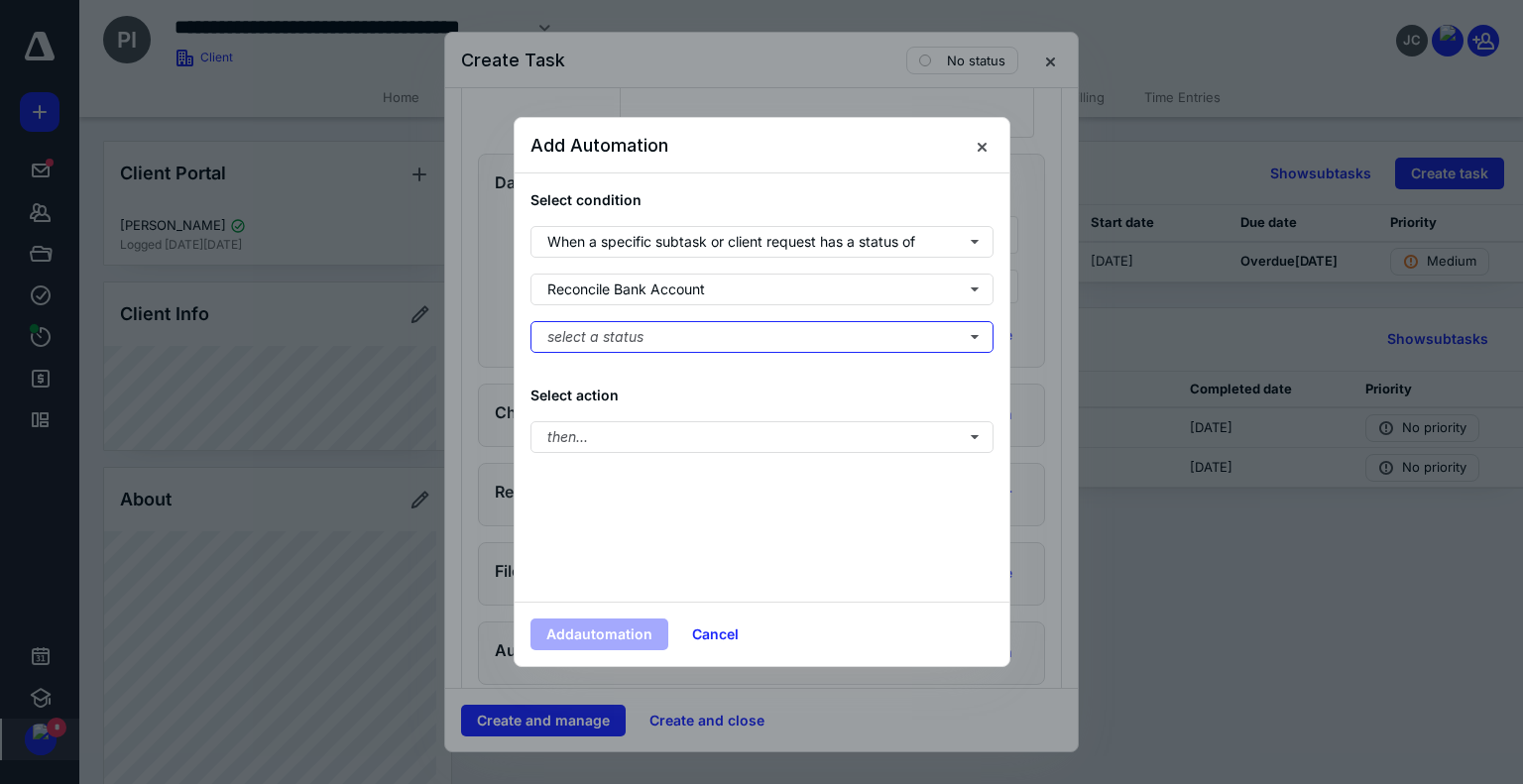 click on "select a status" at bounding box center (762, 337) 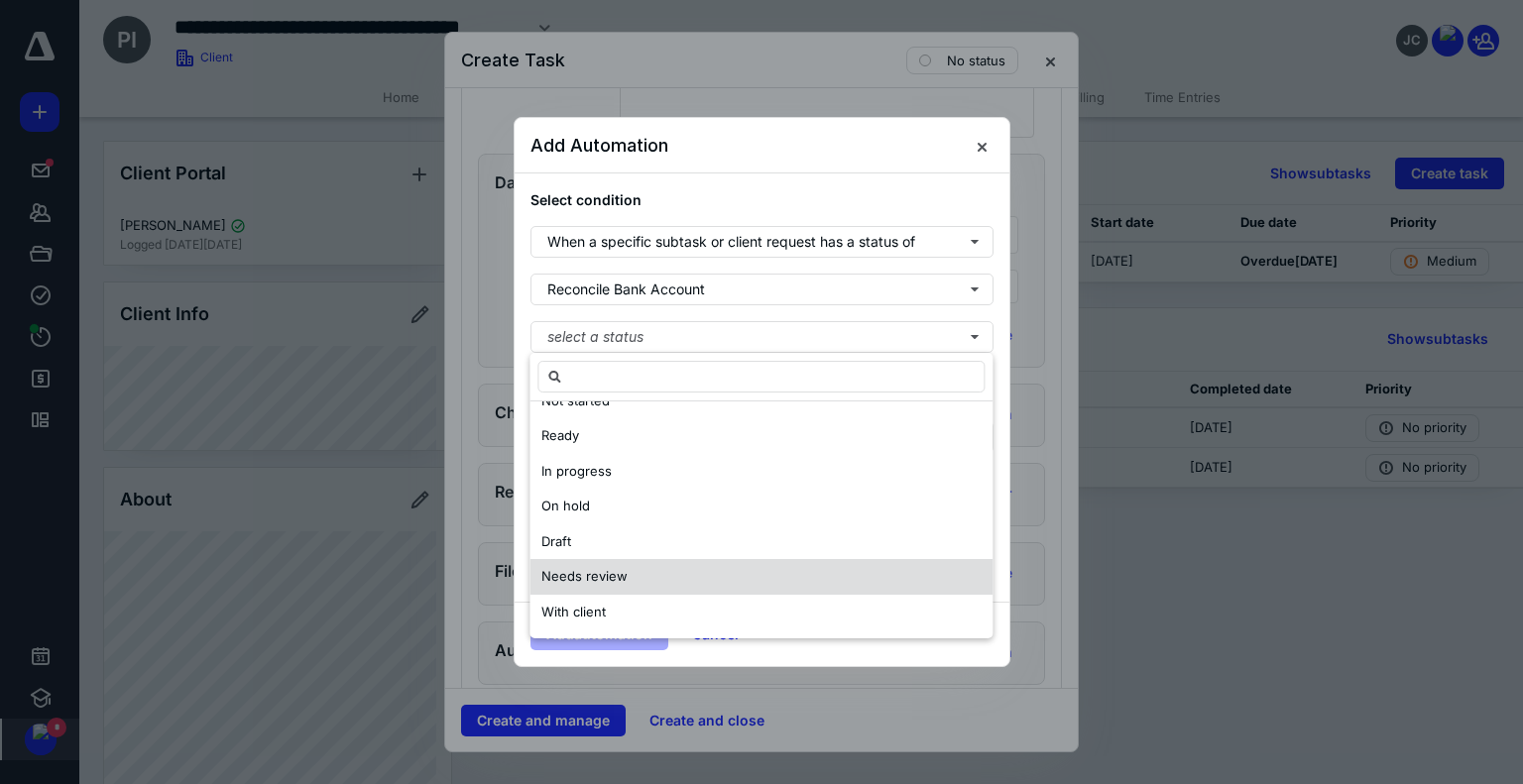 scroll, scrollTop: 95, scrollLeft: 0, axis: vertical 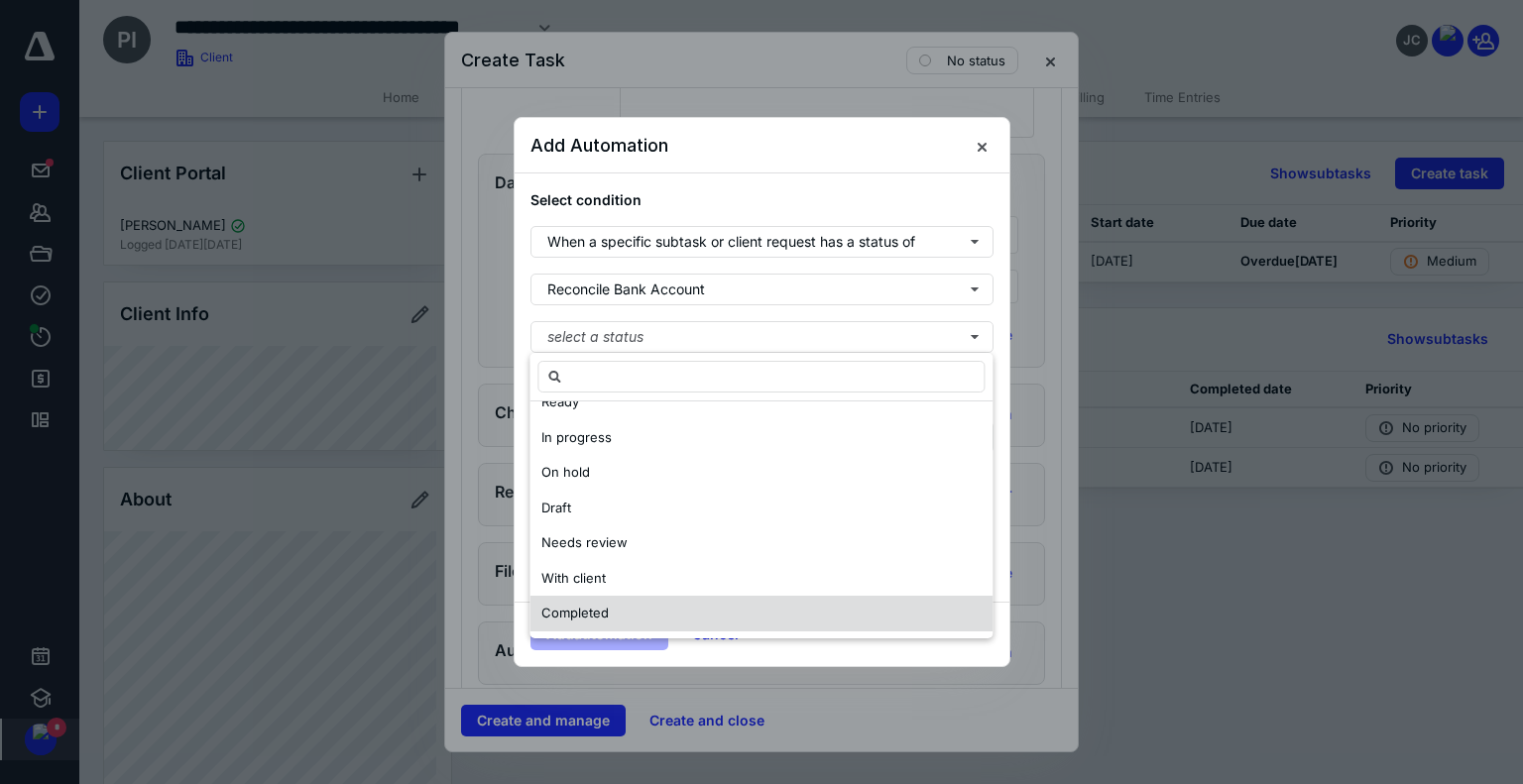 click on "Completed" at bounding box center (761, 614) 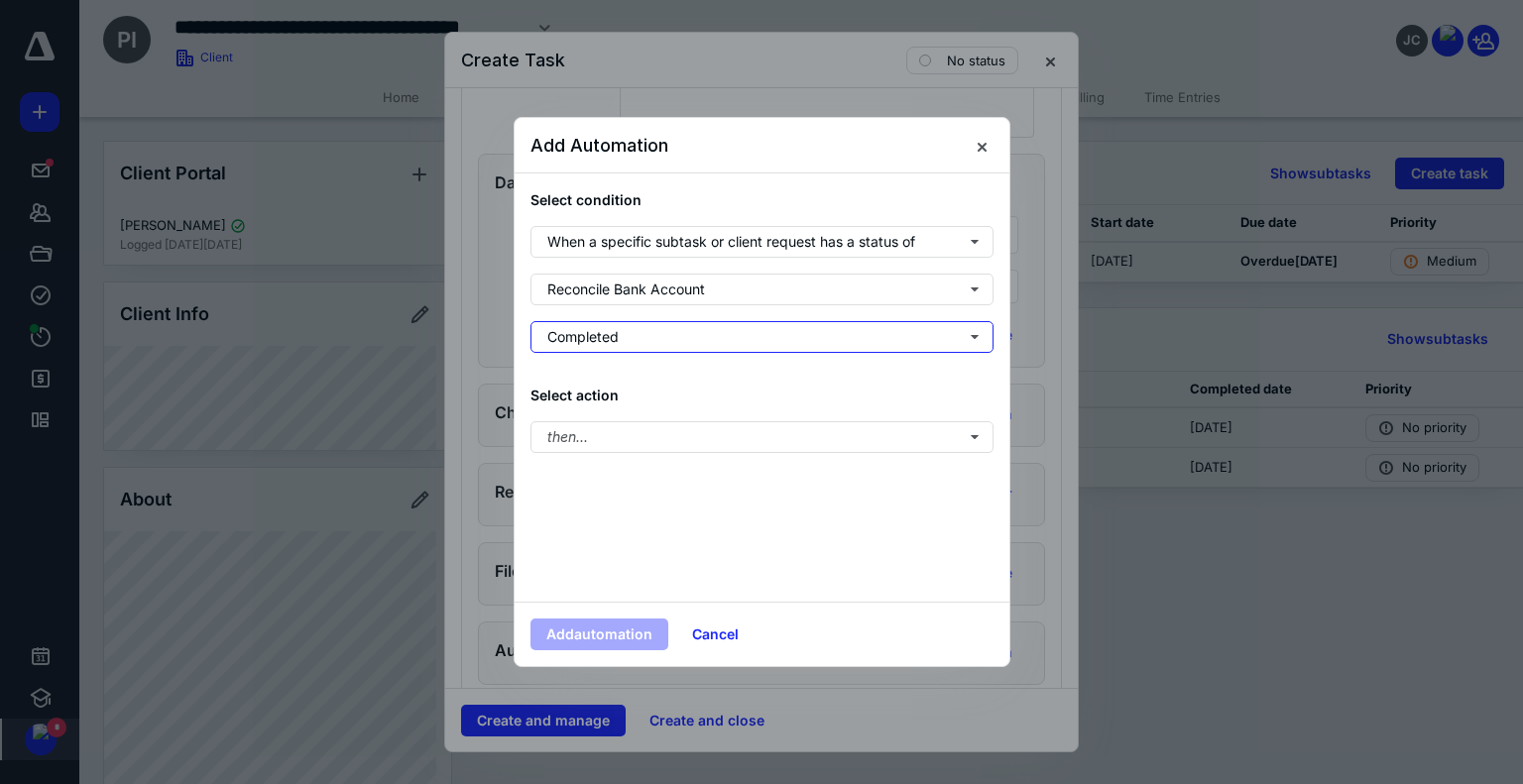 scroll, scrollTop: 0, scrollLeft: 0, axis: both 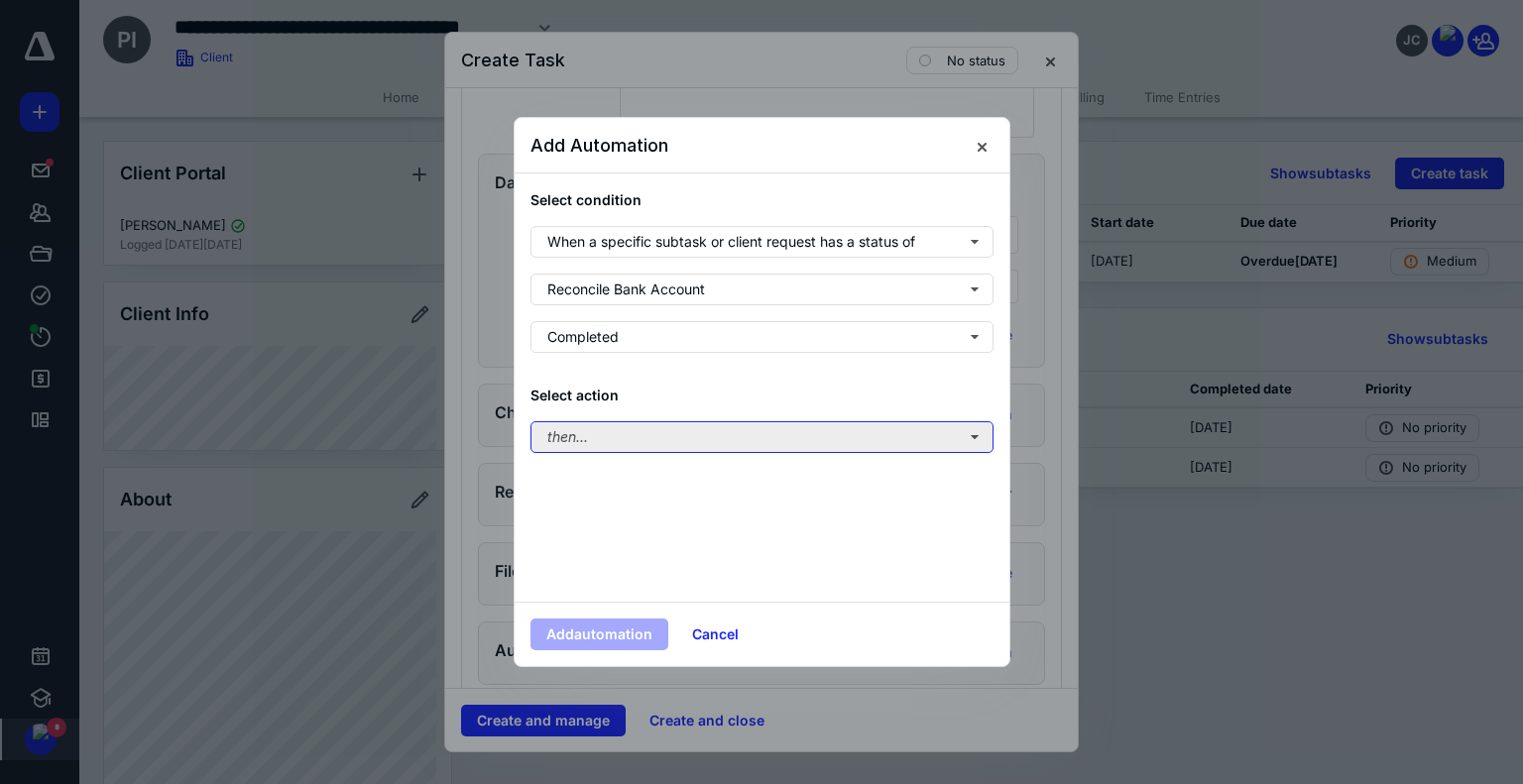 click on "then..." at bounding box center [762, 437] 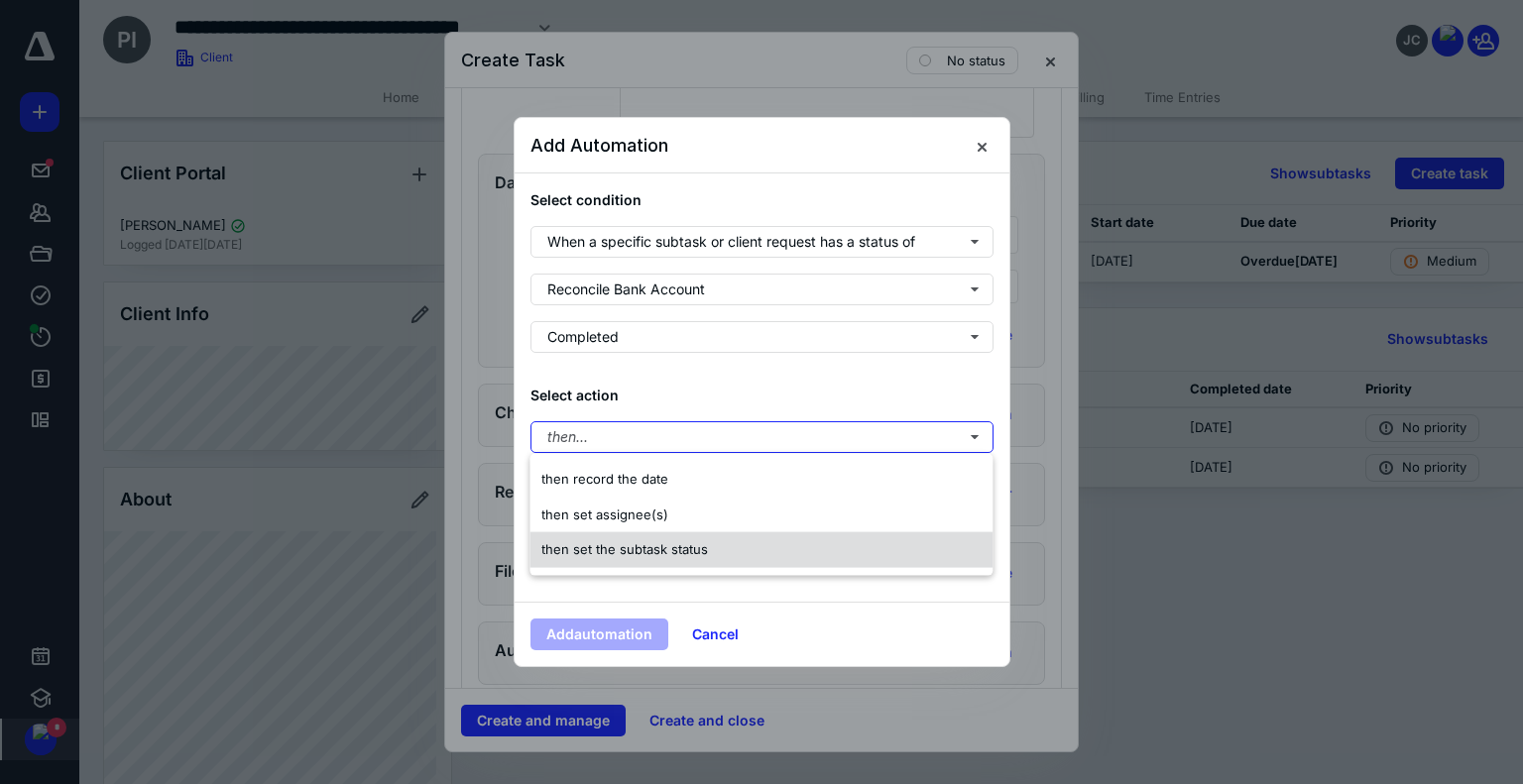 click on "then set the subtask status" at bounding box center (761, 550) 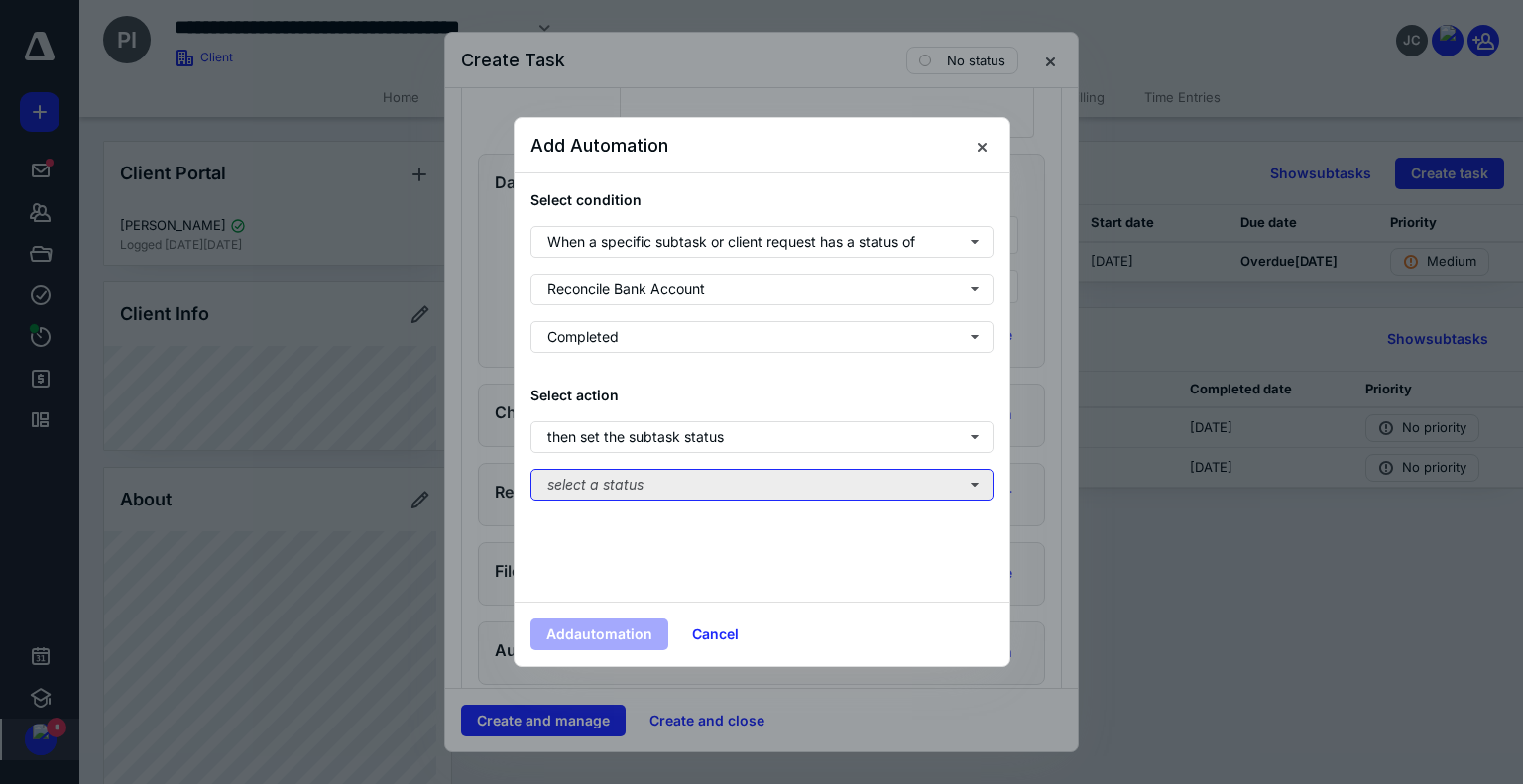 click on "select a status" at bounding box center [762, 485] 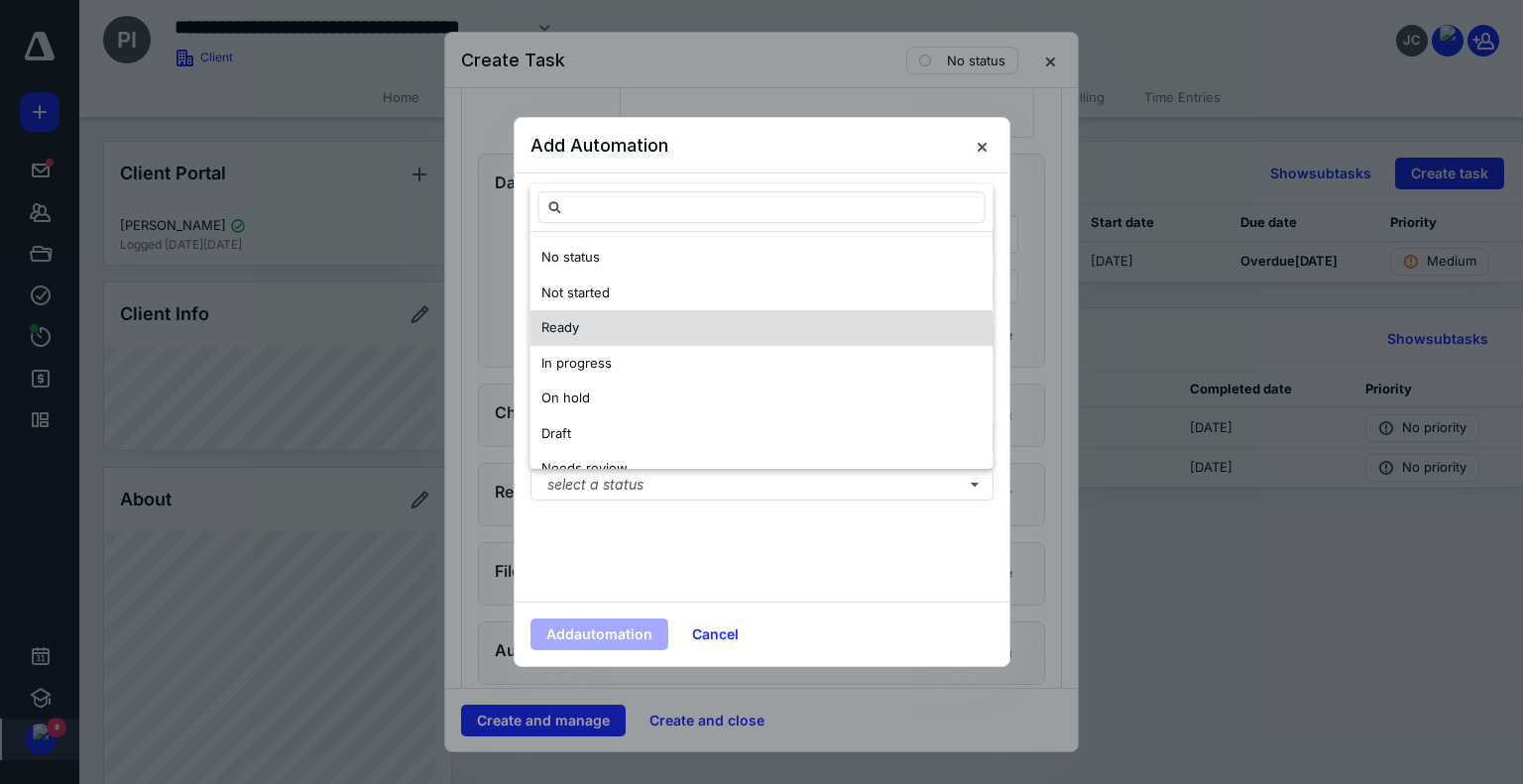 click on "Ready" at bounding box center (761, 329) 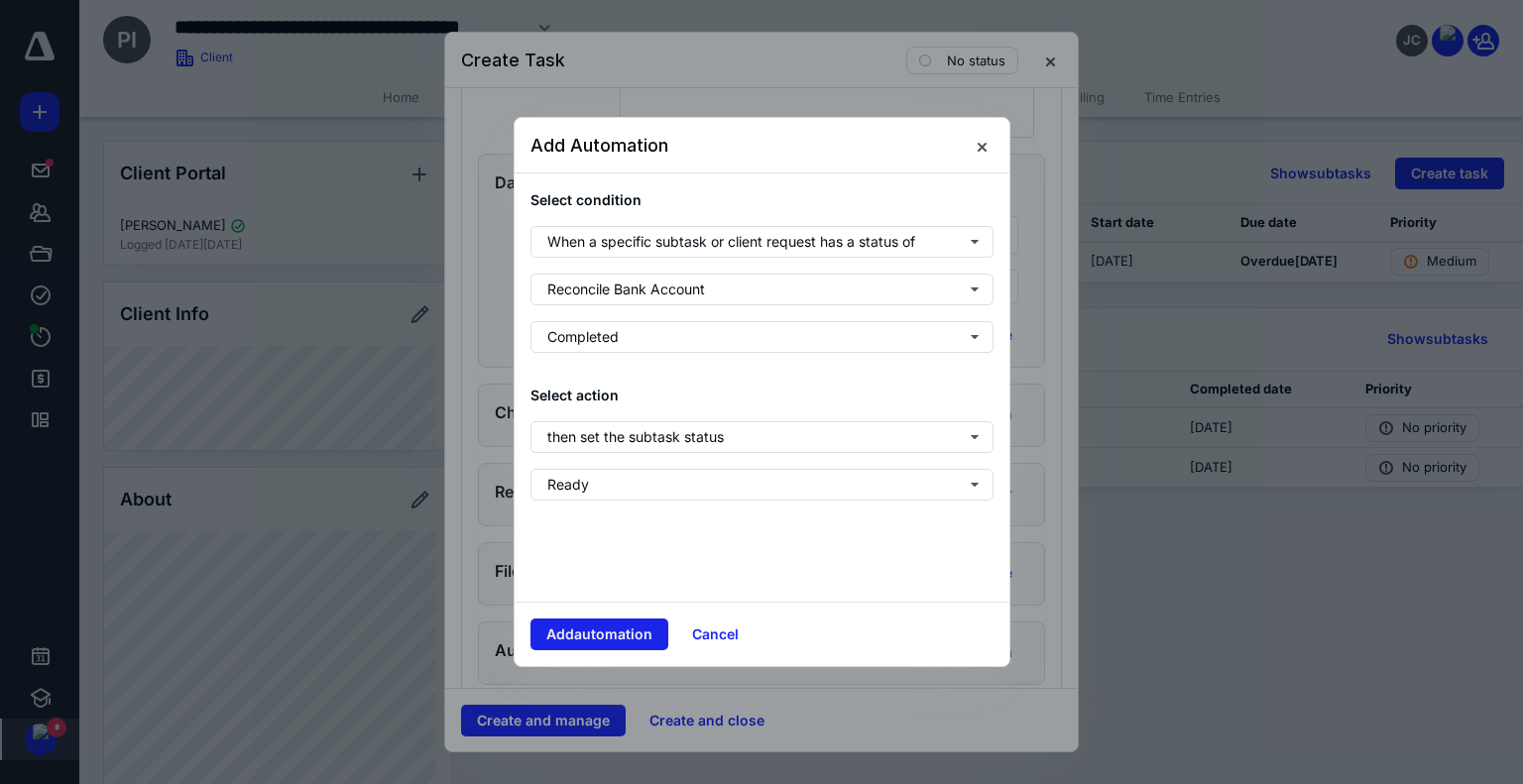click on "Add  automation" at bounding box center [599, 634] 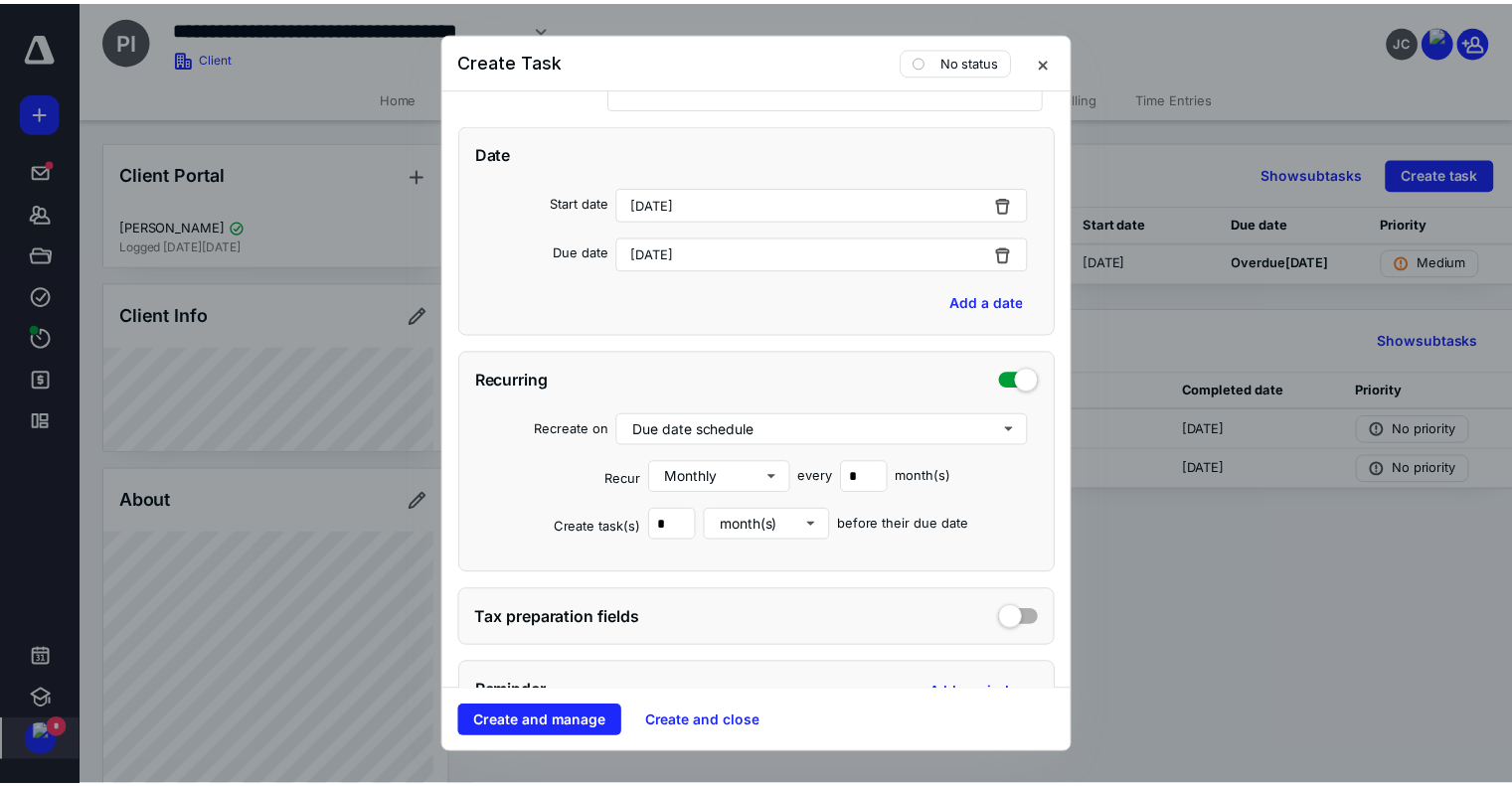 scroll, scrollTop: 0, scrollLeft: 0, axis: both 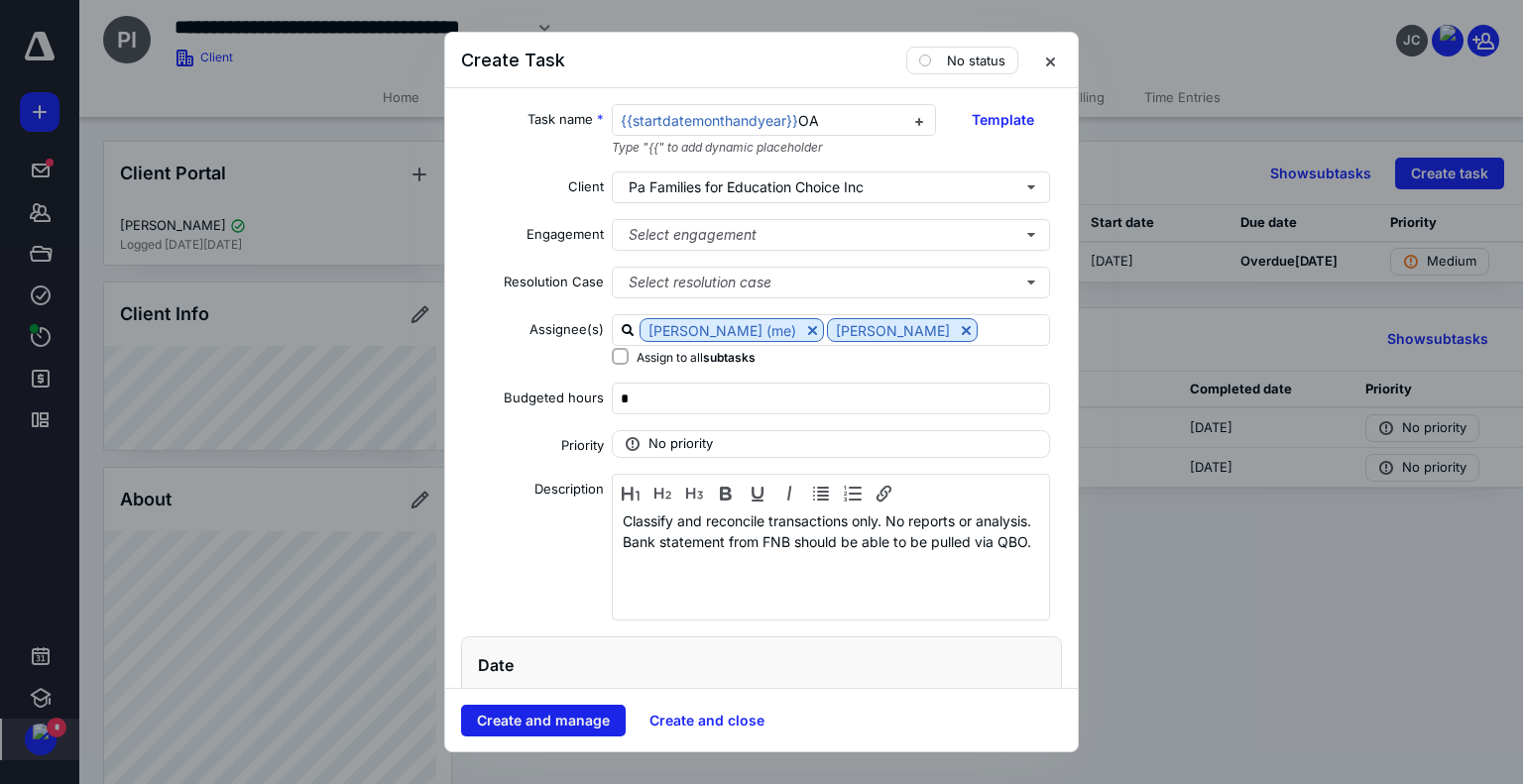 click on "Create and manage" at bounding box center (543, 721) 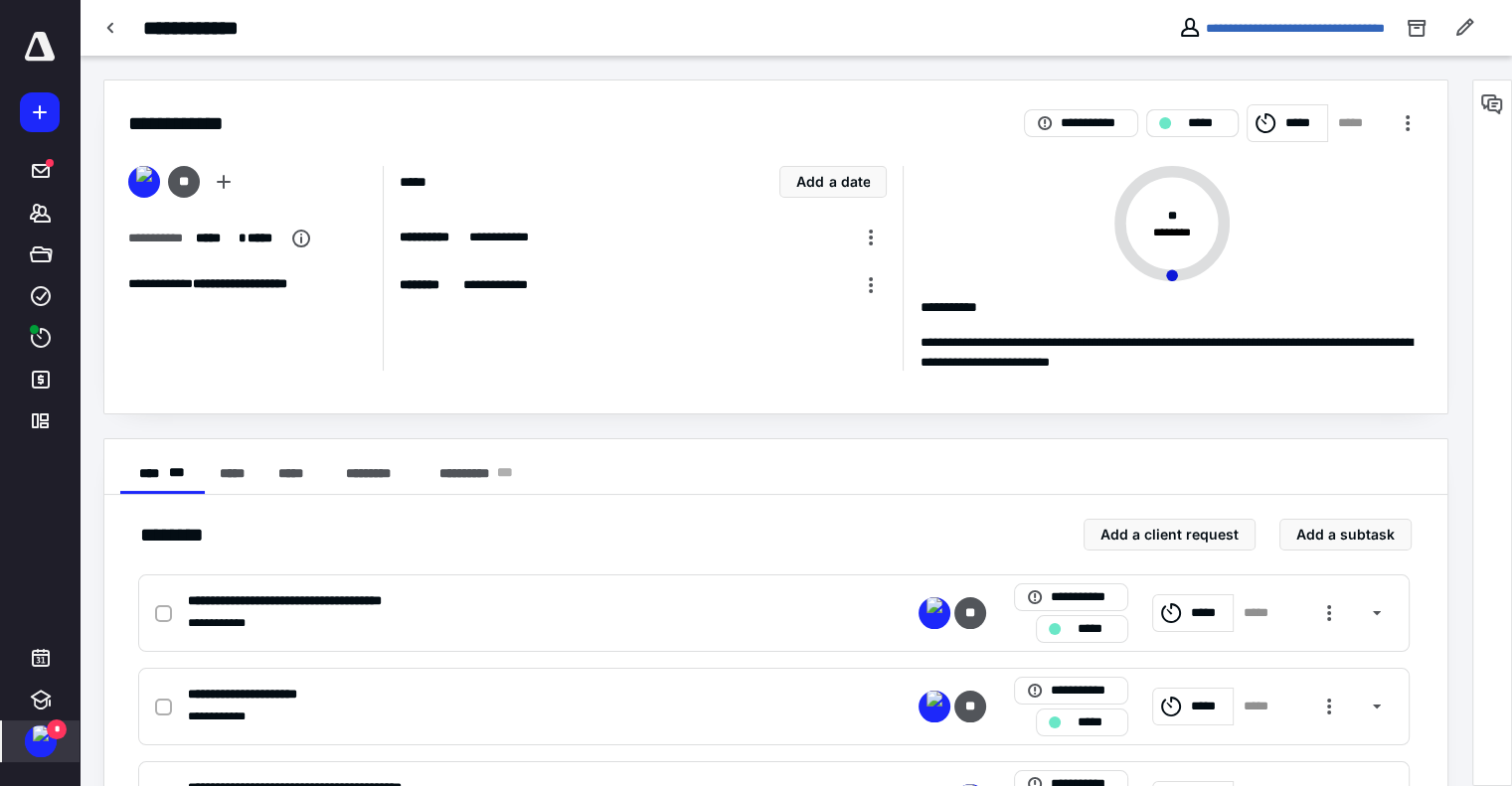 click on "*****" at bounding box center (1192, 123) 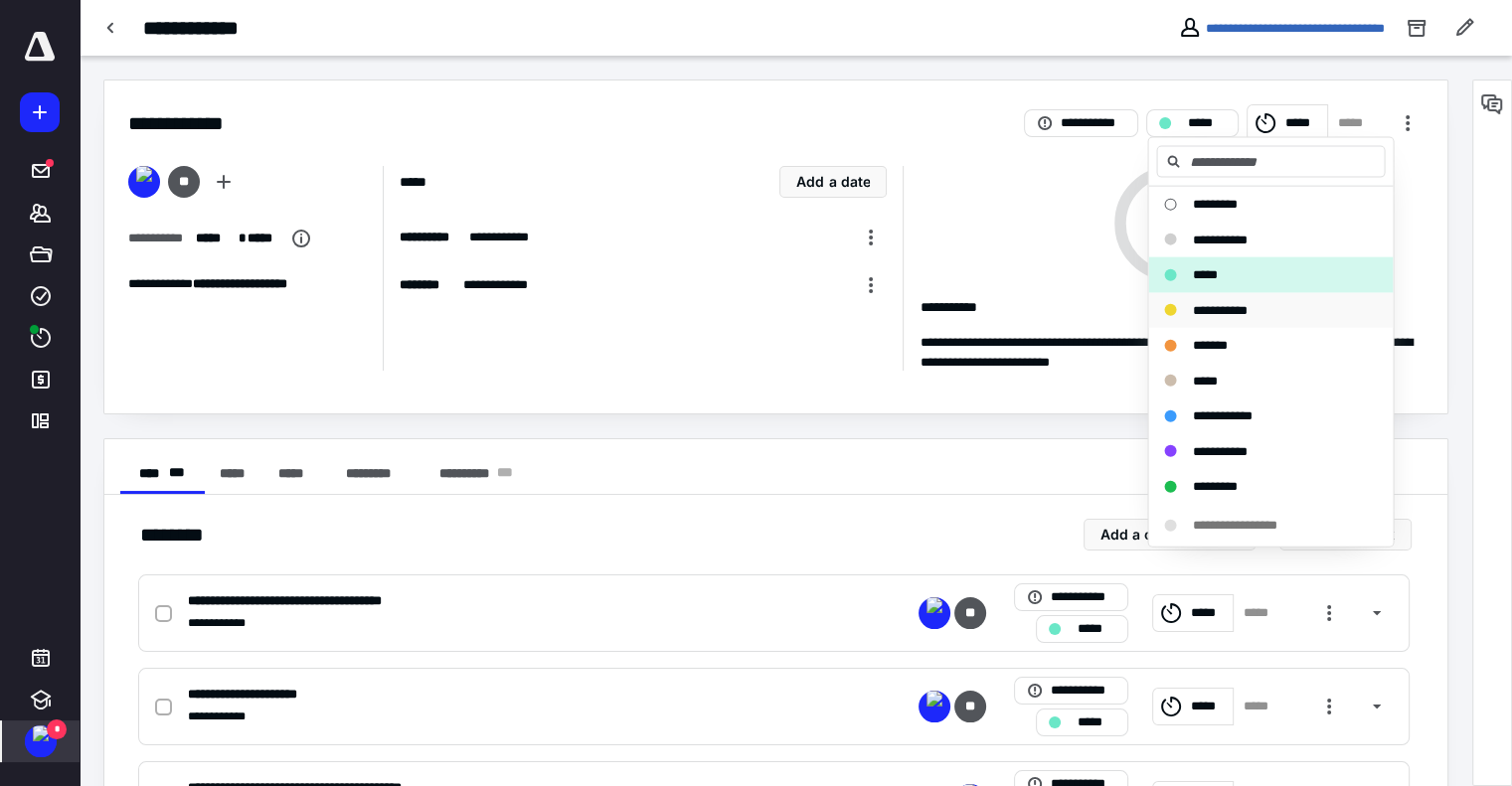 click on "**********" at bounding box center [1219, 309] 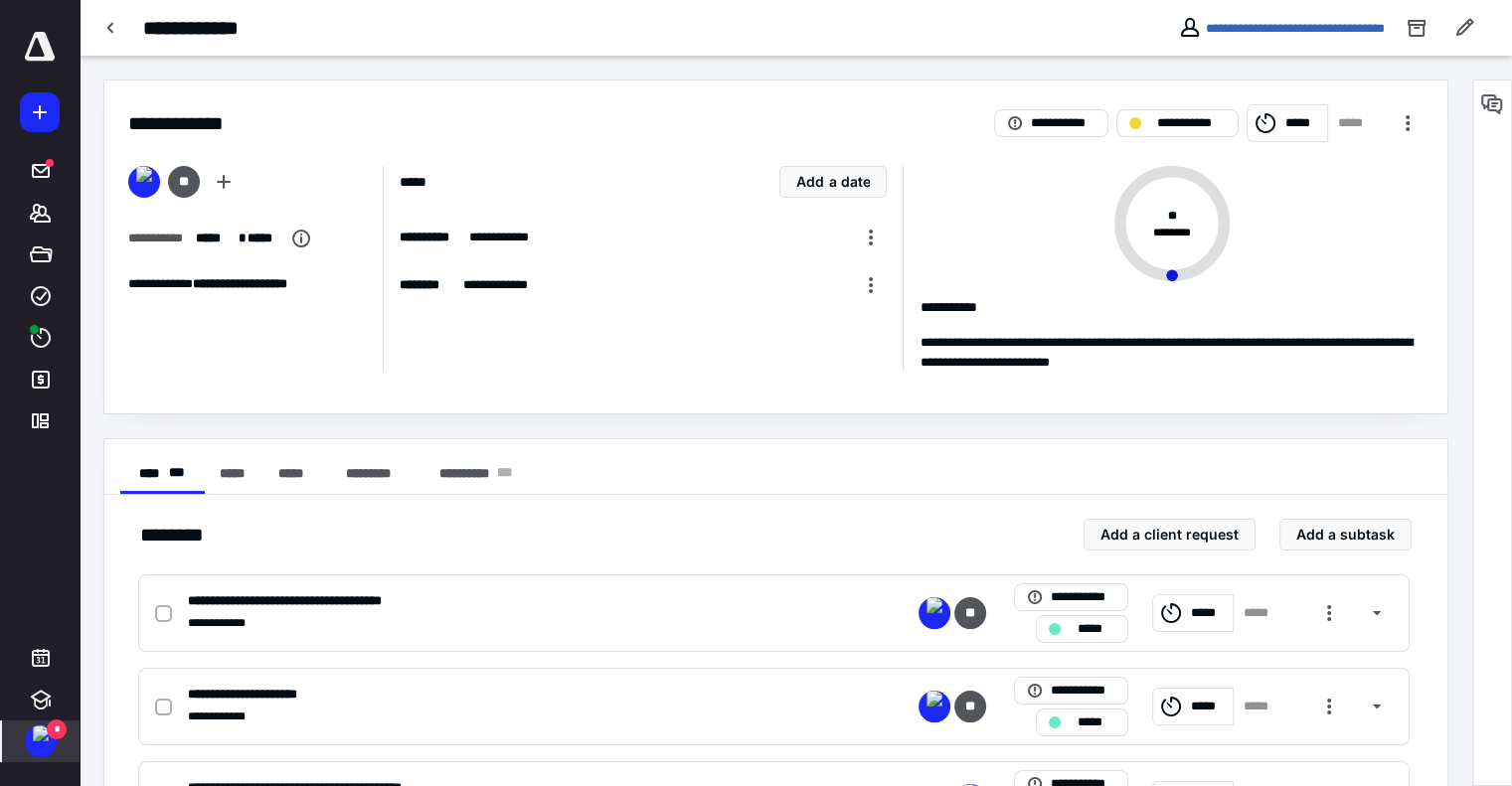 scroll, scrollTop: 100, scrollLeft: 0, axis: vertical 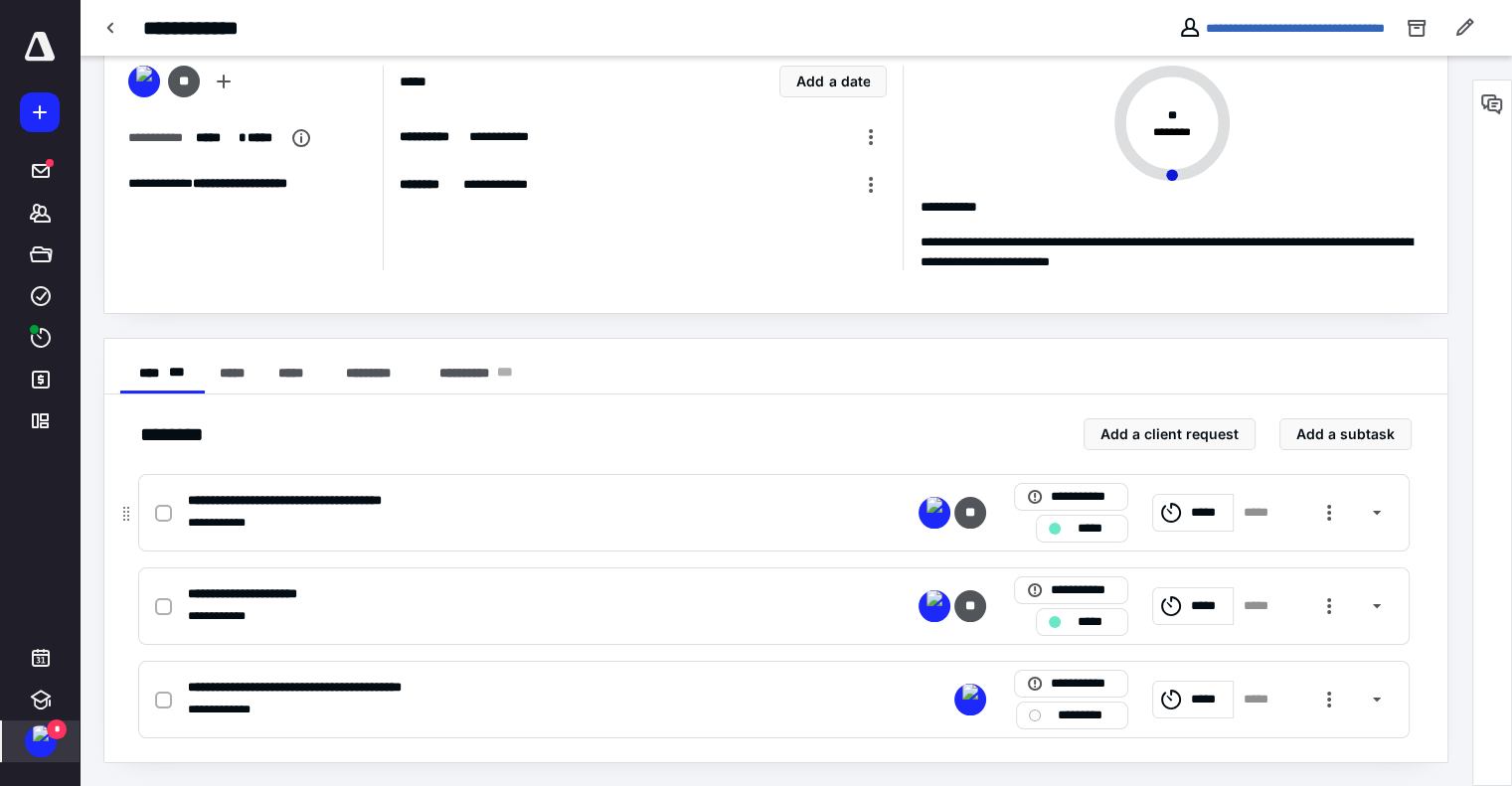 click on "*****" at bounding box center (1095, 529) 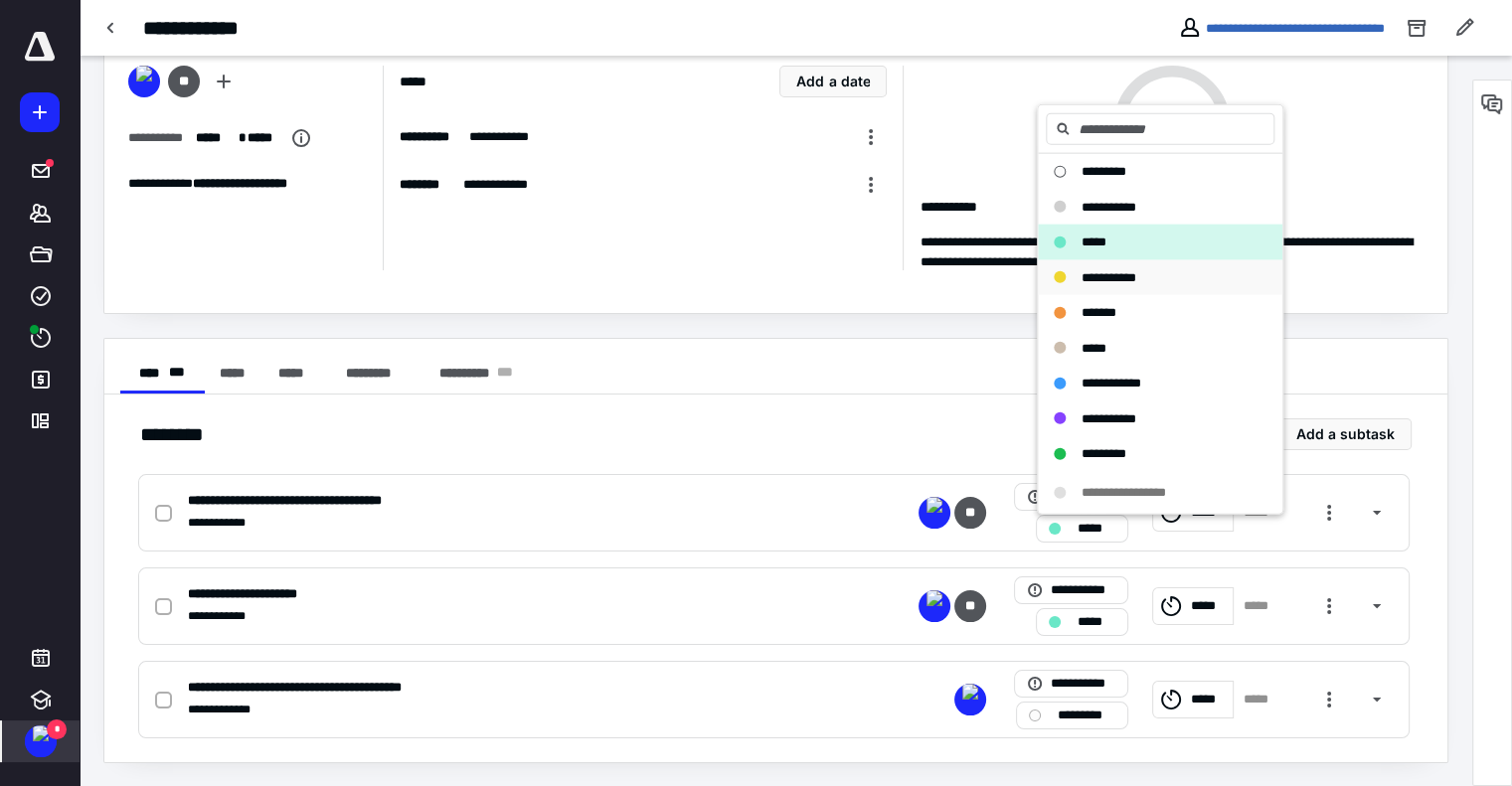 click on "**********" at bounding box center [1148, 277] 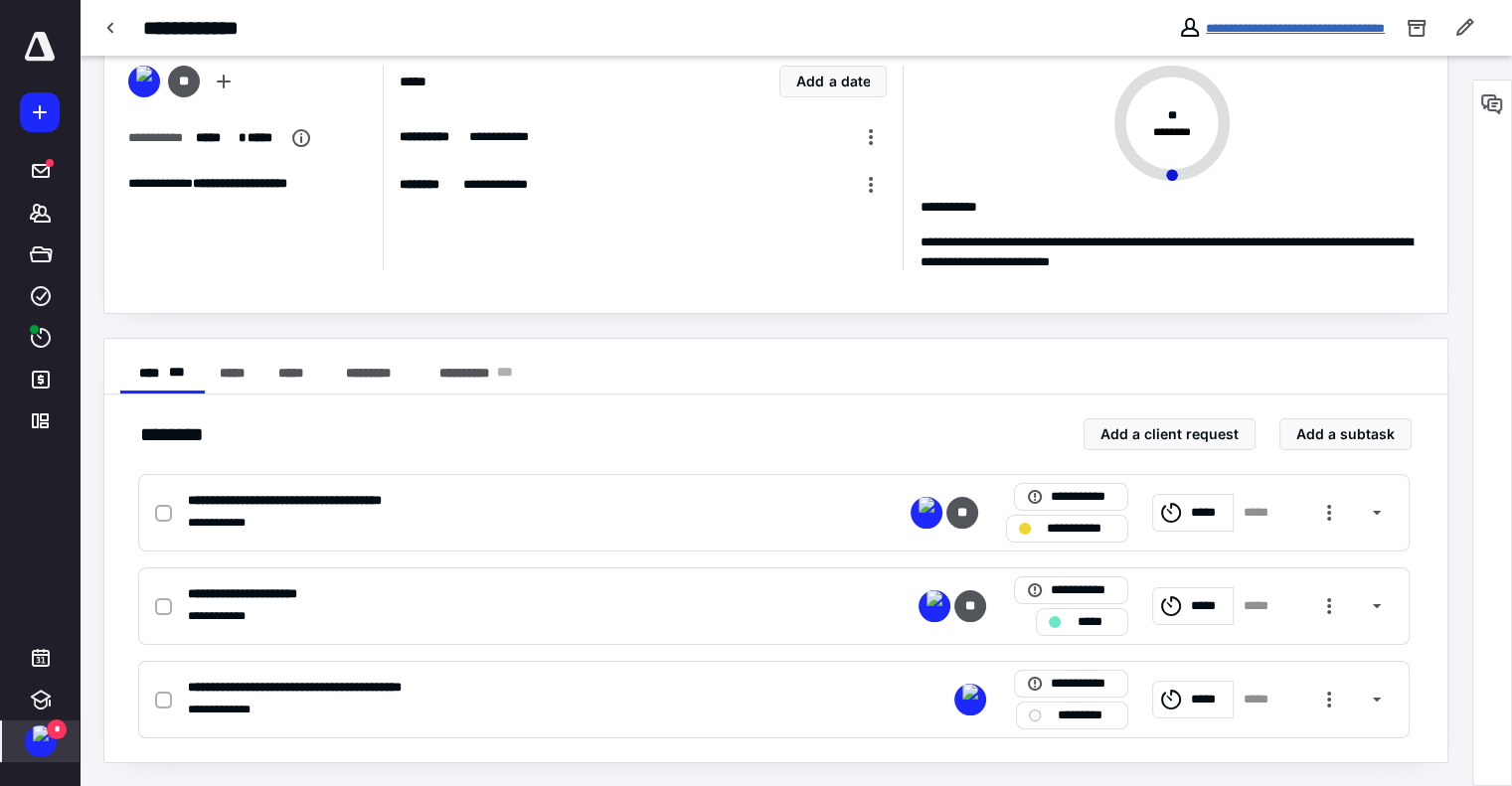 click on "**********" at bounding box center [1295, 28] 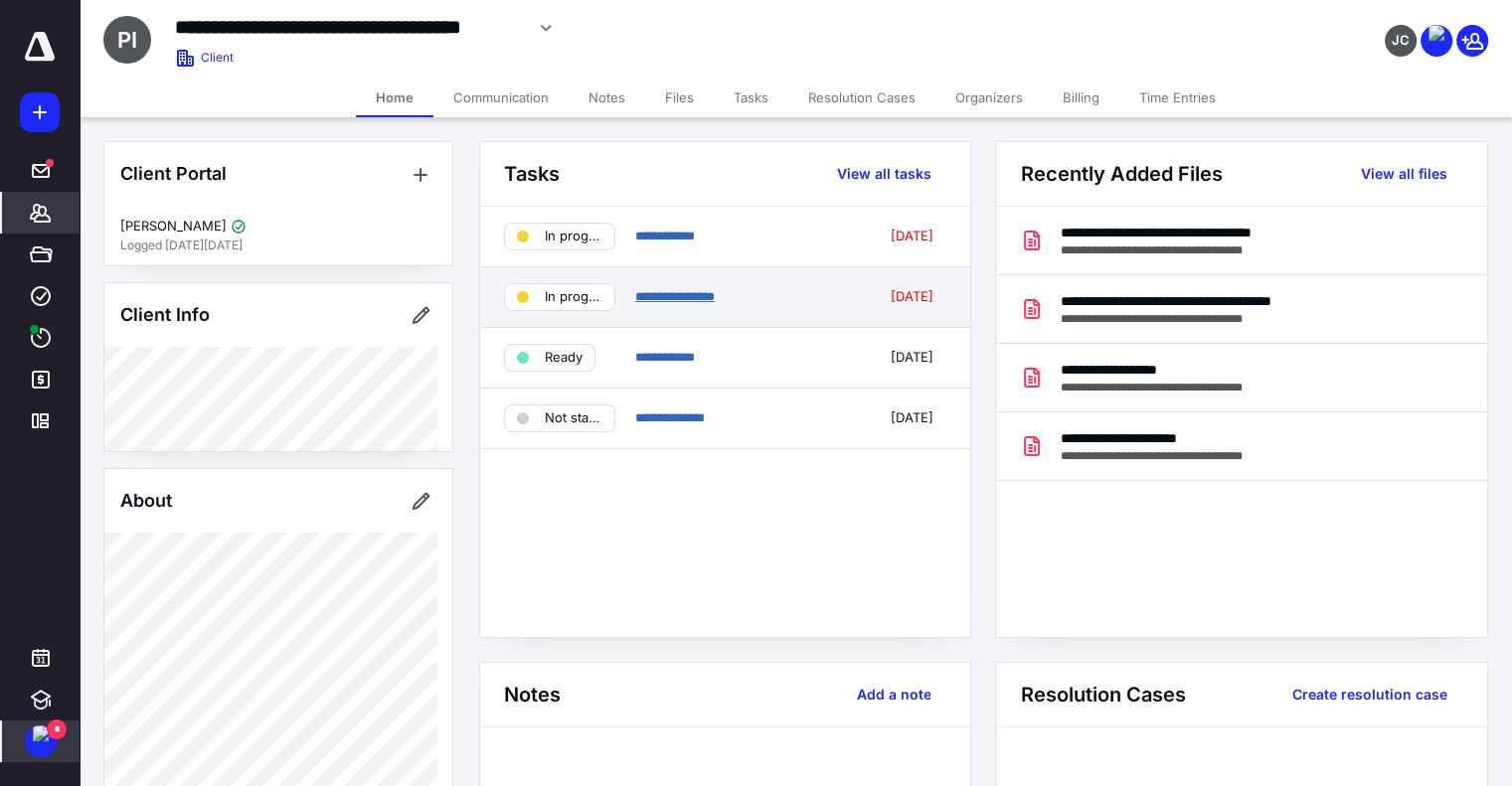 click on "**********" at bounding box center (675, 296) 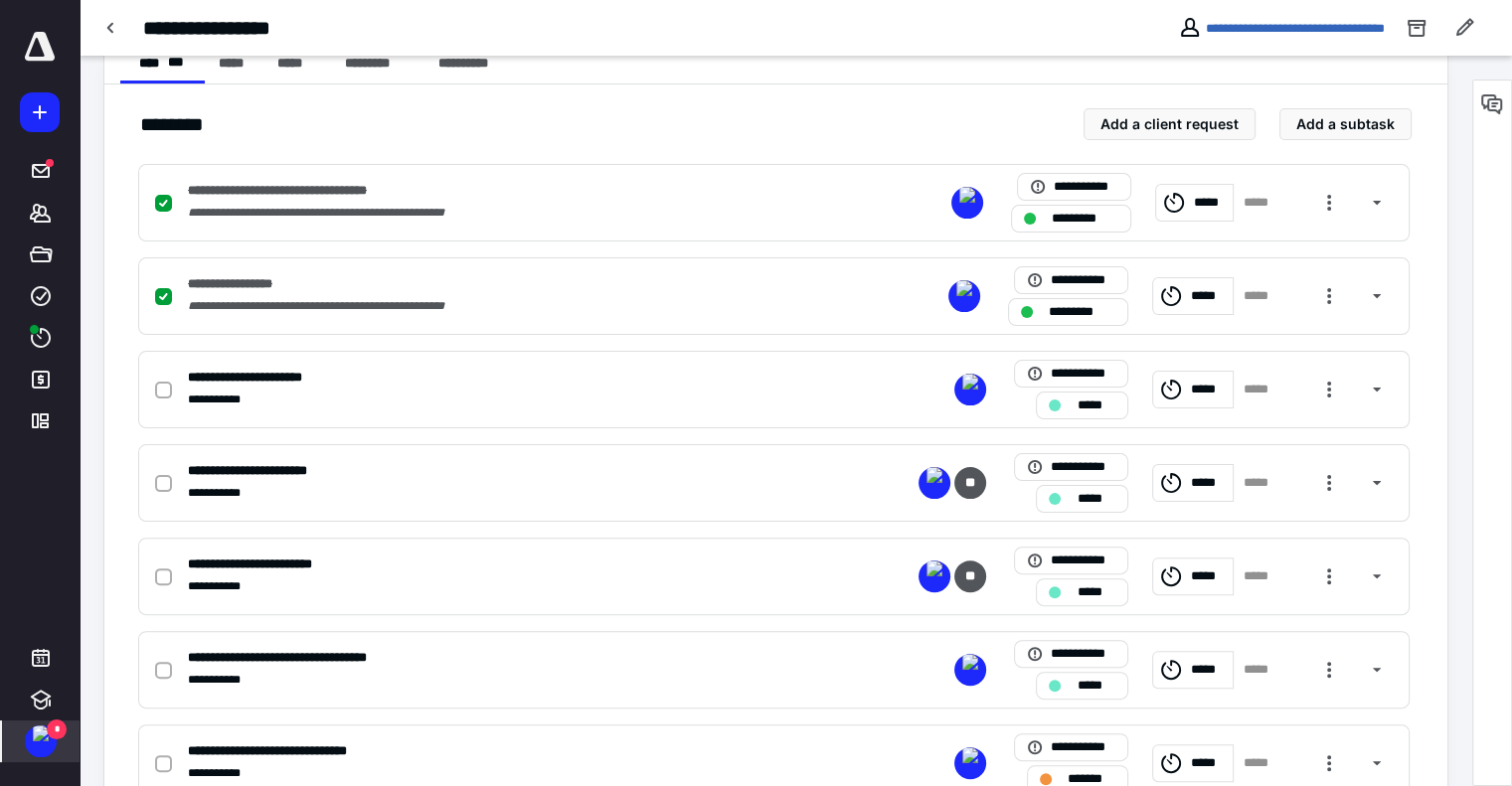 scroll, scrollTop: 474, scrollLeft: 0, axis: vertical 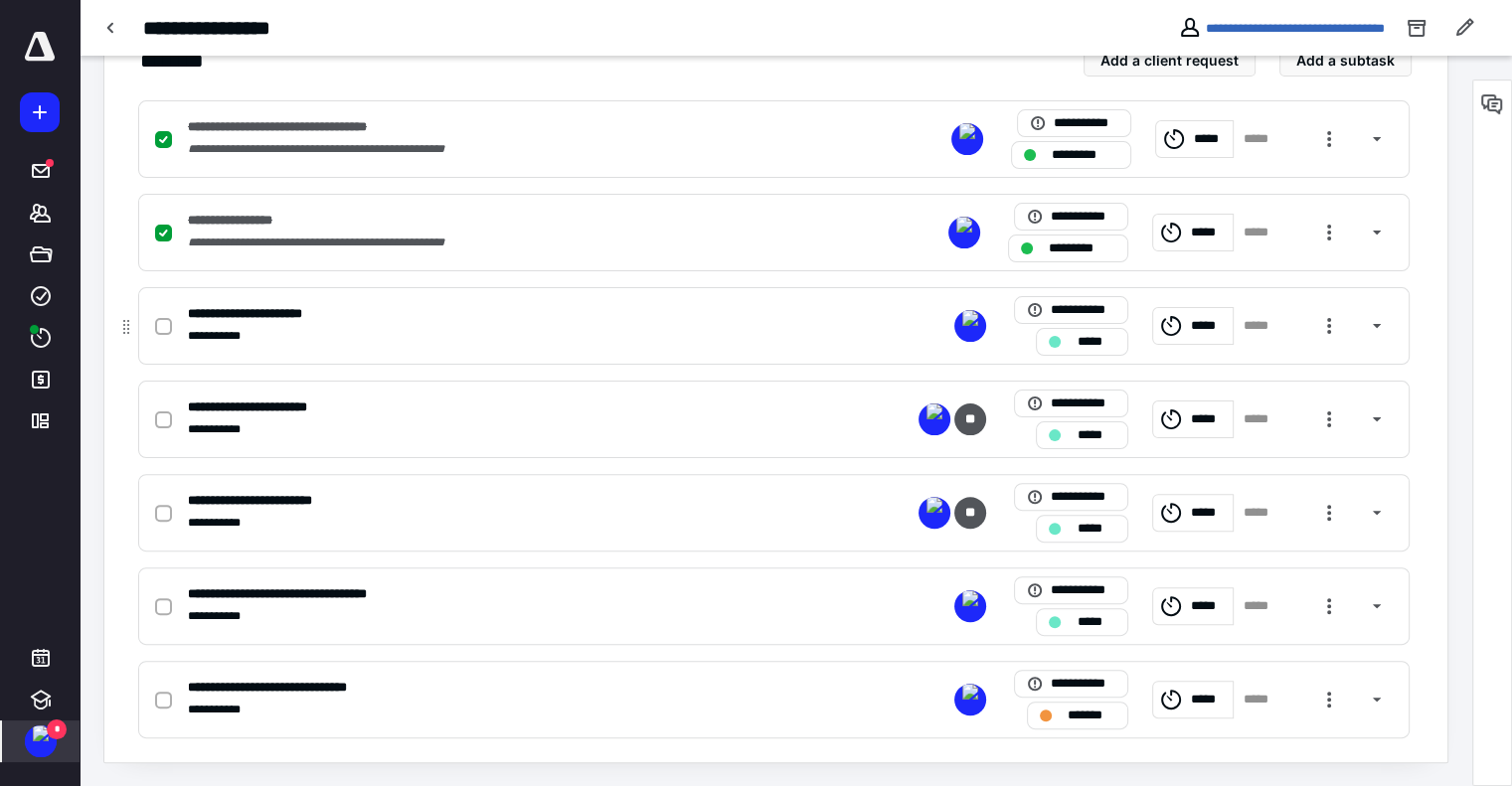 click on "*****" at bounding box center [1082, 342] 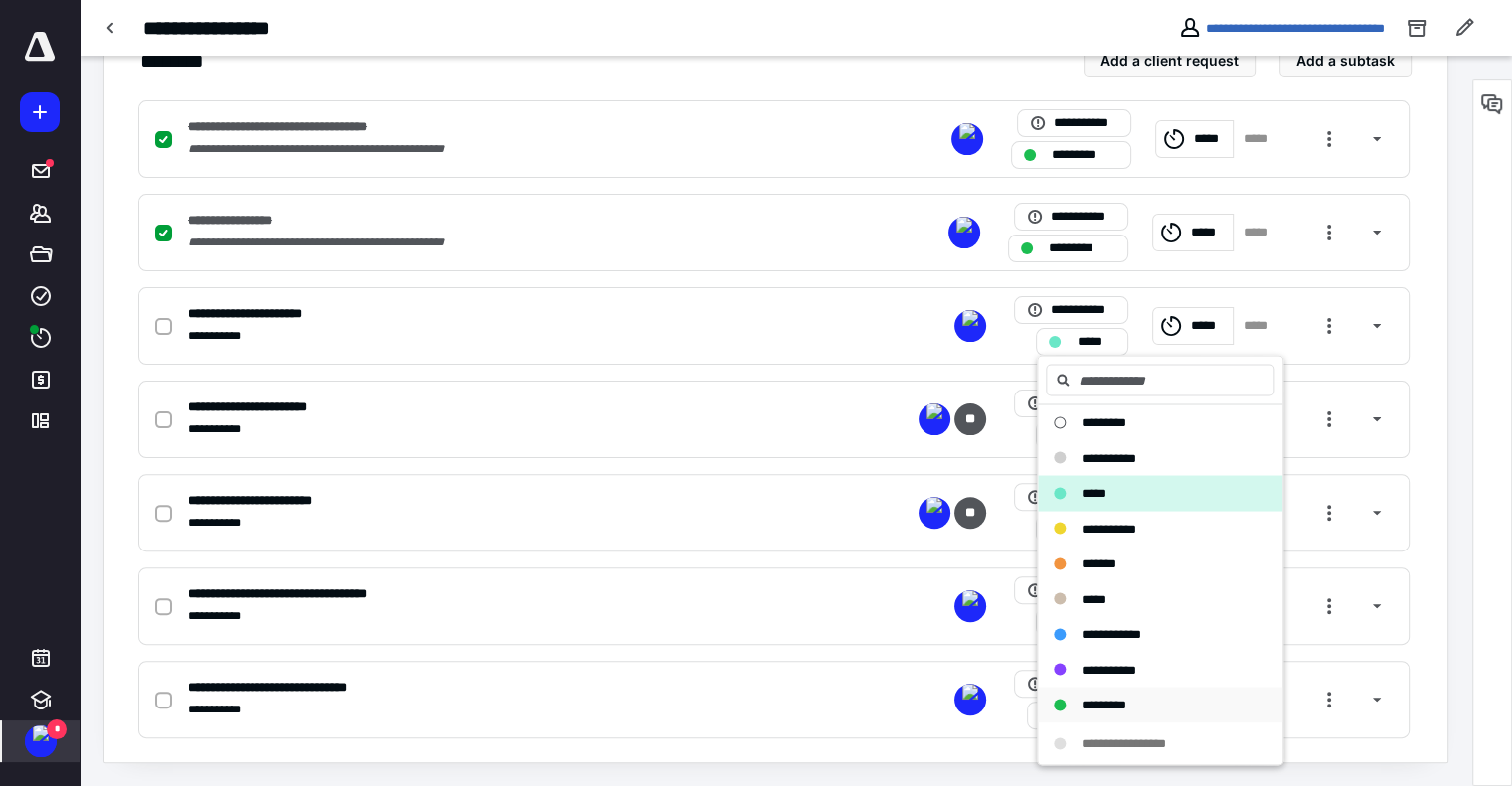 click on "*********" at bounding box center (1160, 705) 